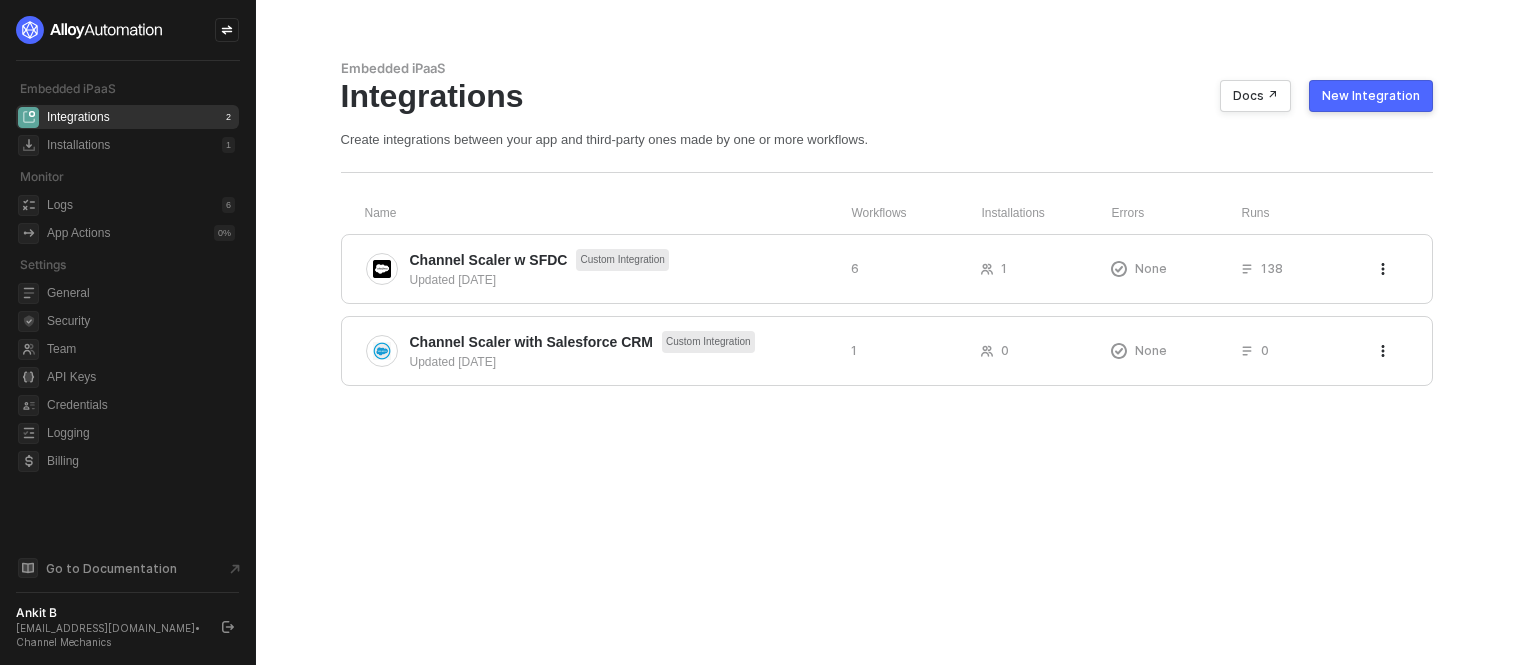 scroll, scrollTop: 0, scrollLeft: 0, axis: both 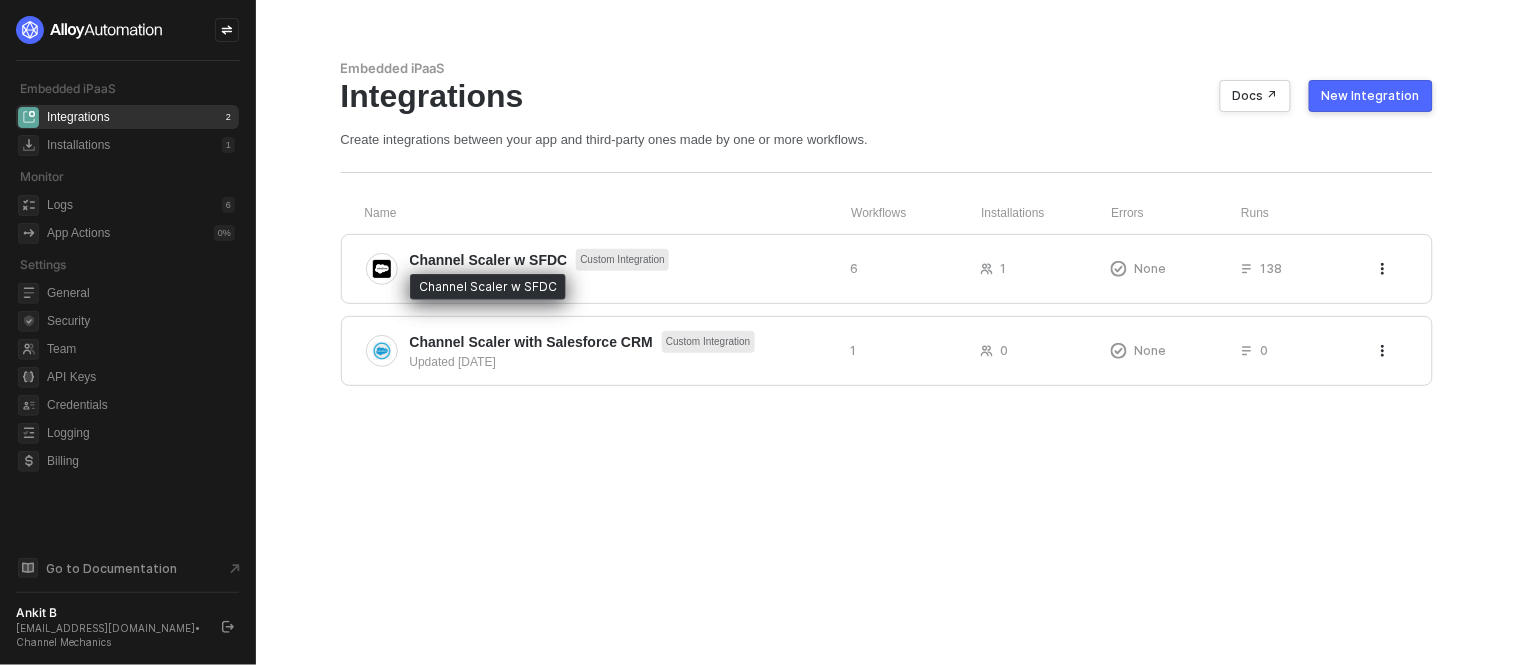 drag, startPoint x: 462, startPoint y: 257, endPoint x: 921, endPoint y: 476, distance: 508.56857 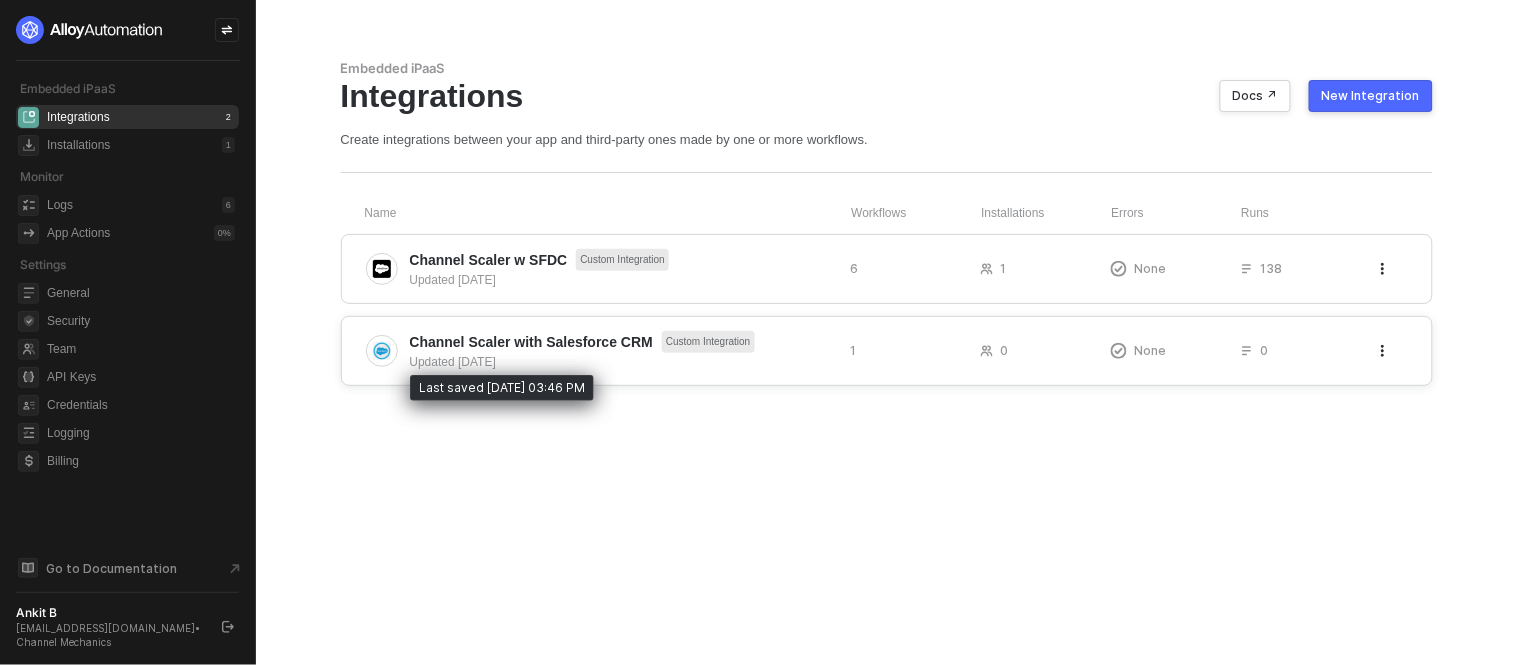click on "Updated [DATE]" at bounding box center [622, 362] 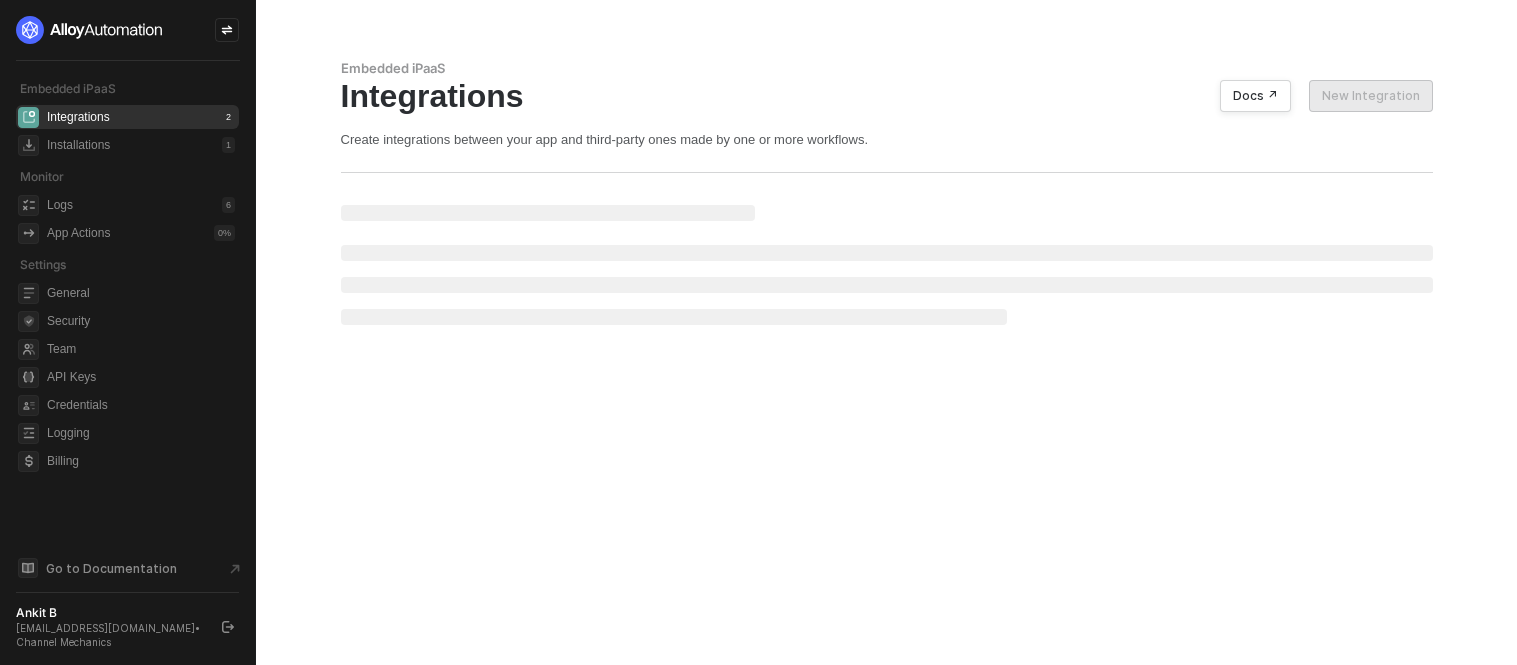 scroll, scrollTop: 0, scrollLeft: 0, axis: both 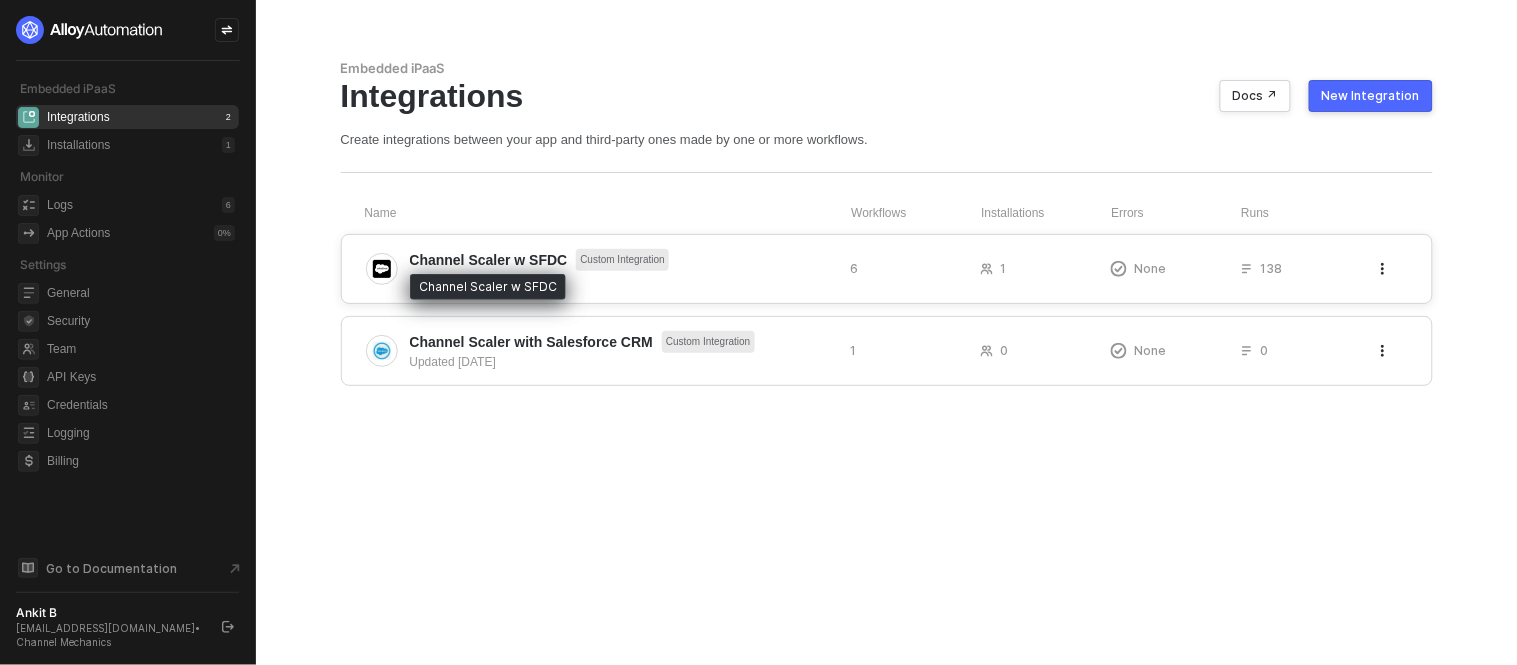 click on "Channel Scaler w SFDC Custom Integration Updated [DATE]" at bounding box center (600, 269) 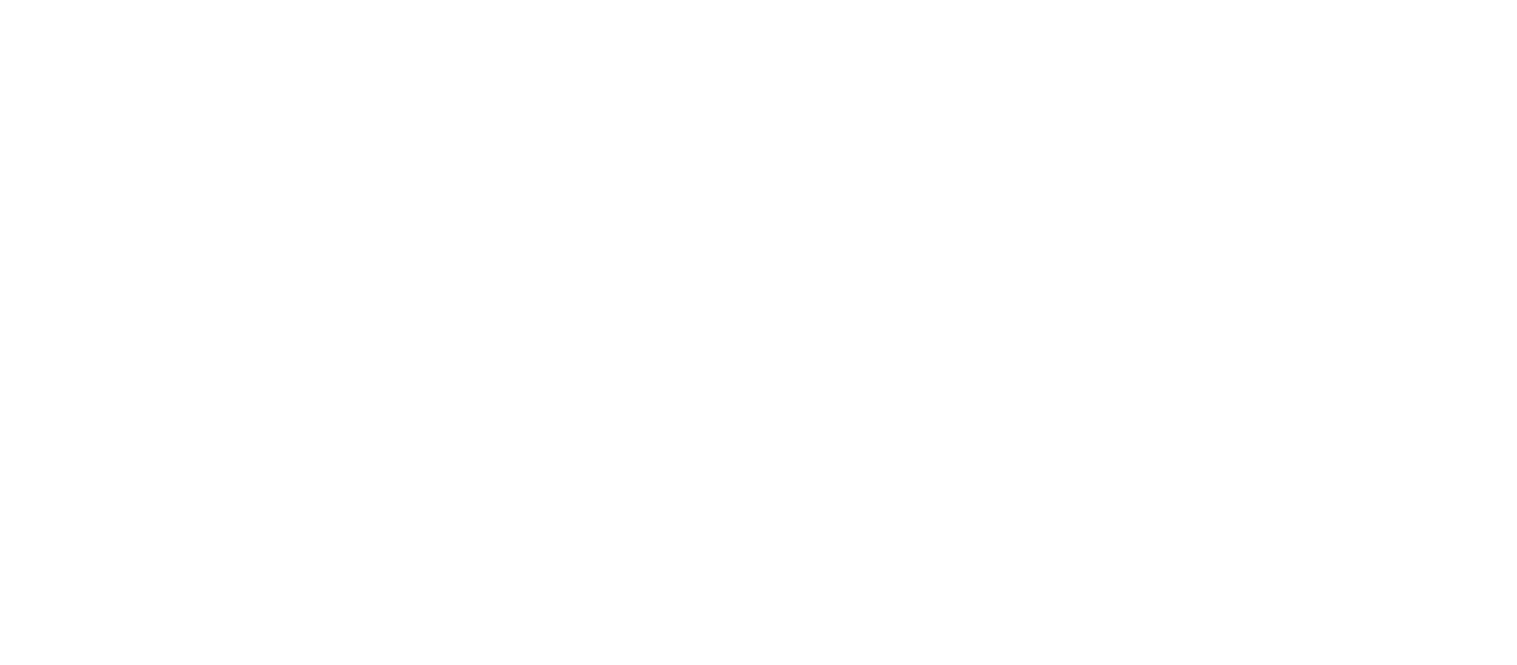 scroll, scrollTop: 0, scrollLeft: 0, axis: both 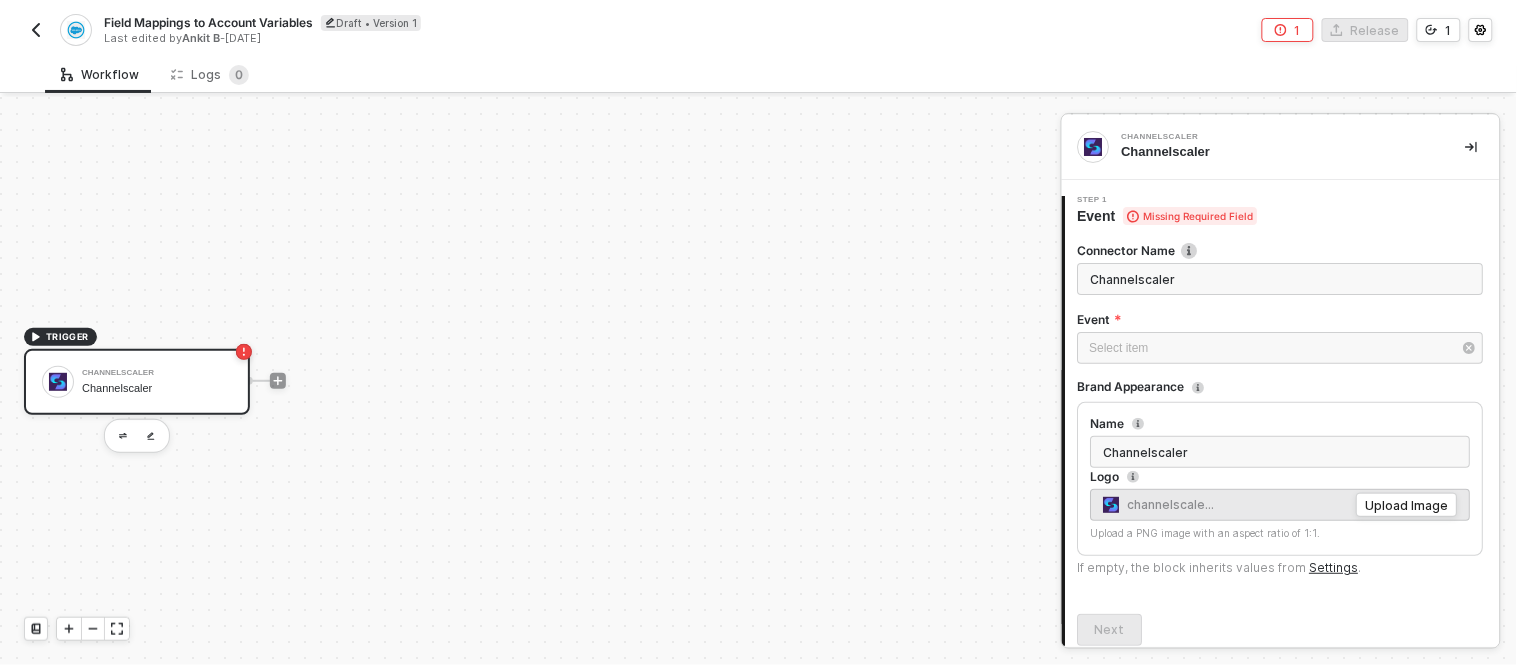 click on "Channelscaler" at bounding box center [157, 373] 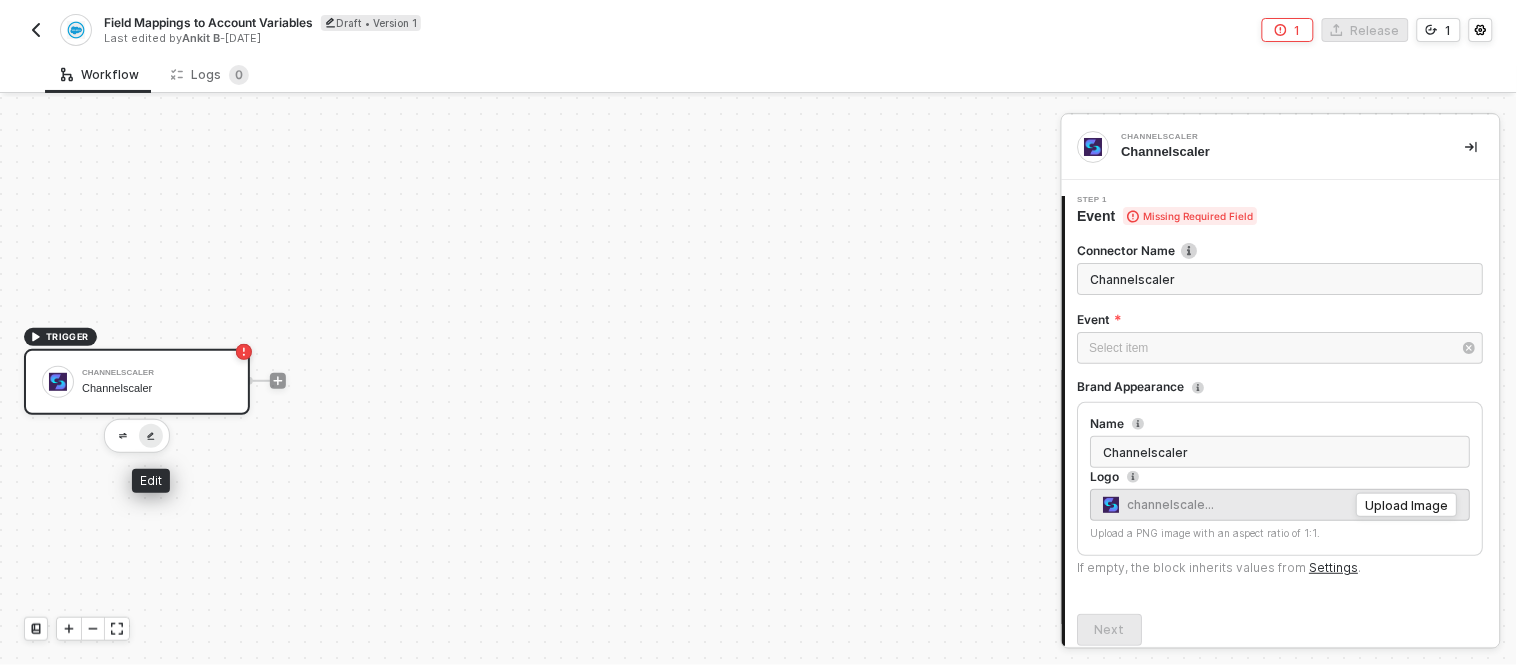 click at bounding box center [151, 436] 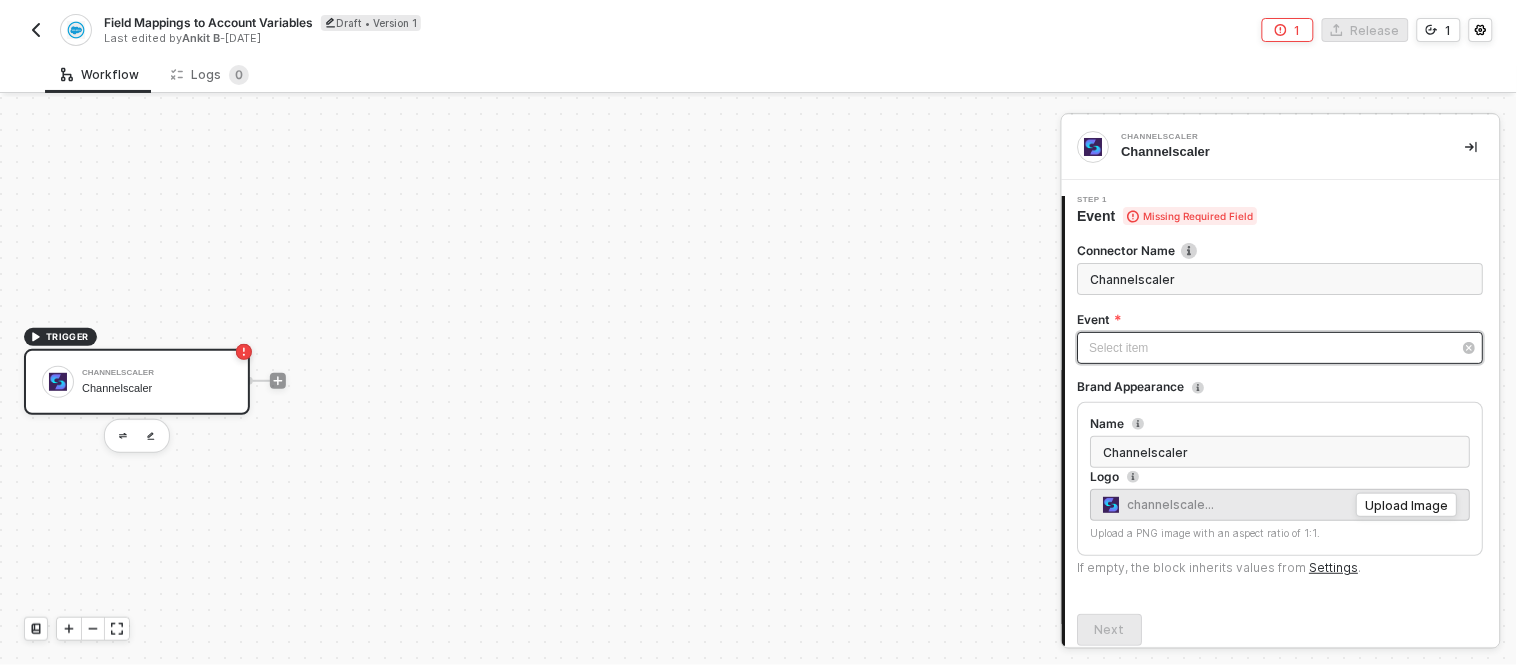 click on "Select item ﻿" at bounding box center (1281, 348) 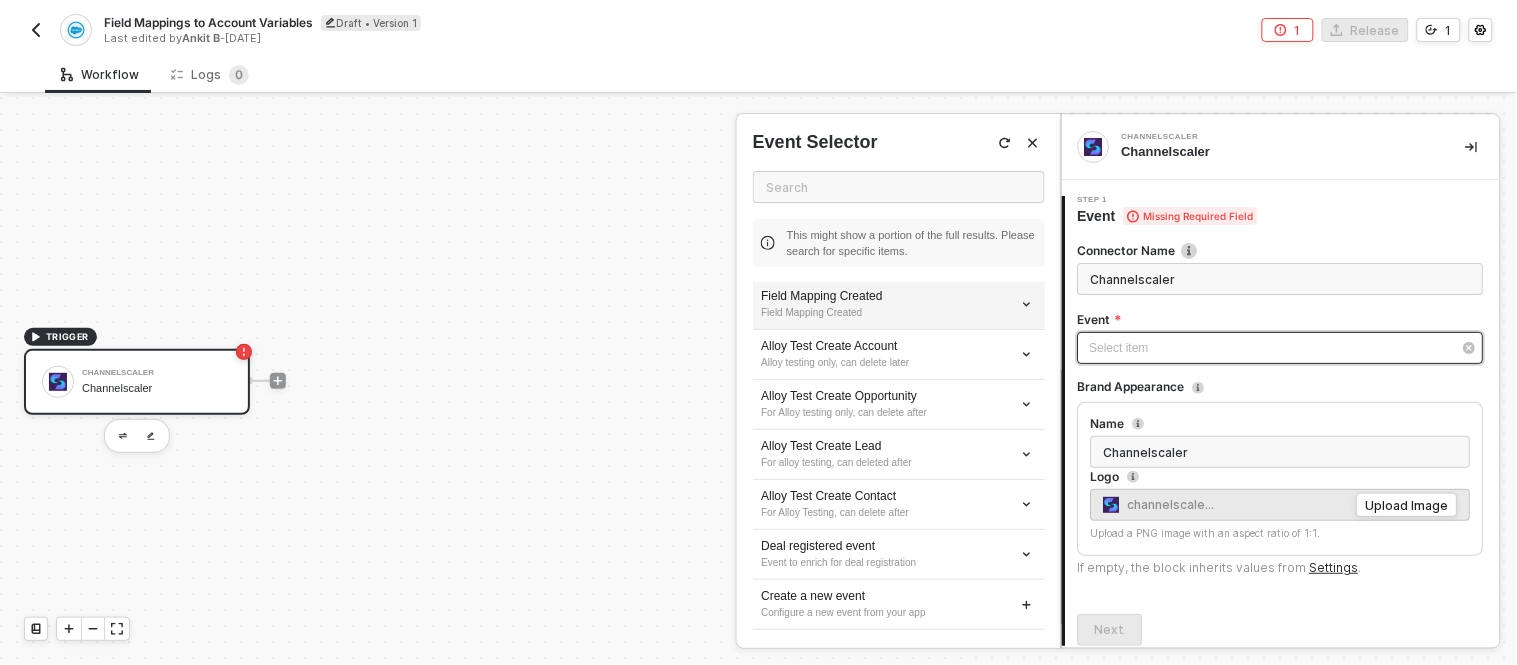 scroll, scrollTop: 0, scrollLeft: 0, axis: both 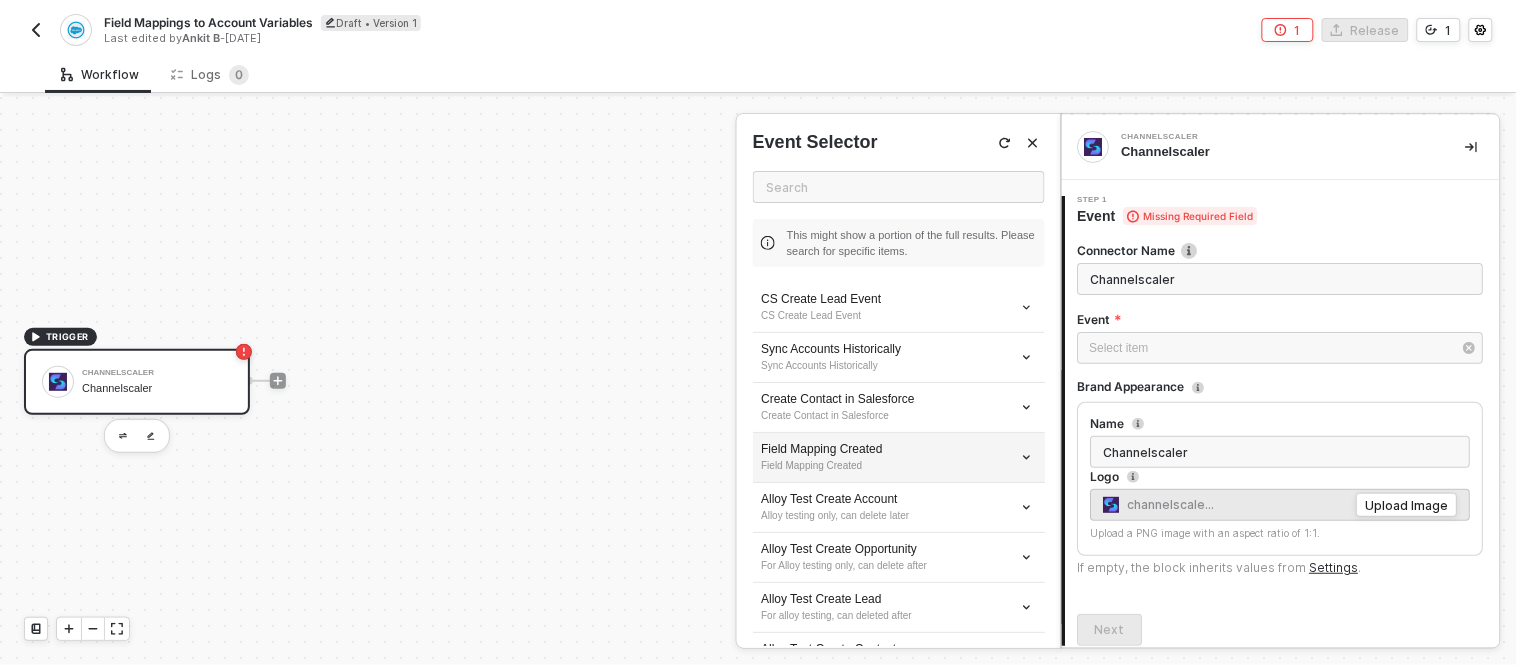 click on "Field Mapping Created" at bounding box center [899, 466] 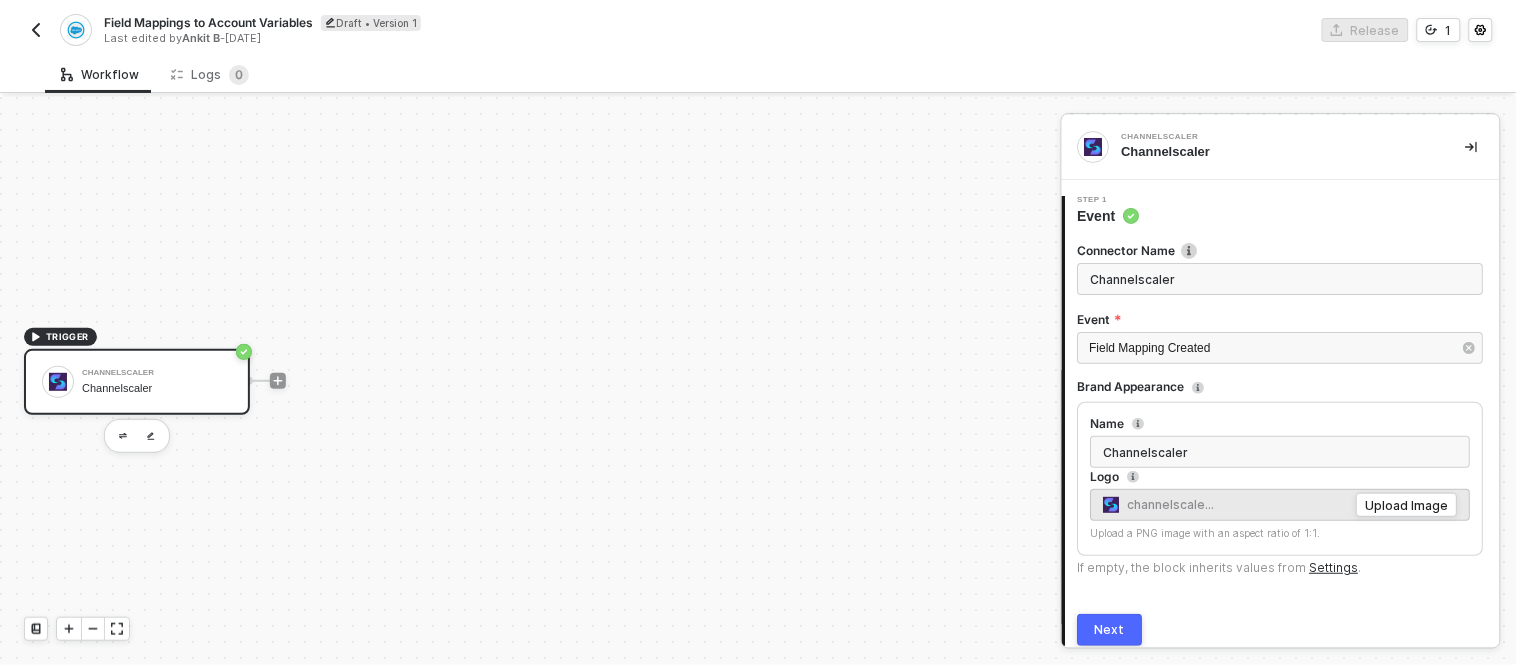 click on "Channelscaler Channelscaler" at bounding box center (157, 382) 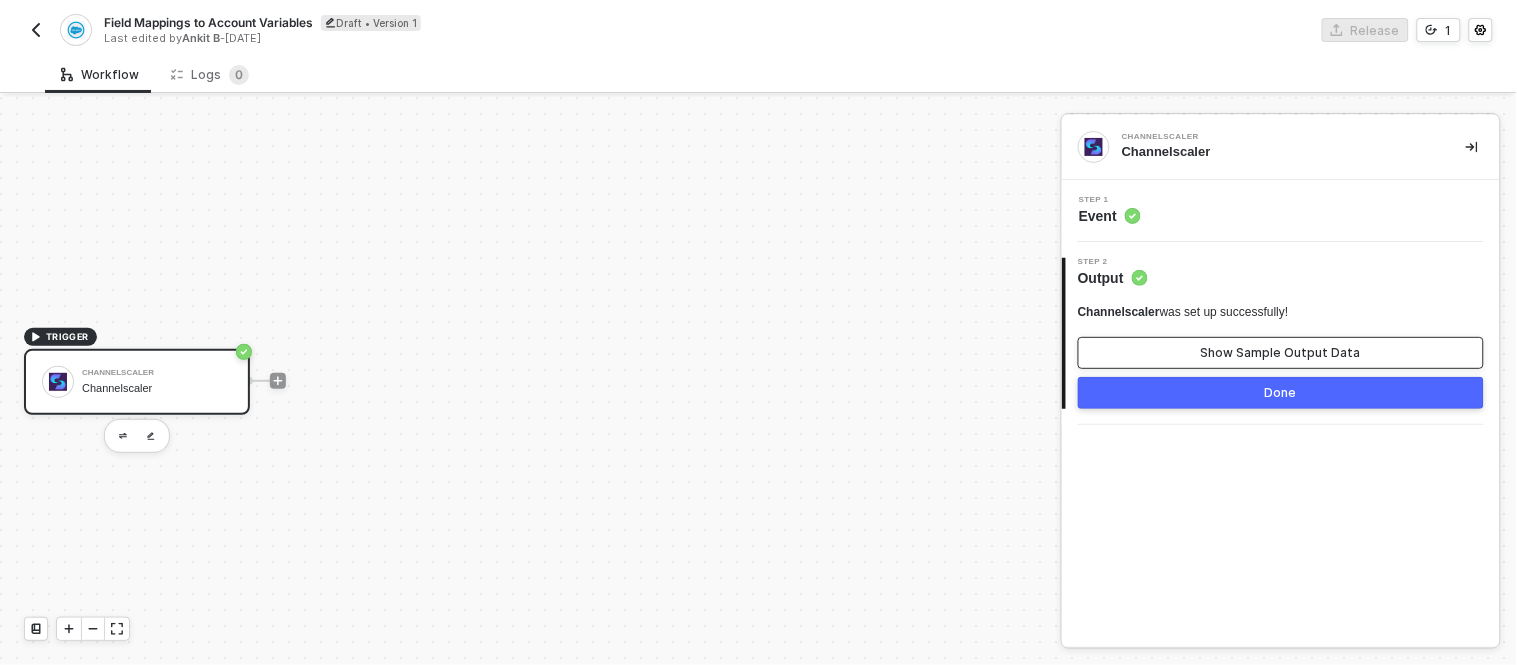 click on "Show Sample Output Data" at bounding box center (1281, 353) 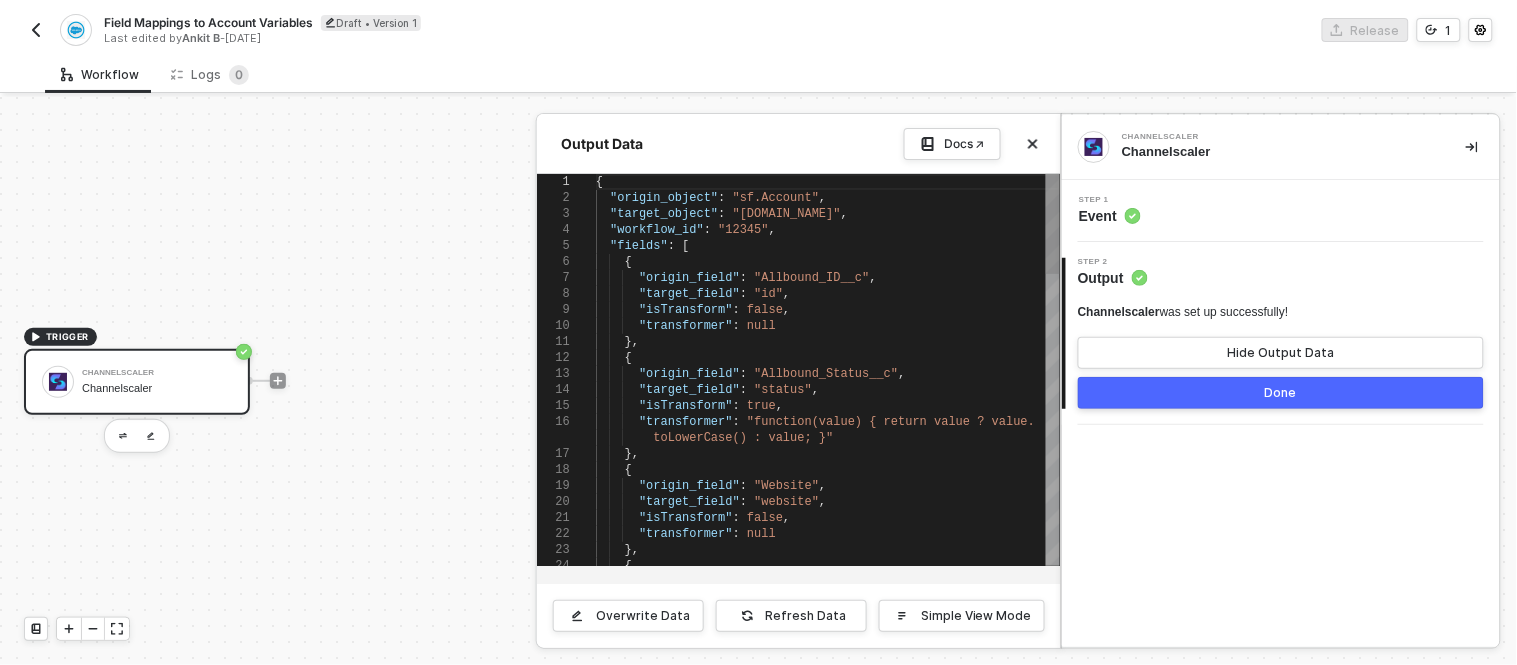 scroll, scrollTop: 0, scrollLeft: 0, axis: both 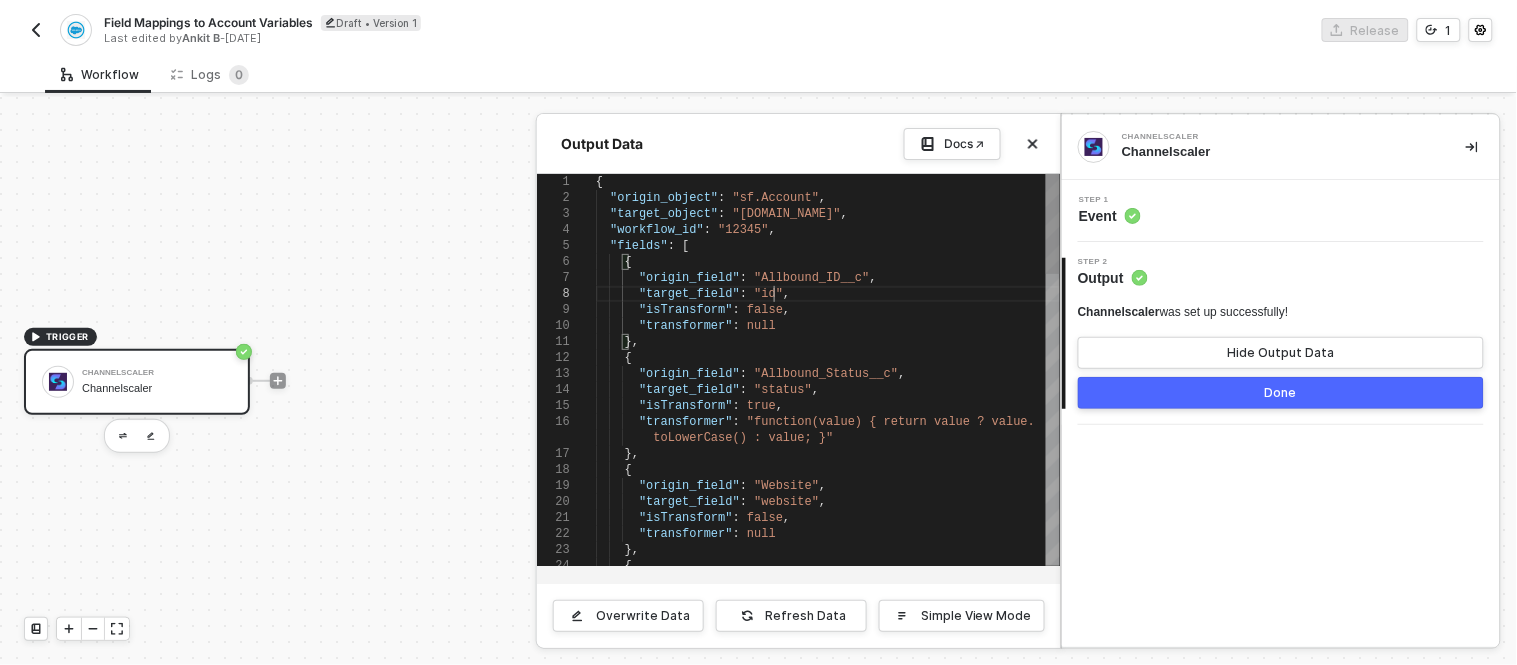 click on ""target_field" :   "id" ," at bounding box center (828, 294) 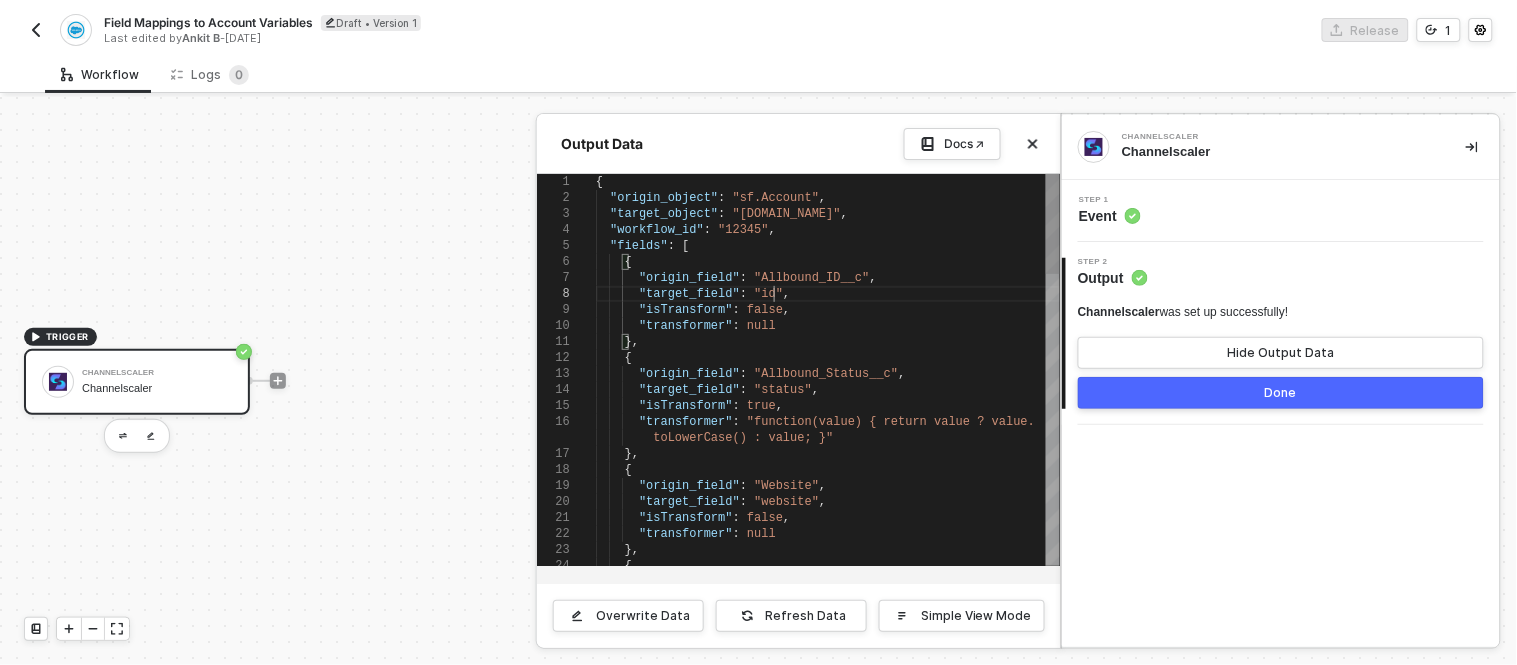 click on ""target_field" :   "id" ," at bounding box center [828, 294] 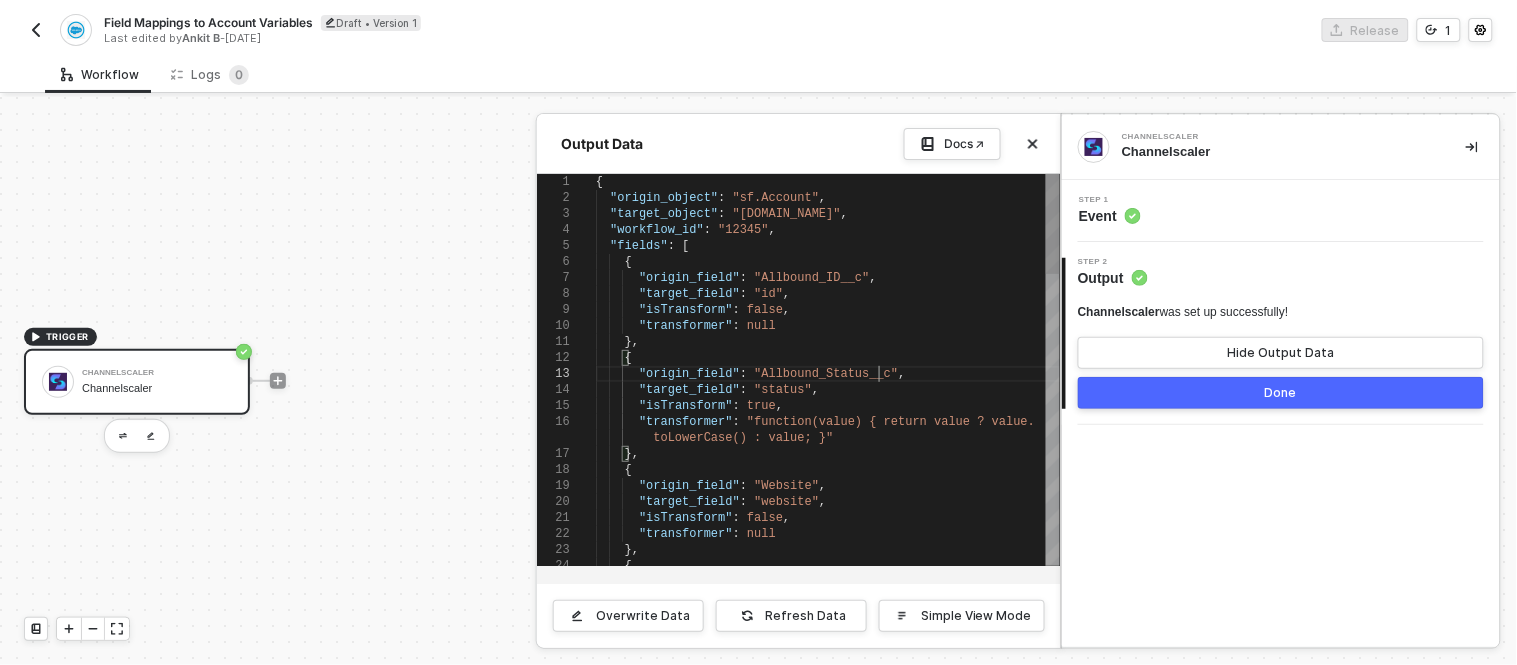 click on ""origin_field" :   "Allbound_Status__c" ," at bounding box center [828, 374] 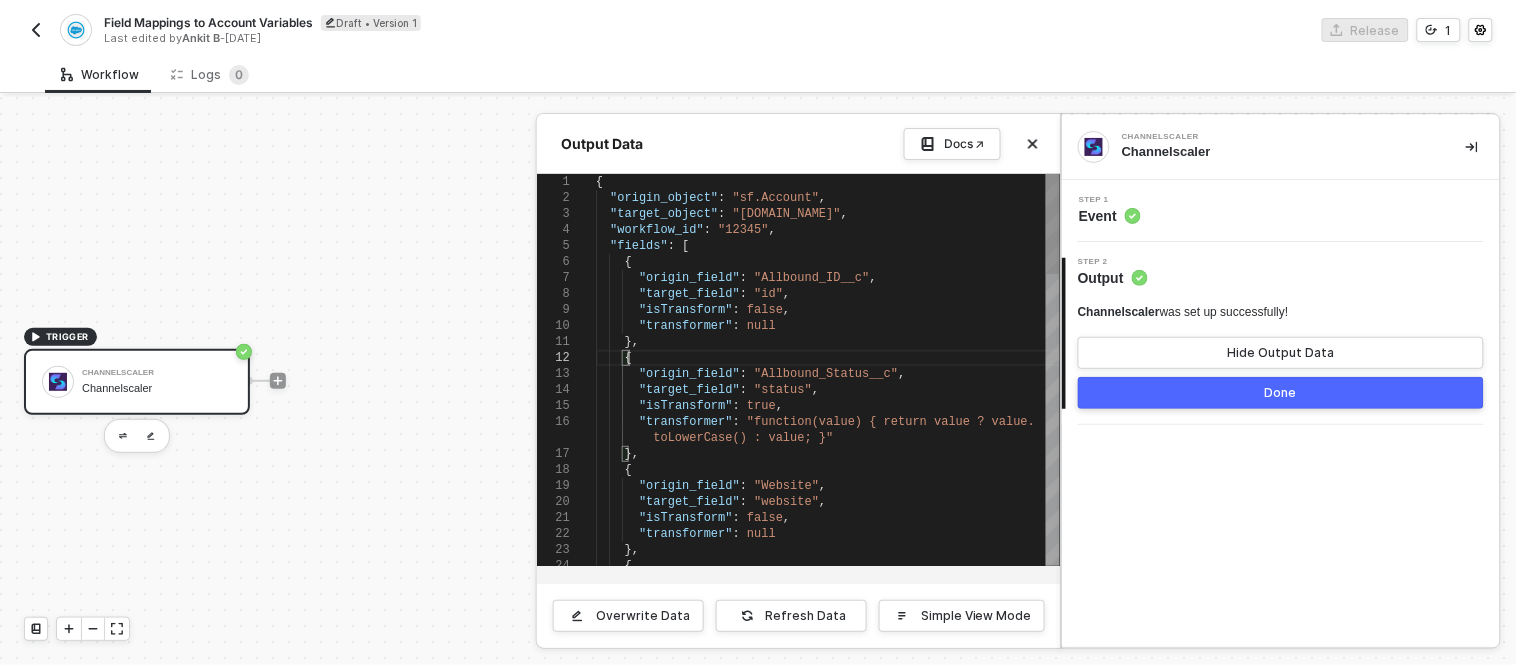 click on "{" at bounding box center (828, 358) 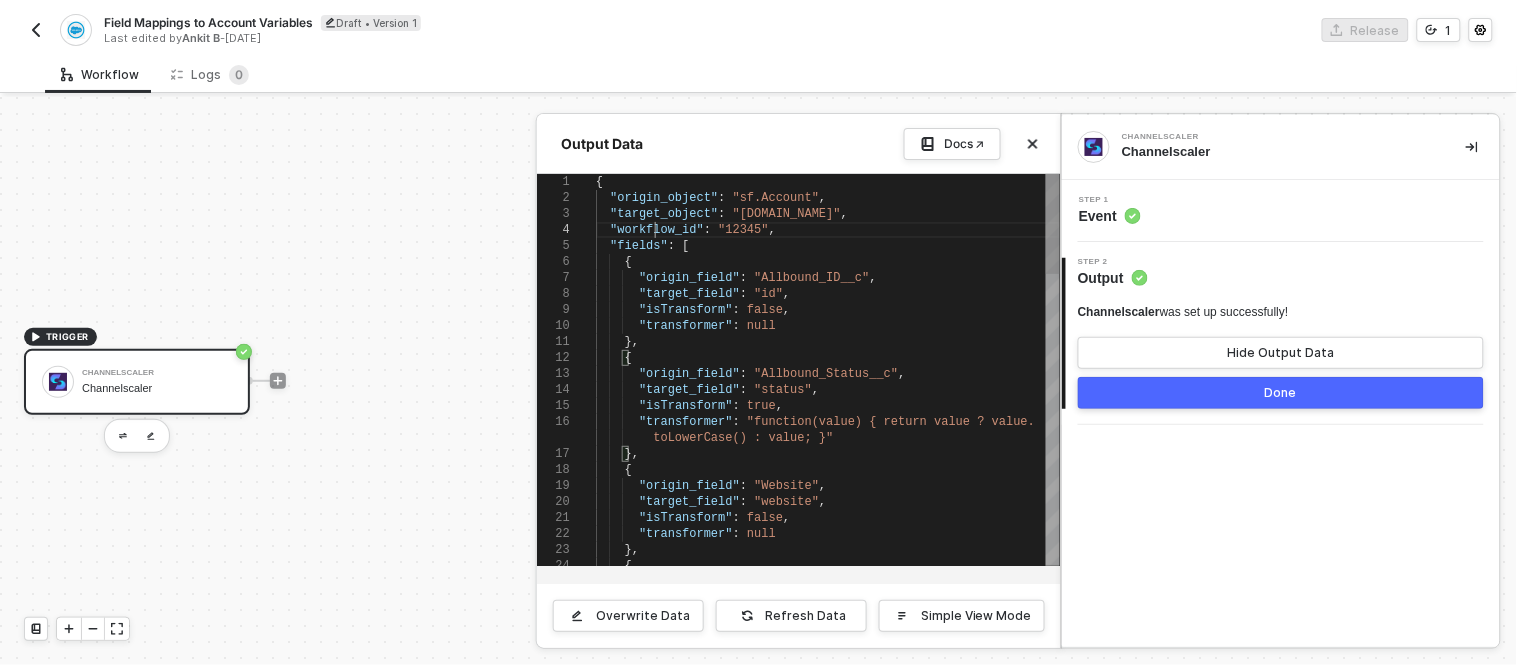 click on ""origin_field" :   "Allbound_Status__c" ,        "target_field" :   "status" ,        "isTransform" :   true ,        "transformer" :   "function(value) { return value ? value.          toLowerCase() : value; }"      },      {        "origin_field" :   "Website" ,        "target_field" :   "website" ,        "isTransform" :   false ,        "transformer" :   null      },      {      },      {        "origin_field" :   "Allbound_ID__c" ,        "target_field" :   "id" ,        "isTransform" :   false ,        "transformer" :   null    "workflow_id" :   "12345" ,    "fields" :   [      { {    "origin_object" :   "sf.Account" ,    "target_object" :   "cs.company" ," at bounding box center (500596, 500174) 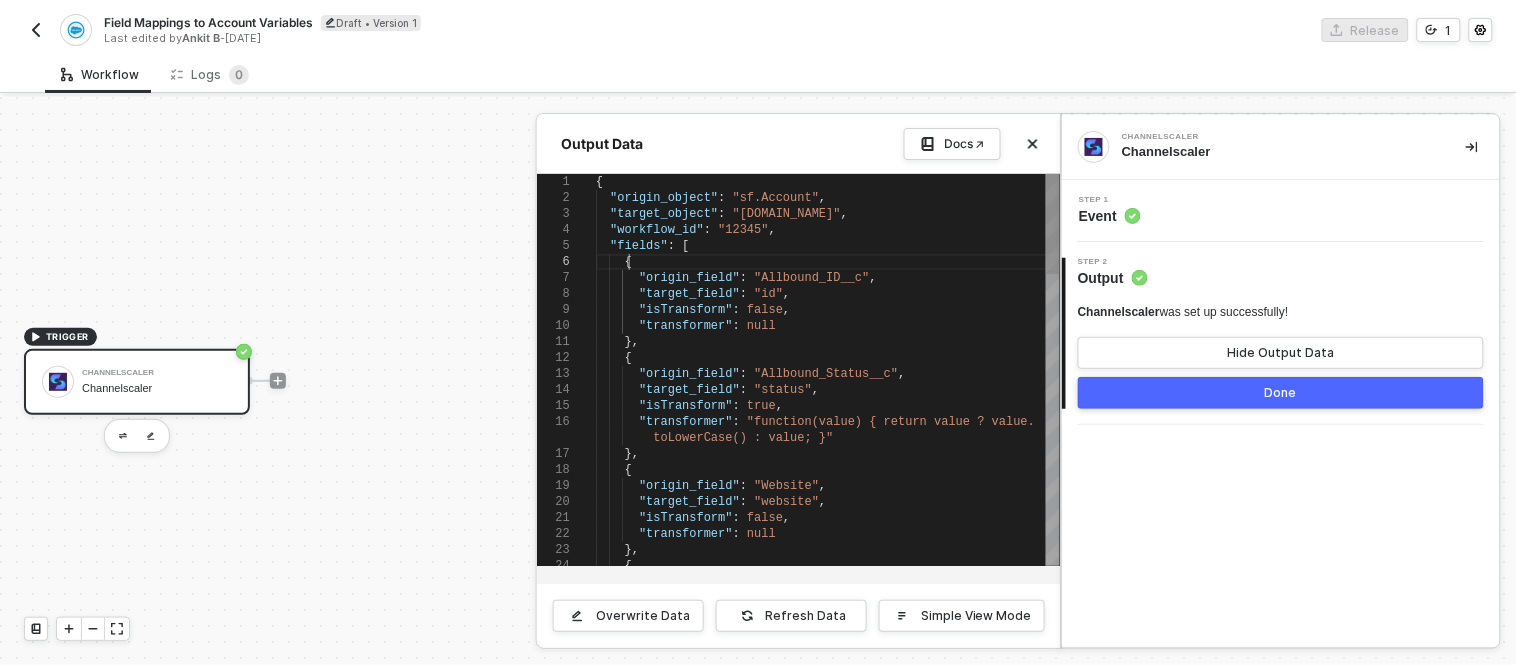 click on "{" at bounding box center [828, 262] 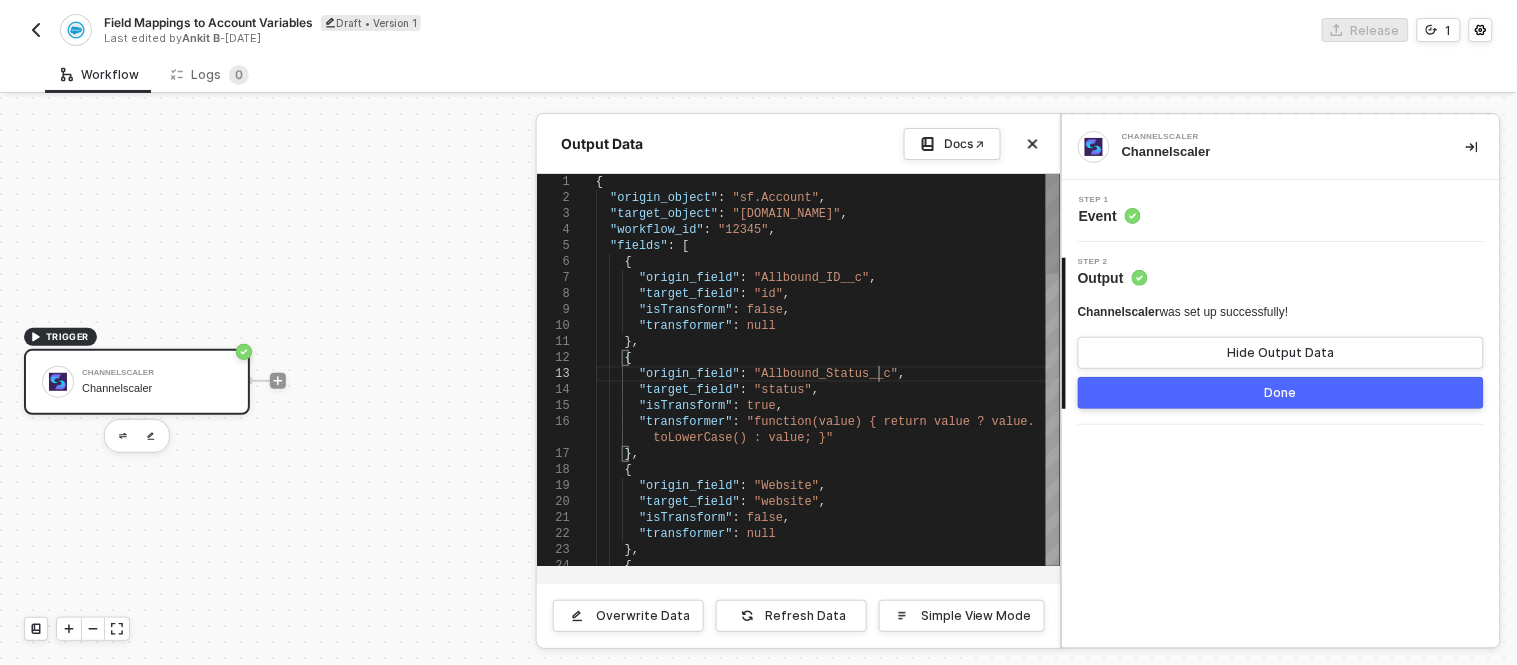 click on ""origin_field" :   "Allbound_Status__c" ," at bounding box center [828, 374] 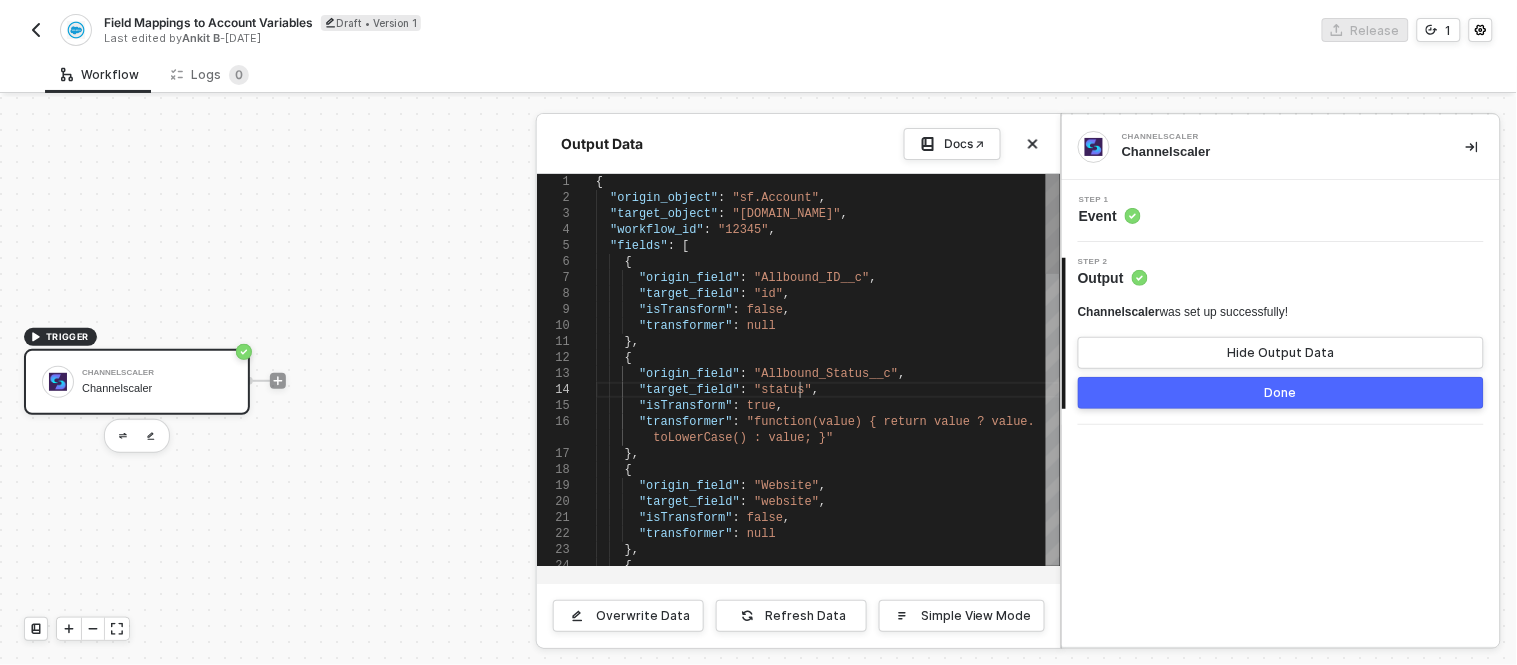 click on ""target_field" :   "status" ," at bounding box center [828, 390] 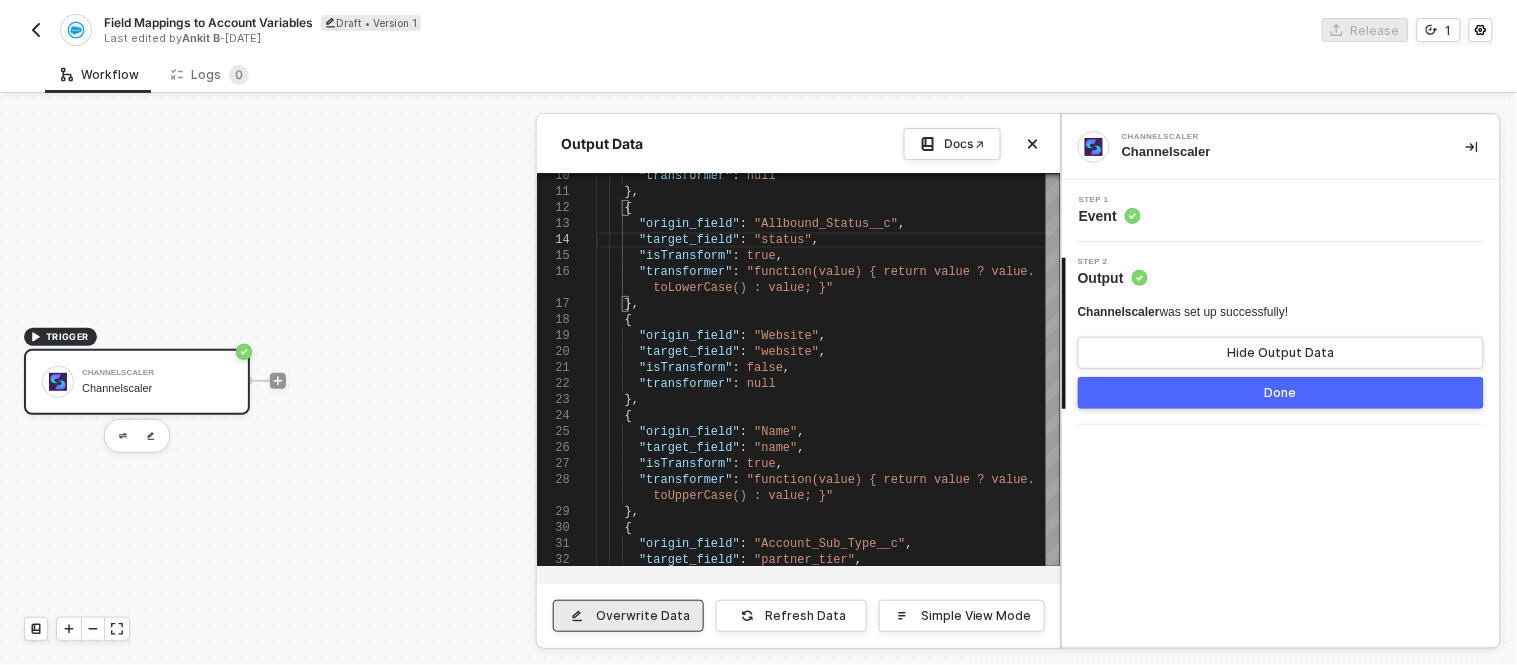 click on "Overwrite Data" at bounding box center [628, 616] 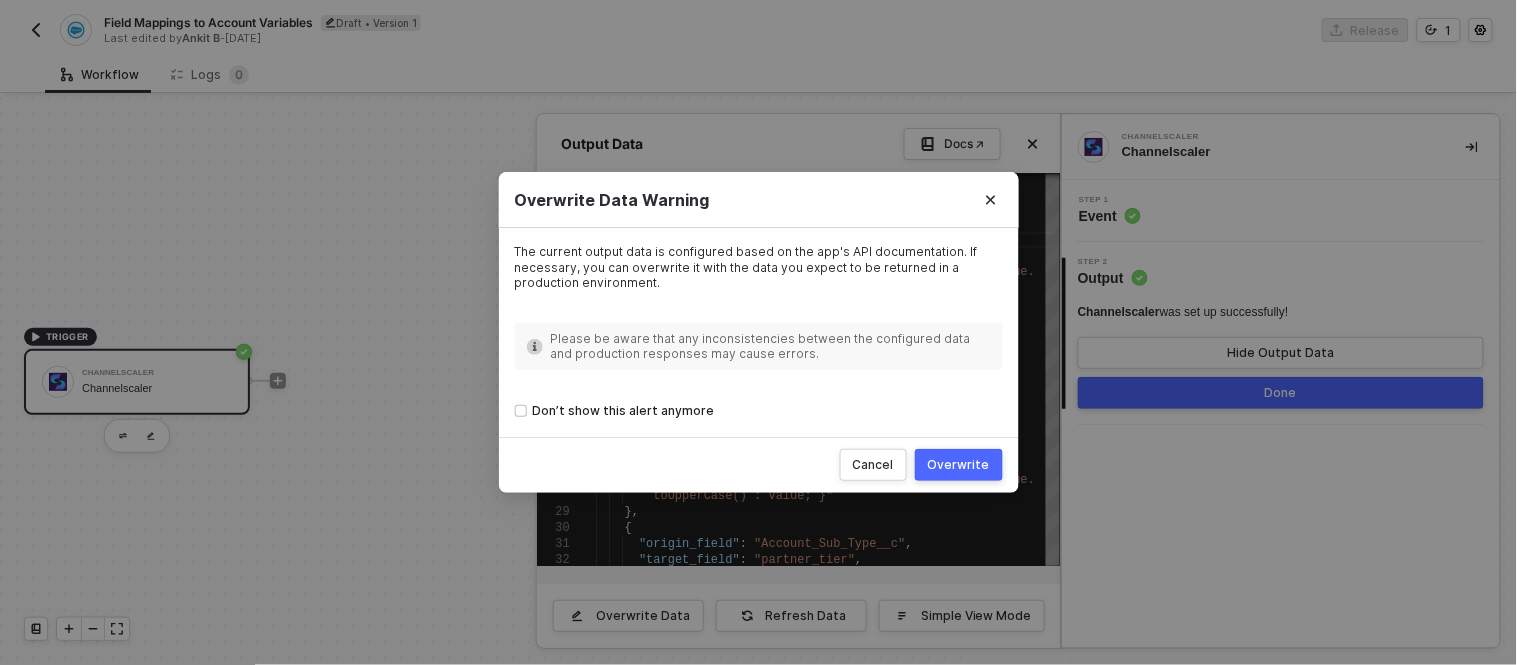 click on "Overwrite" at bounding box center [959, 465] 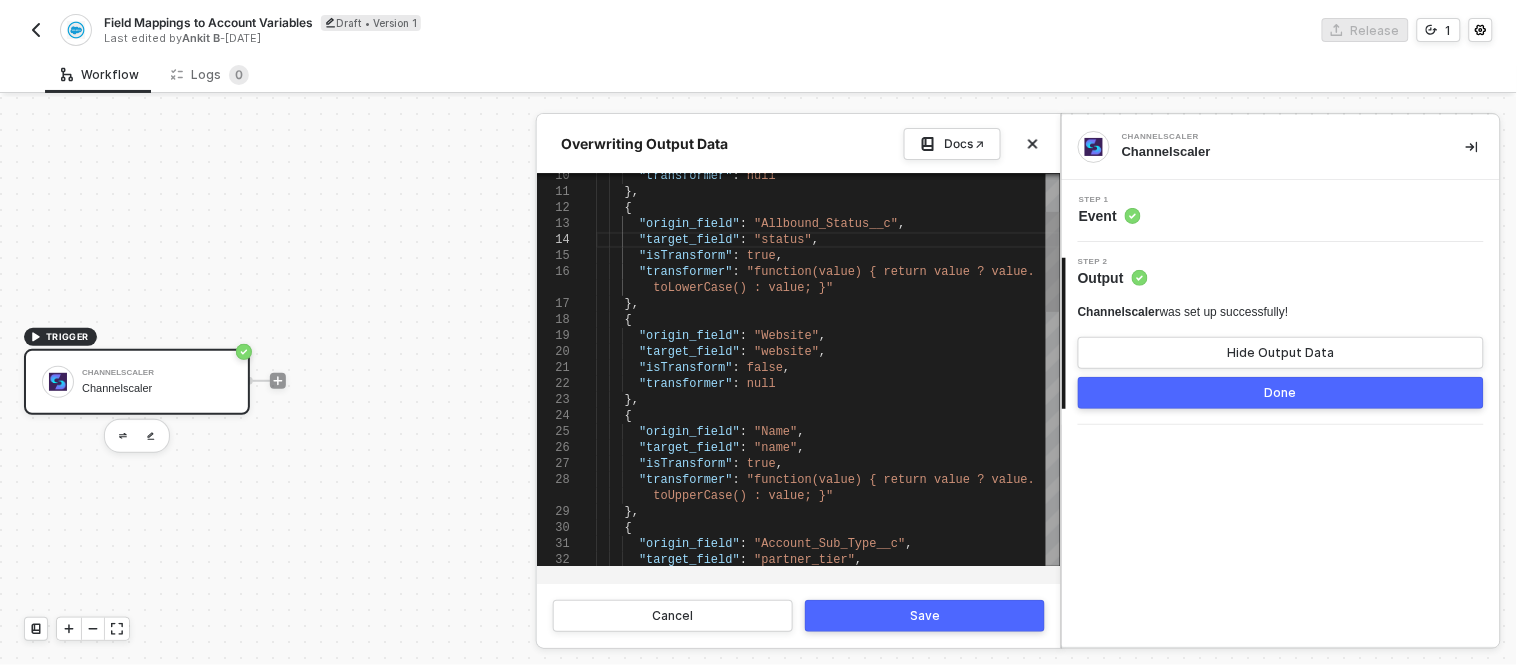 click on ""transformer" :   null" at bounding box center (828, 384) 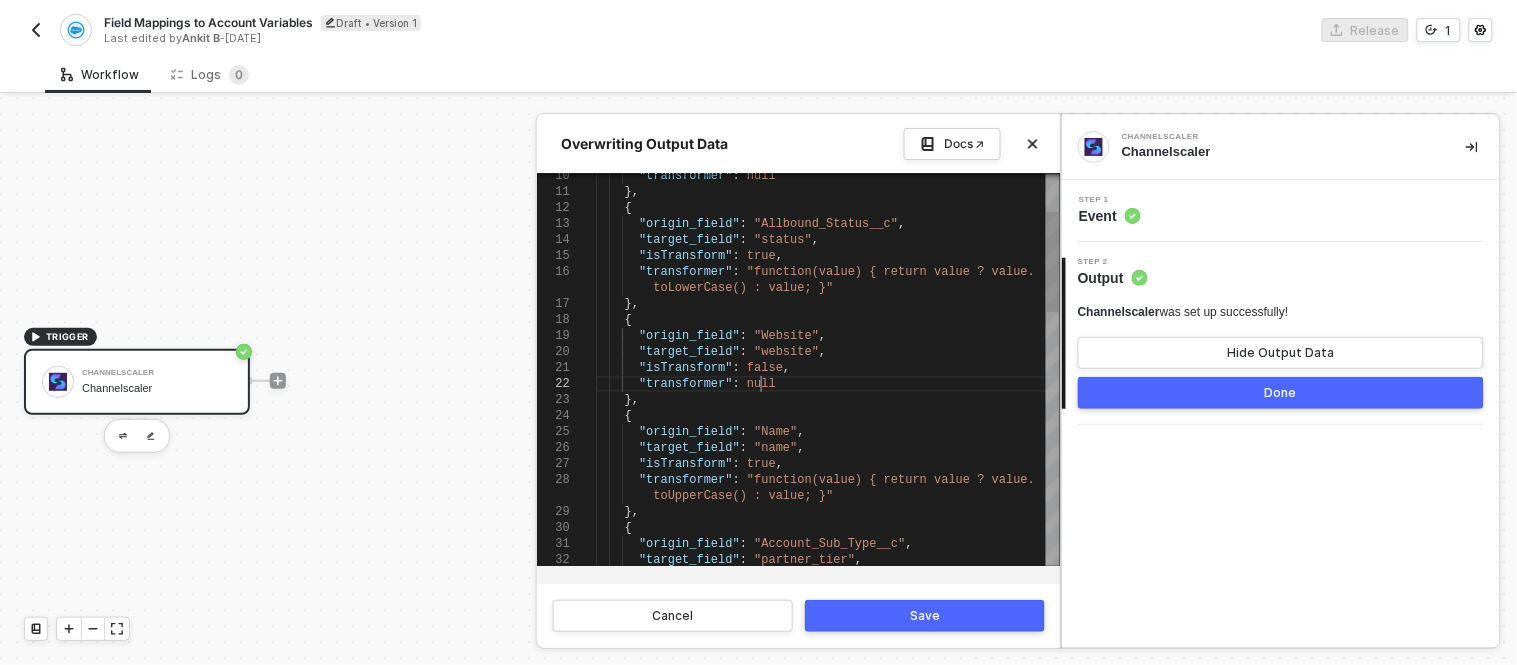 scroll, scrollTop: 0, scrollLeft: 202, axis: horizontal 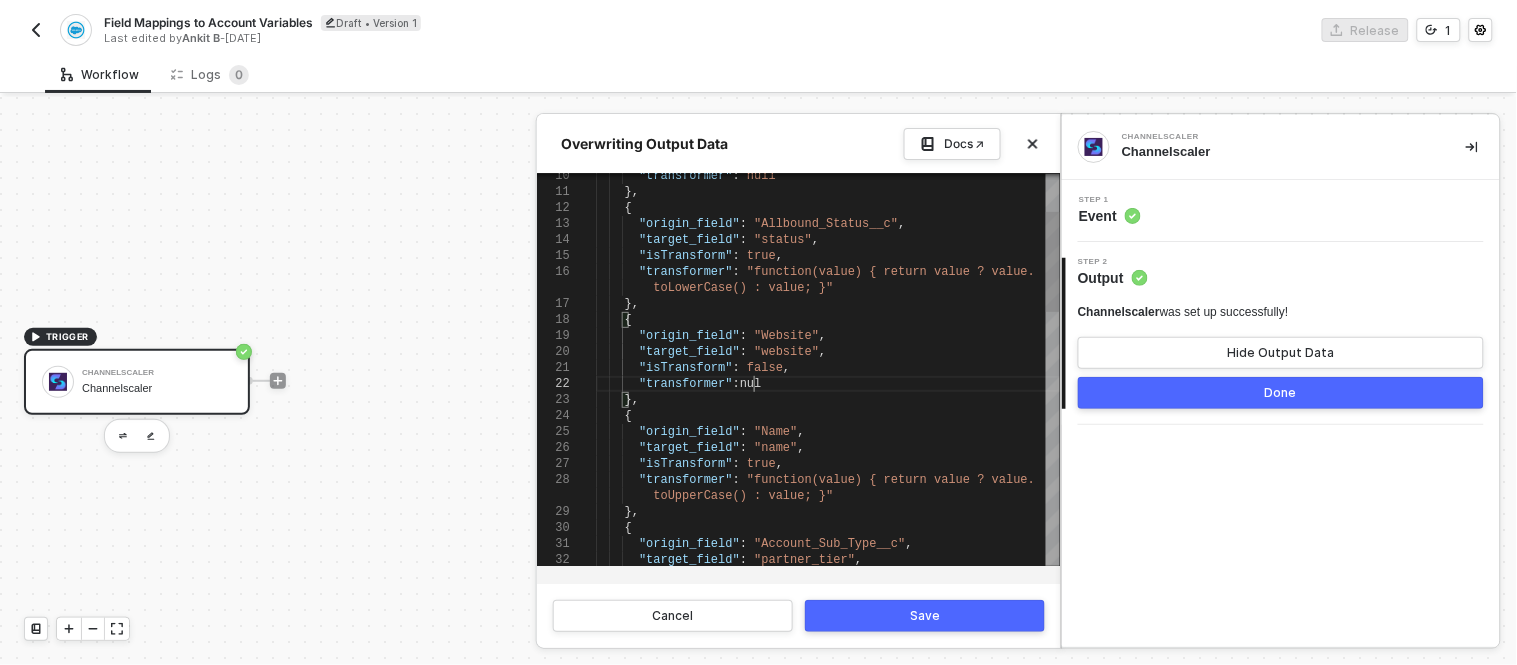 paste on "{
"origin_field": "Account_Owner_Email_Address__c",
"target_field": "cam_email",
"isTransform": false,
"transformer": null
}
]
}
},
{" 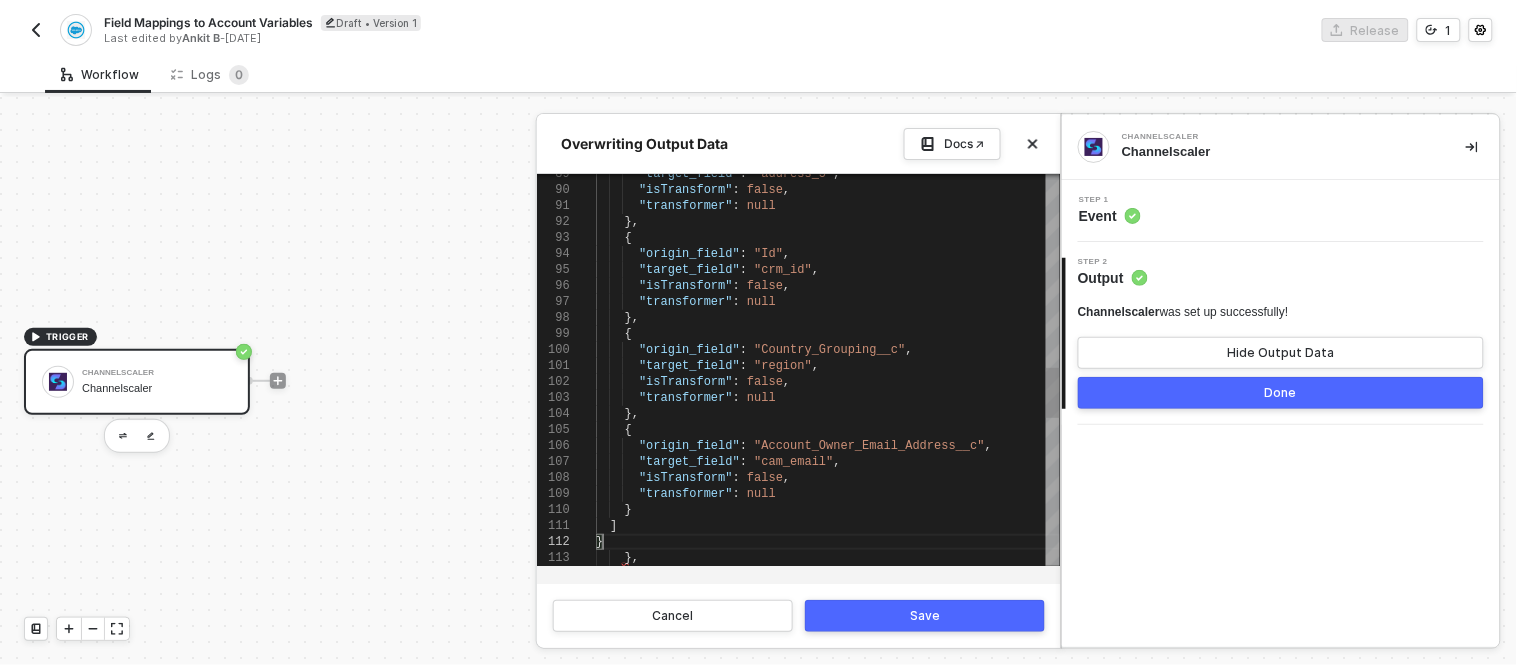type on "{
"origin_object": "sf.Account",
"target_object": "cs.company",
"workflow_id": "12345",
"fields": [
{
"origin_field": "Allbound_ID__c",
"target_field": "id",
"isTransform": false,
"transformer": null
…}" 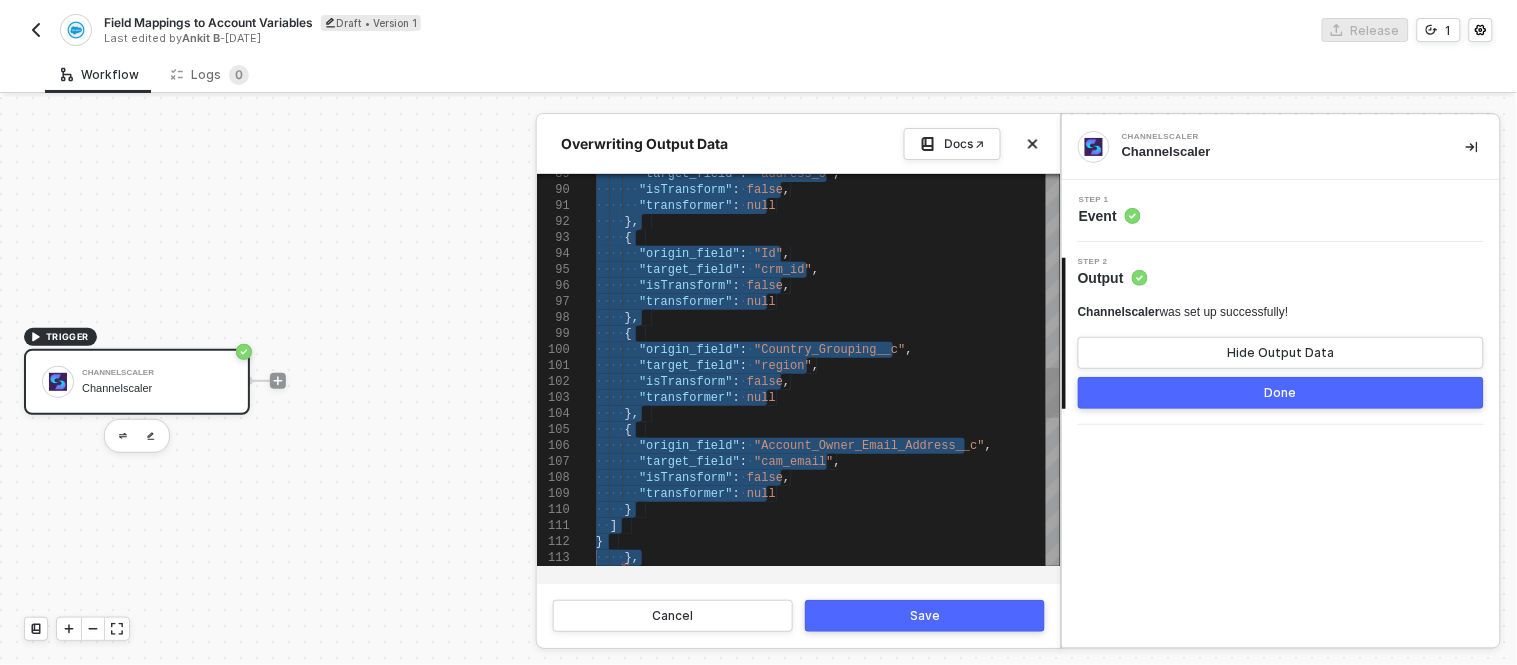 scroll, scrollTop: 0, scrollLeft: 0, axis: both 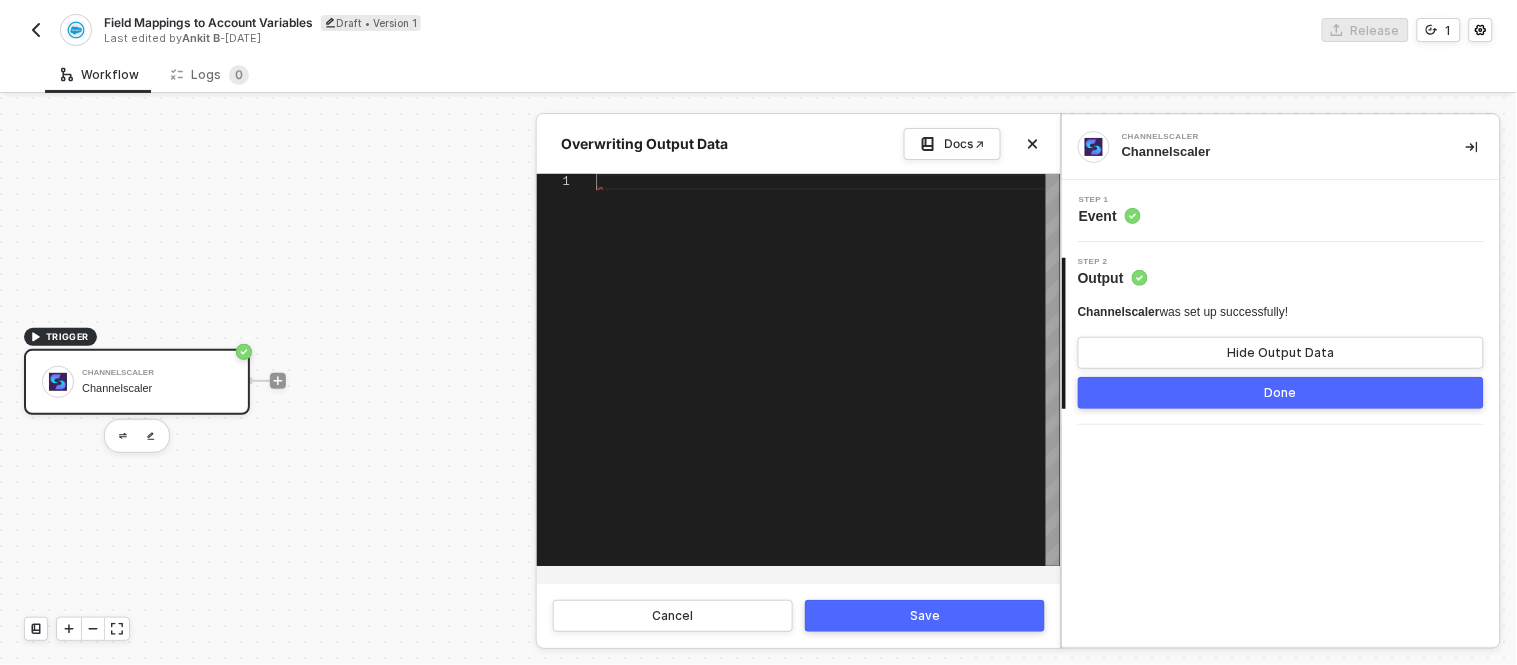 paste on ""target_field": "cam_email",
"isTransform": false,
"transformer": null
}
]
}" 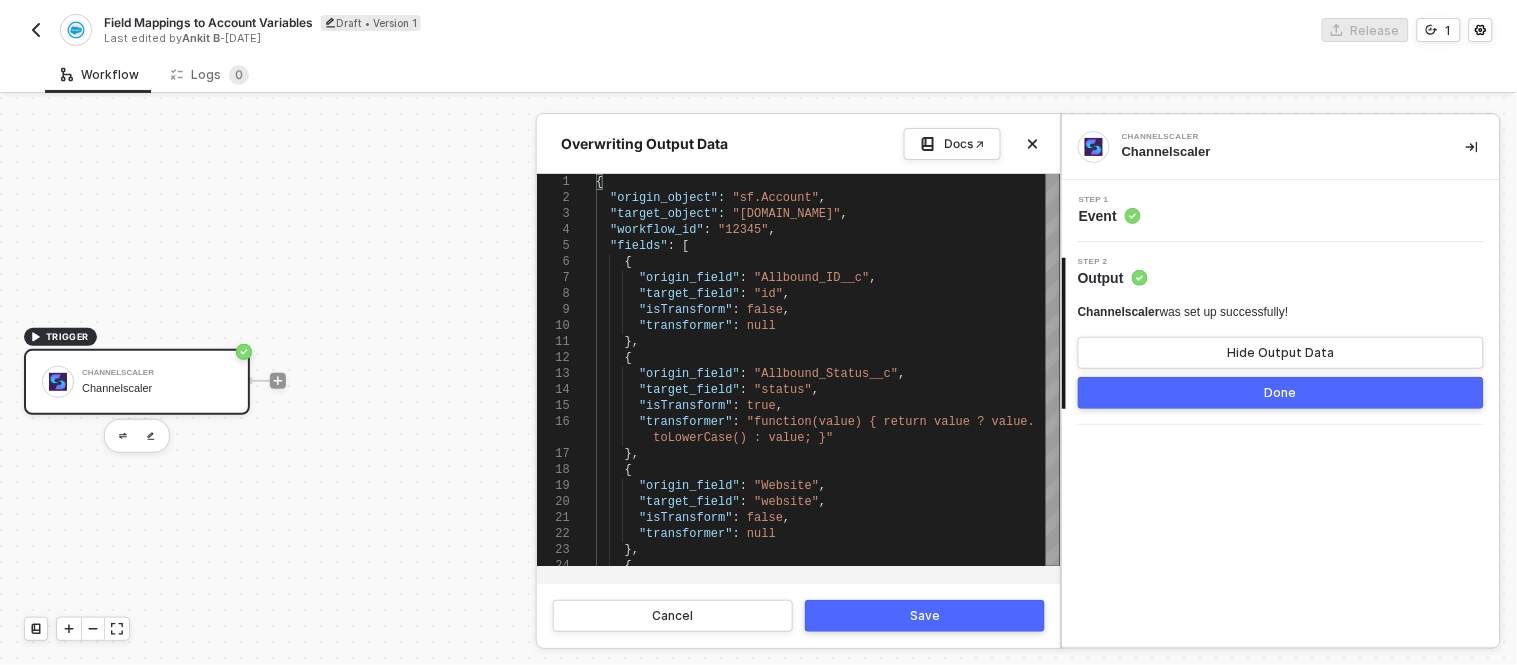 click on "Save" at bounding box center [925, 616] 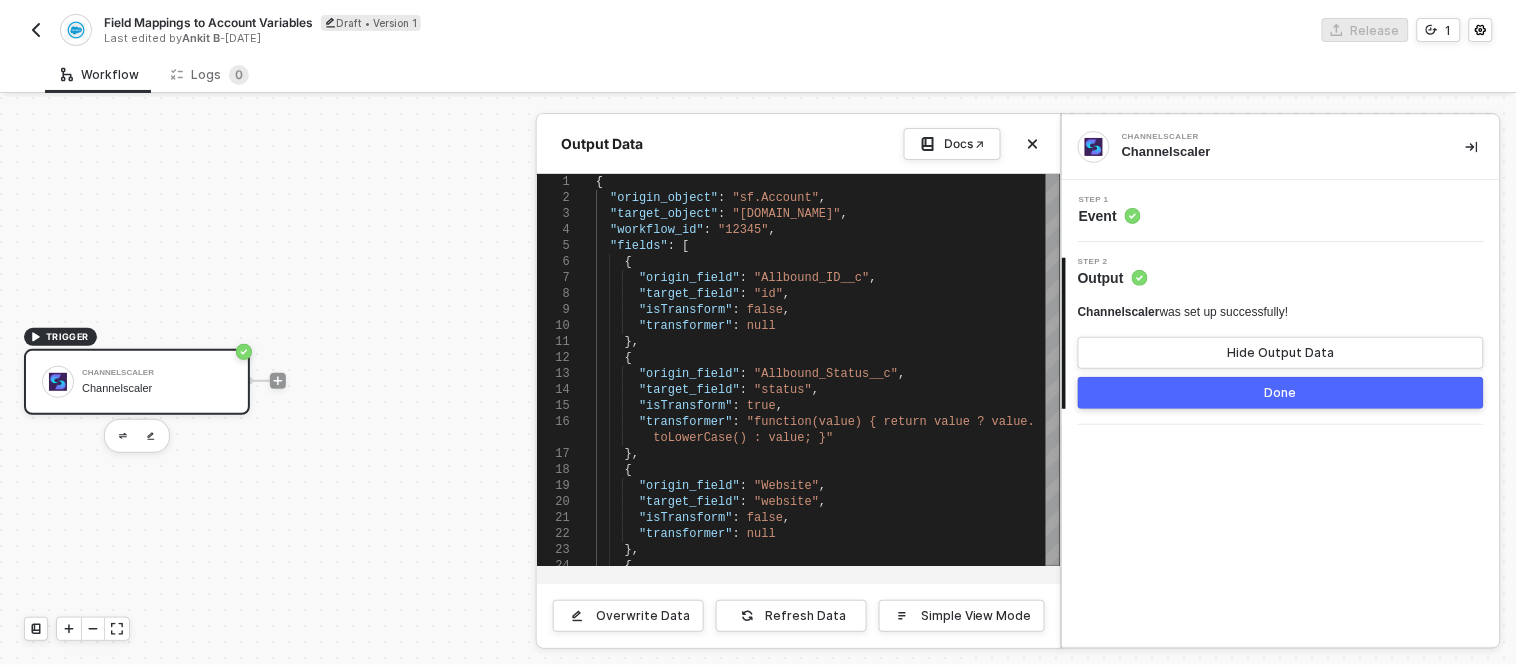 click at bounding box center (758, 381) 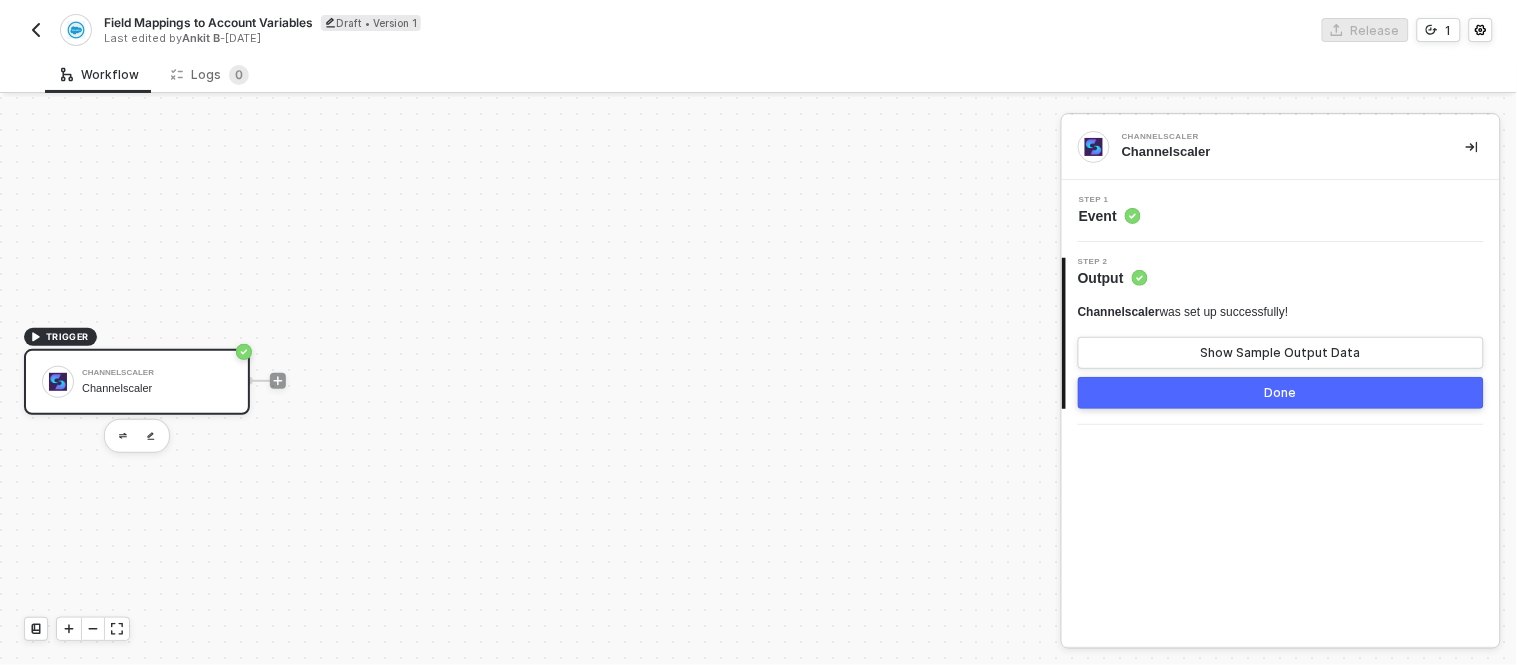 click at bounding box center [278, 381] 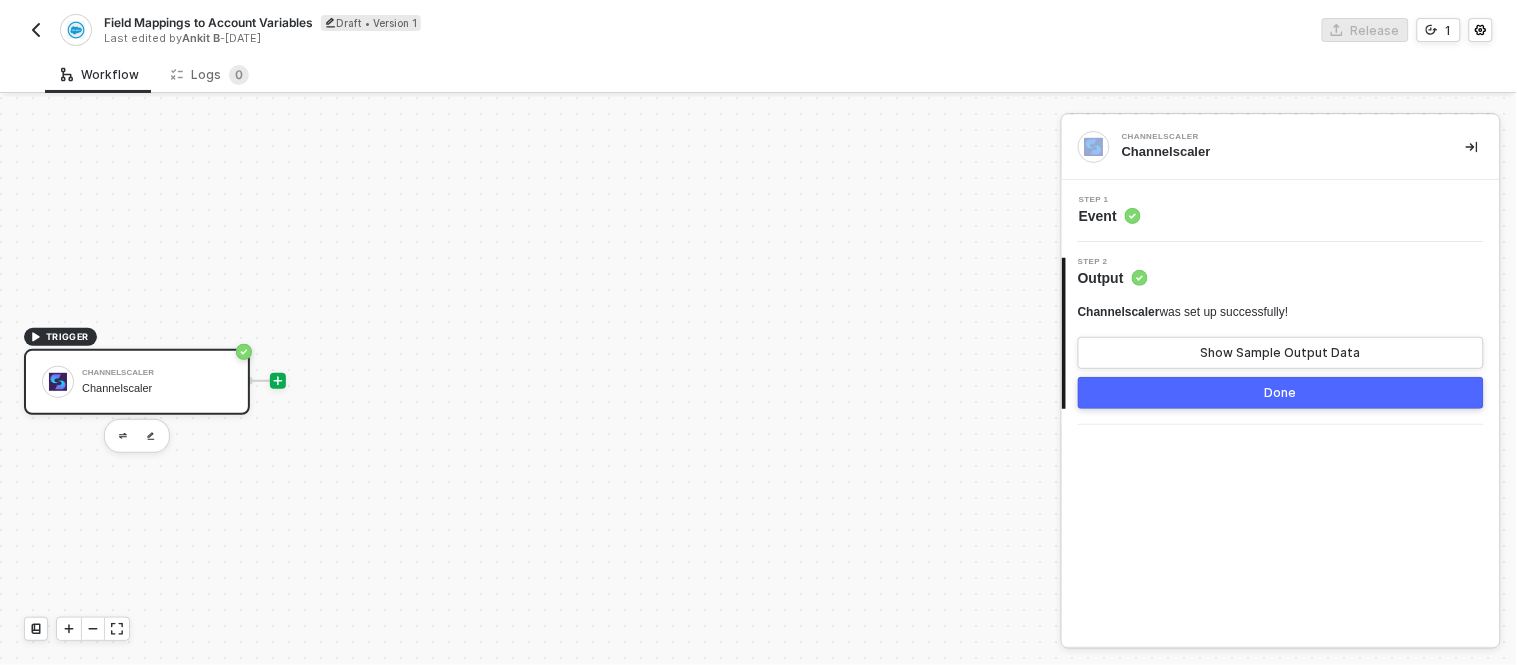 click at bounding box center [278, 381] 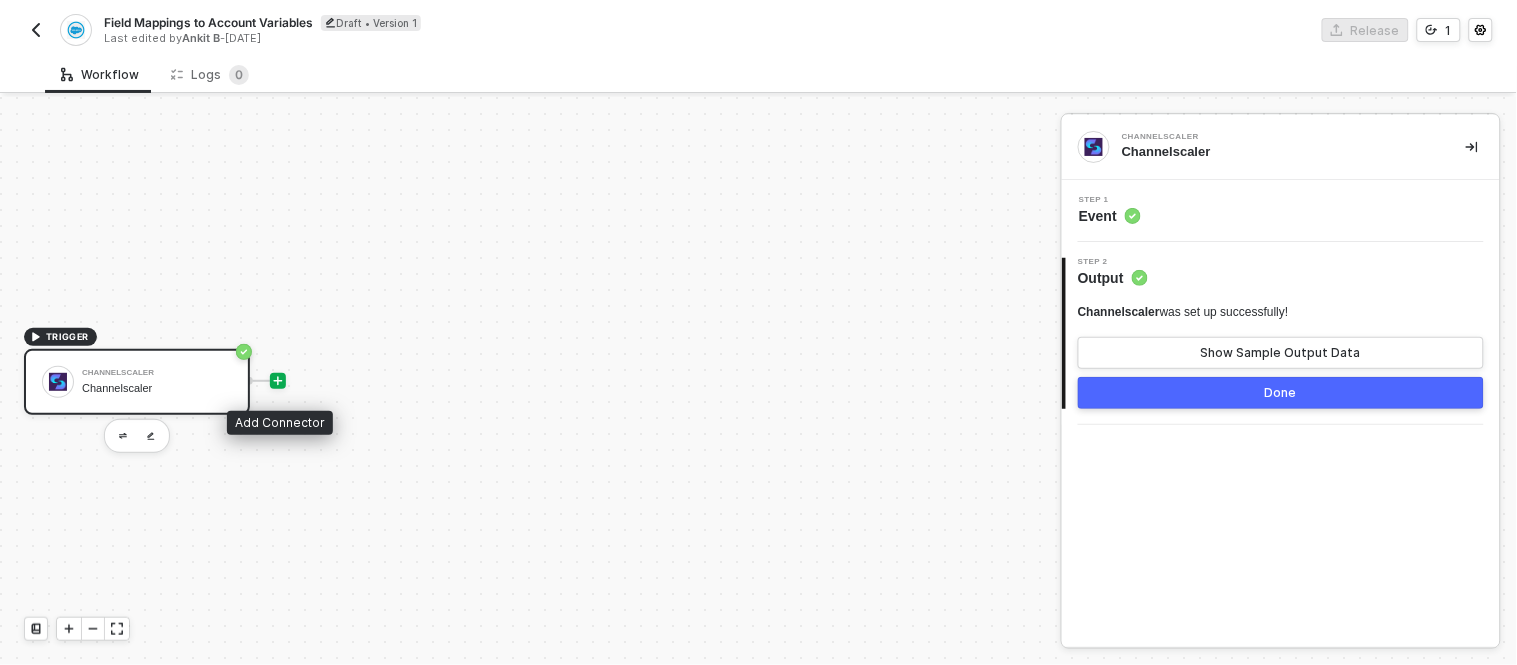 click 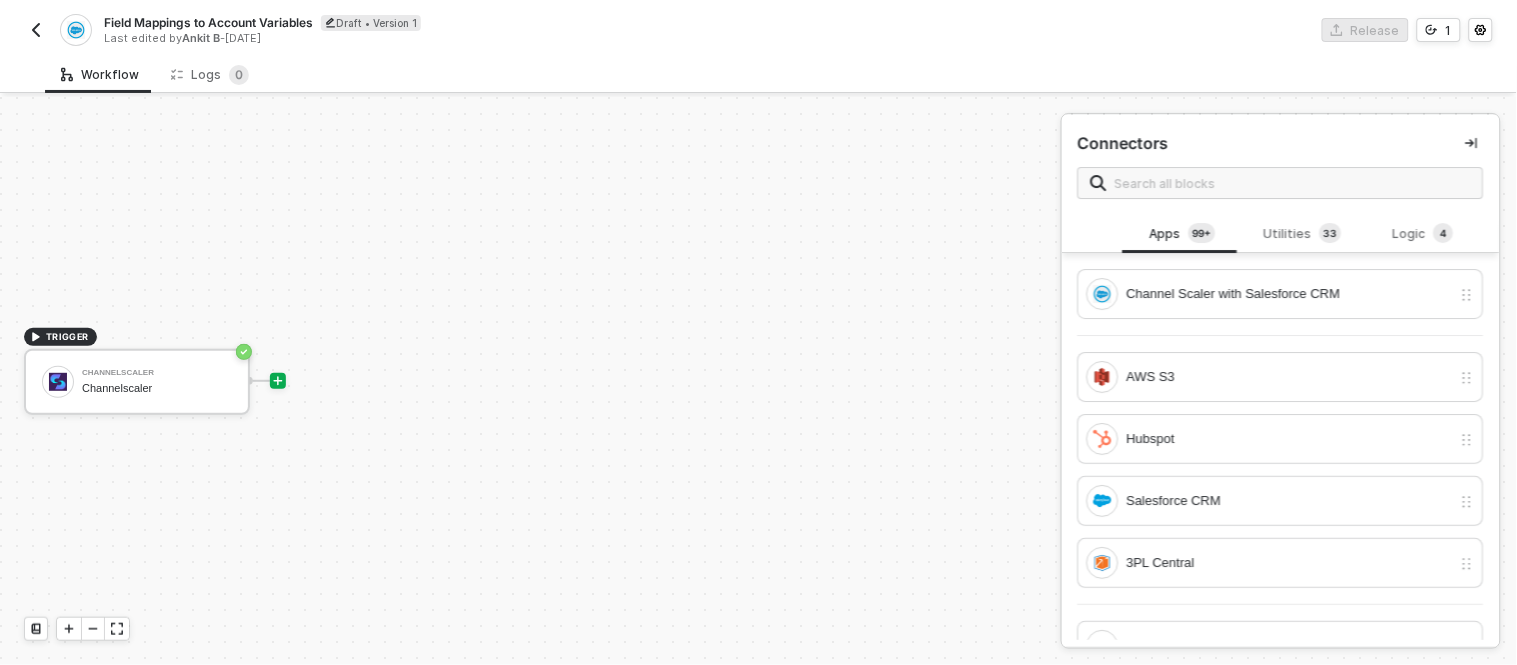 click at bounding box center [278, 381] 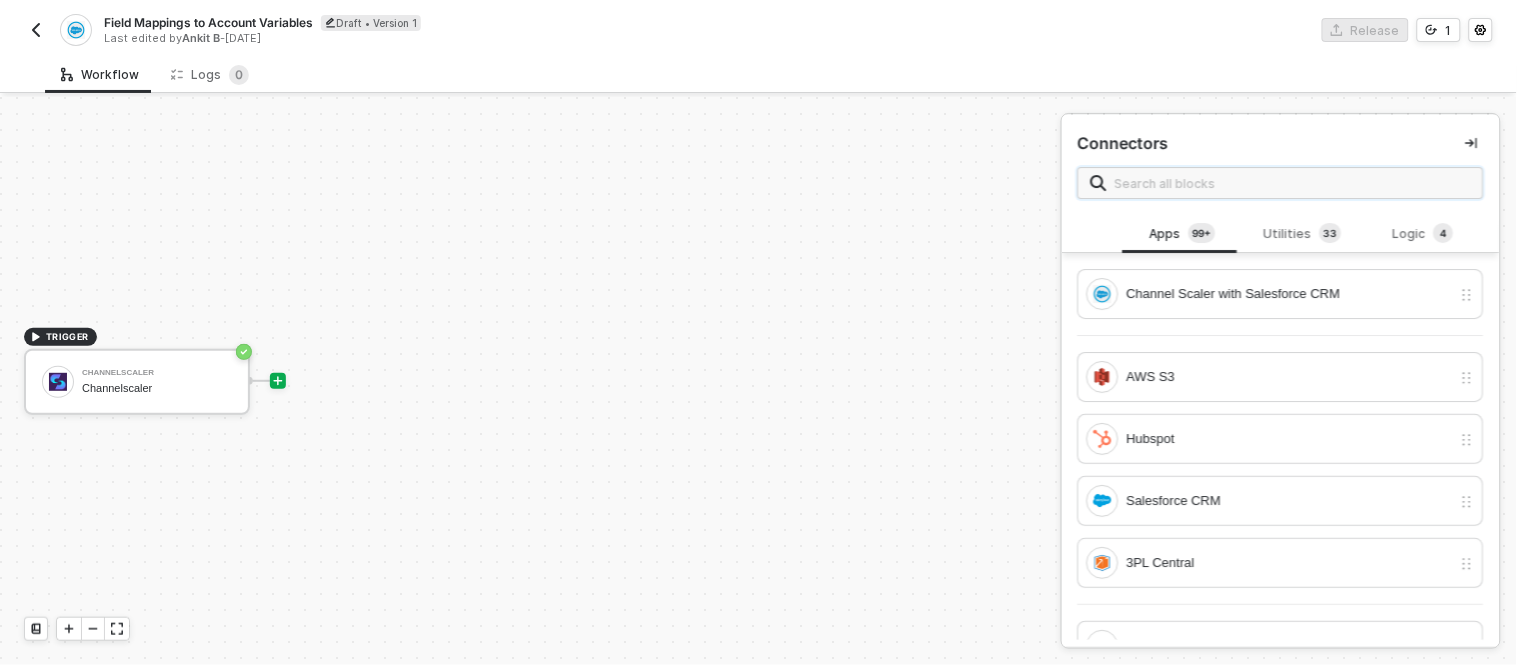 click at bounding box center [1293, 183] 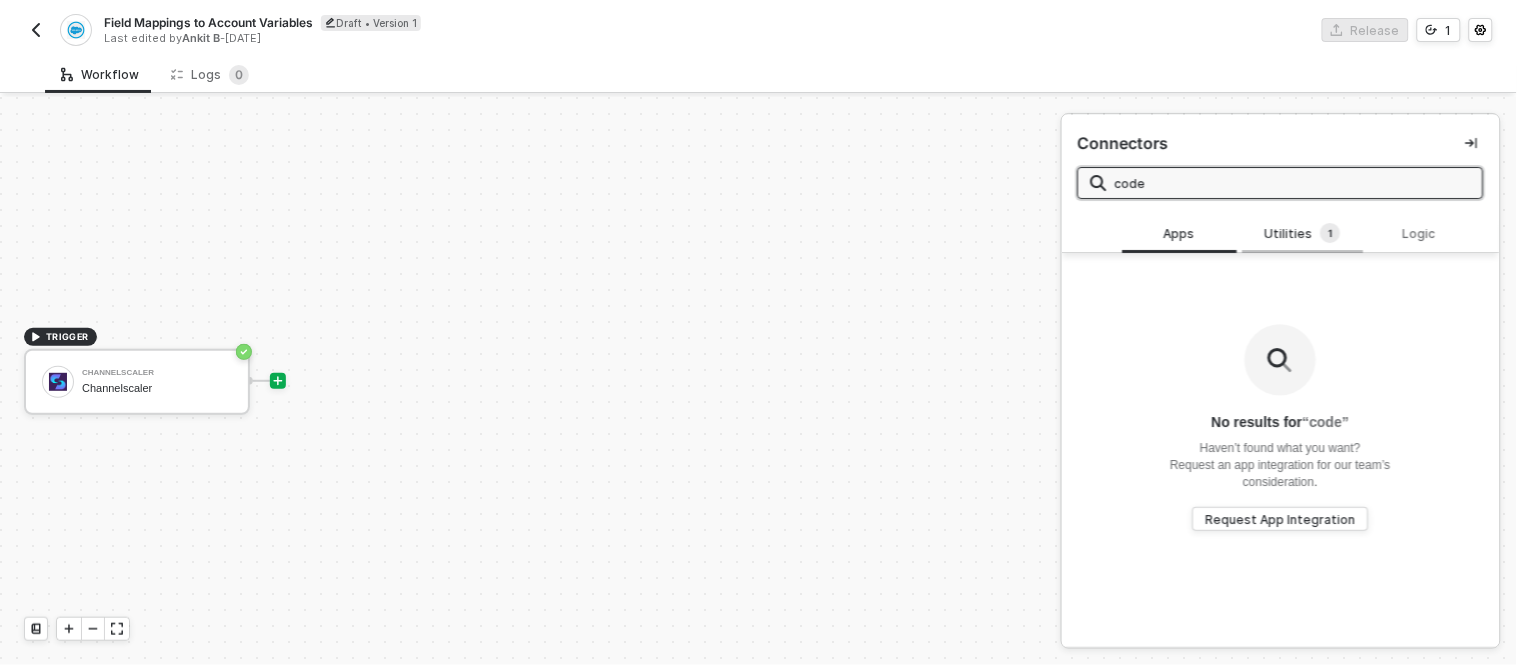 type on "code" 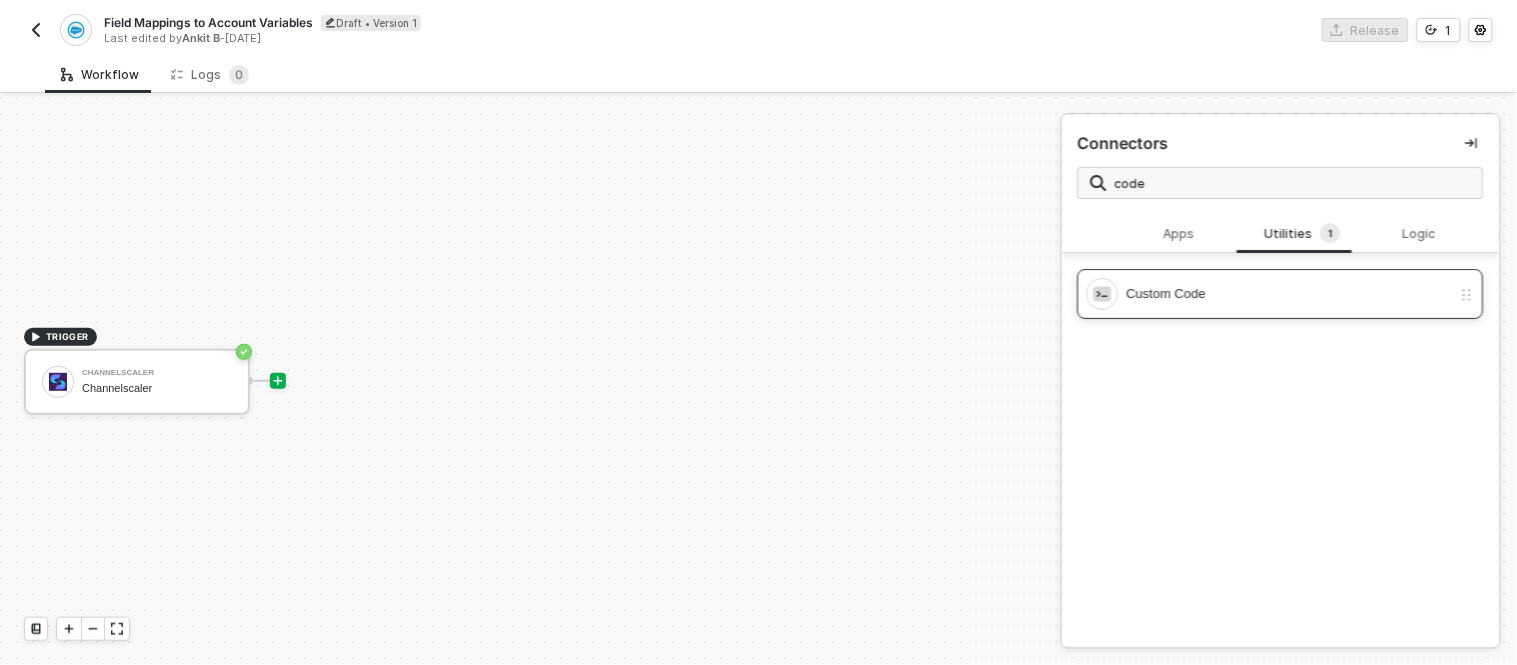 click on "Custom Code" at bounding box center (1289, 294) 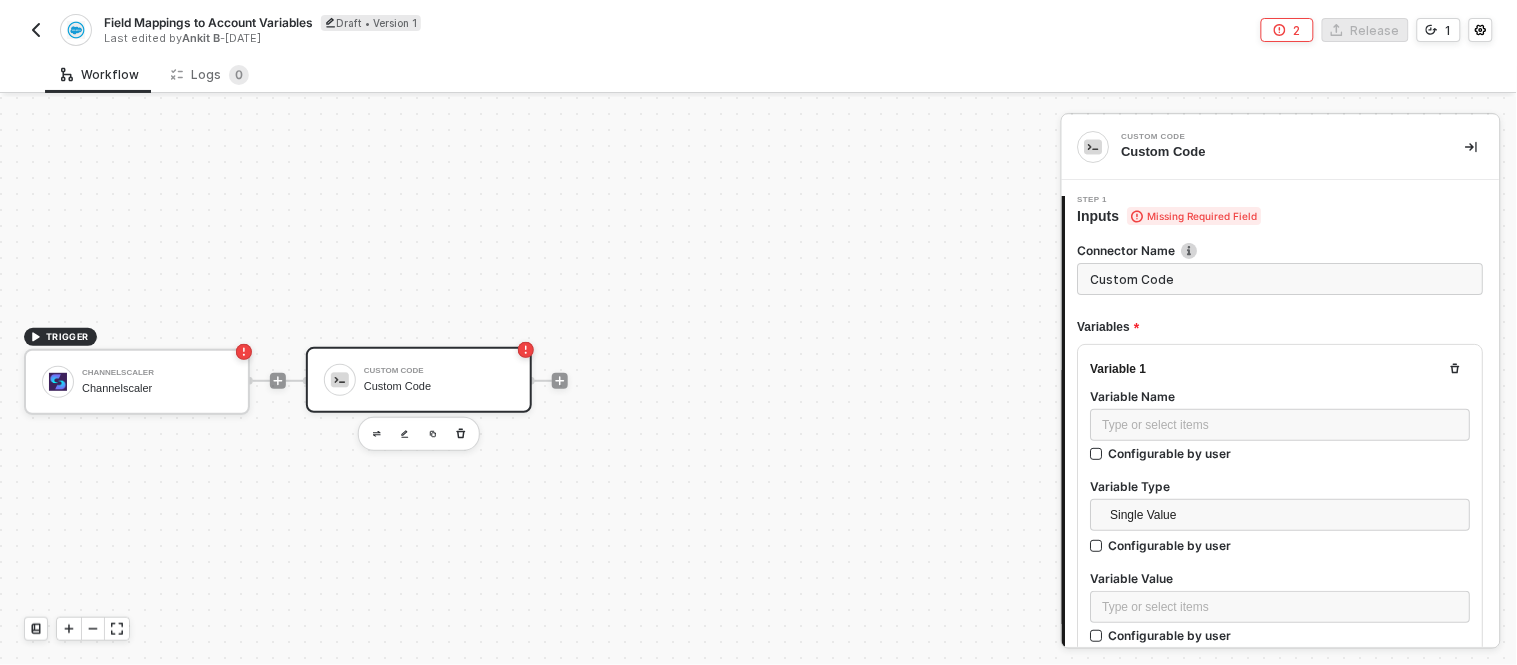 type on "/* You can access variables on the inputData object. ex:
const myVariable = inputData.variableName;
This code will run inside a Promise, so make
sure to call resolve(outputData) when done," 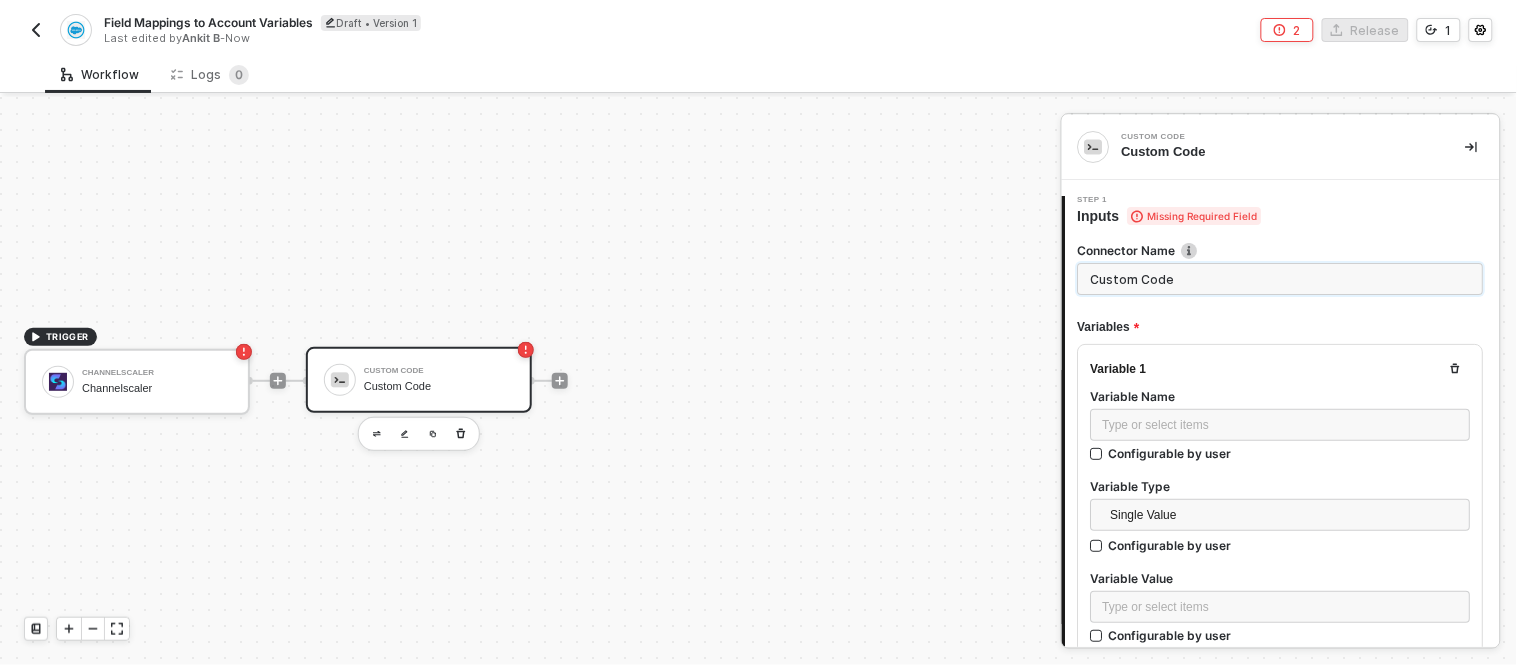 click on "Custom Code" at bounding box center (1281, 279) 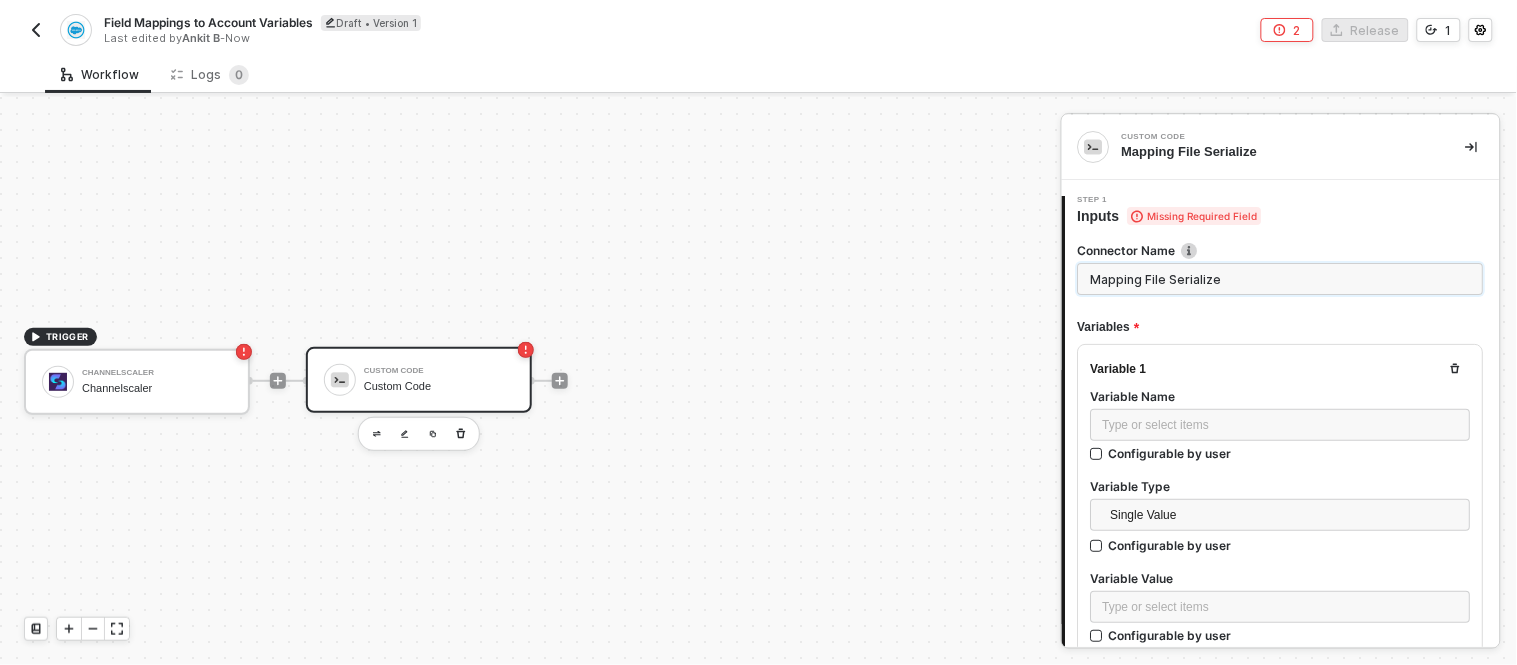 click on "Mapping File Serialize" at bounding box center (1281, 279) 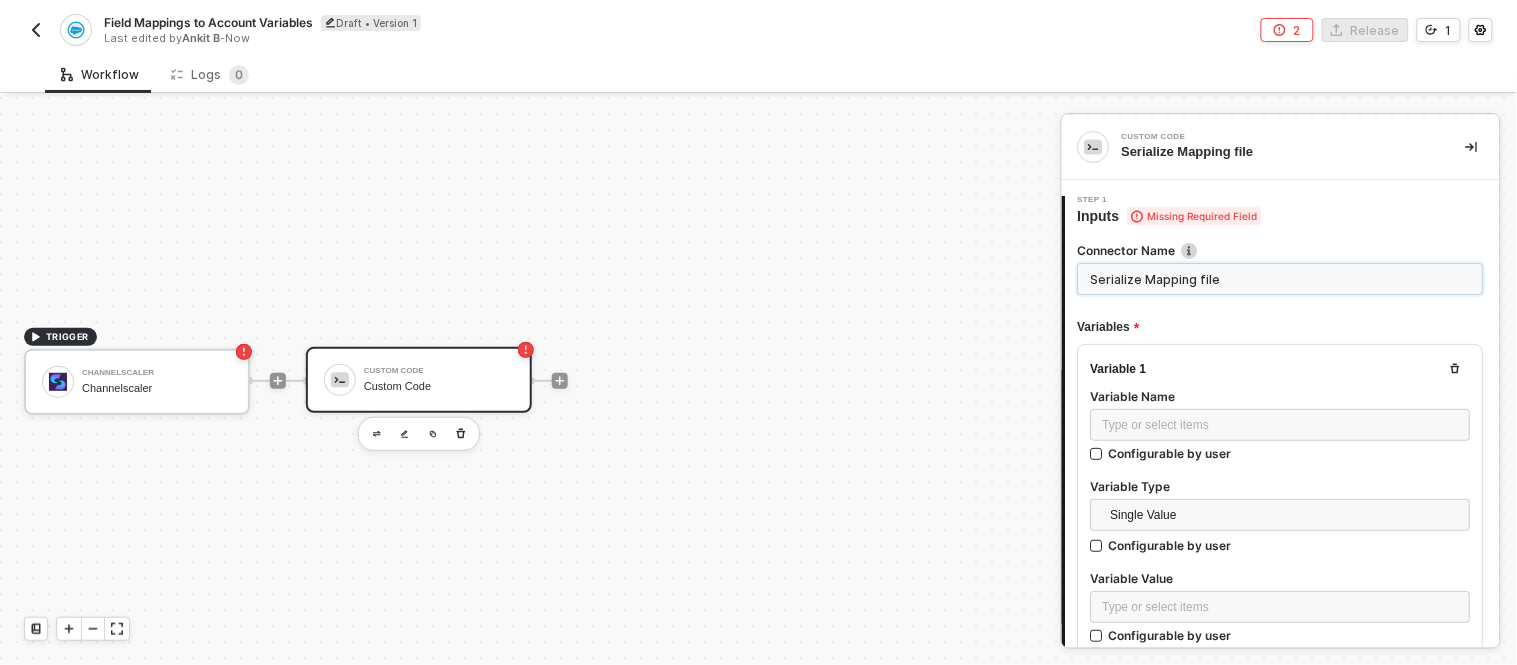 type on "Serialize Mapping file" 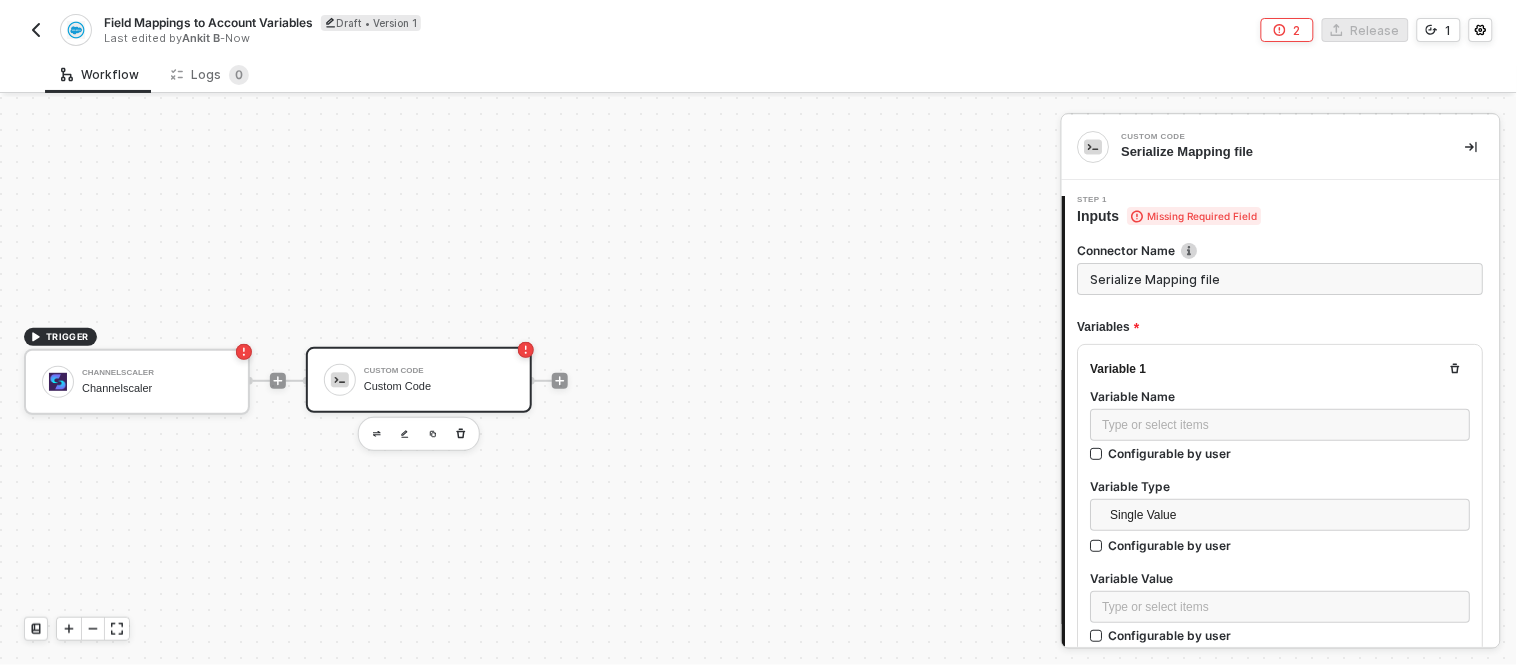 click on "Variables" at bounding box center (1281, 327) 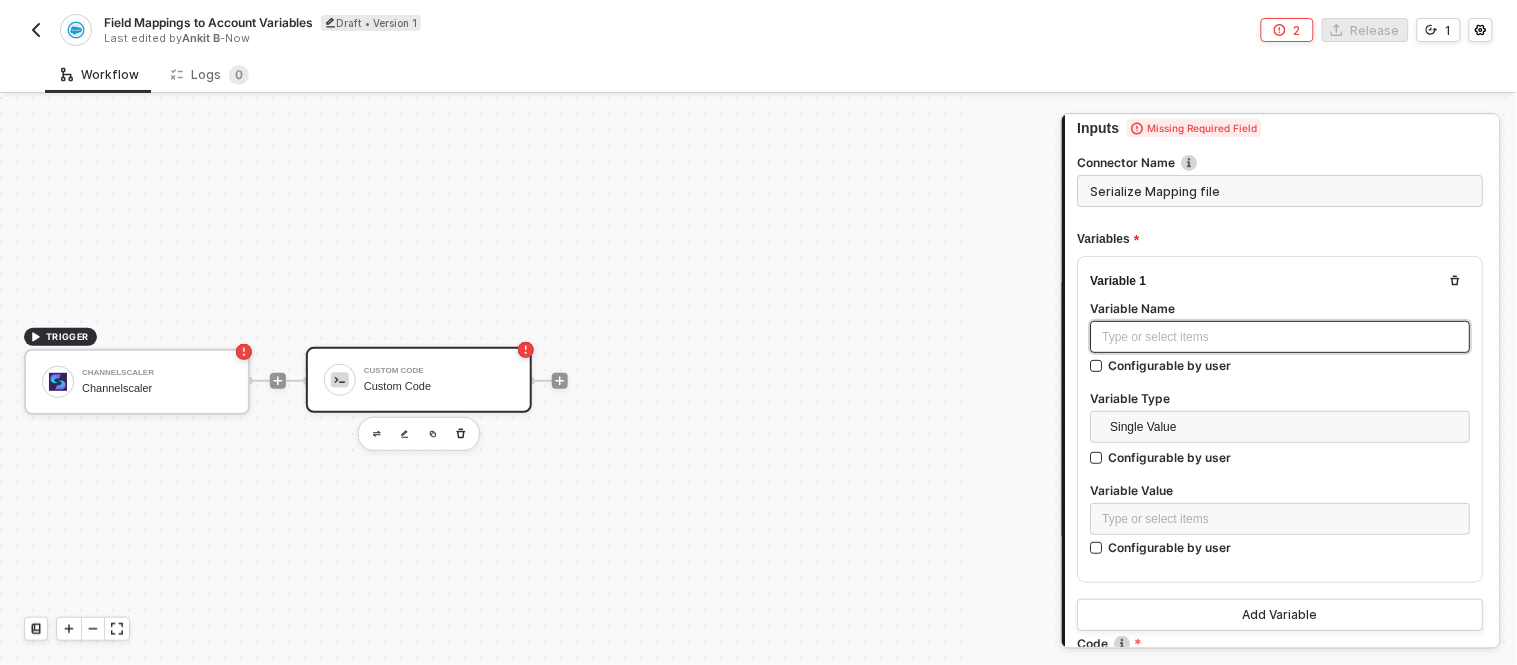 click on "Type or select items ﻿" at bounding box center [1281, 337] 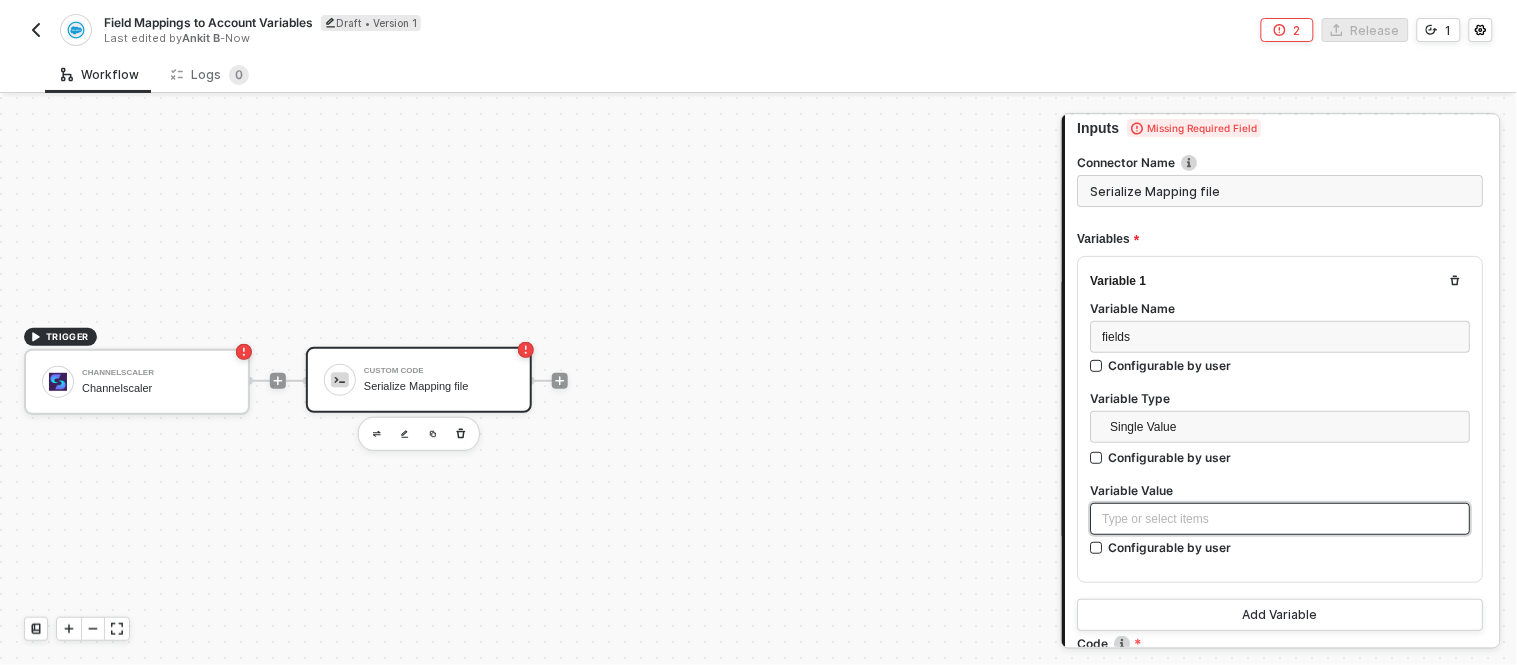 click on "Type or select items ﻿" at bounding box center (1281, 519) 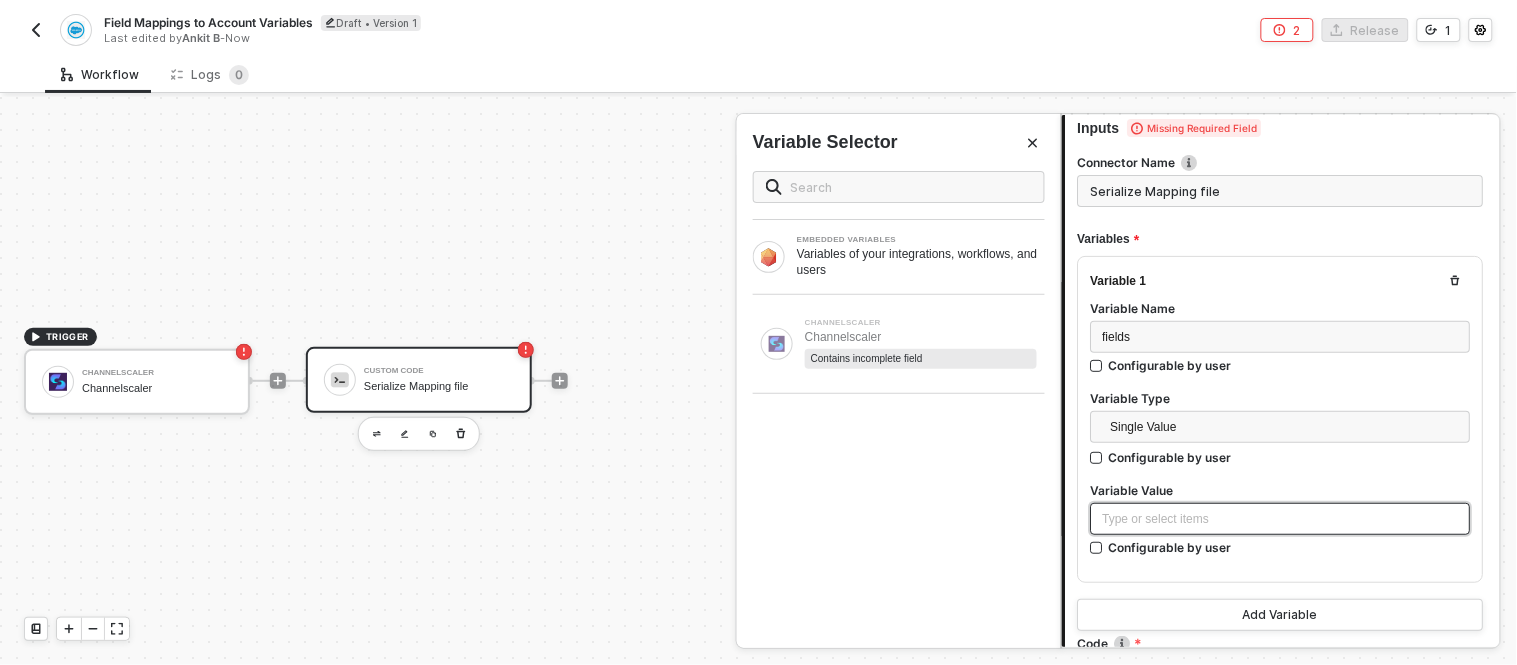 click on "Type or select items ﻿" at bounding box center [1281, 519] 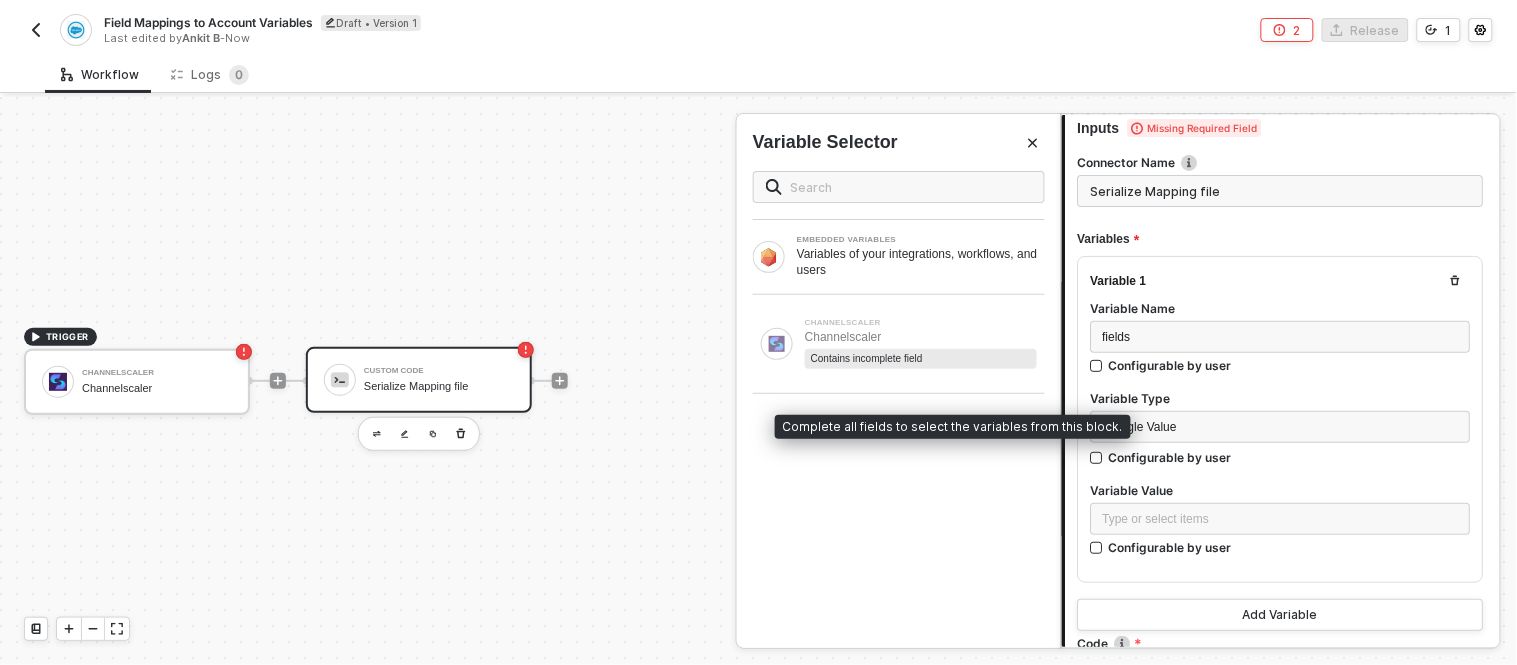 click on "Contains incomplete field" at bounding box center (921, 359) 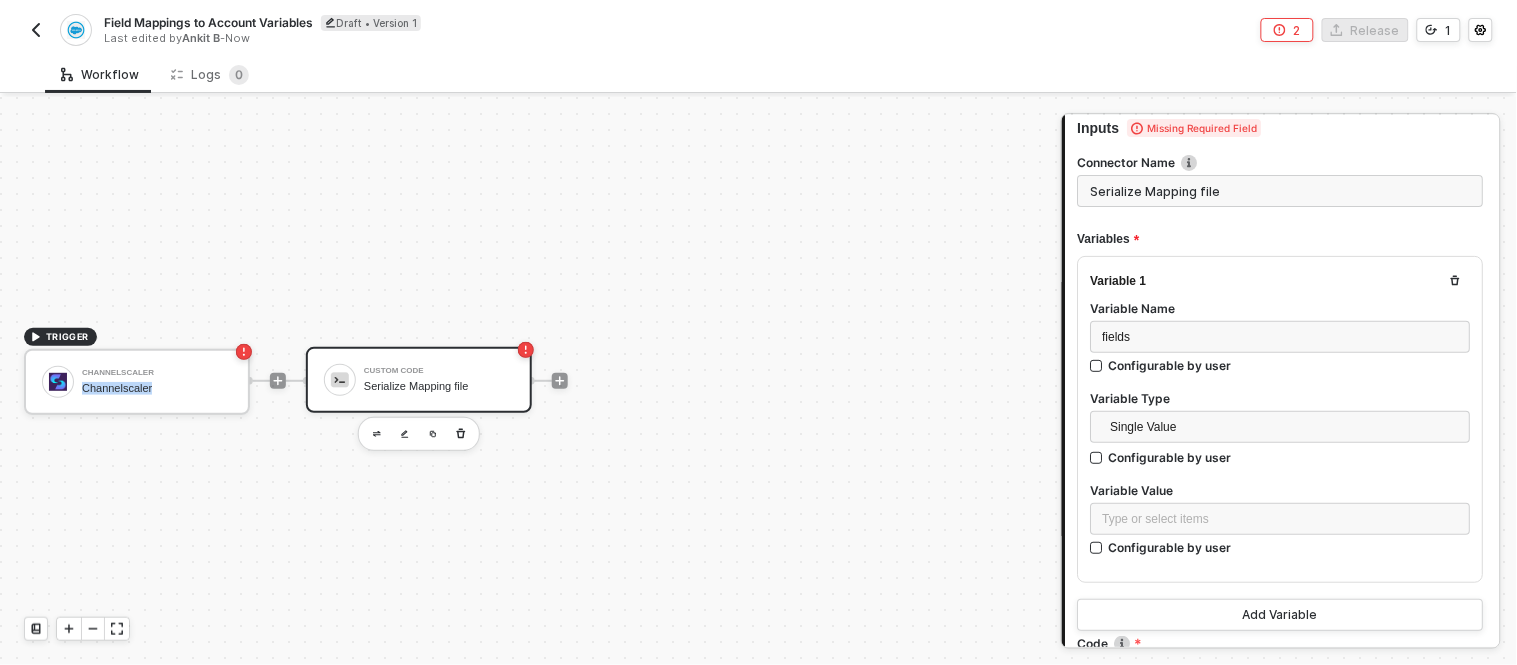 click on "Channelscaler Channelscaler" at bounding box center (157, 382) 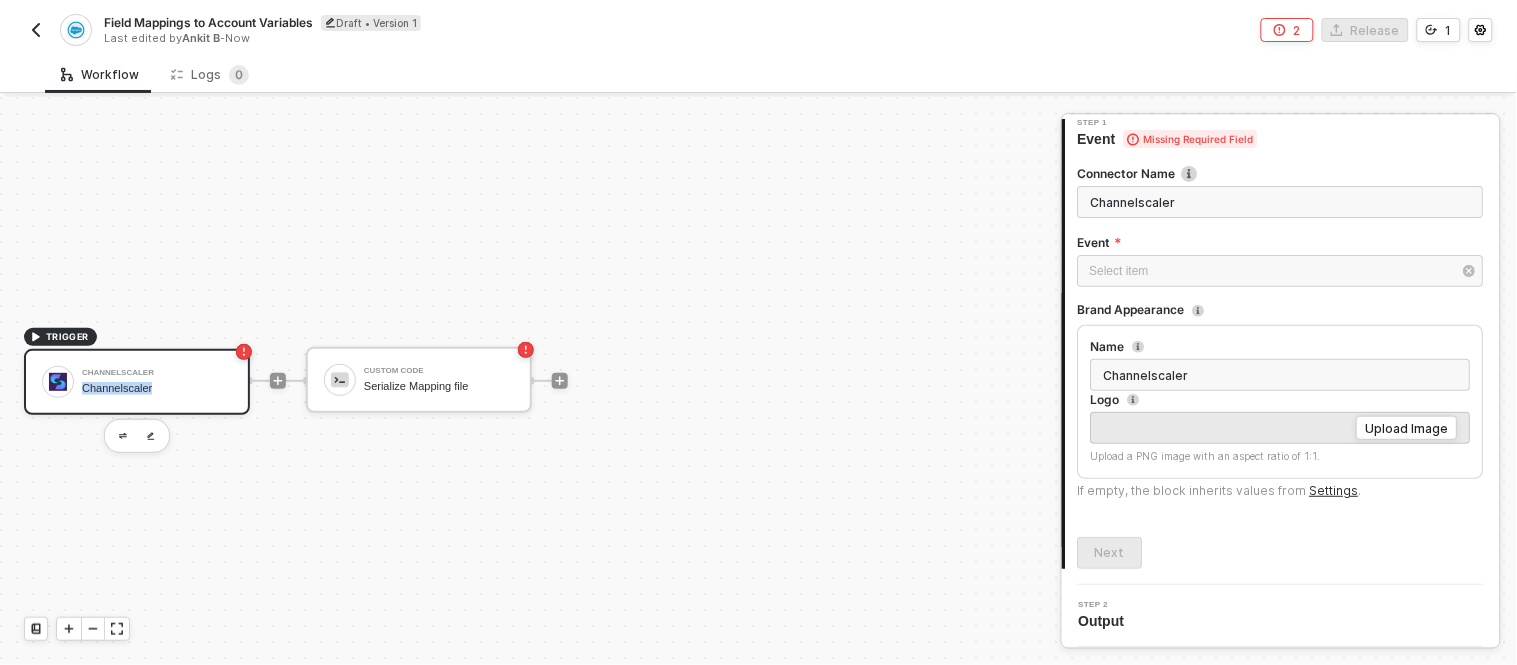 scroll, scrollTop: 0, scrollLeft: 0, axis: both 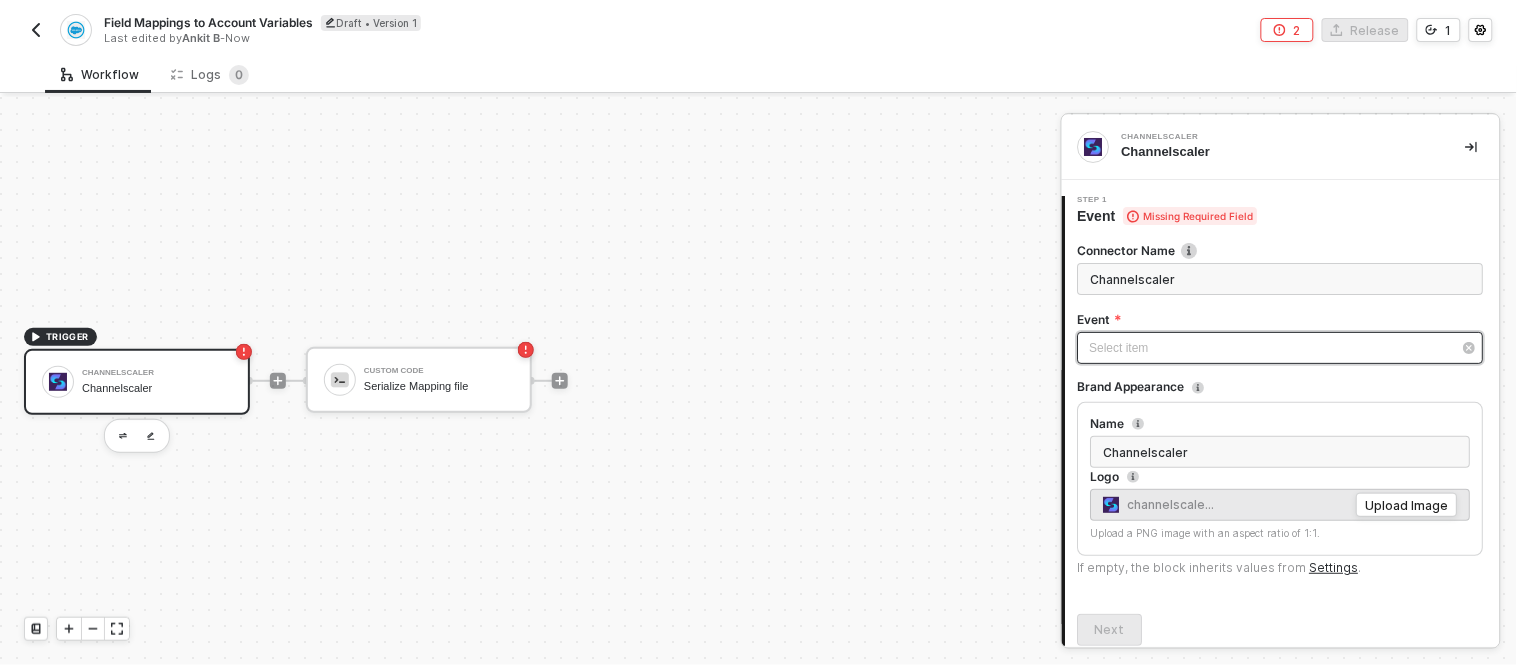 click on "Select item ﻿" at bounding box center [1271, 348] 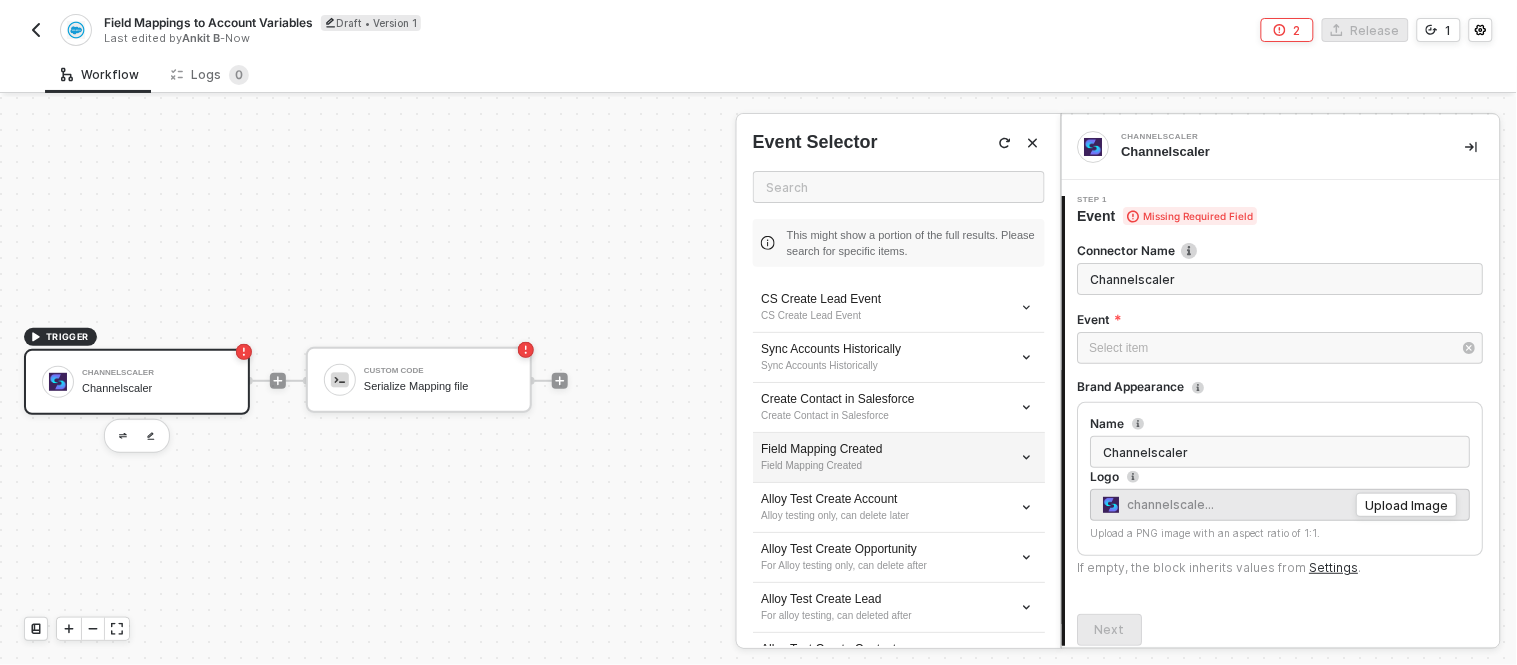 click on "Field Mapping Created" at bounding box center (899, 466) 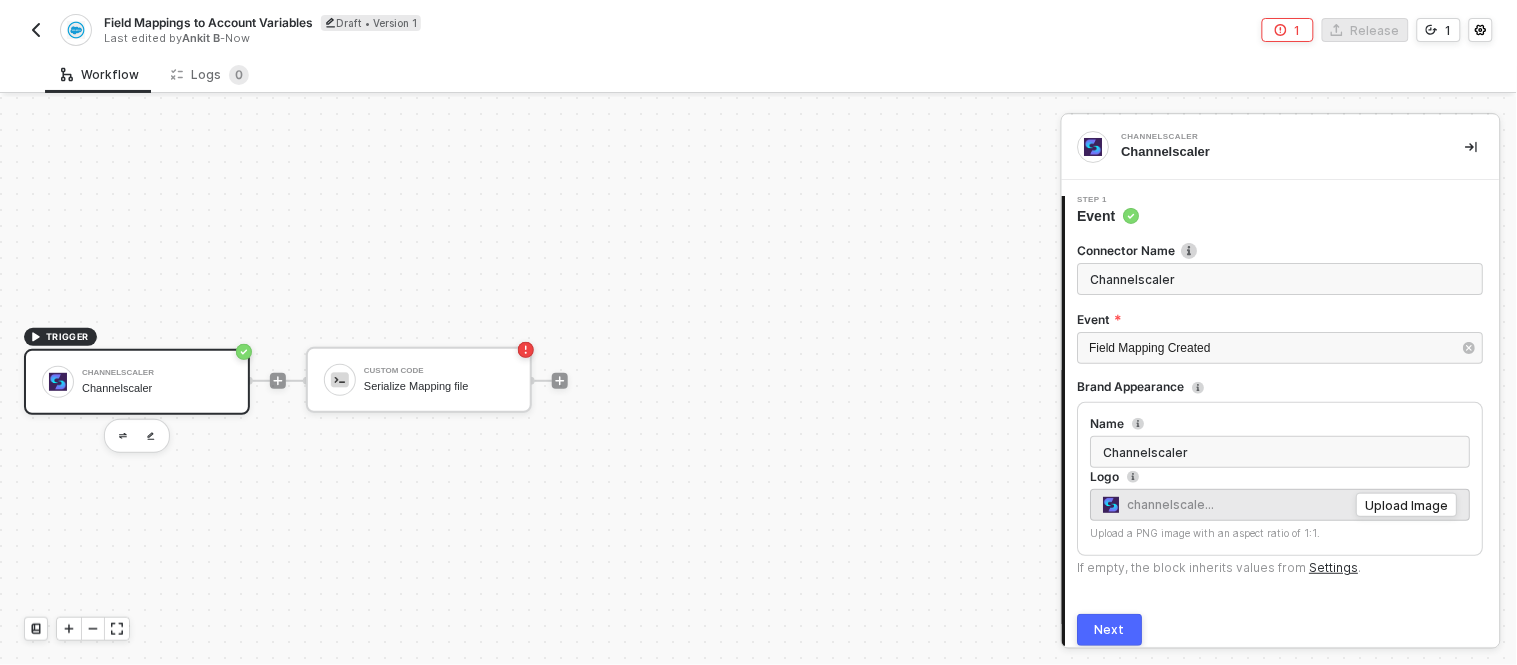 click on "Channelscaler" at bounding box center [157, 388] 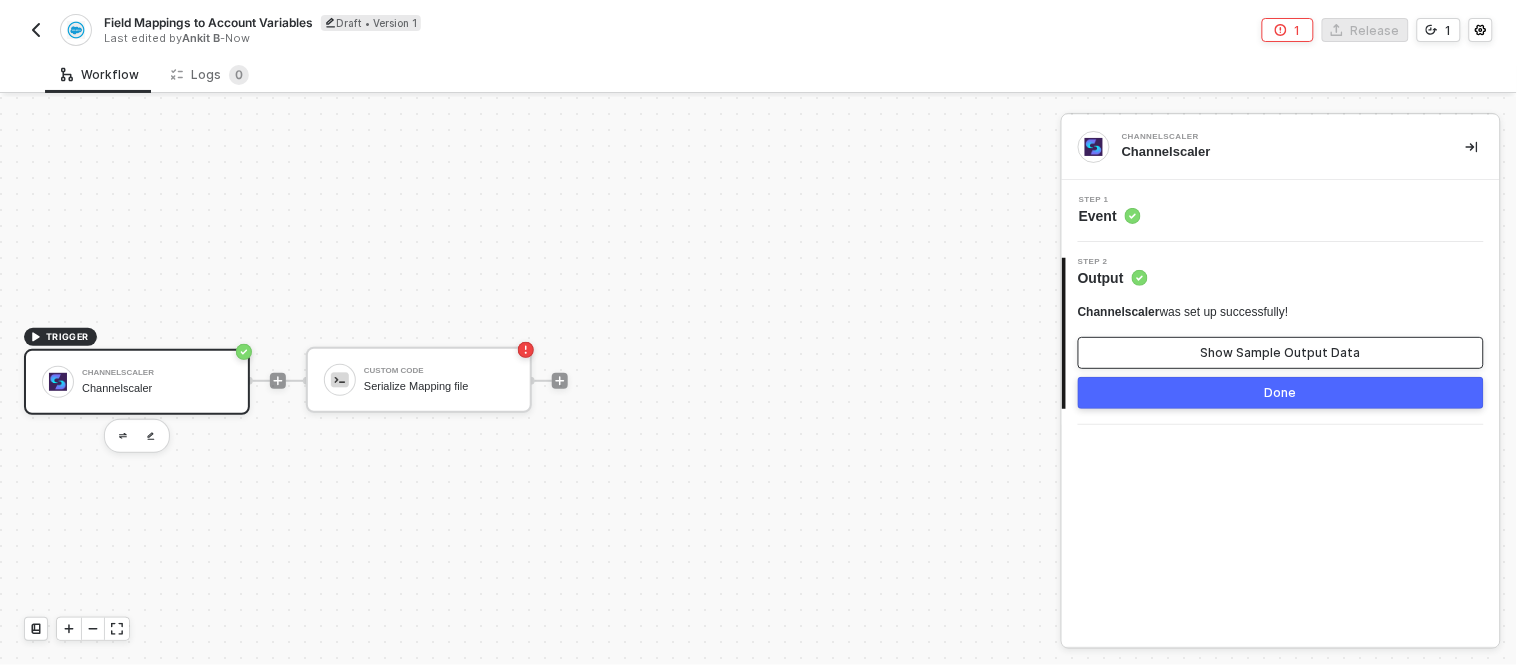 click on "Show Sample Output Data" at bounding box center (1281, 353) 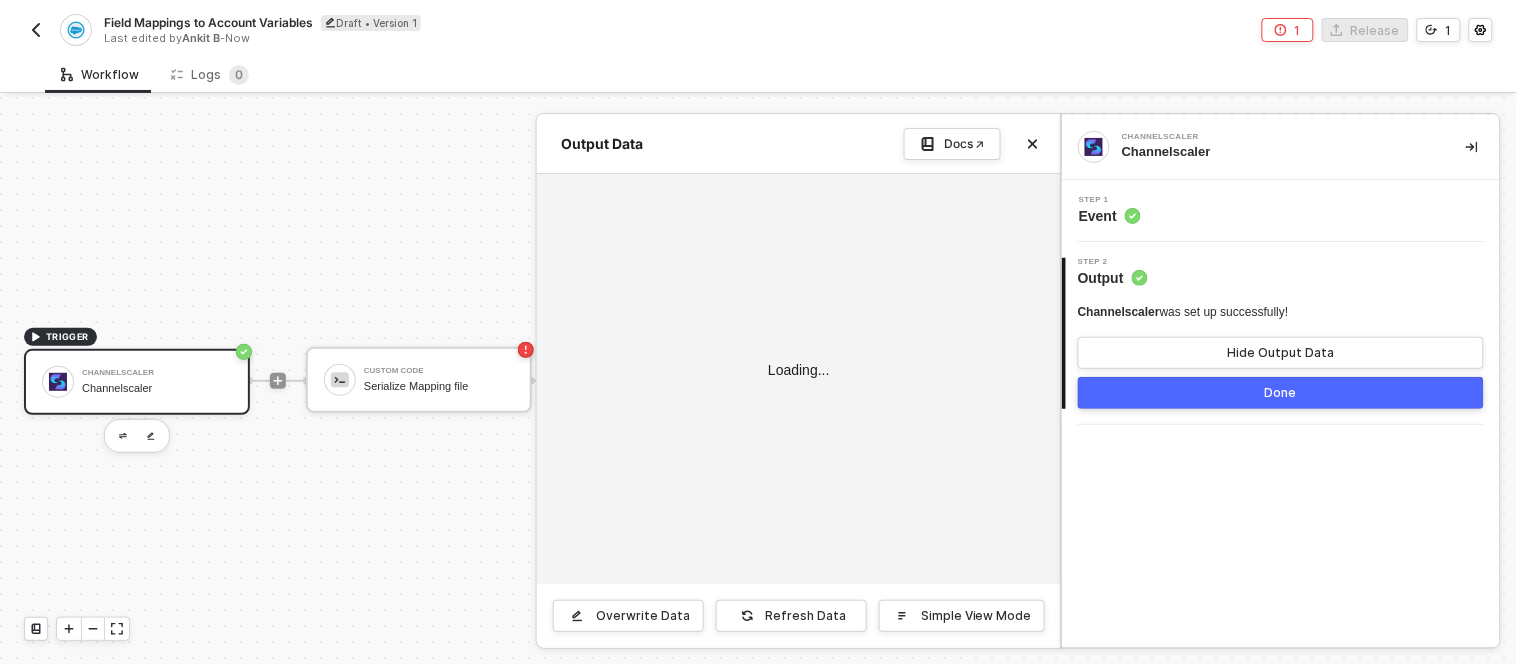 type on "{
"origin_object": "sf.Account",
"target_object": "cs.company",
"workflow_id": "12345",
"fields": [
{
"origin_field": "Allbound_ID__c",
"target_field": "id",
"isTransform": false,
"transformer": null" 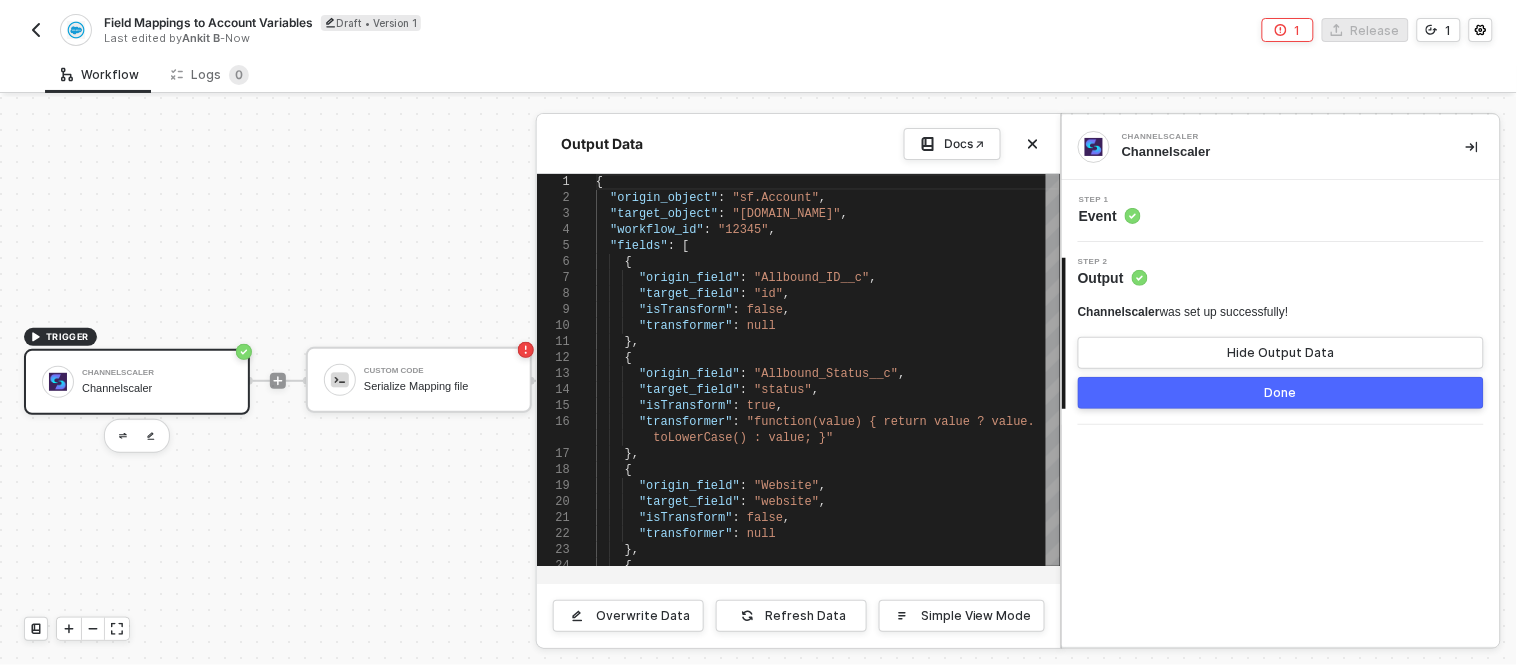 click at bounding box center (758, 381) 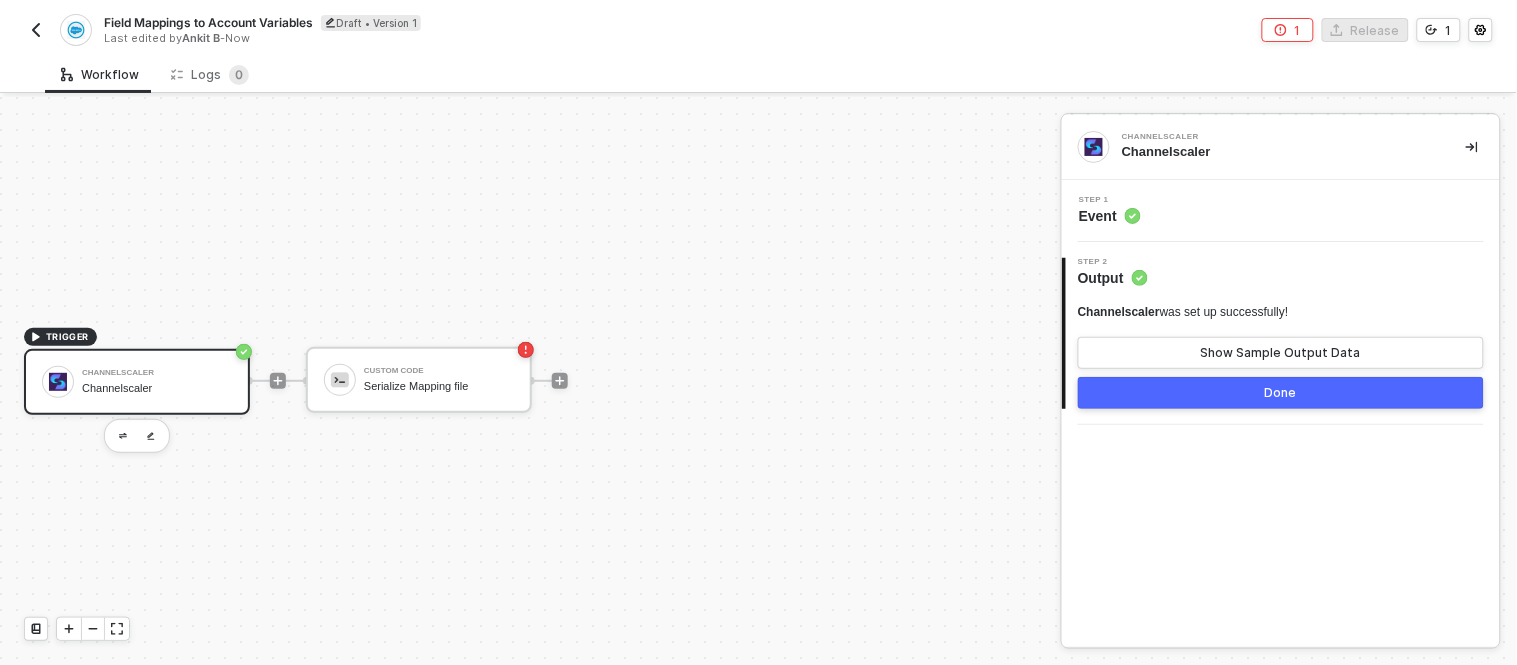 click on "Serialize Mapping file" at bounding box center [439, 386] 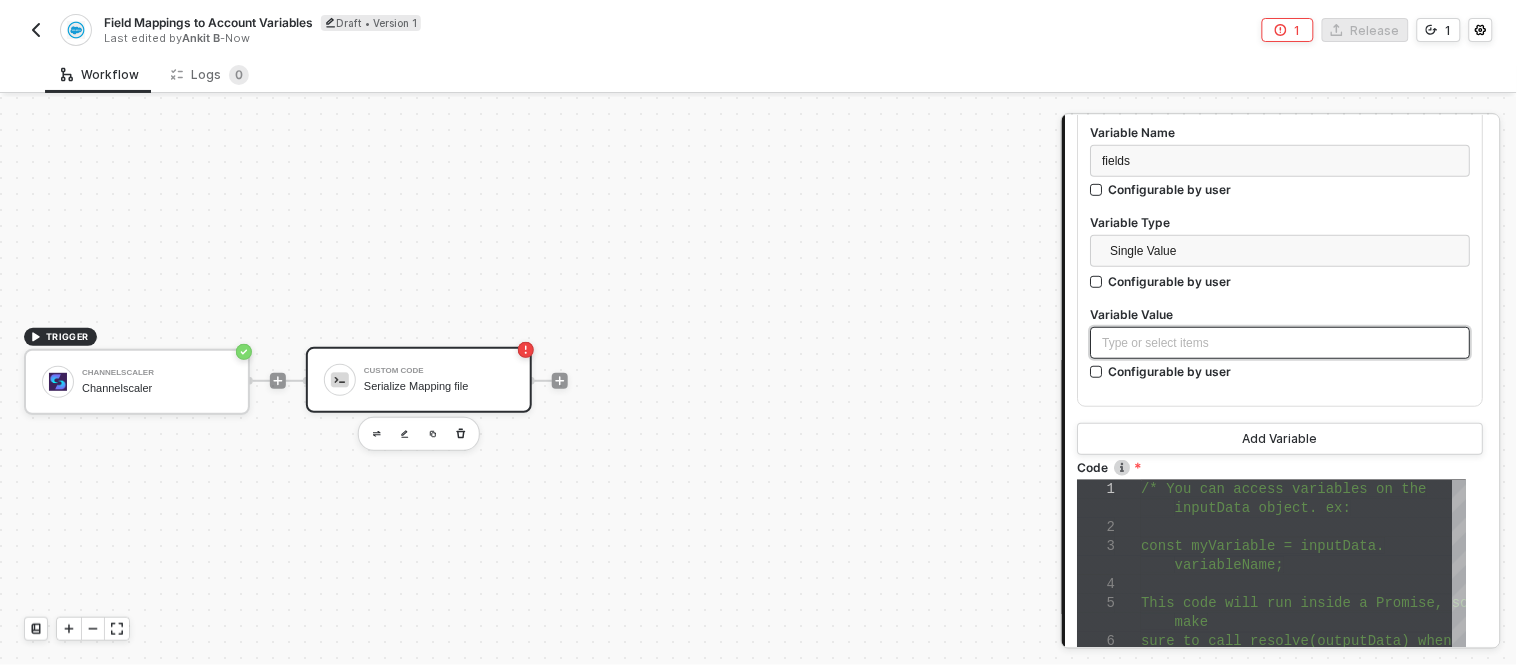 scroll, scrollTop: 267, scrollLeft: 0, axis: vertical 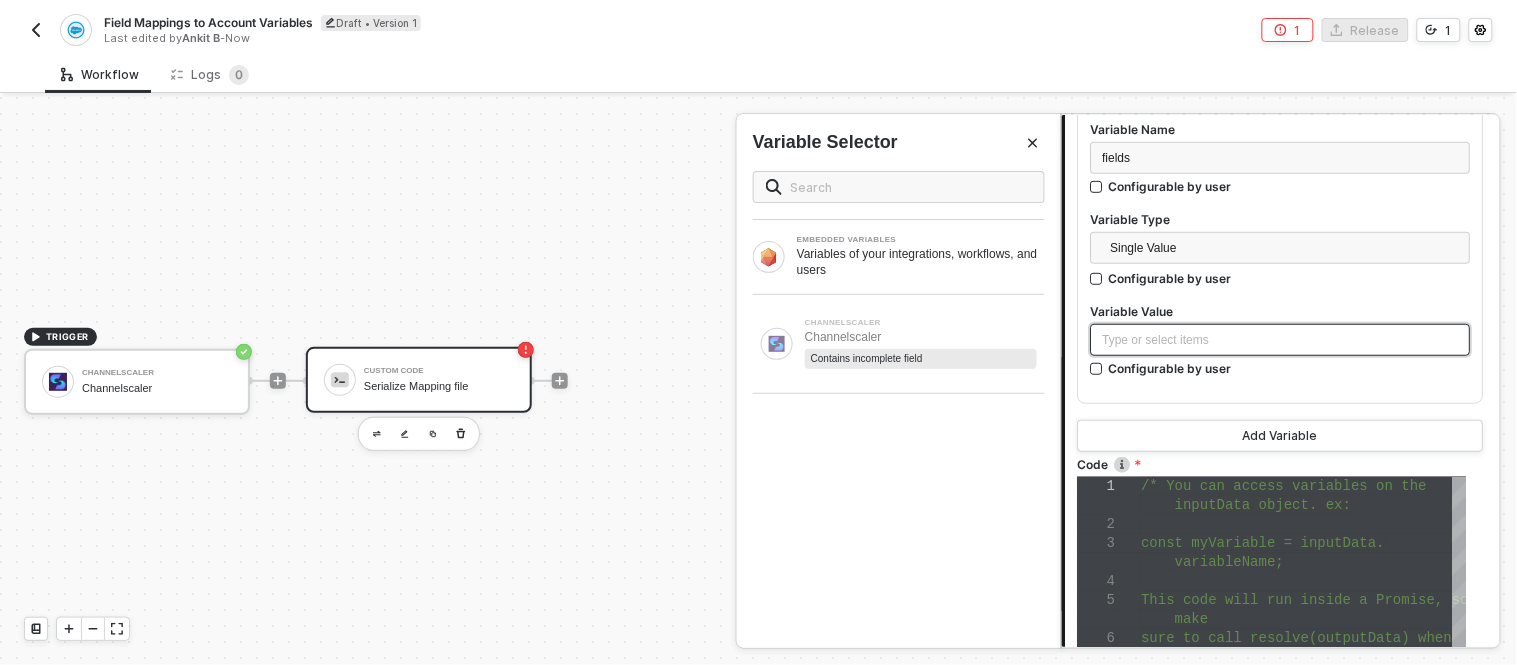 click on "Type or select items ﻿" at bounding box center [1281, 340] 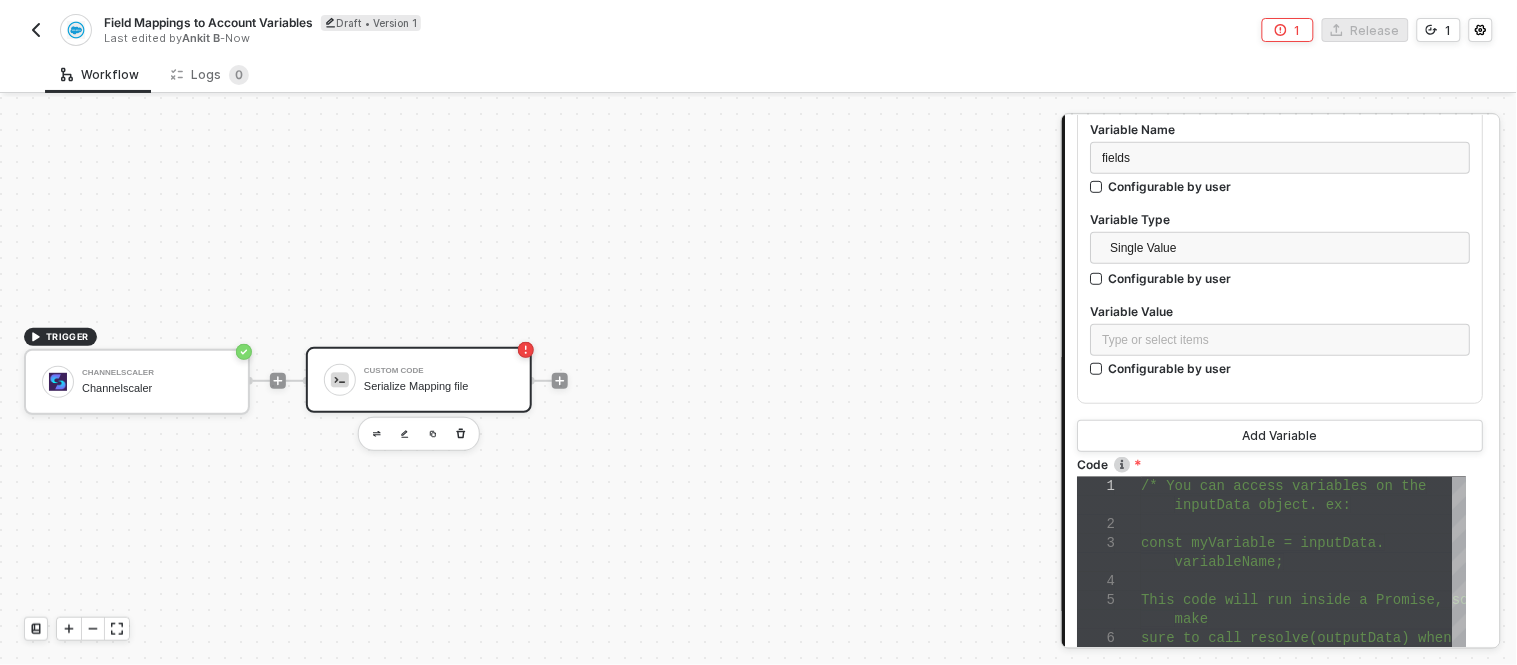 click on "Custom Code" at bounding box center (439, 371) 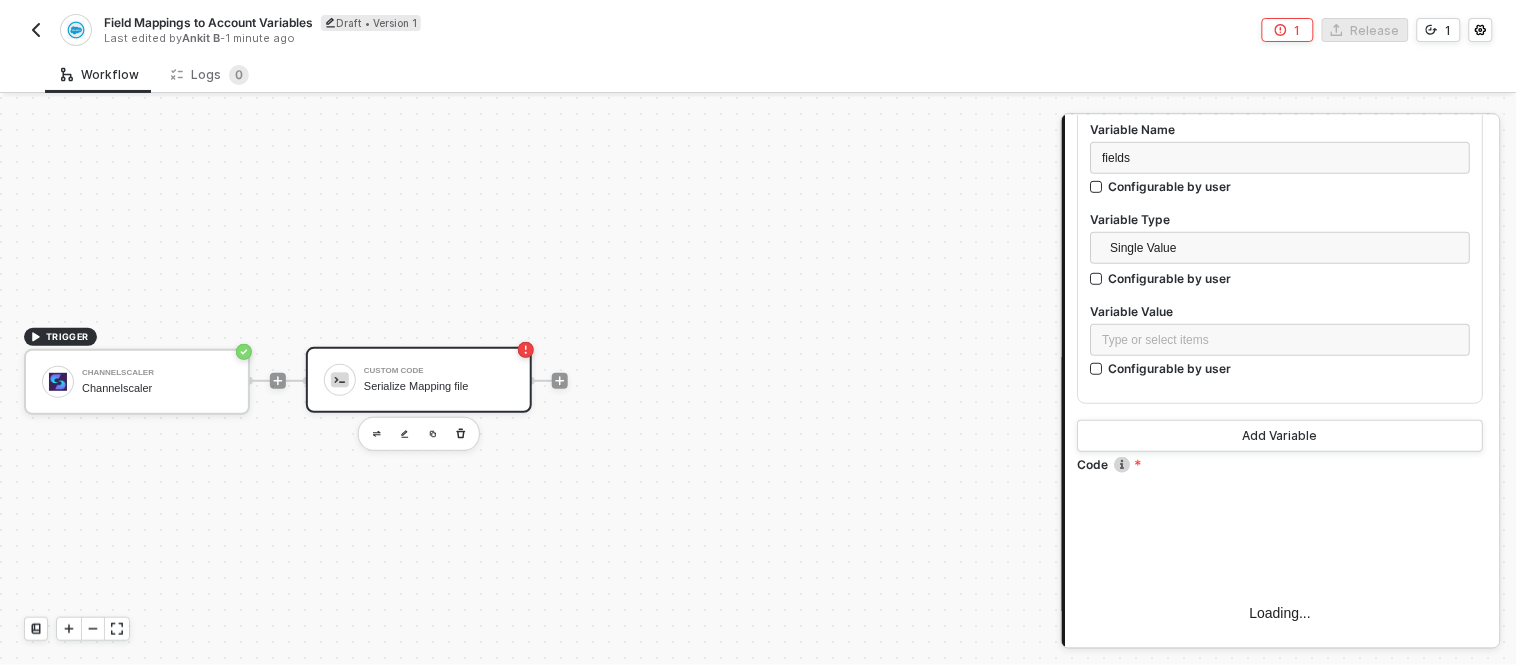 scroll, scrollTop: 0, scrollLeft: 0, axis: both 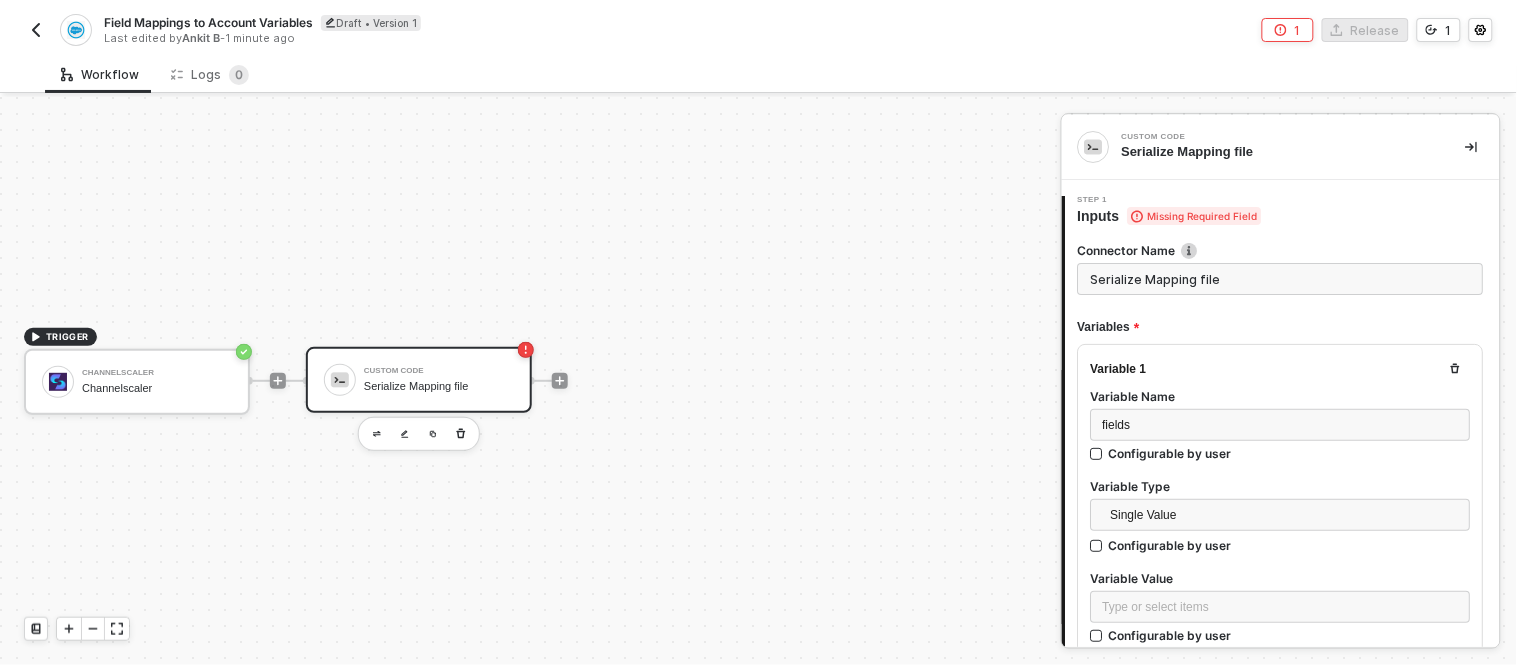 click on "Serialize Mapping file" at bounding box center (439, 386) 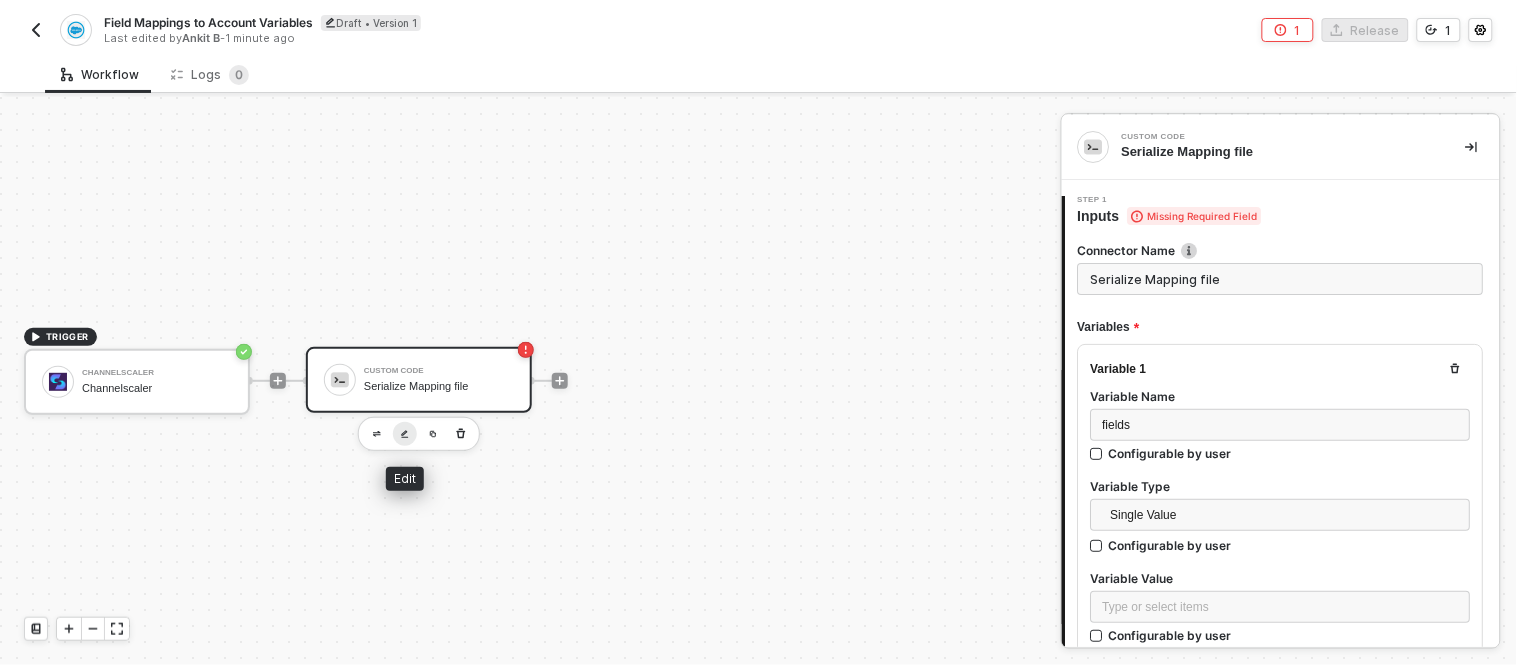 click at bounding box center (405, 434) 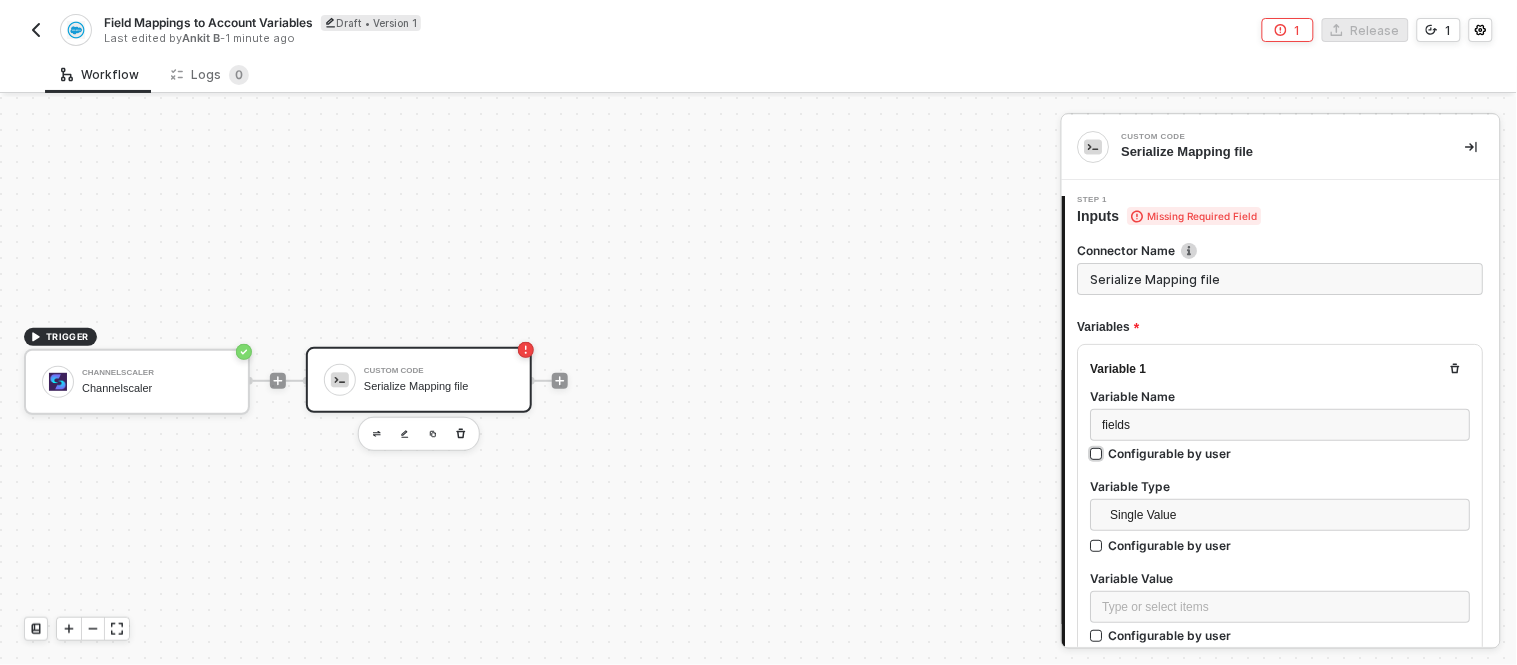 scroll, scrollTop: 620, scrollLeft: 0, axis: vertical 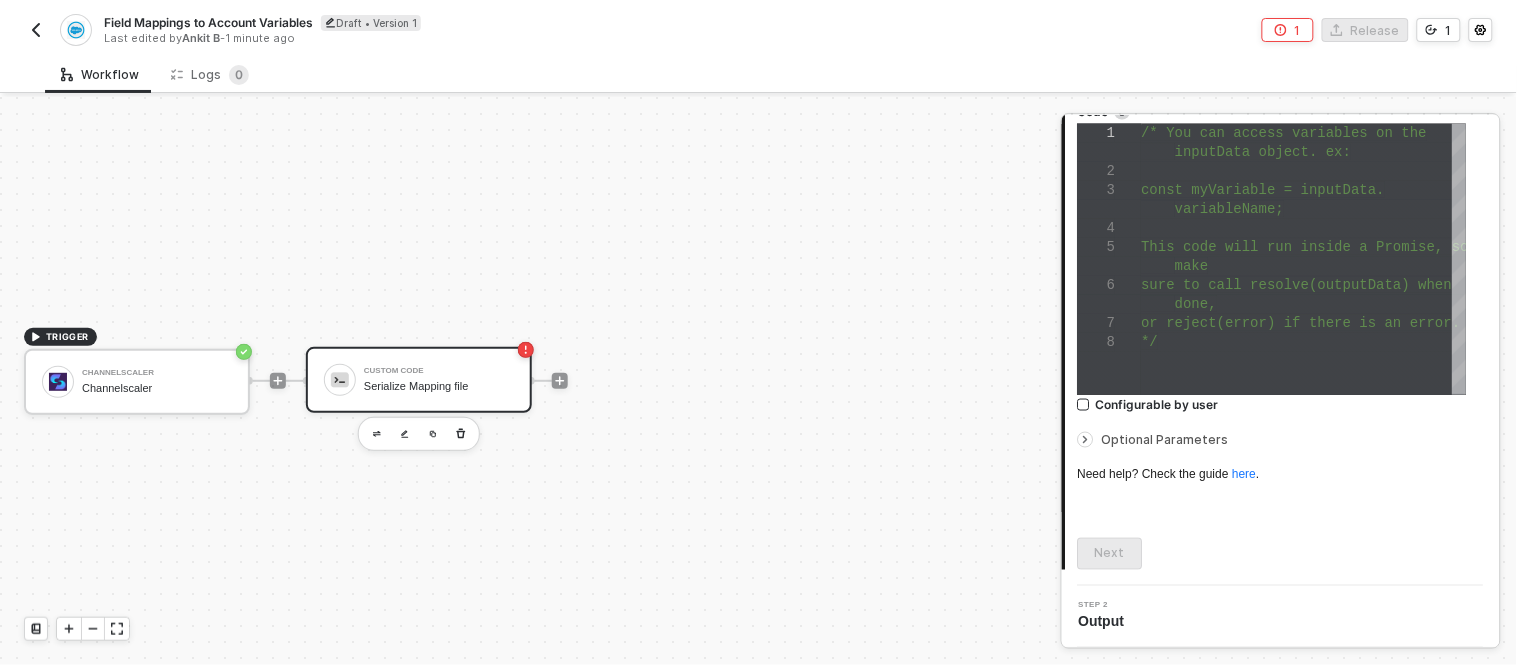 click on "/* You can access variables on the       inputData object. ex: const myVariable = inputData.      variableName; This code will run inside a Promise, so       make sure to call resolve(outputData) when       done, or reject(error) if there is an error. */" at bounding box center [501142, 500124] 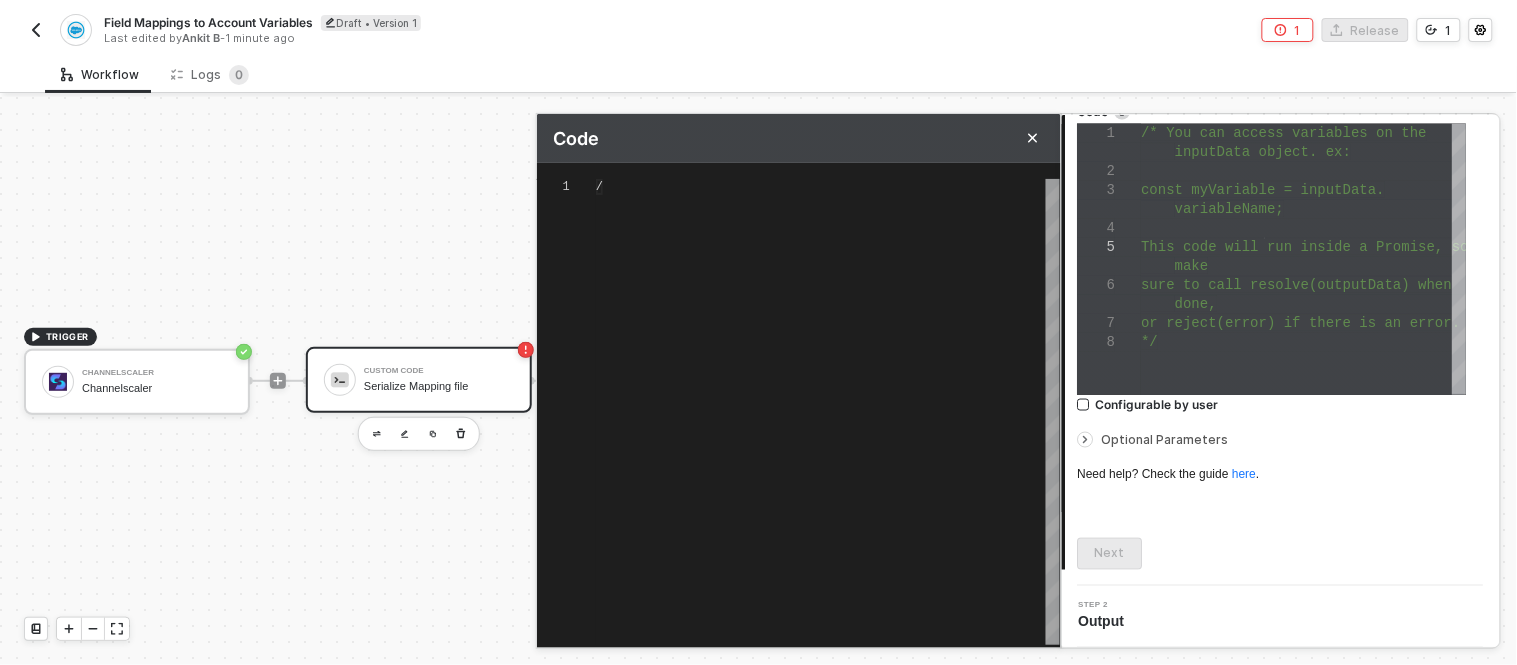 scroll, scrollTop: 0, scrollLeft: 0, axis: both 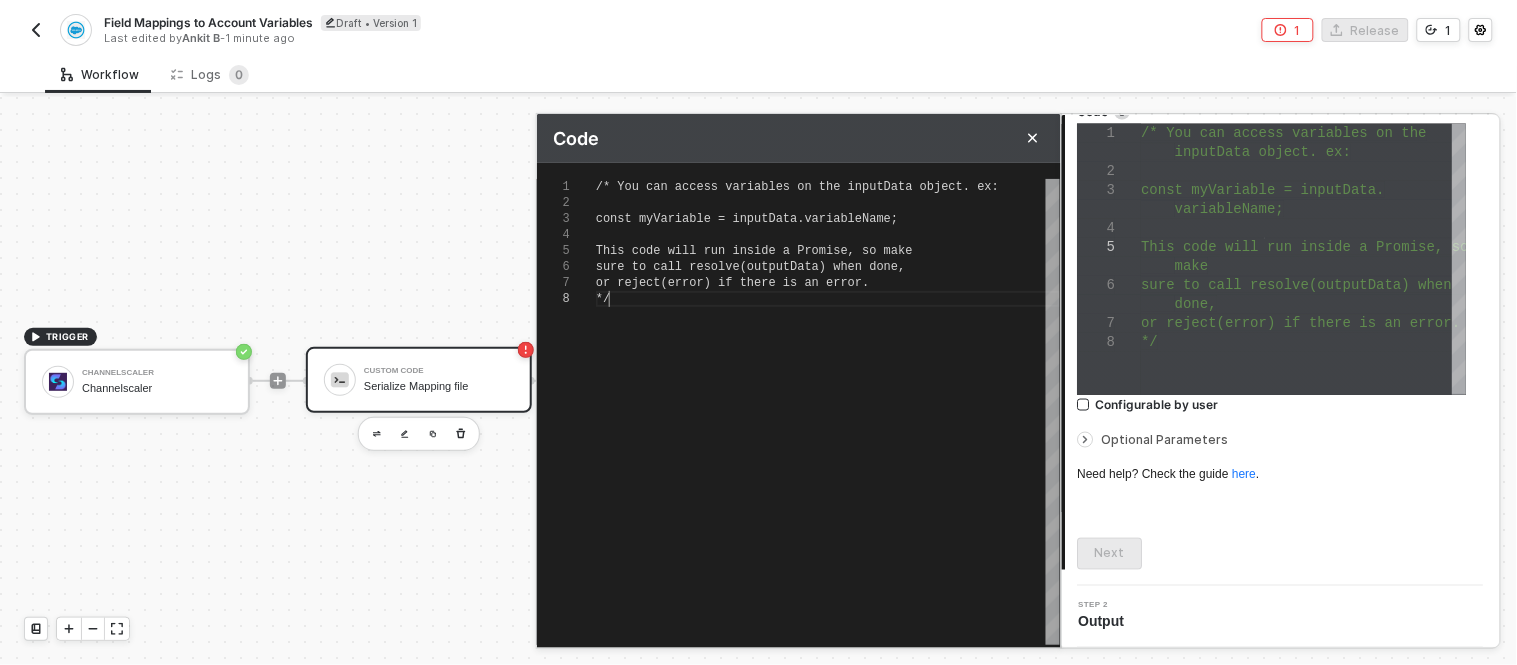 click on "/* You can access variables on the inputData objec t. ex: const myVariable = inputData.variableName; This code will run inside a Promise, so make sure to call resolve(outputData) when done, or reject(error) if there is an error. */" at bounding box center (828, 412) 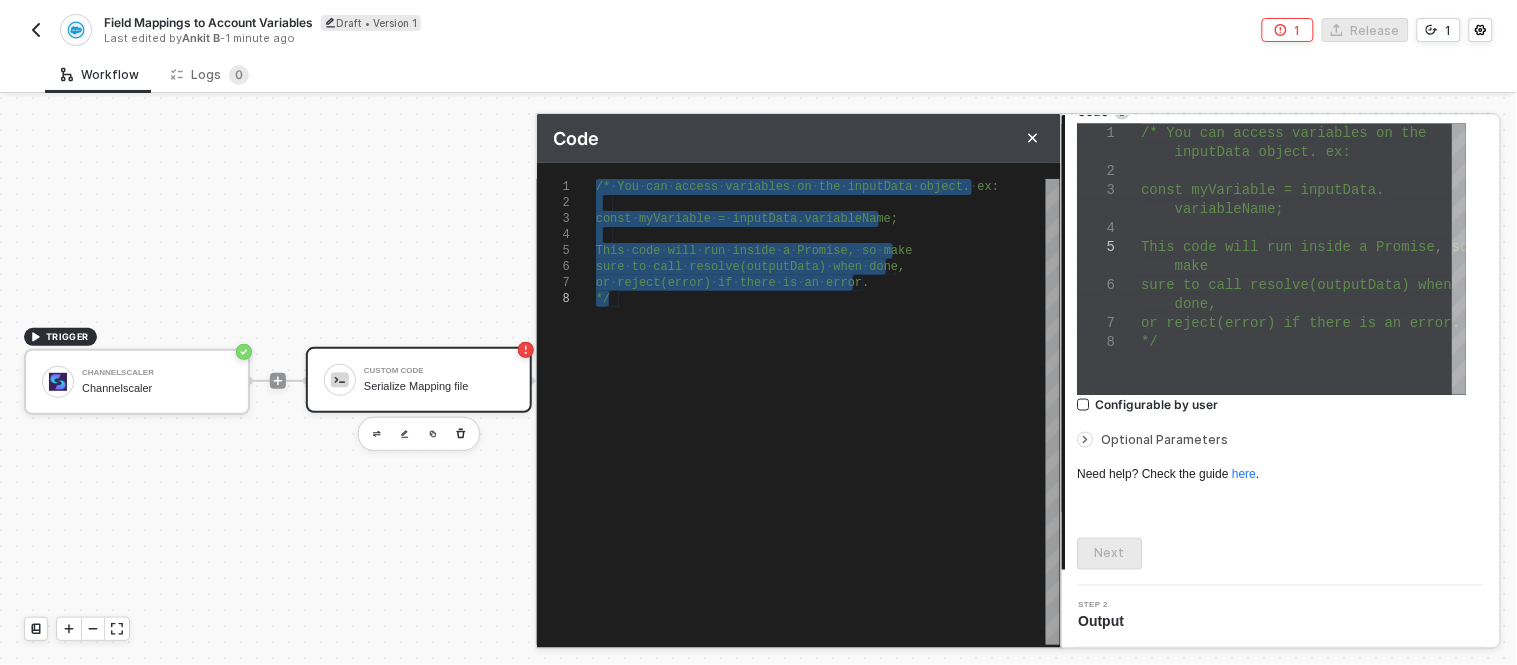 paste on "output = {
stringifiedFields: JSON.stringify(inputData.fields)
}
resolve(output);" 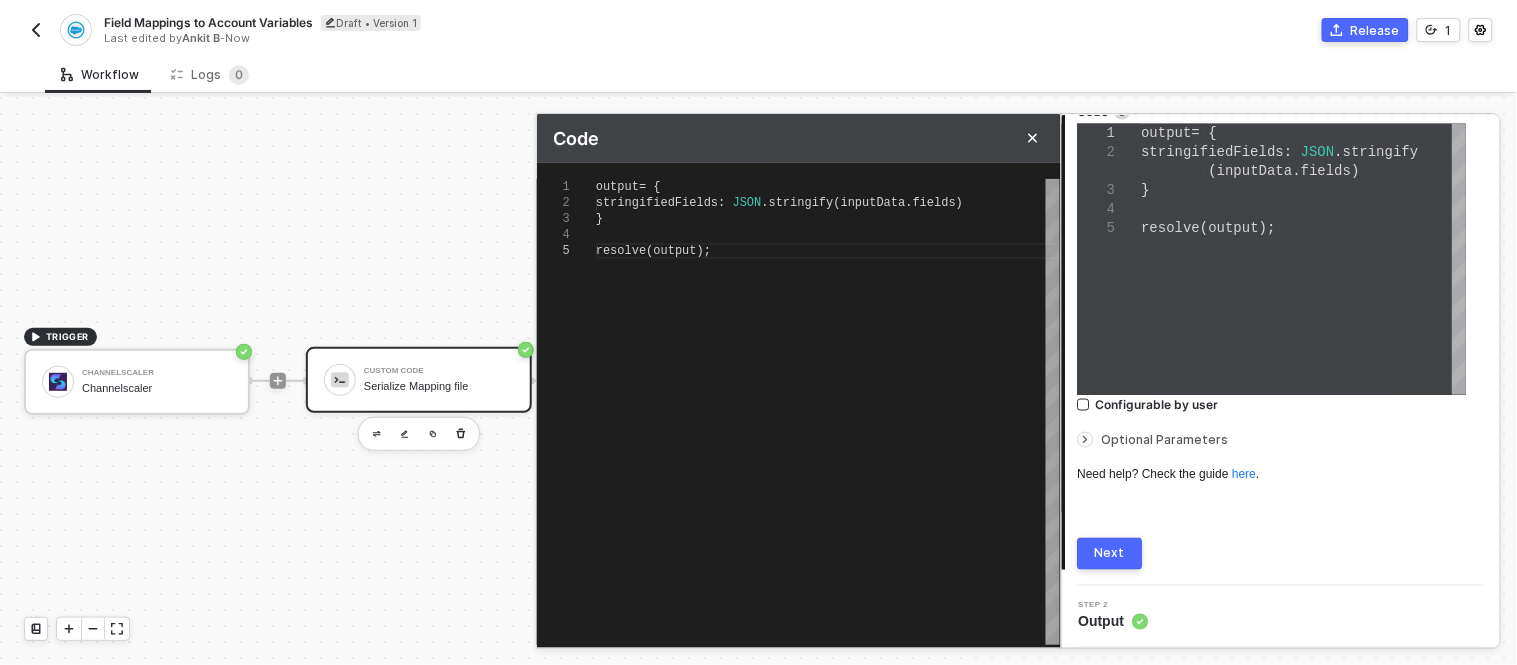 click on "Next" at bounding box center [1110, 554] 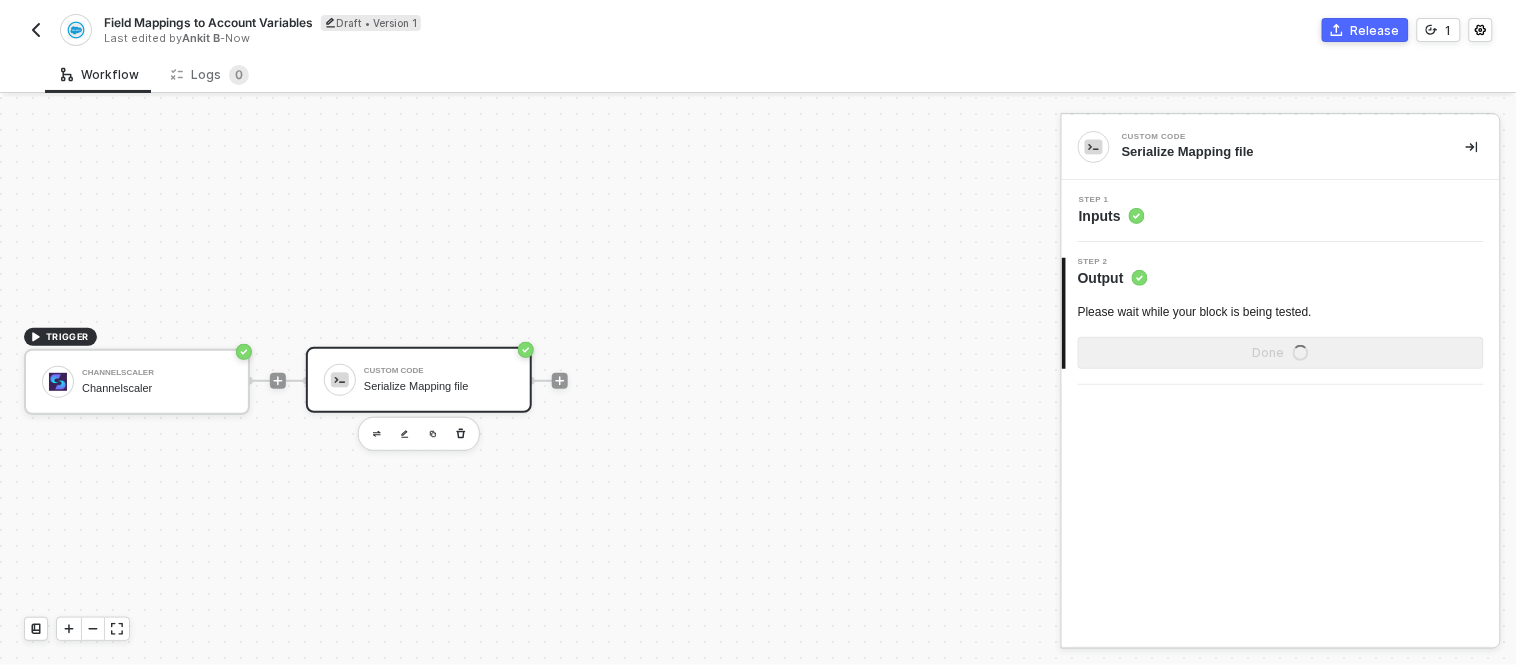 scroll, scrollTop: 0, scrollLeft: 0, axis: both 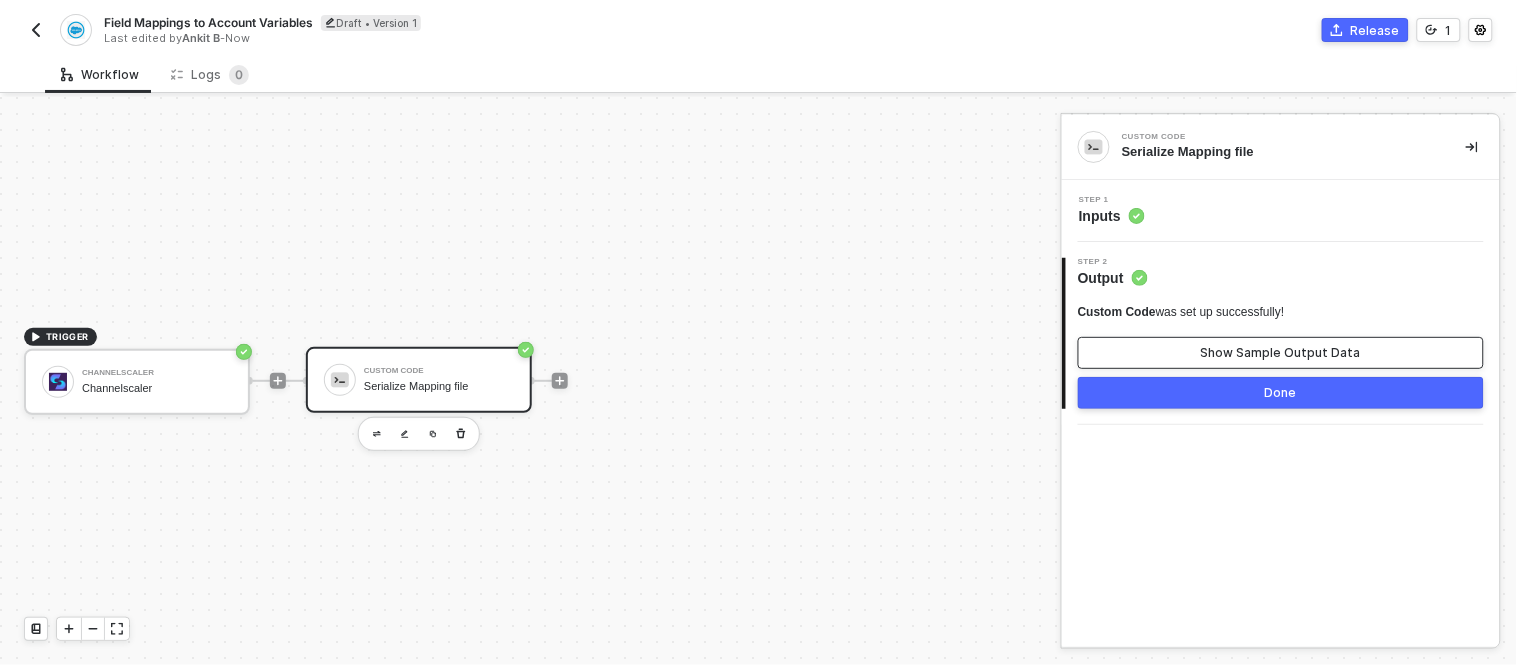 click on "Show Sample Output Data" at bounding box center (1281, 353) 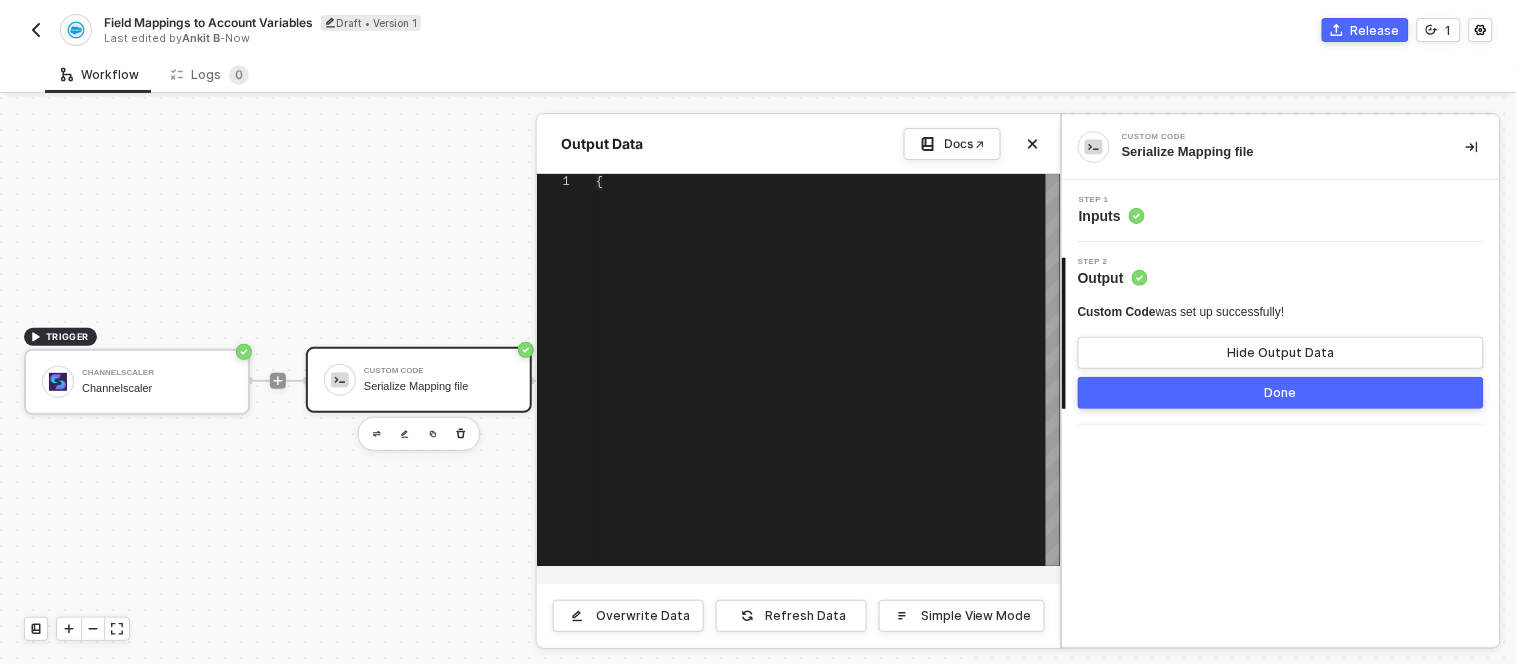 type on "{
"data": {
"stringifiedFields": "\"\""
}
}" 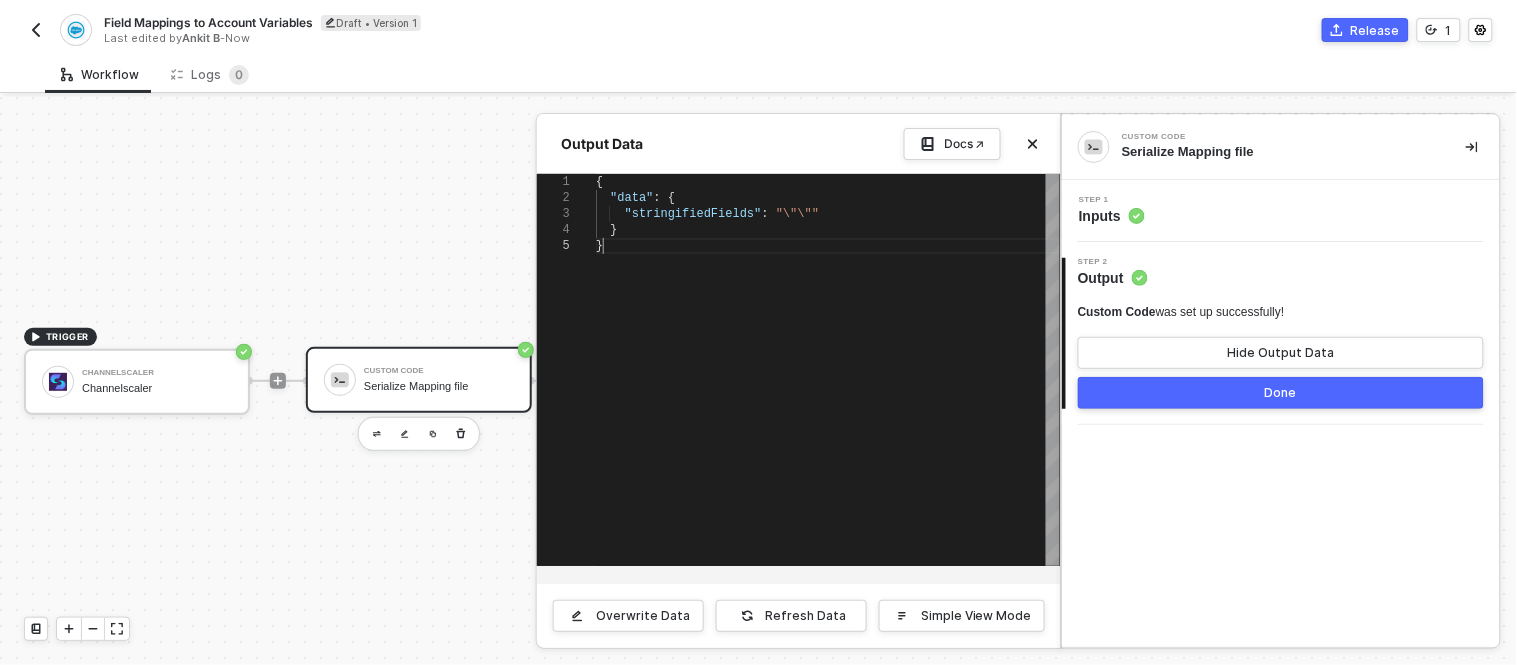 scroll, scrollTop: 0, scrollLeft: 4, axis: horizontal 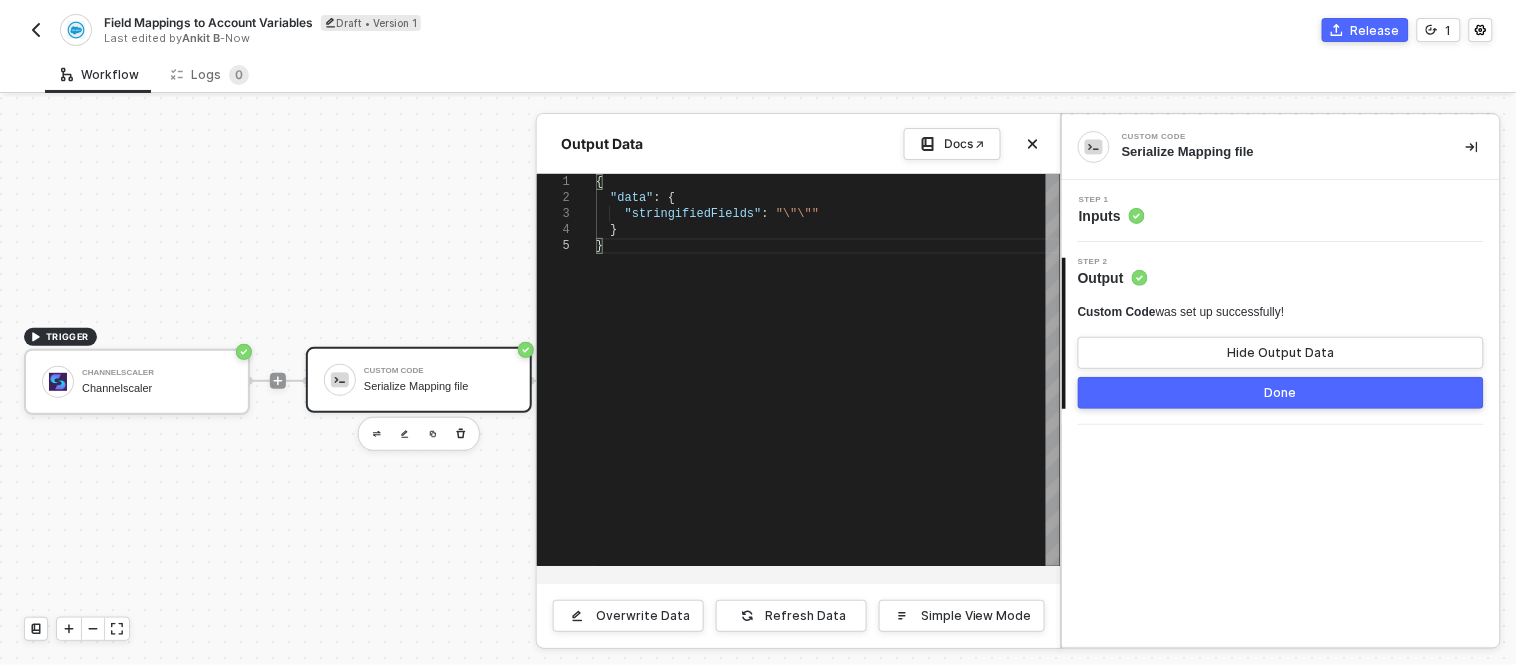 click at bounding box center [758, 381] 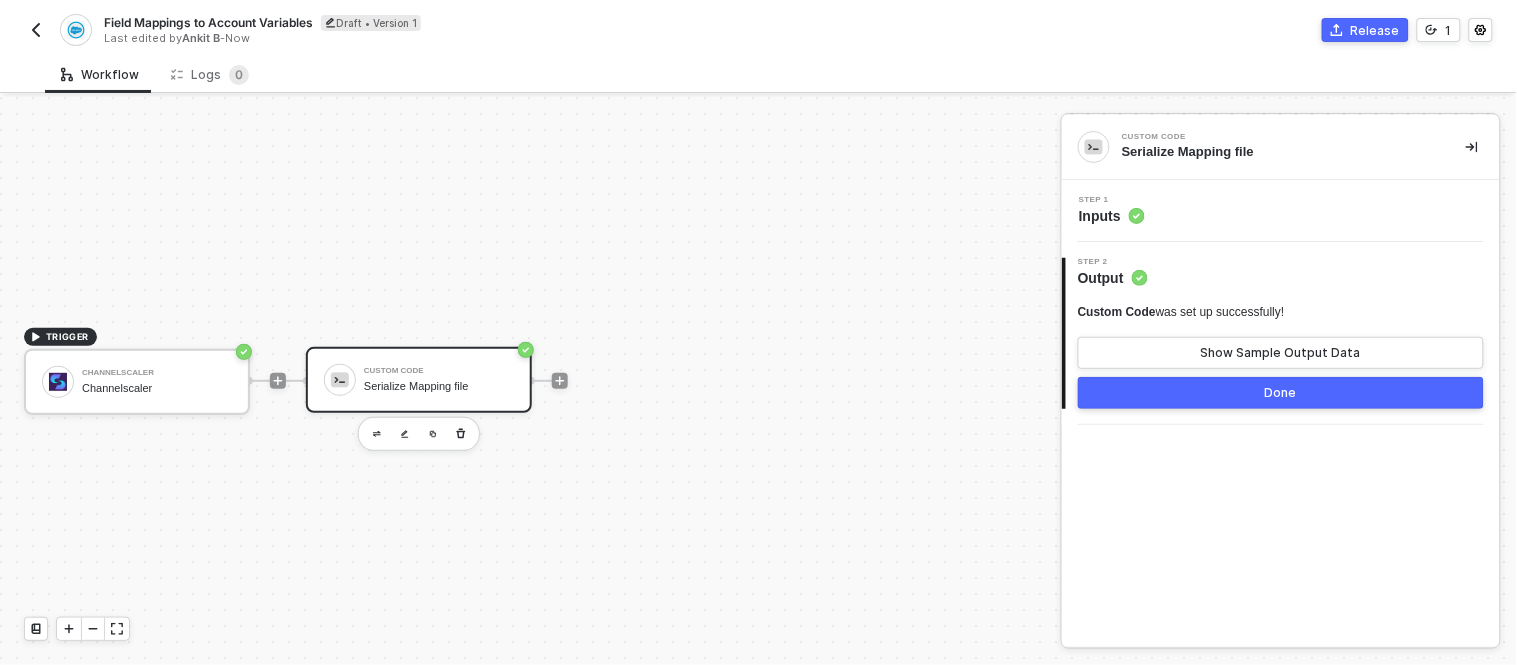 click on "Channelscaler" at bounding box center (157, 388) 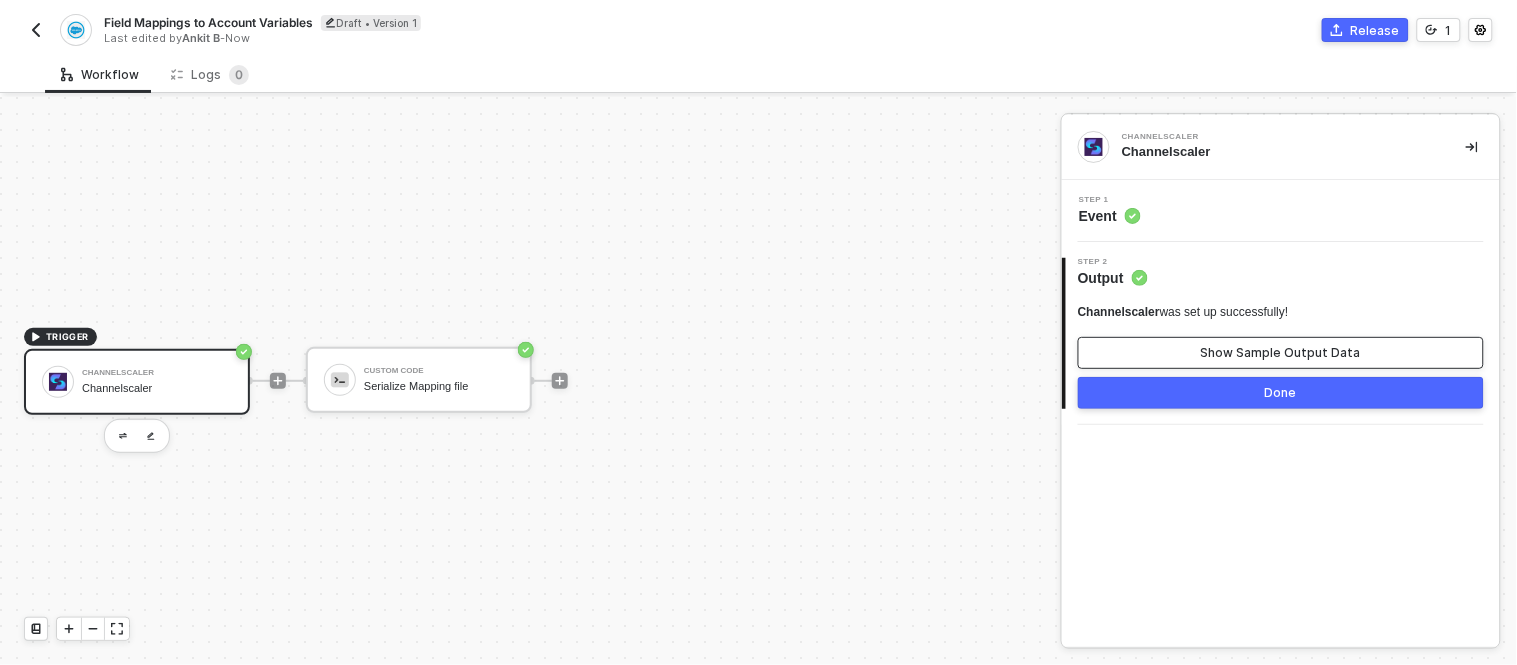 click on "Show Sample Output Data" at bounding box center [1281, 353] 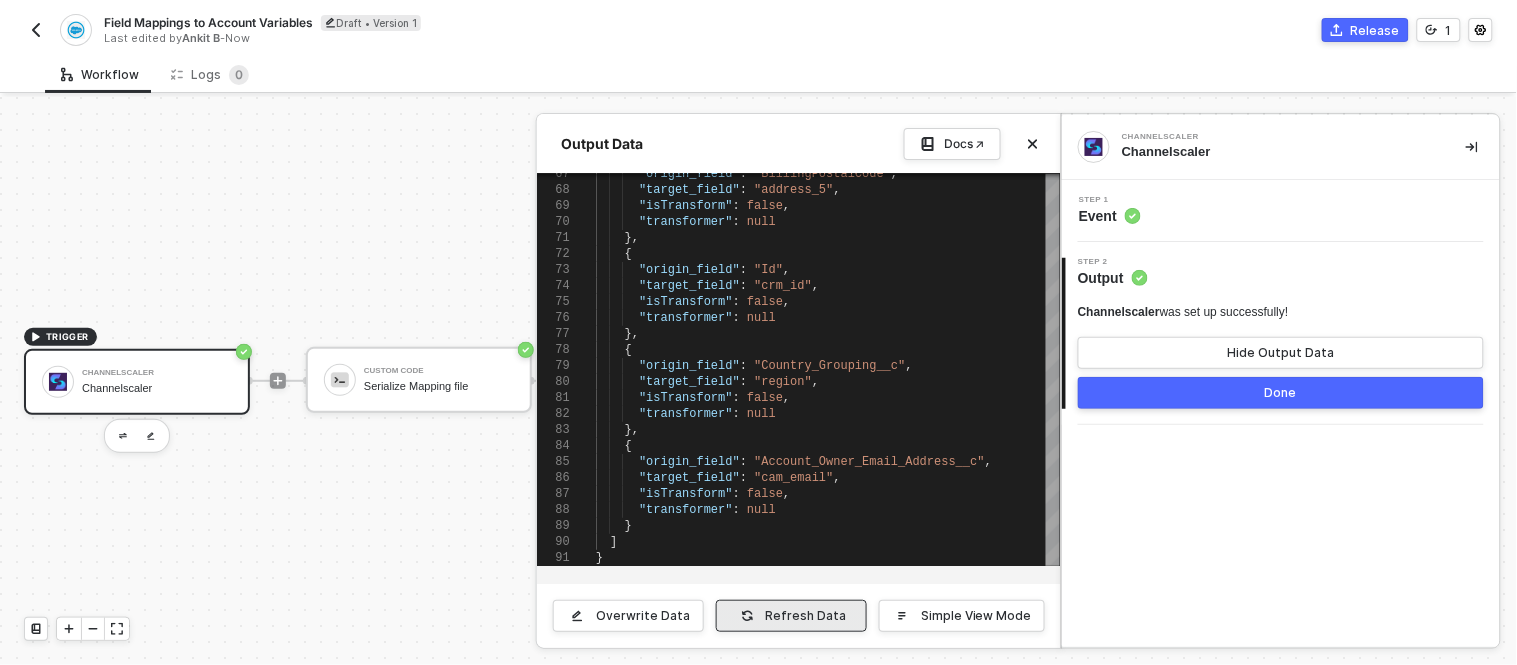 click on "Refresh Data" at bounding box center [791, 616] 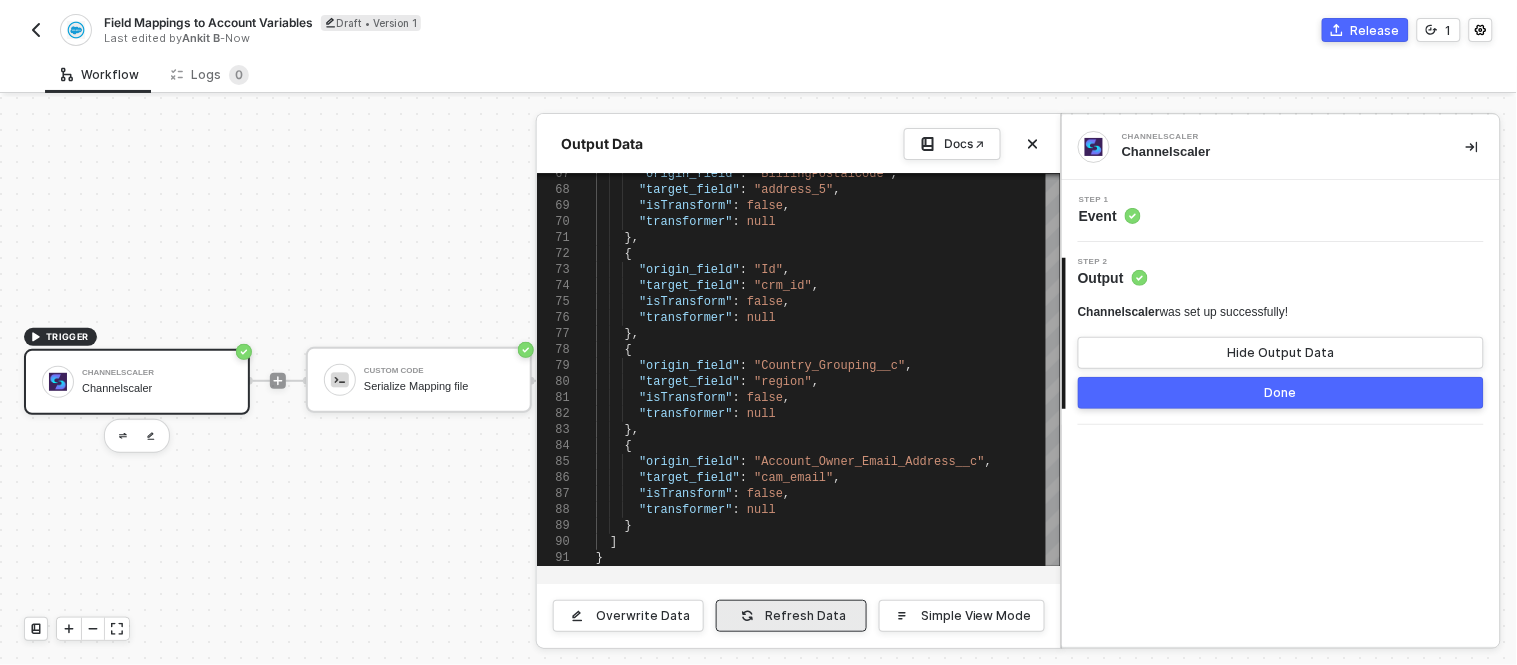 click on "Refresh Data" at bounding box center [791, 616] 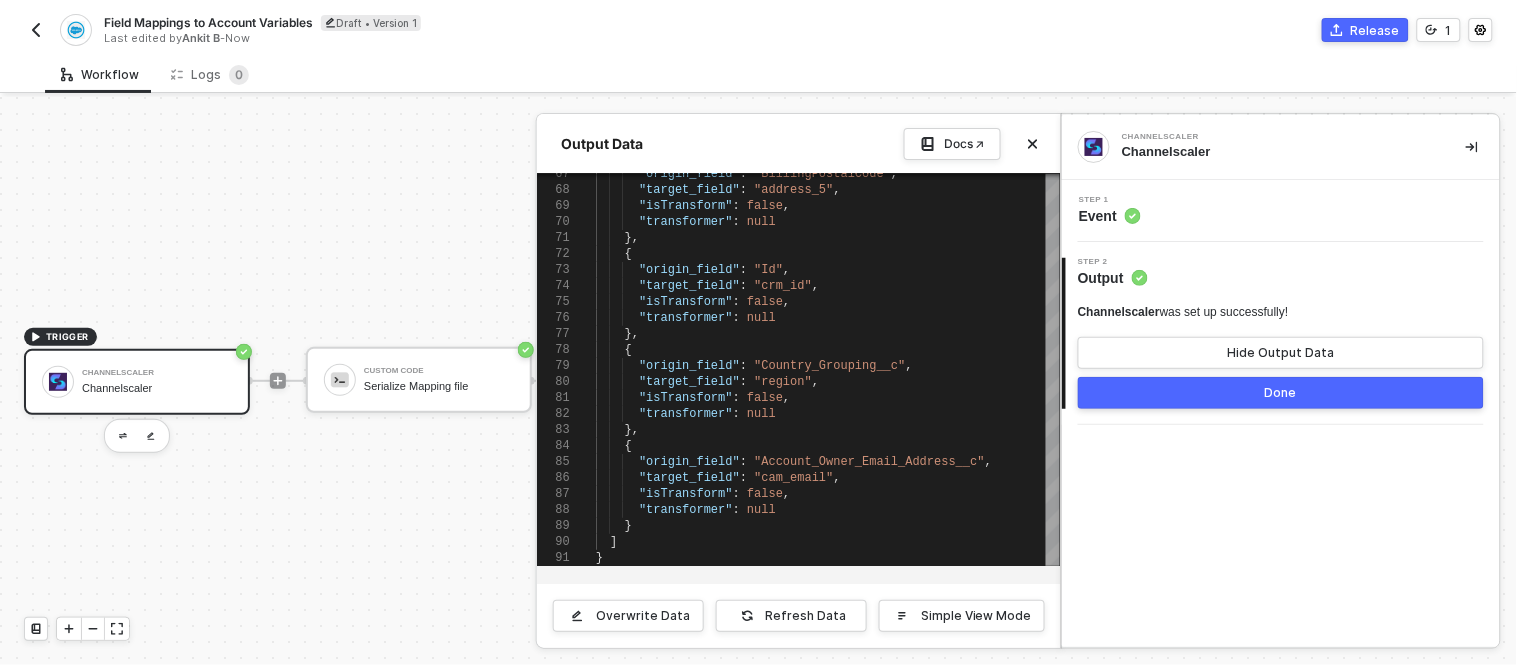 click on "}," at bounding box center (828, 430) 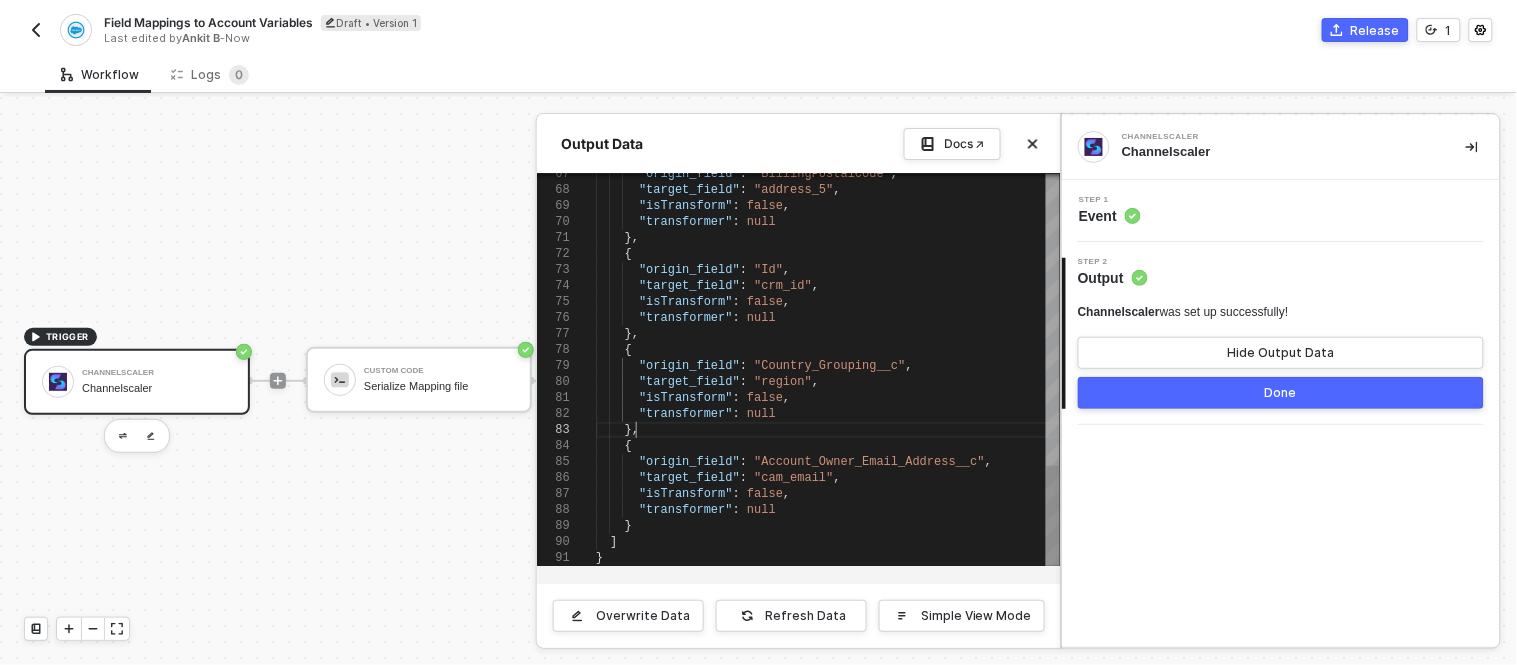 scroll, scrollTop: 0, scrollLeft: 0, axis: both 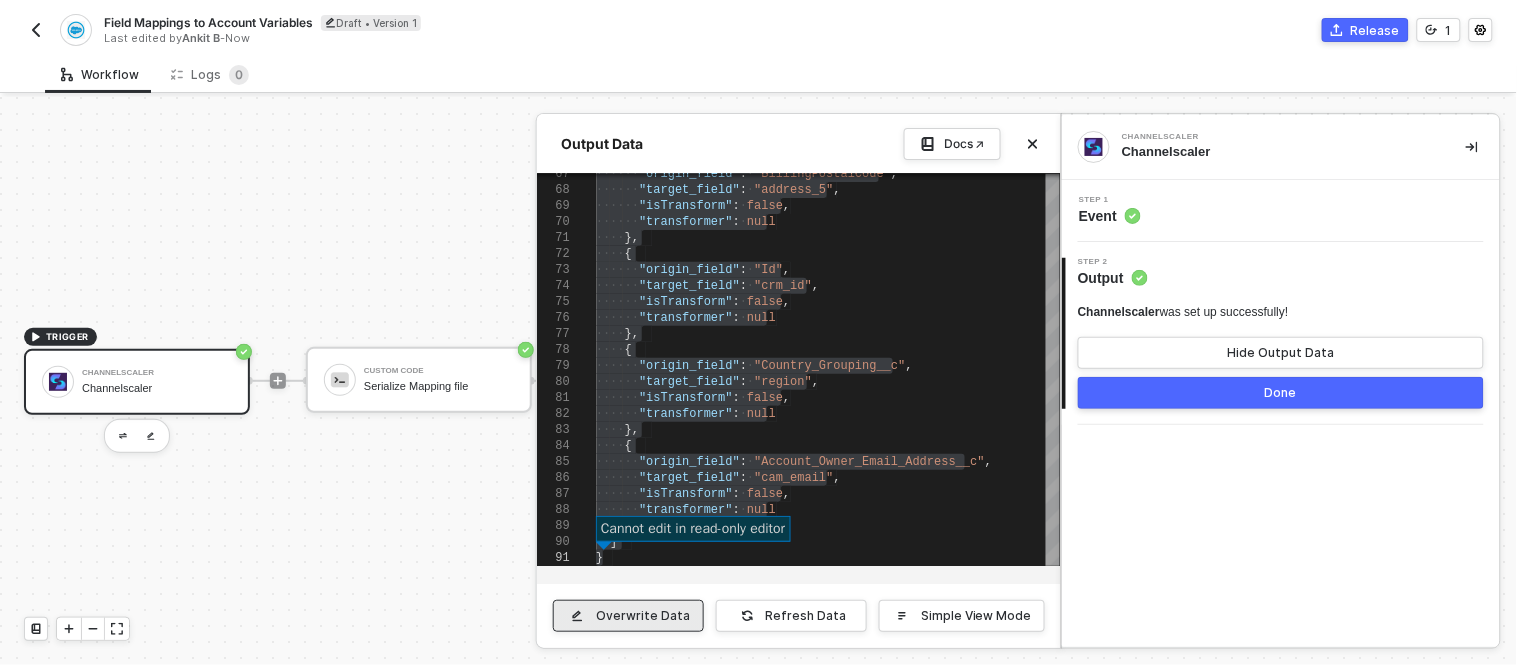 click on "Overwrite Data" at bounding box center [628, 616] 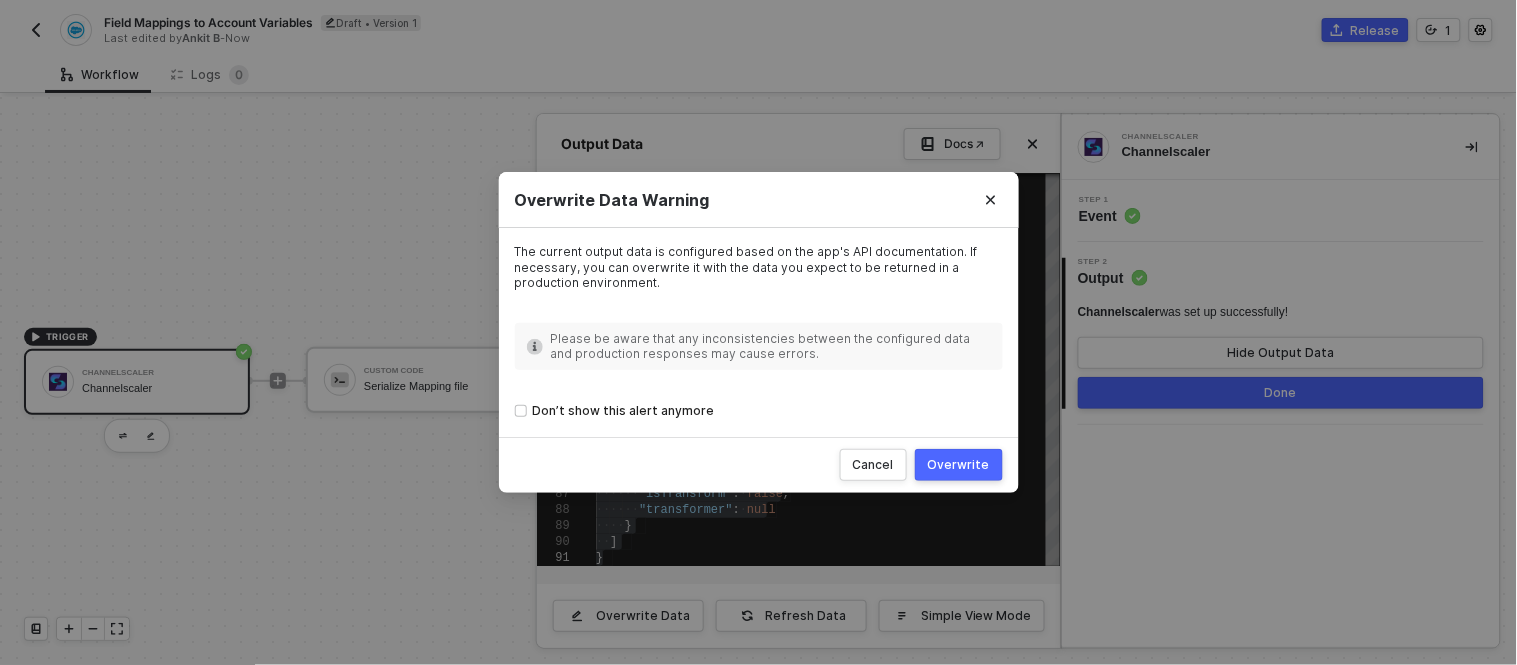 click on "Cancel Overwrite" at bounding box center (759, 465) 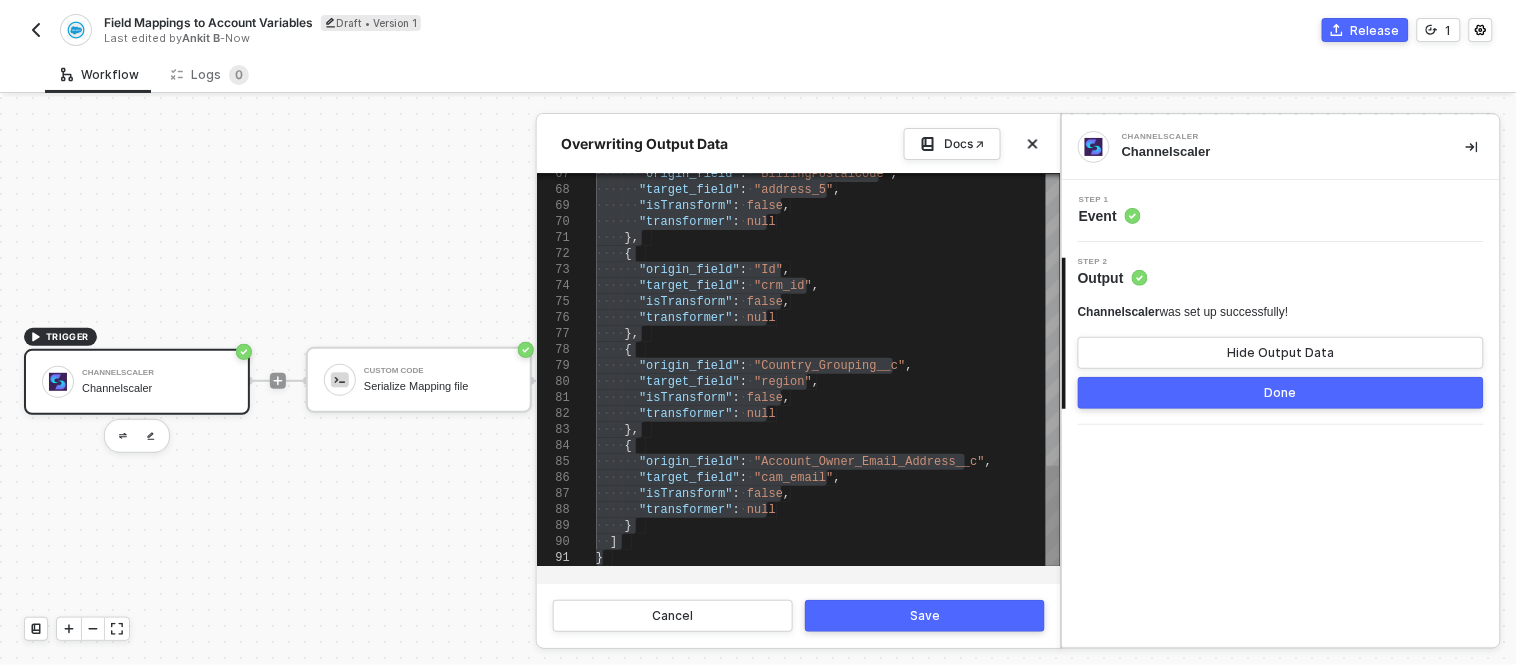 click on ""Country_Grouping__c"" at bounding box center [829, 366] 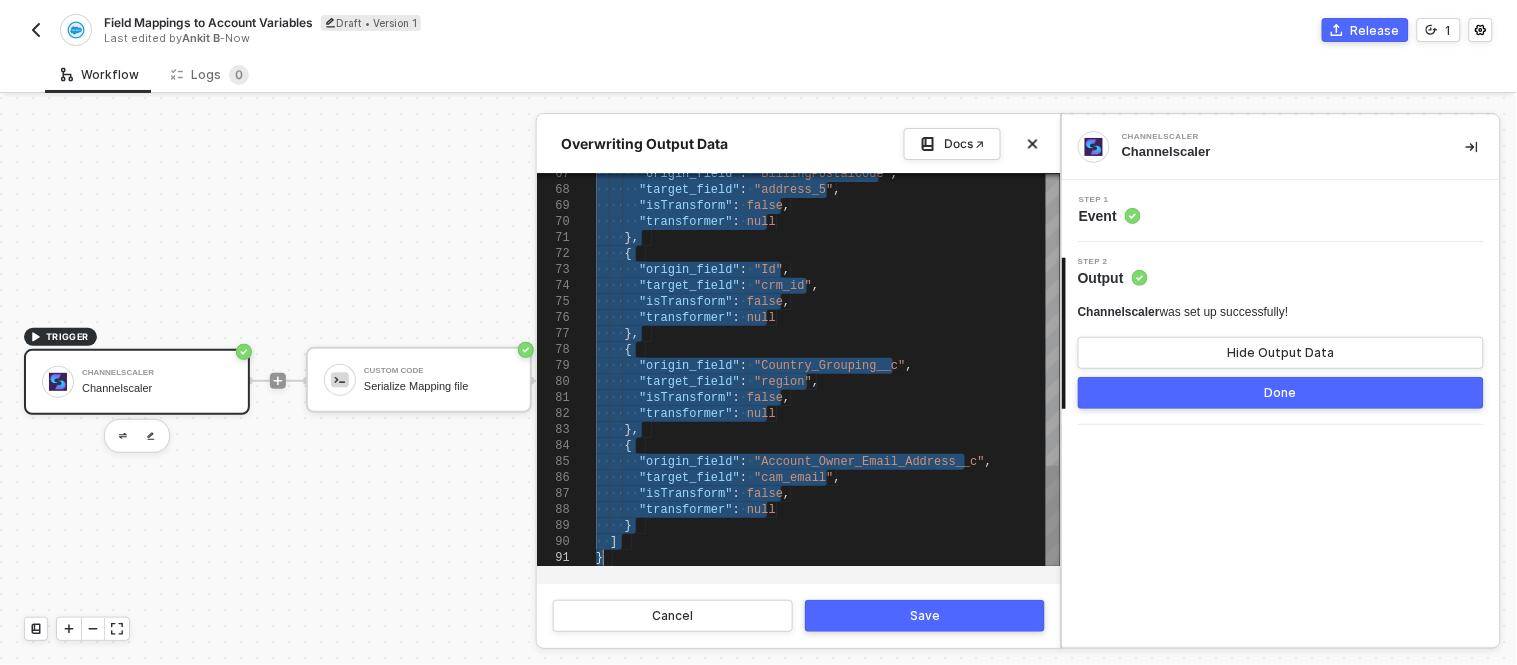 paste 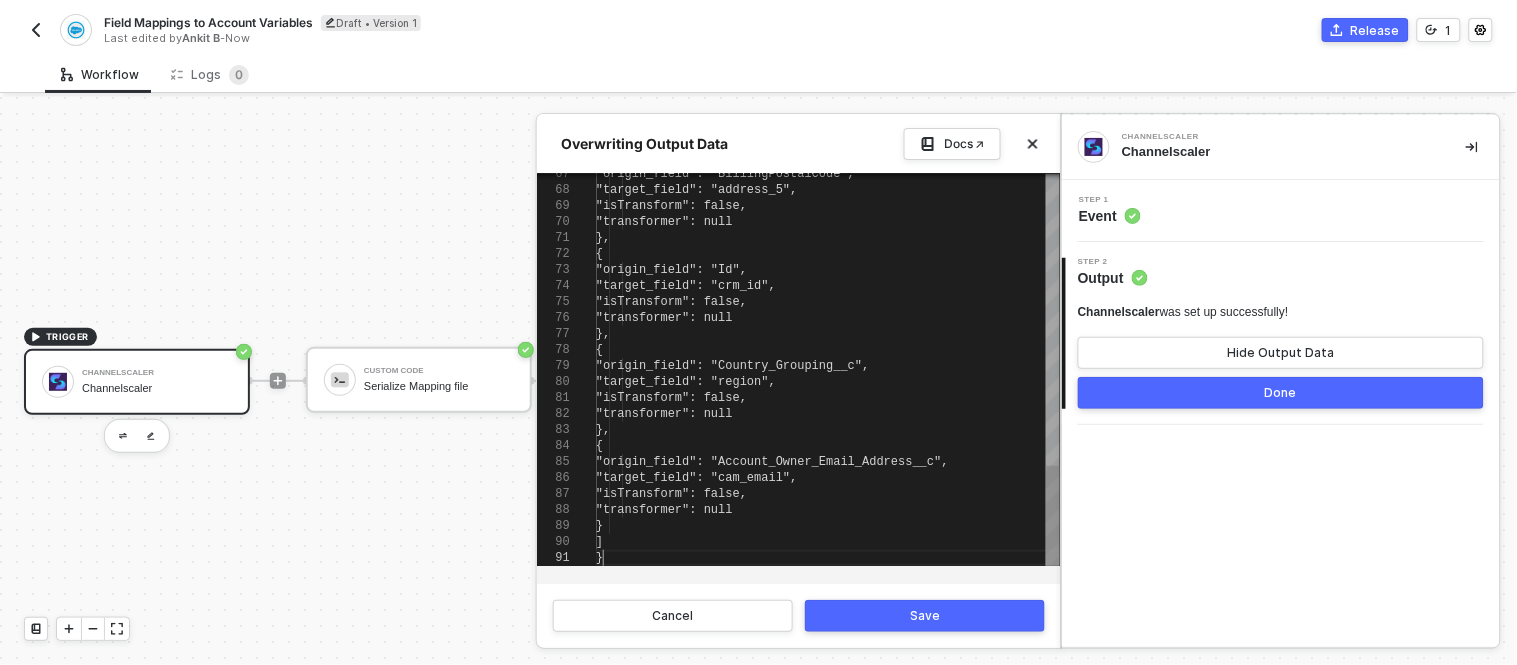 type on ""target_field": "cam_email",
"isTransform": false,
"transformer": null
}
]
}" 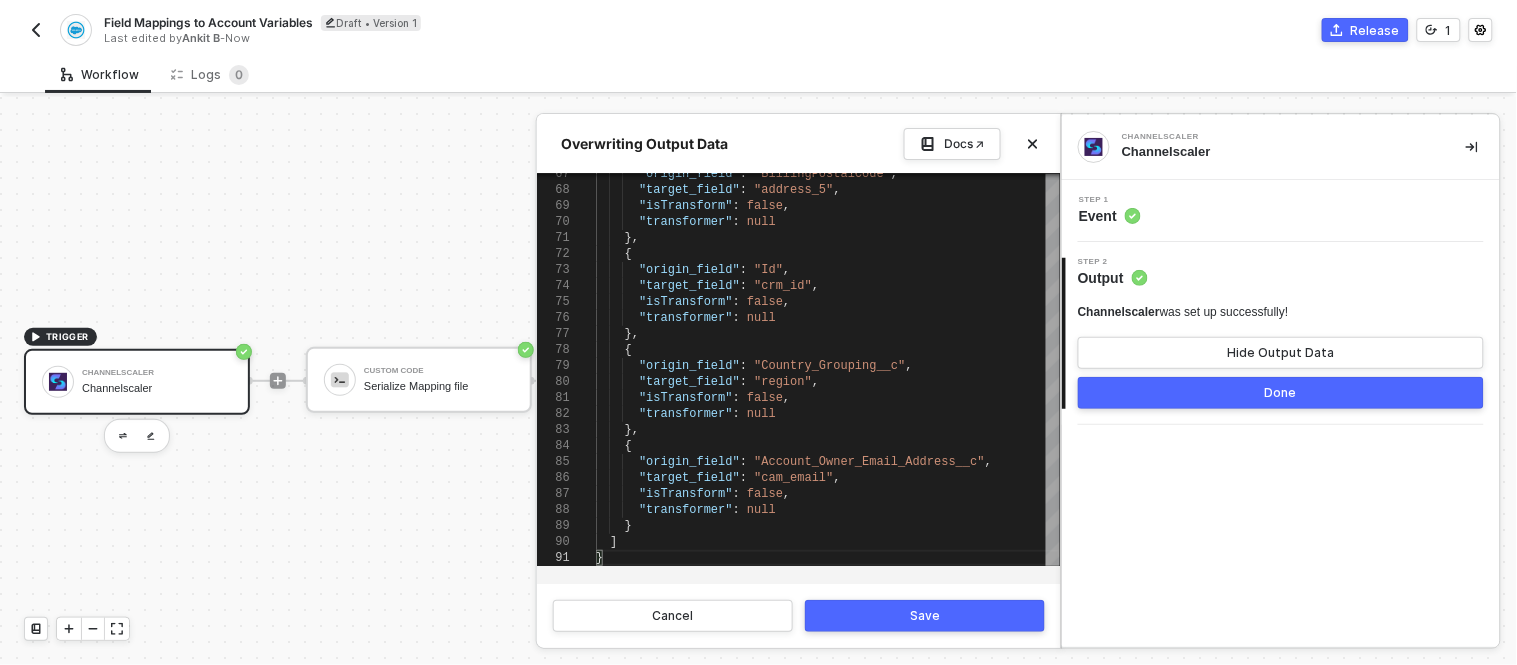 click on "Save" at bounding box center (925, 616) 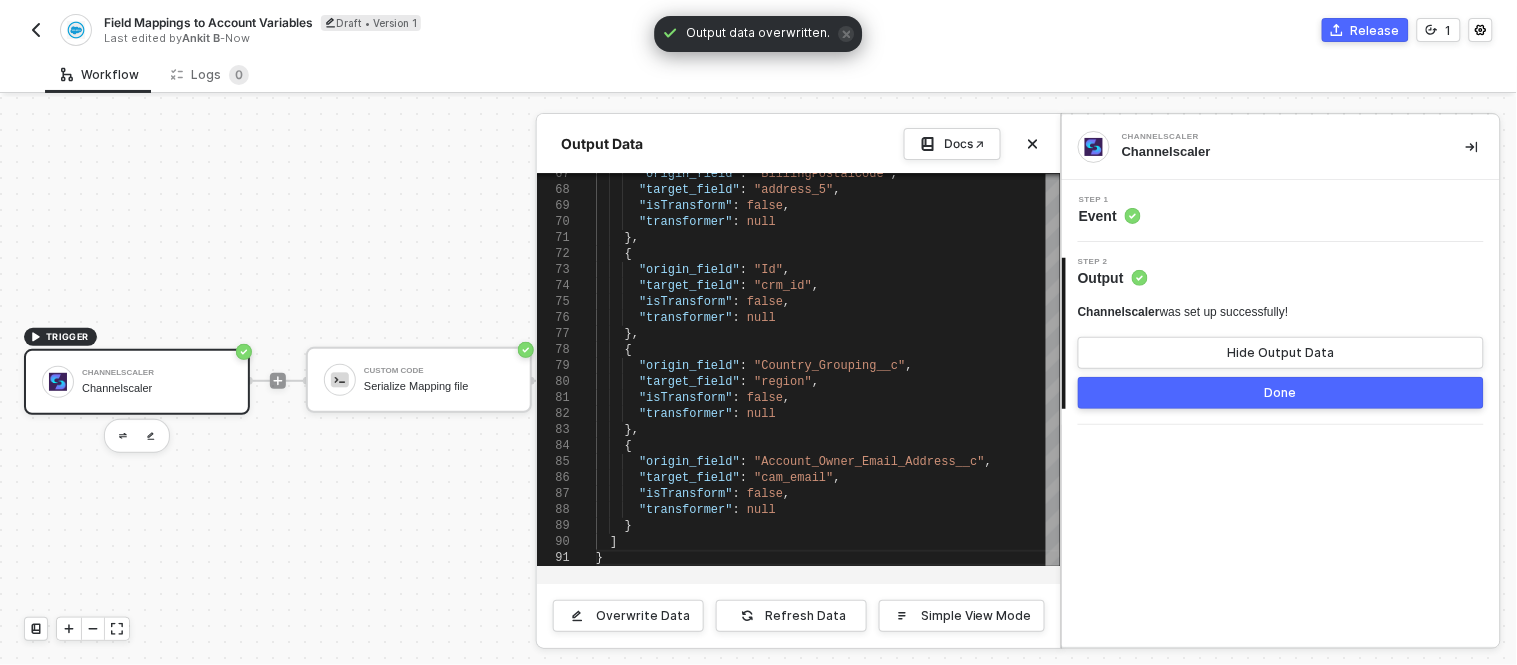 click at bounding box center [758, 381] 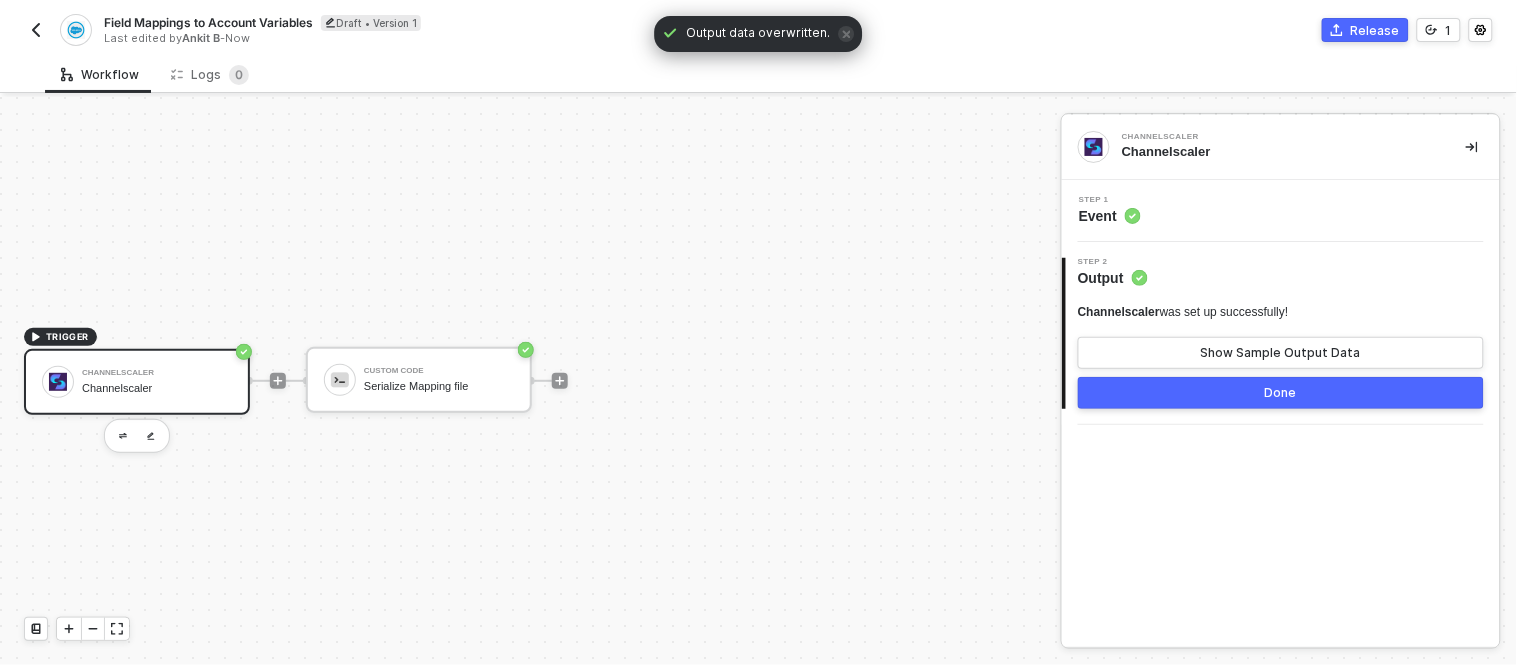 click on "Custom Code Serialize Mapping file" at bounding box center (439, 380) 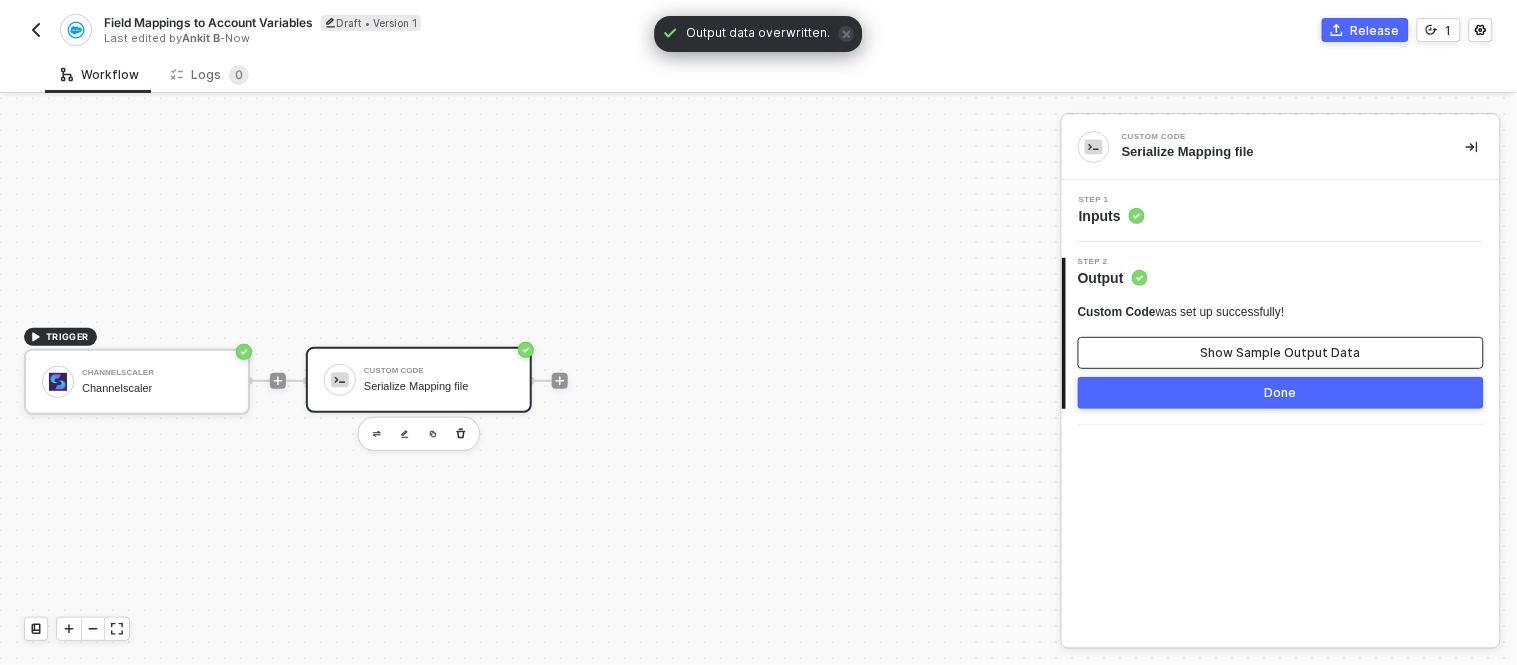 click on "Show Sample Output Data" at bounding box center (1281, 353) 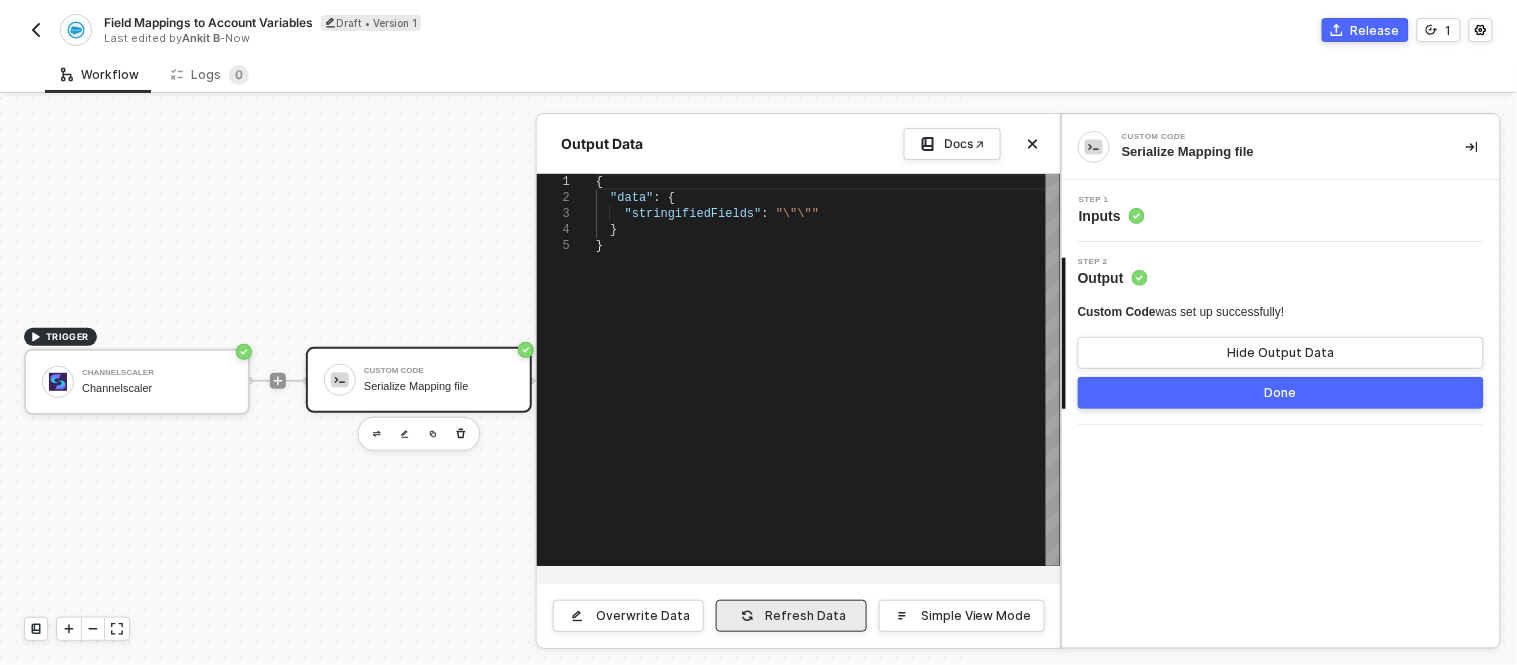 click 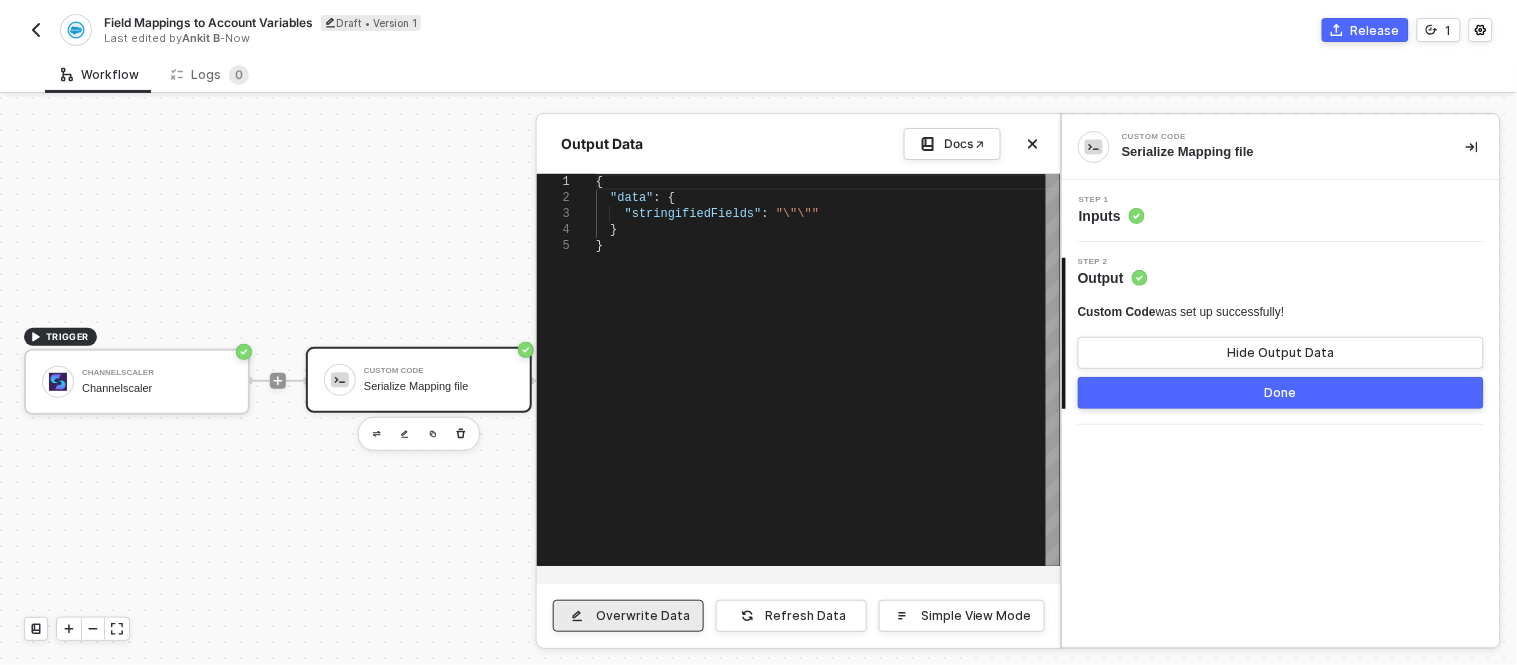 click on "Overwrite Data" at bounding box center [643, 616] 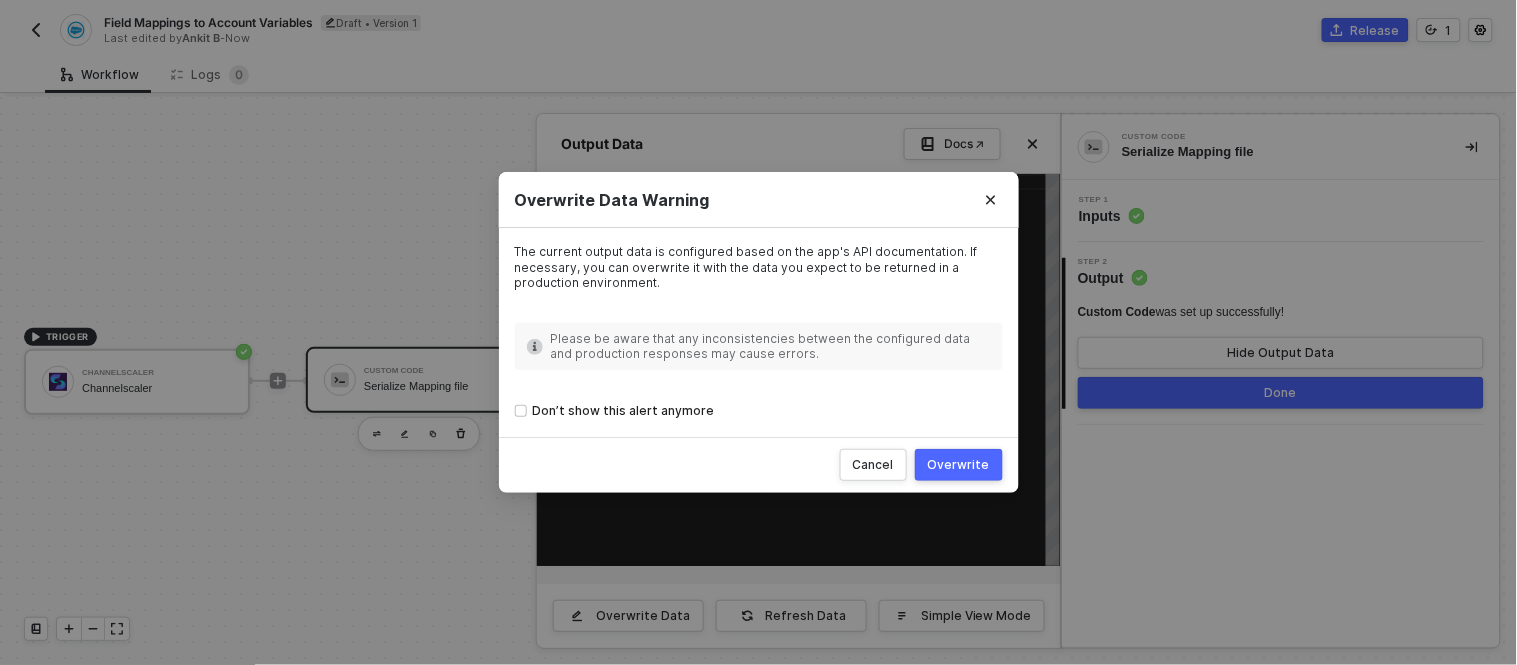 click at bounding box center (991, 200) 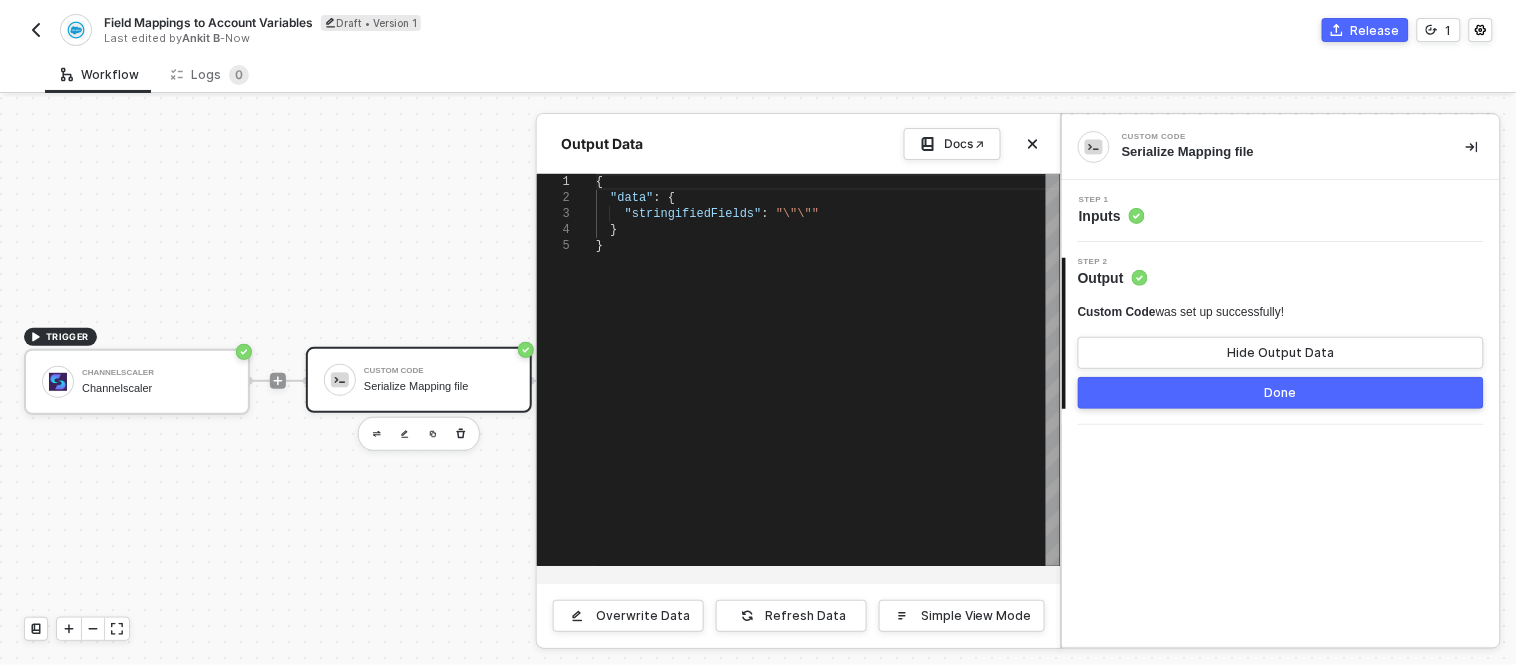 click on "Step 1 Inputs" at bounding box center [1283, 211] 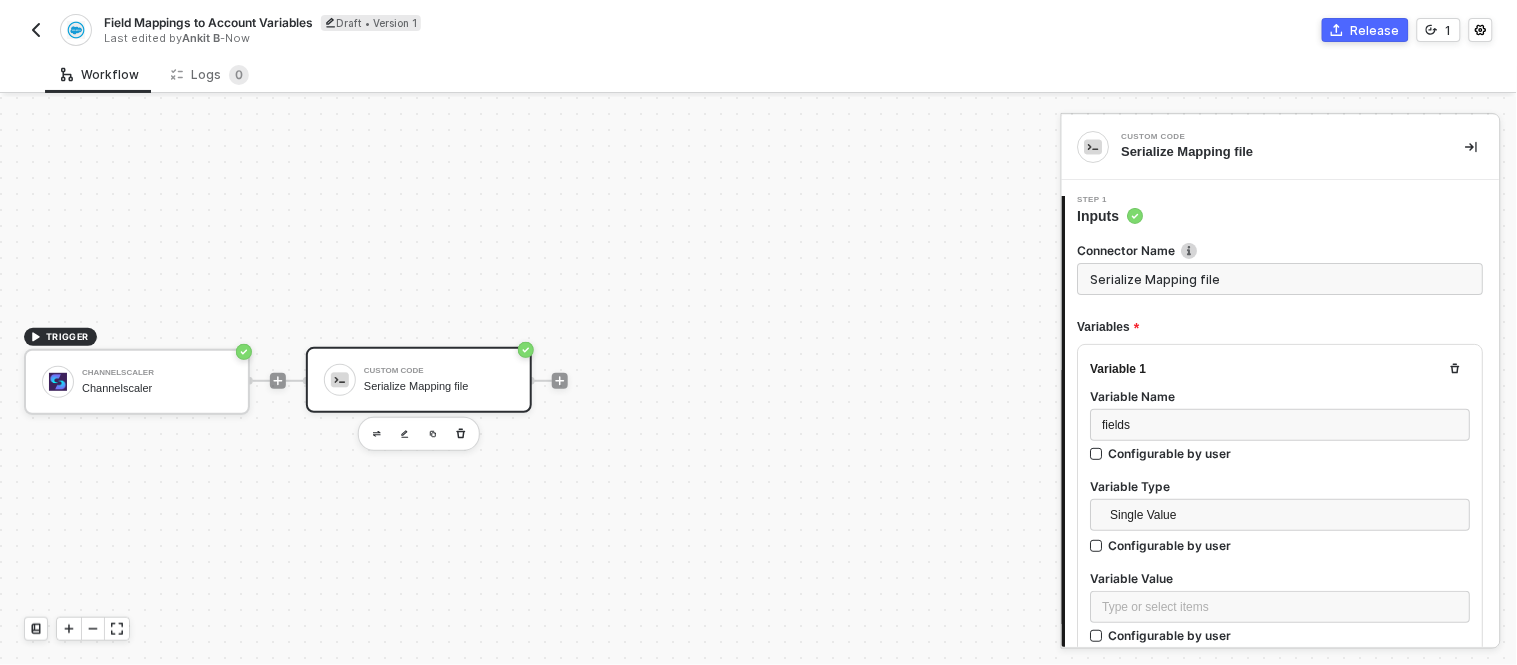 type on "output = {
stringifiedFields: JSON.stringify(inputData.fields)
}
resolve(output);" 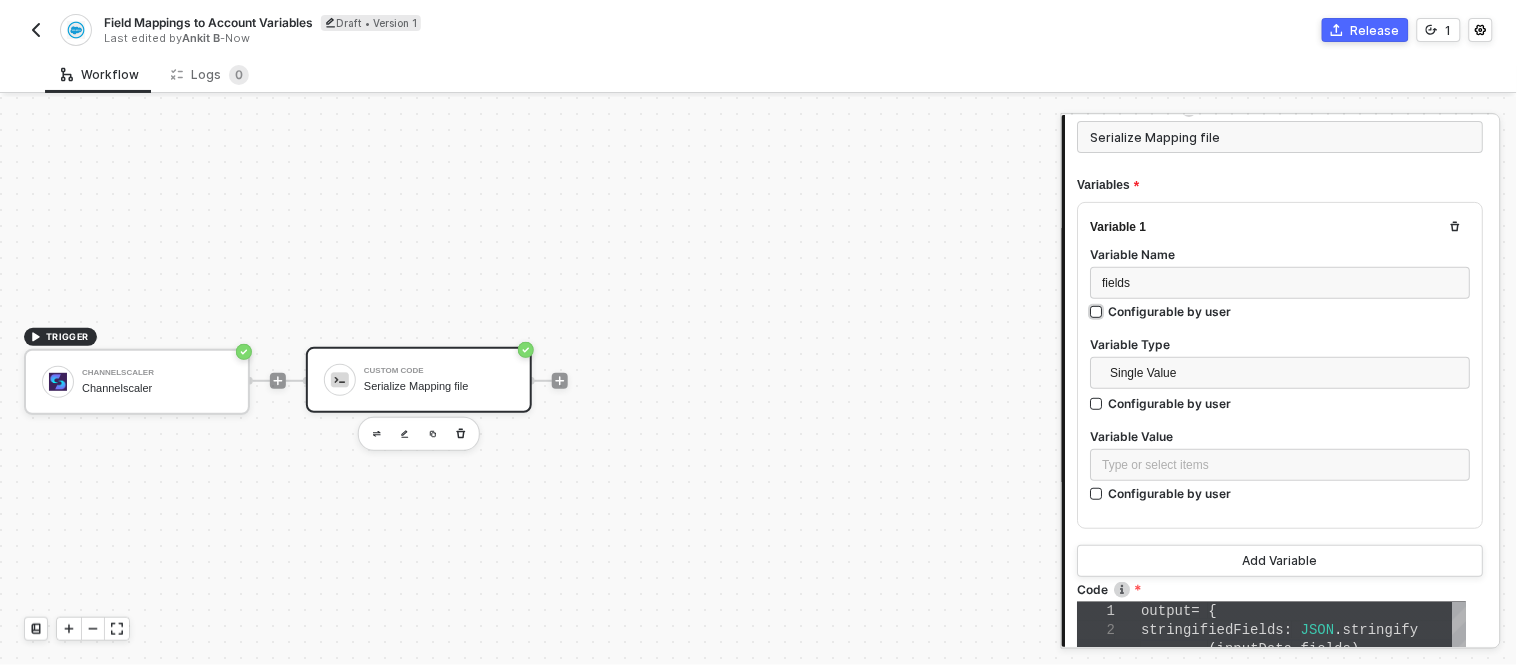 scroll, scrollTop: 145, scrollLeft: 0, axis: vertical 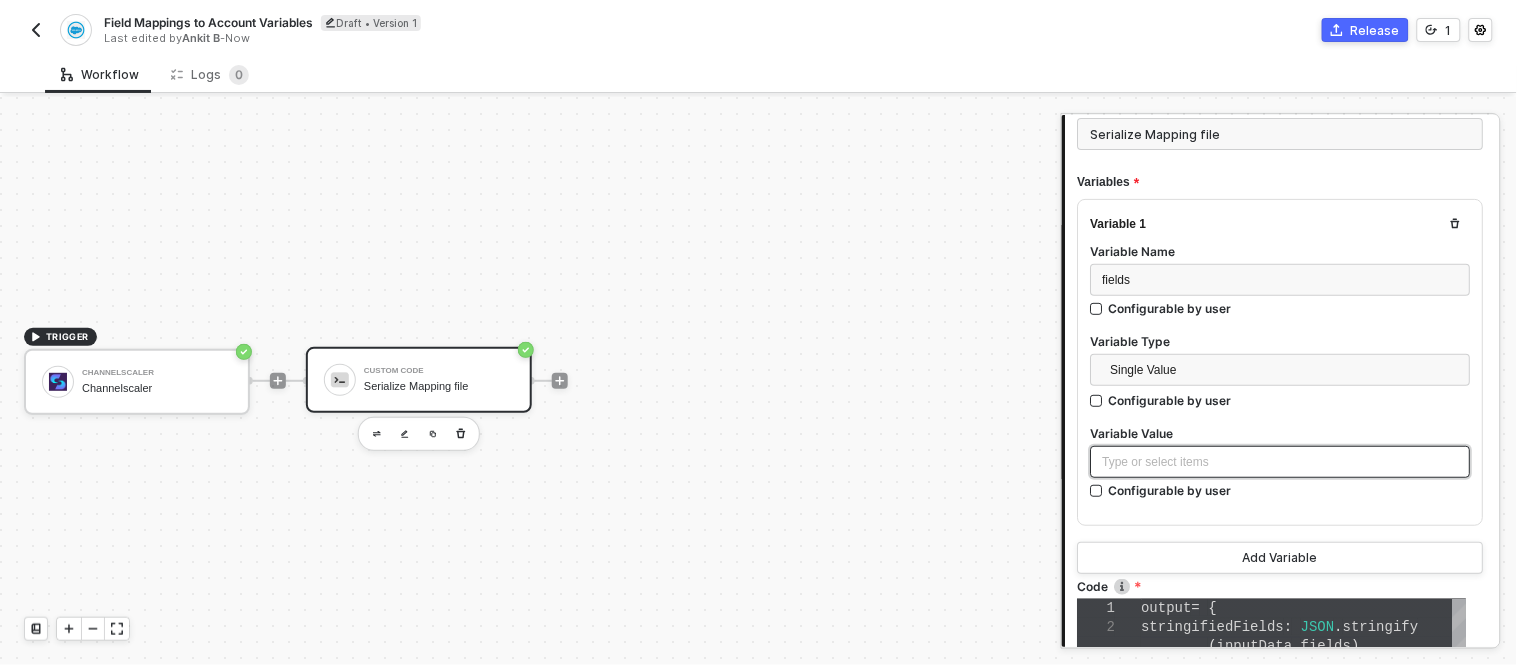 click on "Type or select items ﻿" at bounding box center [1281, 462] 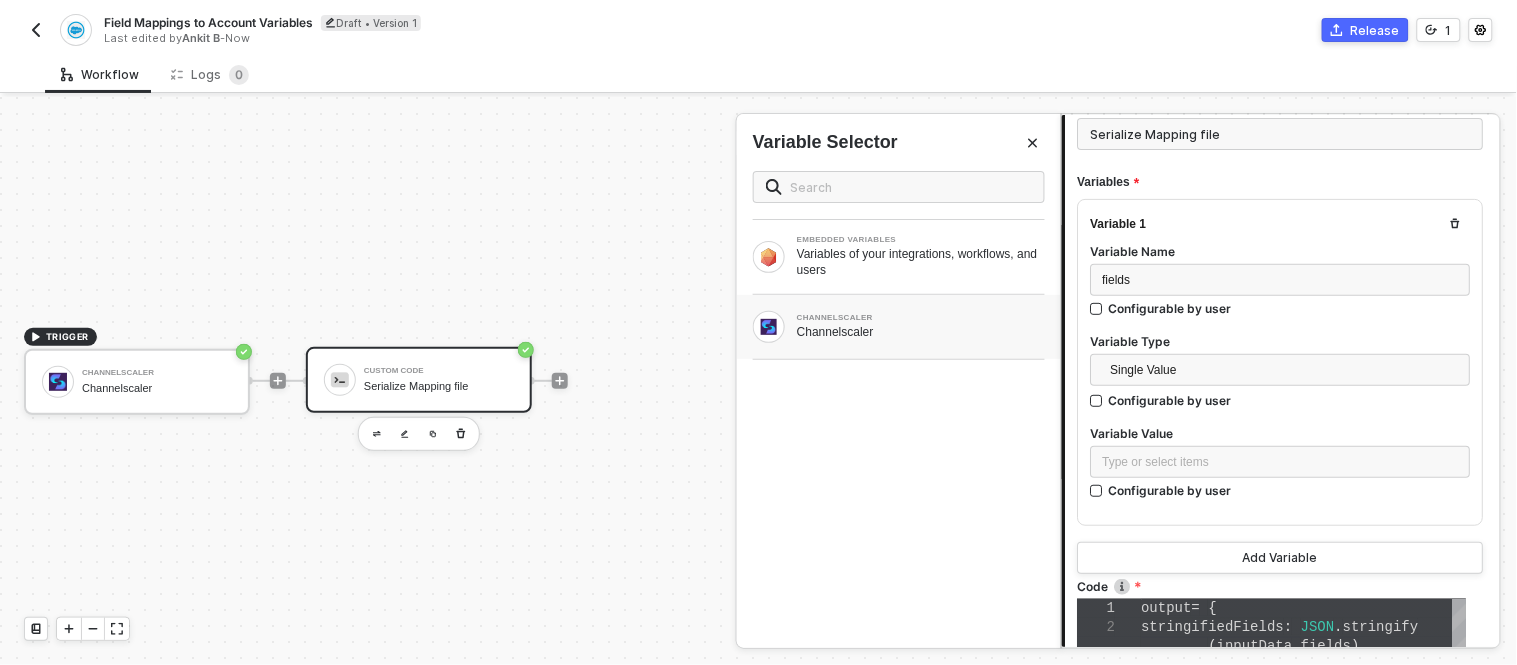 click on "CHANNELSCALER" at bounding box center [921, 318] 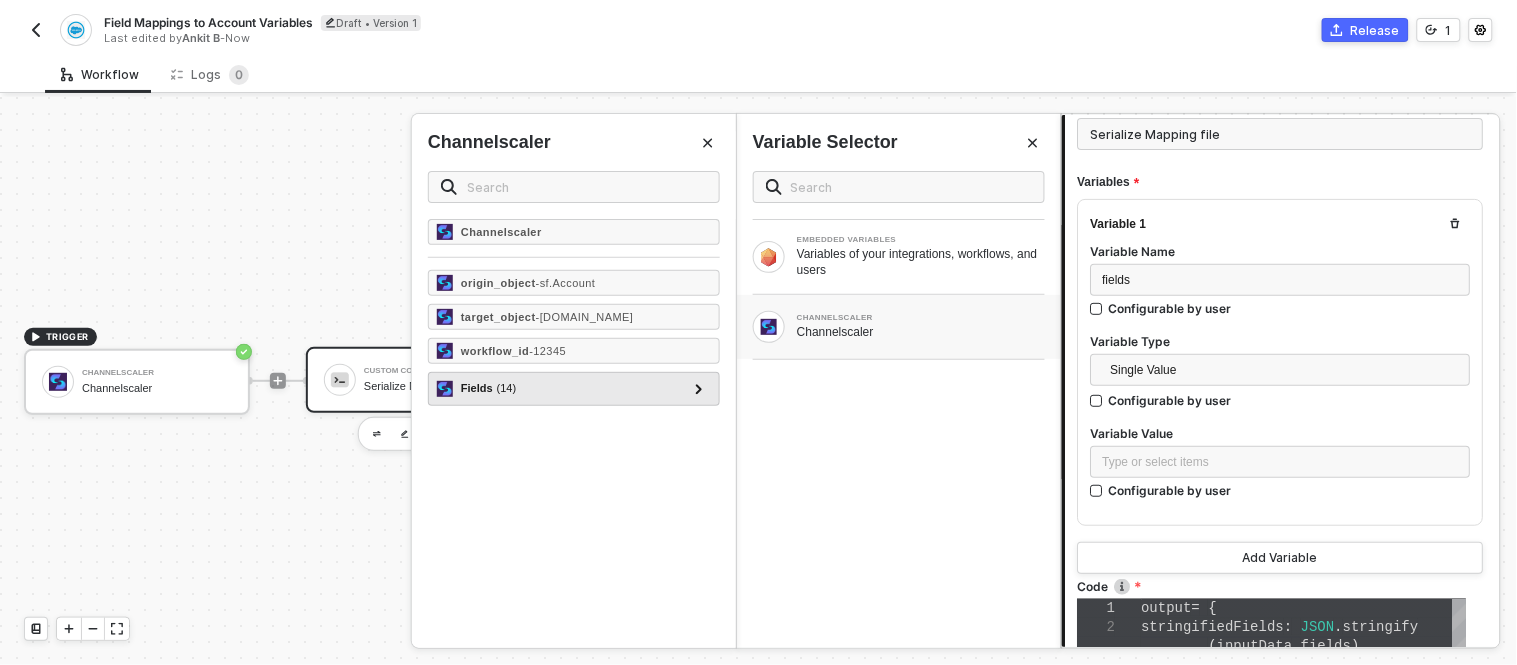 click on "Fields ( 14 )" at bounding box center (562, 389) 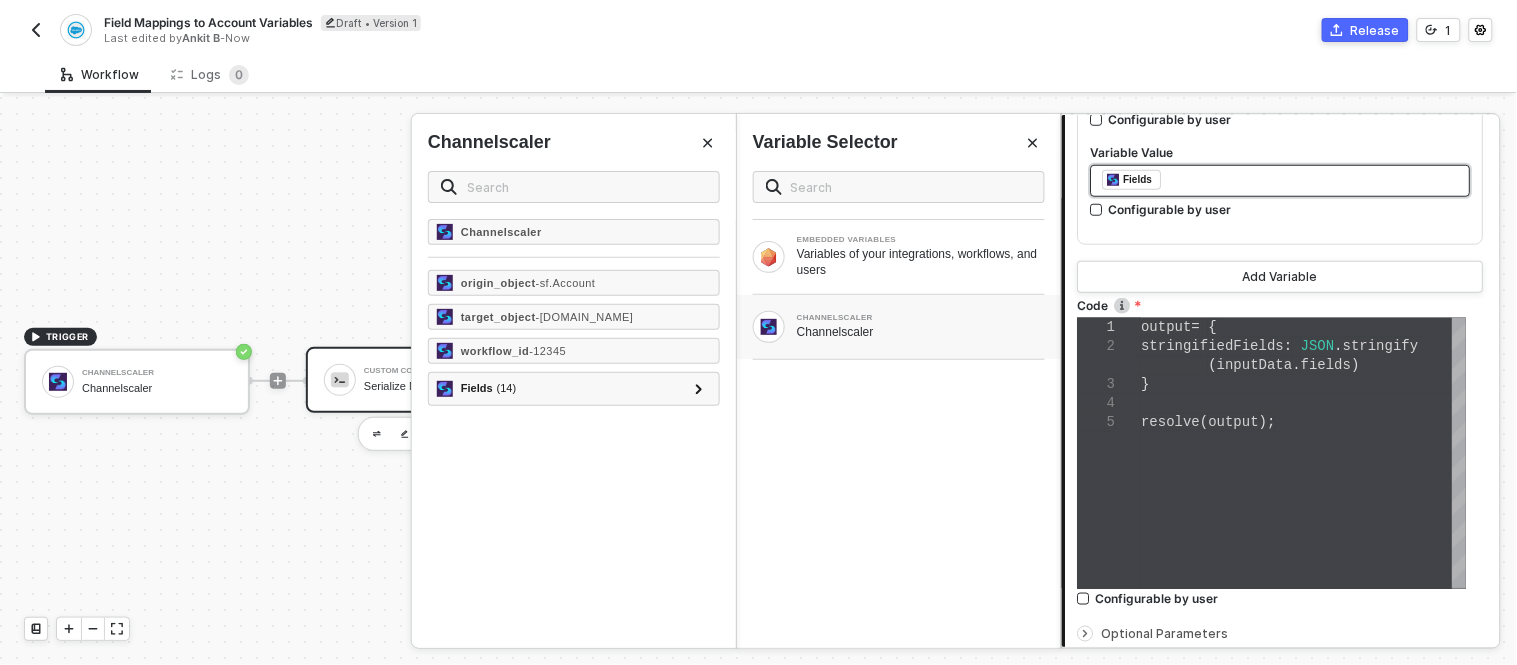 scroll, scrollTop: 620, scrollLeft: 0, axis: vertical 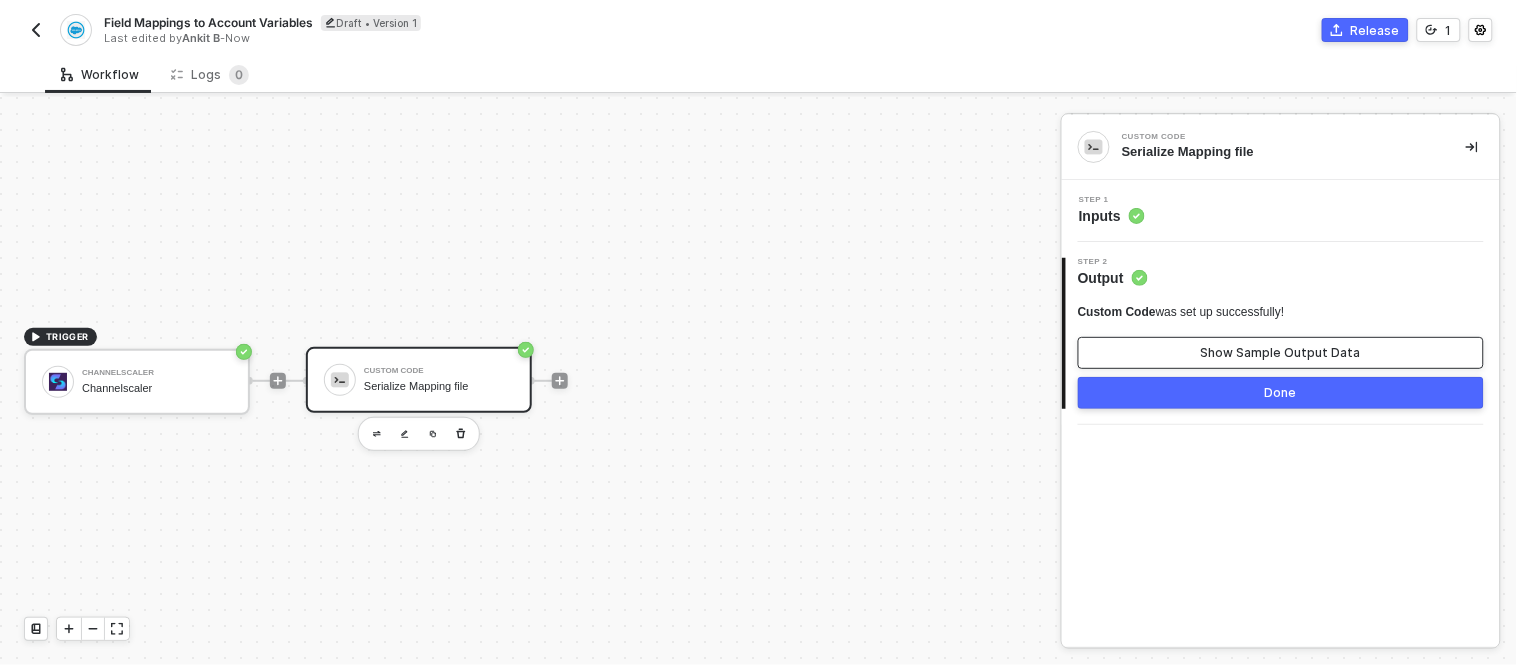 click on "Custom Code  was set up successfully! Show Sample Output Data" at bounding box center (1281, 336) 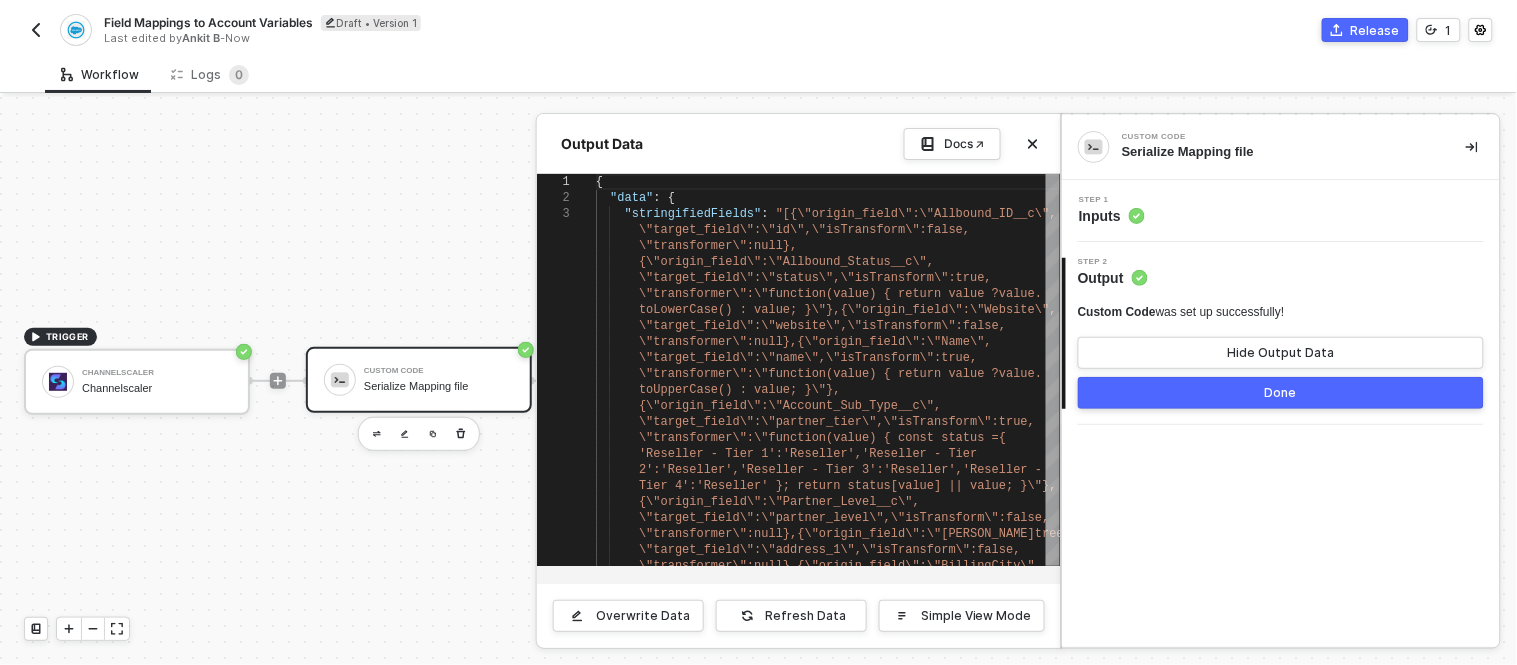 click at bounding box center (758, 381) 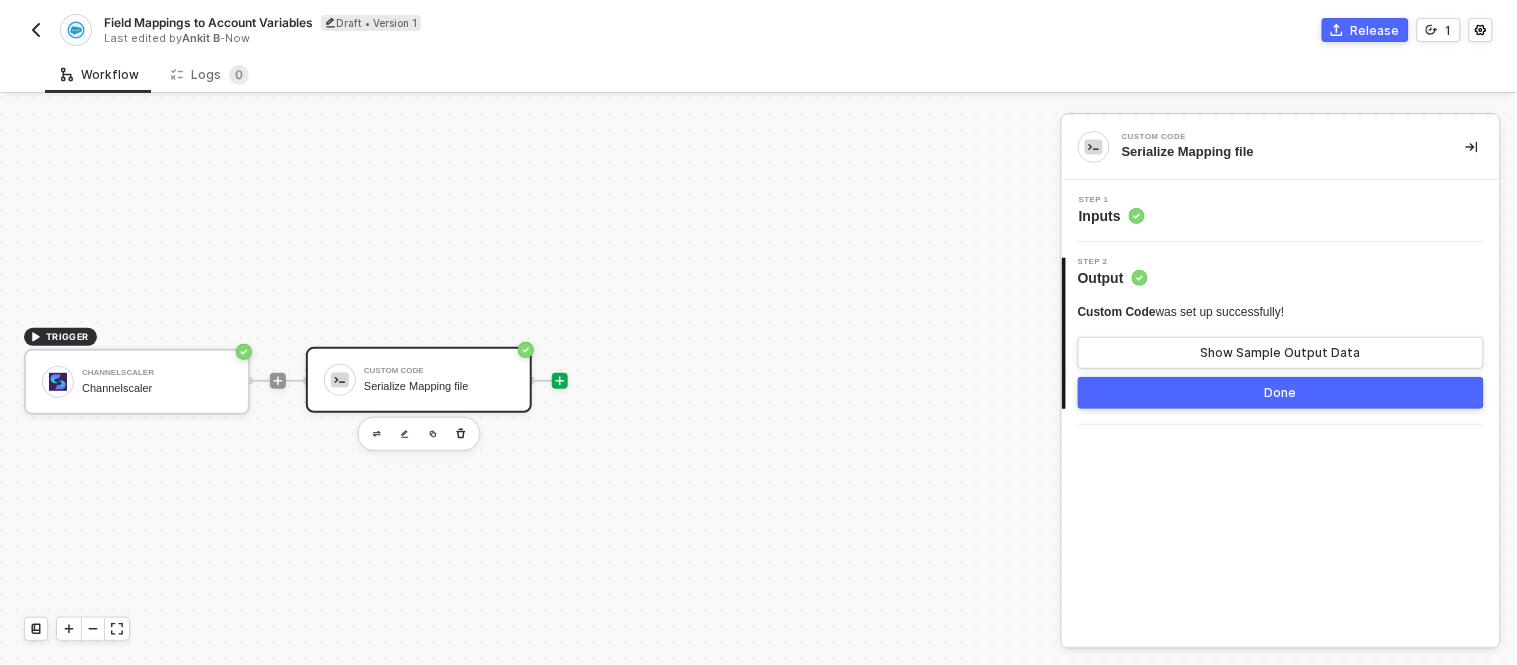 click 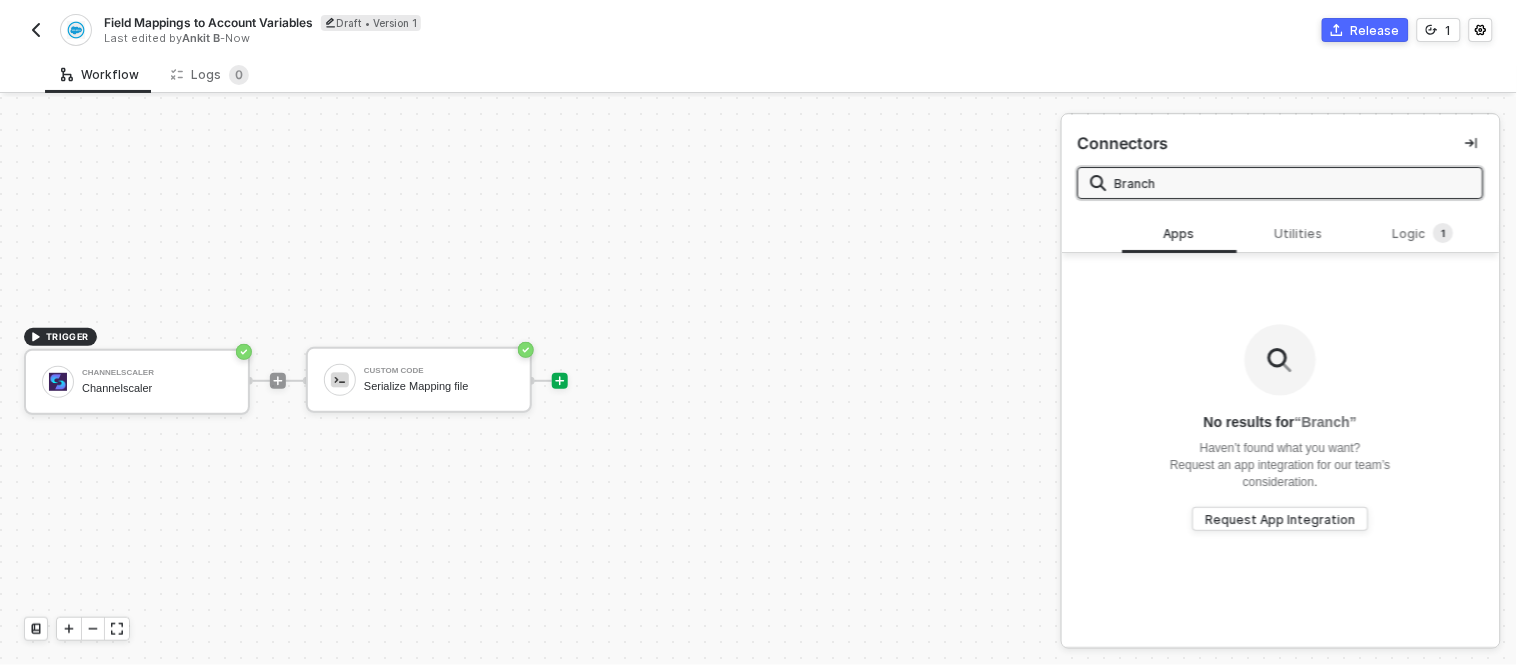 type on "Branch" 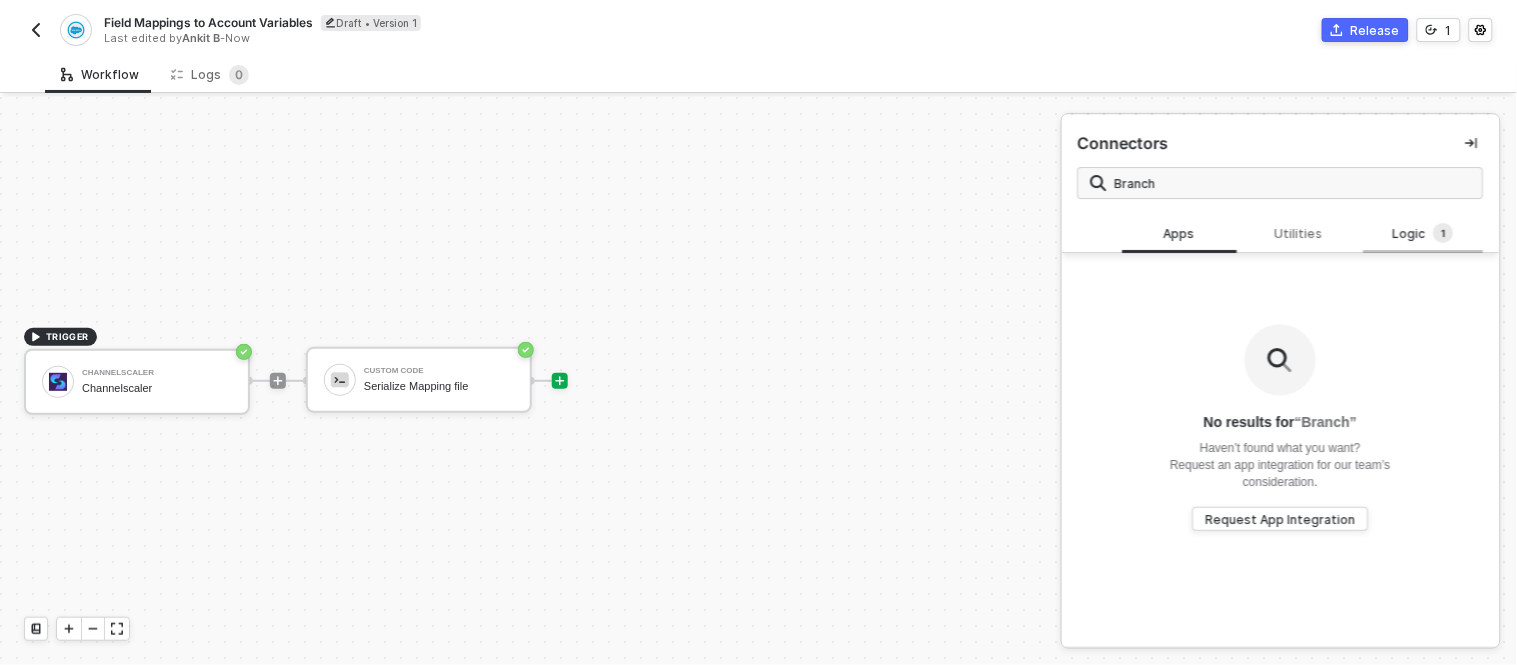click on "Logic 1" at bounding box center (1424, 234) 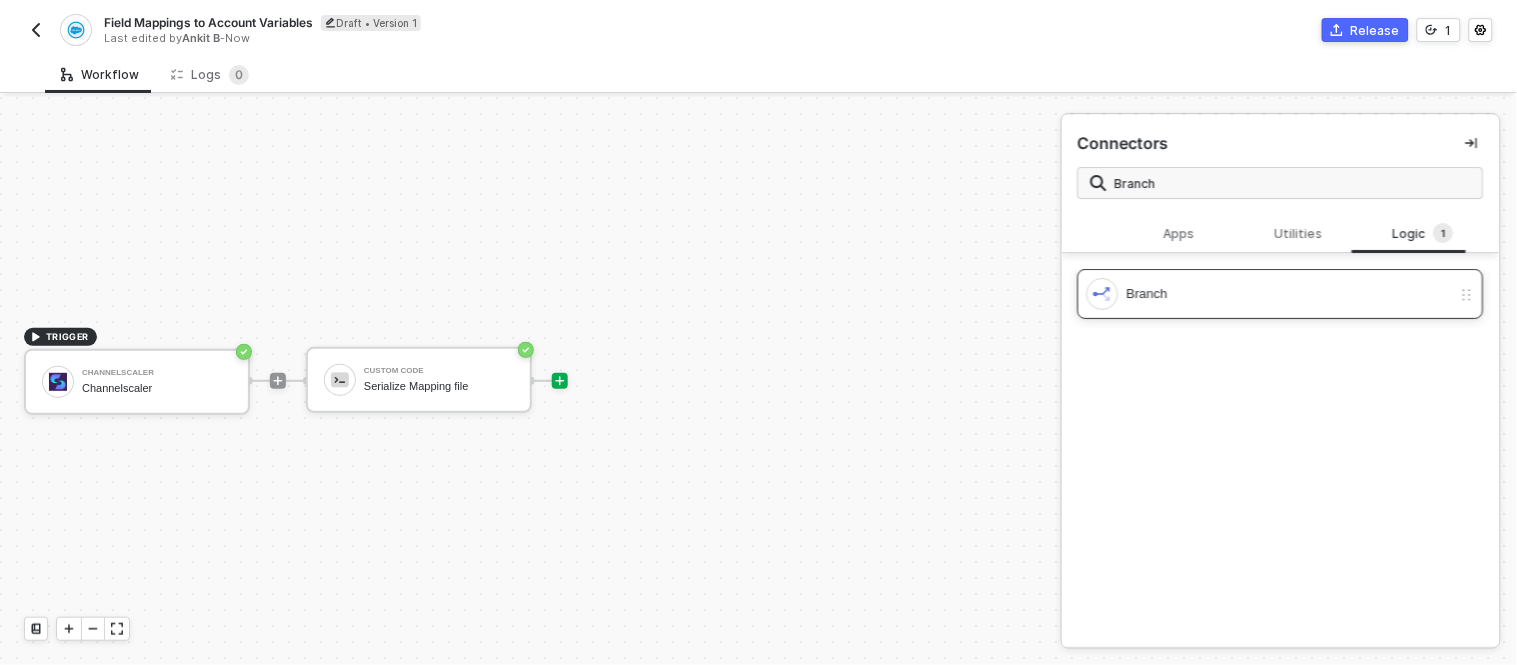 click on "Branch" at bounding box center [1289, 294] 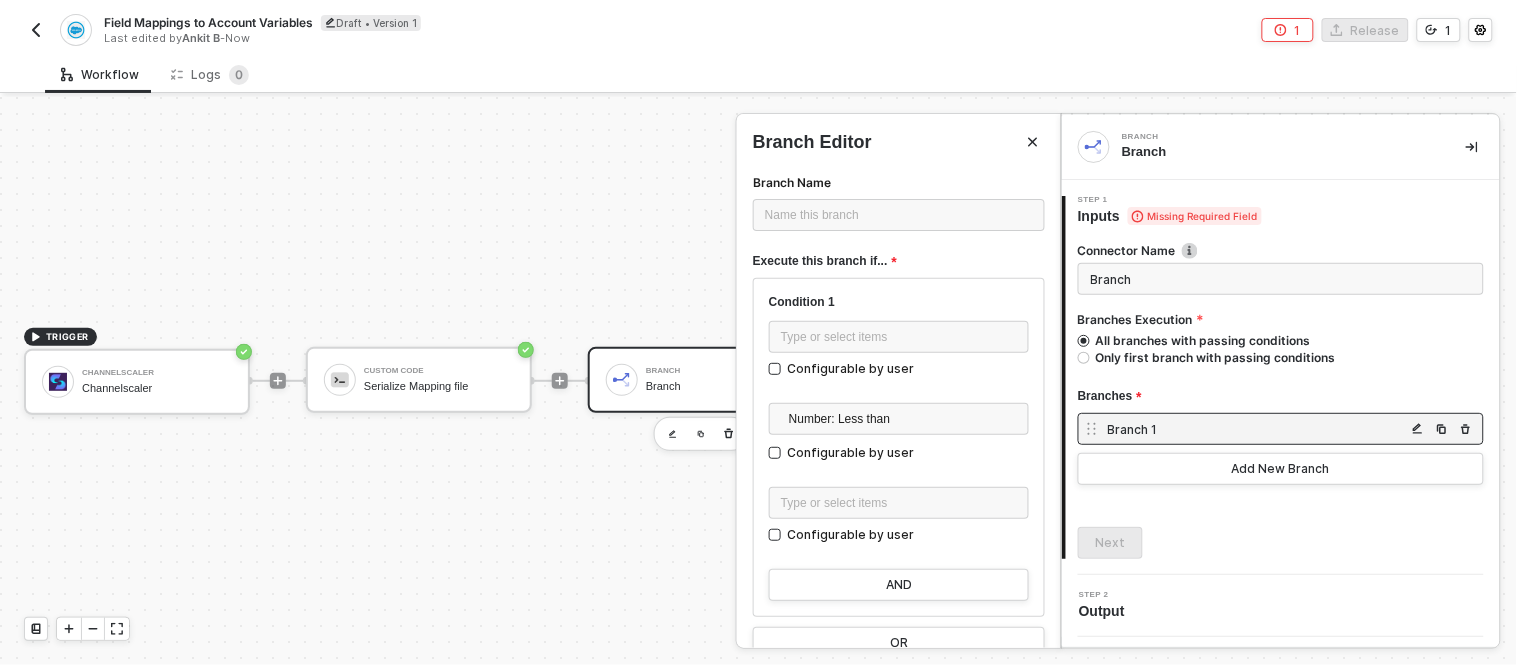 click at bounding box center [758, 381] 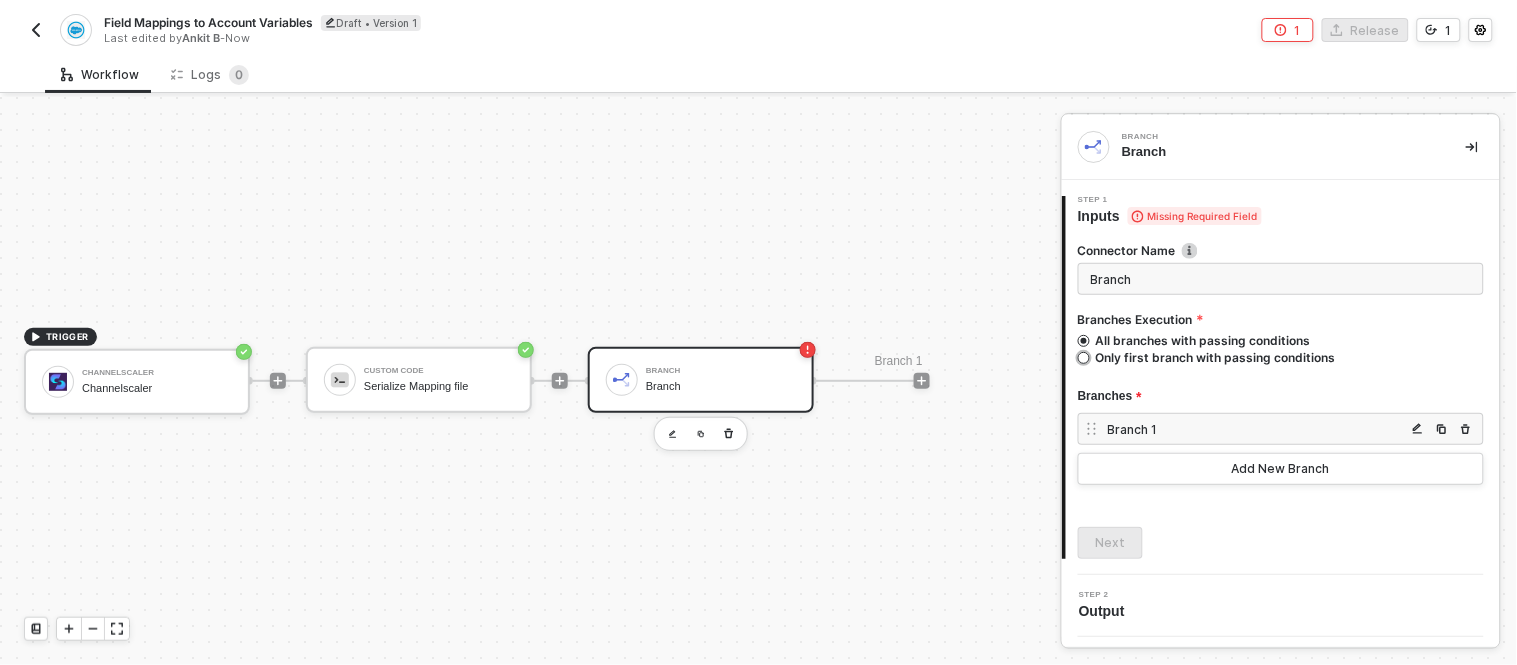click on "Only first branch with passing conditions" at bounding box center (1084, 358) 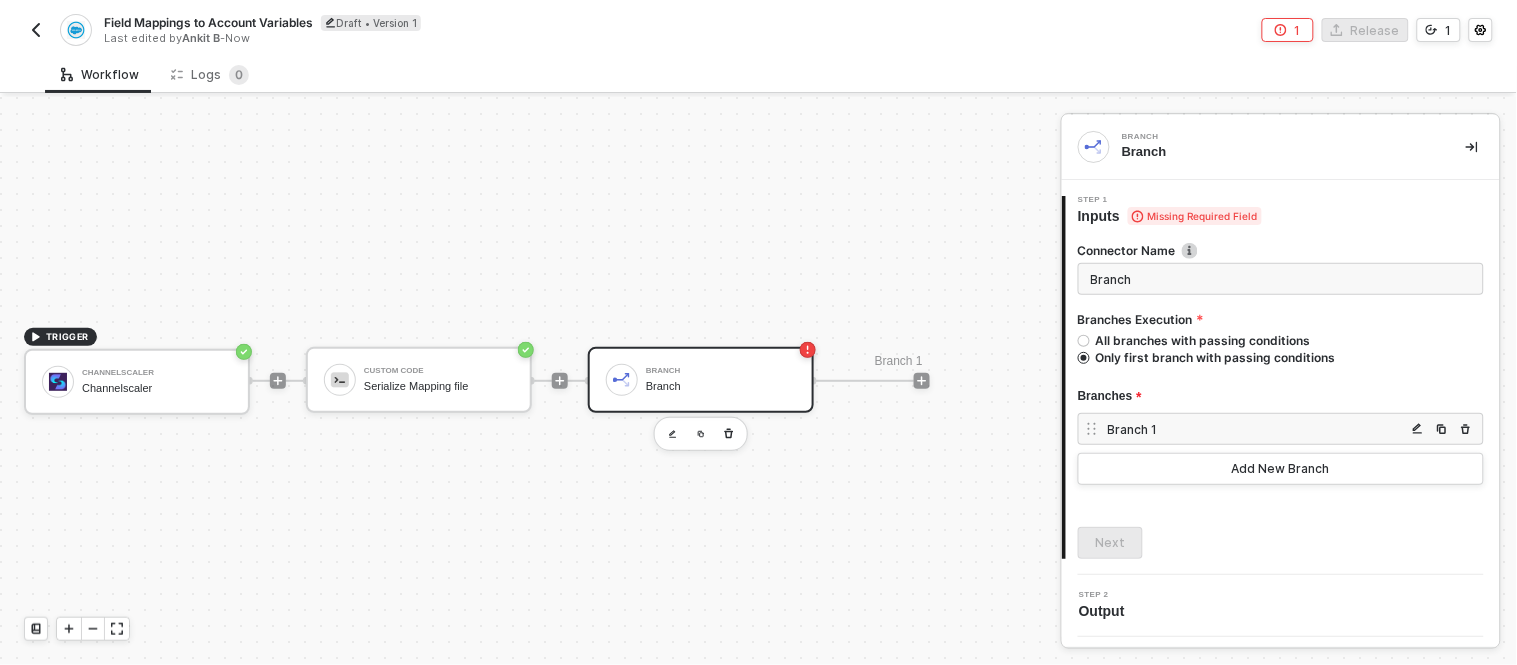 click on "Branch 1" at bounding box center (1257, 429) 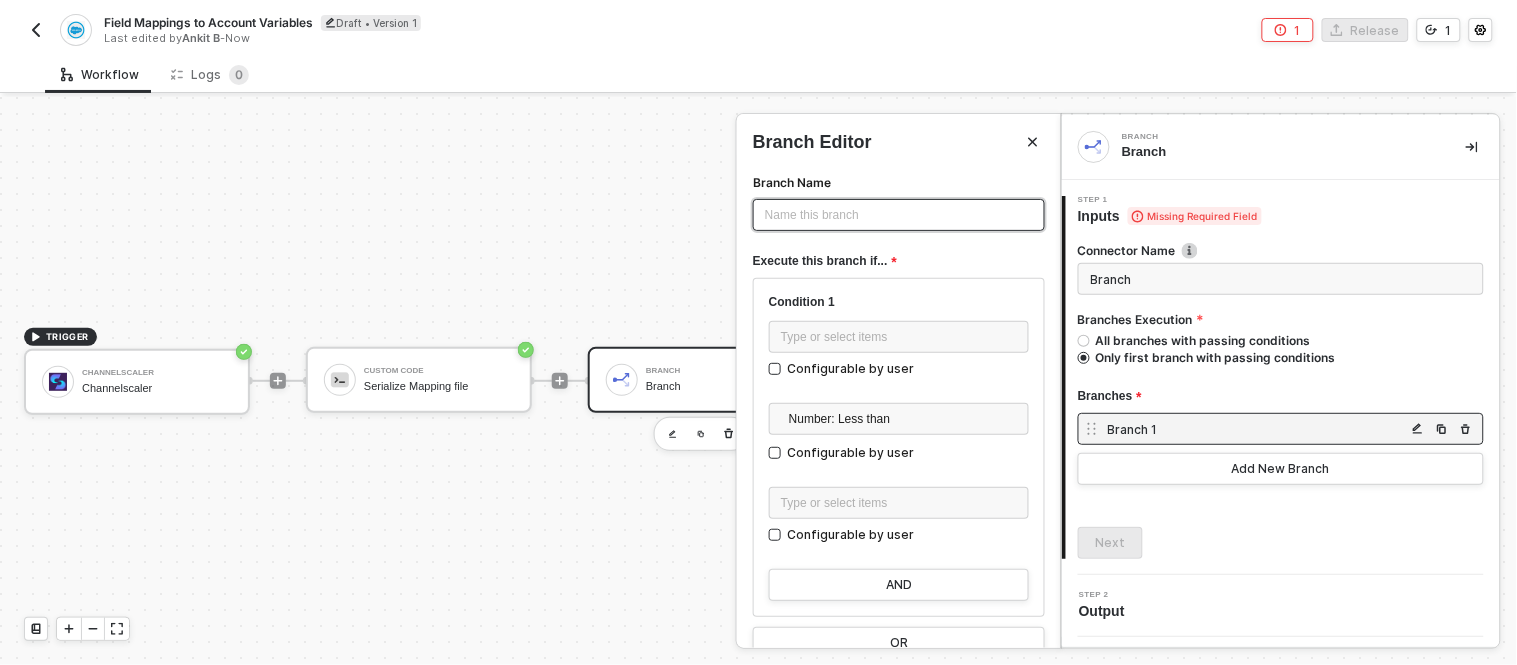 click on "Name this branch ﻿" at bounding box center (899, 215) 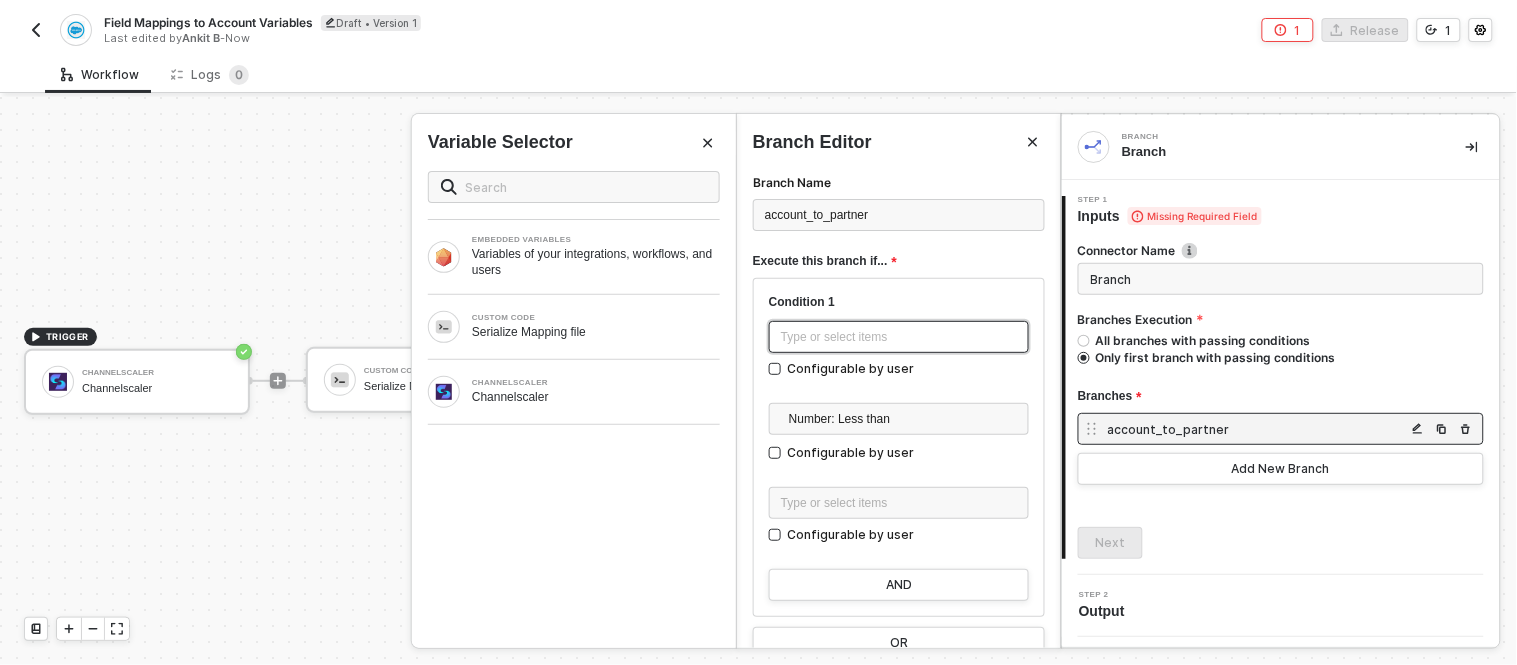 click on "Type or select items ﻿" at bounding box center [899, 337] 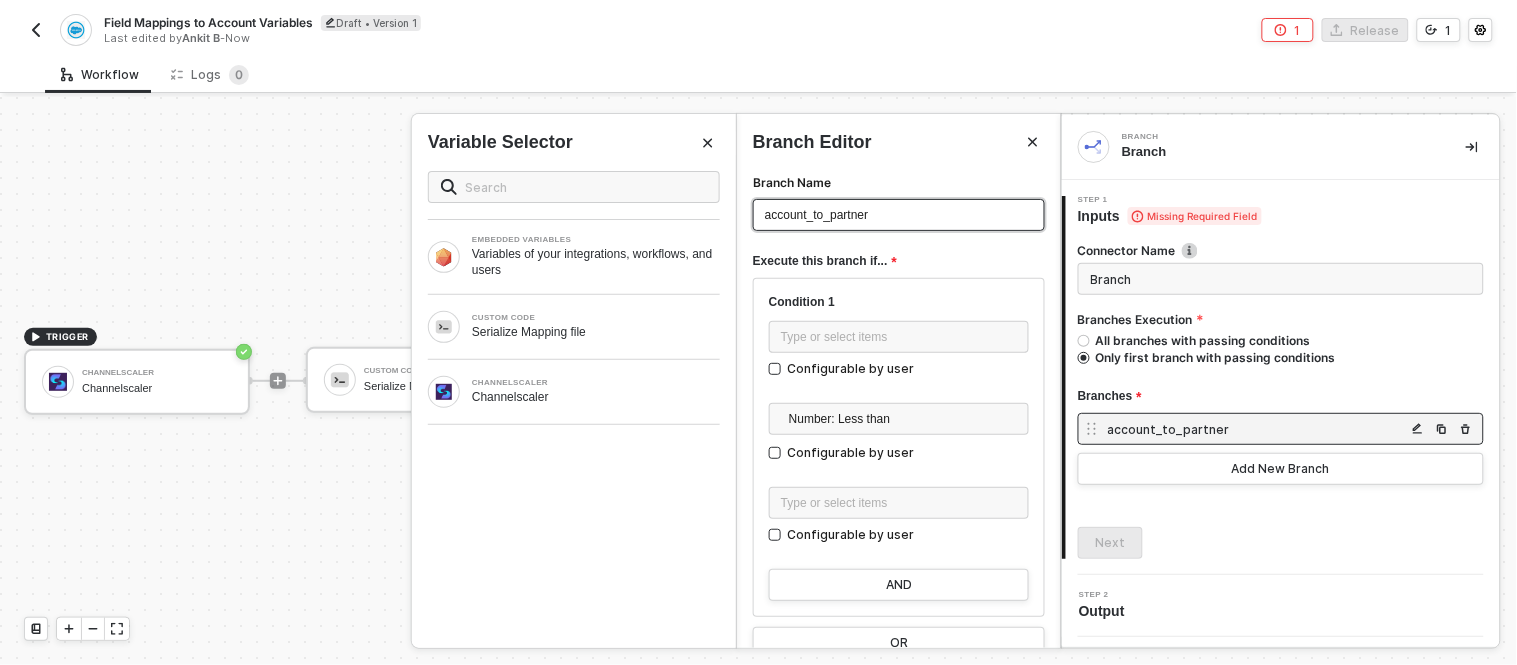 click on "account_to_partner" at bounding box center [816, 215] 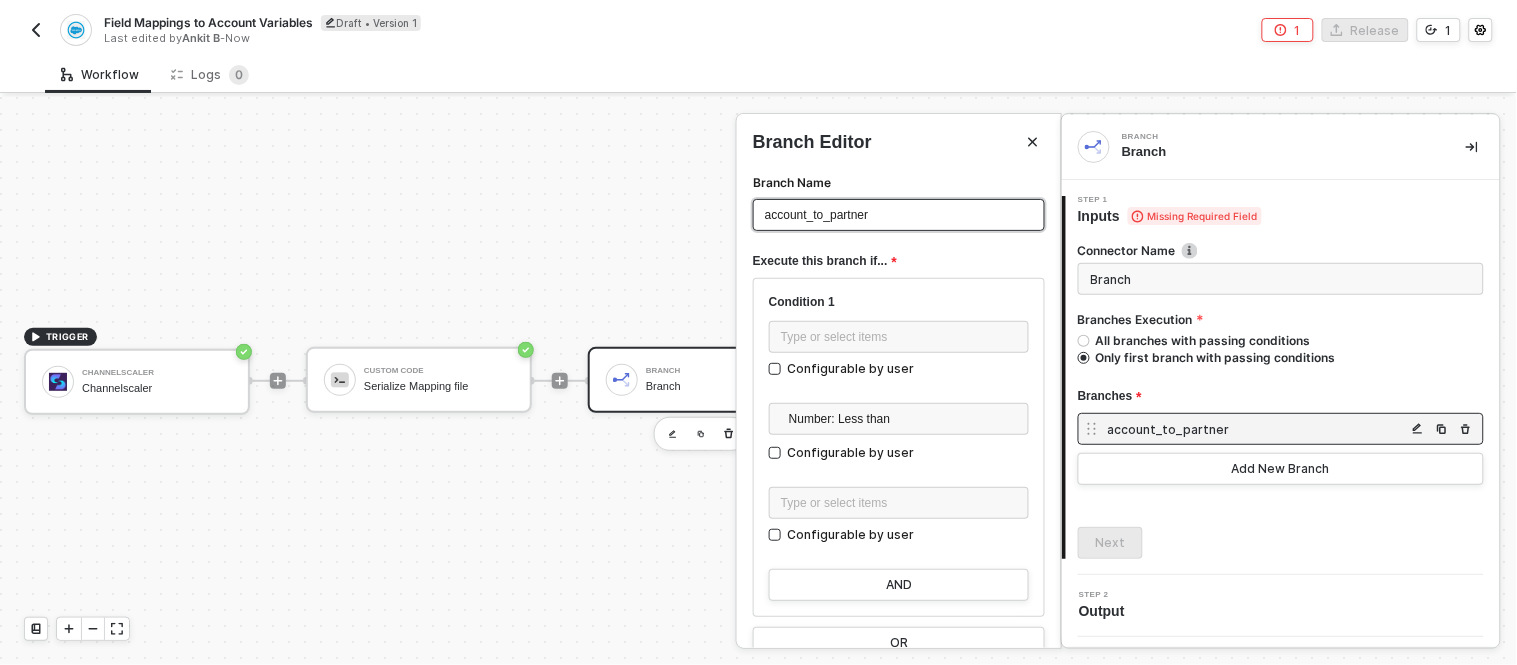 click on "account_to_partner" at bounding box center (899, 215) 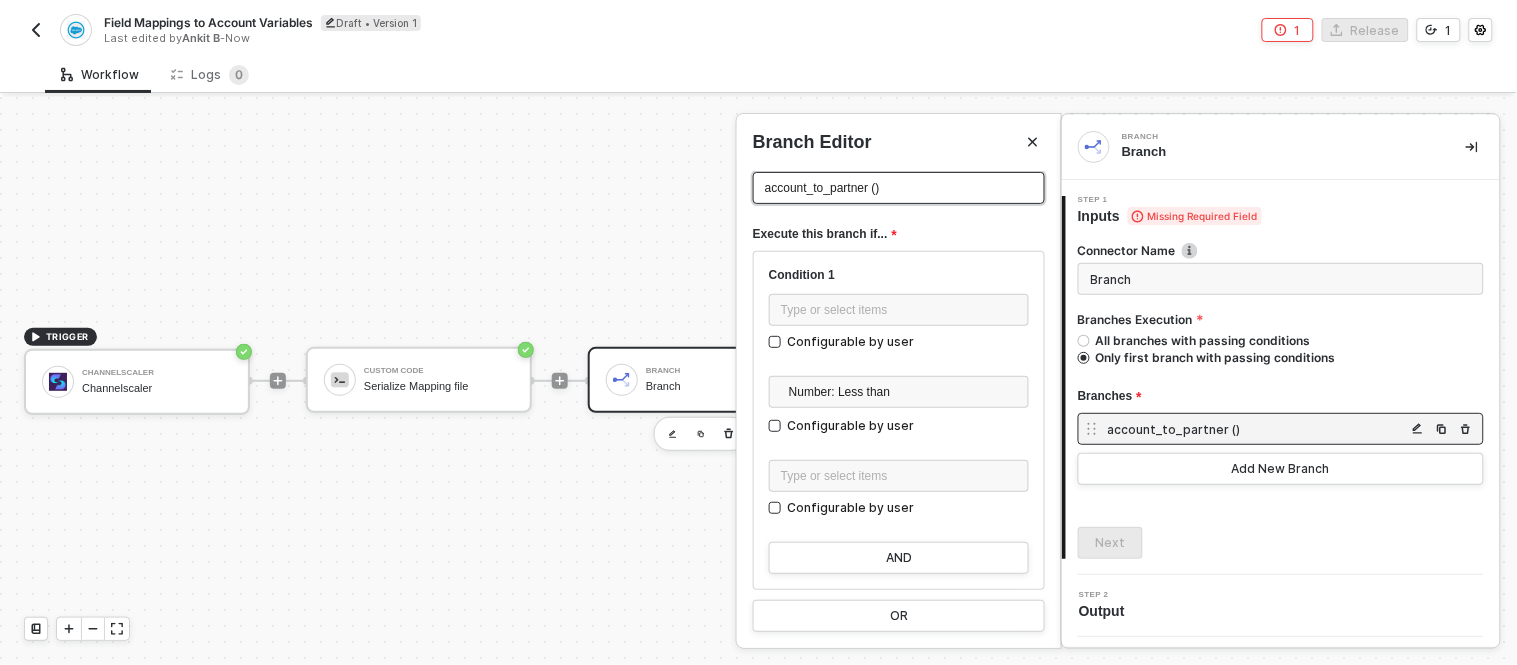 scroll, scrollTop: 0, scrollLeft: 0, axis: both 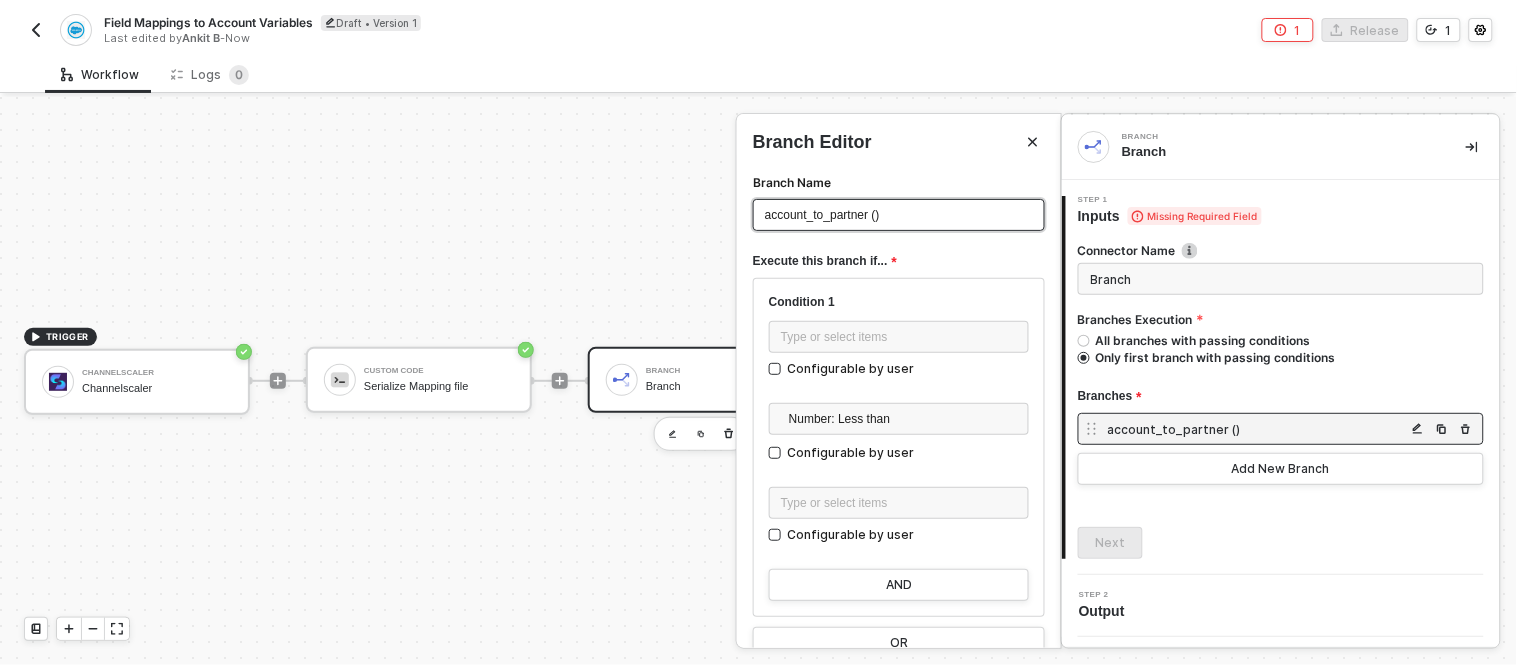 click on "account_to_partner ()" at bounding box center [822, 215] 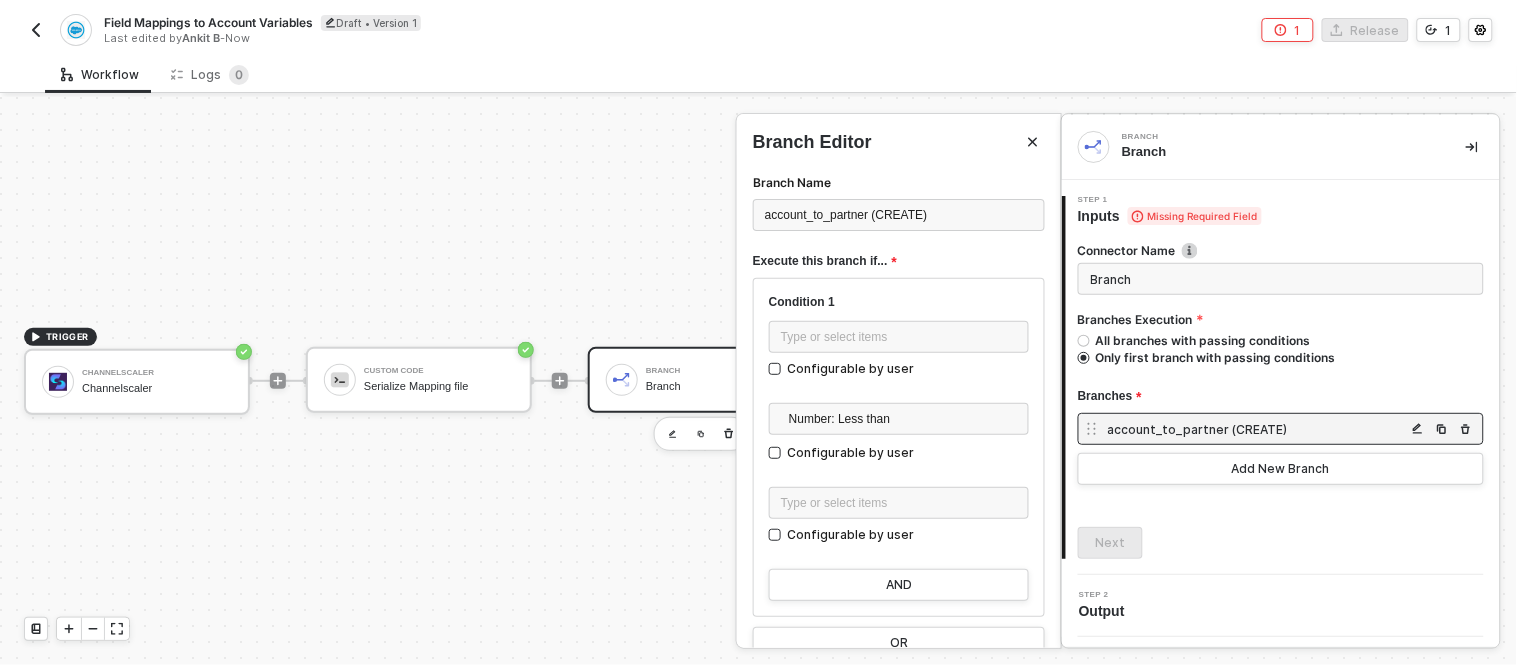 click on "Execute this branch if..." at bounding box center (899, 261) 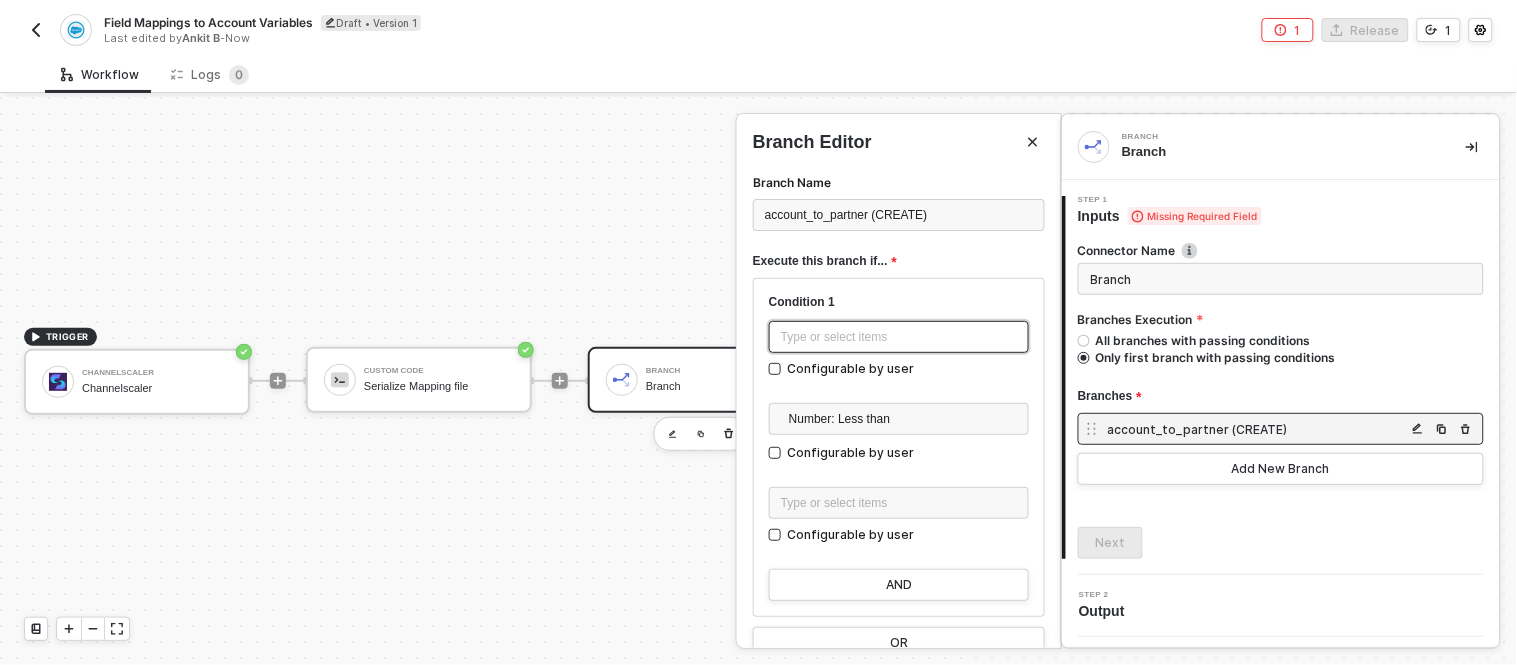 click on "Type or select items ﻿" at bounding box center (899, 337) 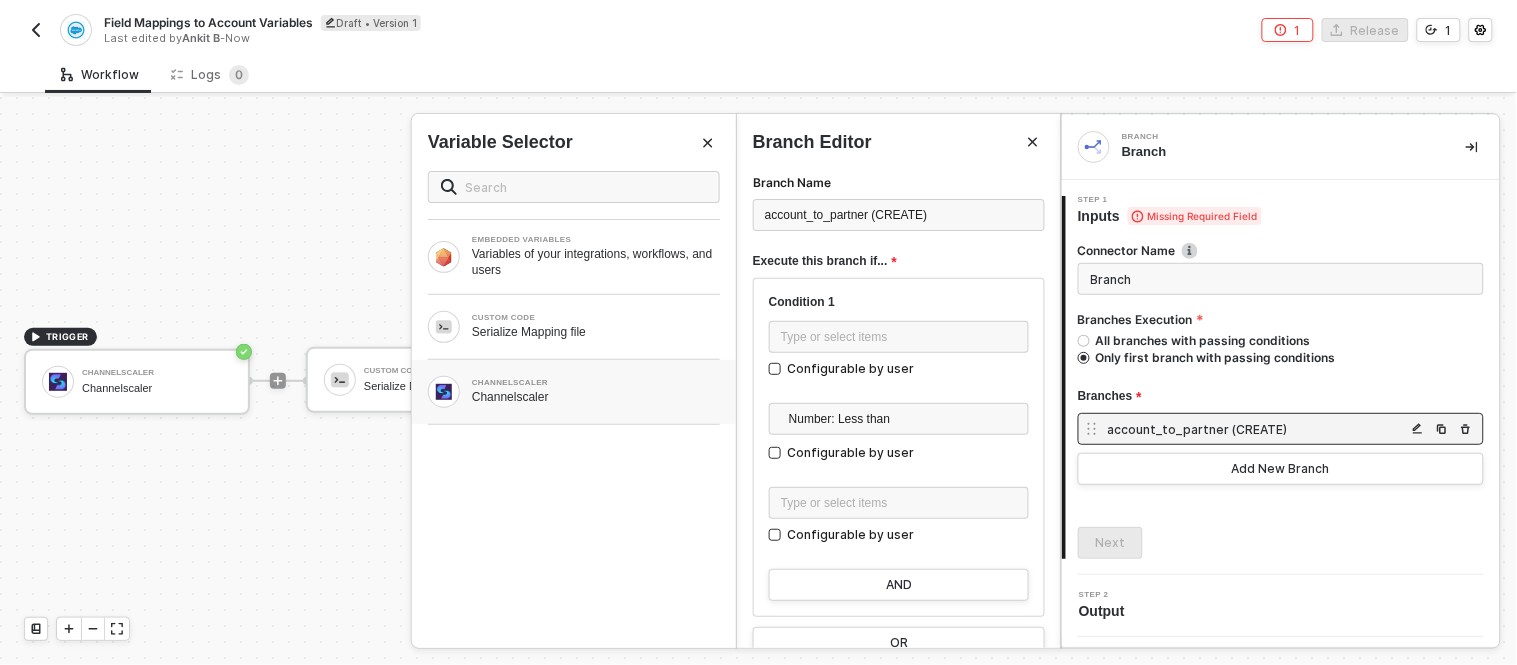 click on "CHANNELSCALER" at bounding box center (596, 383) 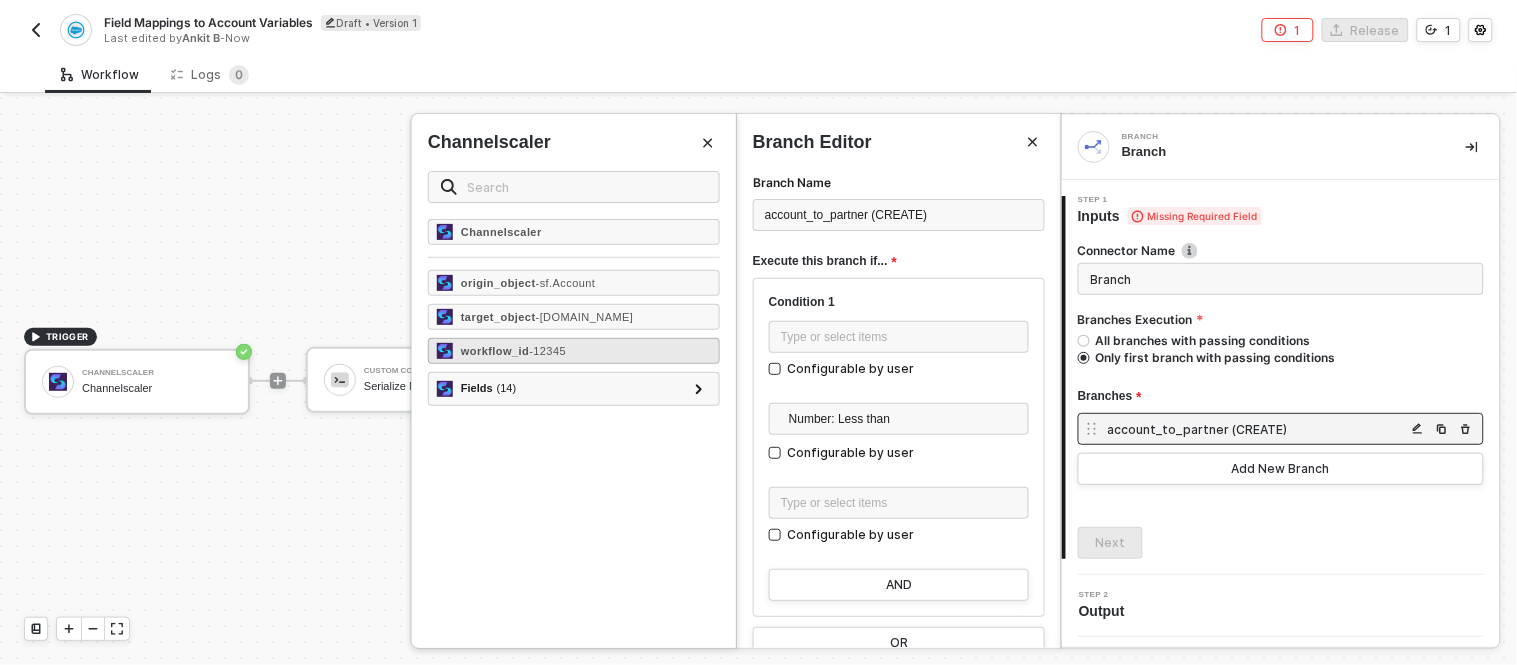 click on "workflow_id" at bounding box center (495, 351) 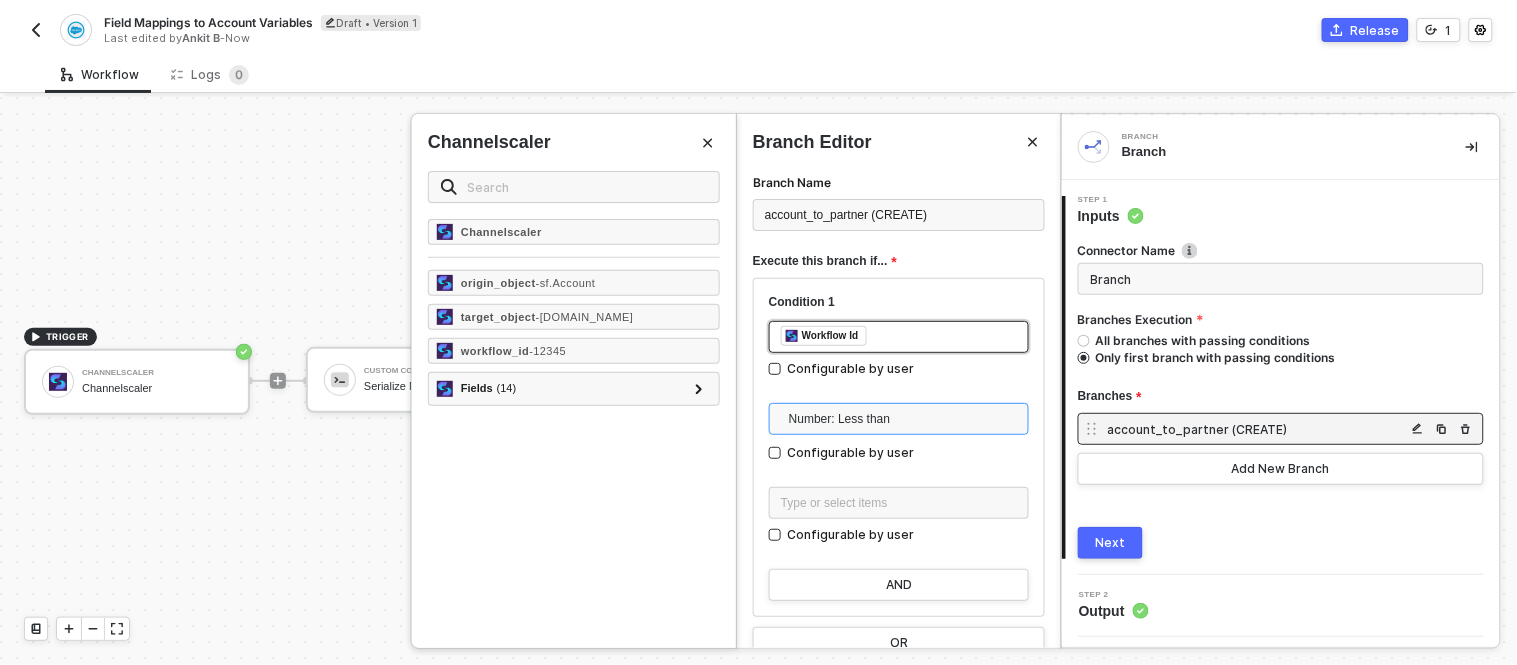 click on "Number: Less than" at bounding box center (899, 419) 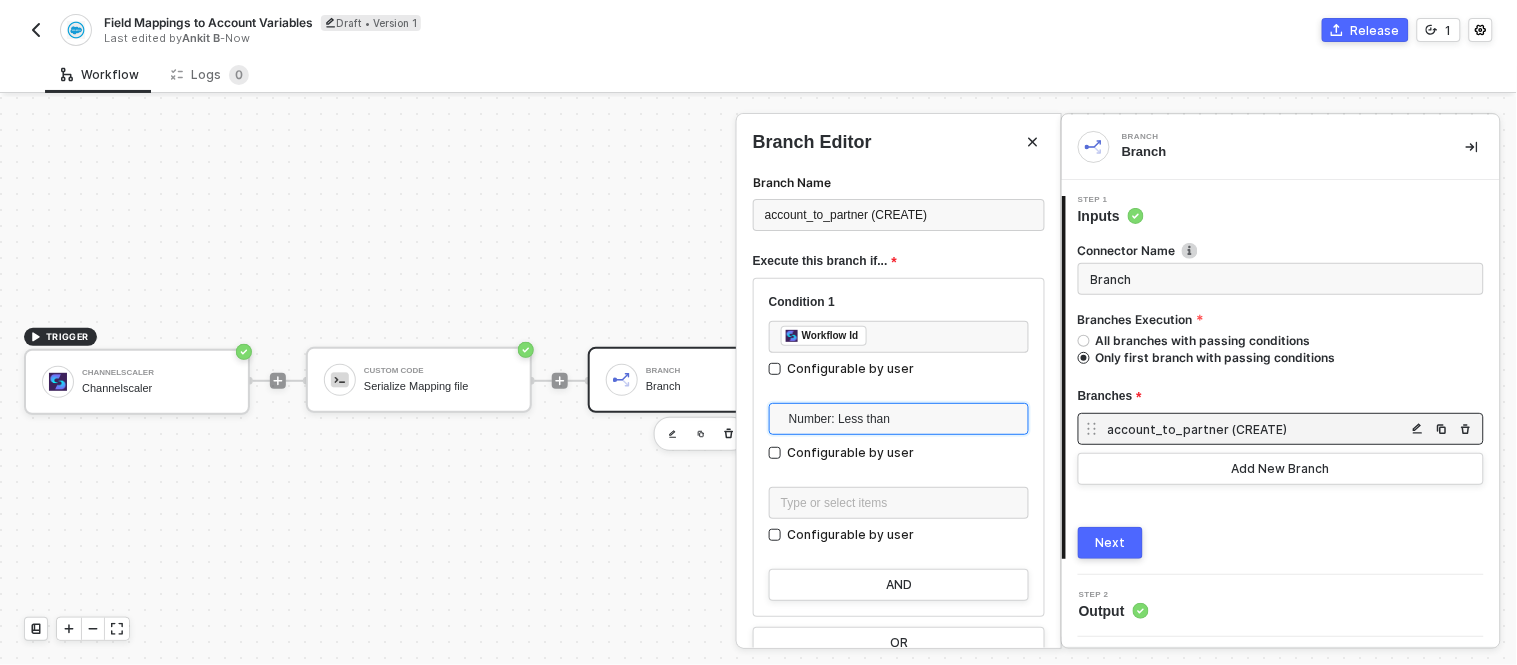 click on "Number: Less than" at bounding box center (903, 419) 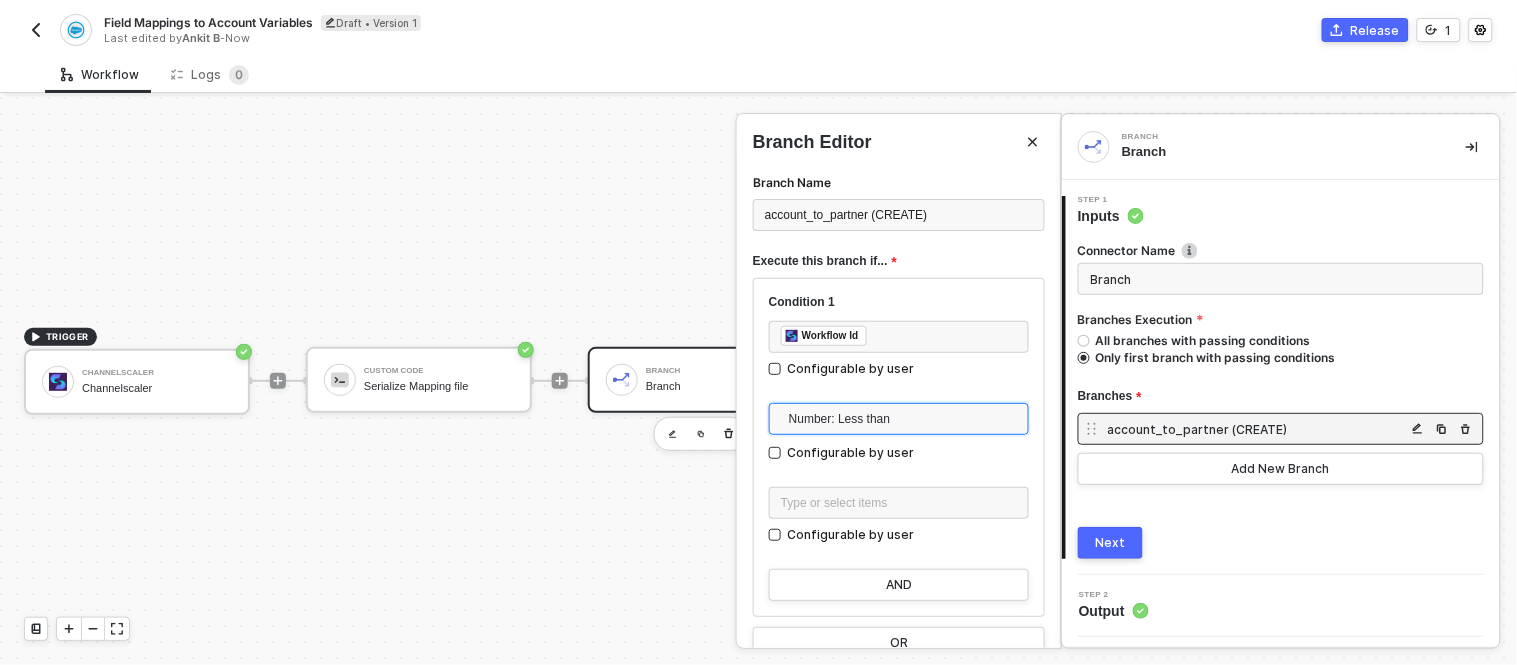 click on "Number: Less than" at bounding box center (903, 419) 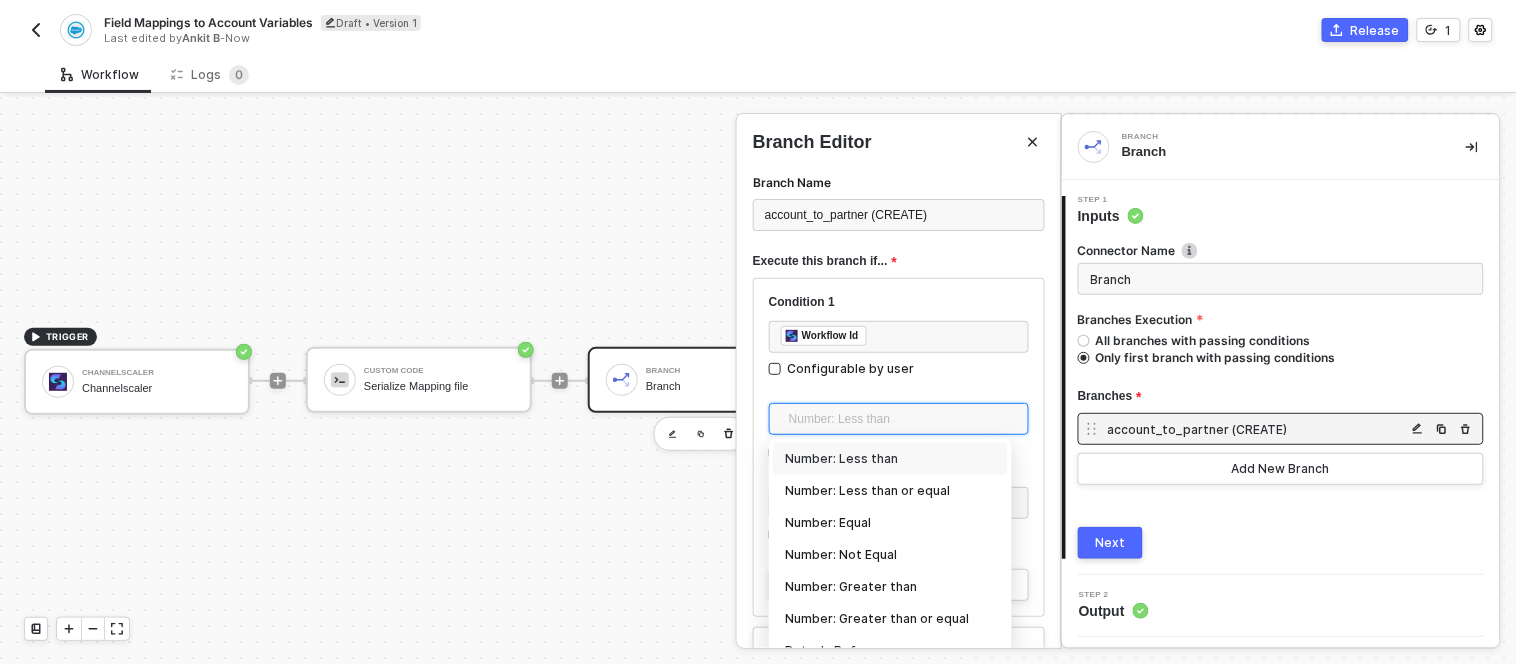 scroll, scrollTop: 101, scrollLeft: 0, axis: vertical 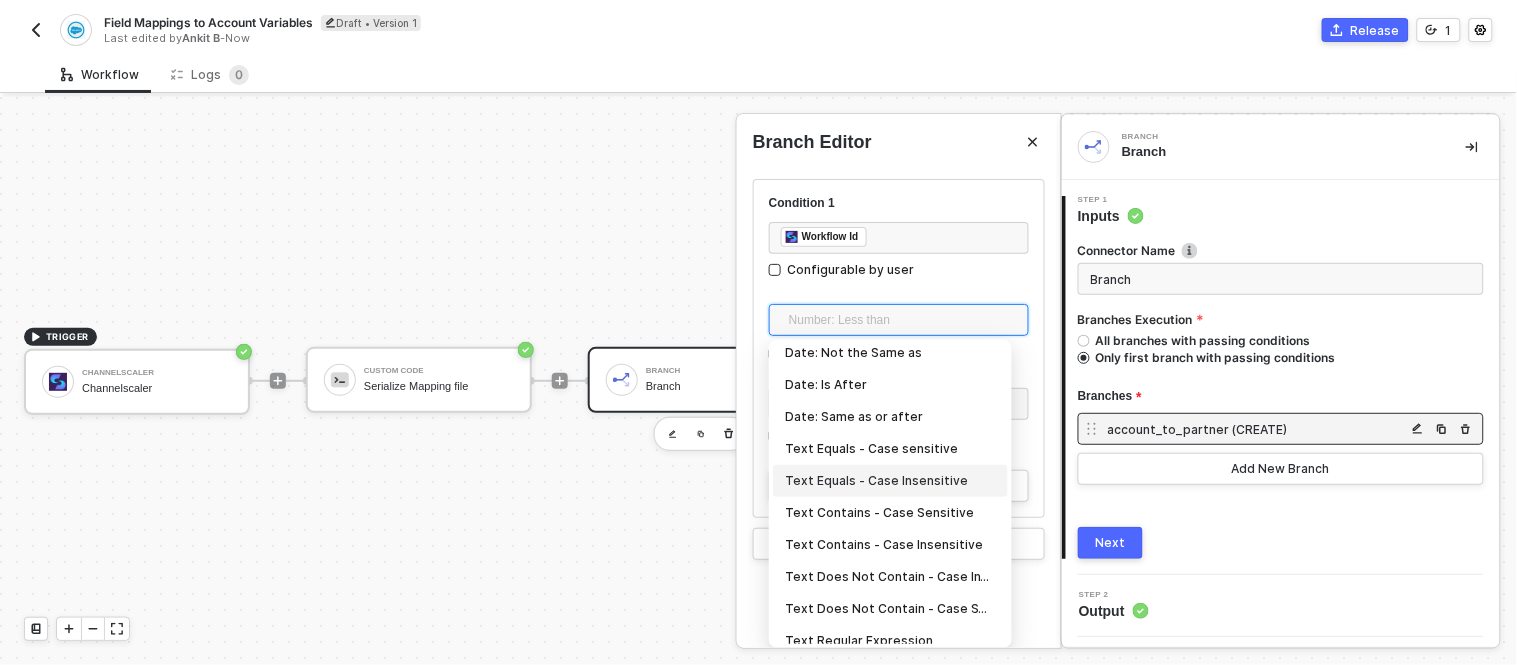 click on "Text Equals - Case Insensitive" at bounding box center (890, 481) 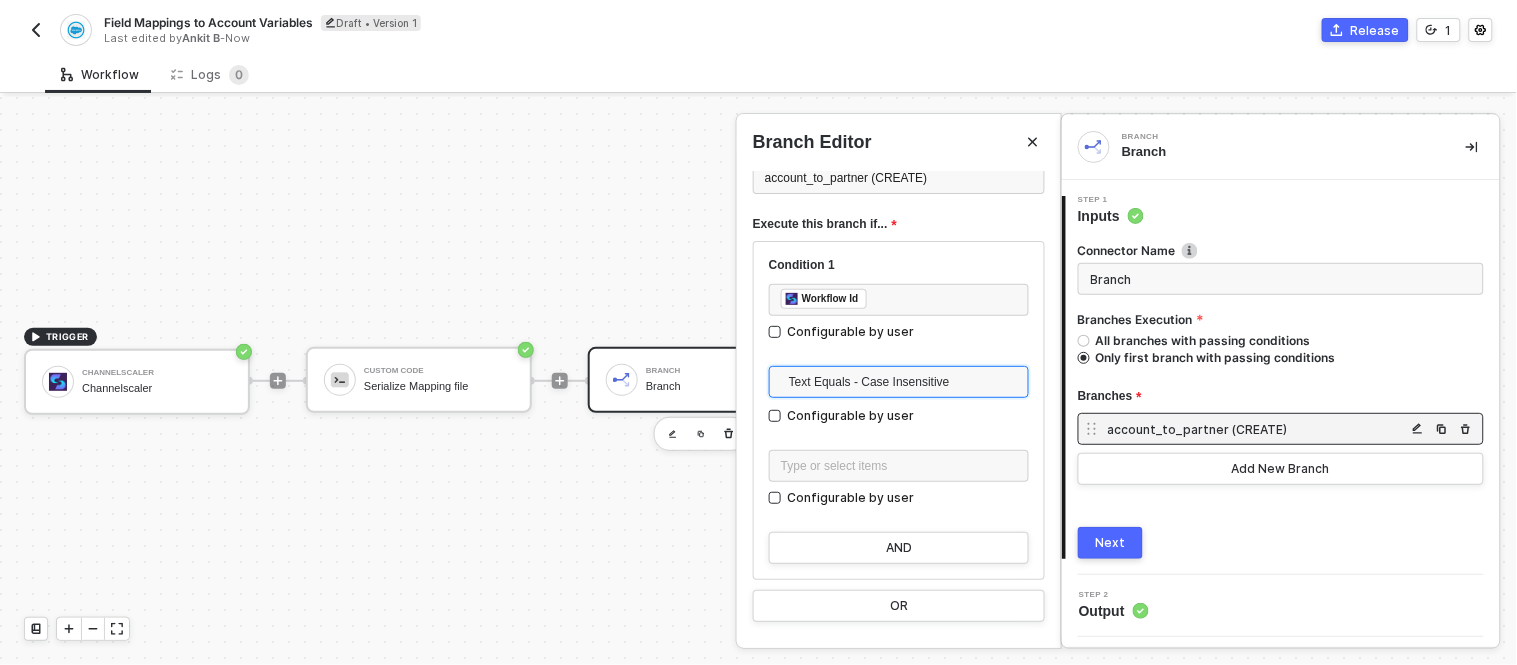 scroll, scrollTop: 31, scrollLeft: 0, axis: vertical 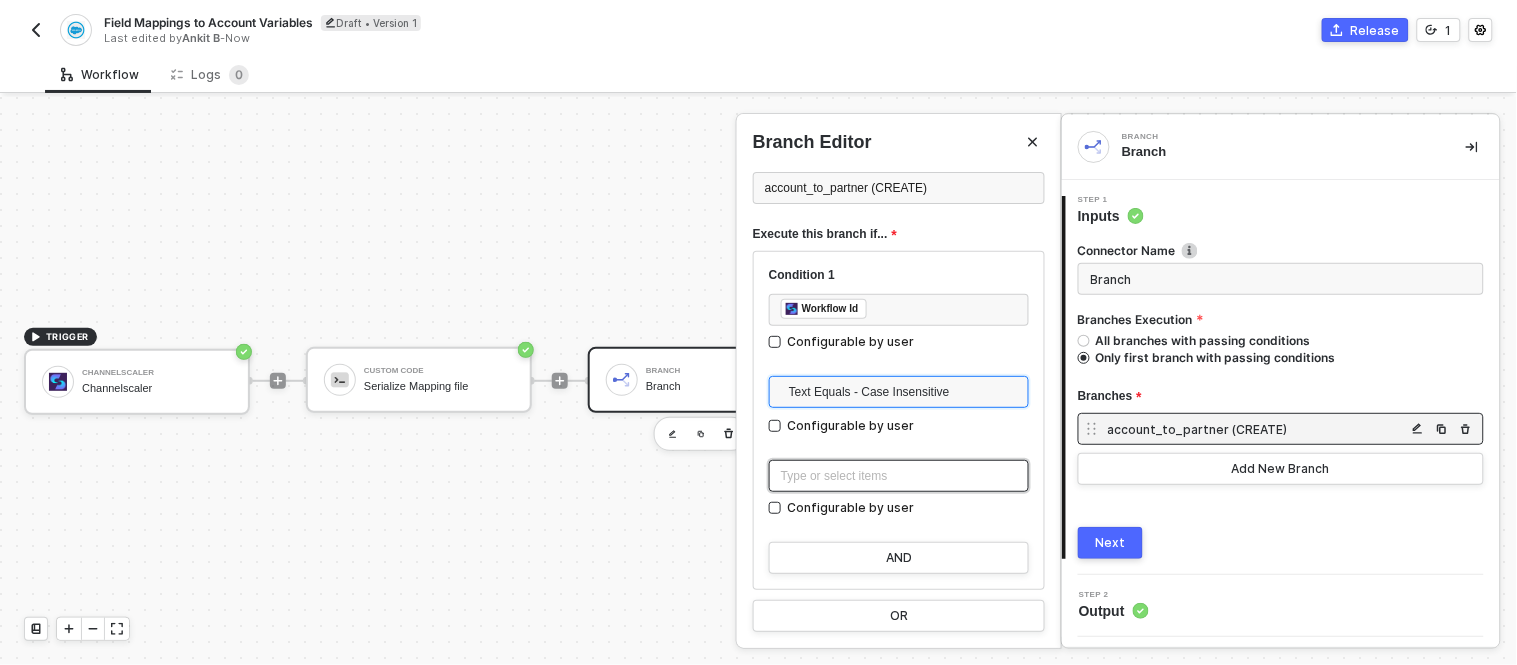 click on "Type or select items ﻿" at bounding box center (899, 476) 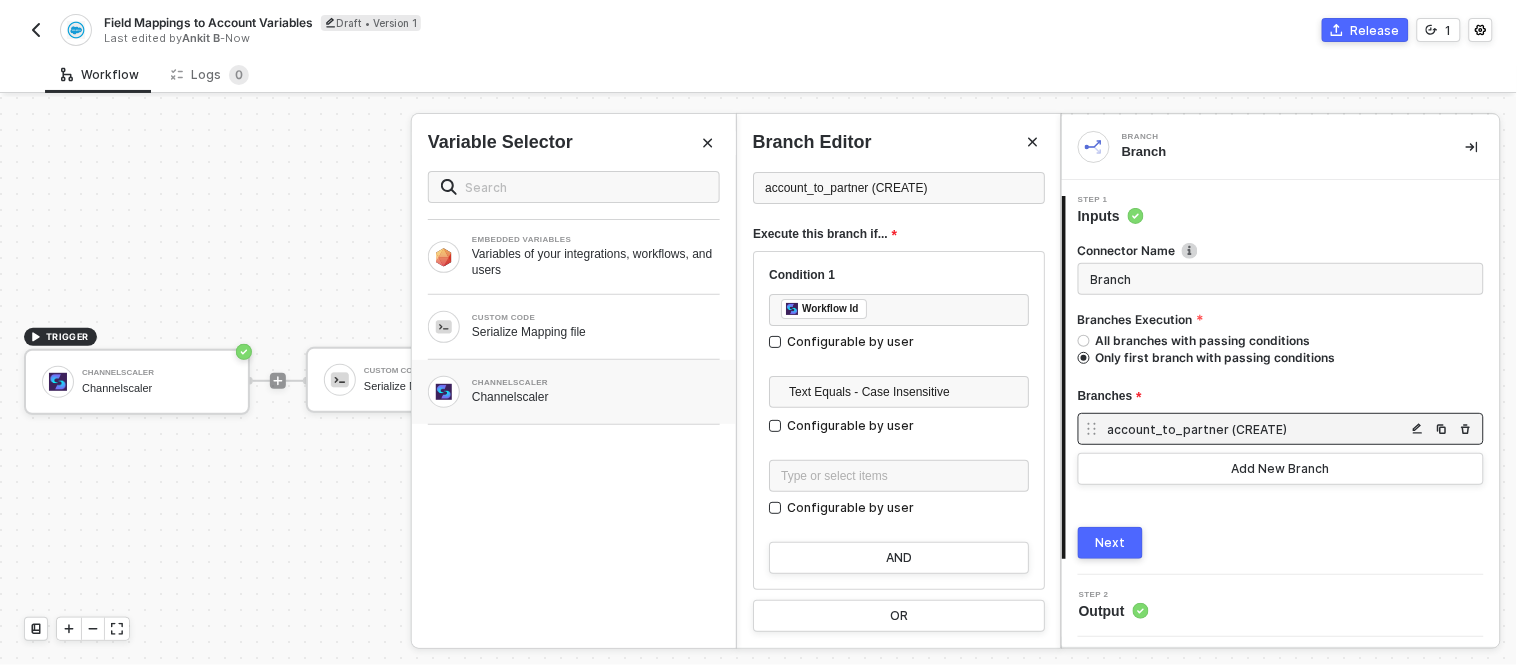 click on "Channelscaler" at bounding box center [596, 397] 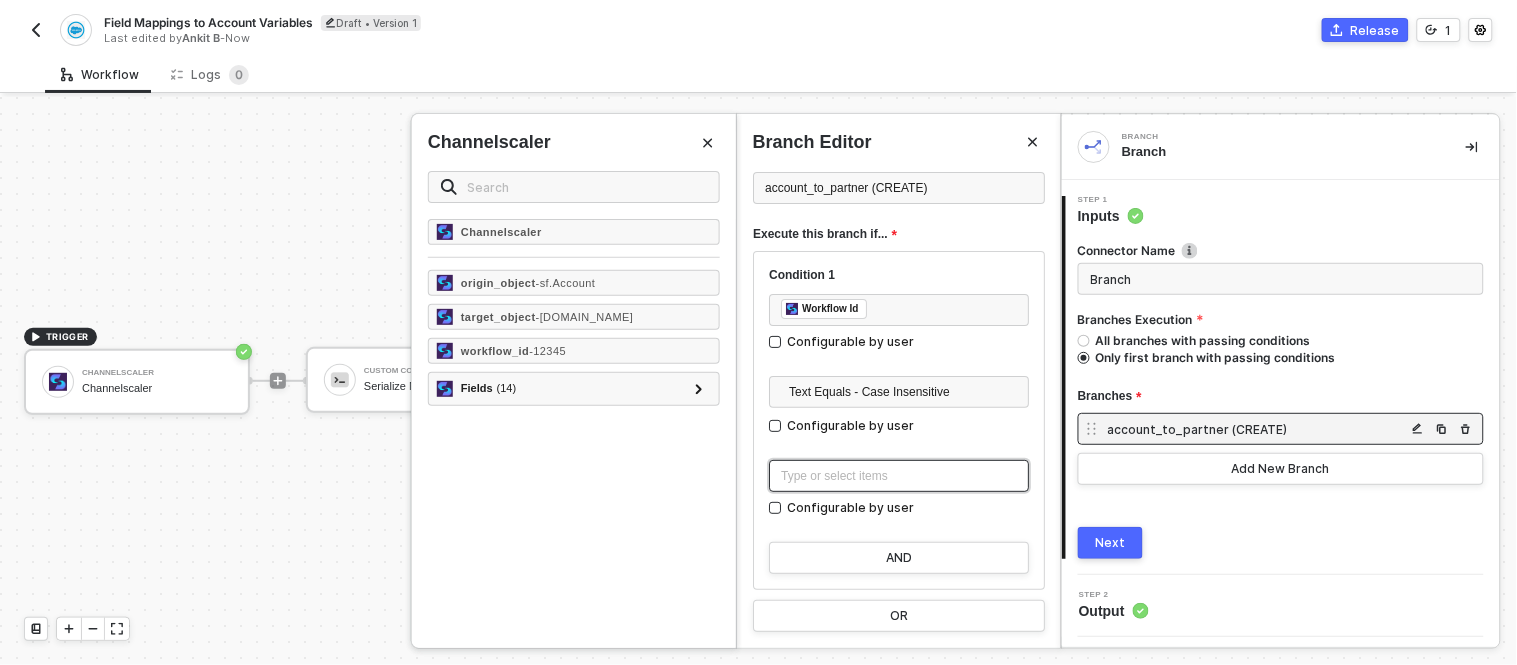 click on "Type or select items ﻿" at bounding box center (899, 476) 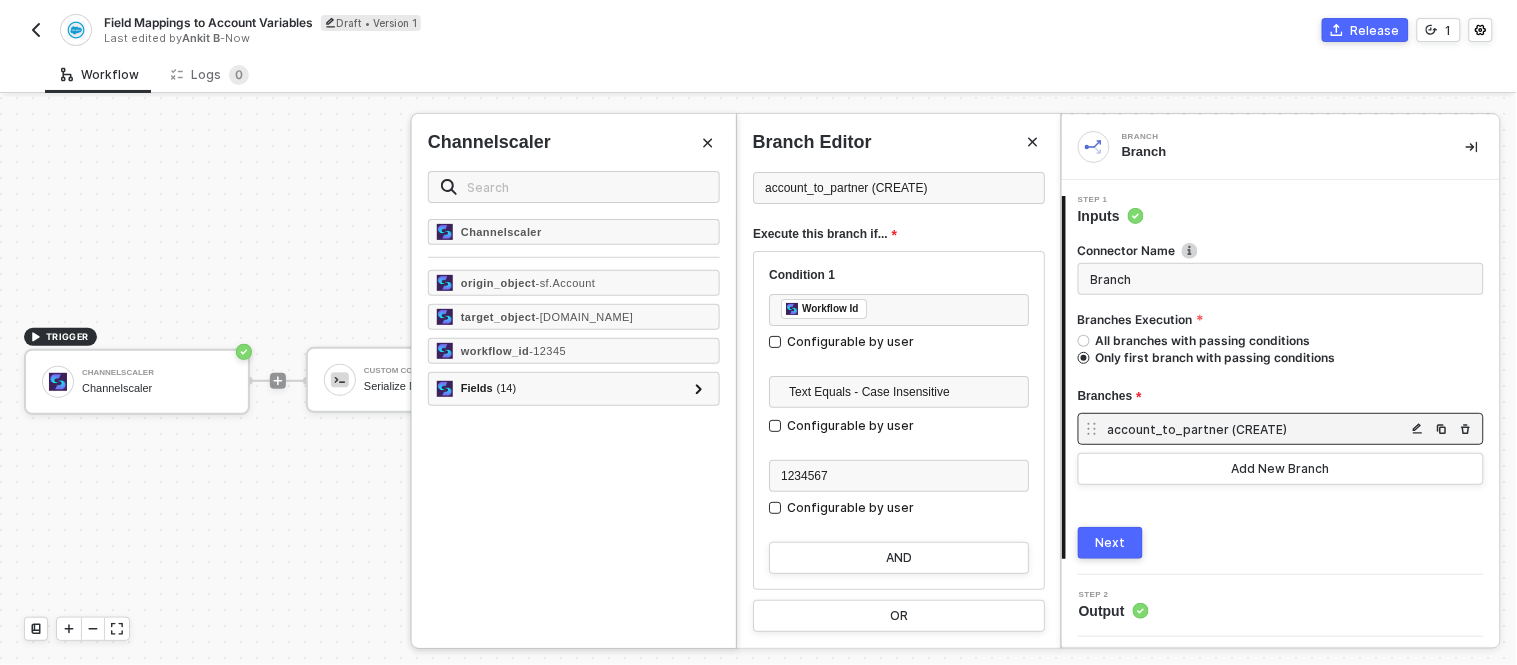 click on "Execute this branch if..." at bounding box center [899, 234] 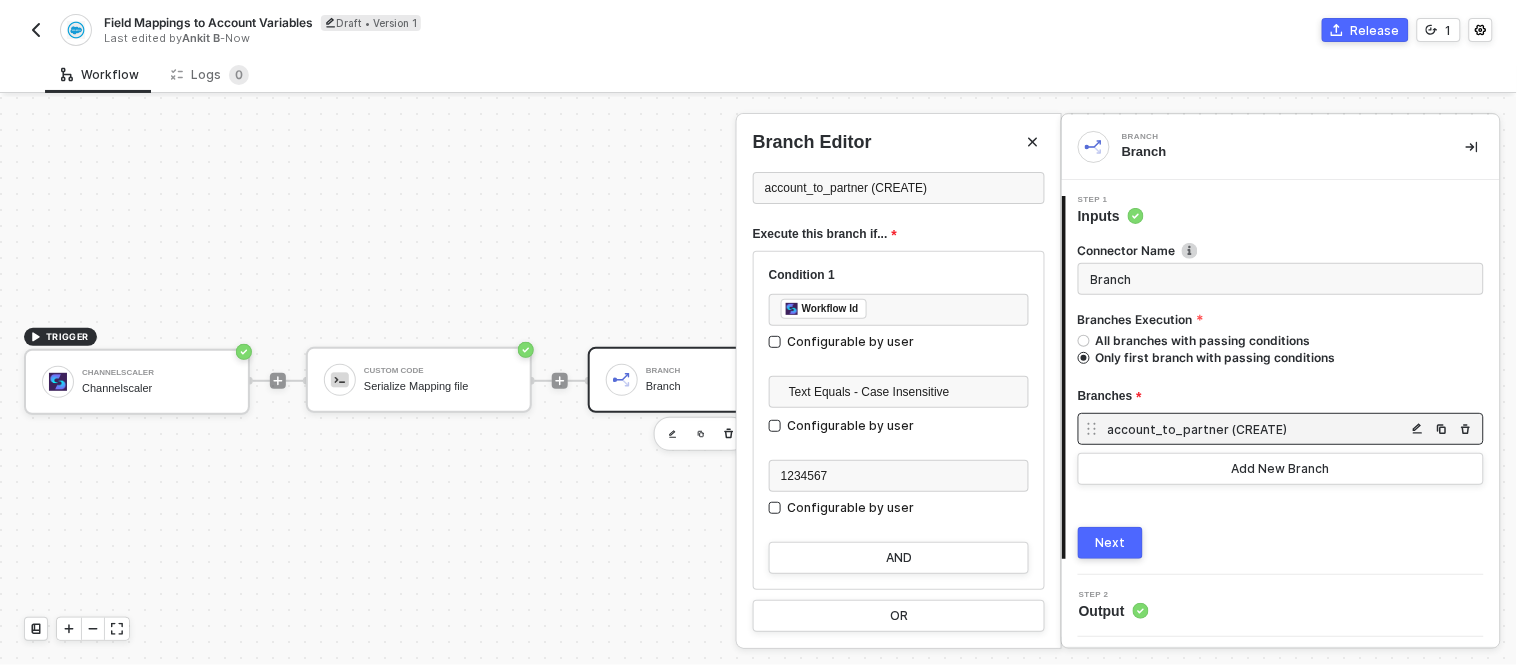 click on "Execute this branch if..." at bounding box center [899, 234] 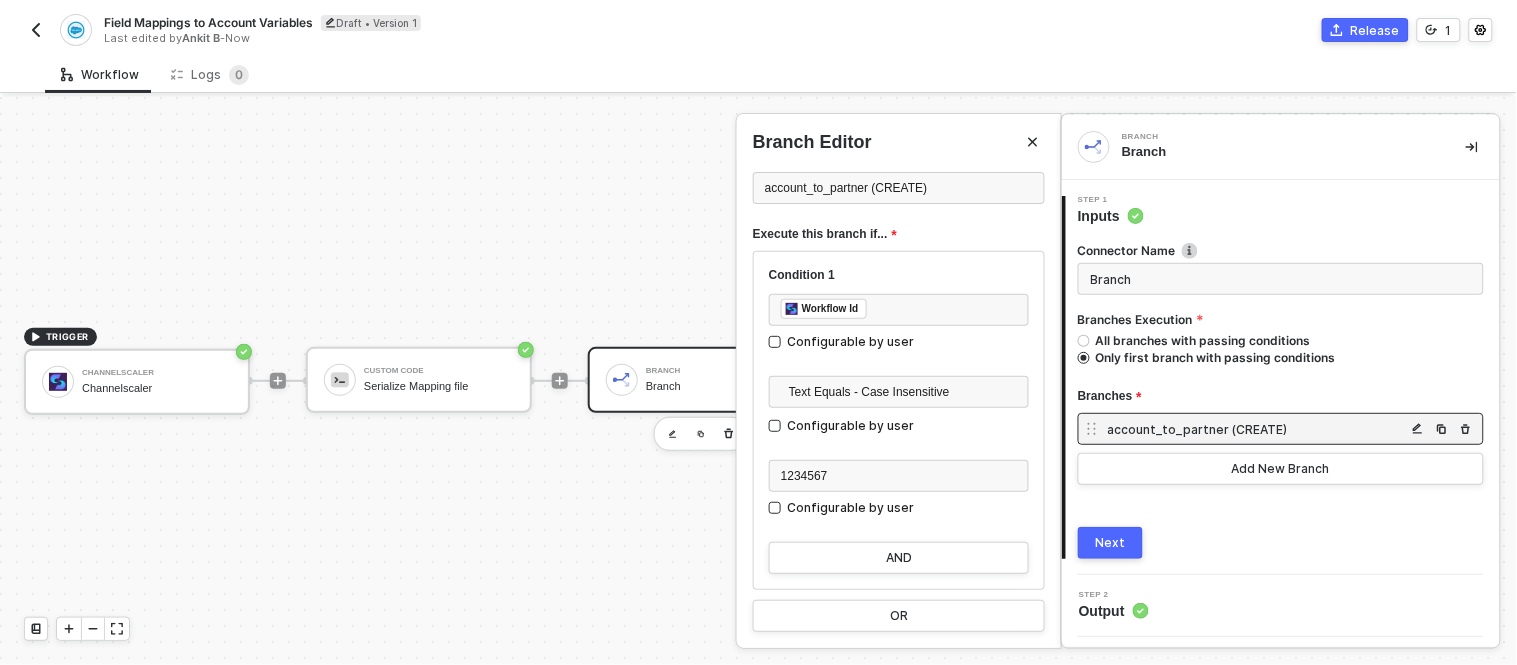 click on "Next" at bounding box center [1111, 543] 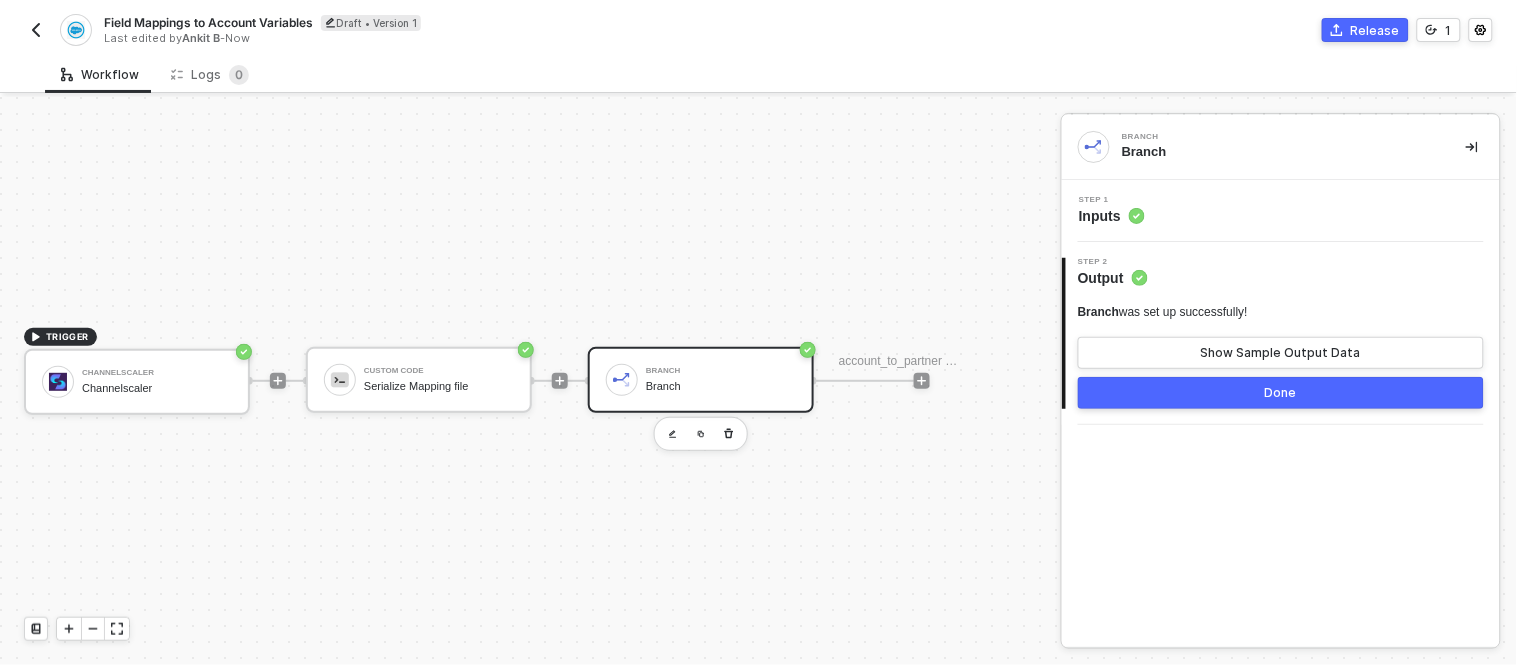 click on "Branch" at bounding box center (721, 371) 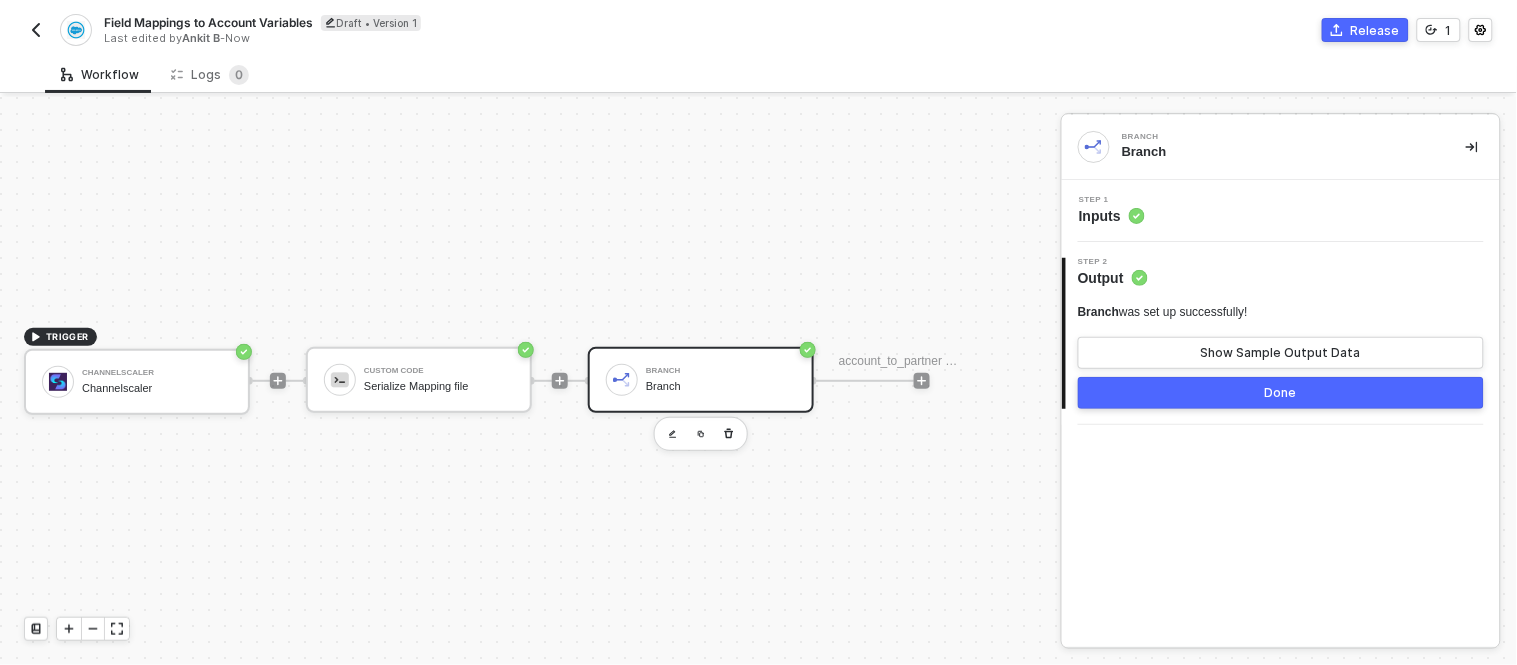 click on "Step 1 Inputs" at bounding box center (1283, 211) 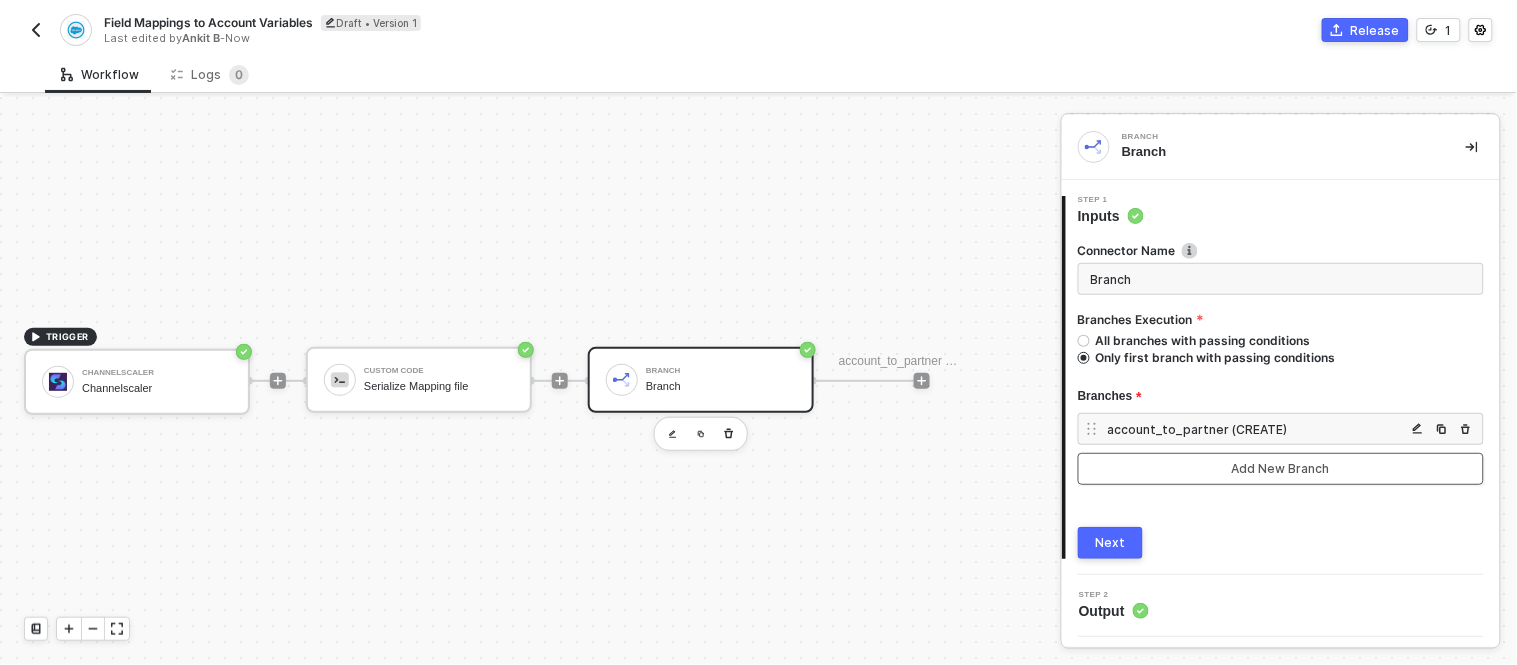 click on "Add New Branch" at bounding box center (1281, 469) 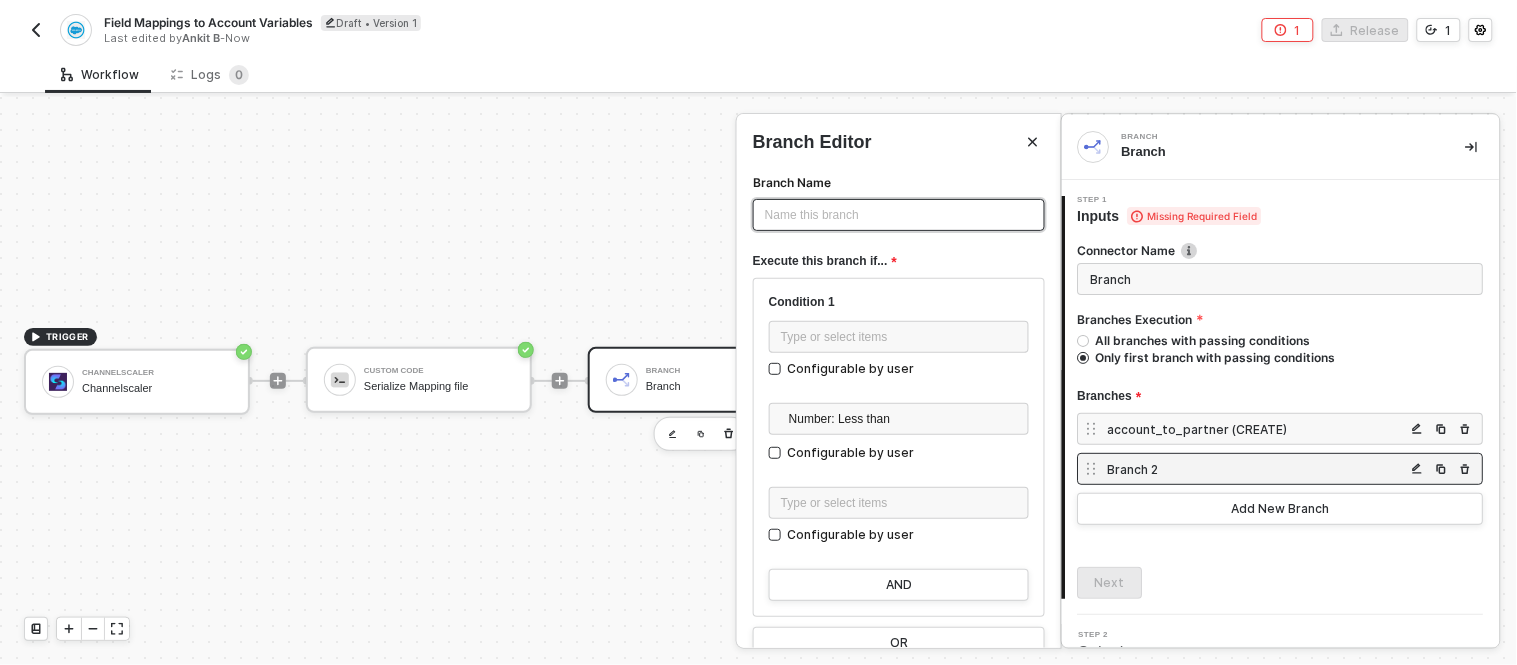 click on "Name this branch ﻿" at bounding box center [899, 215] 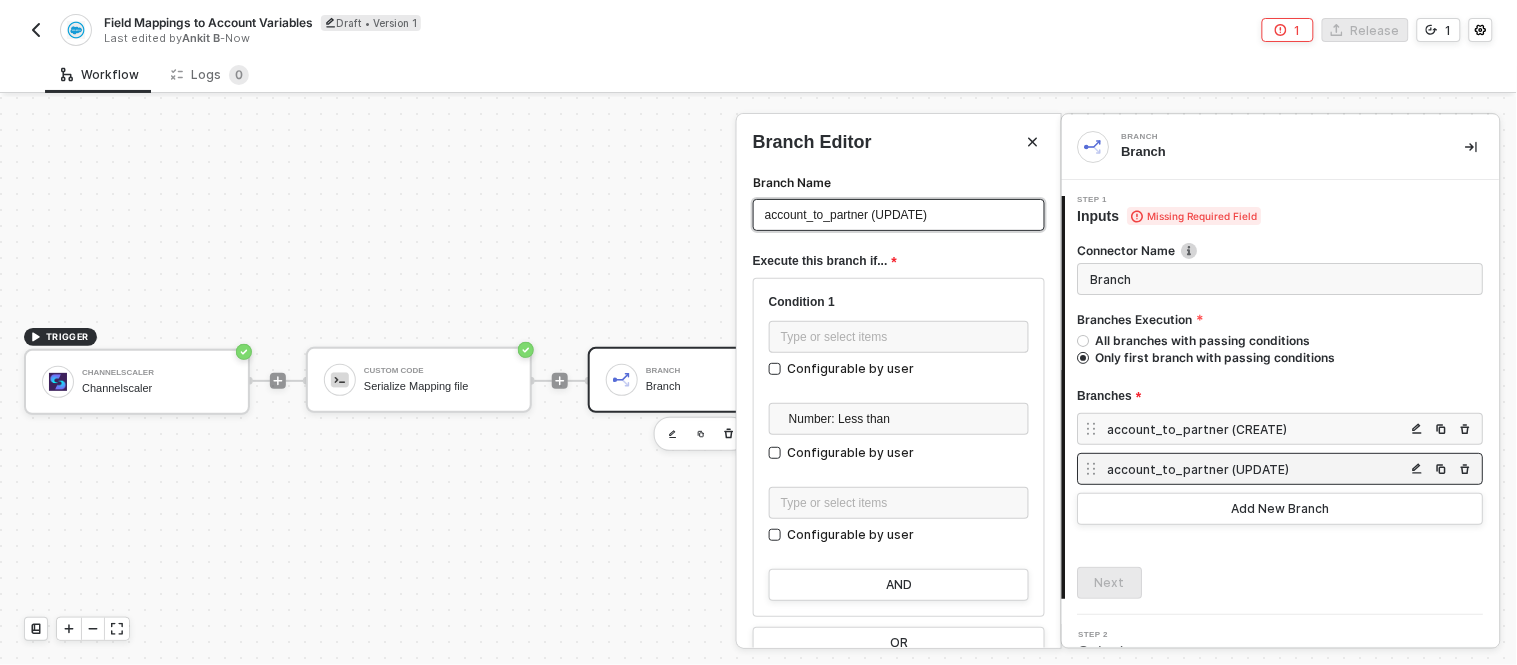 scroll, scrollTop: 31, scrollLeft: 0, axis: vertical 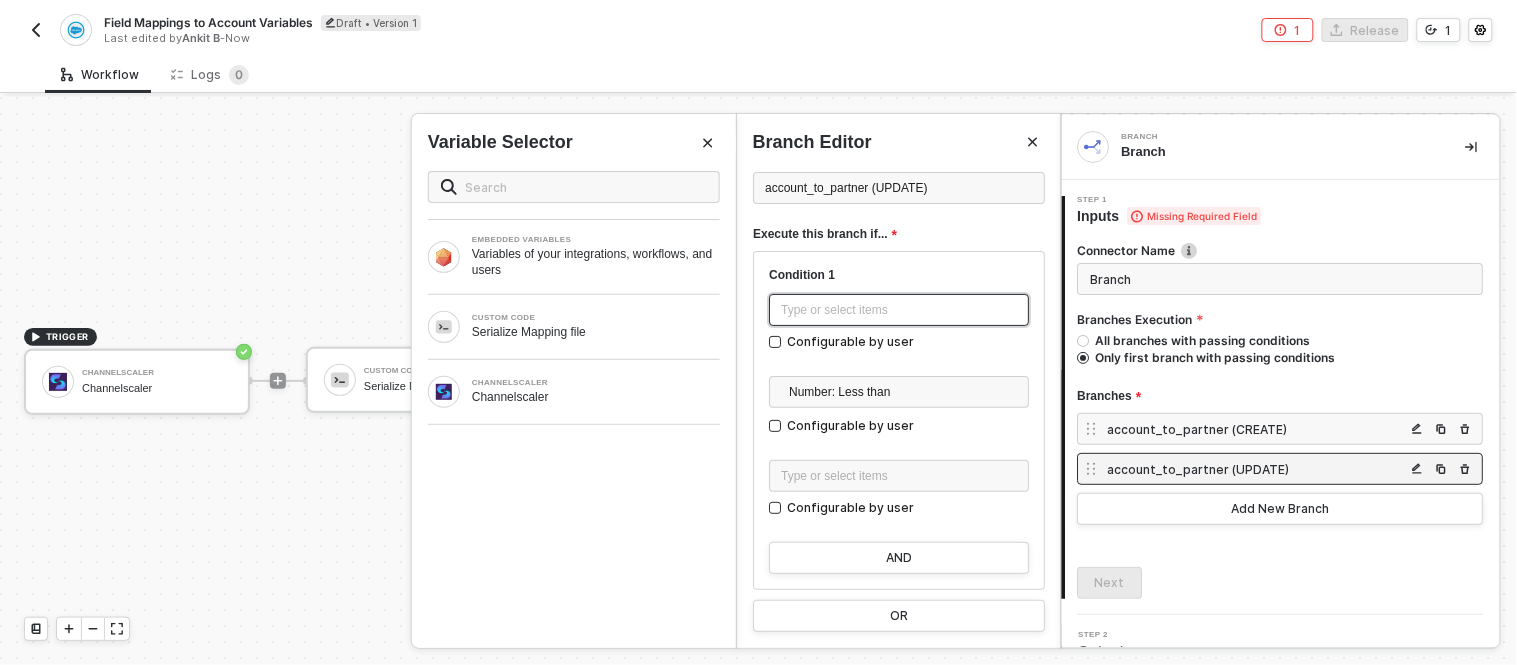 click on "Type or select items ﻿" at bounding box center (899, 310) 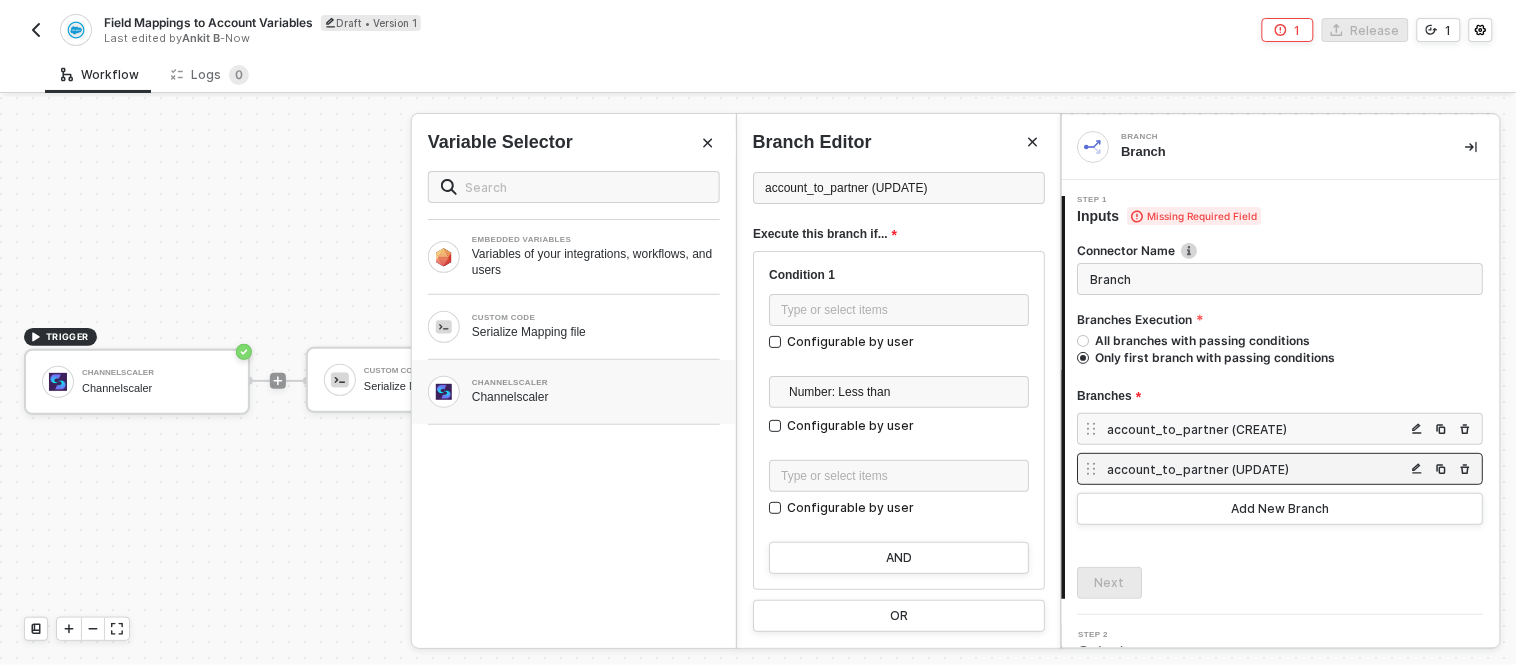 click on "CHANNELSCALER Channelscaler" at bounding box center (574, 392) 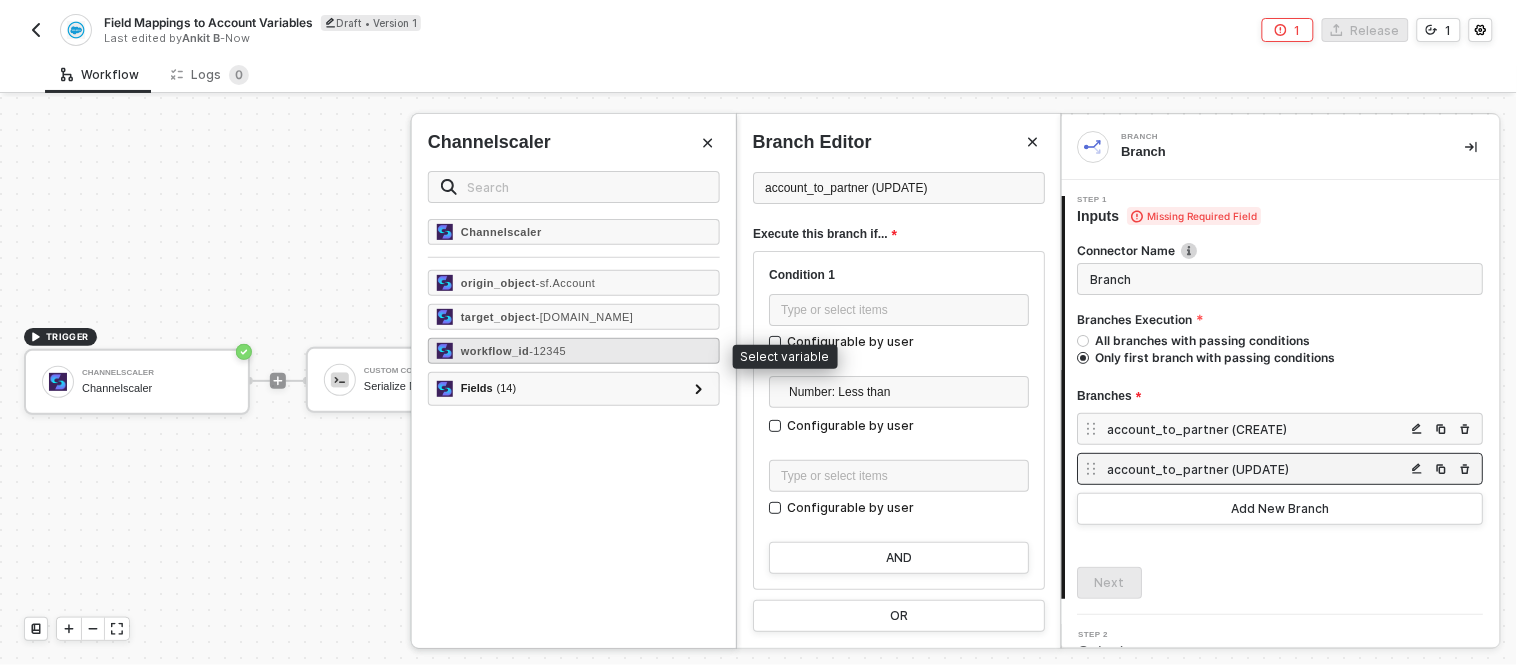 click on "workflow_id" at bounding box center [495, 351] 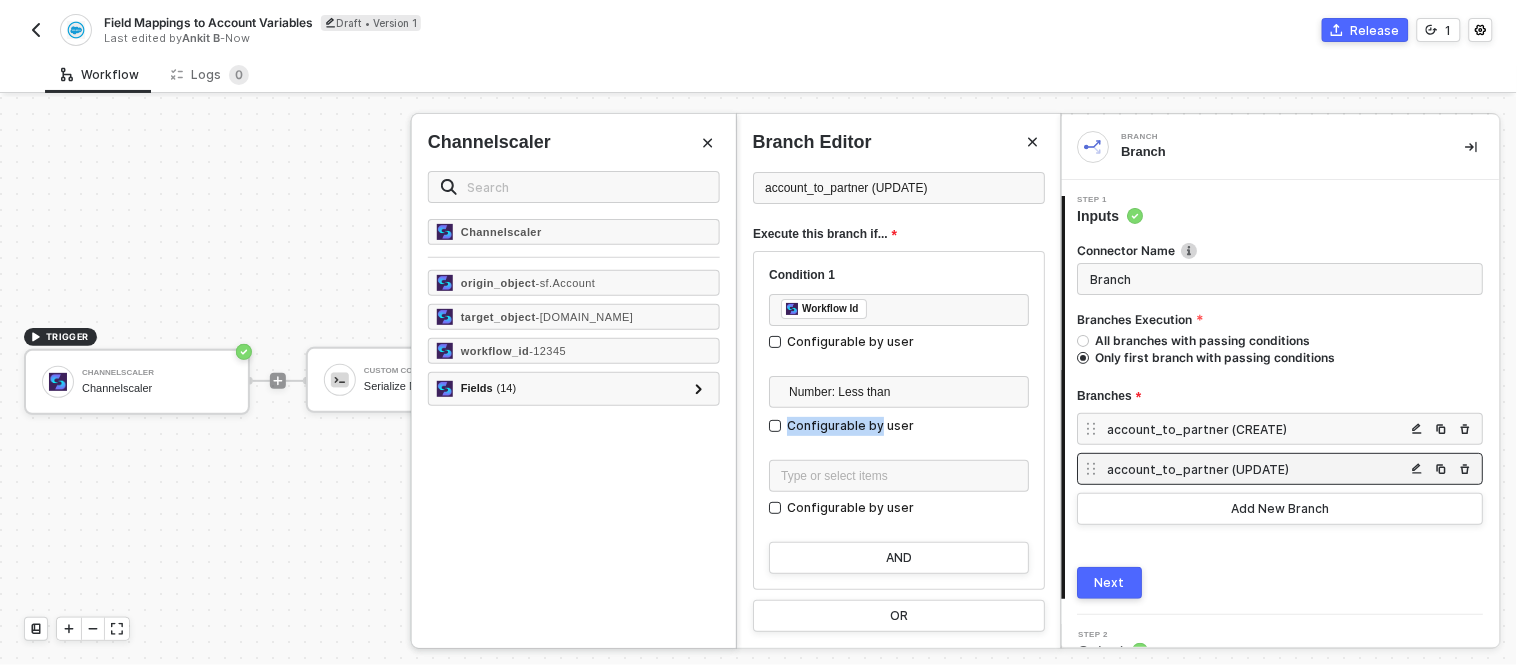 click on "Configurable by user" at bounding box center (899, 341) 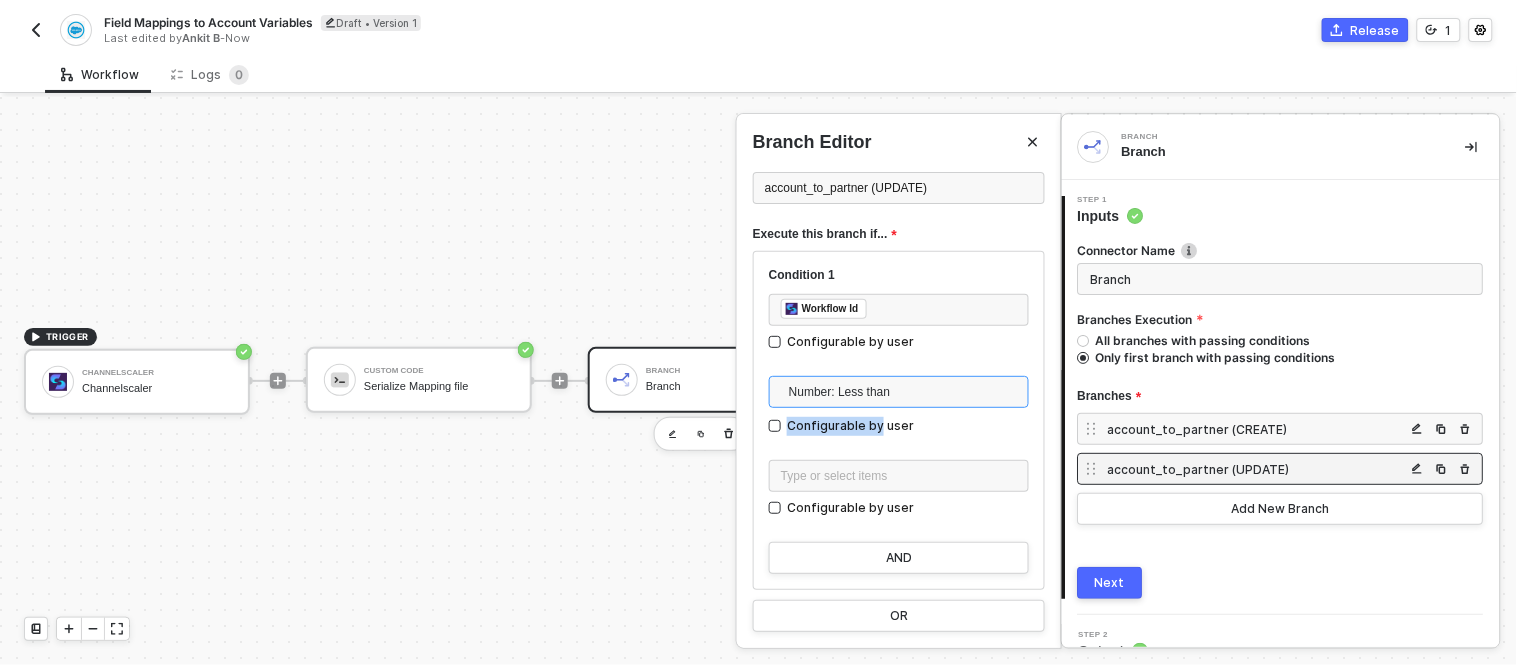 click on "Number: Less than" at bounding box center [903, 392] 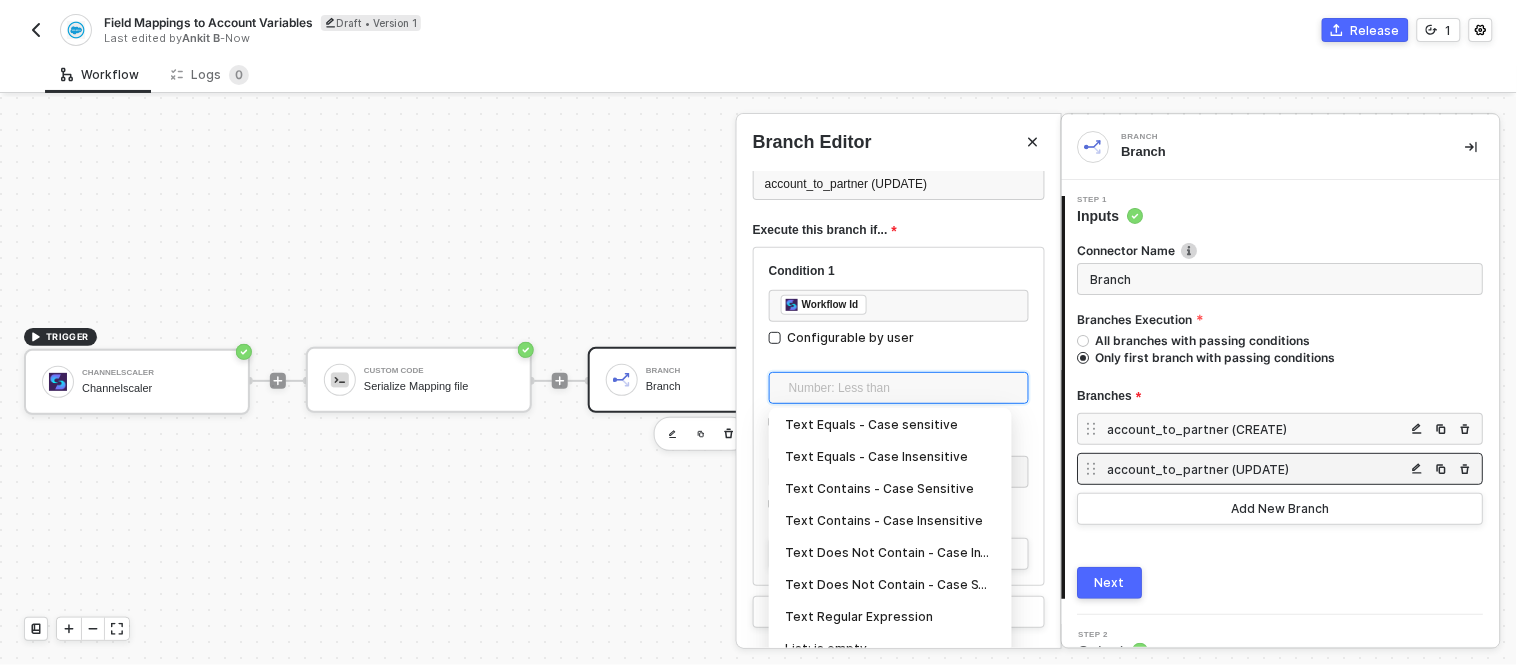 scroll, scrollTop: 390, scrollLeft: 0, axis: vertical 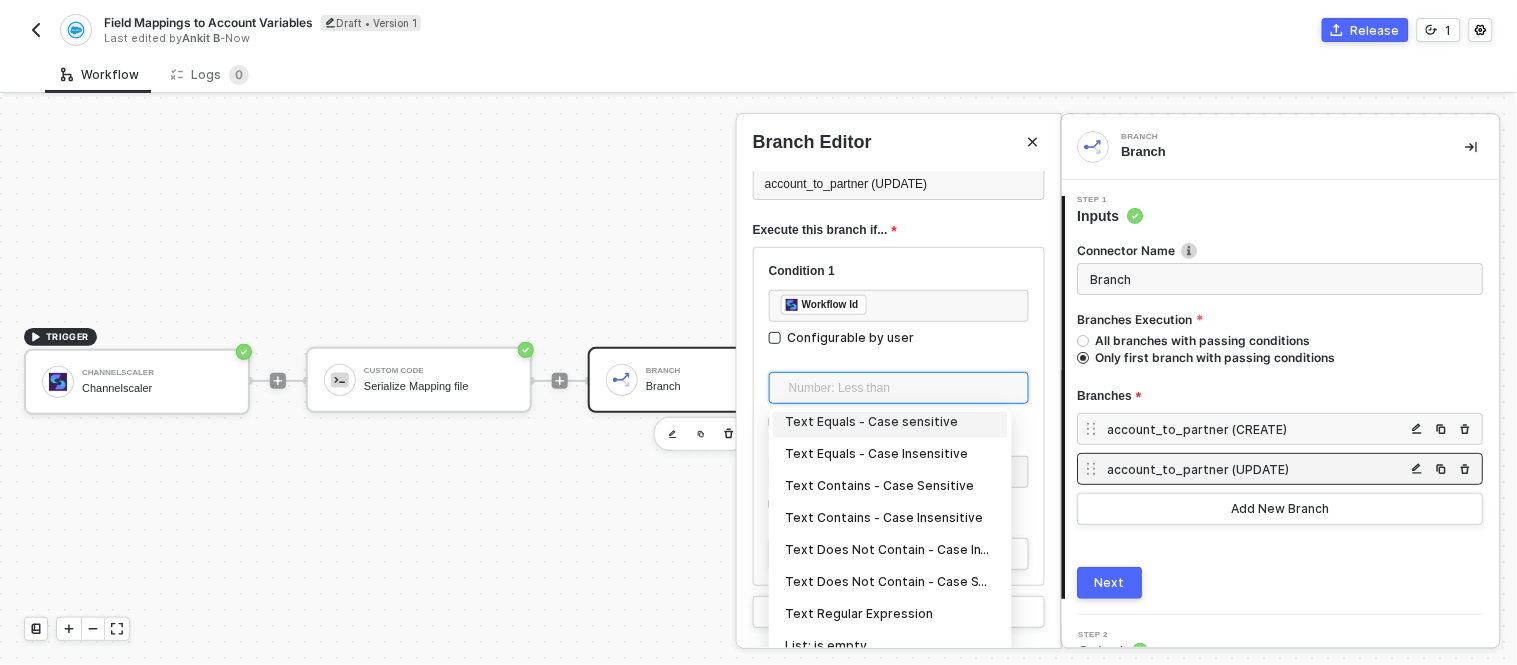 click on "Text Equals - Case sensitive" at bounding box center [890, 422] 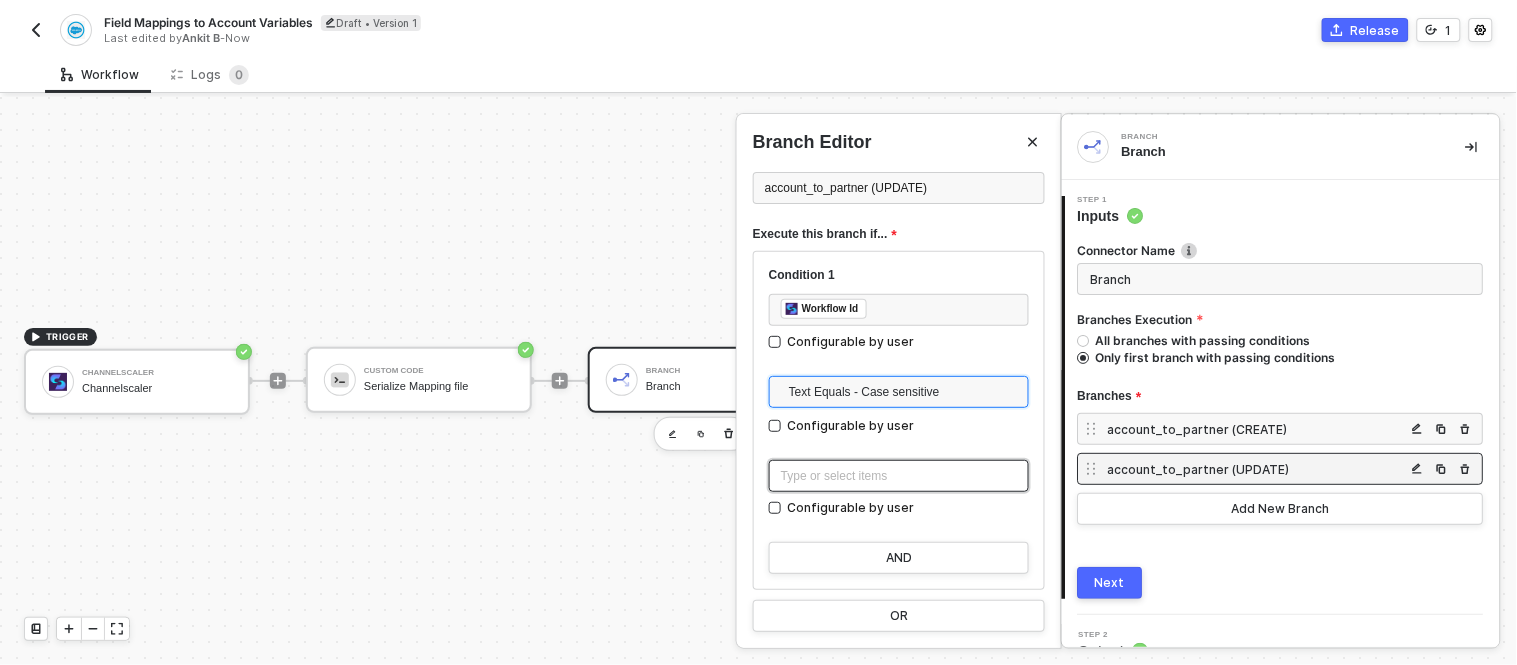 click on "Type or select items ﻿" at bounding box center (899, 476) 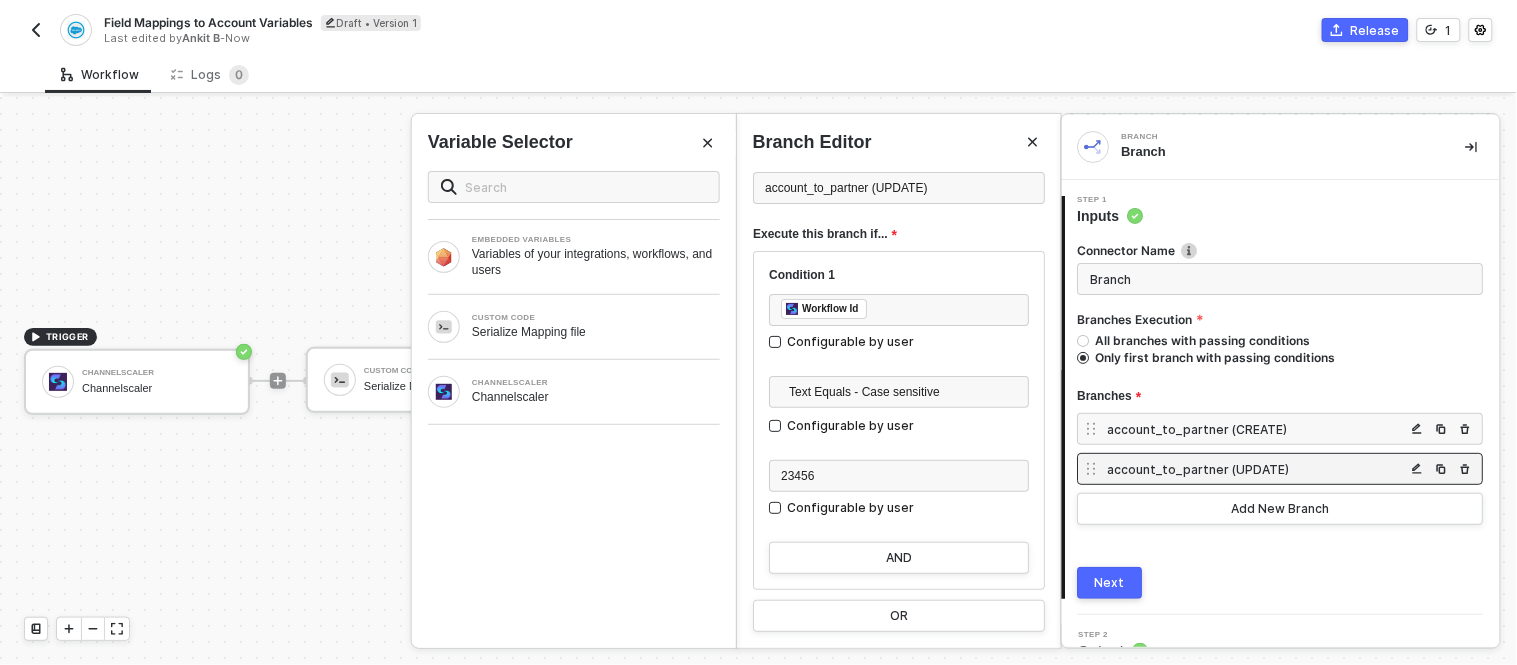 click on "Next" at bounding box center (1111, 583) 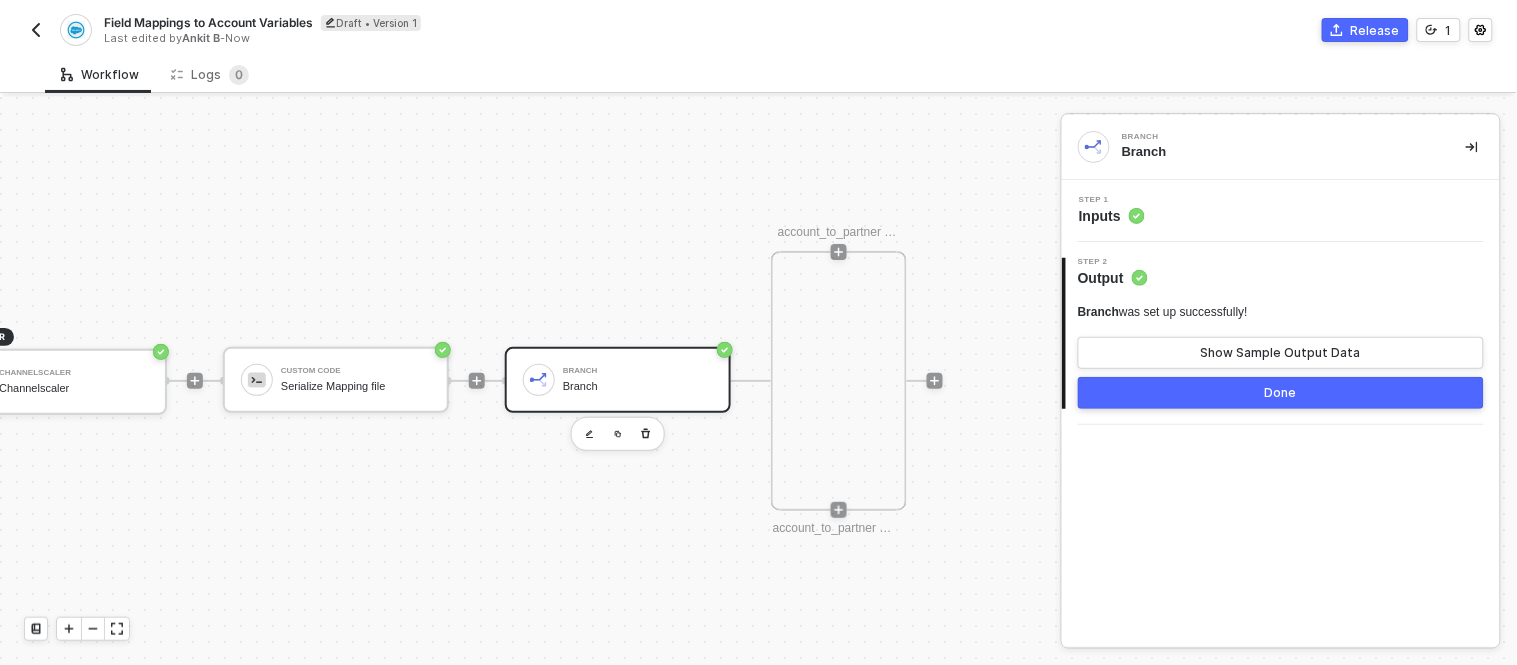 scroll, scrollTop: 0, scrollLeft: 86, axis: horizontal 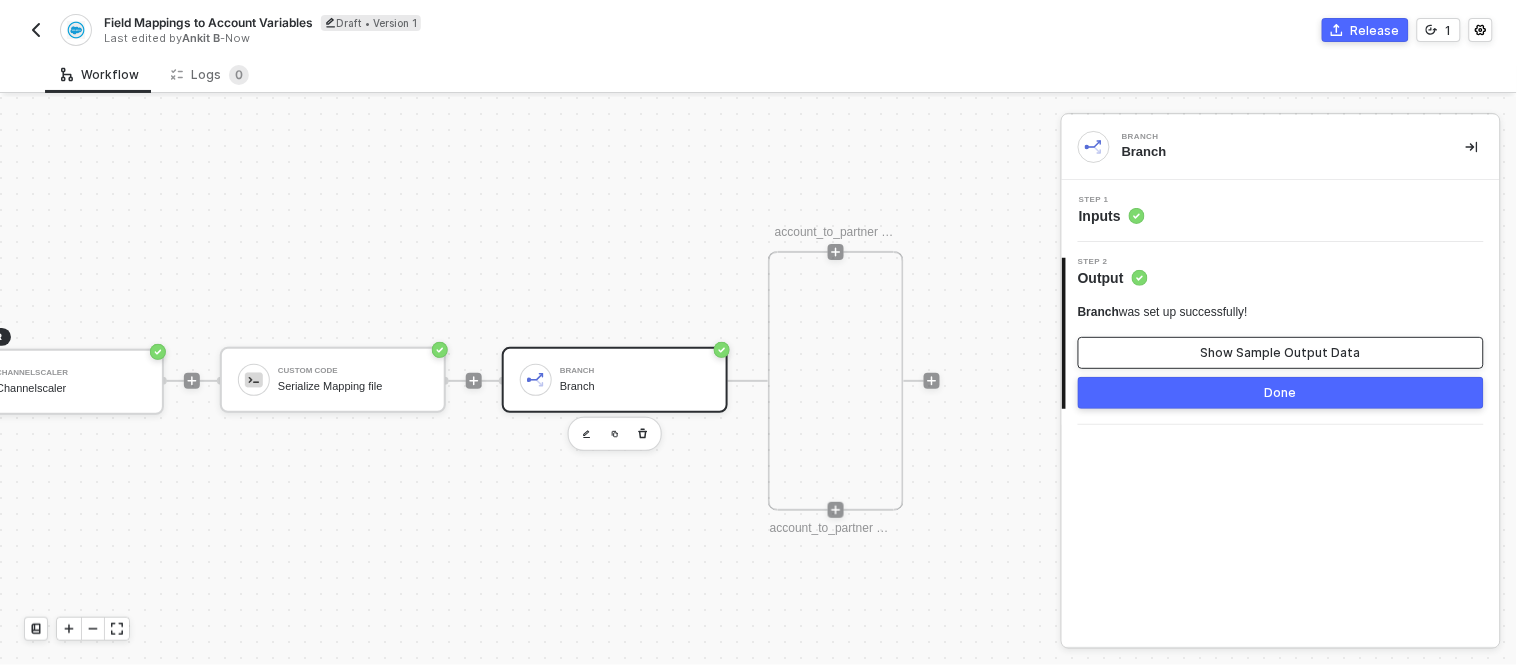click on "Show Sample Output Data" at bounding box center (1281, 353) 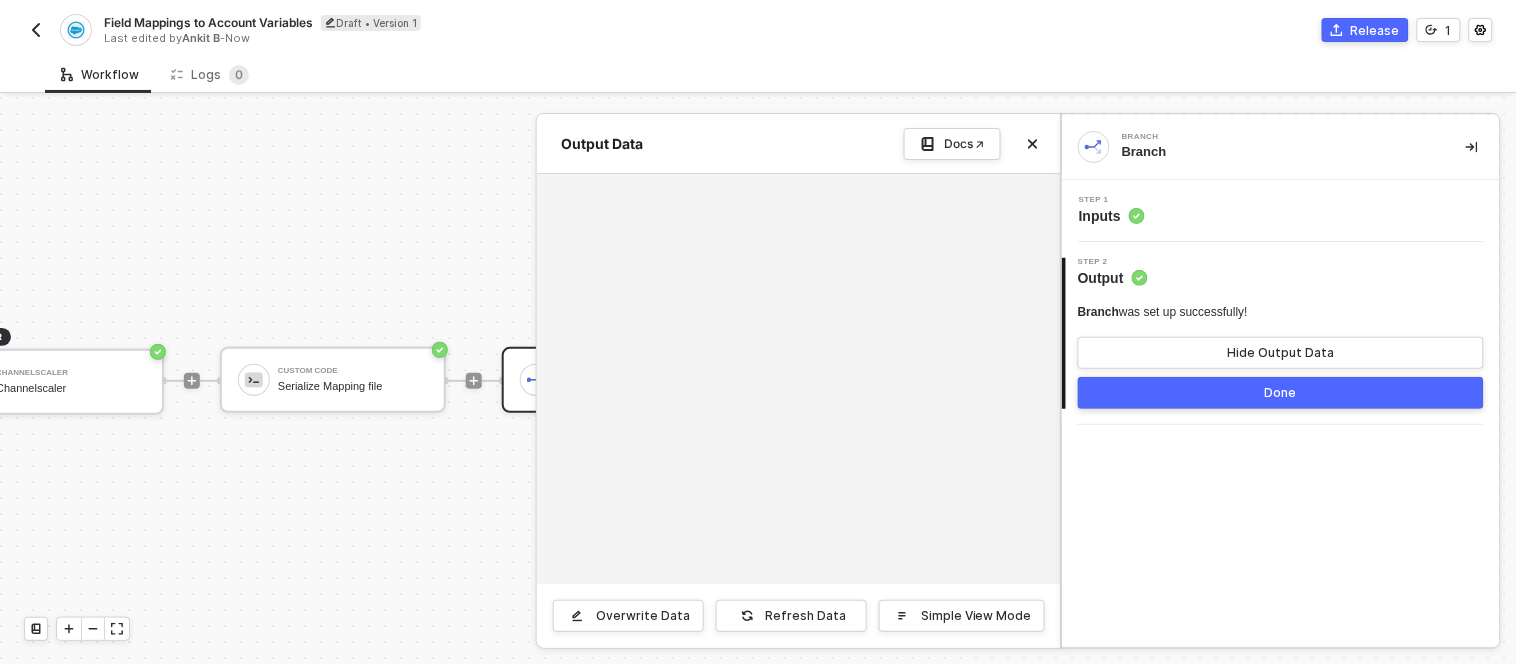 click at bounding box center [758, 381] 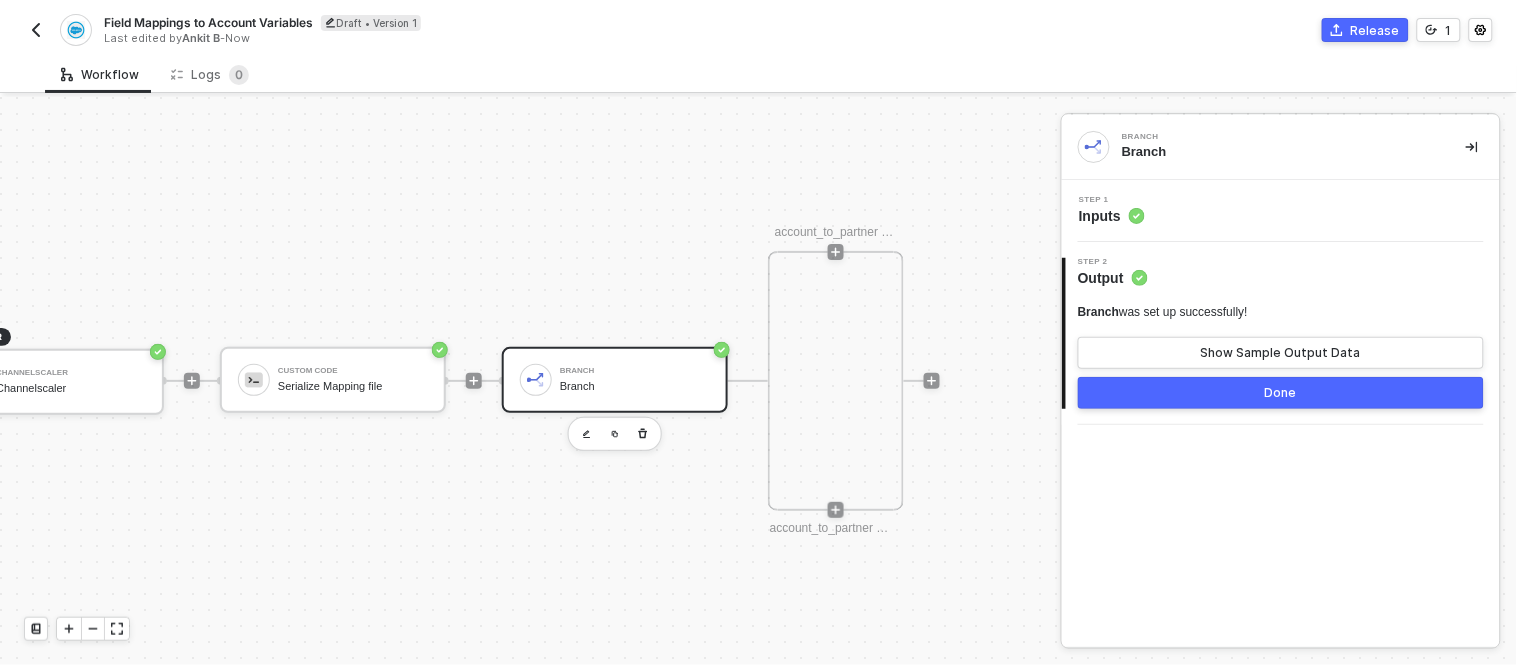 click on "Branch Branch" at bounding box center [635, 380] 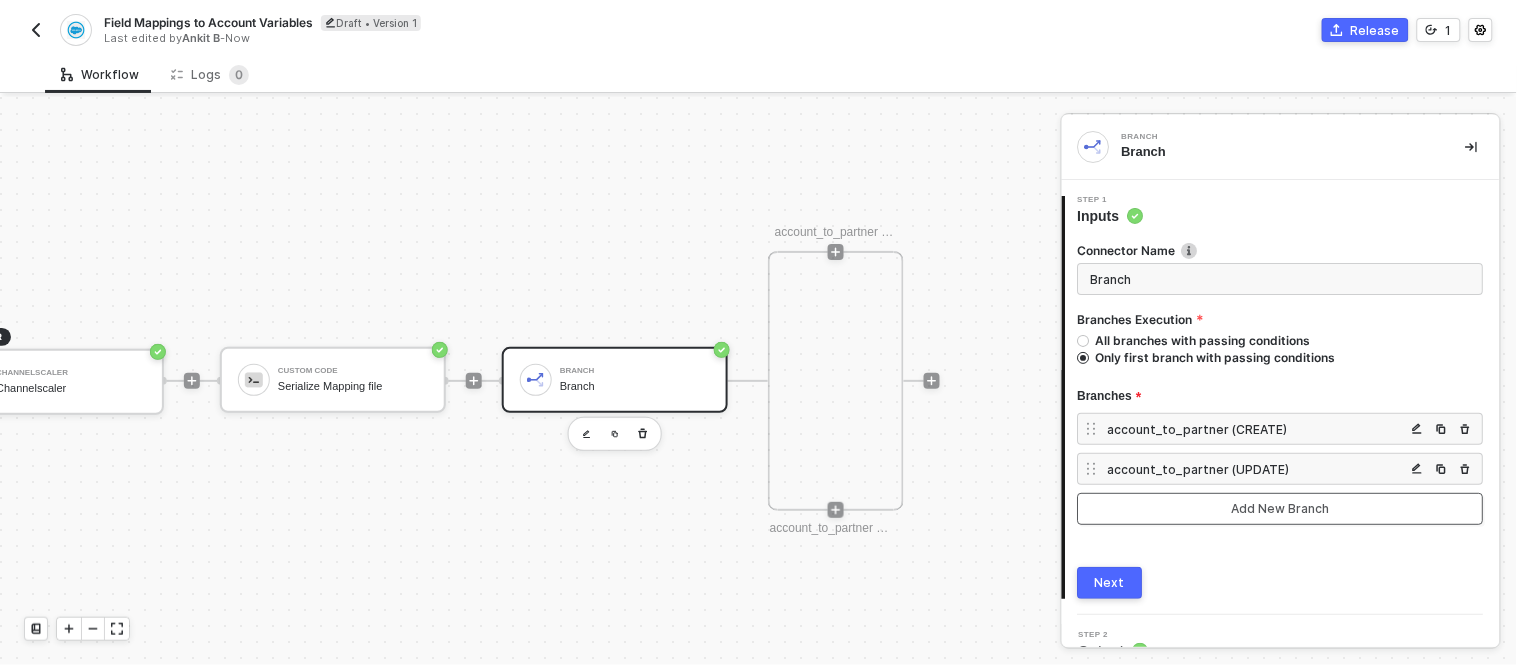 click on "Add New Branch" at bounding box center (1281, 509) 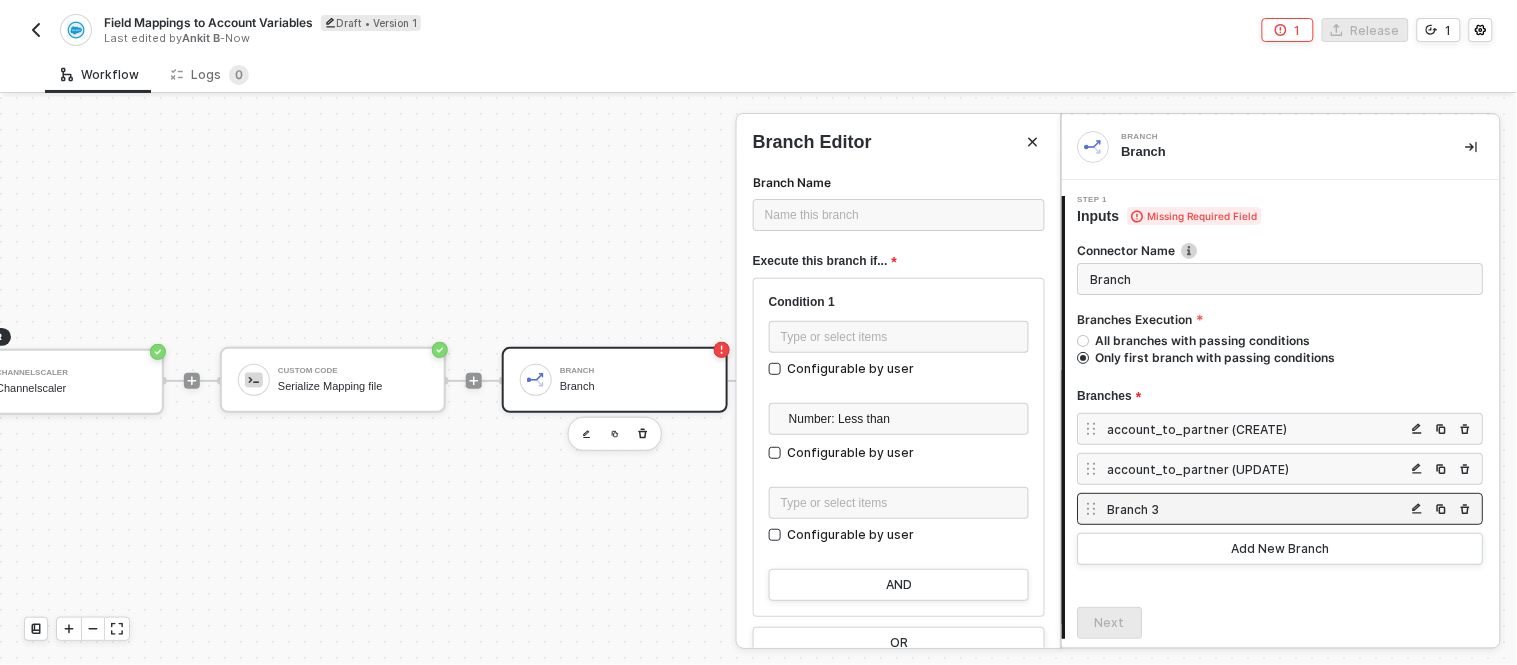 click on "Branch 3" at bounding box center (1257, 509) 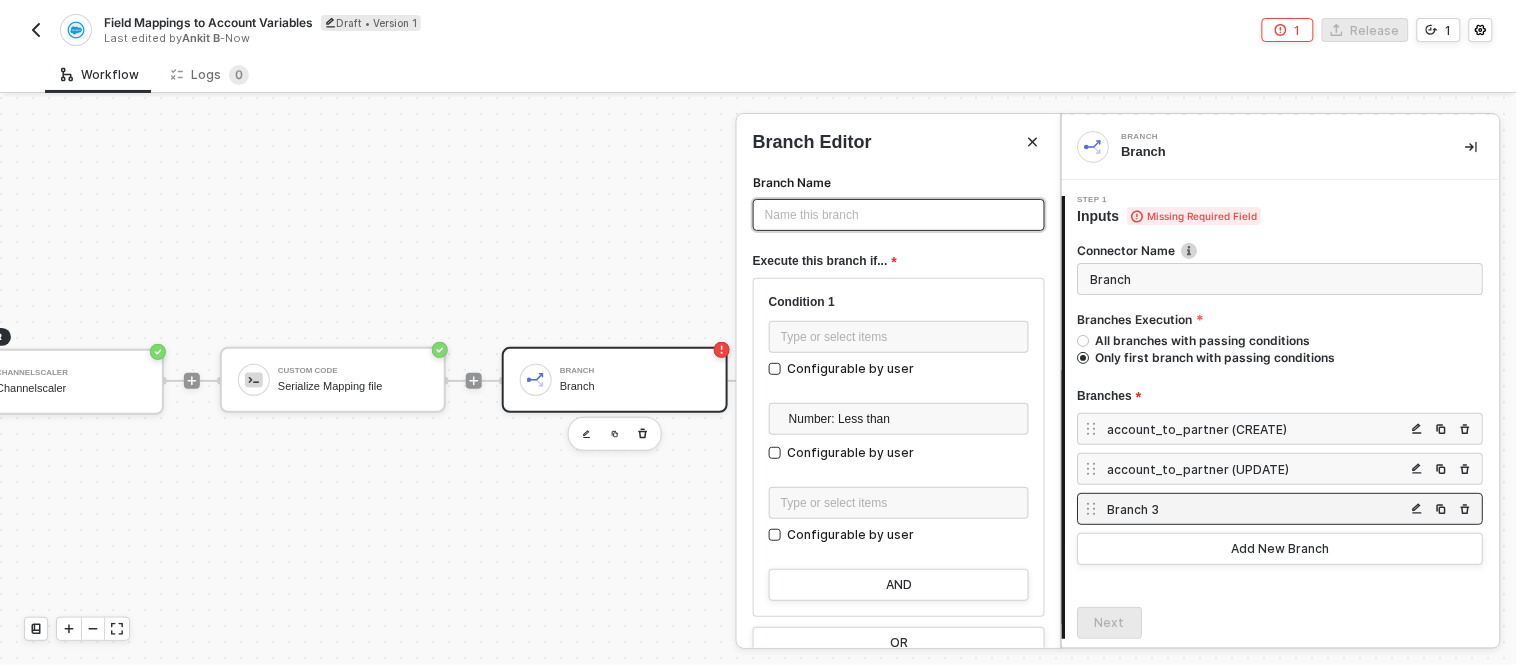 click on "Name this branch ﻿" at bounding box center (899, 215) 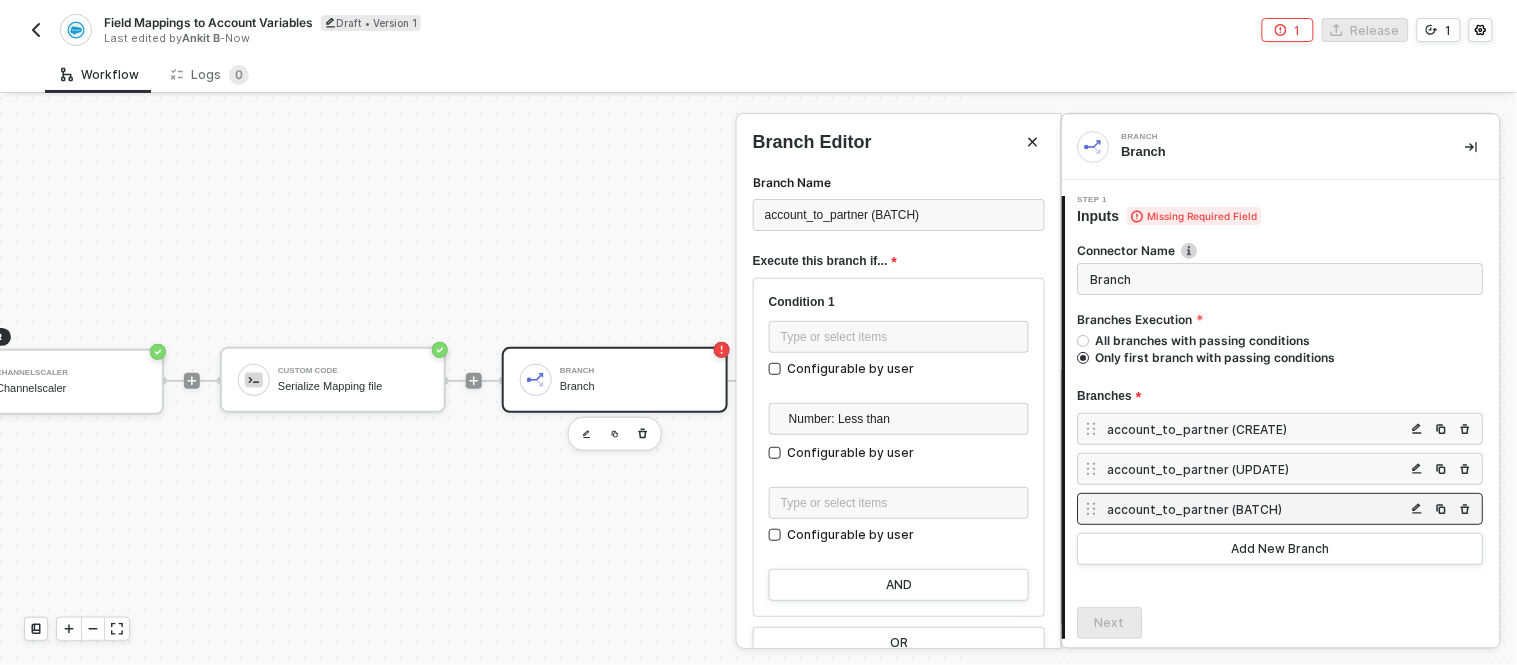 click on "Execute this branch if..." at bounding box center (899, 261) 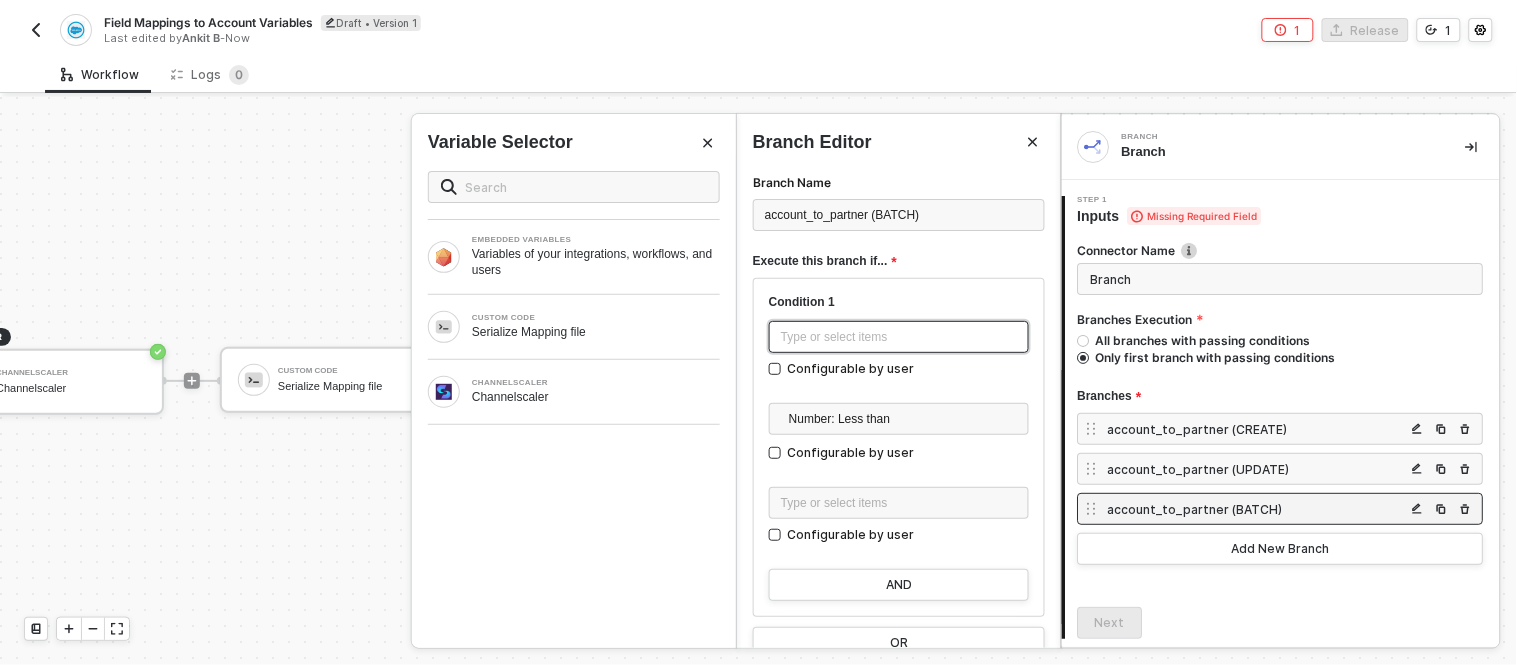 click on "Type or select items ﻿" at bounding box center [899, 337] 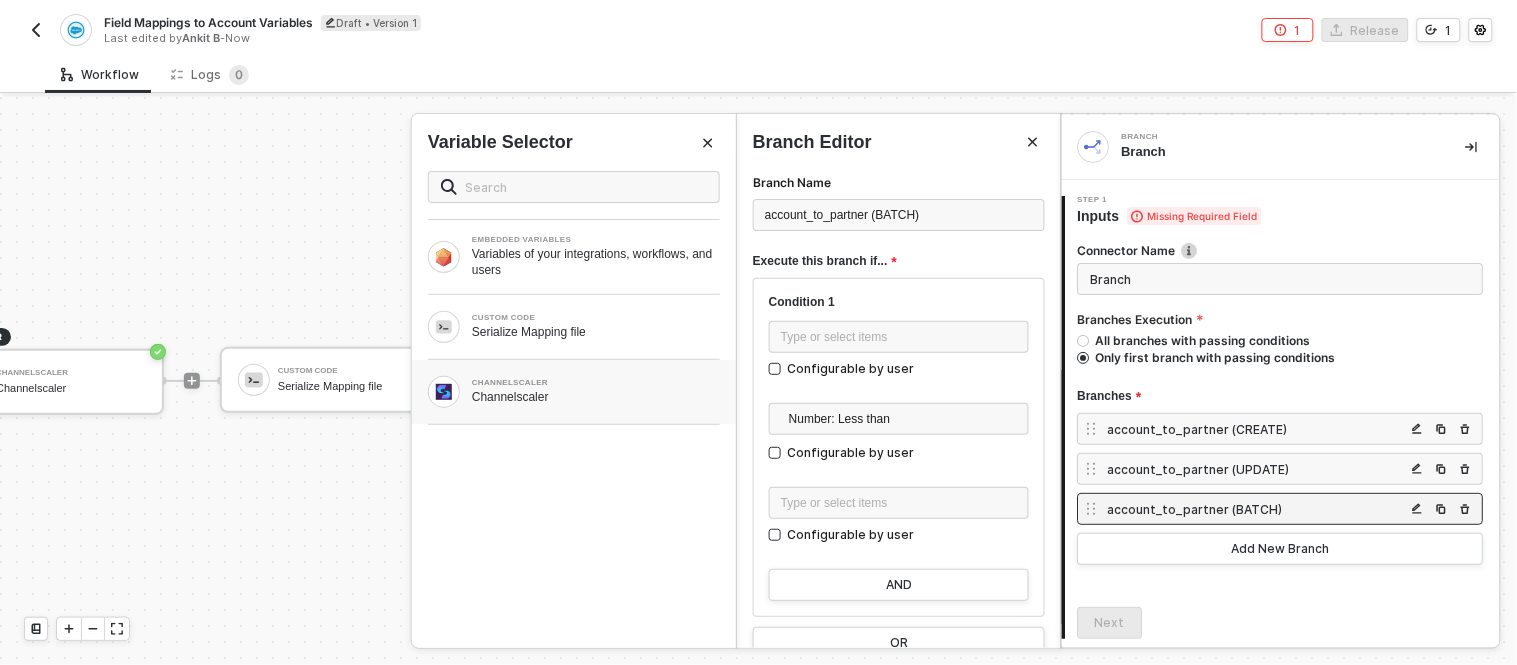 click on "CHANNELSCALER Channelscaler" at bounding box center (574, 392) 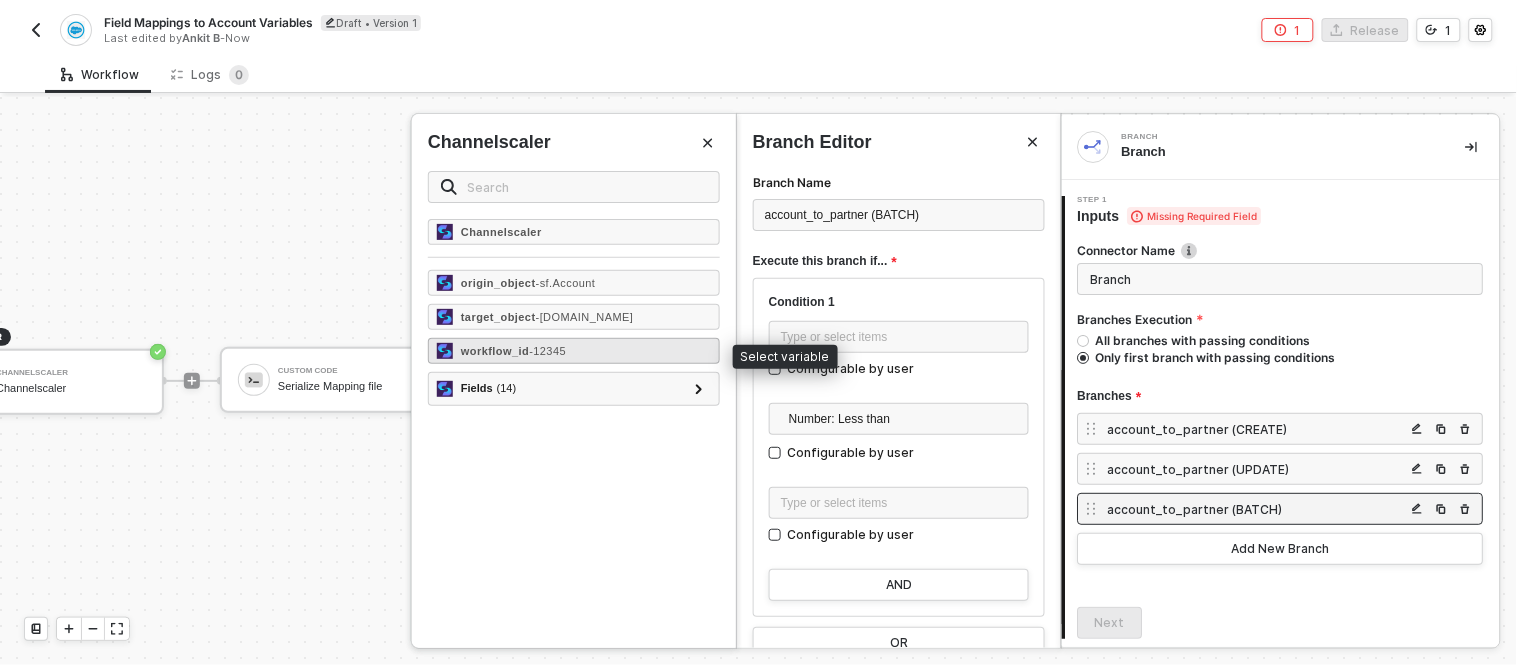 click on "workflow_id  -  12345" at bounding box center (574, 351) 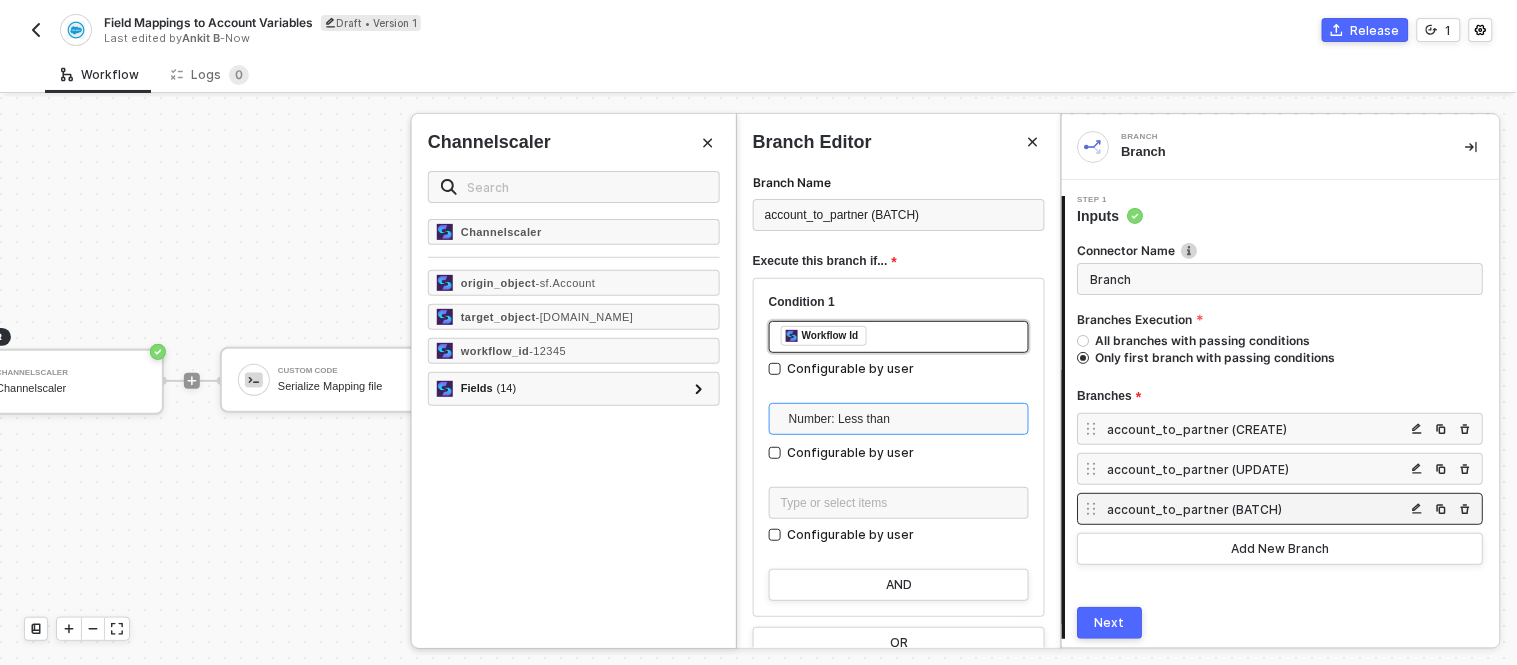 click on "Number: Less than" at bounding box center [903, 419] 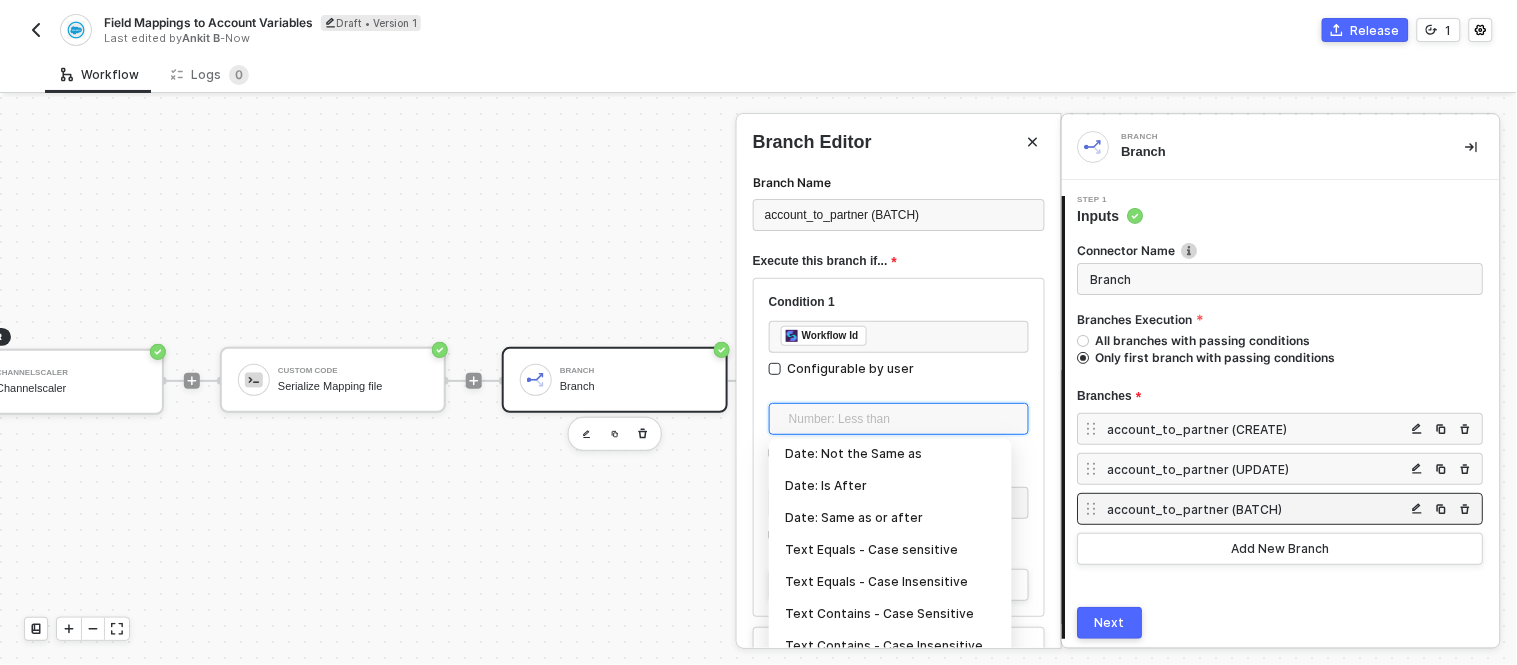 scroll, scrollTop: 295, scrollLeft: 0, axis: vertical 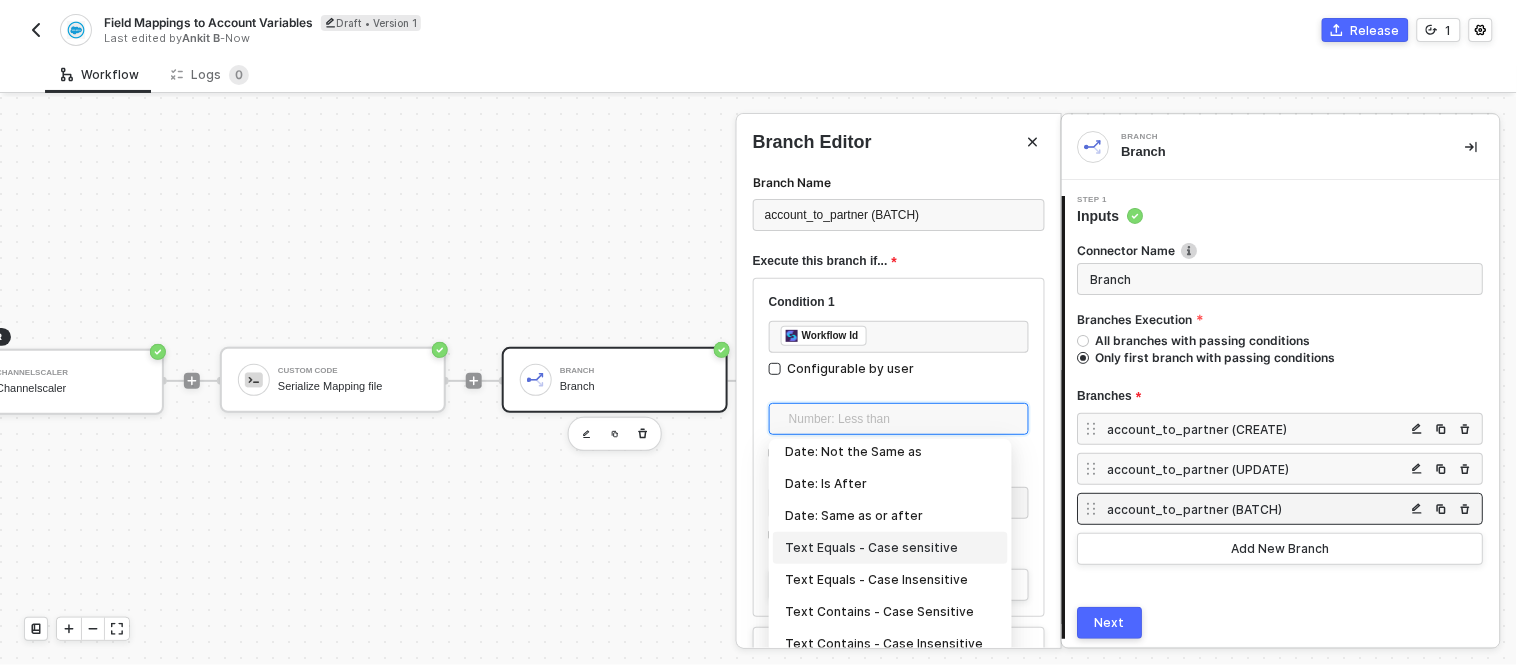click on "Text Equals - Case sensitive" at bounding box center [890, 548] 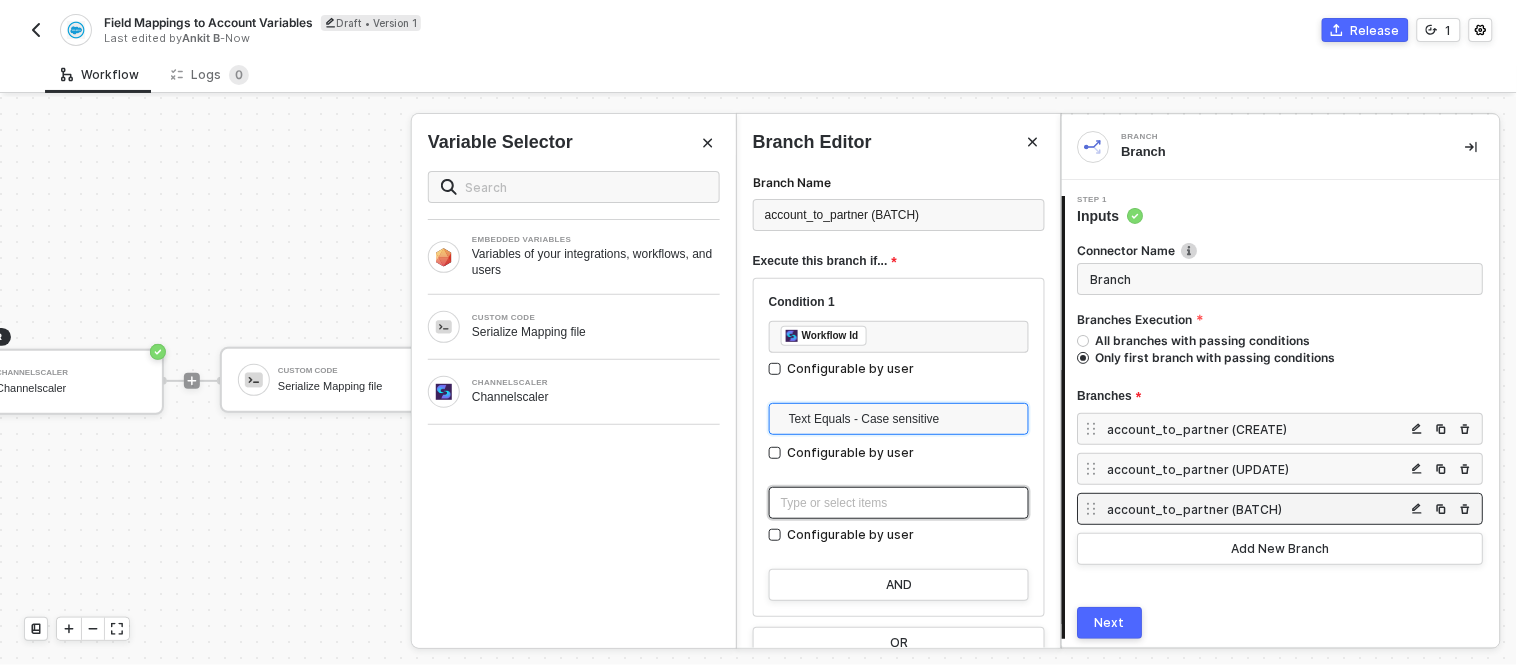 click on "Type or select items ﻿" at bounding box center (899, 503) 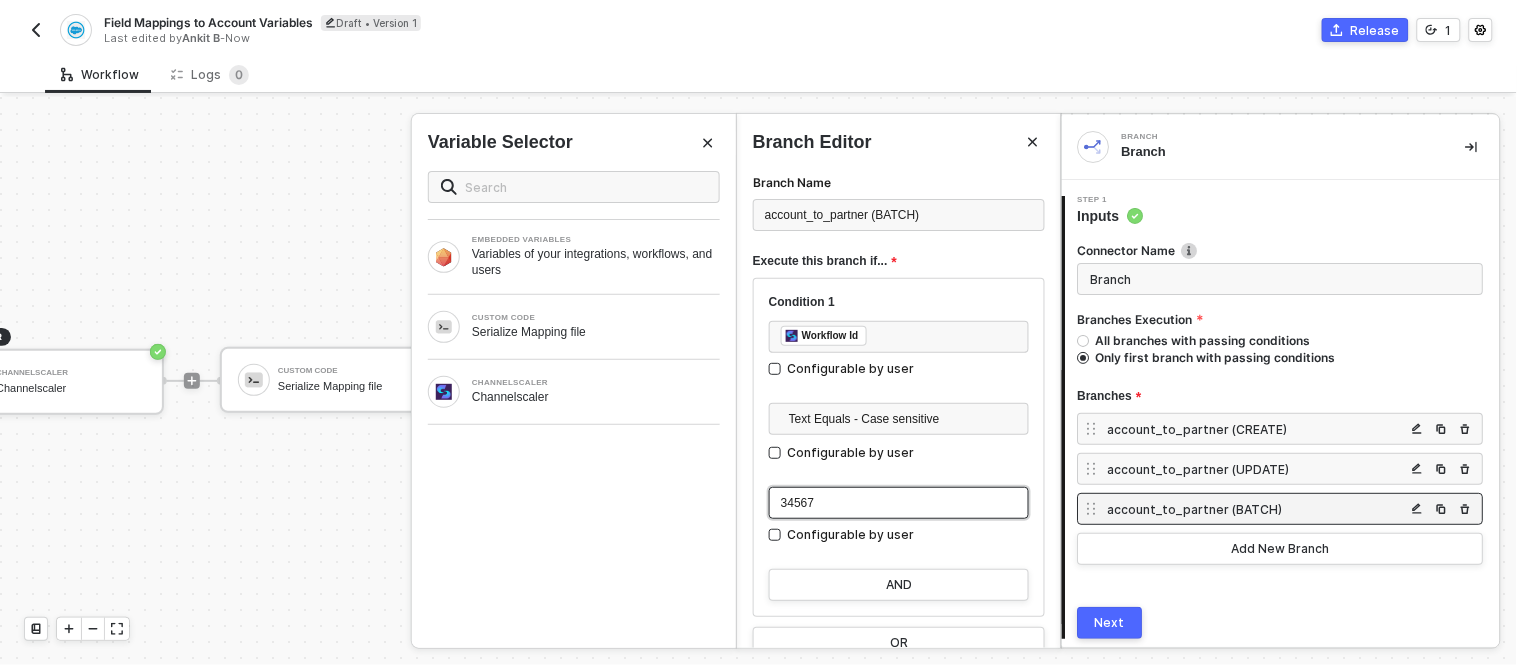 scroll, scrollTop: 31, scrollLeft: 0, axis: vertical 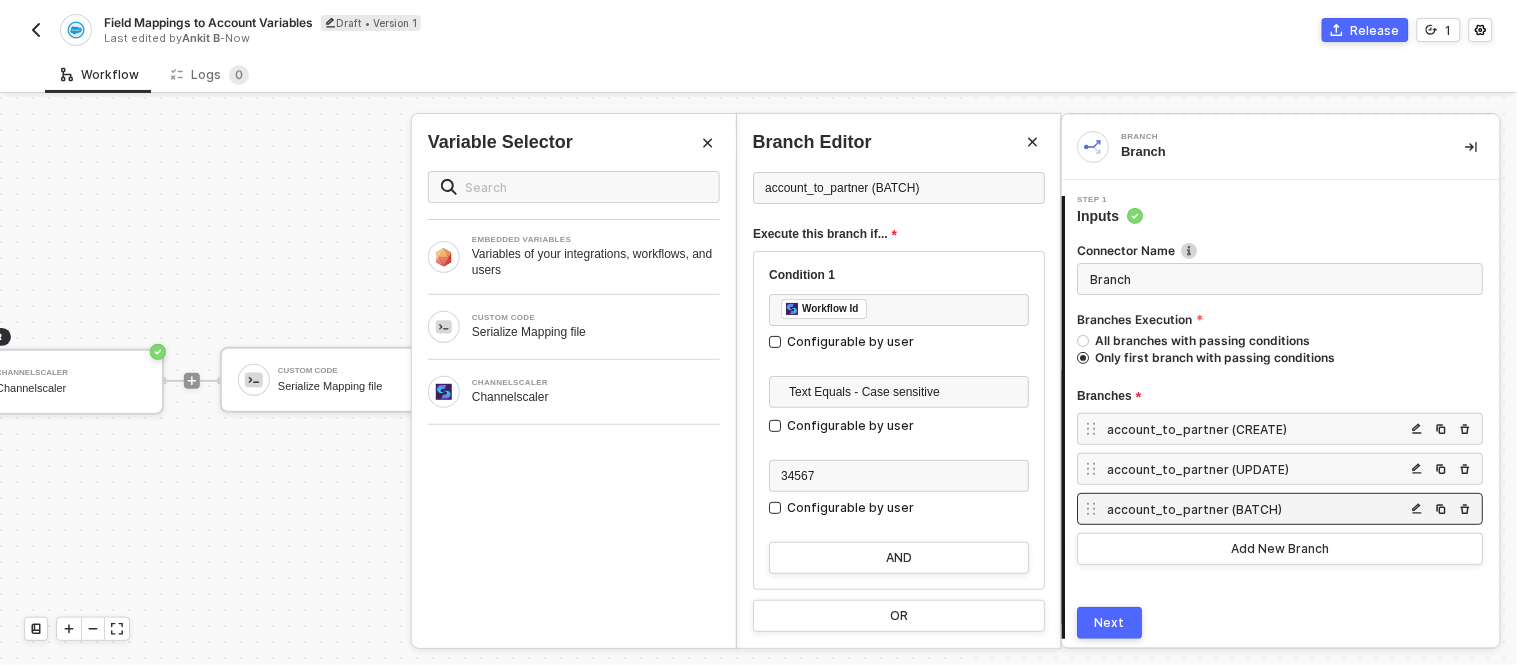 click on "Next" at bounding box center (1110, 623) 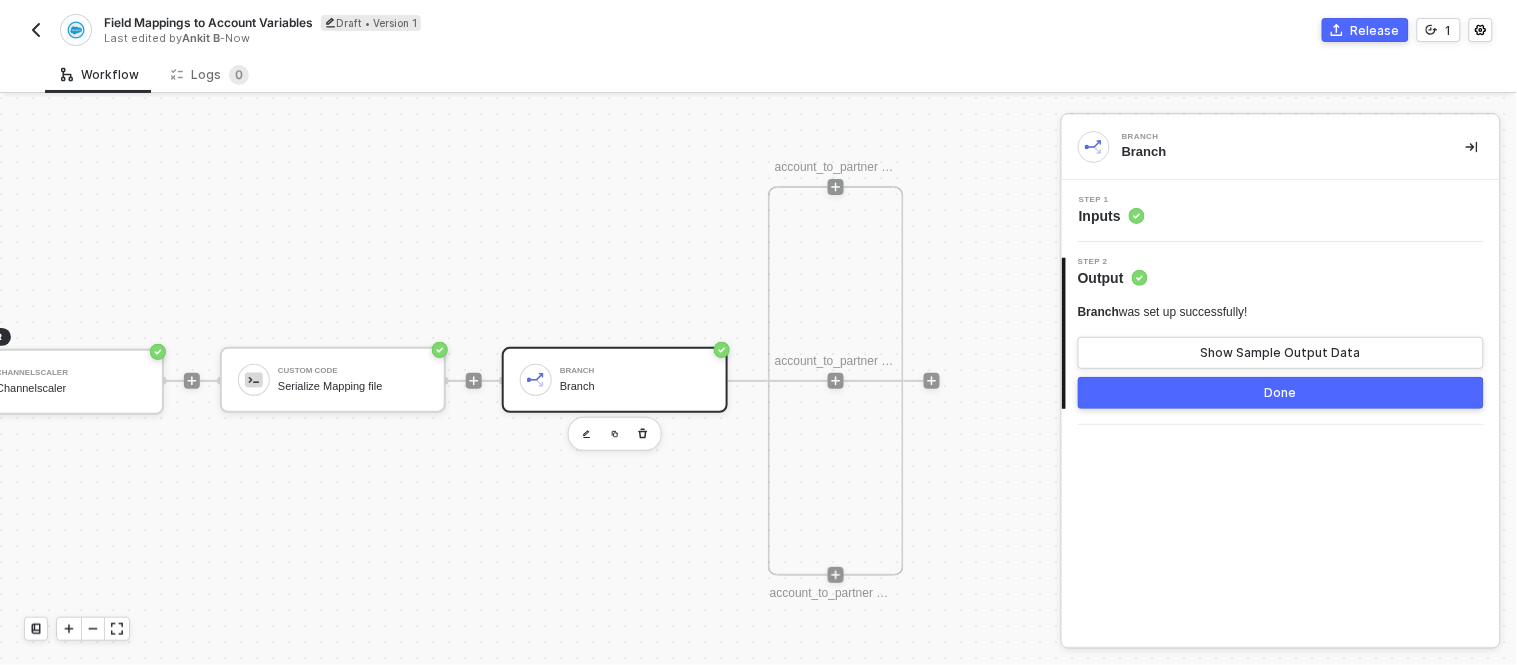 click on "TRIGGER Channelscaler Channelscaler Custom Code Serialize Mapping file Branch Branch   account_to_partner (CREATE)   account_to_partner (UPDATE)   account_to_partner (BATCH)" at bounding box center [530, 381] 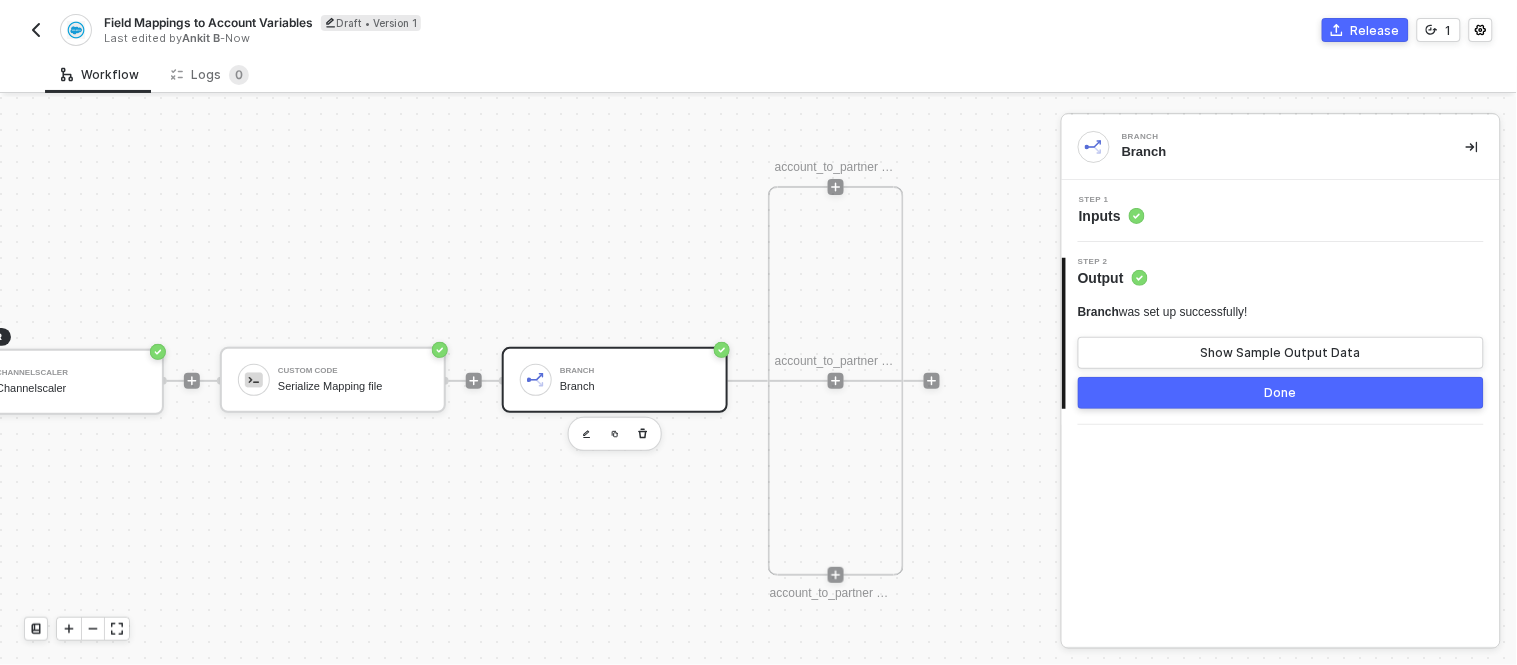 click at bounding box center (836, 187) 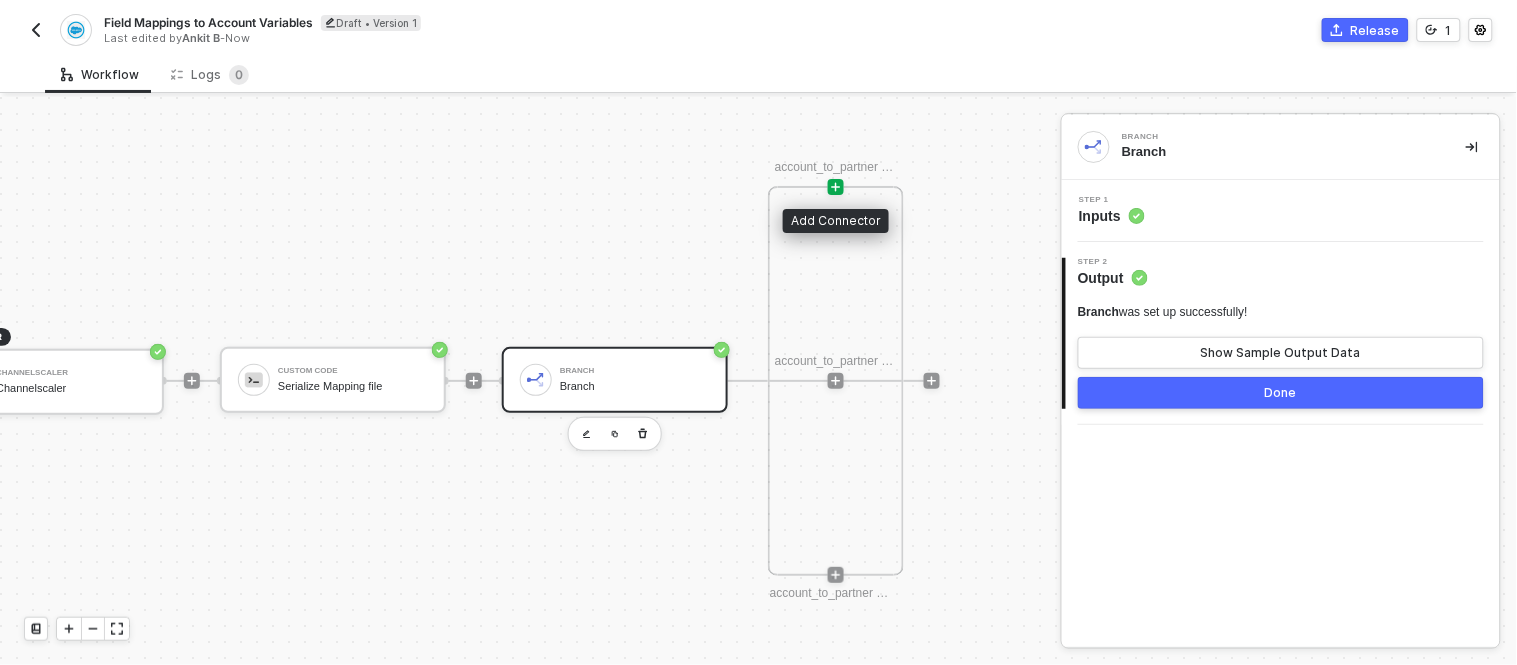 click 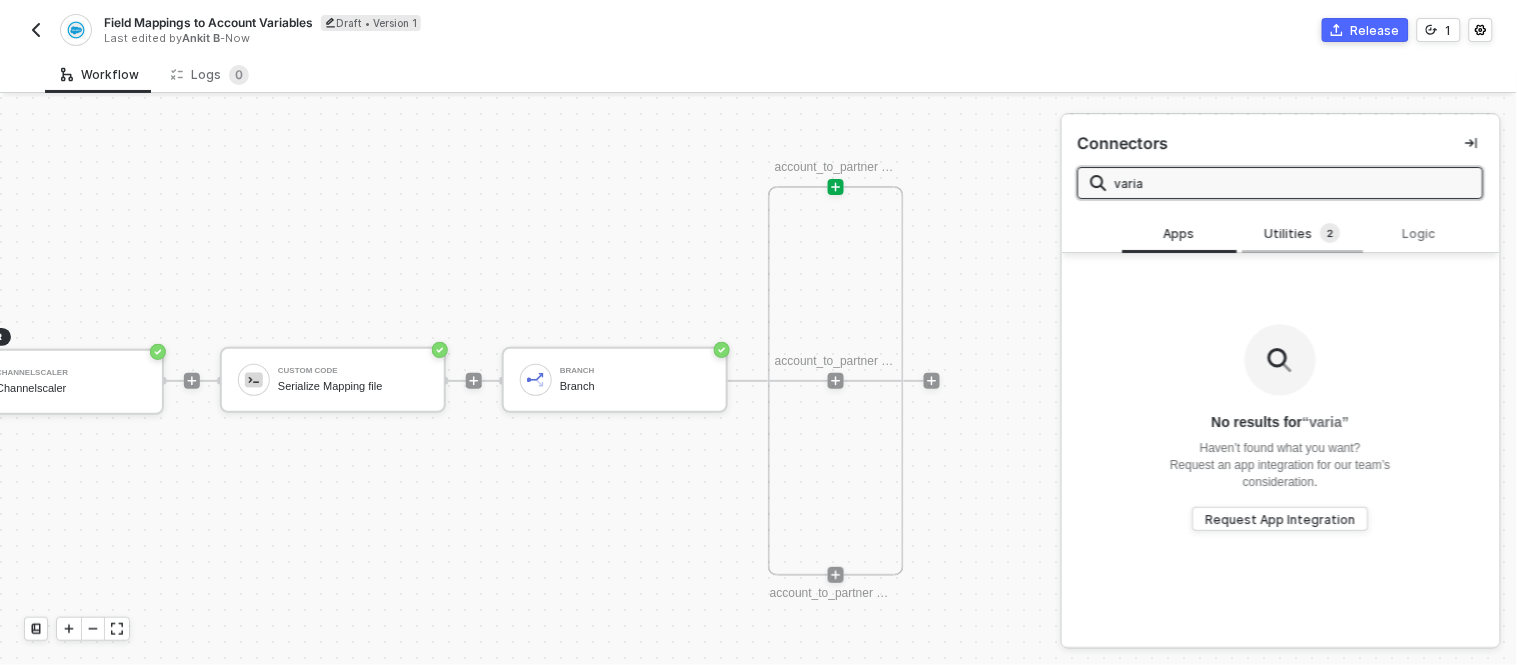 type on "varia" 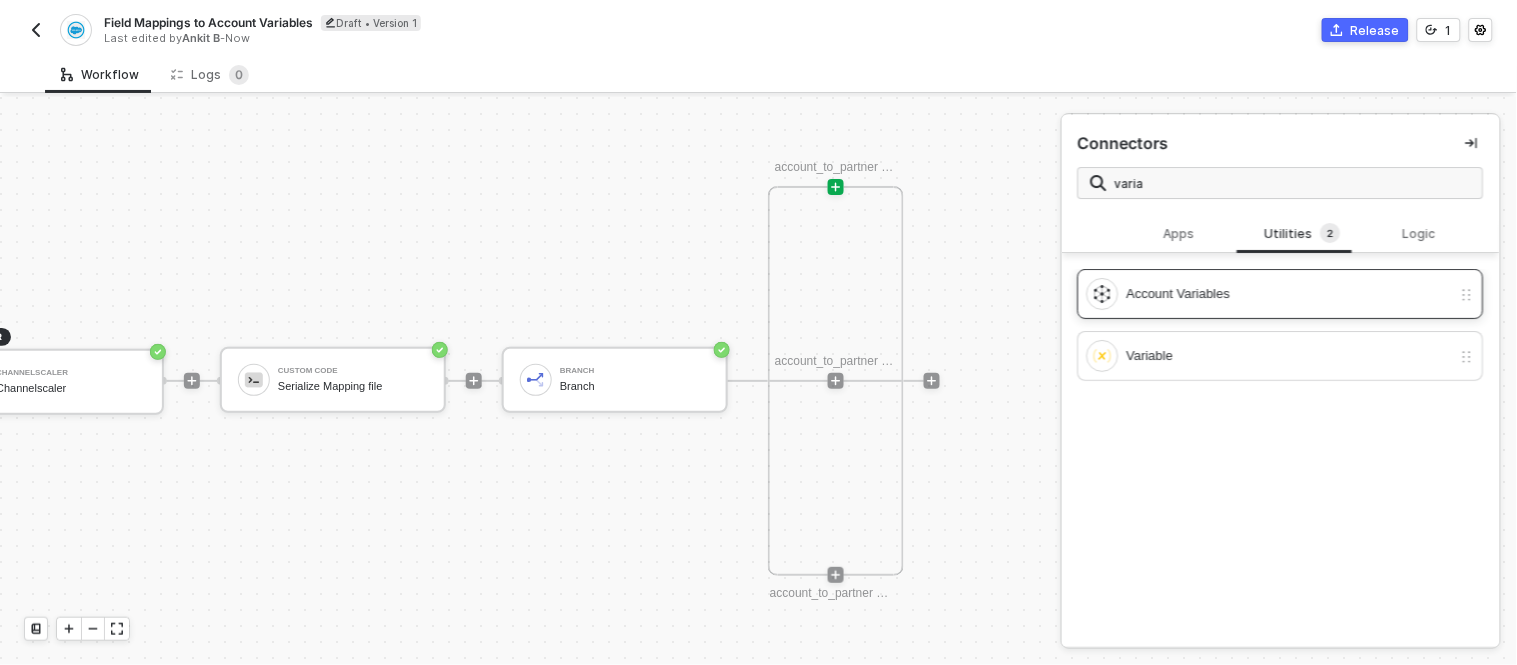 click on "Account Variables" at bounding box center [1289, 294] 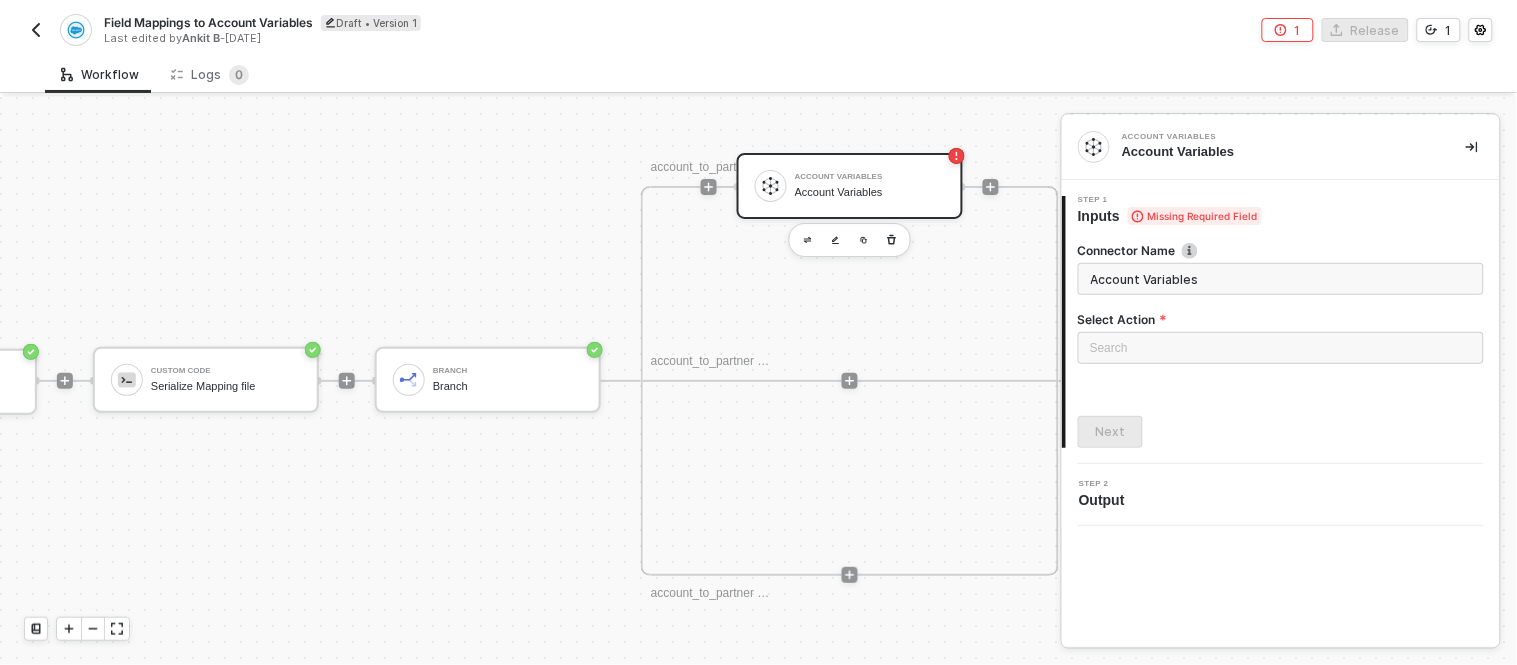 scroll, scrollTop: 0, scrollLeft: 368, axis: horizontal 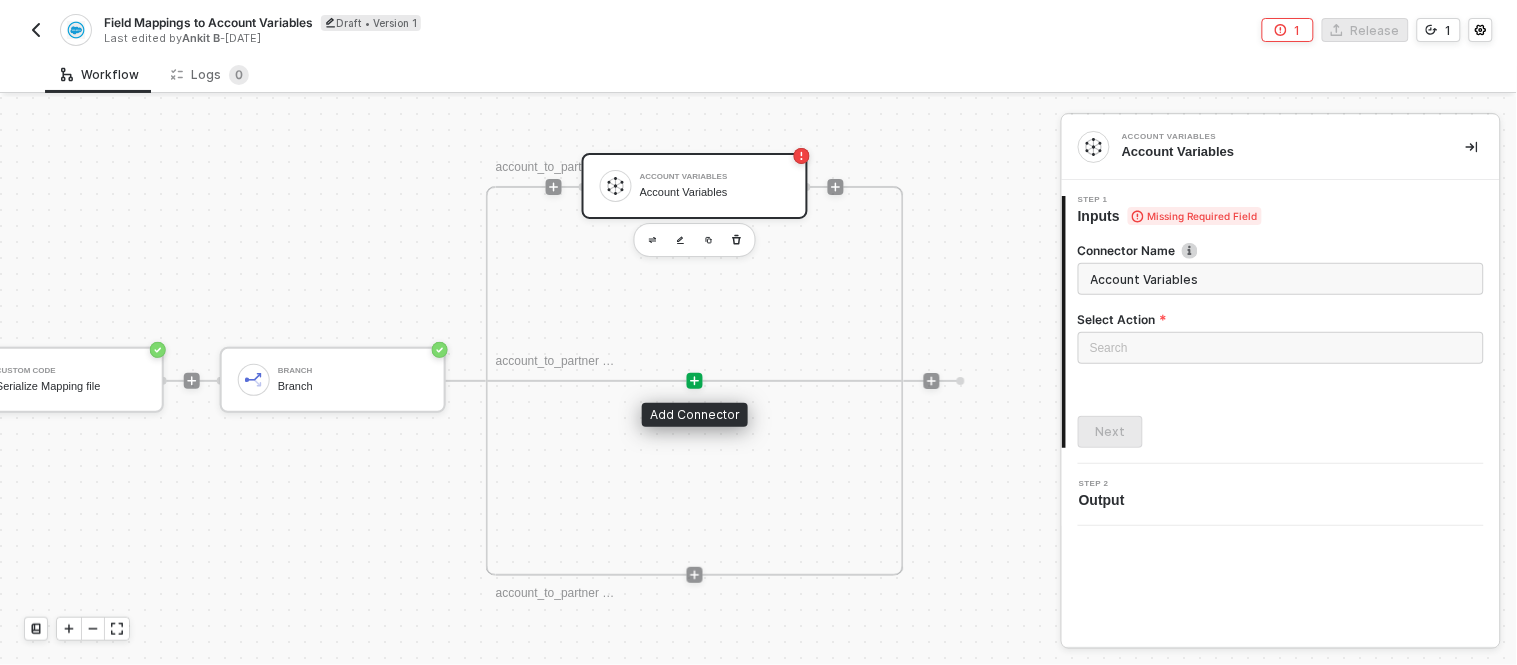 click 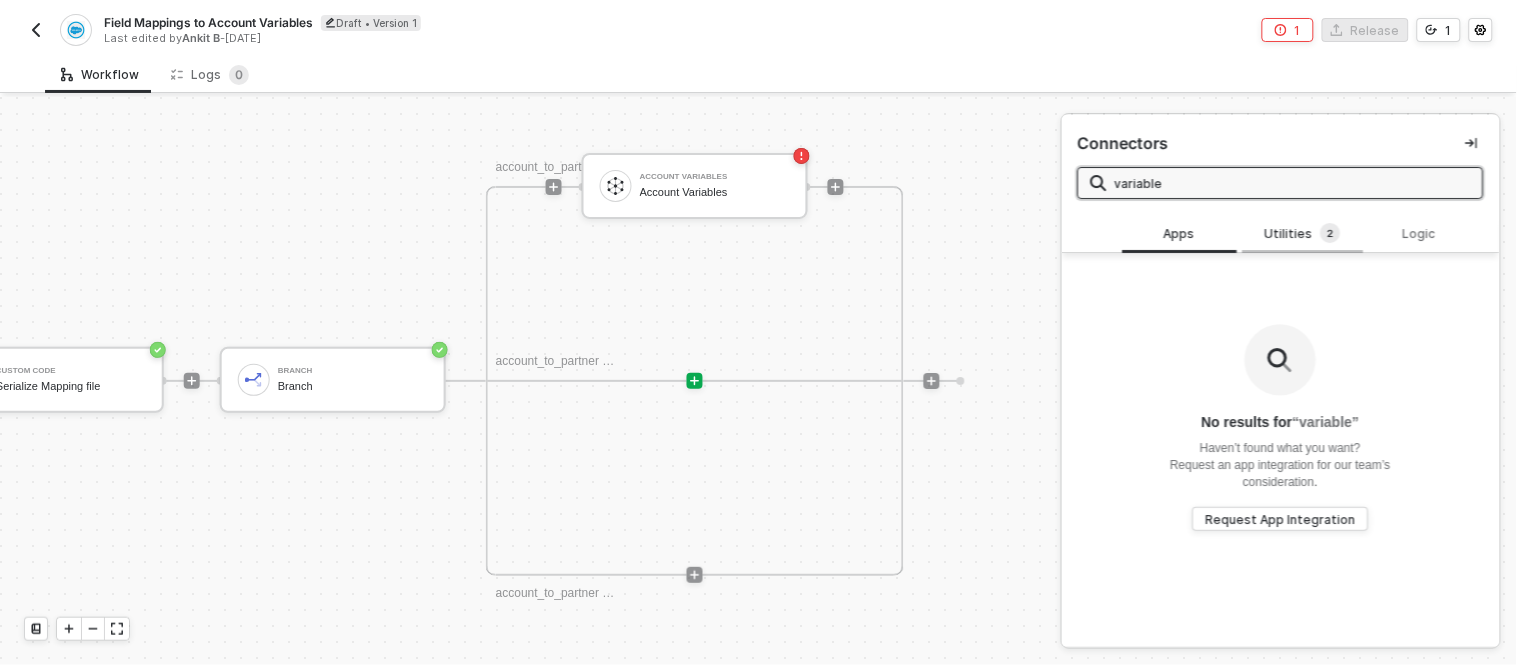type on "variable" 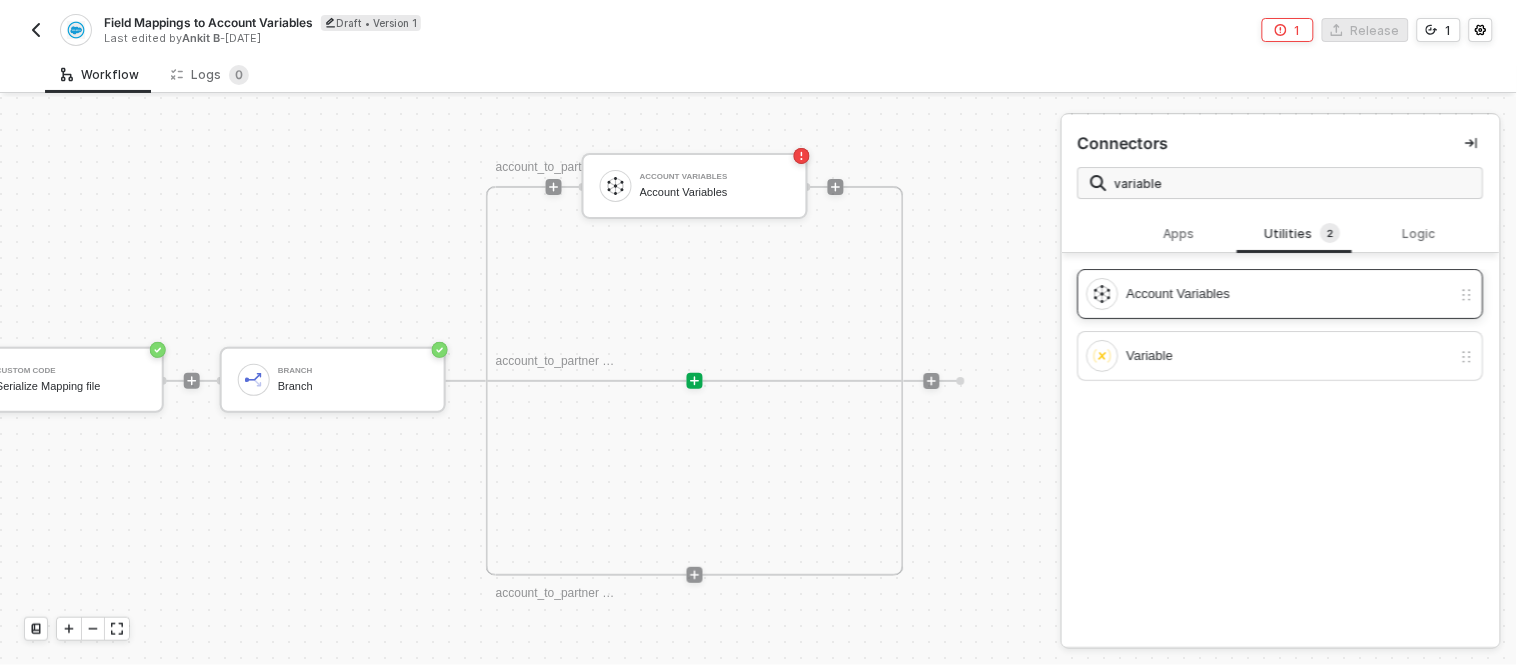click on "Account Variables" at bounding box center [1289, 294] 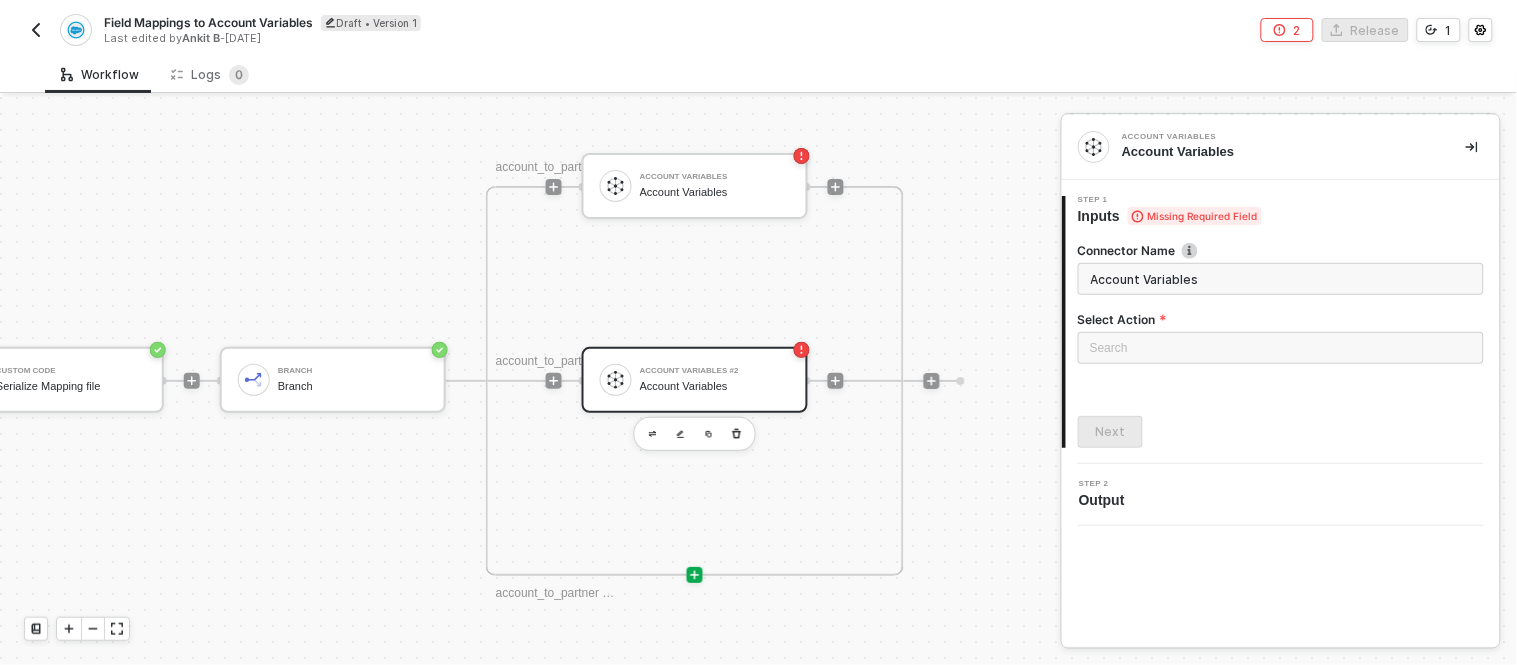 click 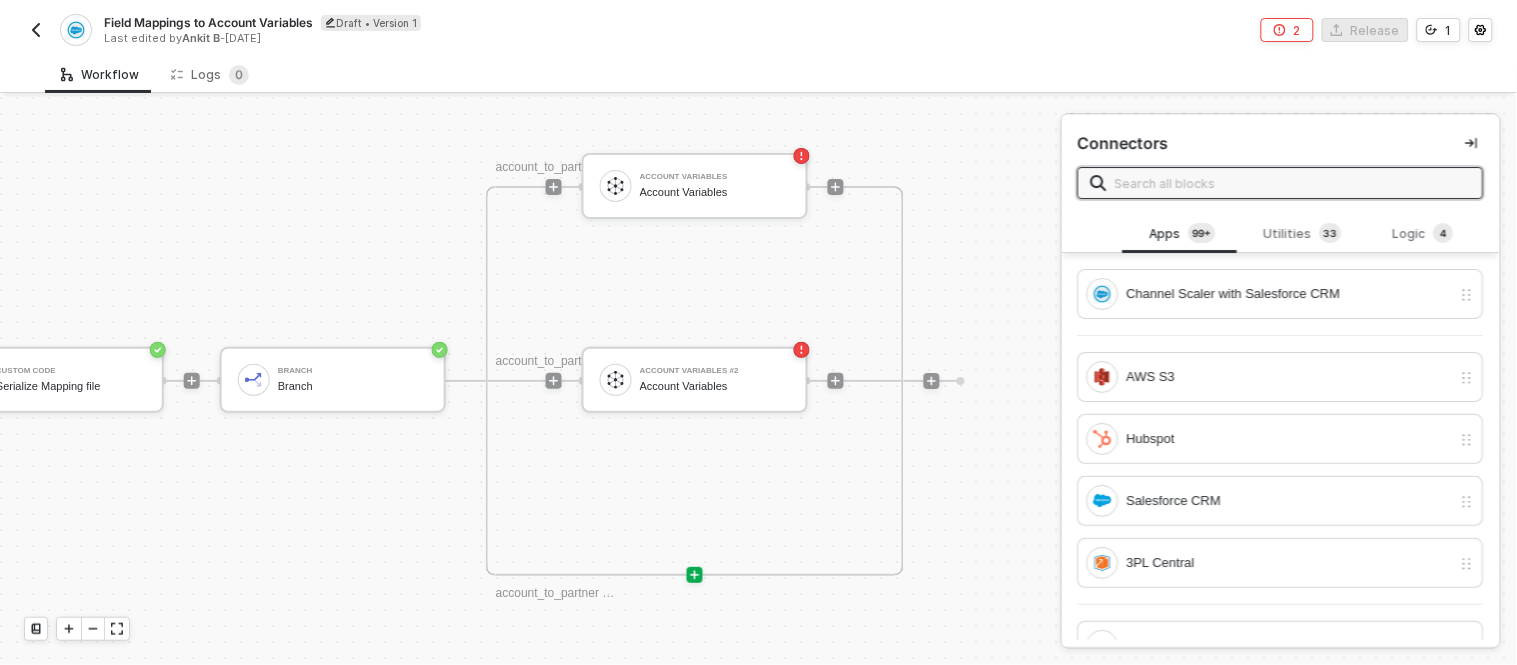 click at bounding box center [1293, 183] 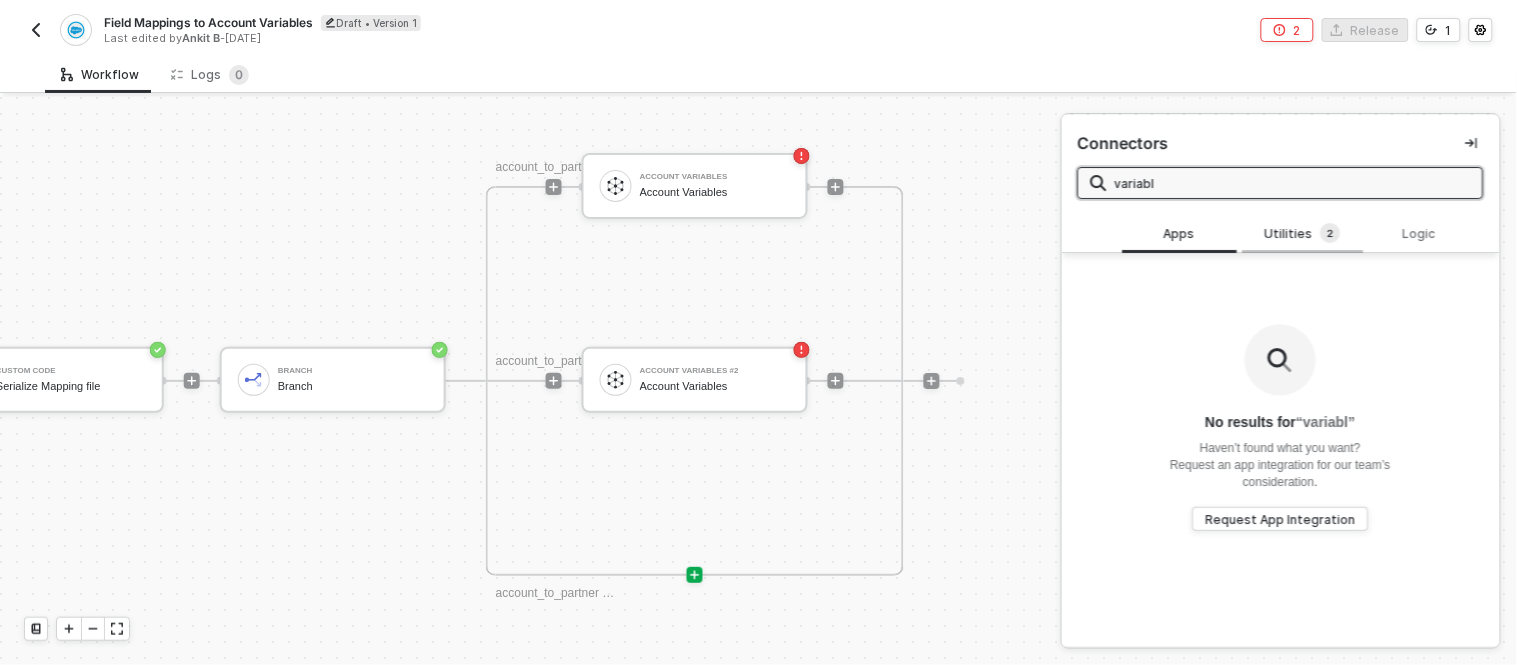 type on "variabl" 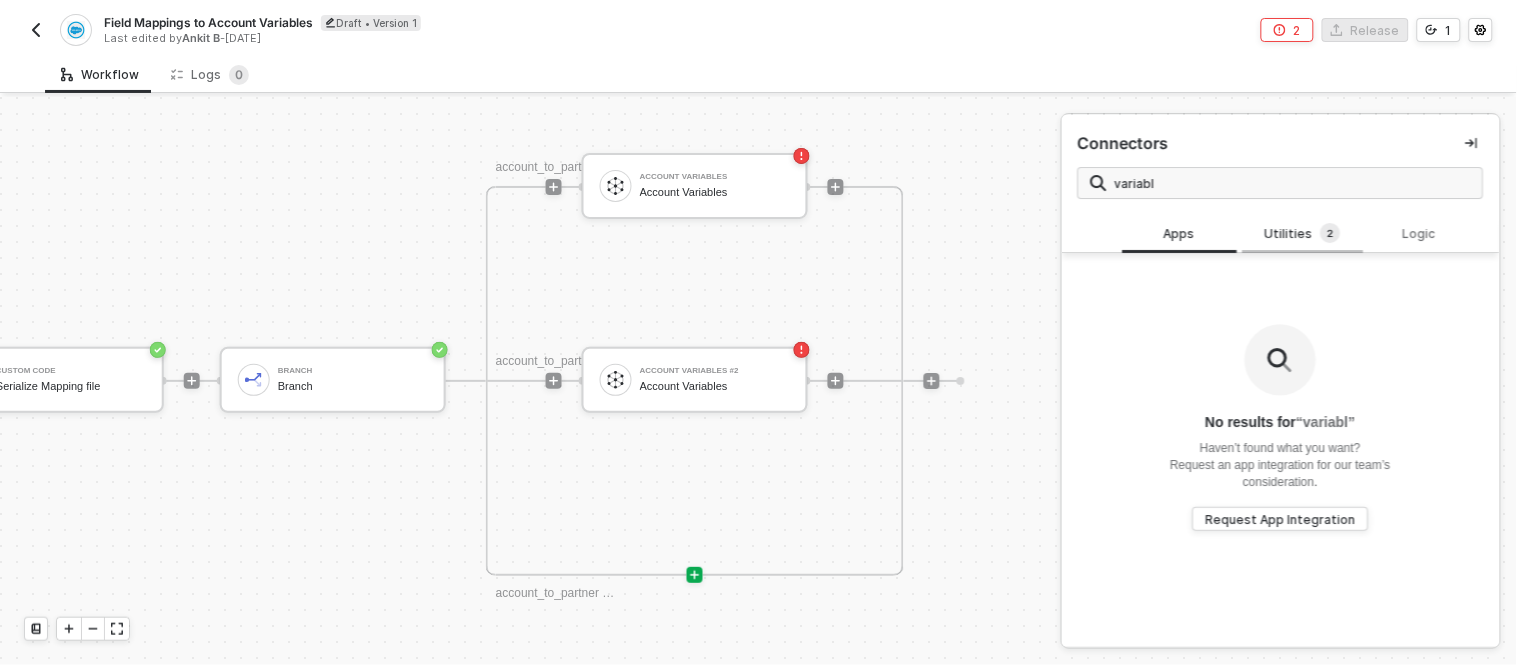 click on "Utilities 2" at bounding box center (1303, 234) 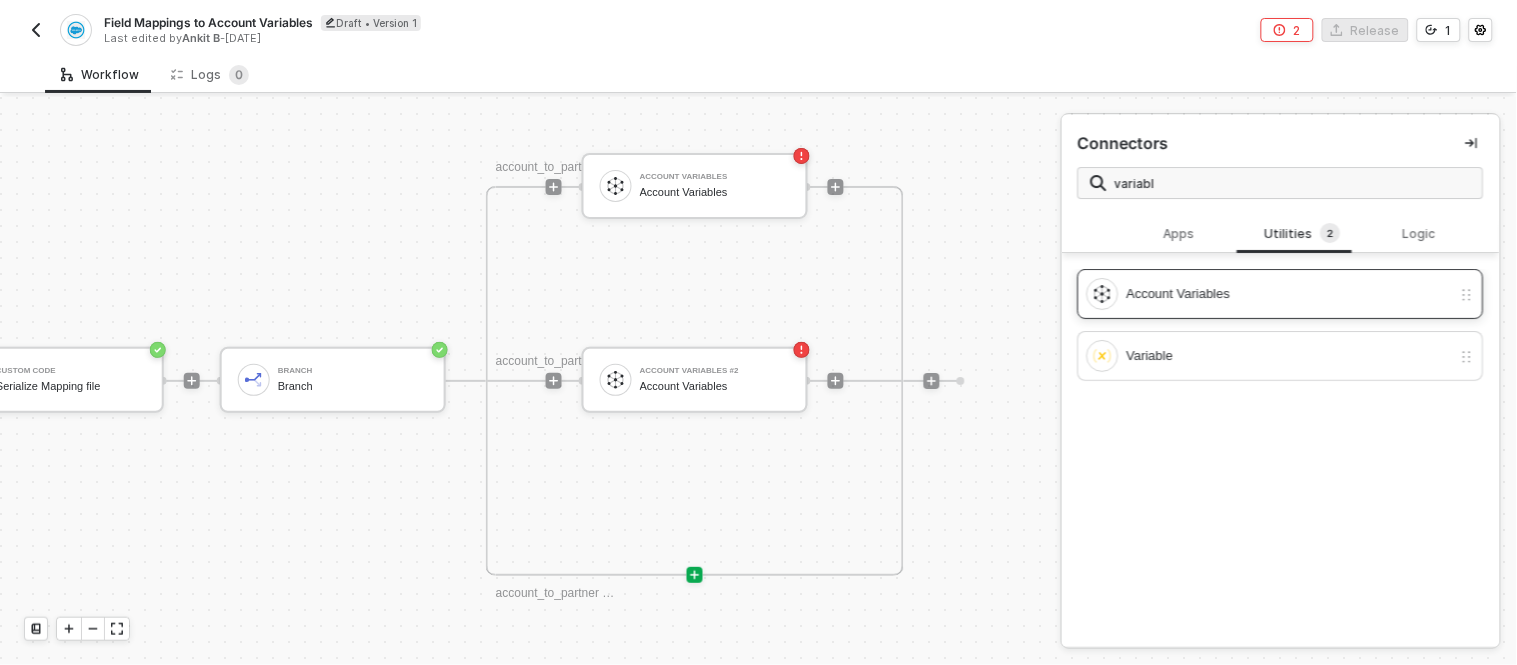 click on "Account Variables" at bounding box center (1289, 294) 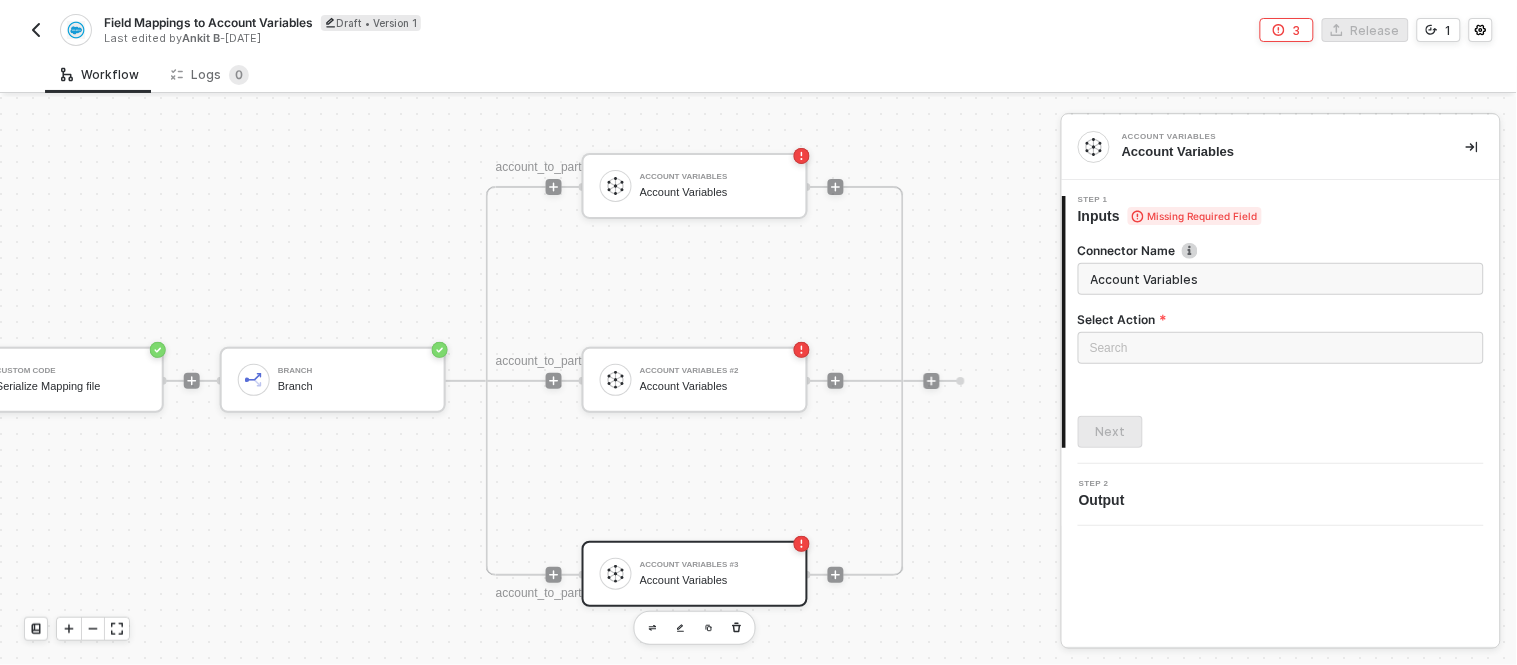 click on "TRIGGER Channelscaler Channelscaler Custom Code Serialize Mapping file Branch Branch   account_to_partner (CREATE) Account Variables Account Variables   account_to_partner (UPDATE) Account Variables #2 Account Variables   account_to_partner (BATCH) Account Variables #3 Account Variables" at bounding box center [296, 381] 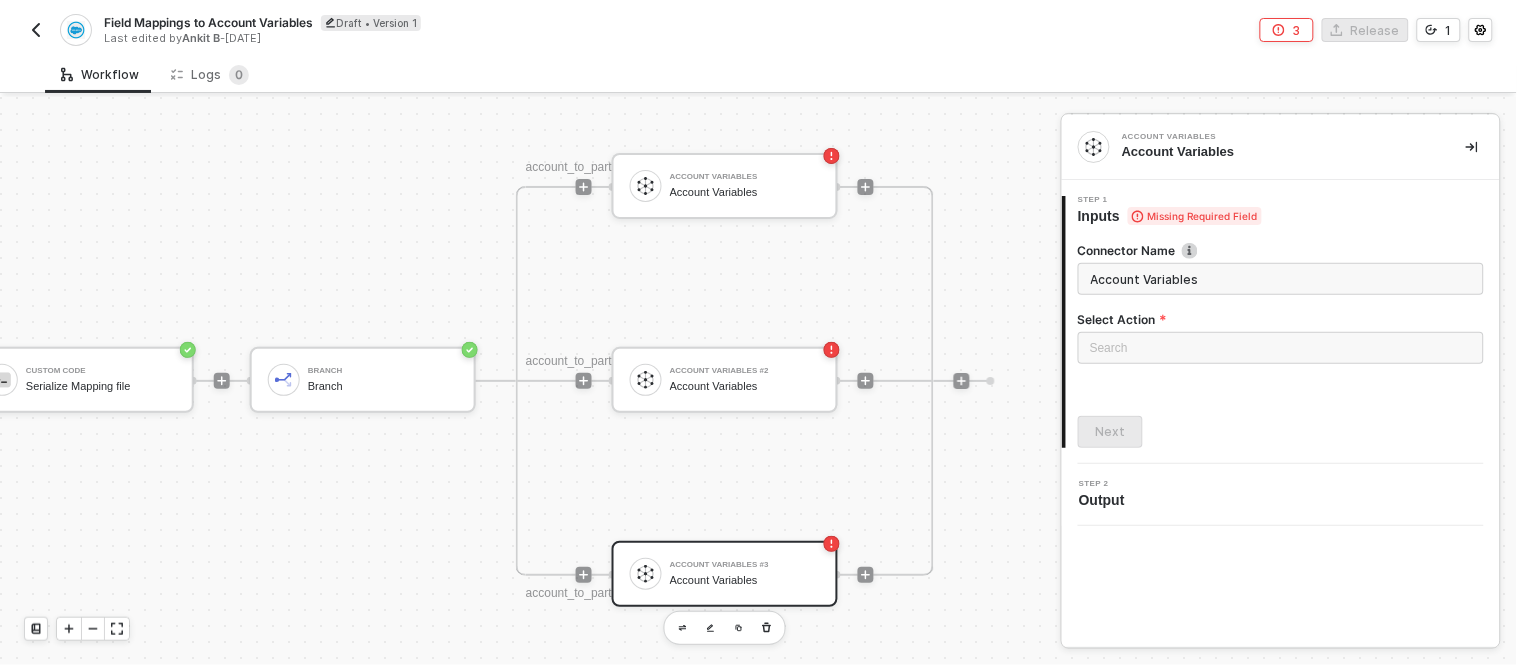 scroll, scrollTop: 0, scrollLeft: 368, axis: horizontal 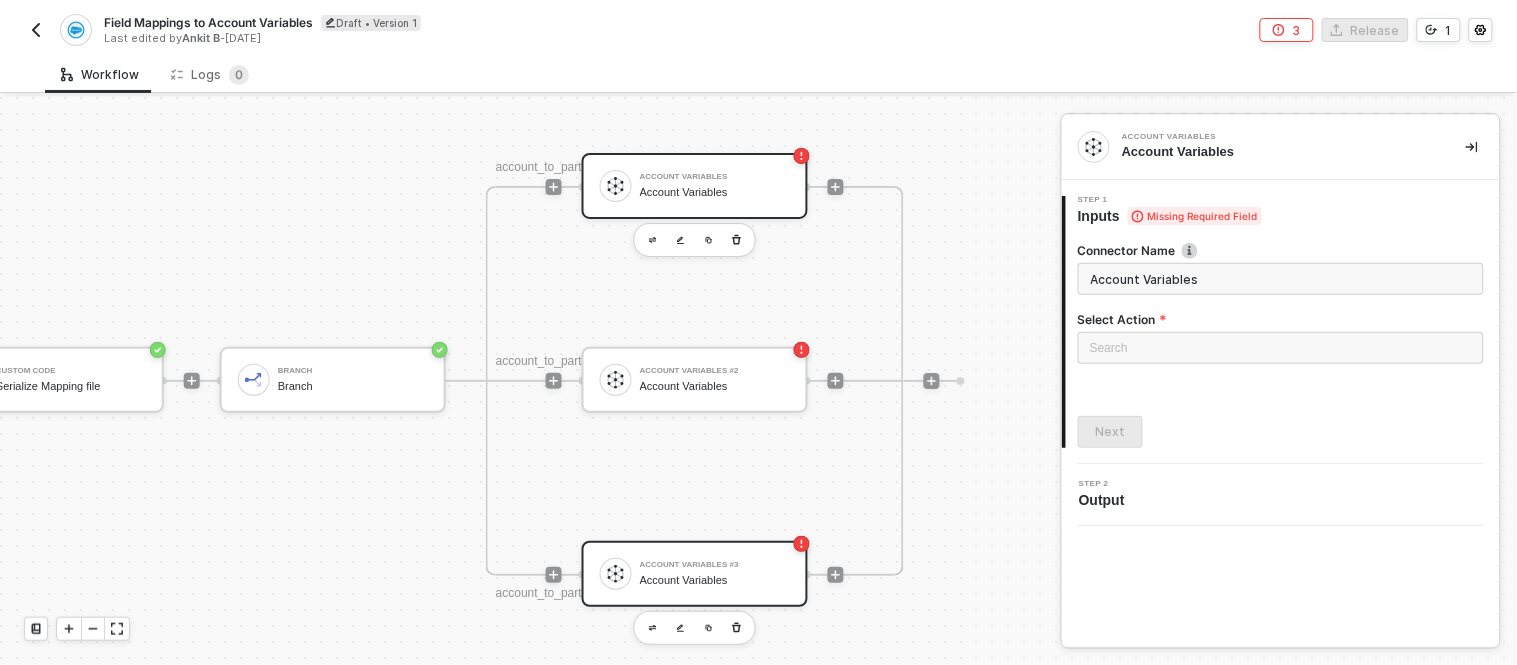 click on "Account Variables Account Variables" at bounding box center [715, 186] 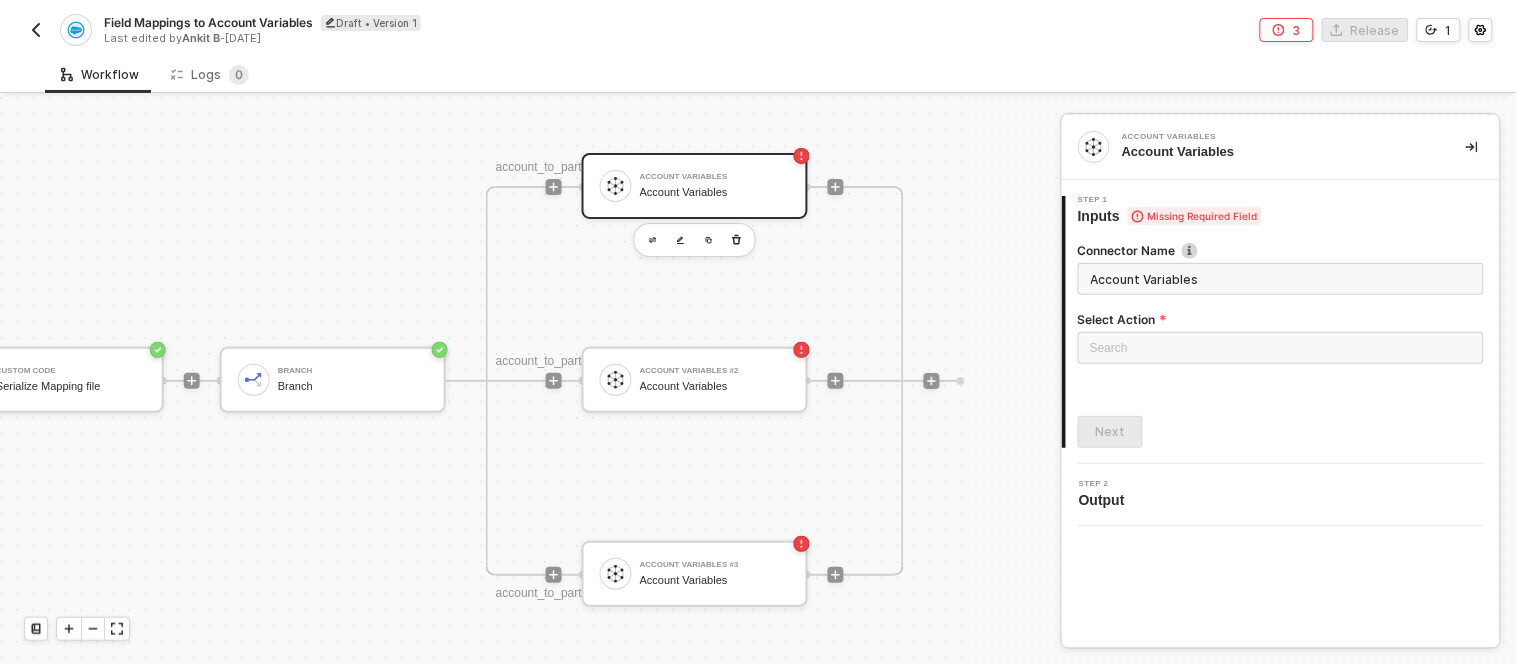 click on "Account Variables Account Variables" at bounding box center [695, 186] 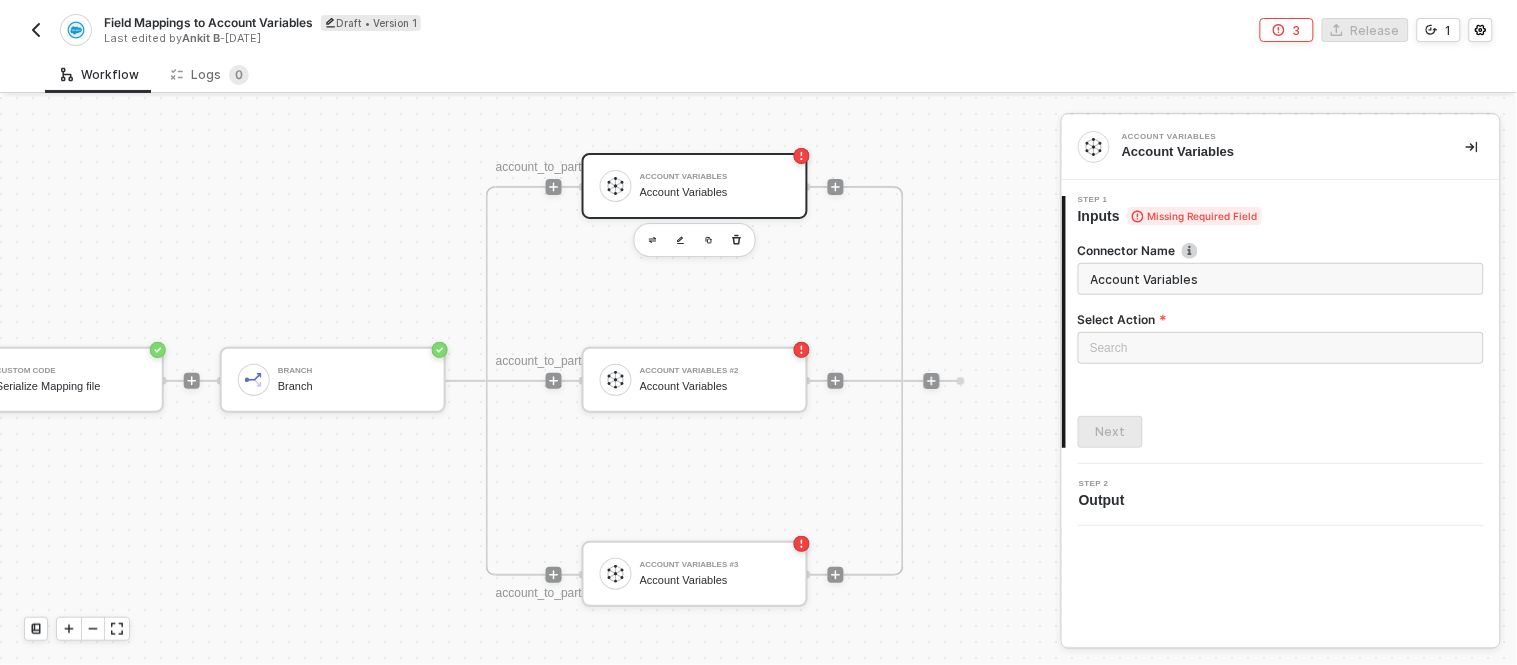 click on "Account Variables" at bounding box center (1281, 279) 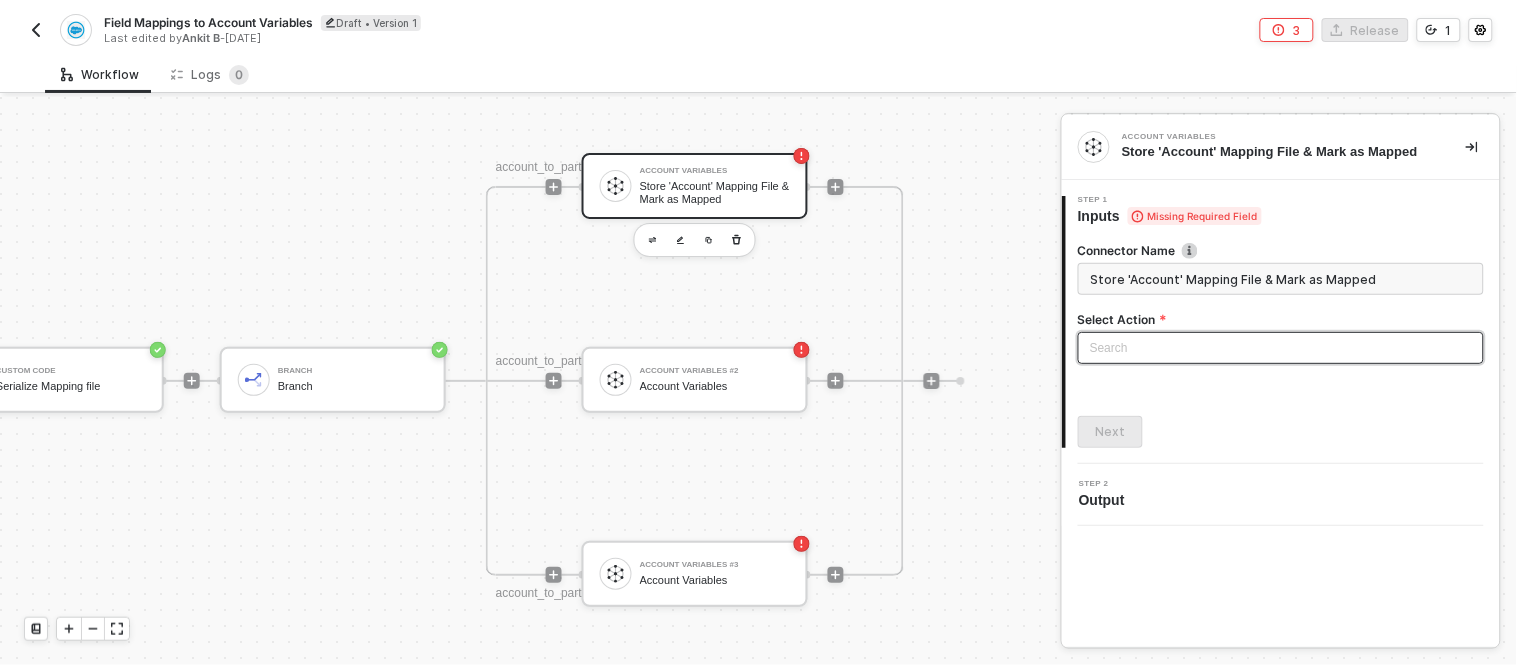 type on "Store 'Account' Mapping File & Mark as Mapped" 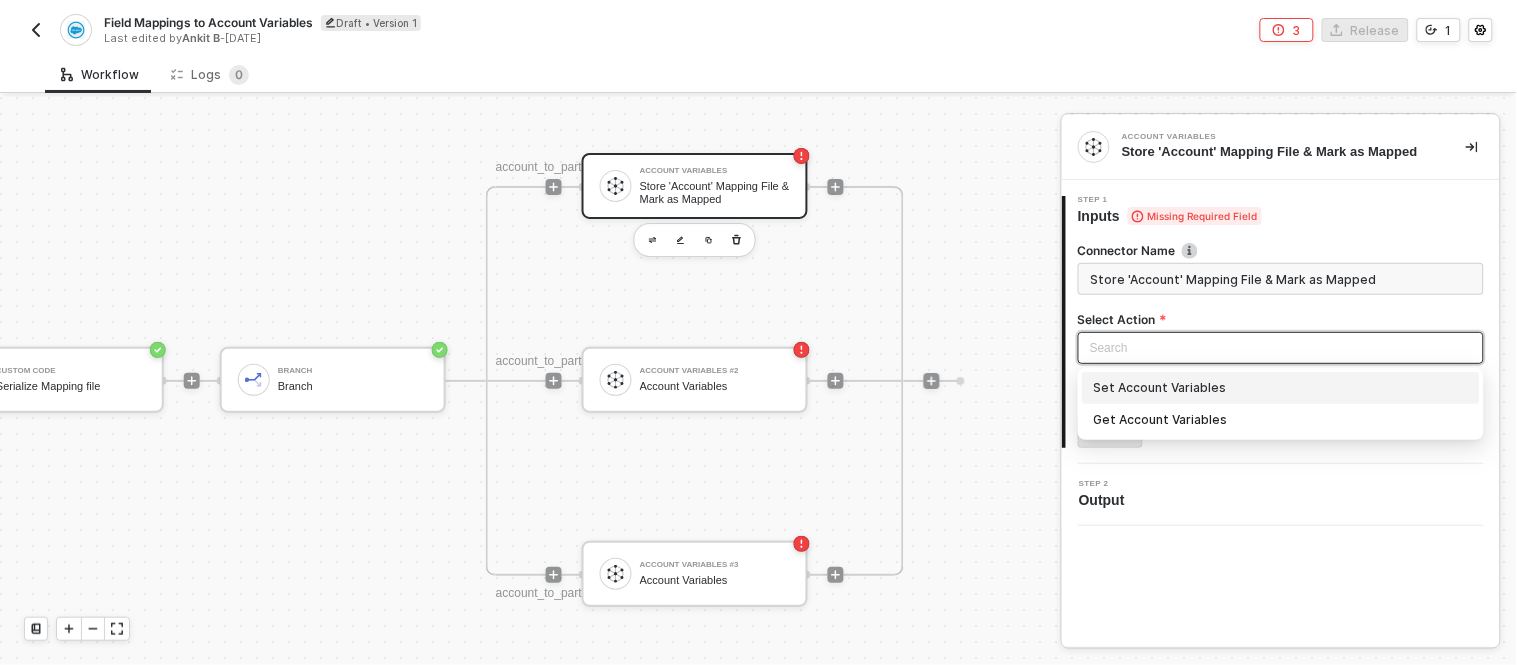 click on "Set Account Variables" at bounding box center (1281, 388) 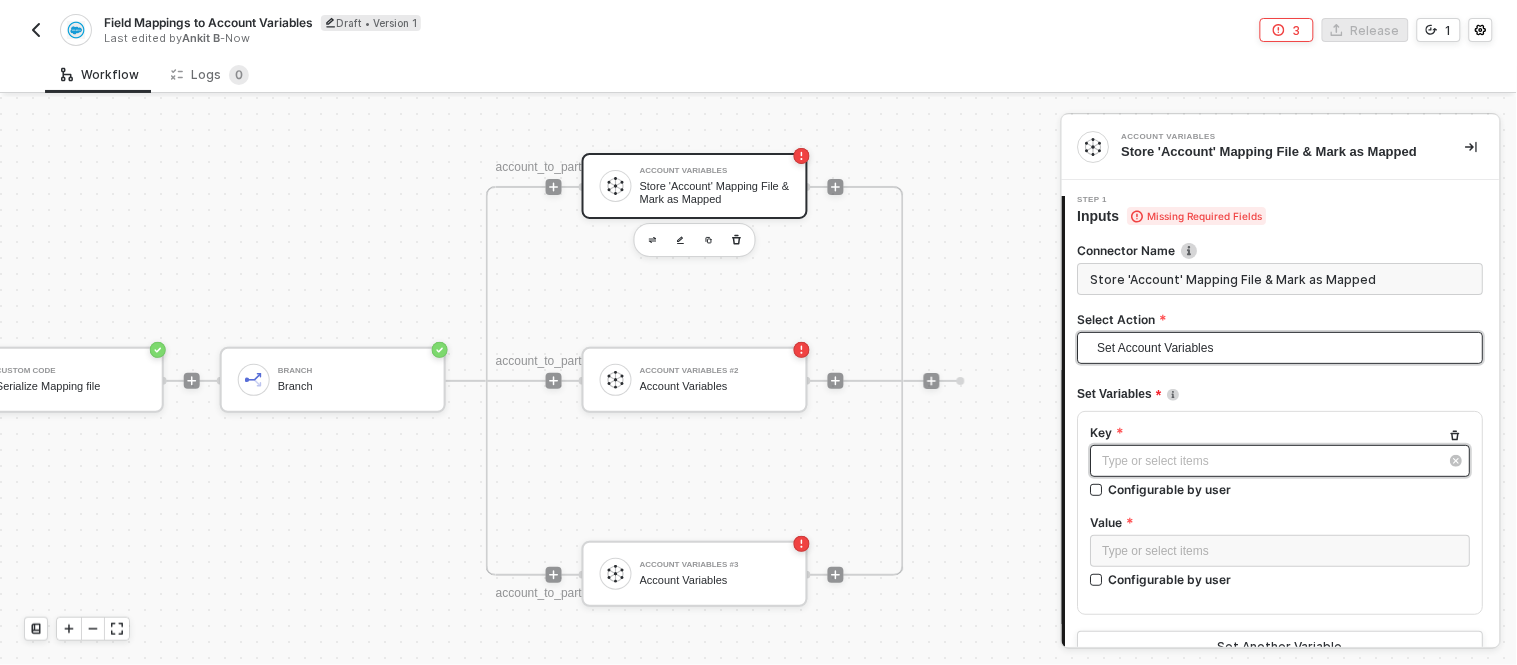 click on "Type or select items ﻿" at bounding box center [1271, 461] 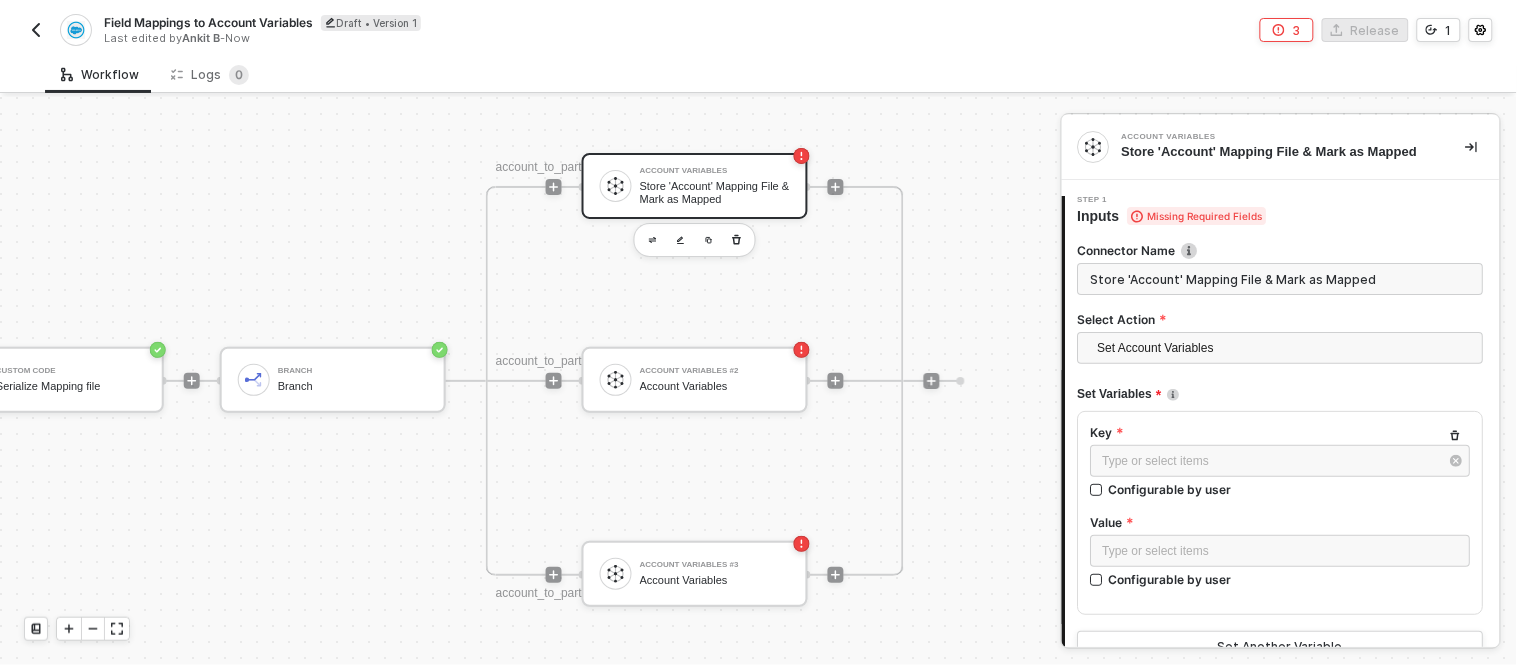click on "Key Type or select items ﻿ Configurable by user Value Type or select items ﻿ Configurable by user" at bounding box center (1281, 513) 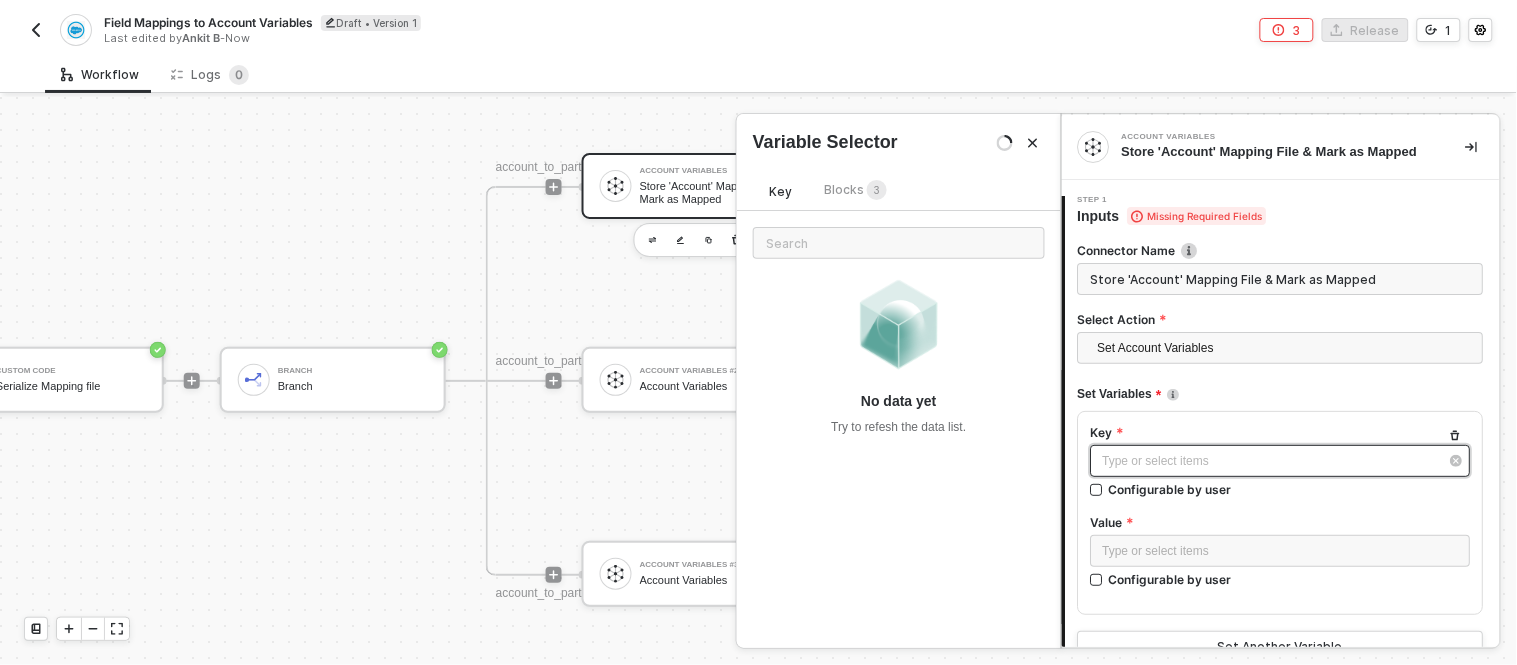 click on "Type or select items ﻿" at bounding box center (1271, 461) 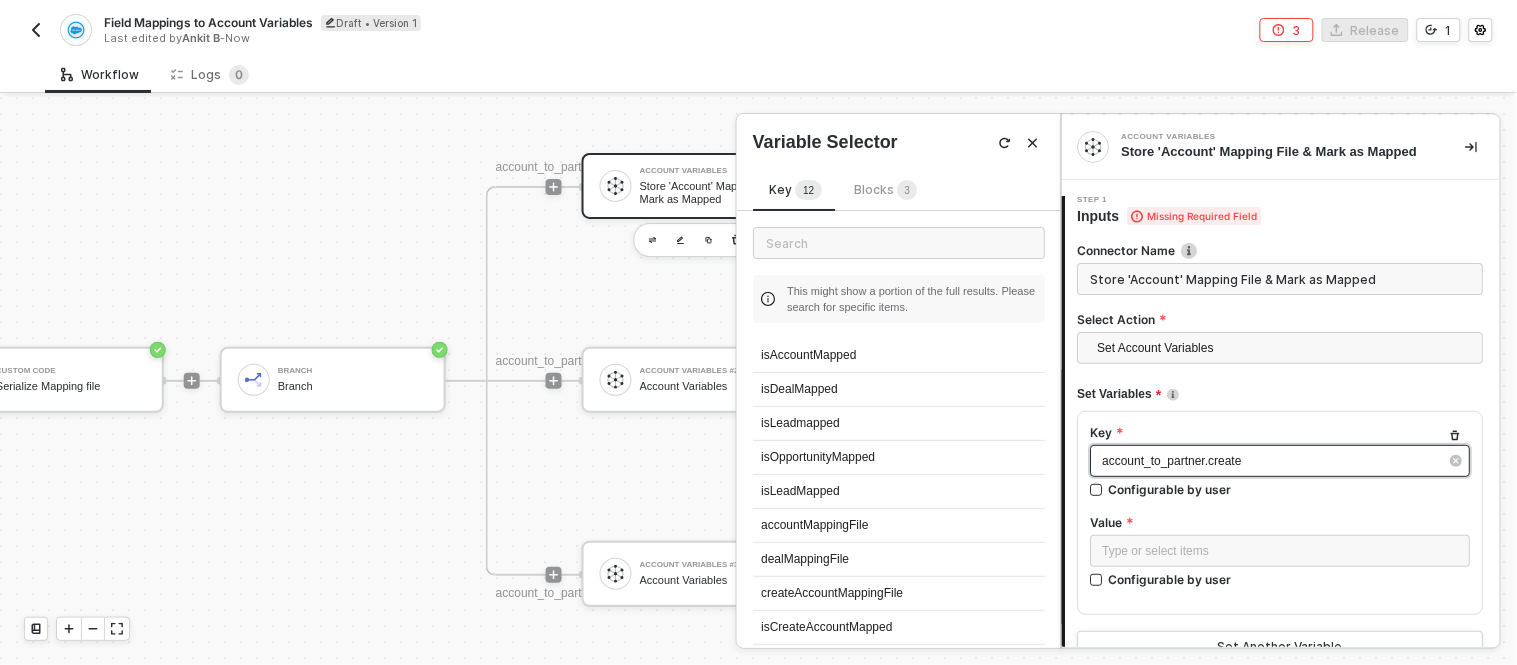 click on "account_to_partner.create" at bounding box center [1281, 461] 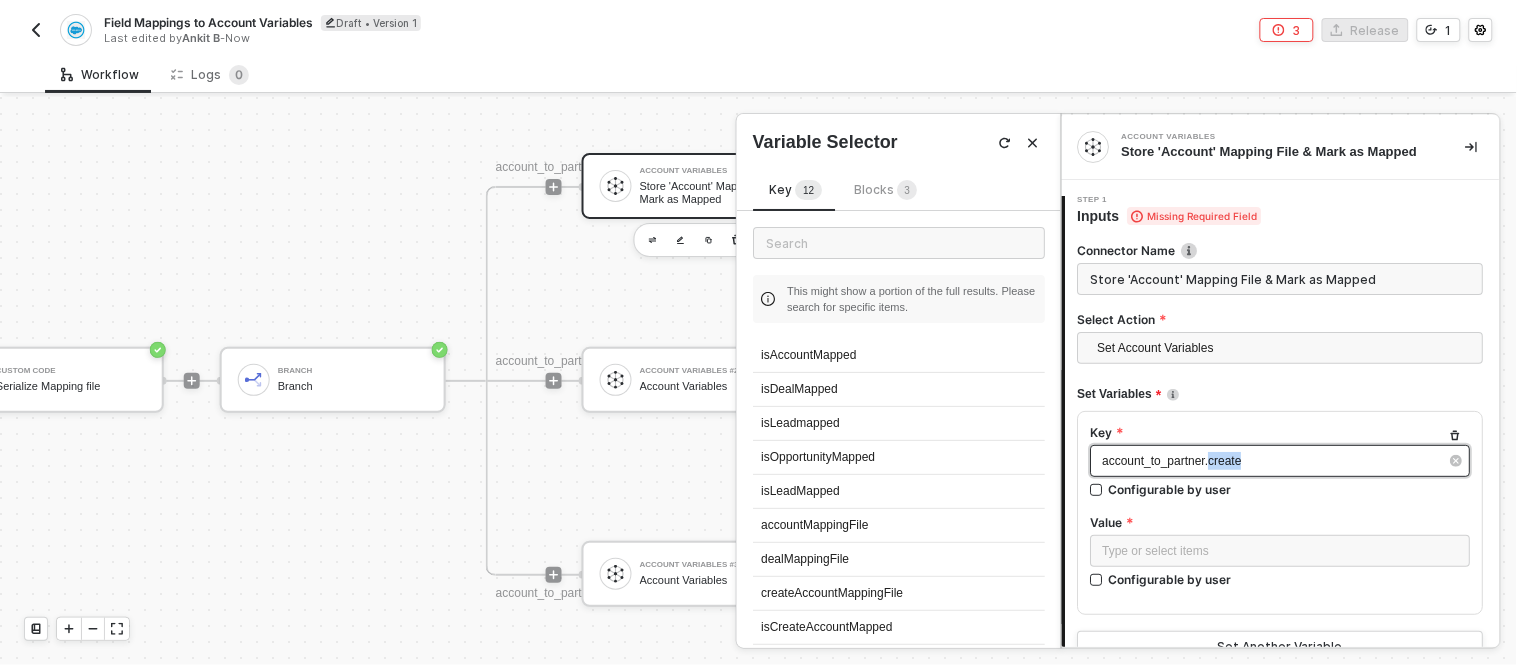 click on "account_to_partner.create" at bounding box center (1281, 461) 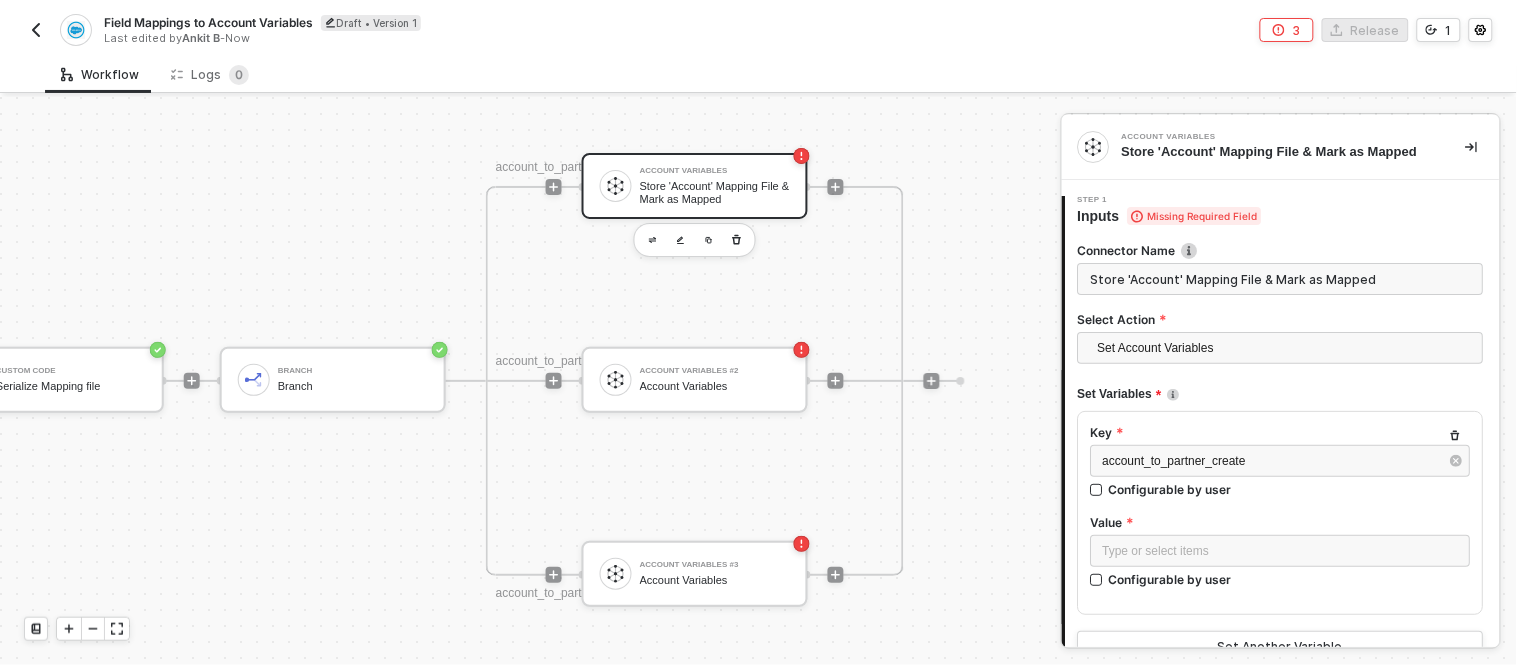 click on "Key account_to_partner_create Configurable by user Value Type or select items ﻿ Configurable by user" at bounding box center (1281, 513) 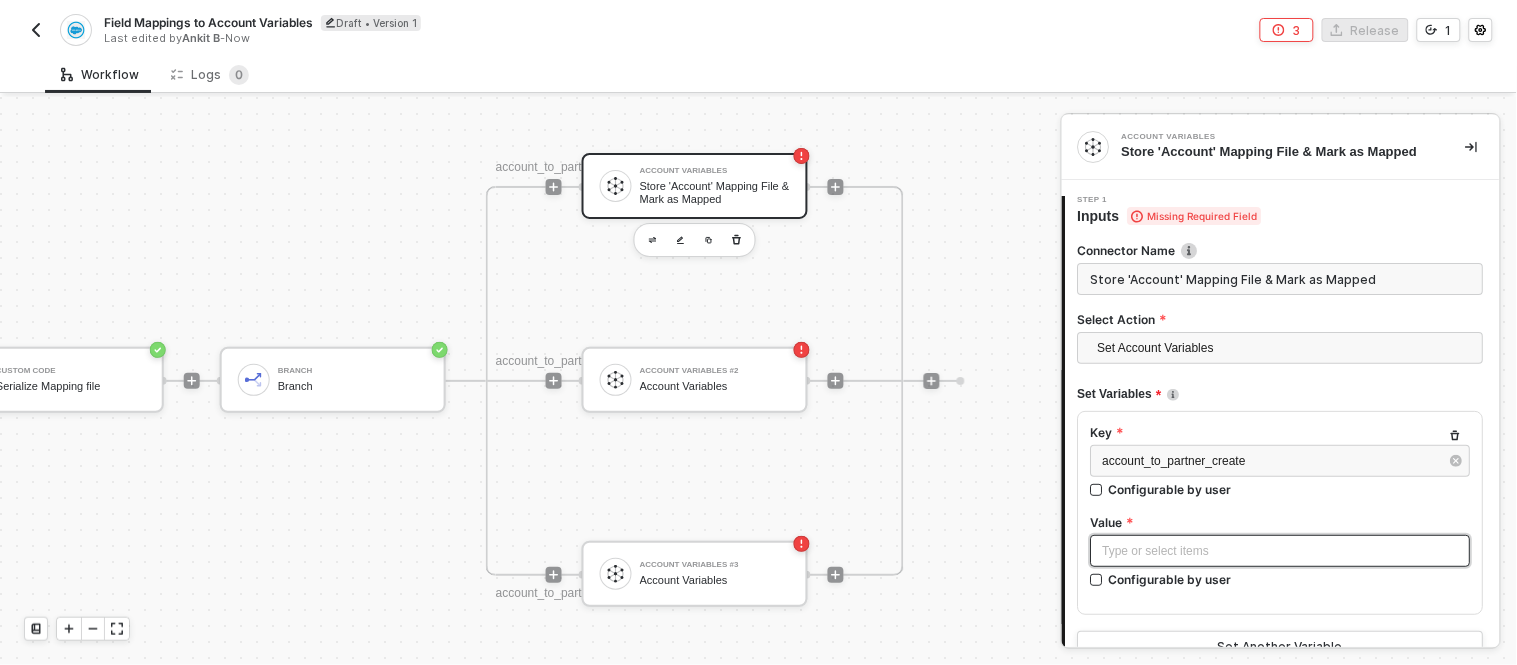 click on "Type or select items ﻿" at bounding box center [1281, 551] 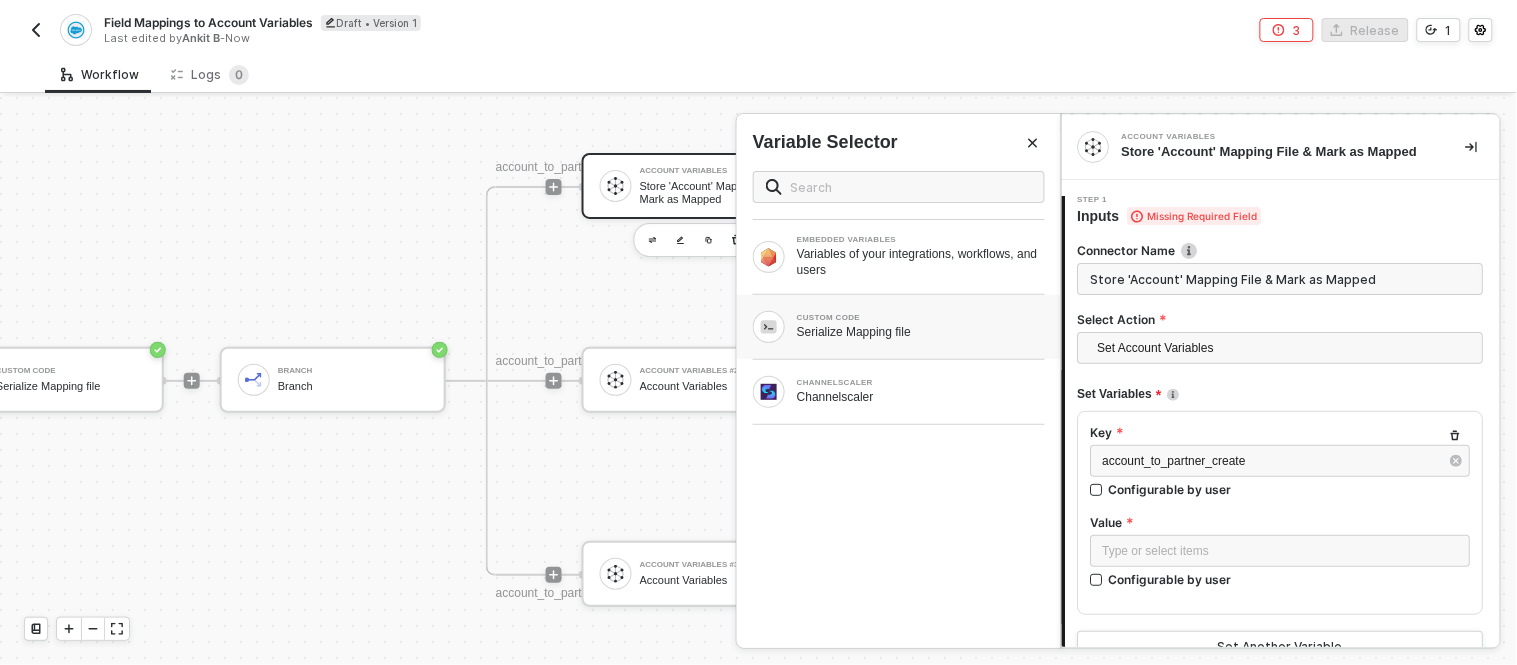 click on "Serialize Mapping file" at bounding box center [921, 332] 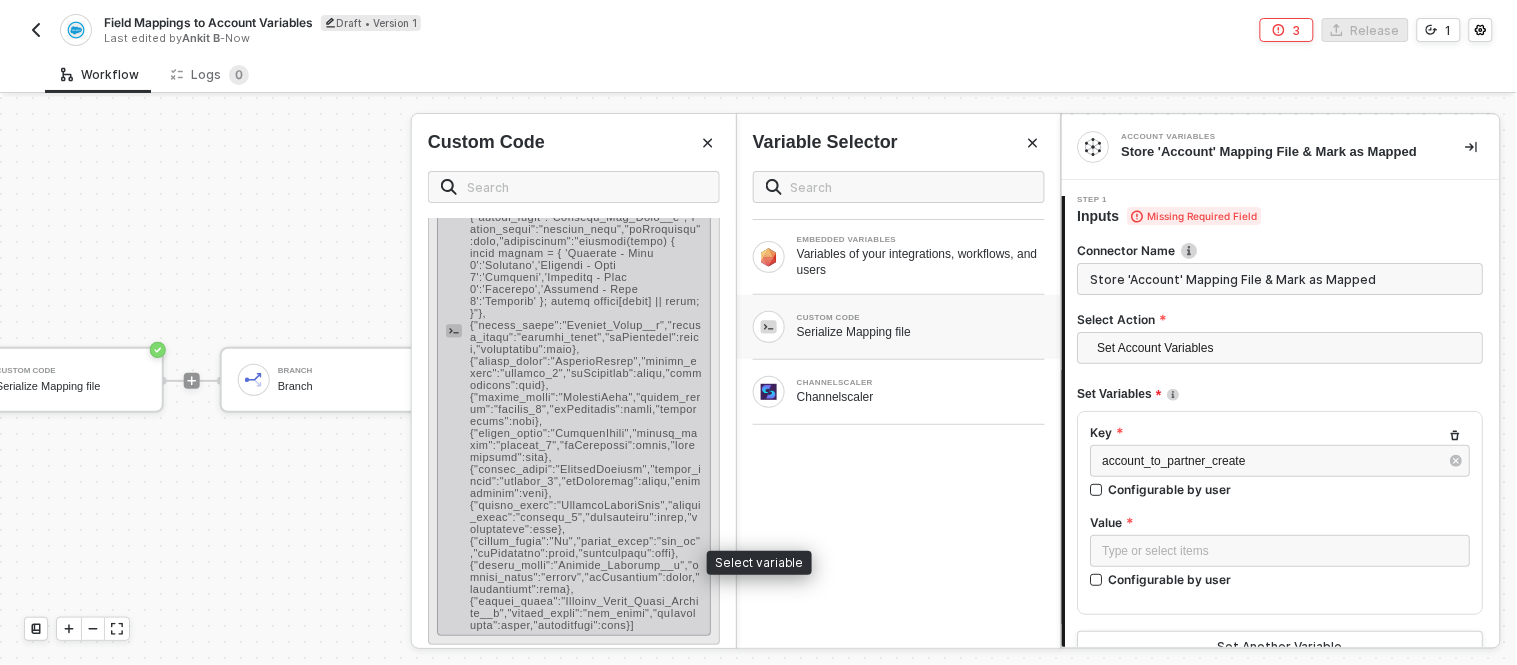 scroll, scrollTop: 0, scrollLeft: 0, axis: both 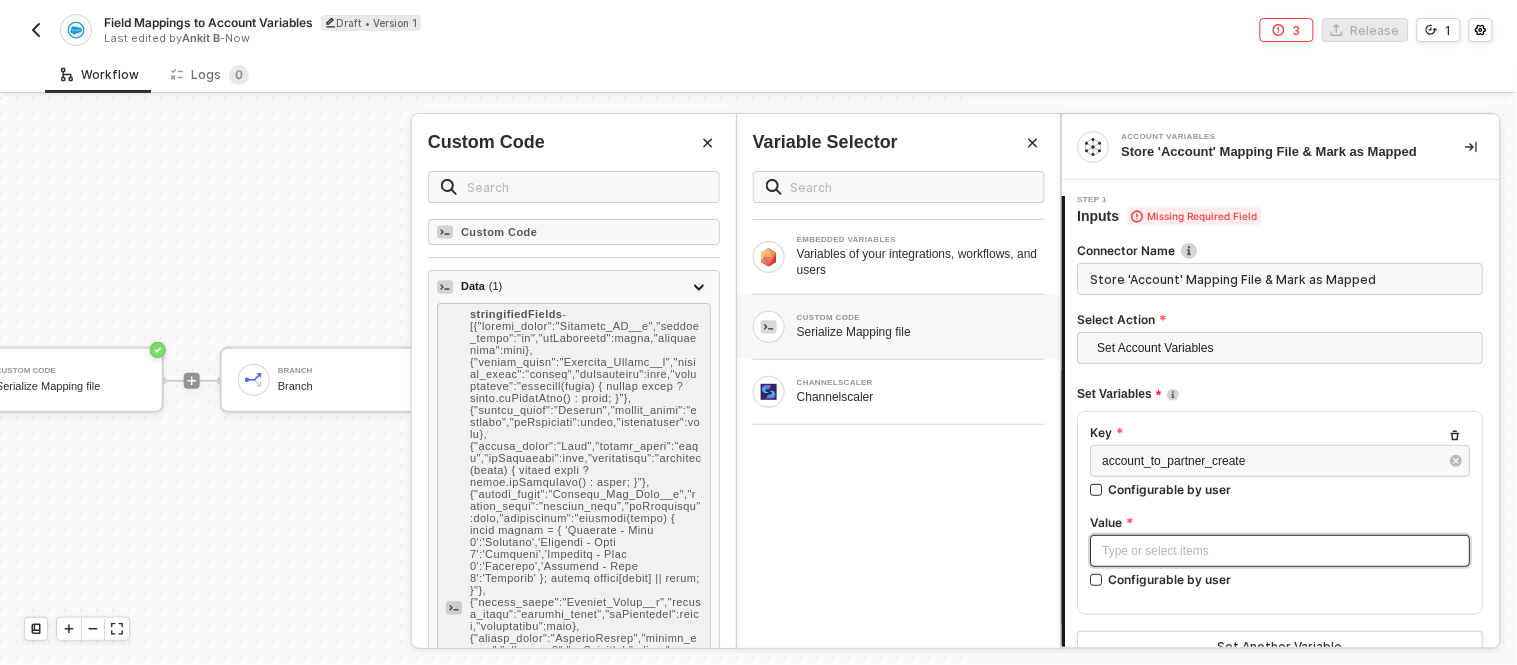 click on "Type or select items ﻿" at bounding box center (1281, 551) 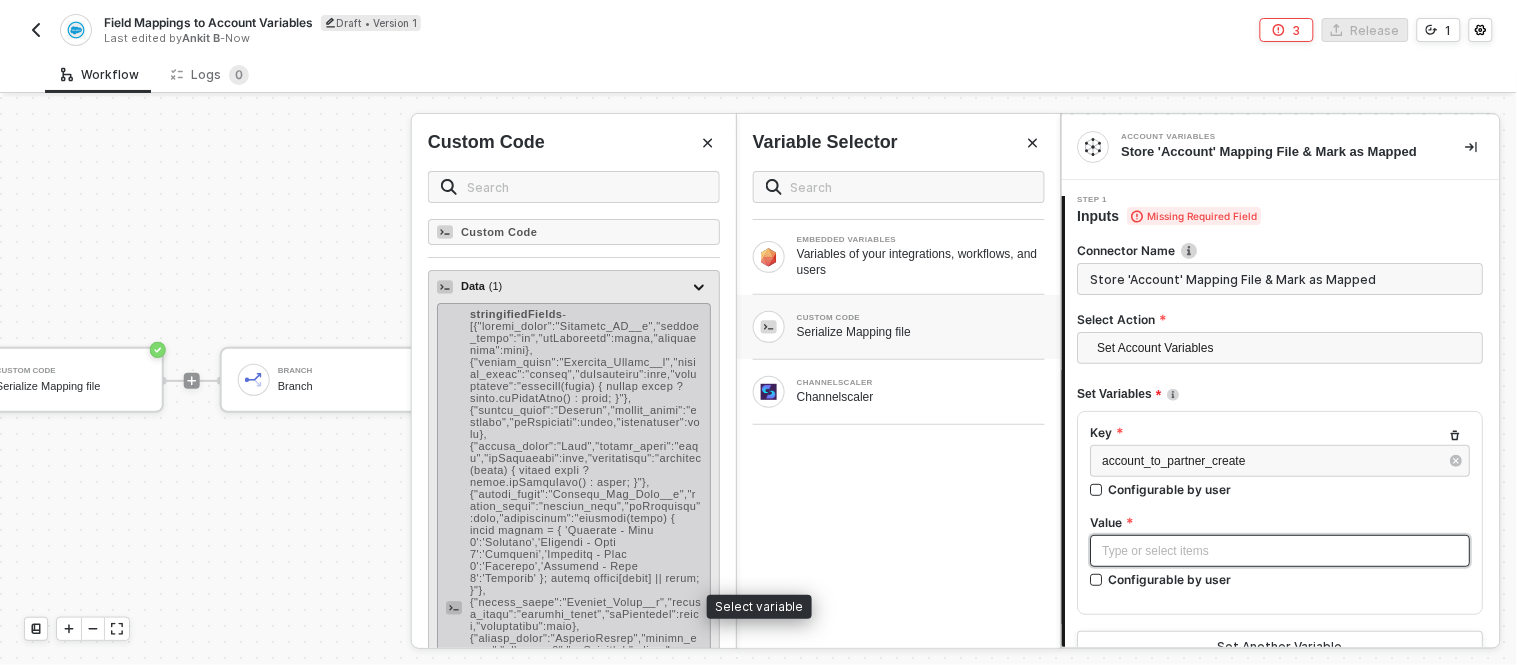 scroll, scrollTop: 277, scrollLeft: 0, axis: vertical 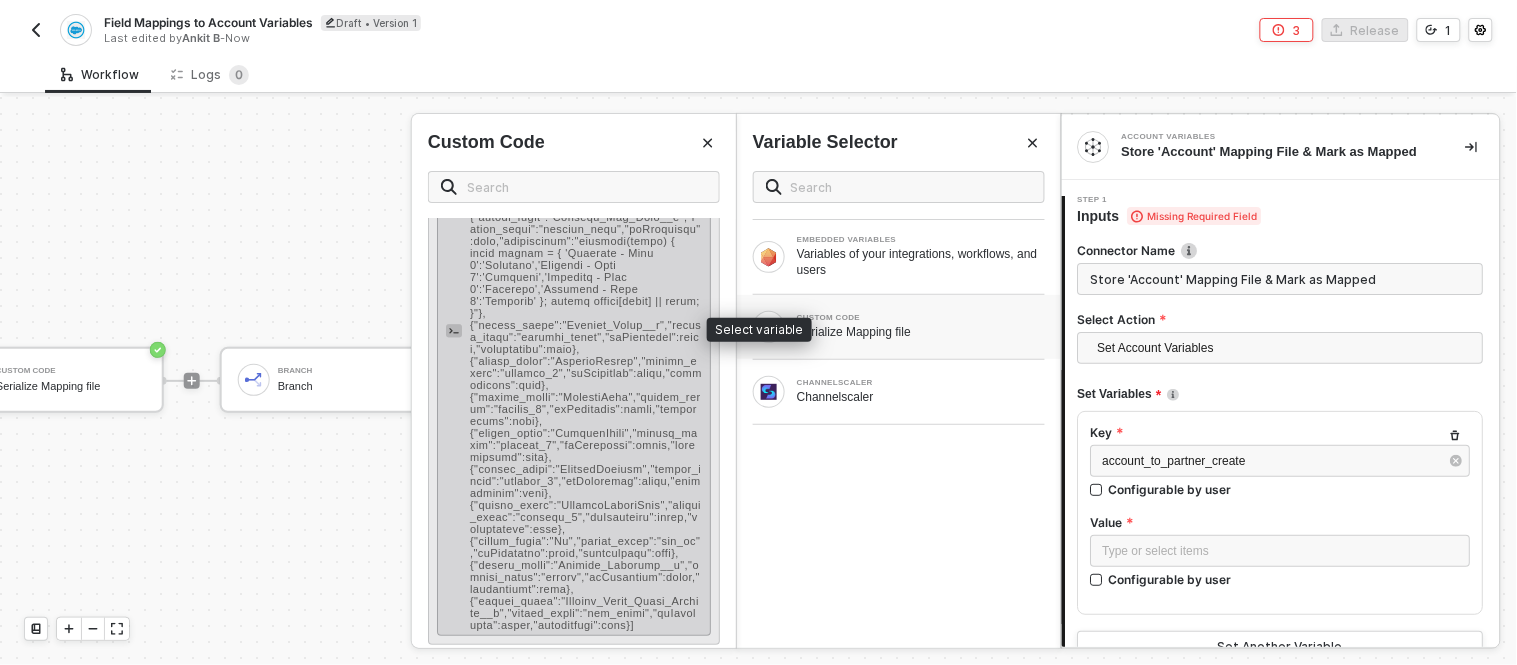 click on "-" at bounding box center (586, 331) 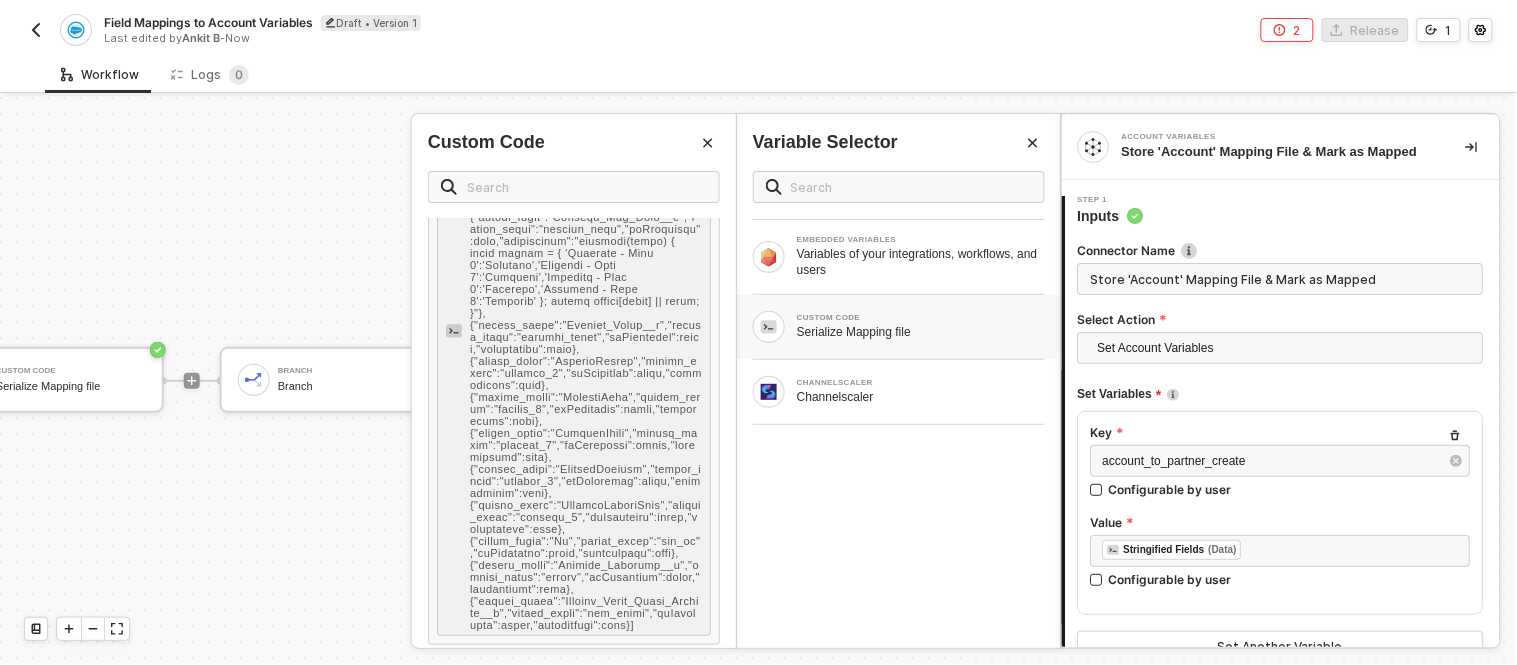 click on "EMBEDDED VARIABLES Variables of your integrations, workflows, and users CUSTOM CODE Serialize Mapping file CHANNELSCALER Channelscaler" at bounding box center (899, 401) 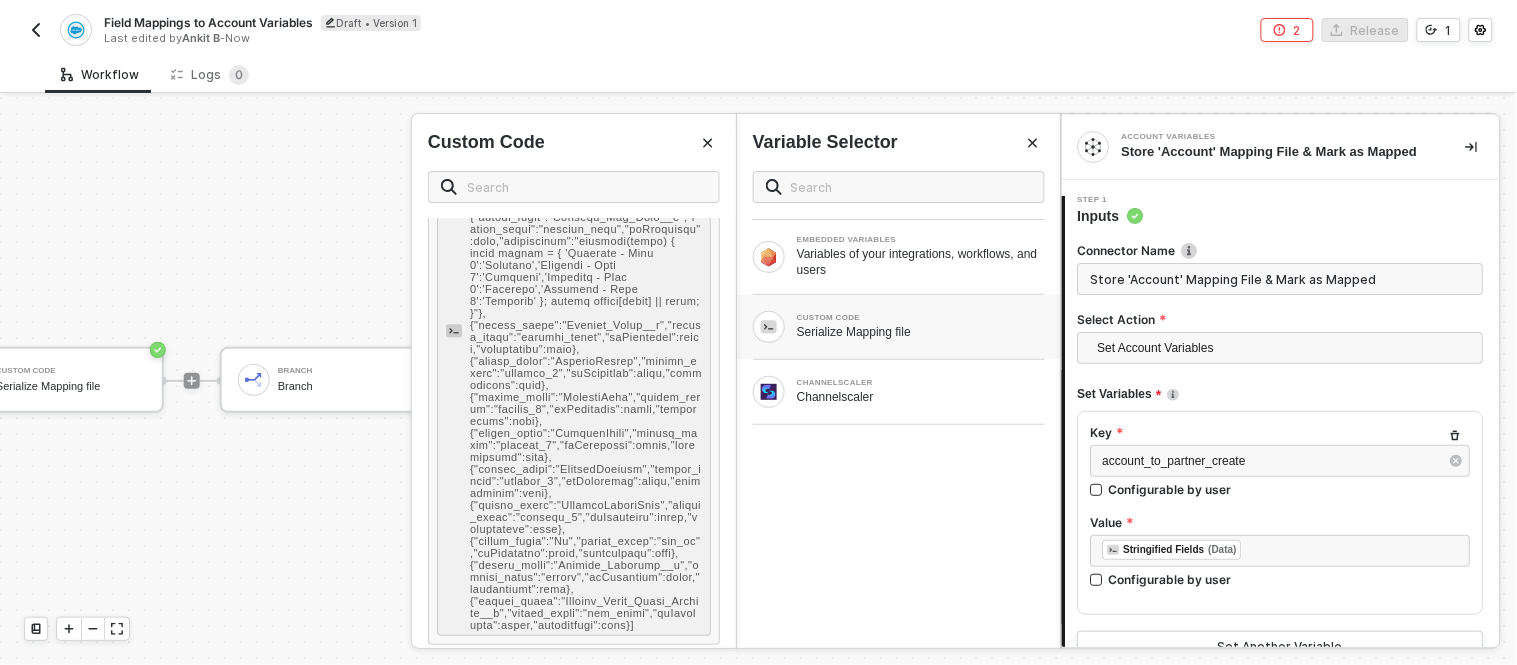 scroll, scrollTop: 167, scrollLeft: 0, axis: vertical 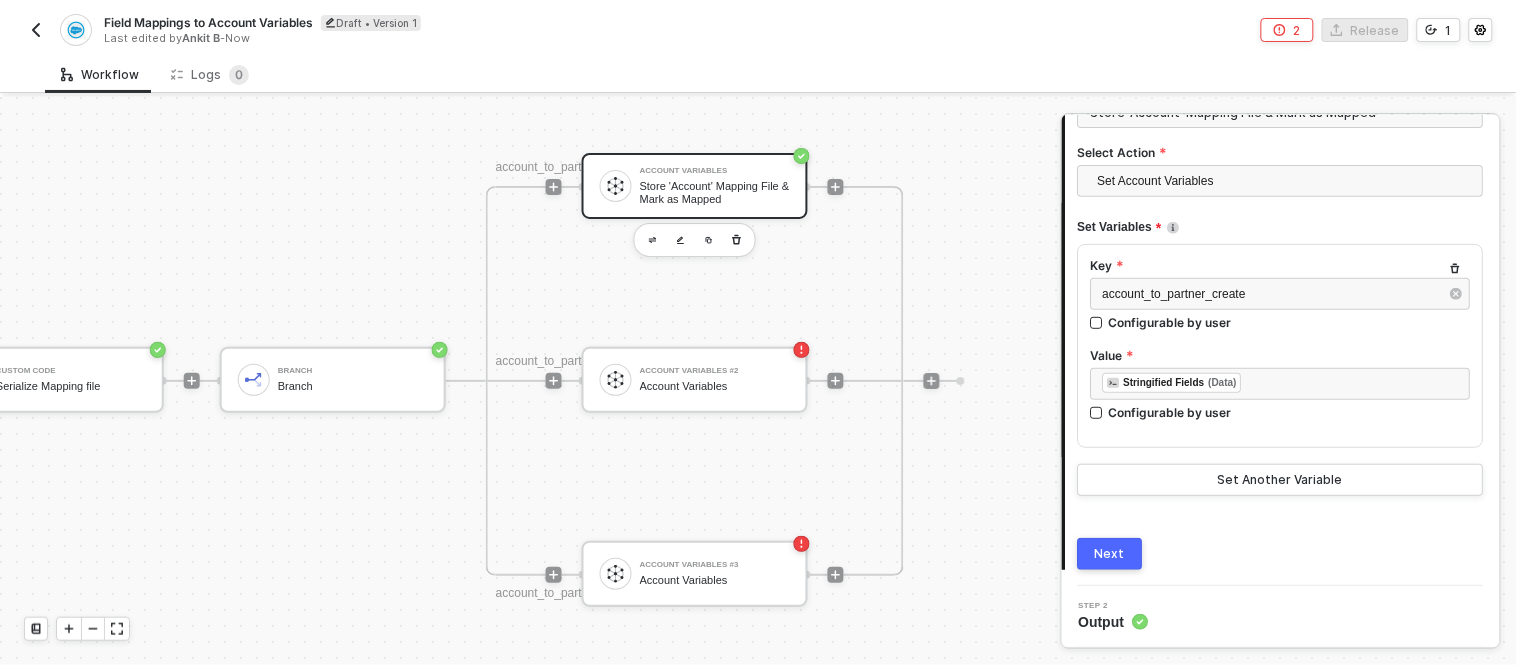 click on "Next" at bounding box center [1110, 554] 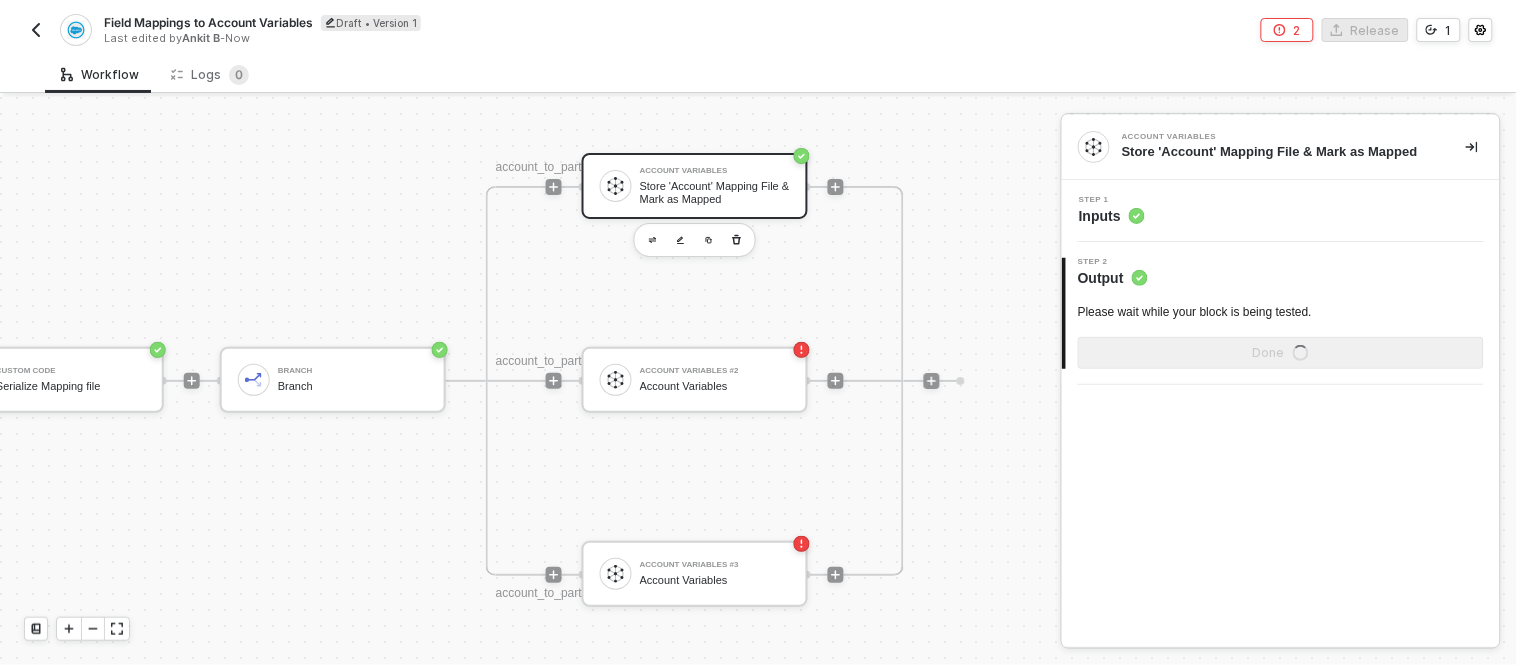 scroll, scrollTop: 0, scrollLeft: 0, axis: both 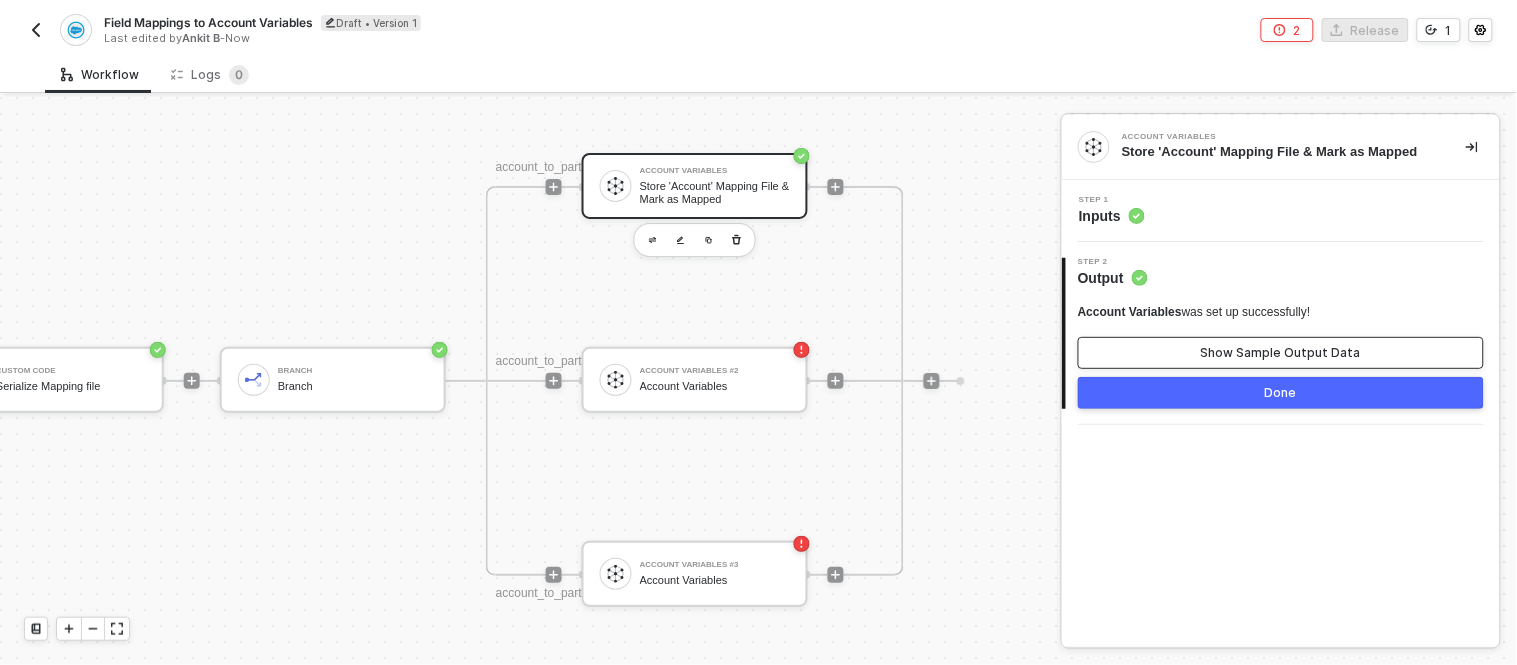click on "Show Sample Output Data" at bounding box center (1281, 353) 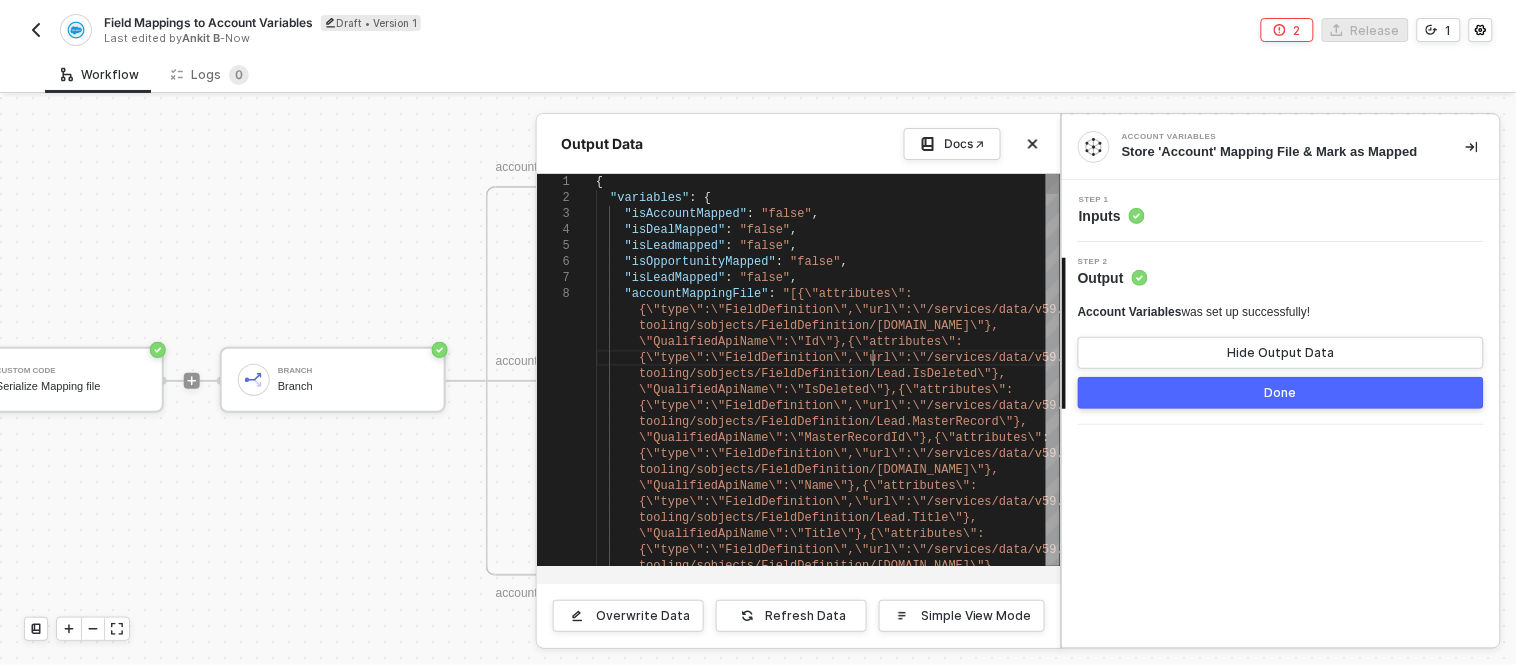 scroll, scrollTop: 0, scrollLeft: 980, axis: horizontal 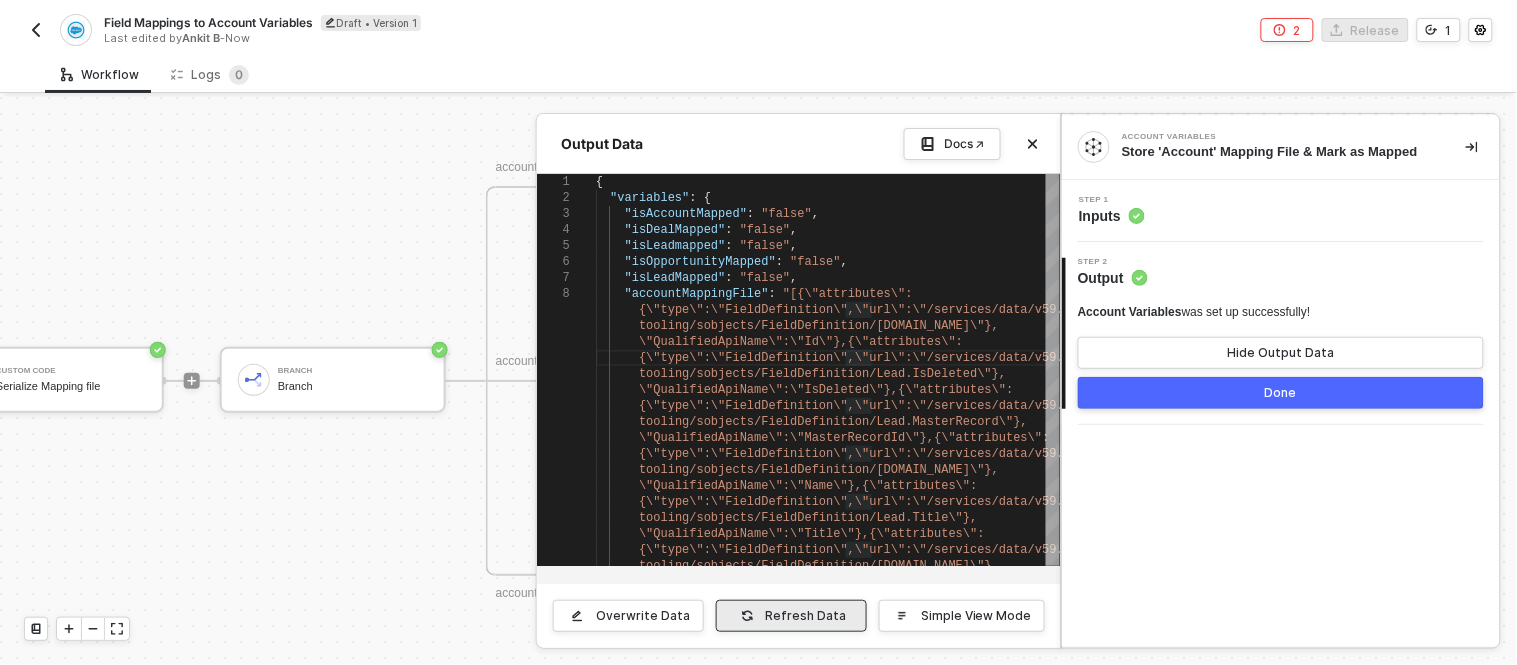 drag, startPoint x: 795, startPoint y: 635, endPoint x: 788, endPoint y: 622, distance: 14.764823 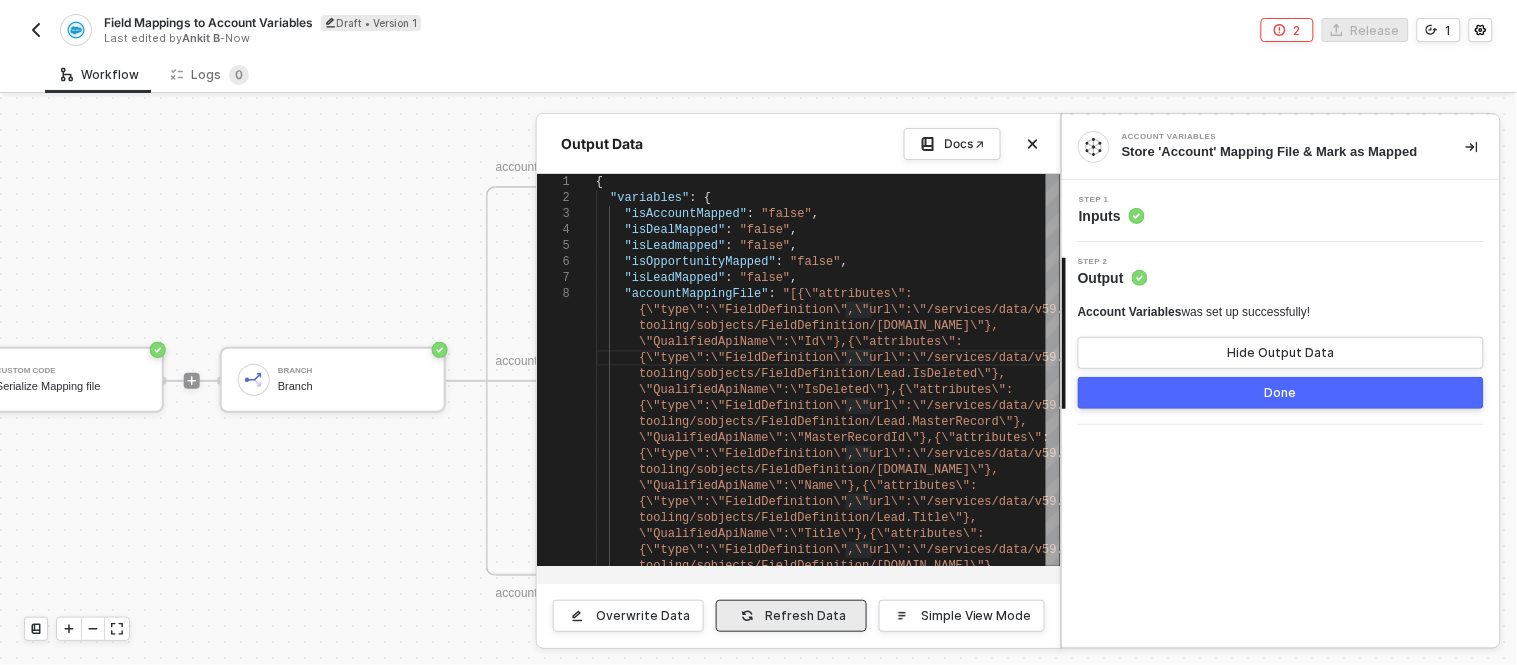 click on "Refresh Data" at bounding box center (806, 616) 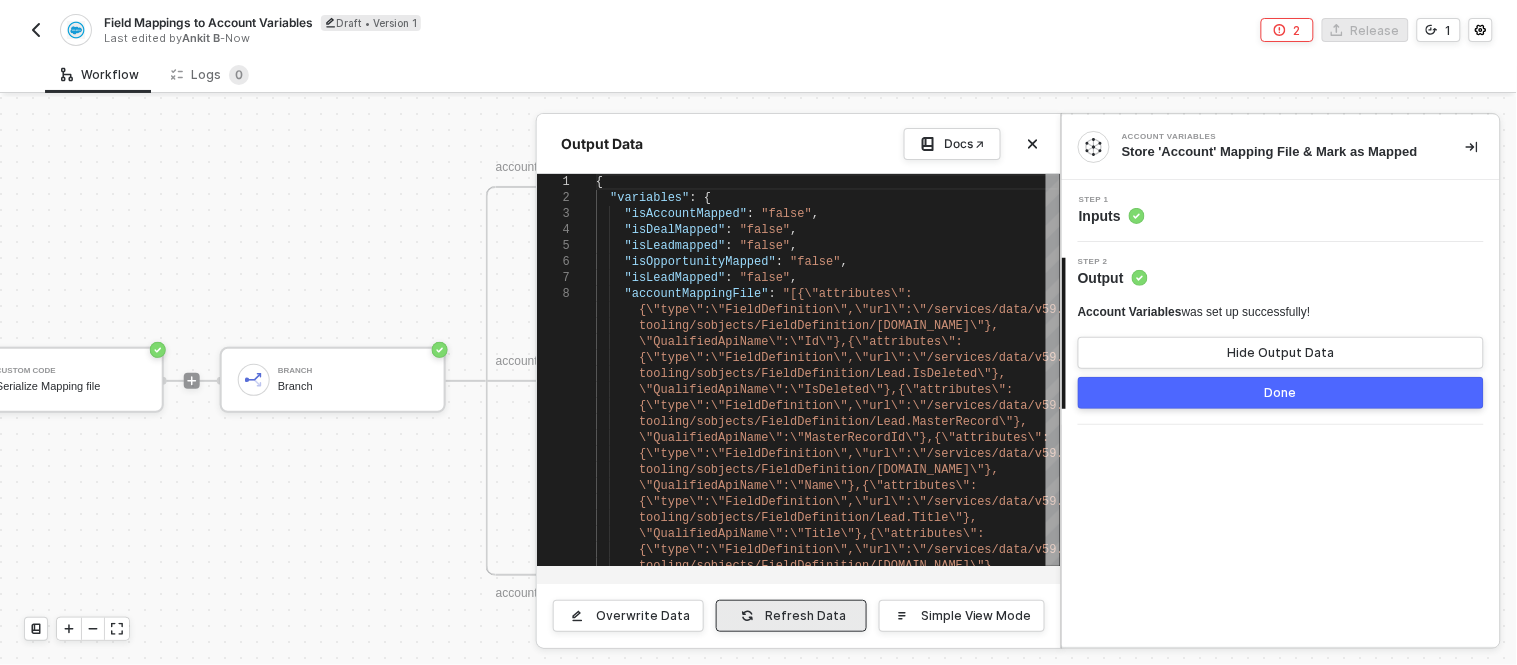 click on "Refresh Data" at bounding box center (806, 616) 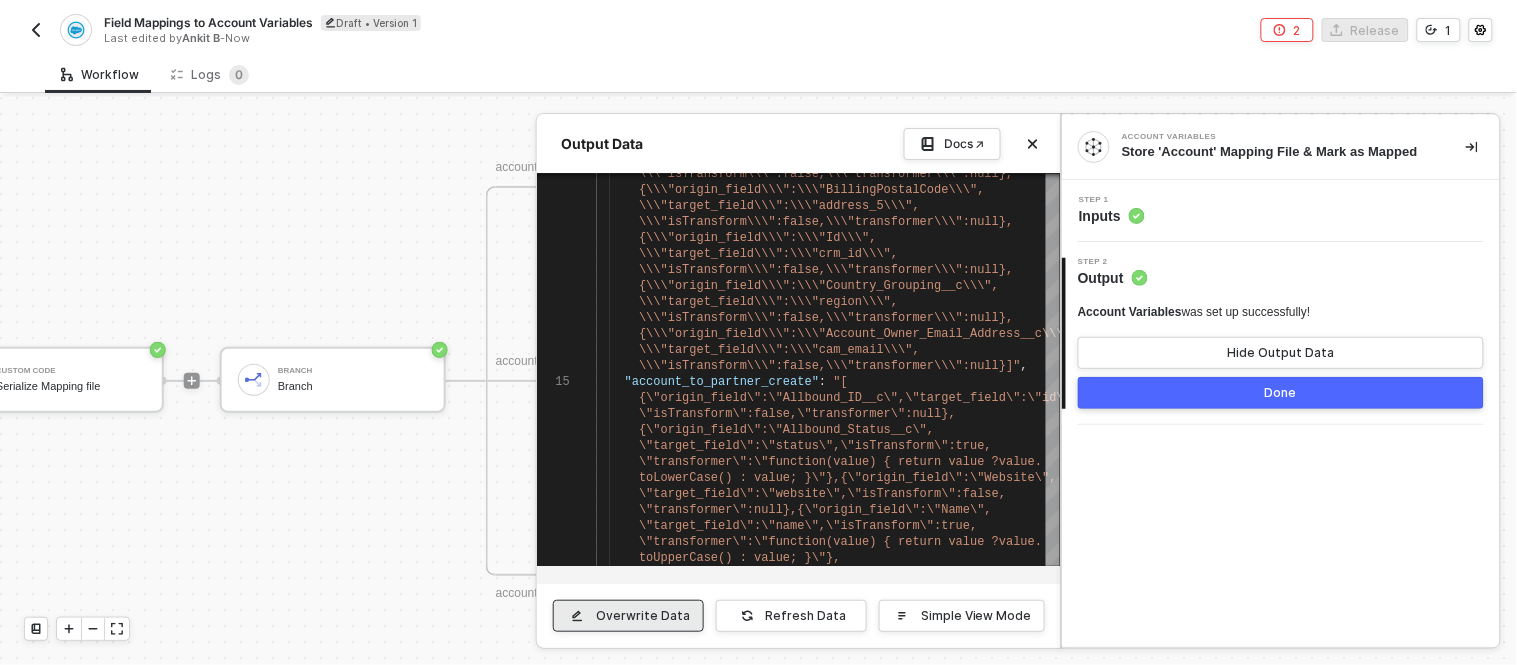 click on "Overwrite Data" at bounding box center [643, 616] 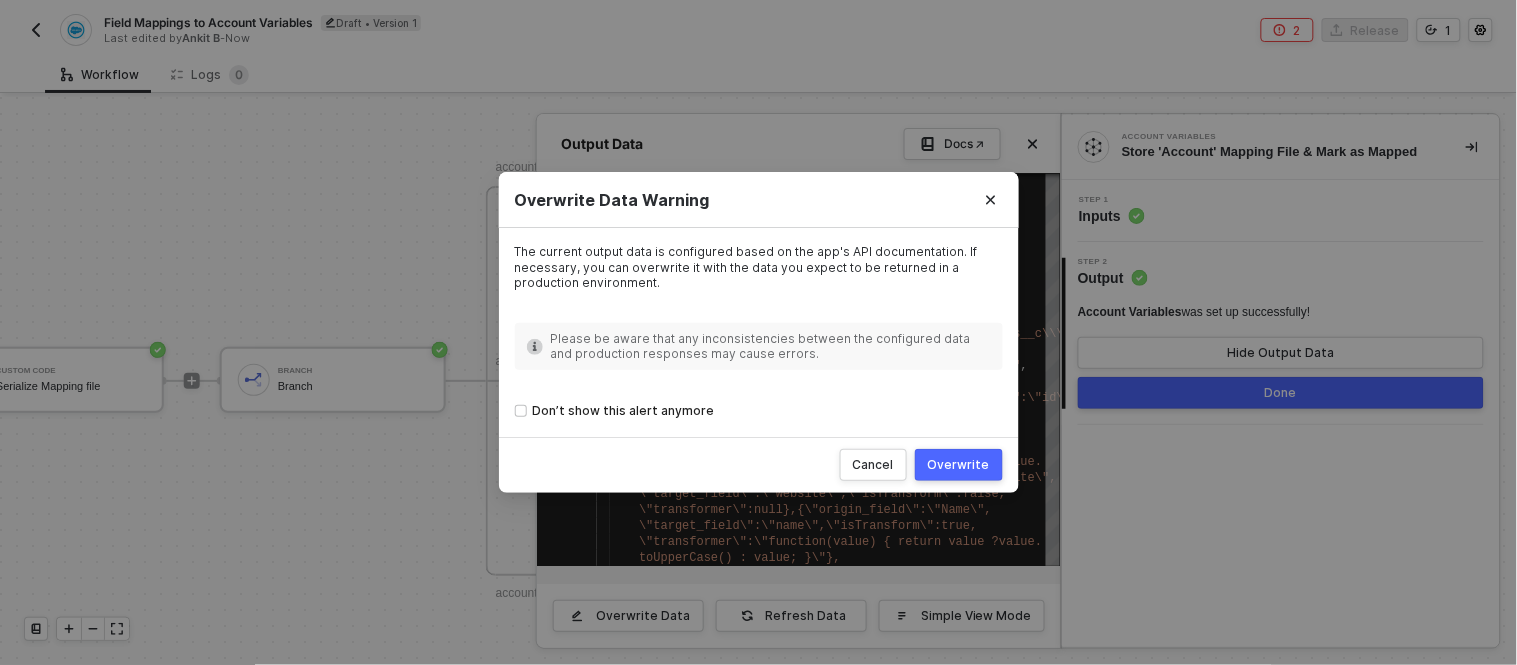 click on "Overwrite" at bounding box center [959, 465] 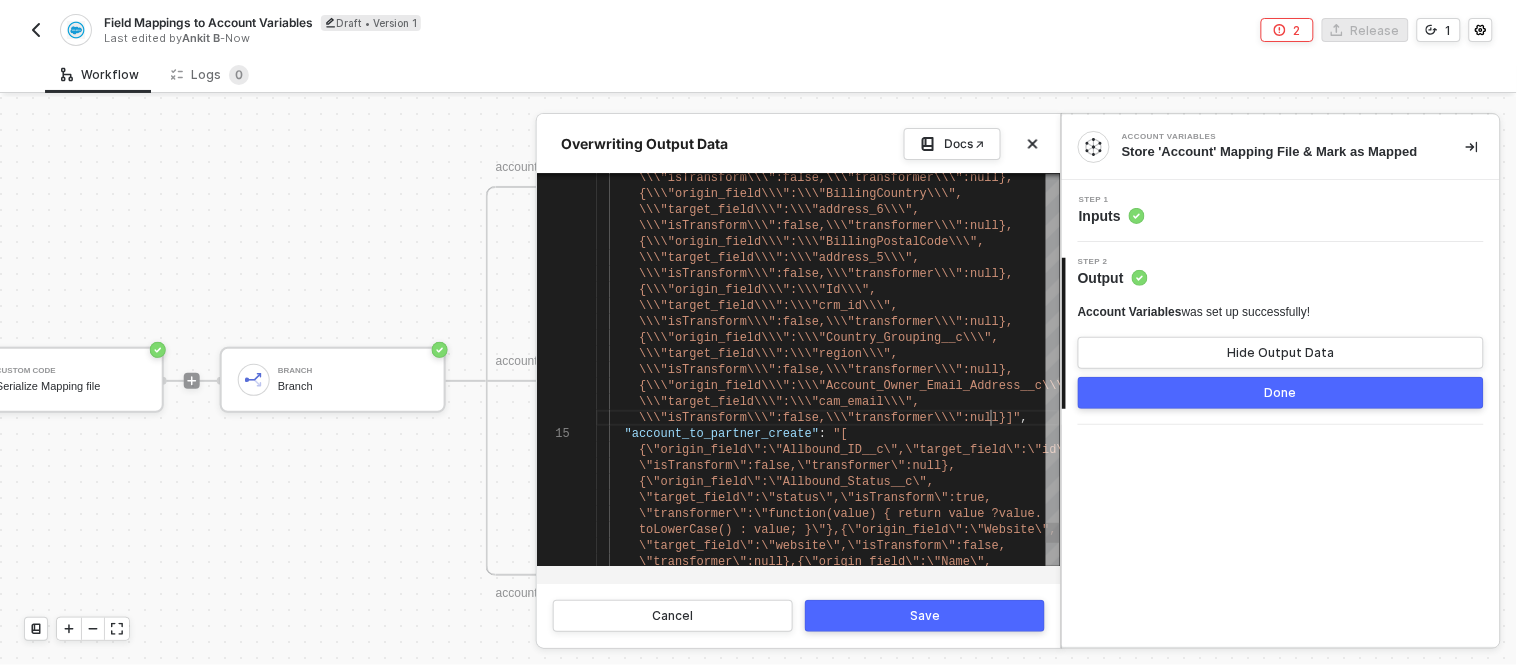 scroll, scrollTop: 0, scrollLeft: 980, axis: horizontal 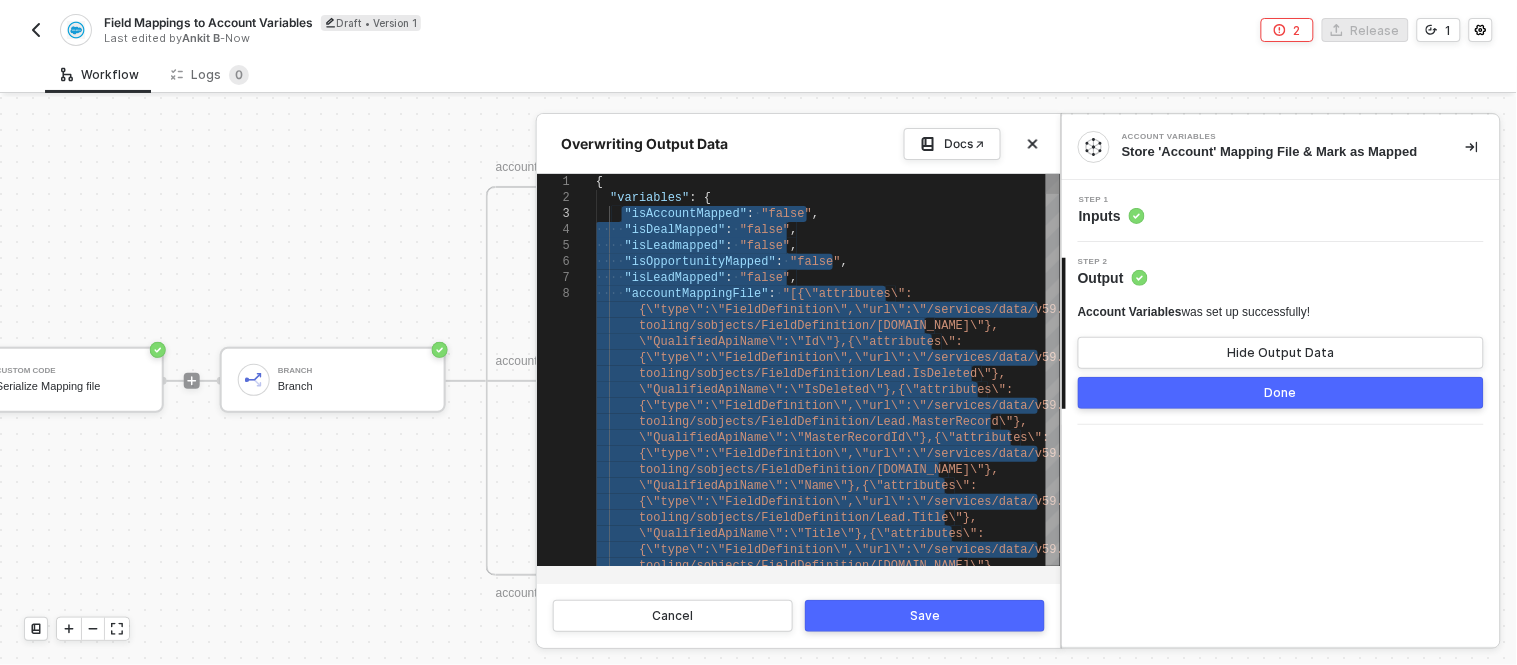 drag, startPoint x: 1004, startPoint y: 421, endPoint x: 621, endPoint y: 218, distance: 433.47202 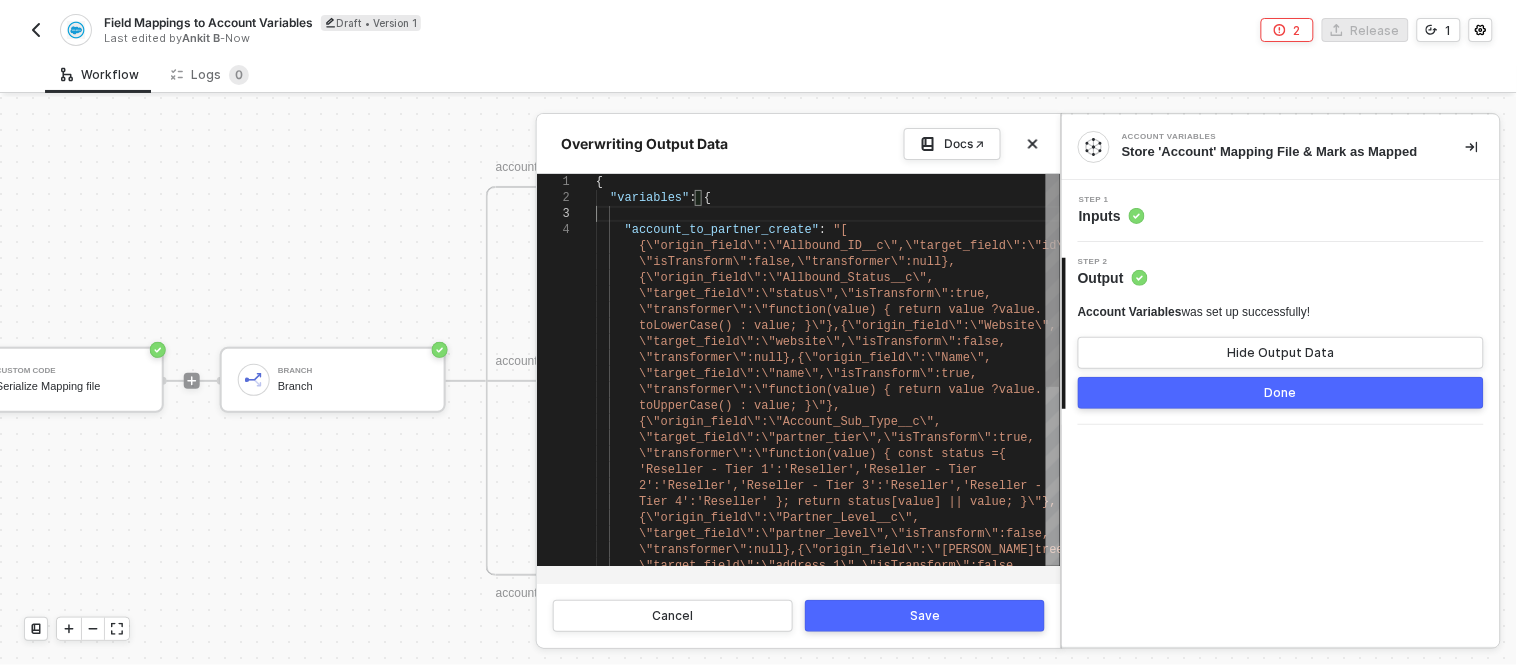 type on "{
"variables": {
"account_to_partner_create": "[{\"origin_field\":\"Allbound_ID__c\",\"target_field\":\"id\",\"isTransform\":false,\"transformer\":null},{\"origin_field\":\"Allbound_Status__c\",\"target_field\":\"status\",\"isTransform\":true,\"transformer\":\"function(value) { return value ? value.toLowerCase() : value; }\"},{\"origin_field\":\"Website\",\"target_field\":\"website\",\"isTransform\":false," 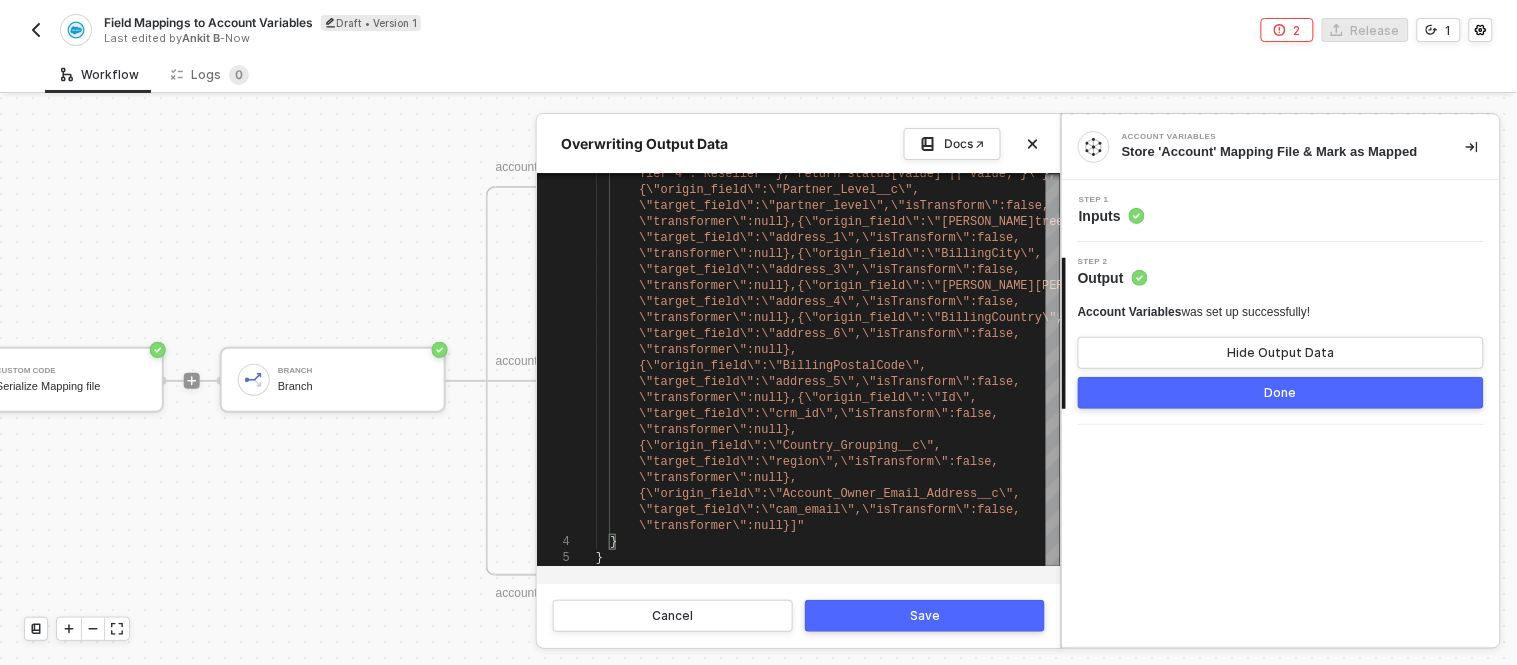 click on "Save" at bounding box center [925, 616] 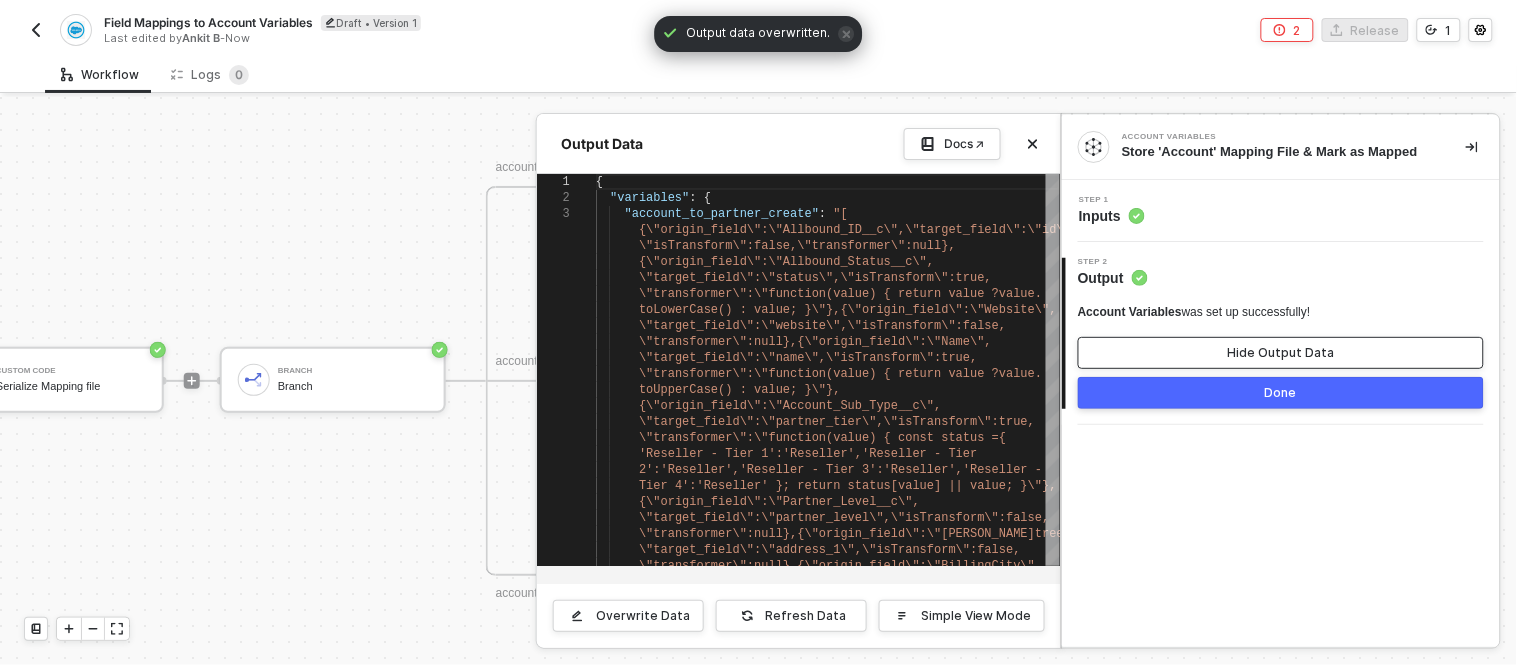 click on "Hide Output Data" at bounding box center [1281, 353] 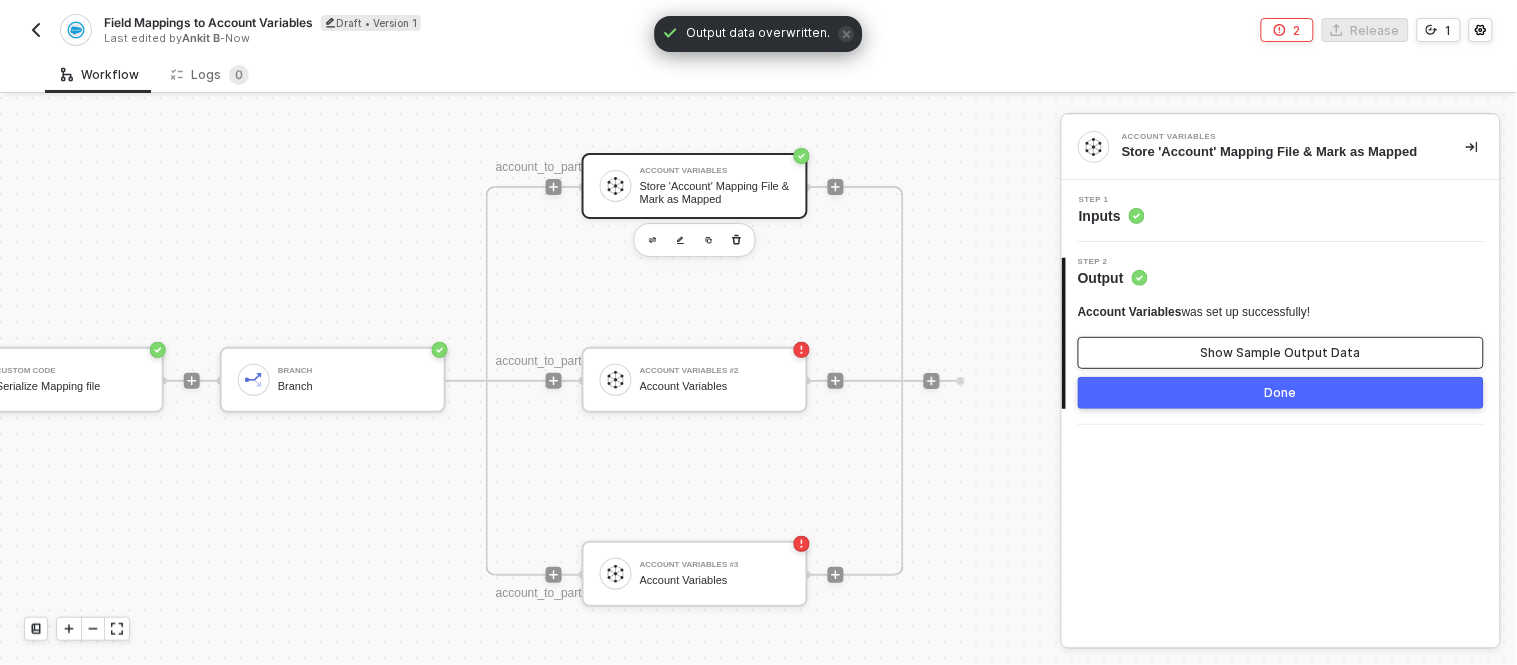 click on "Show Sample Output Data" at bounding box center (1281, 353) 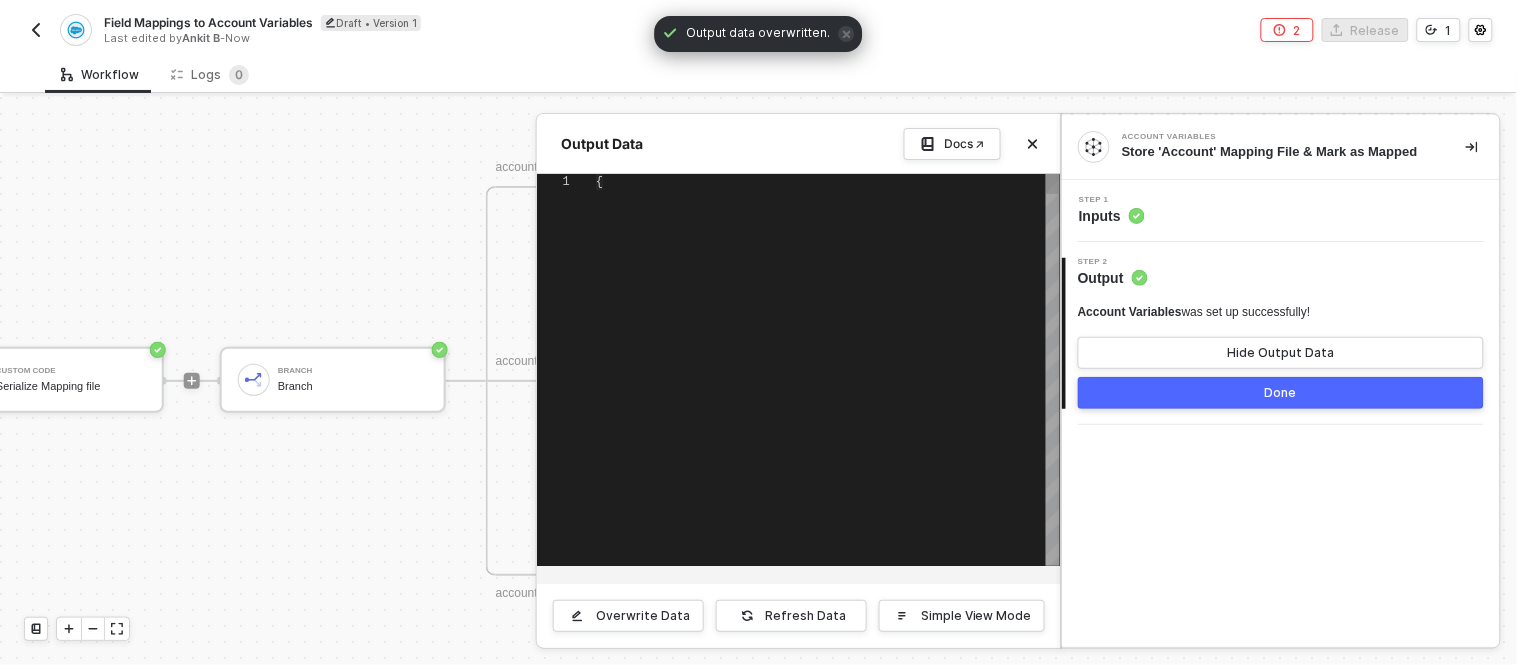 type on "{
"variables": {
"account_to_partner_create": "[{\"origin_field\":\"Allbound_ID__c\",\"target_field\":\"id\",\"isTransform\":false,\"transformer\":null},{\"origin_field\":\"Allbound_Status__c\",\"target_field\":\"status\",\"isTransform\":true,\"transformer\":\"function(value) { return value ? value.toLowerCase() : value; }\"},{\"origin_field\":\"Website\",\"target_field\":\"website\",\"isTransform\":false," 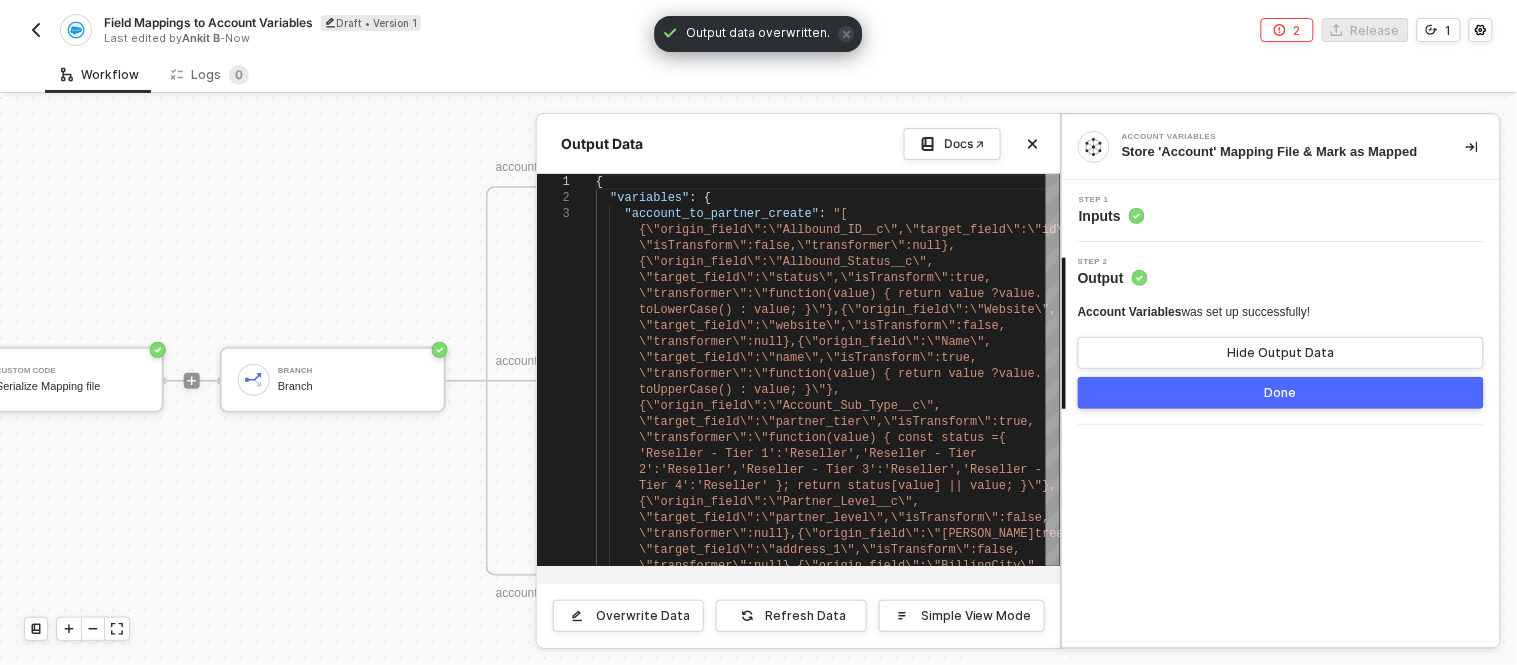 click on "Done" at bounding box center [1281, 393] 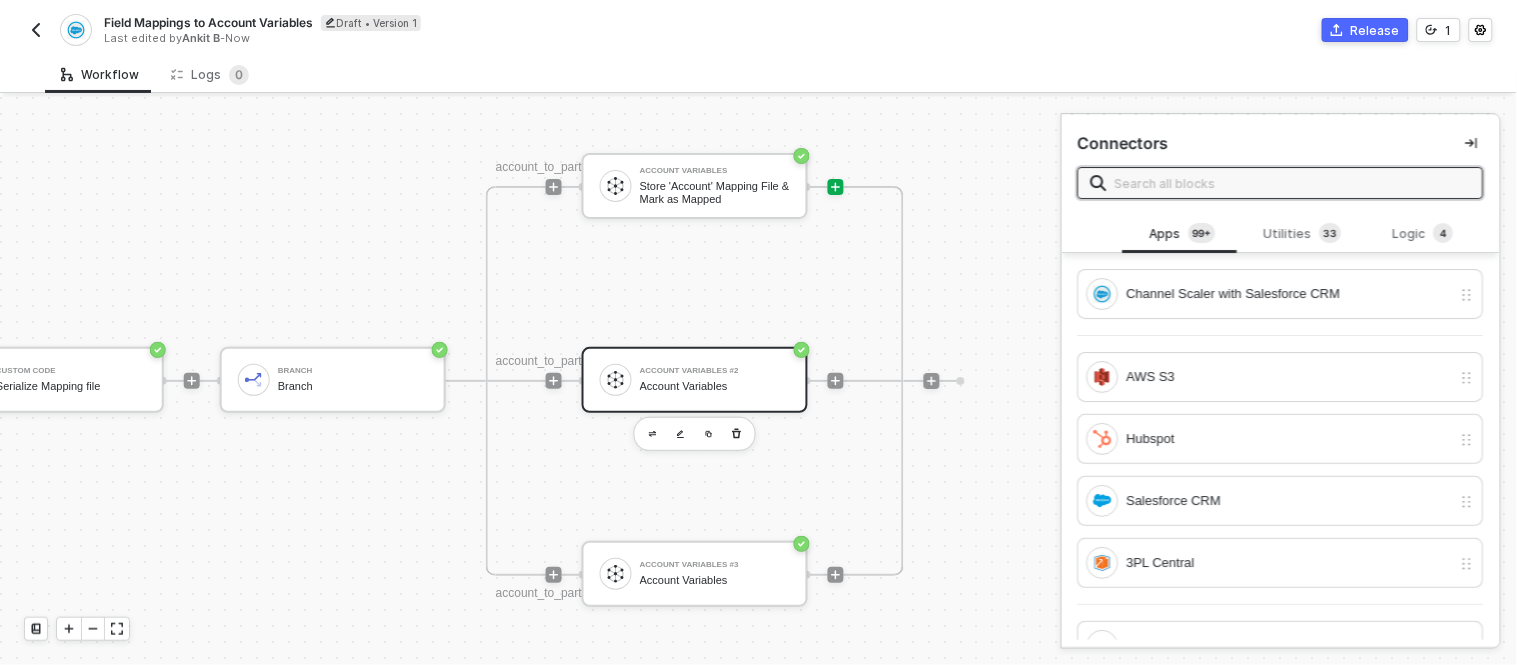 click on "Account Variables #2" at bounding box center [715, 371] 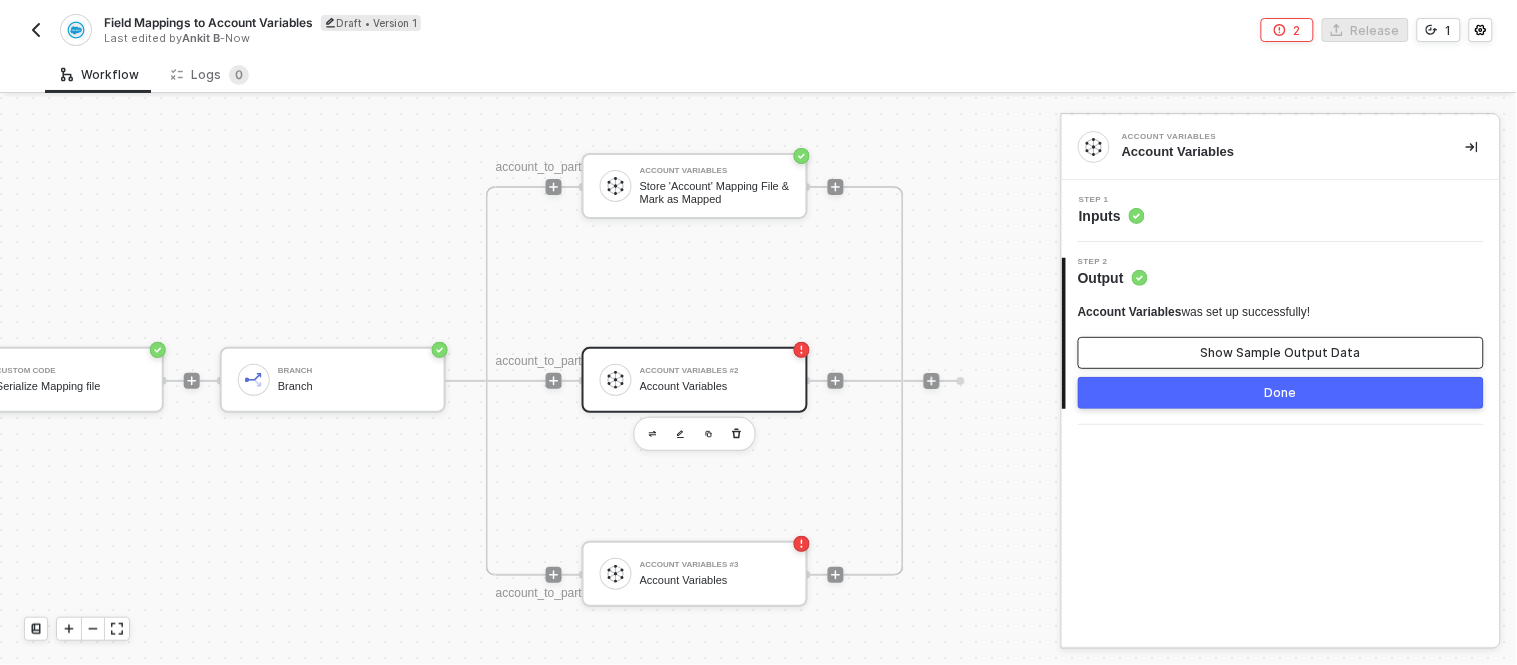 click on "Show Sample Output Data" at bounding box center [1281, 353] 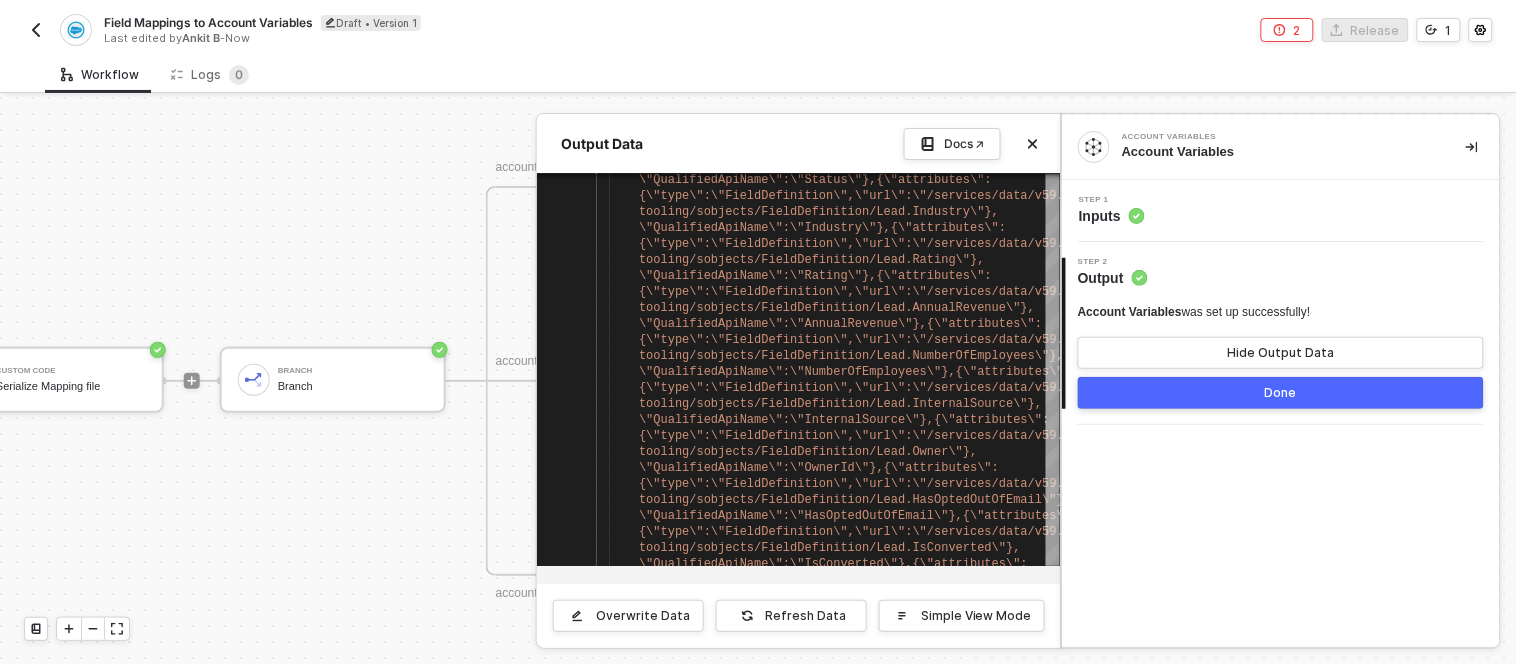 click at bounding box center (758, 381) 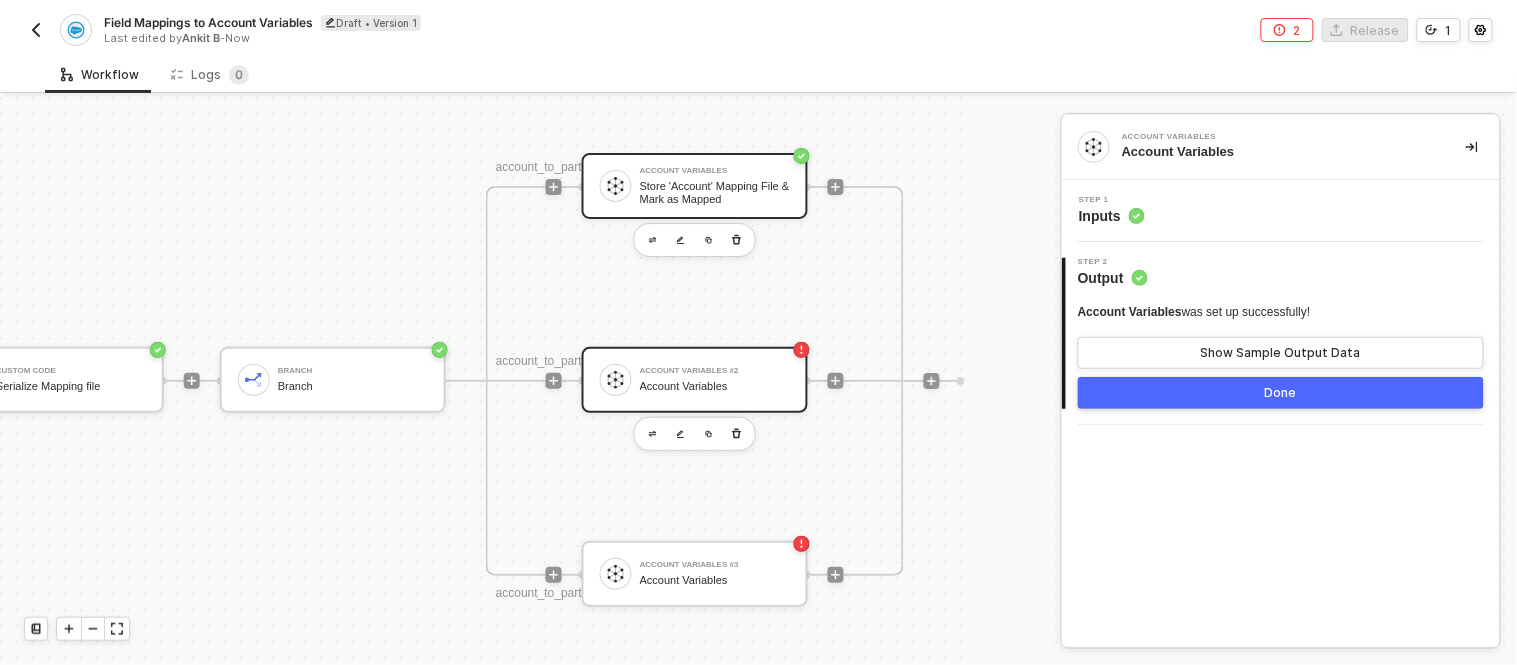 click on "Account Variables Store 'Account' Mapping File & Mark as Mapped" at bounding box center (715, 186) 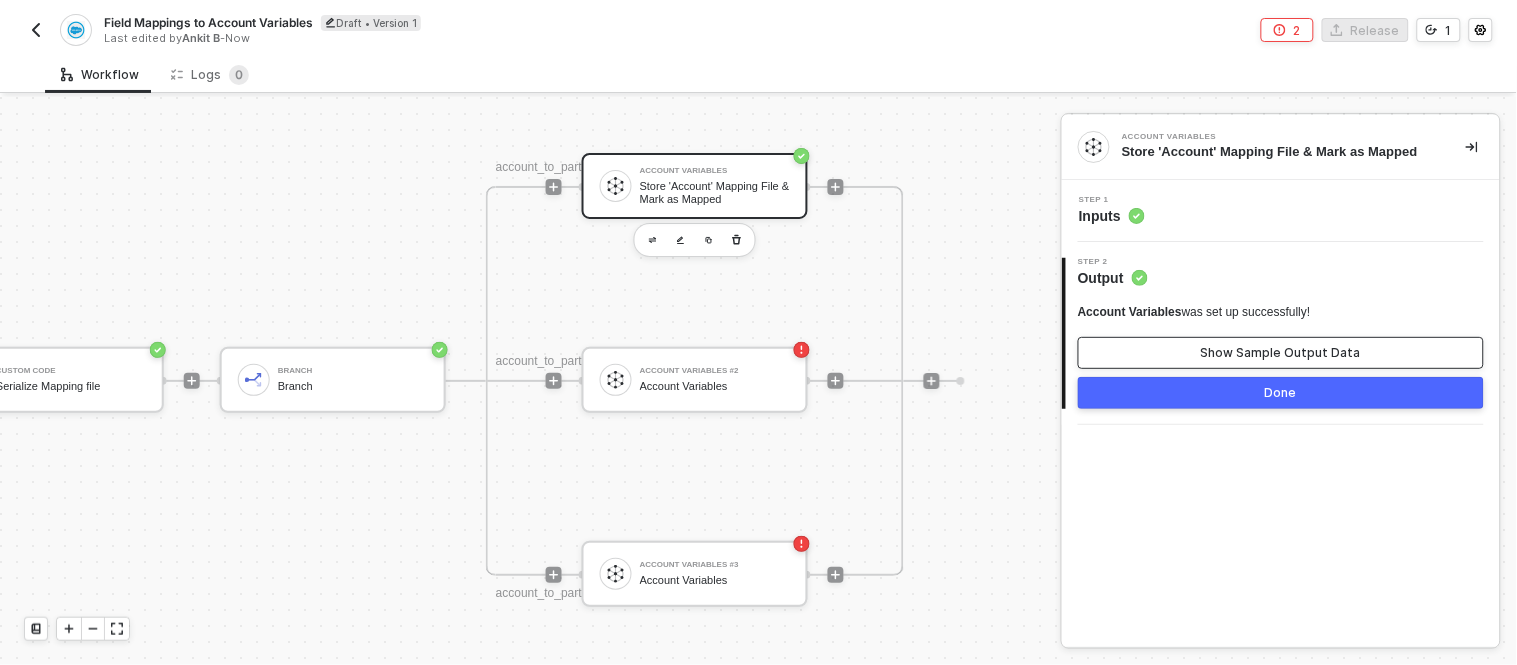 click on "Show Sample Output Data" at bounding box center [1281, 353] 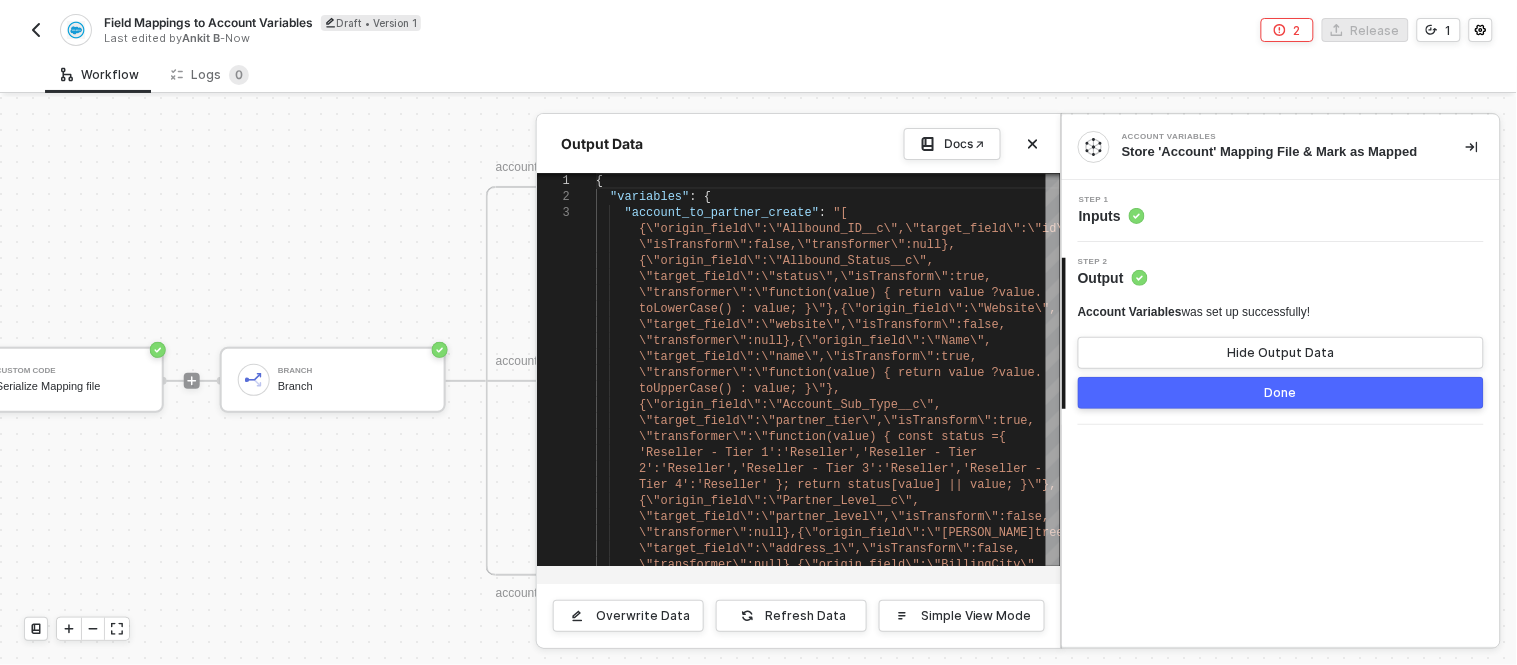 click at bounding box center (758, 381) 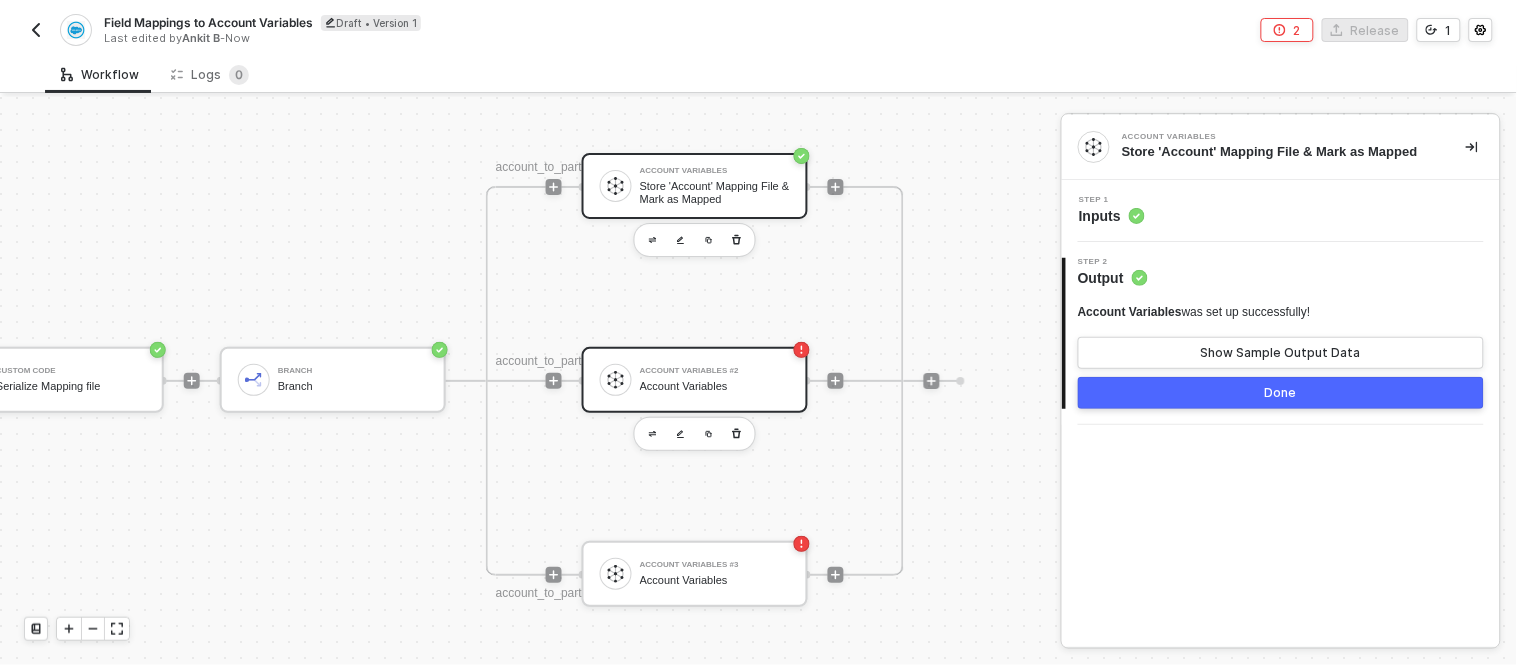 click on "Account Variables" at bounding box center (715, 386) 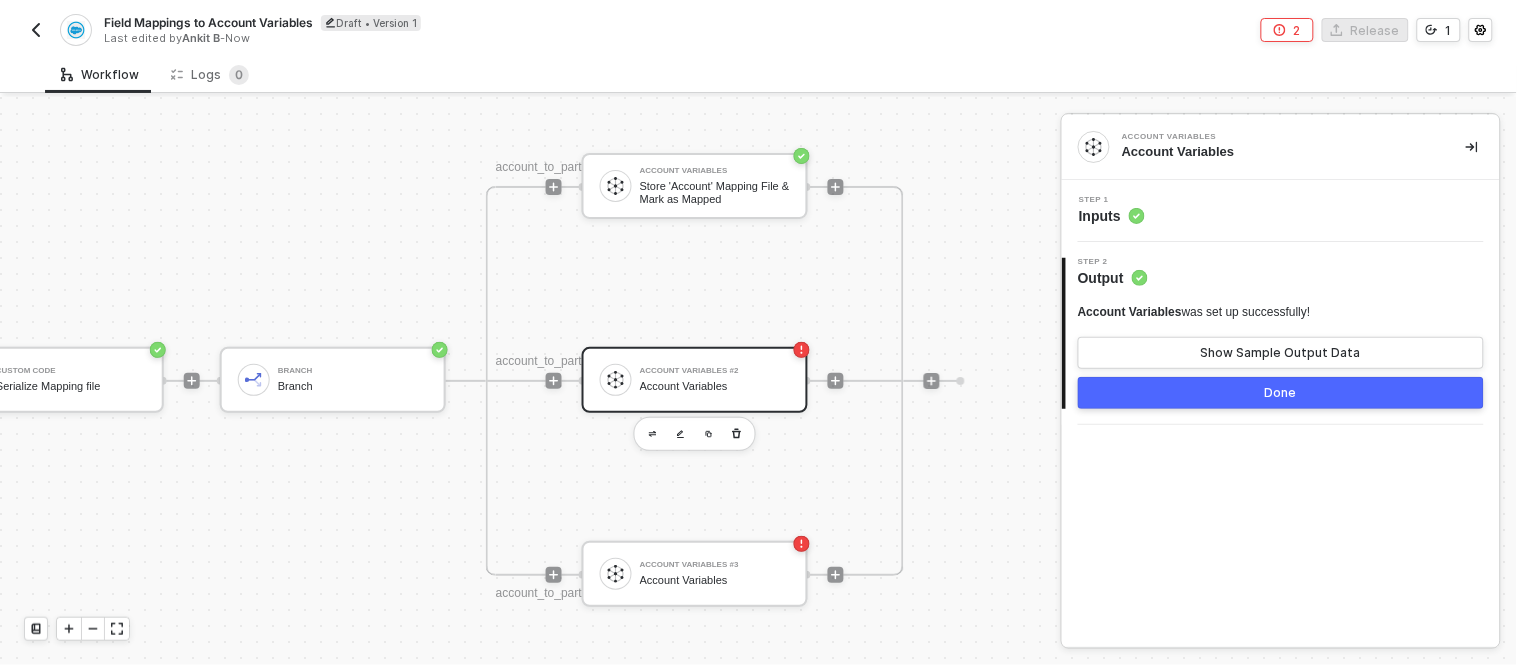 click on "Account Variables" at bounding box center (715, 386) 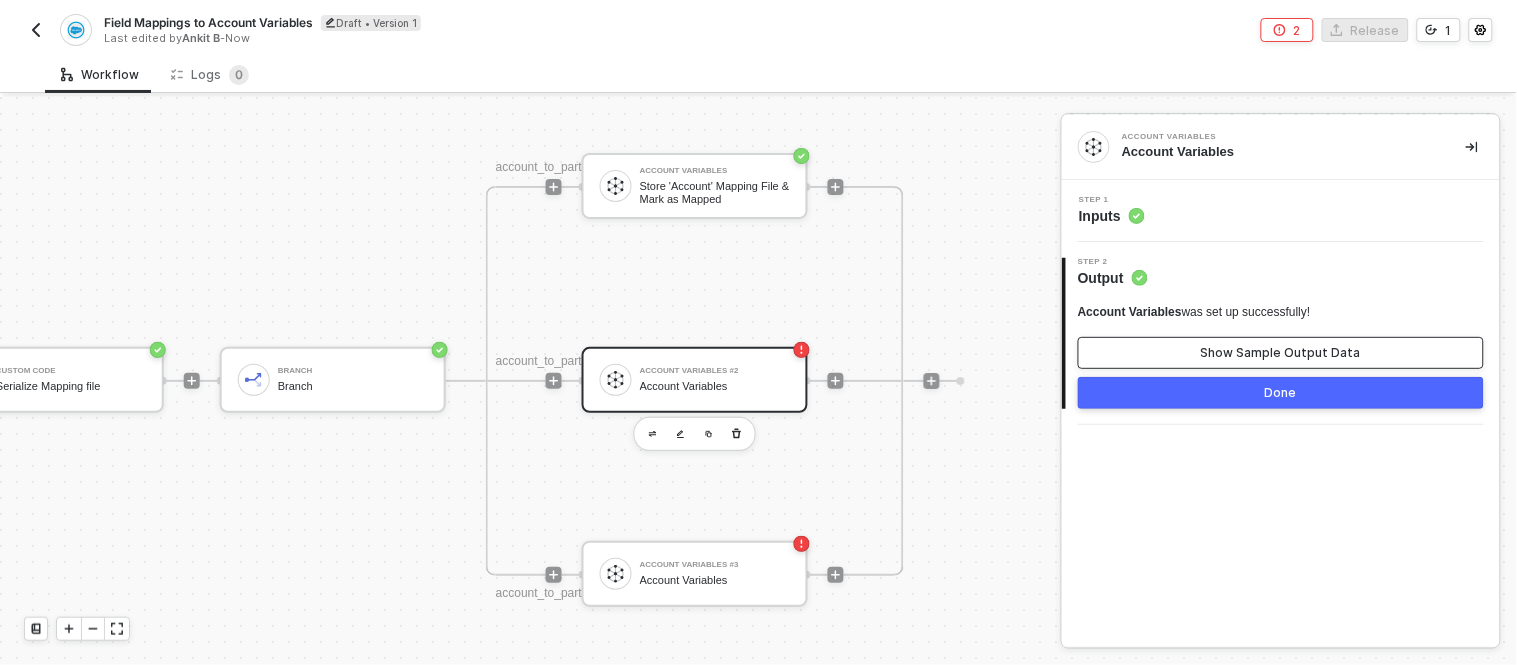 click on "Show Sample Output Data" at bounding box center (1281, 353) 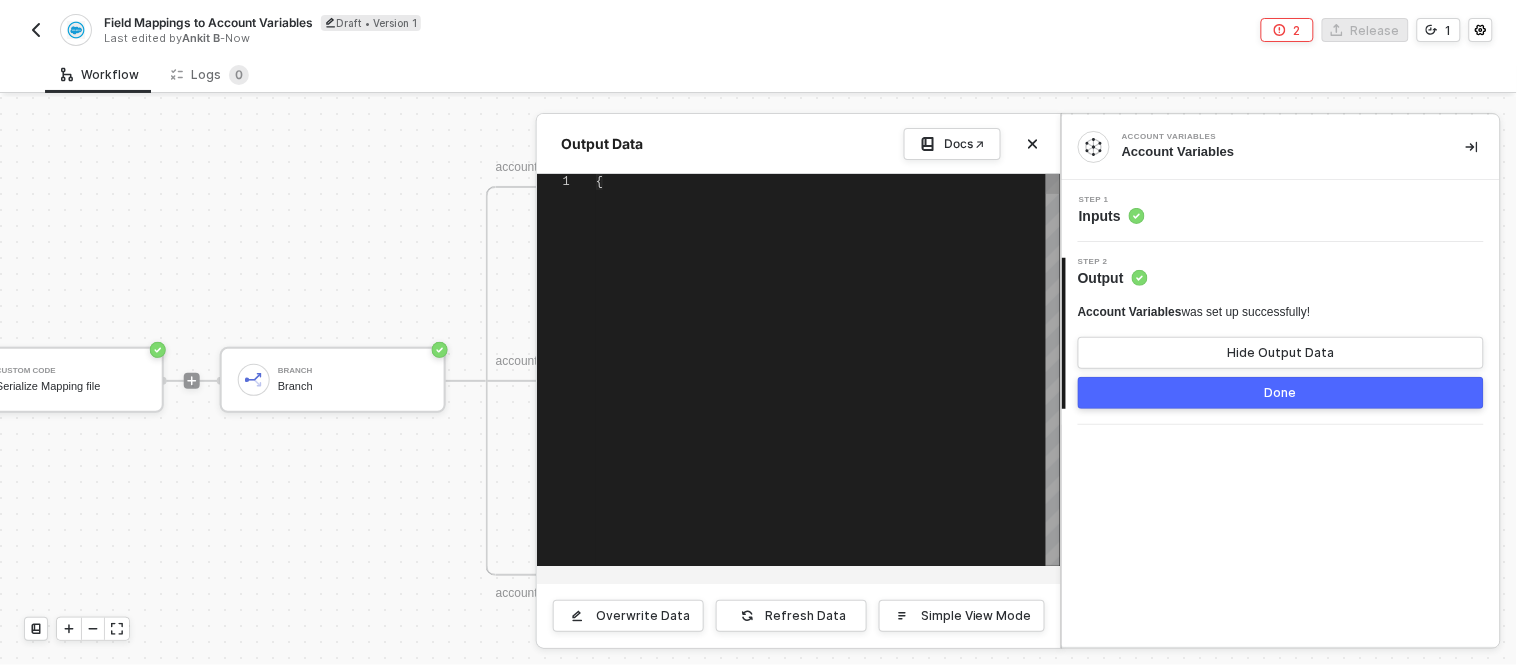 type on "{
"variables": {
"isAccountMapped": "false",
"isDealMapped": "false",
"isLeadmapped": "false",
"isOpportunityMapped": "false",
"isLeadMapped": "false",
"accountMappingFile": "[{\"attributes\":{\"type\":\"FieldDefinition\",\"url\":\"/services/data/v59.0/tooling/sobjects/FieldDefinition/[DOMAIN_NAME]\"}," 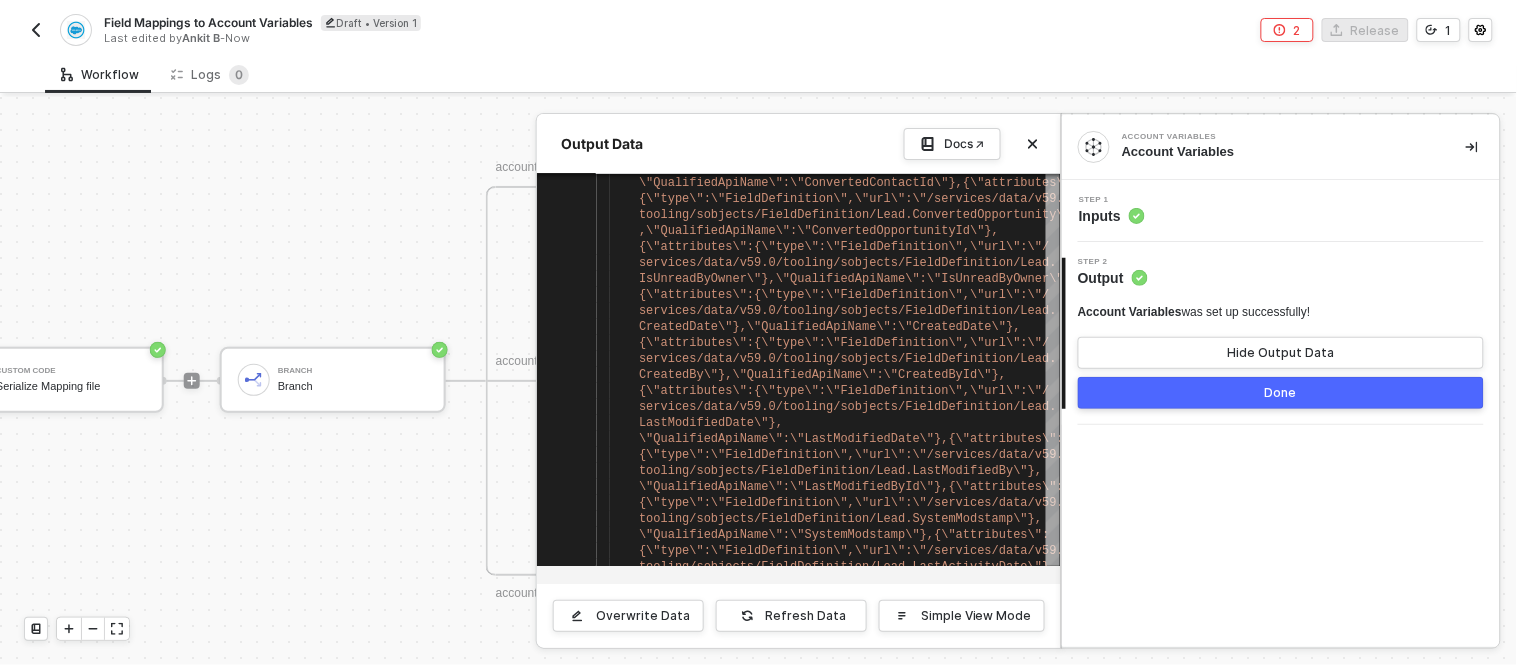 click at bounding box center (758, 381) 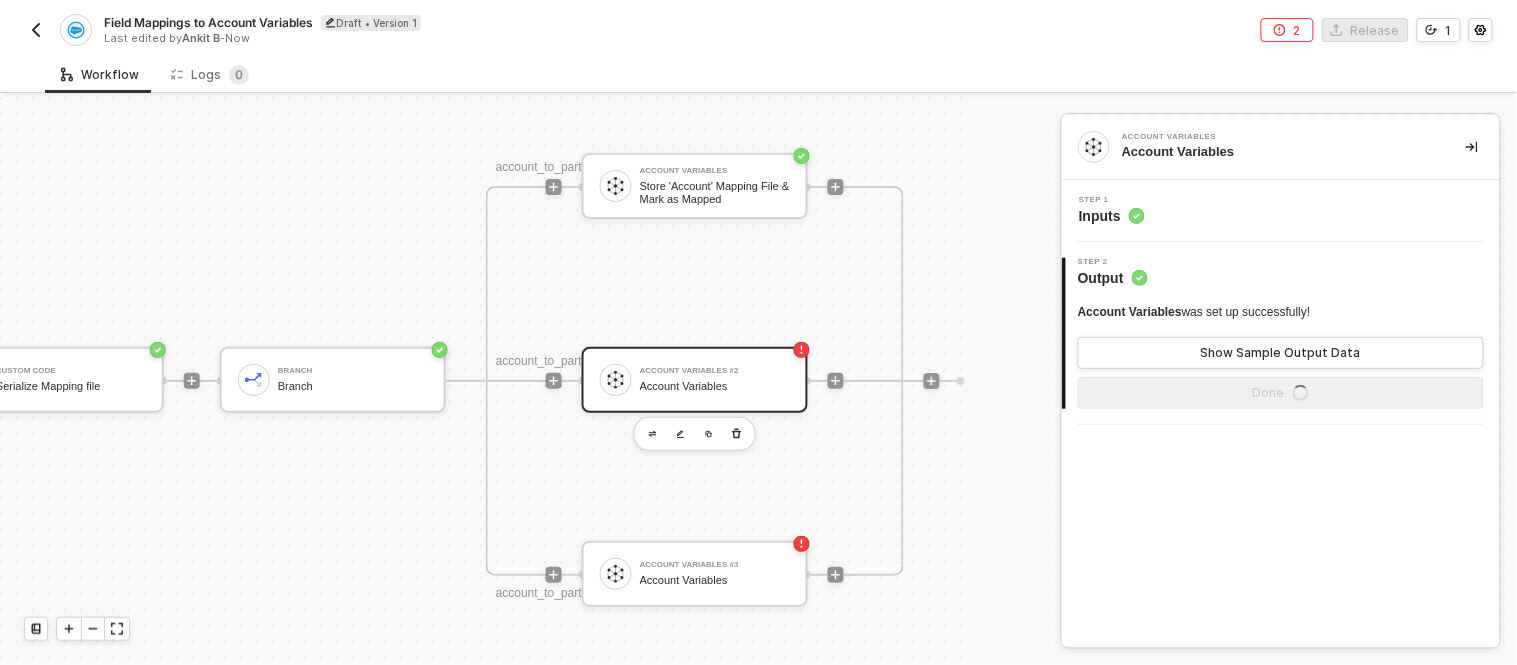 click on "account_to_partner (CREATE) Account Variables Store 'Account' Mapping File & Mark as Mapped   account_to_partner (UPDATE) Account Variables #2 Account Variables   account_to_partner (BATCH) Account Variables #3 Account Variables" at bounding box center (695, 381) 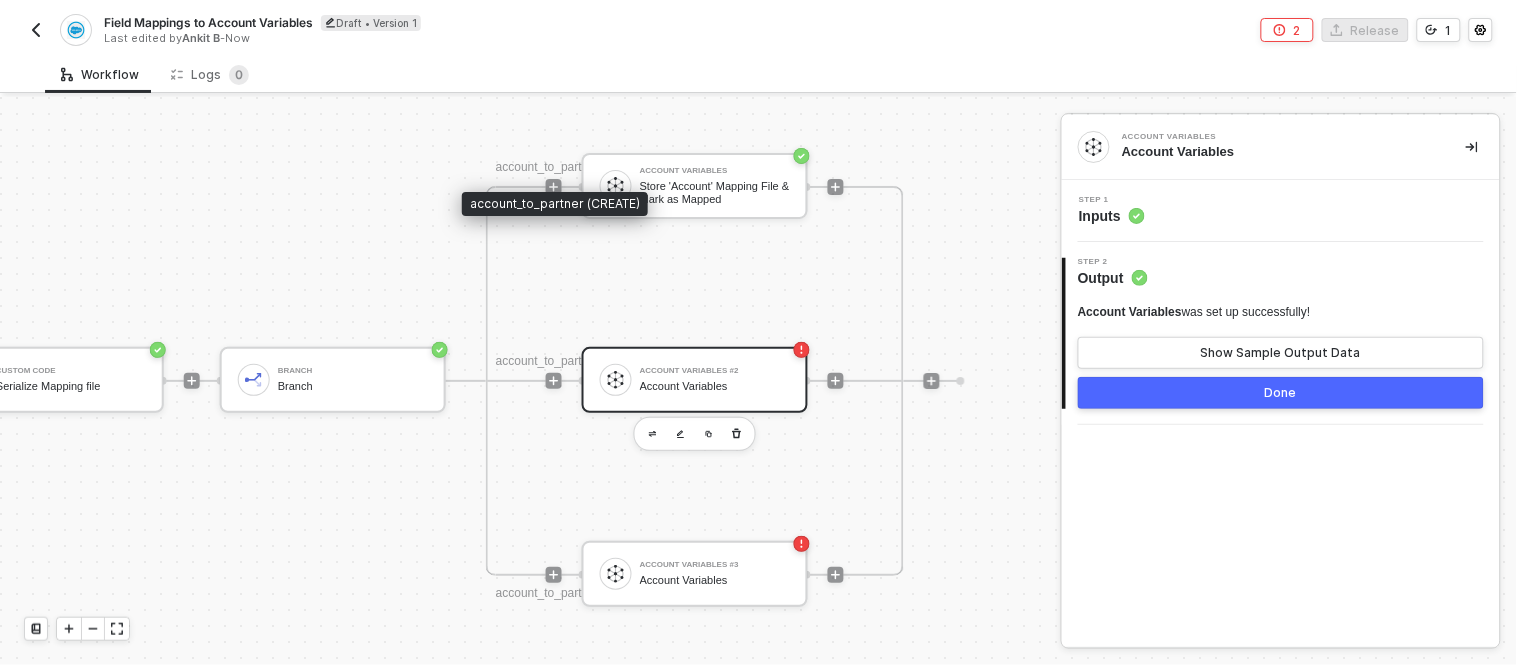 click on "account_to_partner (CREATE)" at bounding box center [556, 168] 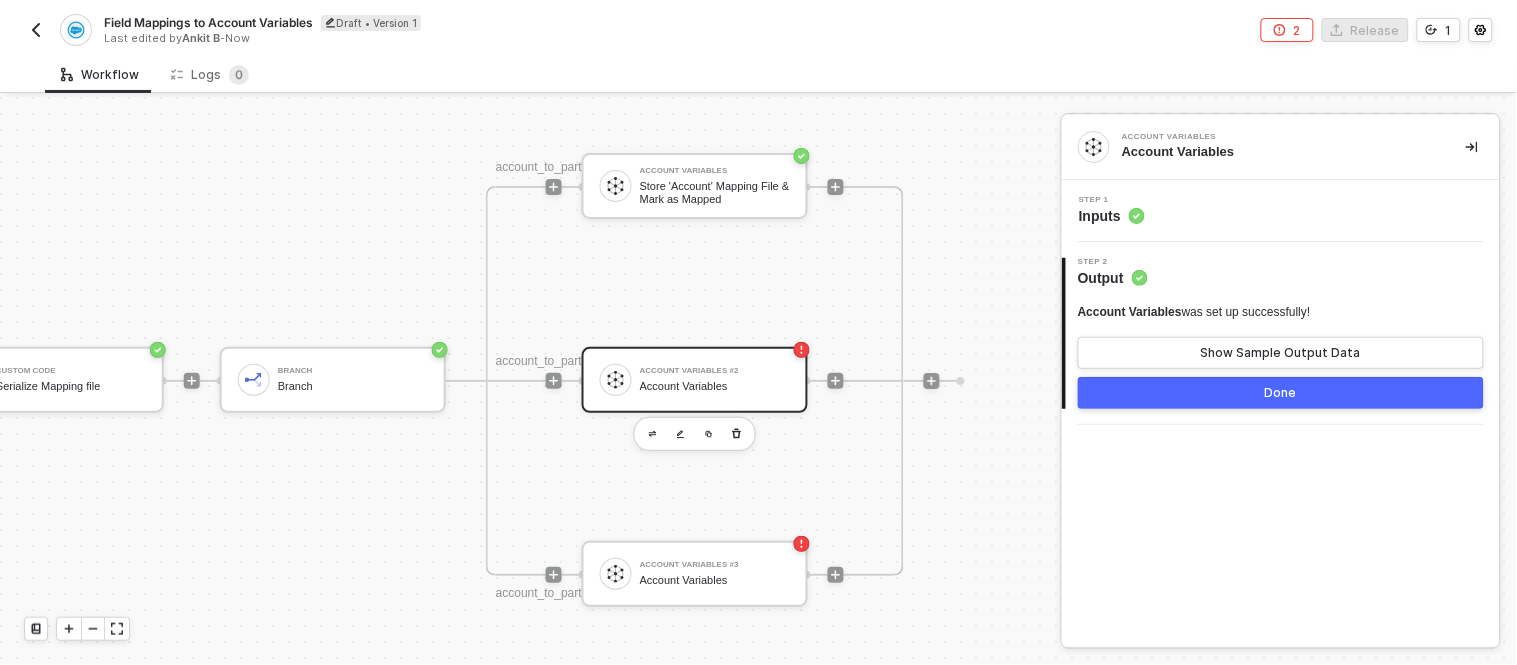 click on "Account Variables #2 Account Variables" at bounding box center (695, 380) 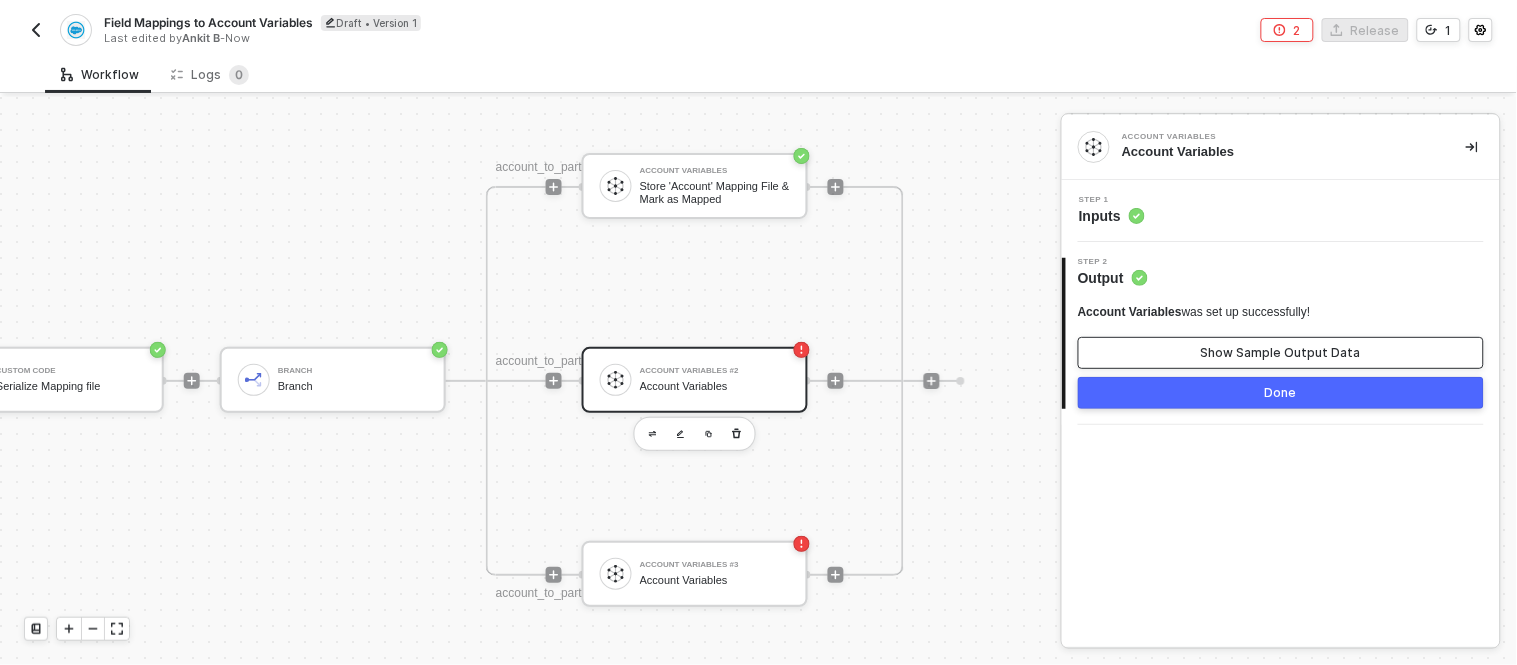 click on "Show Sample Output Data" at bounding box center (1281, 353) 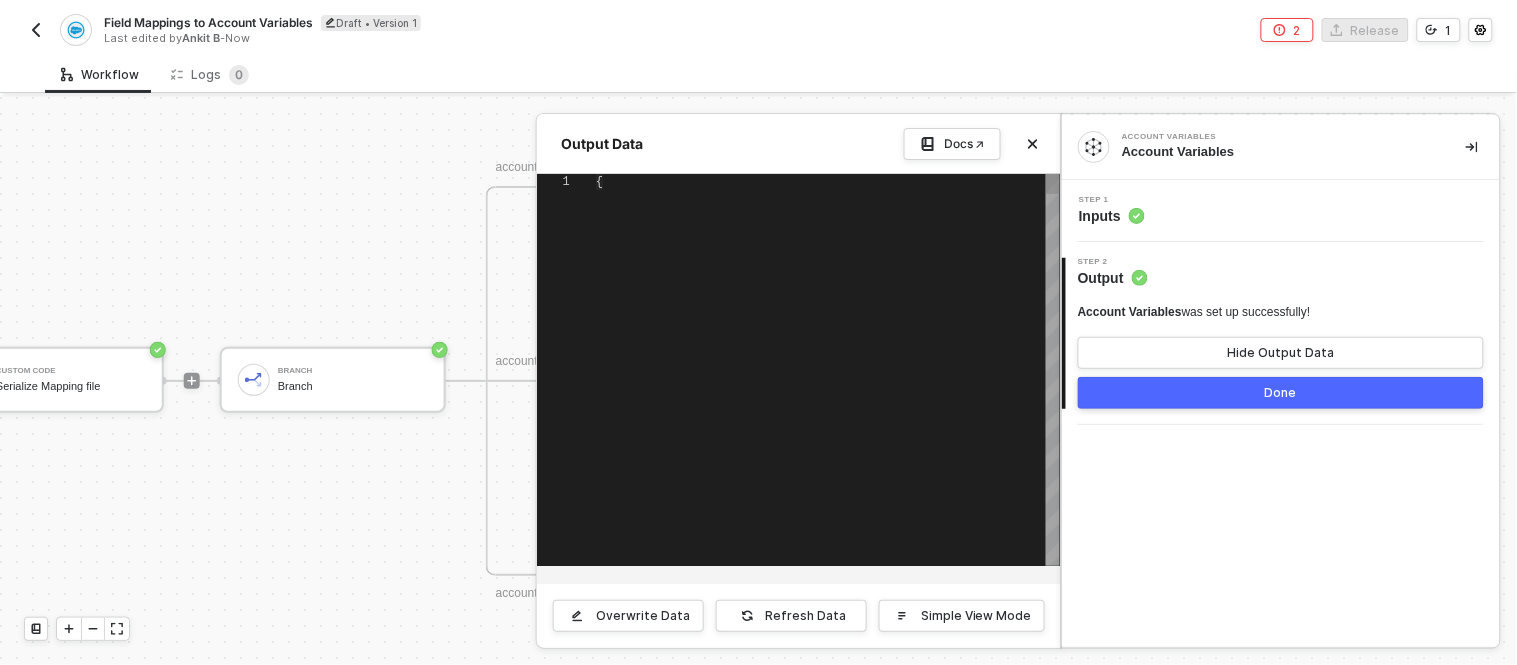type on "{
"variables": {
"isAccountMapped": "false",
"isDealMapped": "false",
"isLeadmapped": "false",
"isOpportunityMapped": "false",
"isLeadMapped": "false",
"accountMappingFile": "[{\"attributes\":{\"type\":\"FieldDefinition\",\"url\":\"/services/data/v59.0/tooling/sobjects/FieldDefinition/[DOMAIN_NAME]\"}," 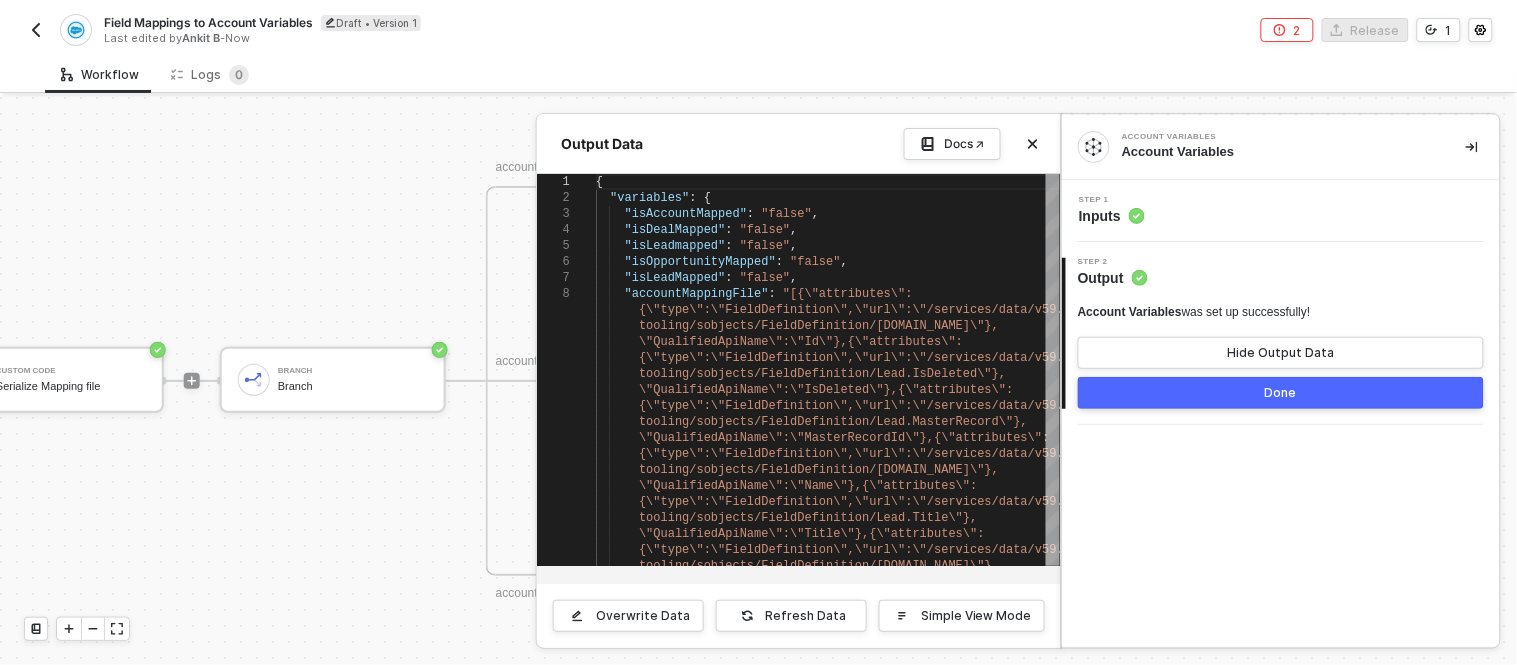 click at bounding box center (758, 381) 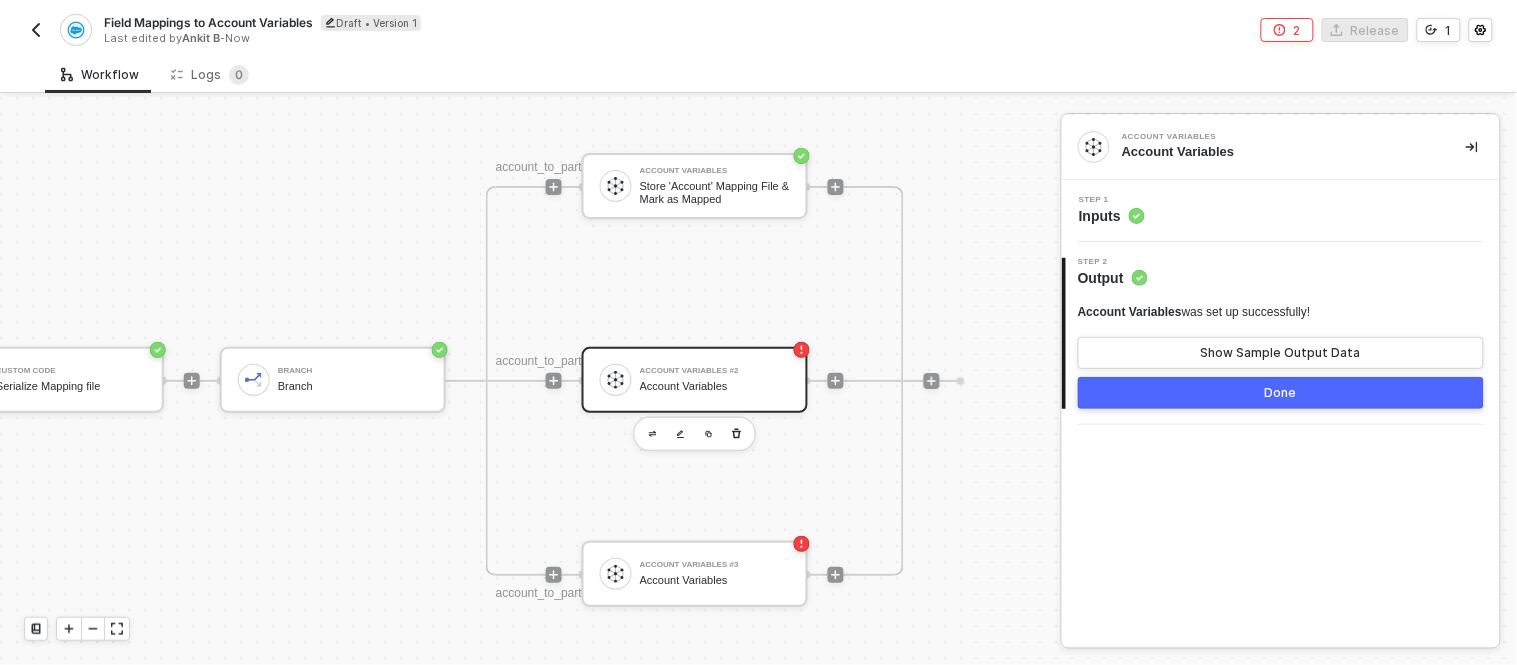 click on "Account Variables #2" at bounding box center [715, 371] 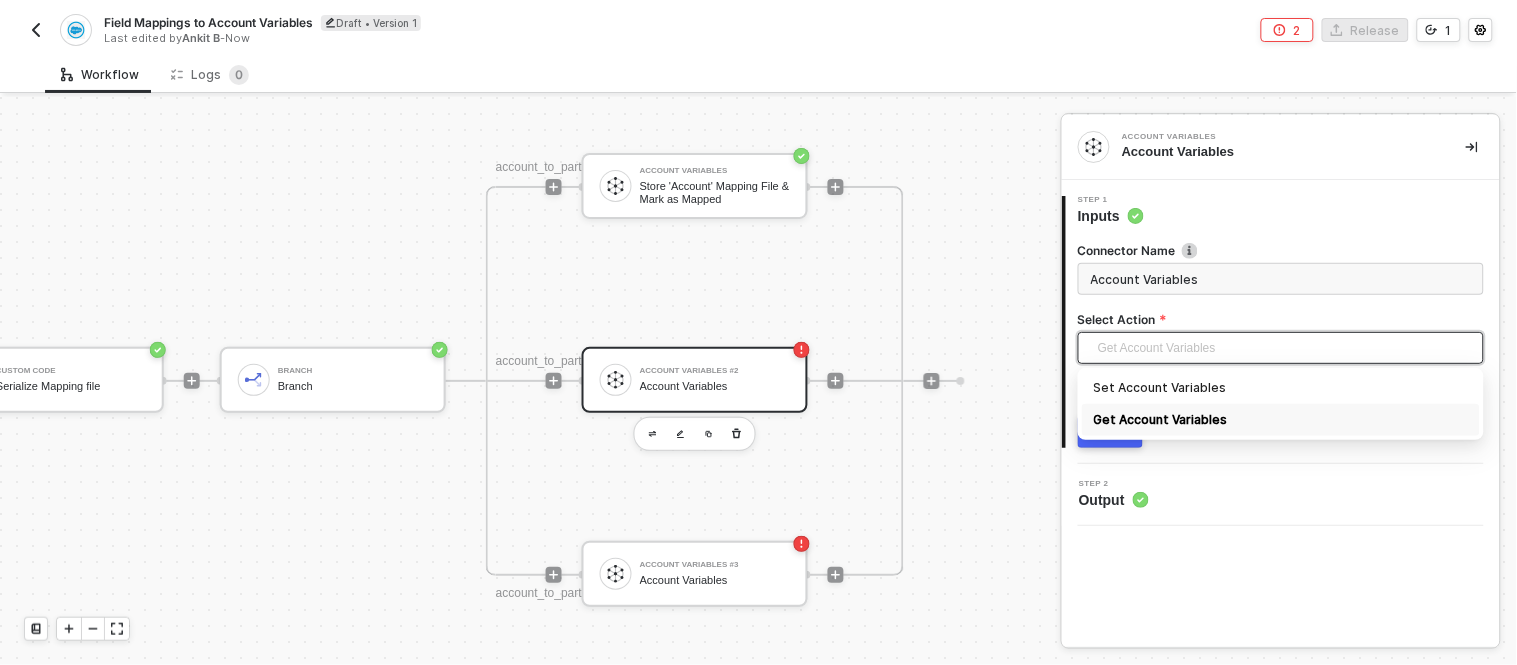 click on "Get Account Variables" at bounding box center [1285, 348] 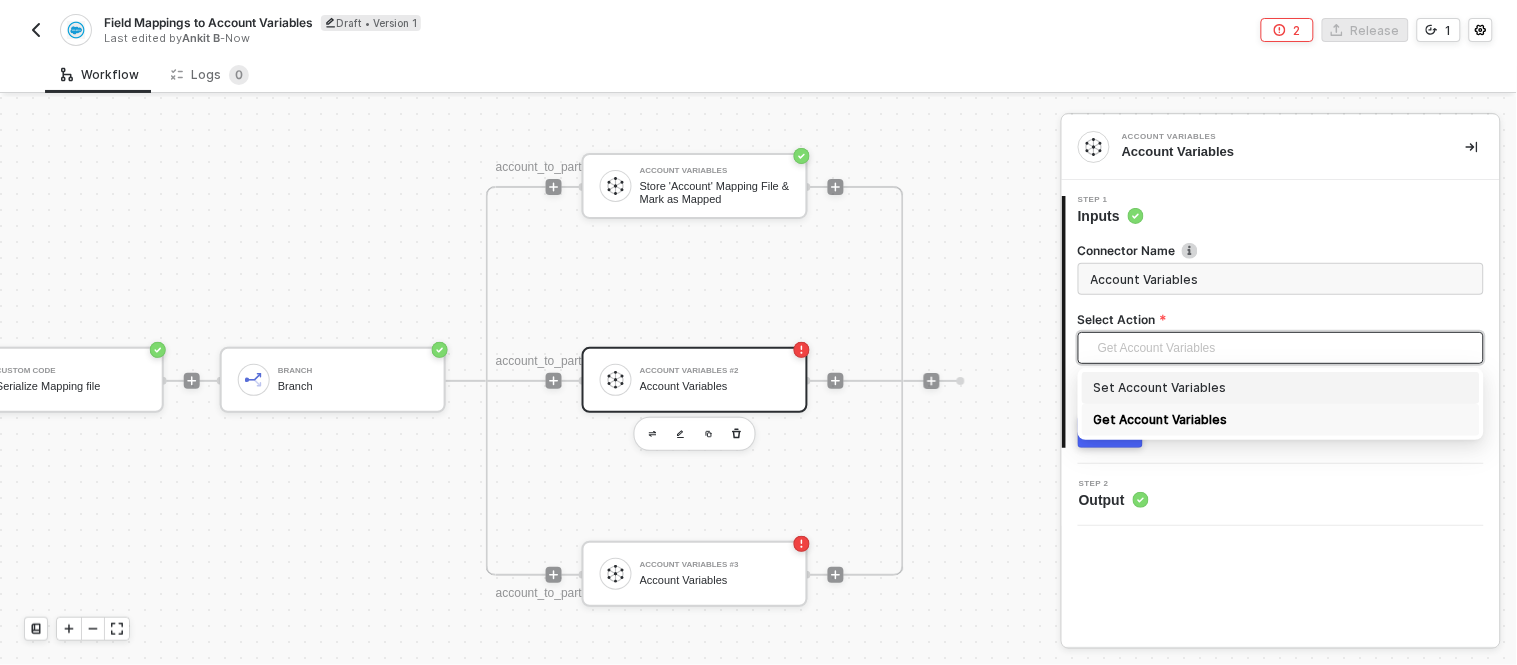 click on "Set Account Variables" at bounding box center [1281, 388] 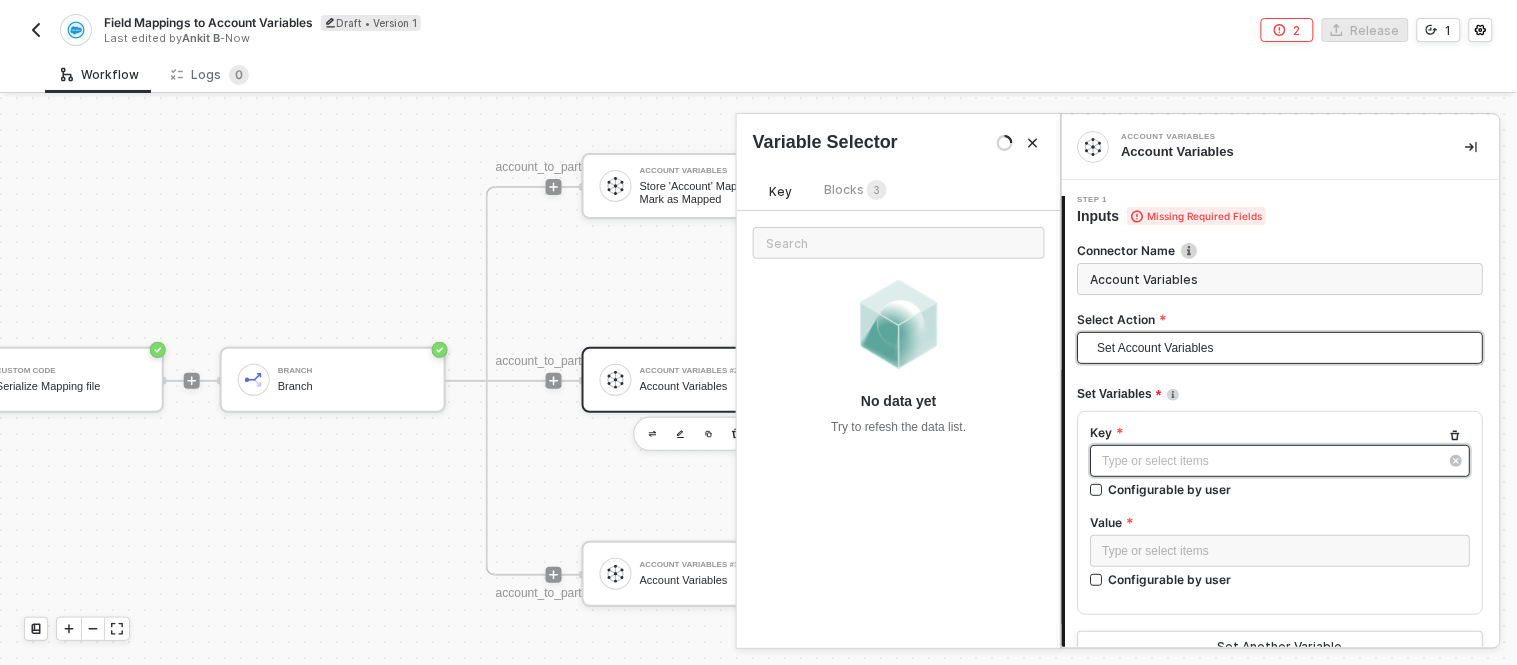 click on "Type or select items ﻿" at bounding box center [1271, 461] 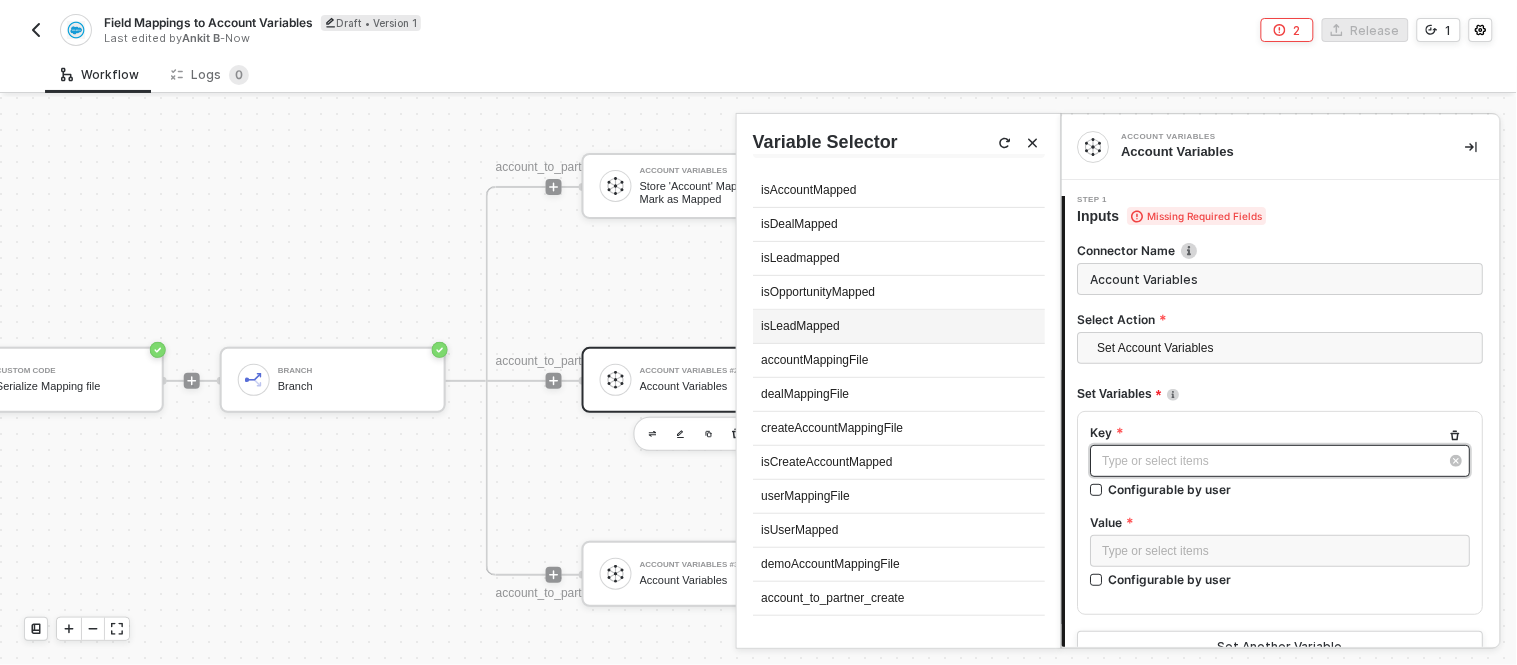 scroll, scrollTop: 0, scrollLeft: 0, axis: both 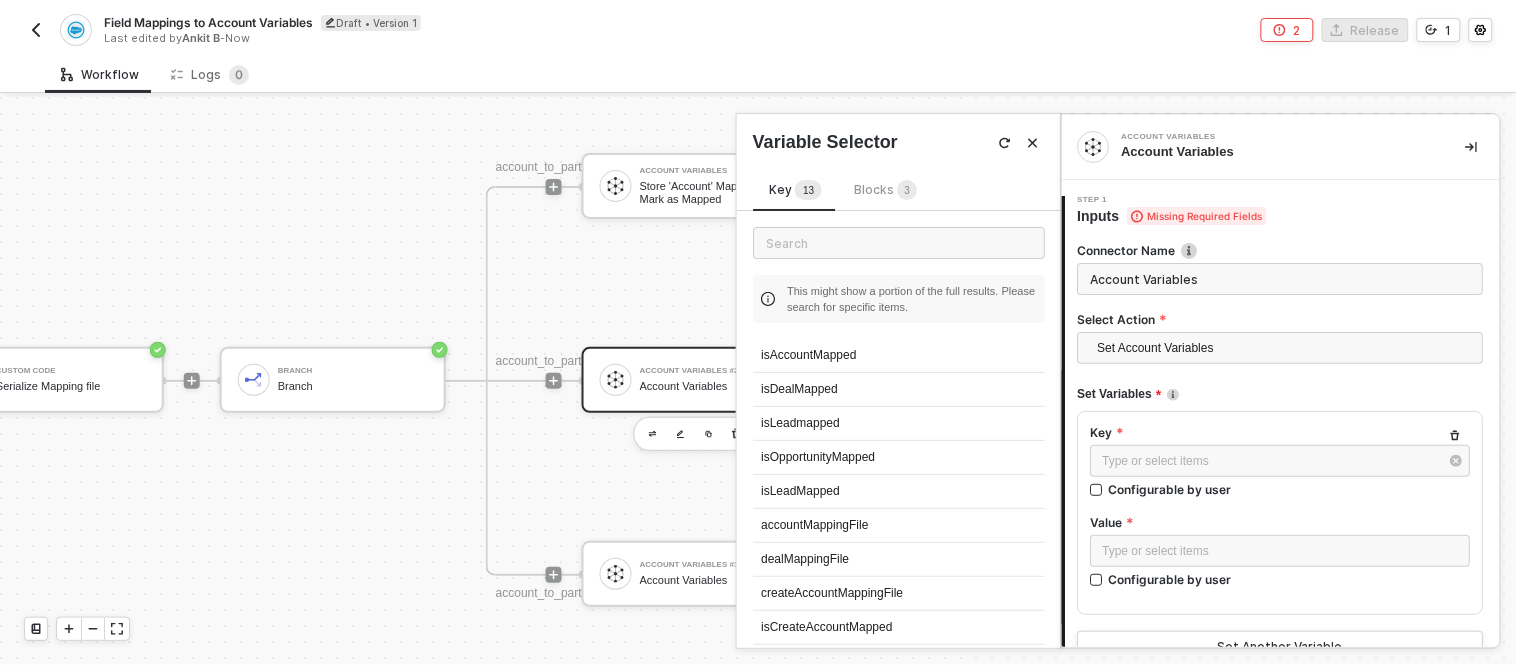 click on "Blocks   3" at bounding box center (885, 189) 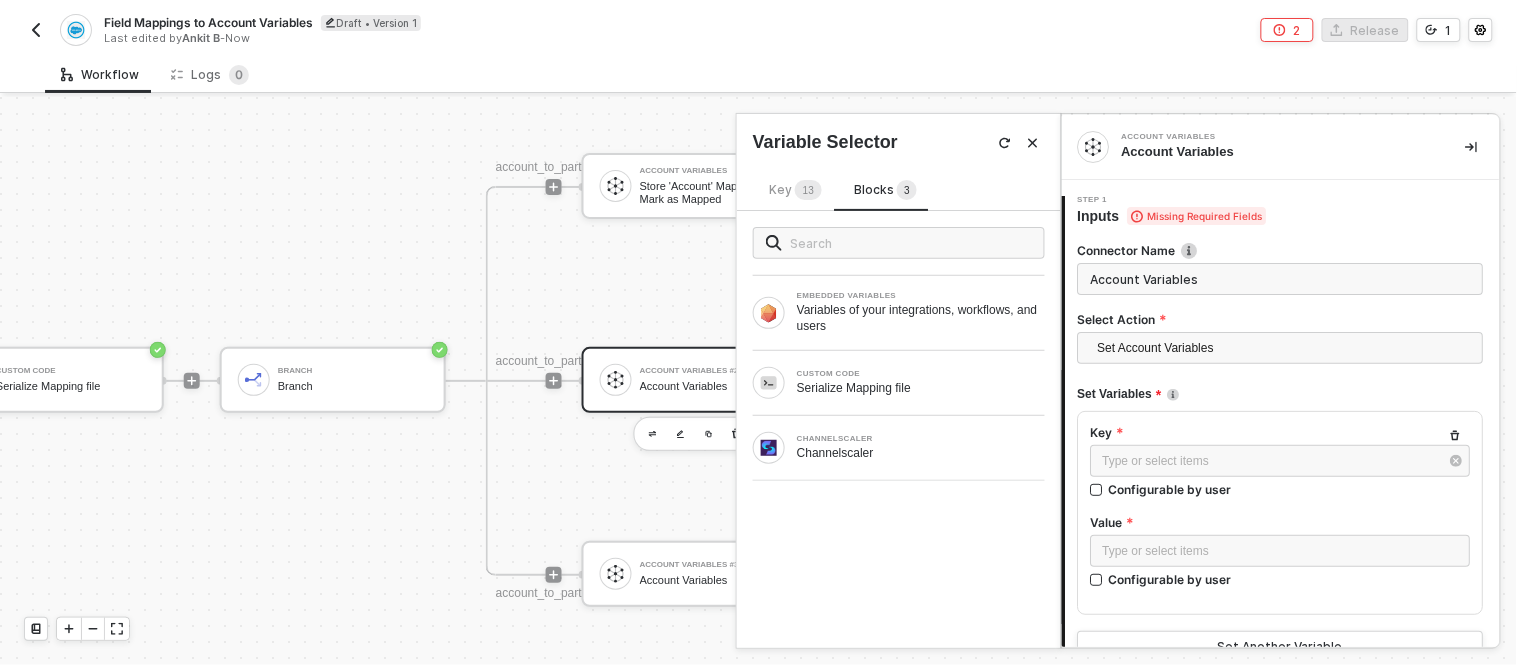 click on "Key   1 3" at bounding box center (795, 189) 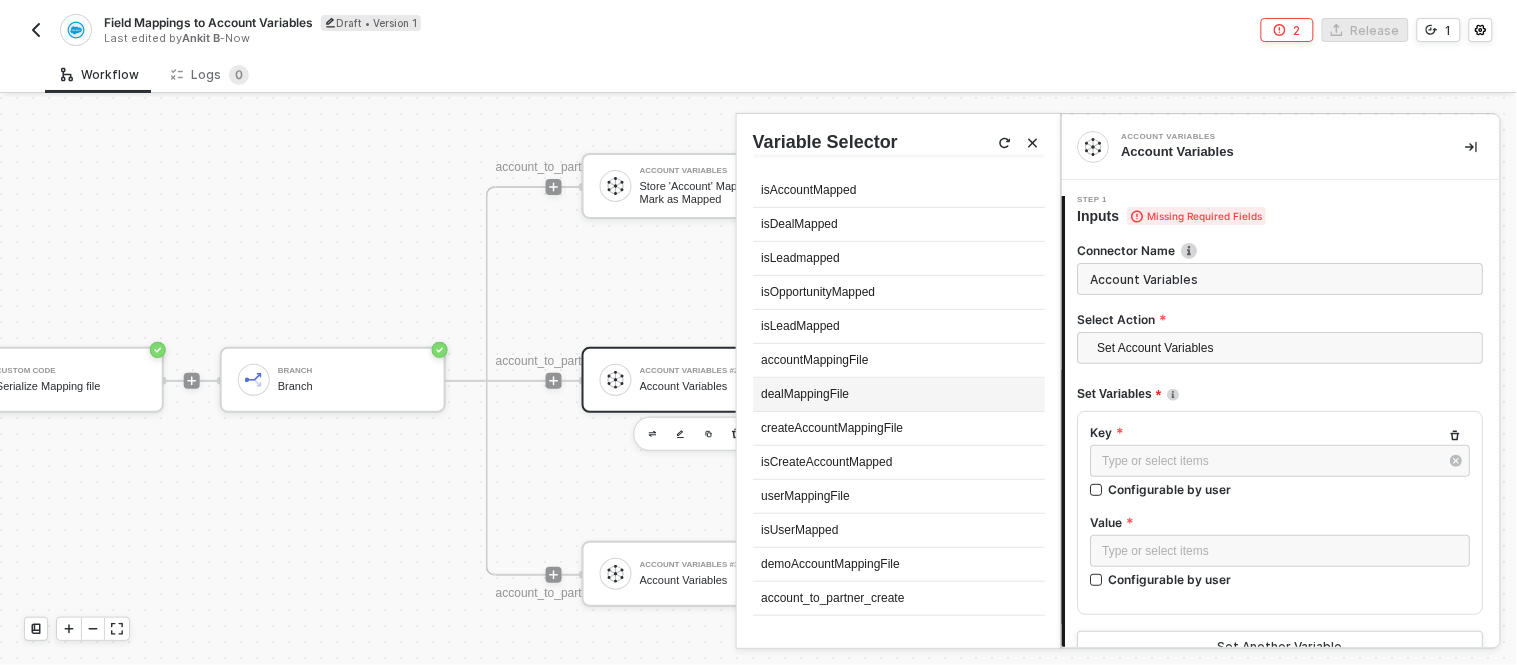 scroll, scrollTop: 0, scrollLeft: 0, axis: both 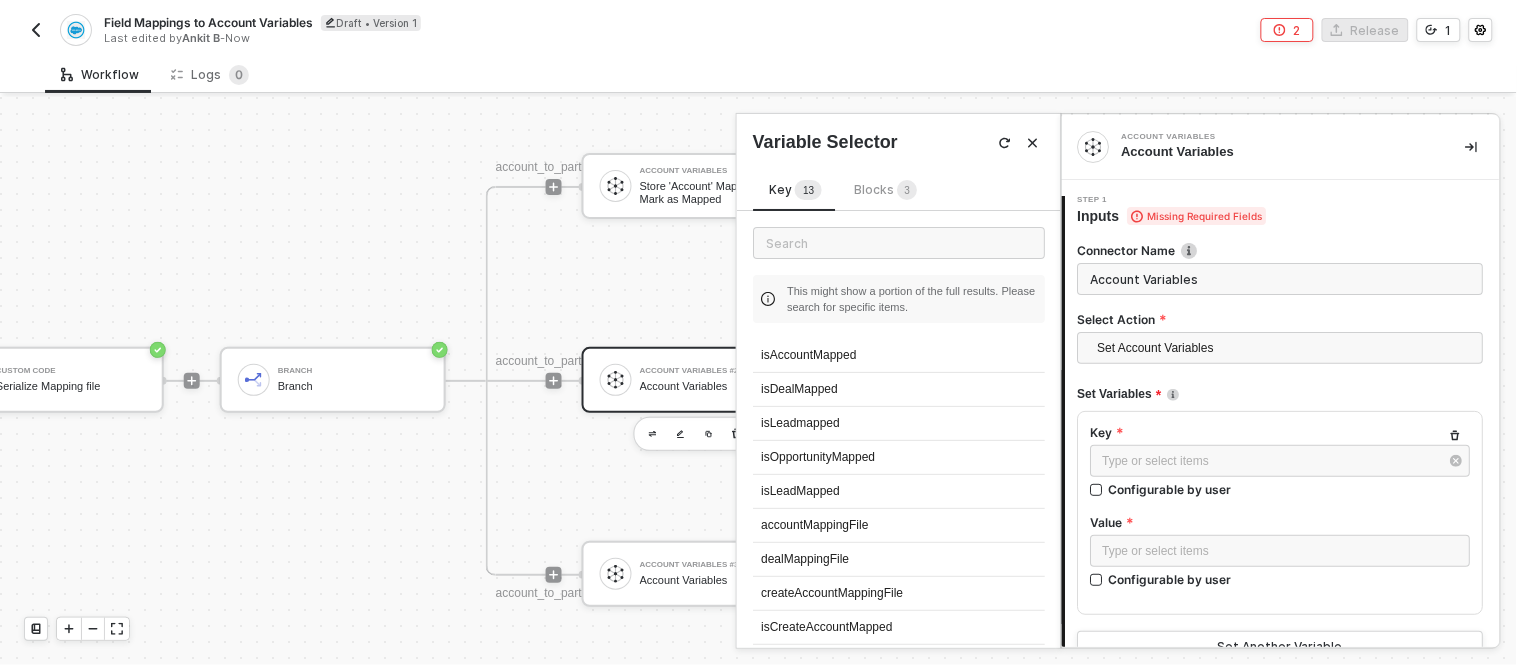 click on "Blocks   3" at bounding box center [885, 189] 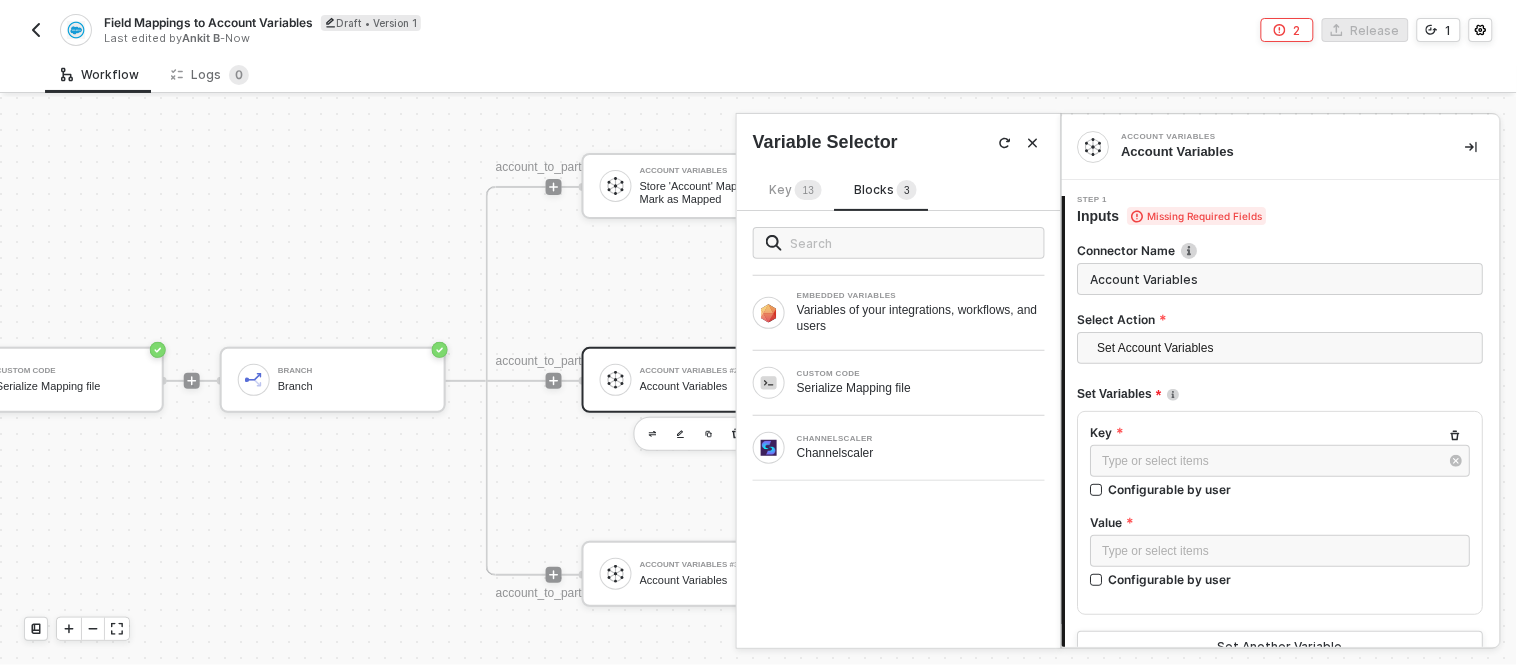 click on "1 3" at bounding box center (808, 190) 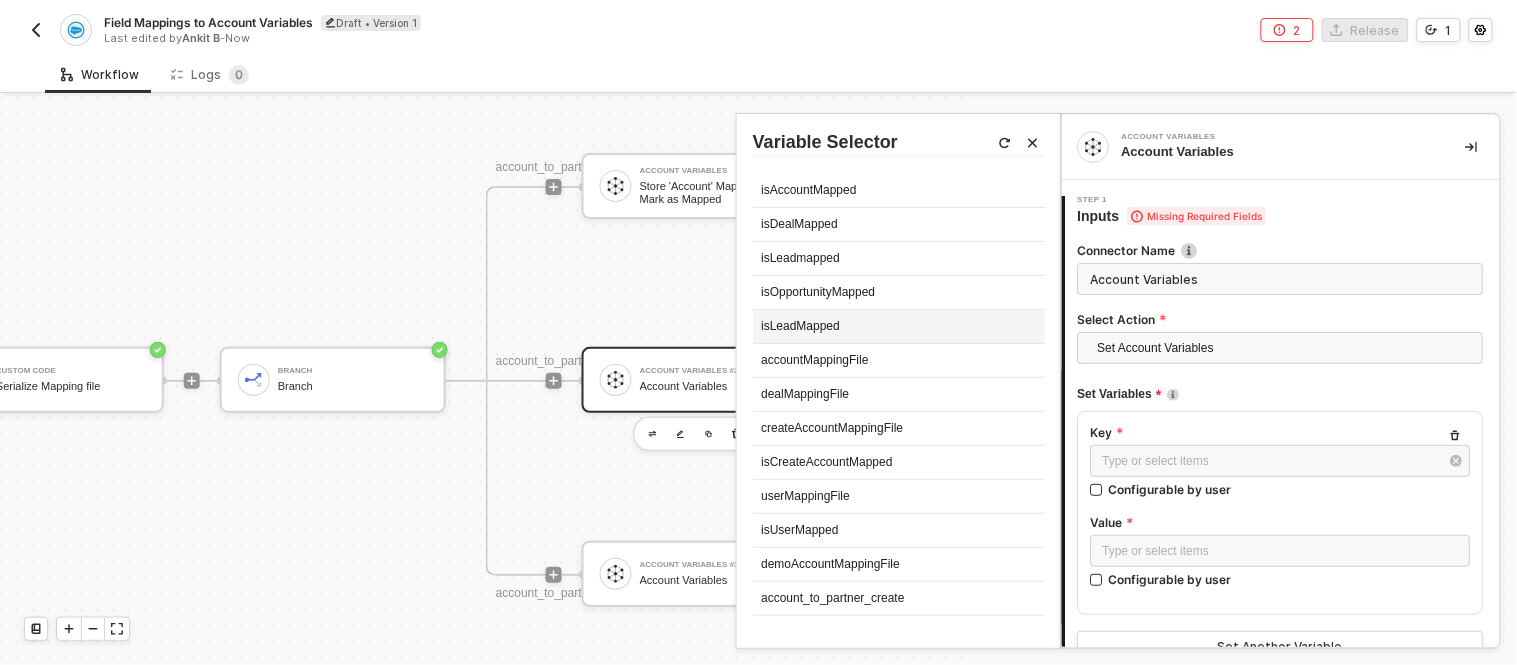 scroll, scrollTop: 0, scrollLeft: 0, axis: both 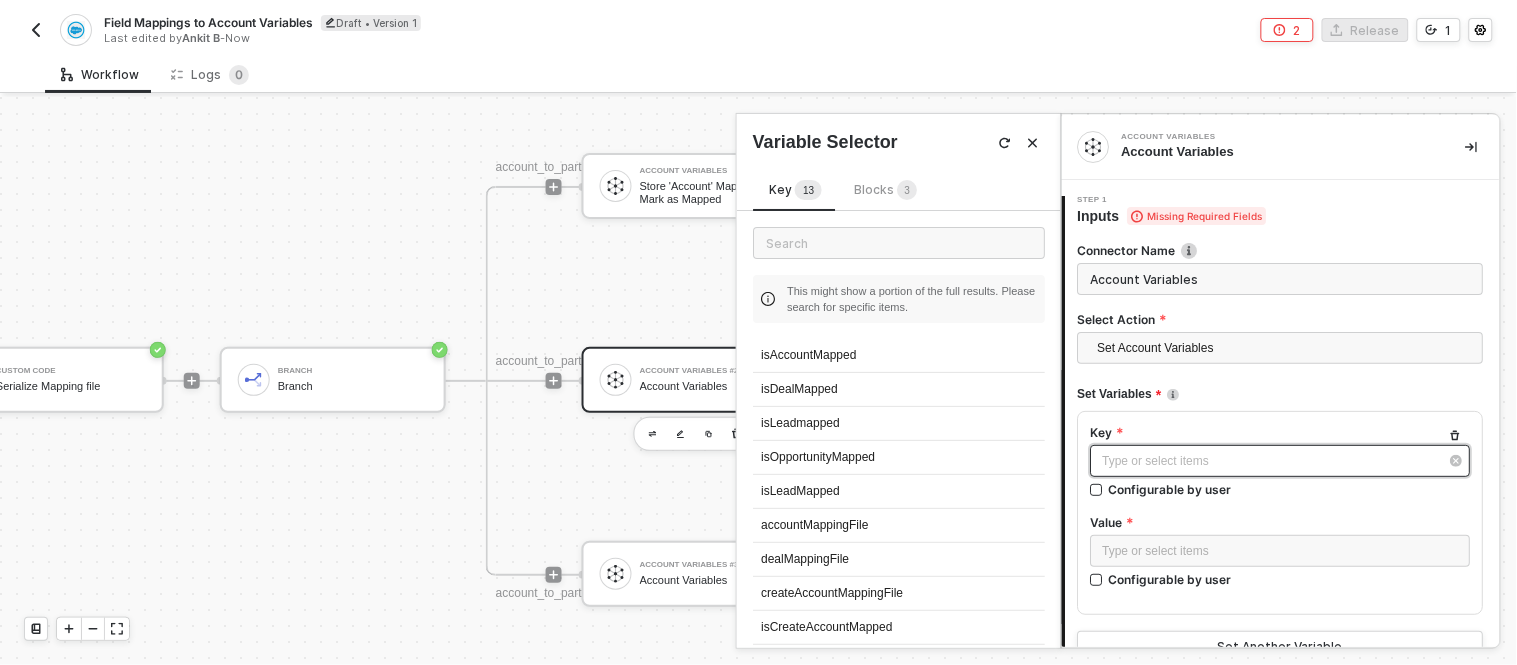 click on "Type or select items ﻿" at bounding box center [1271, 461] 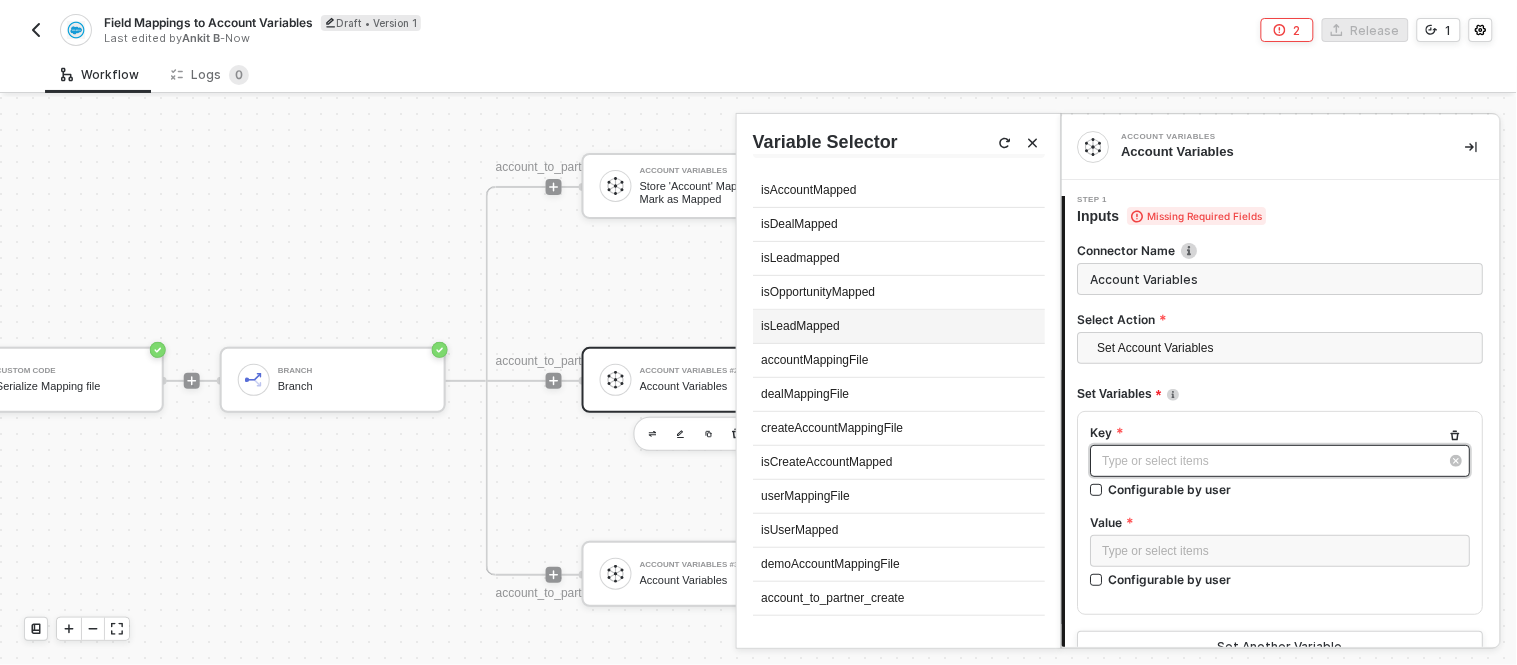 scroll, scrollTop: 0, scrollLeft: 0, axis: both 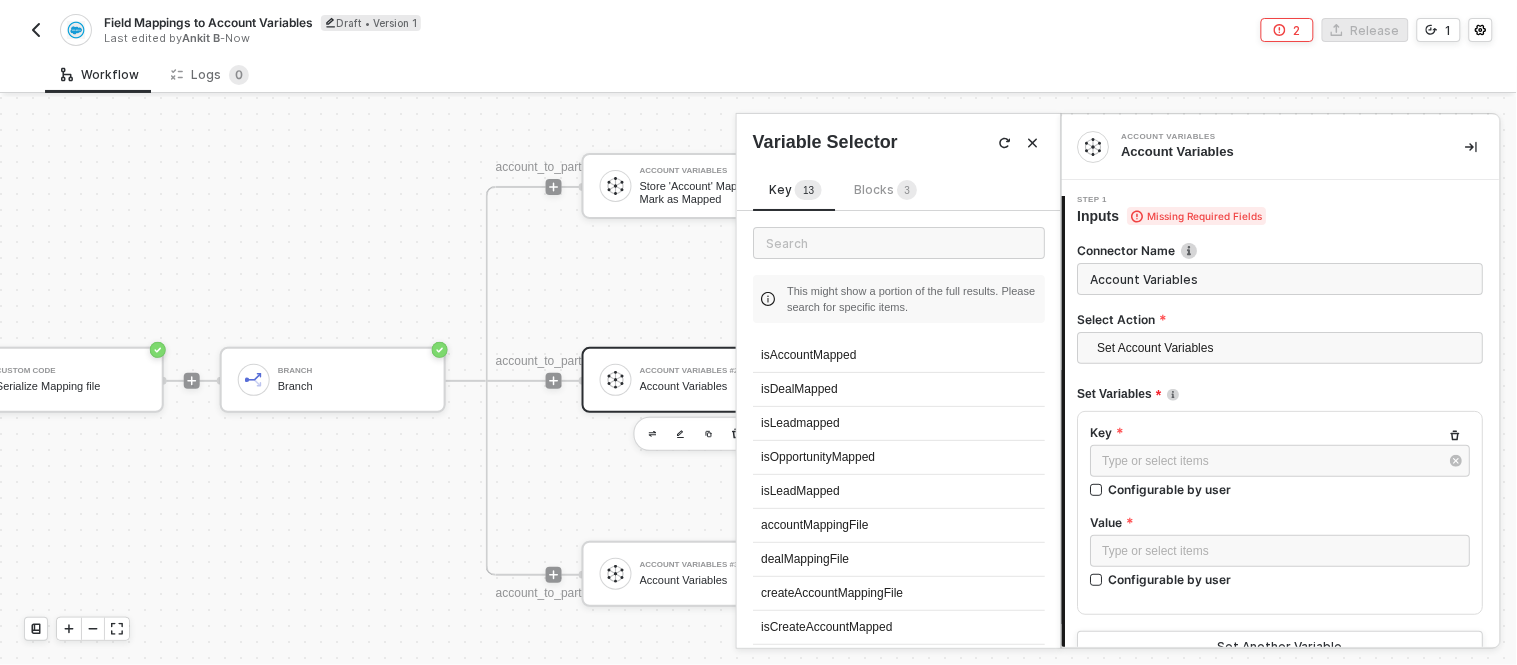 click on "Blocks   3" at bounding box center (885, 189) 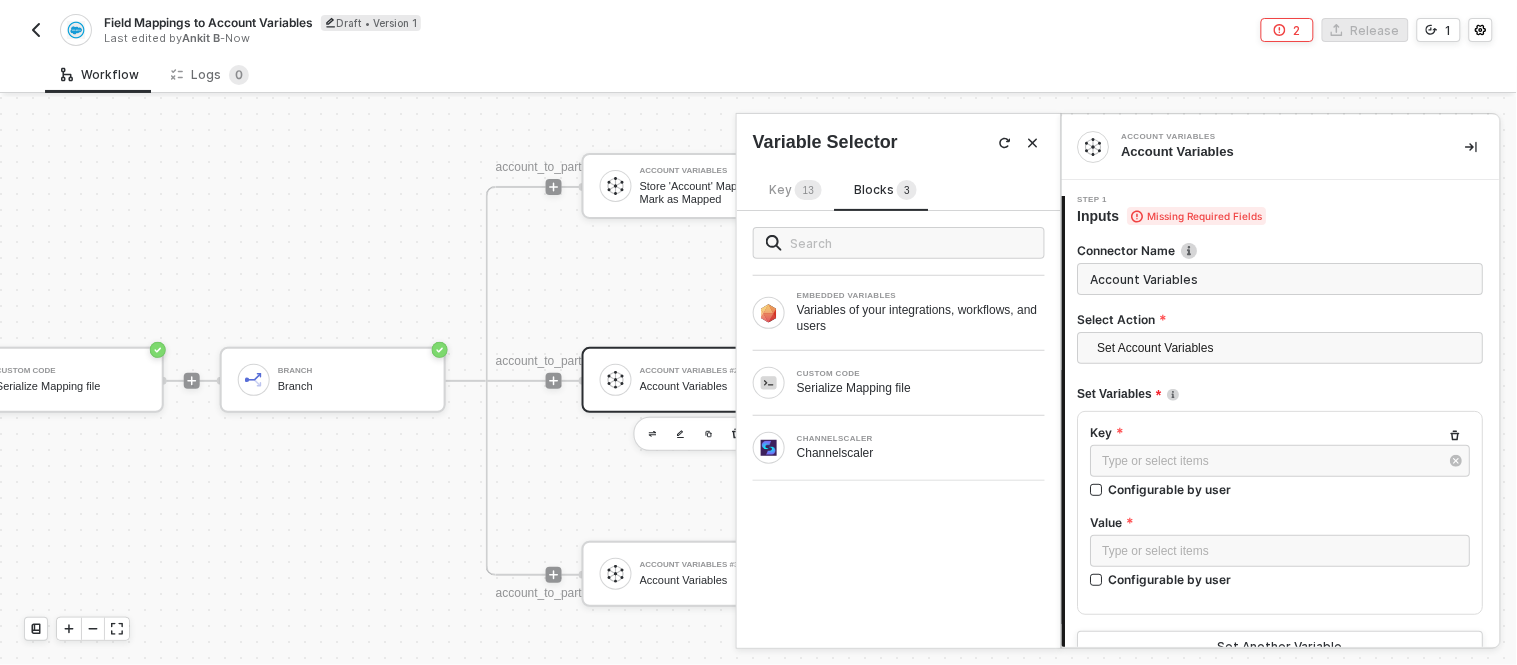 click on "Key   1 3 Blocks   3 EMBEDDED VARIABLES Variables of your integrations, workflows, and users CUSTOM CODE Serialize Mapping file CHANNELSCALER Channelscaler" at bounding box center [899, 401] 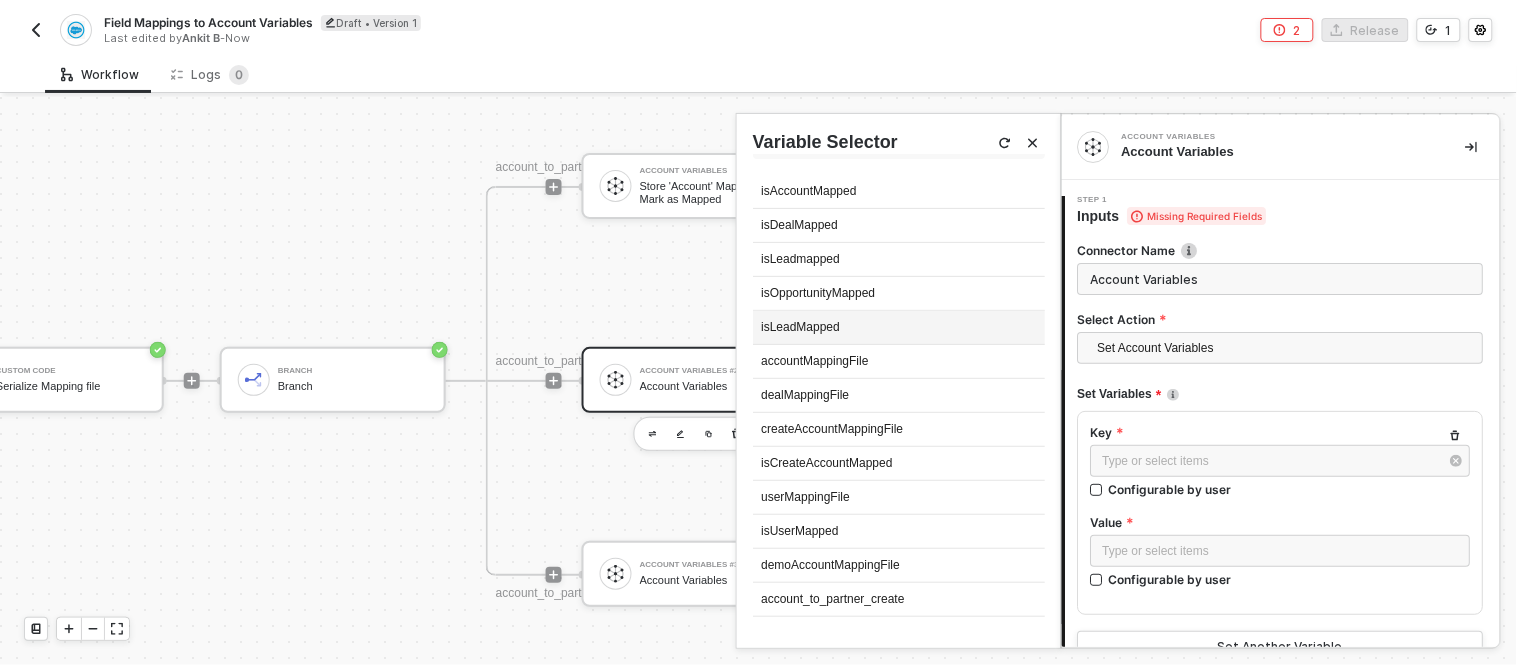 scroll, scrollTop: 165, scrollLeft: 0, axis: vertical 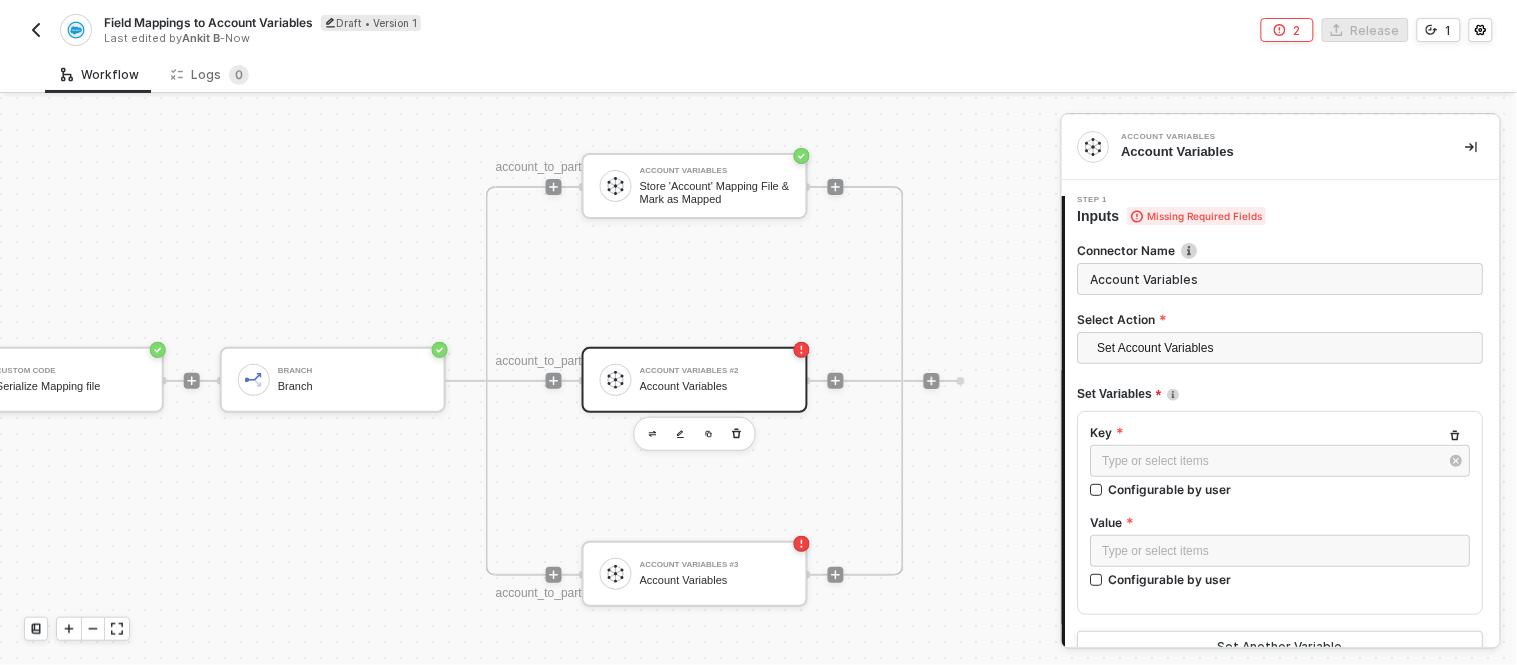 click at bounding box center (1281, 374) 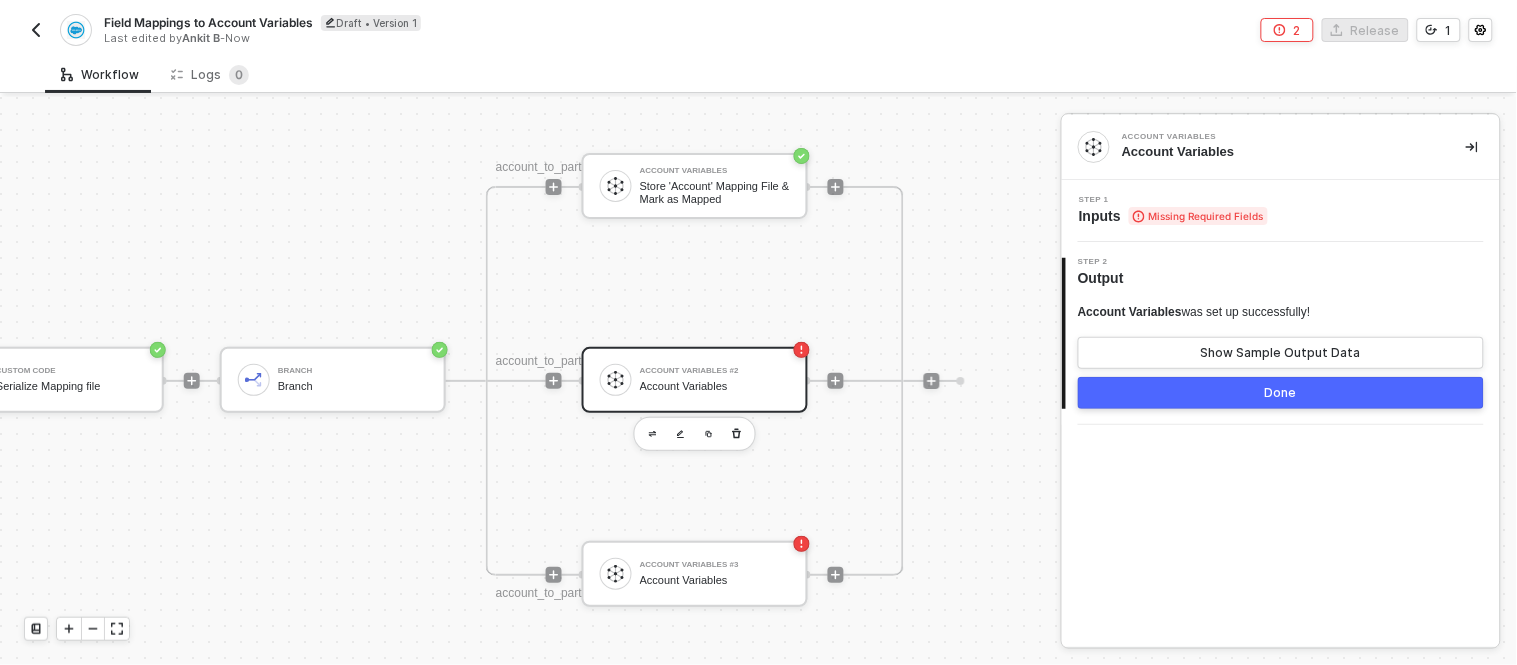 click on "Account Variables" at bounding box center [715, 386] 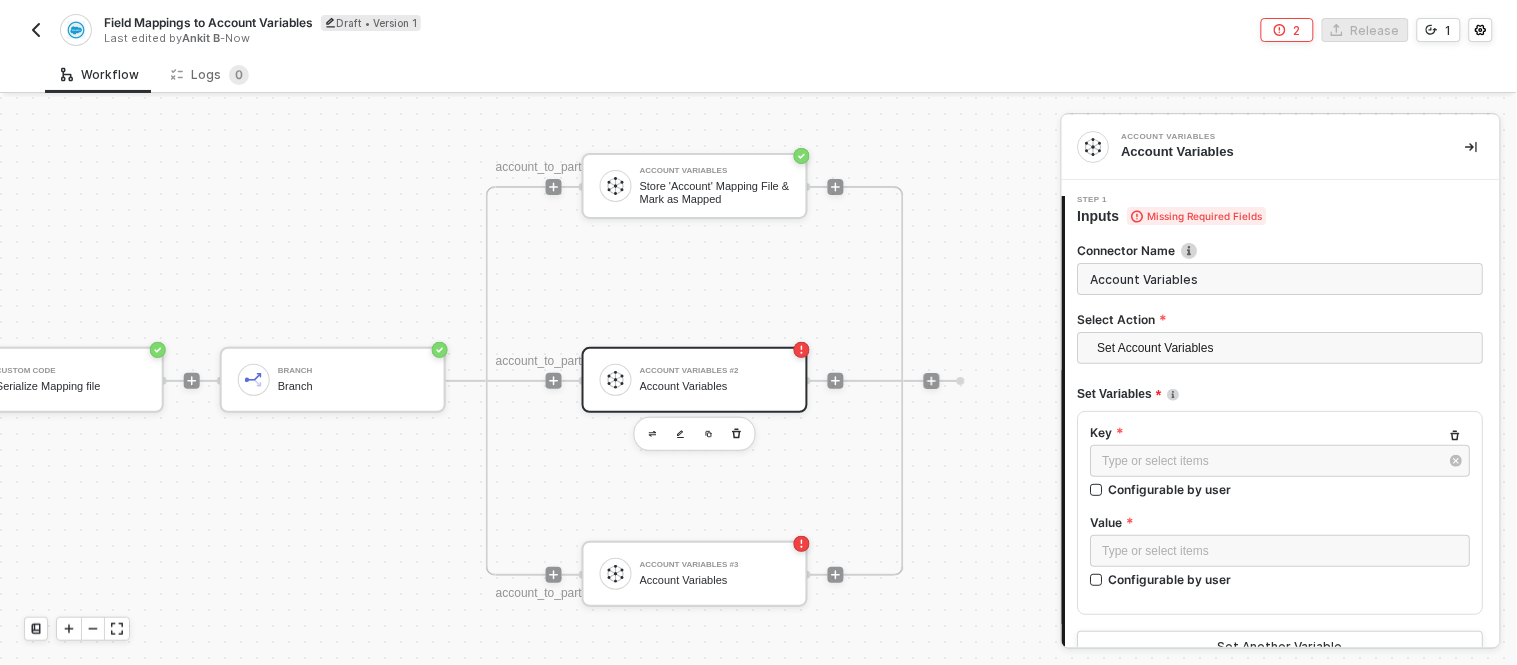 click on "Key" at bounding box center (1281, 432) 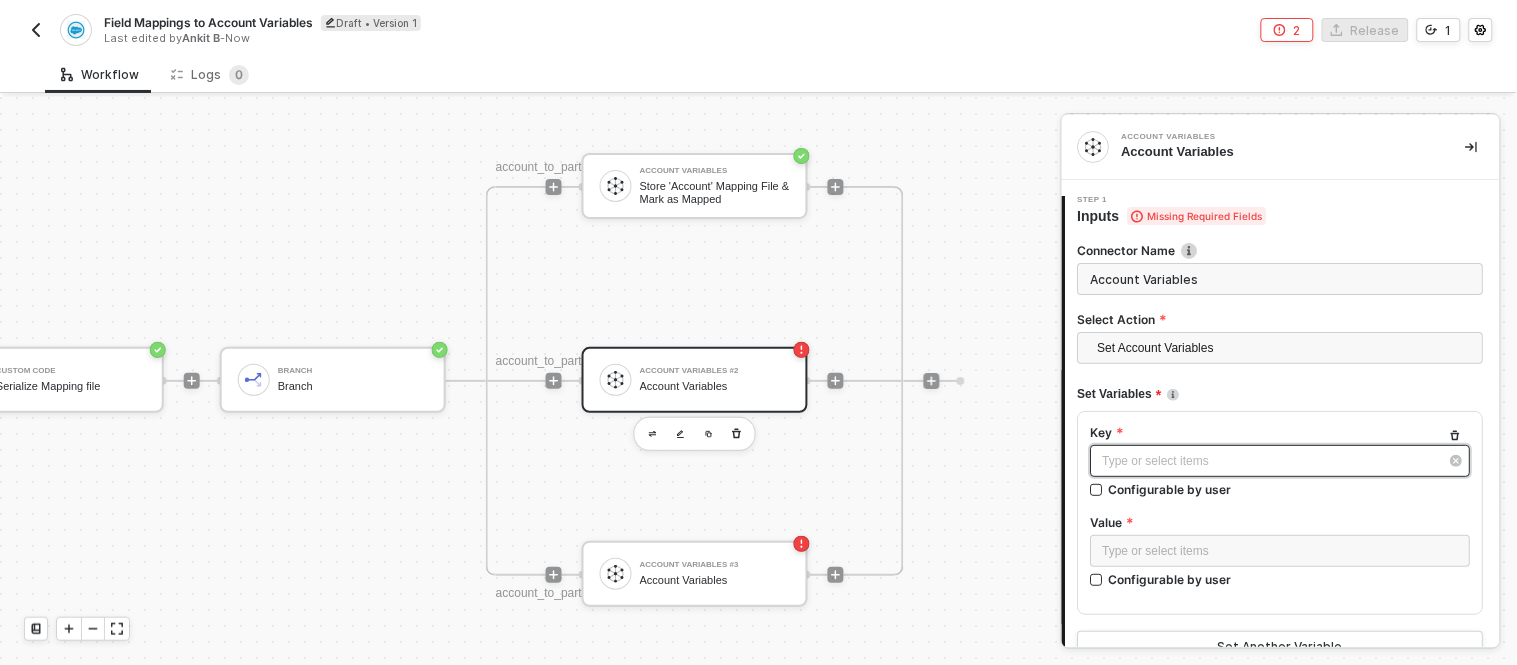 click on "Type or select items ﻿" at bounding box center (1271, 461) 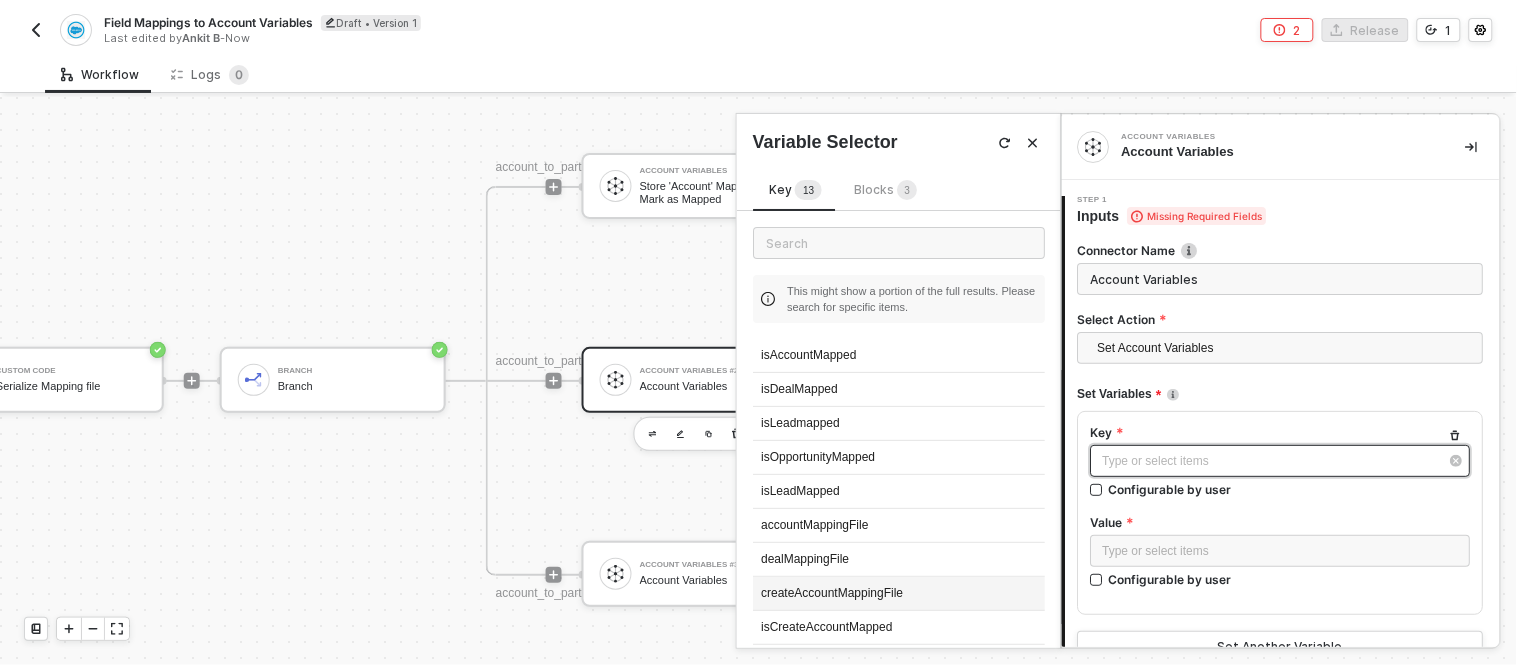 scroll, scrollTop: 165, scrollLeft: 0, axis: vertical 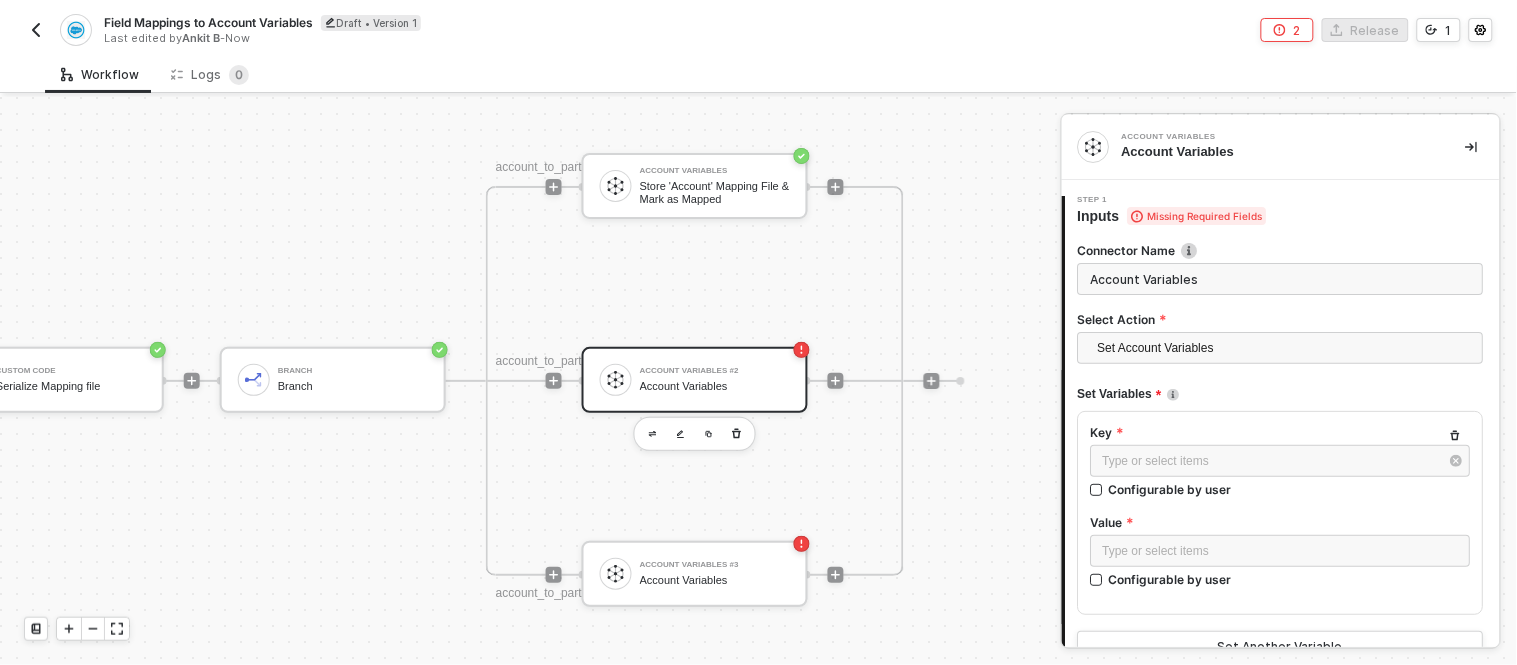 click on "account_to_partner (CREATE) Account Variables Store 'Account' Mapping File & Mark as Mapped   account_to_partner (UPDATE) Account Variables #2 Account Variables   account_to_partner (BATCH) Account Variables #3 Account Variables" at bounding box center (695, 381) 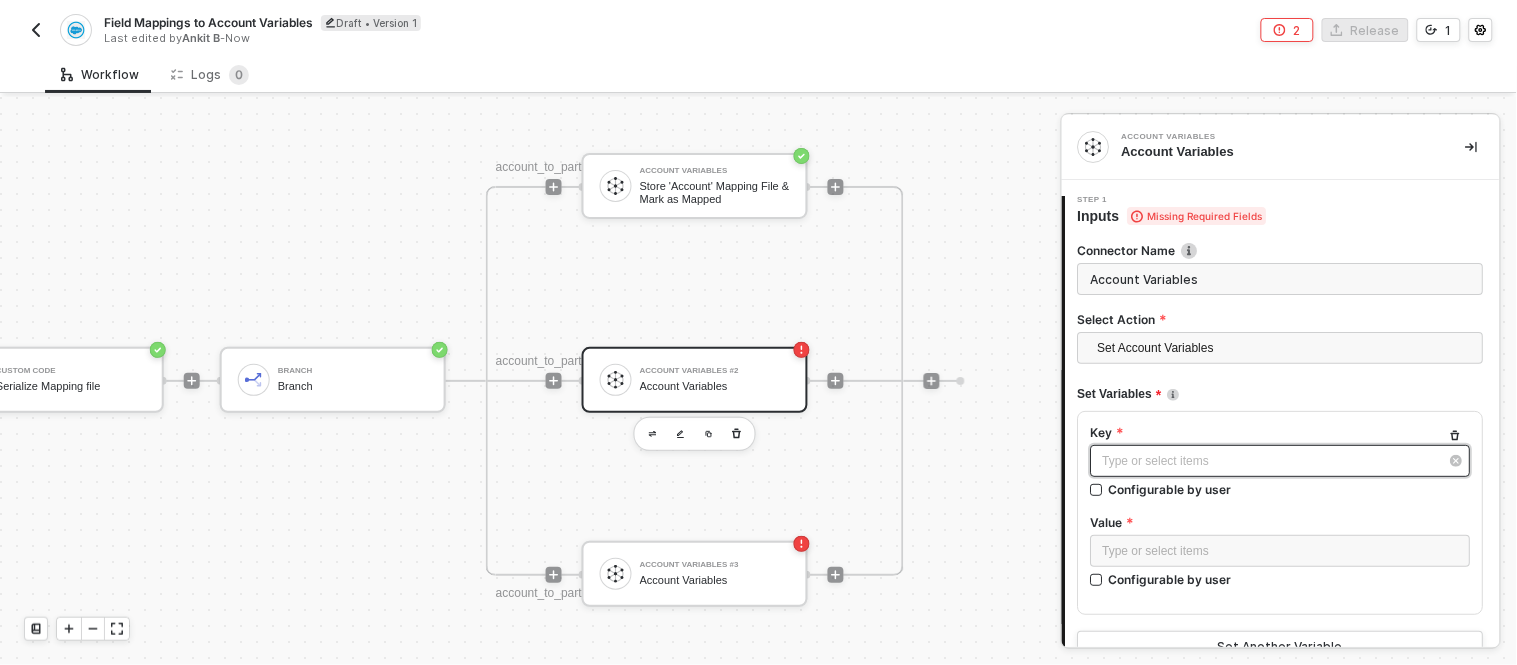click on "Type or select items ﻿" at bounding box center [1271, 461] 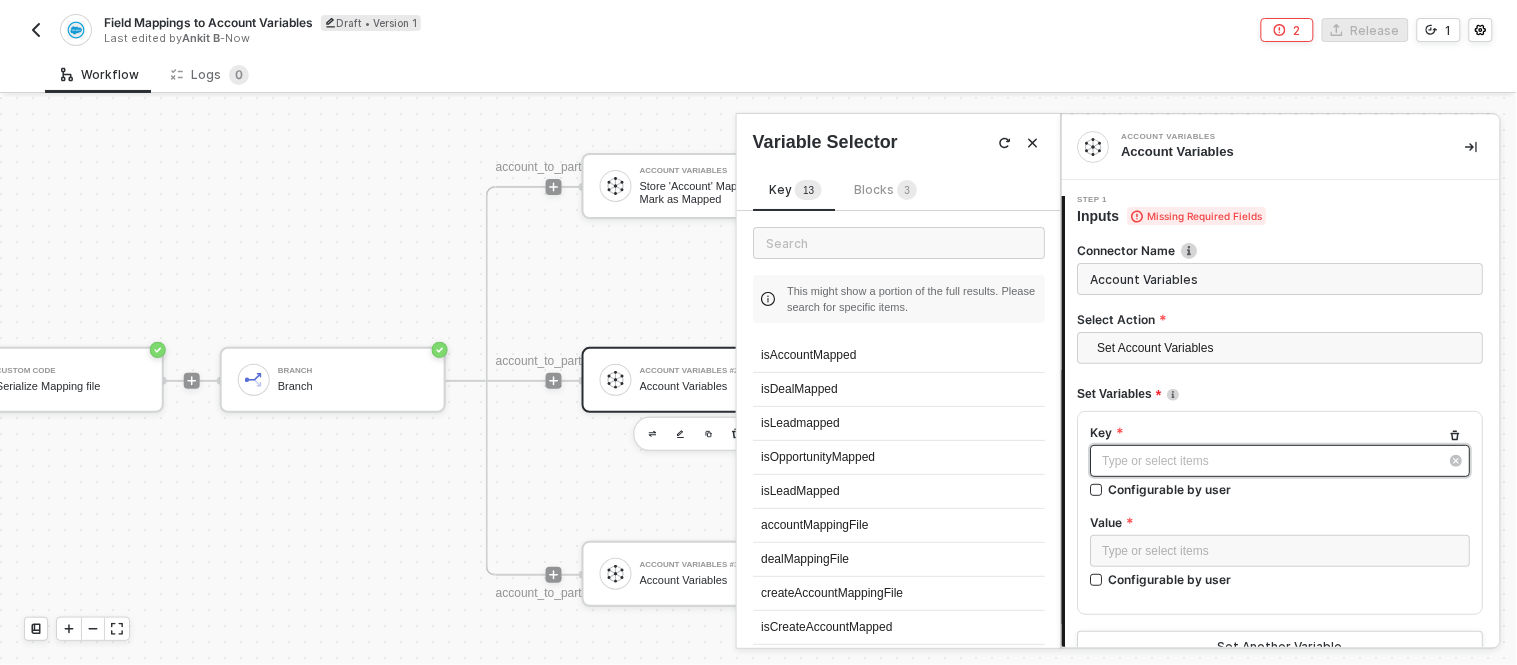 click on "Type or select items ﻿" at bounding box center (1271, 461) 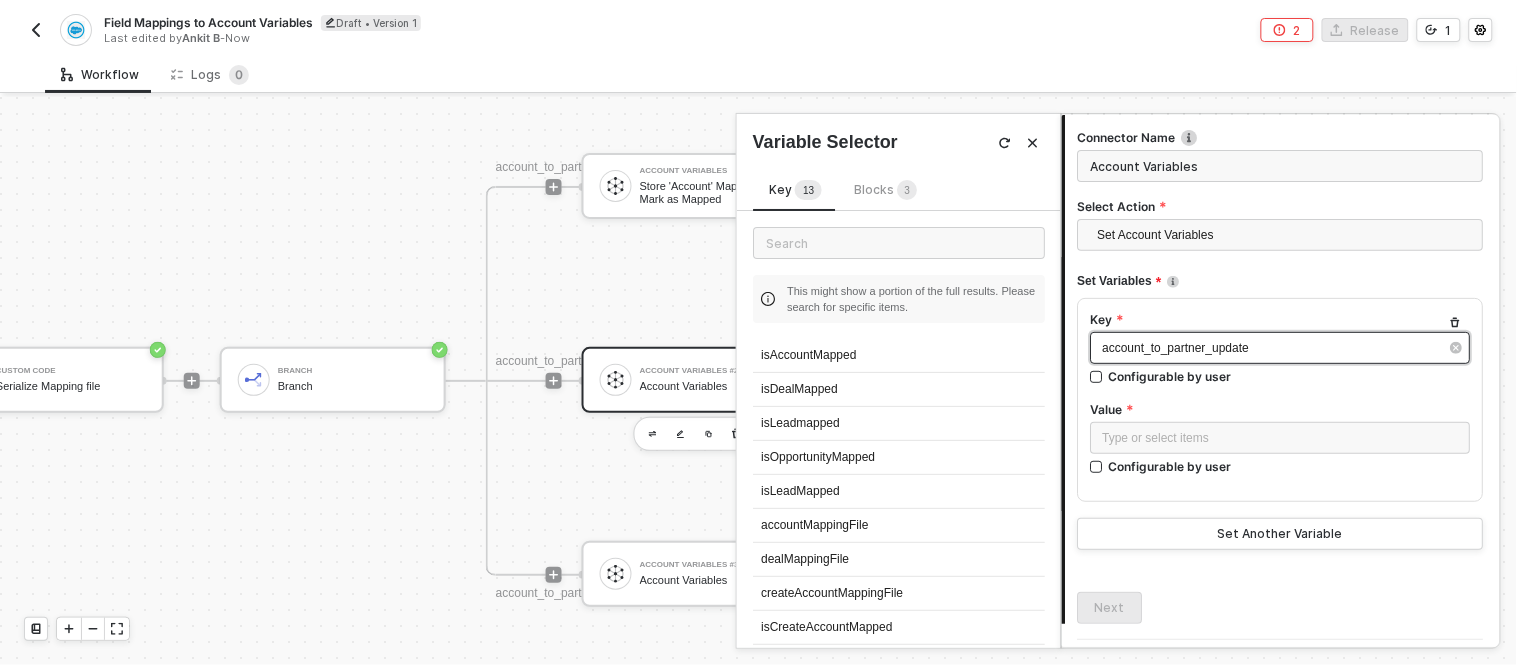 scroll, scrollTop: 114, scrollLeft: 0, axis: vertical 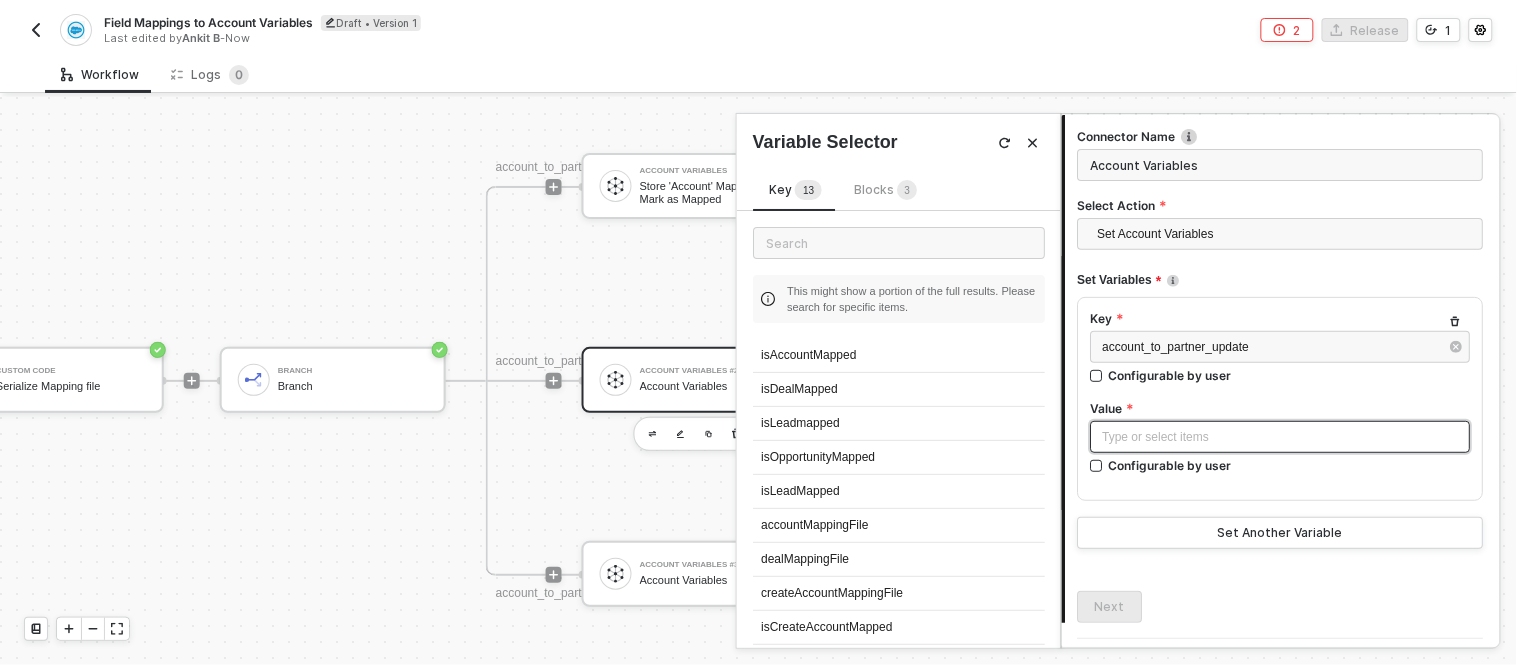 click on "Type or select items ﻿" at bounding box center (1281, 437) 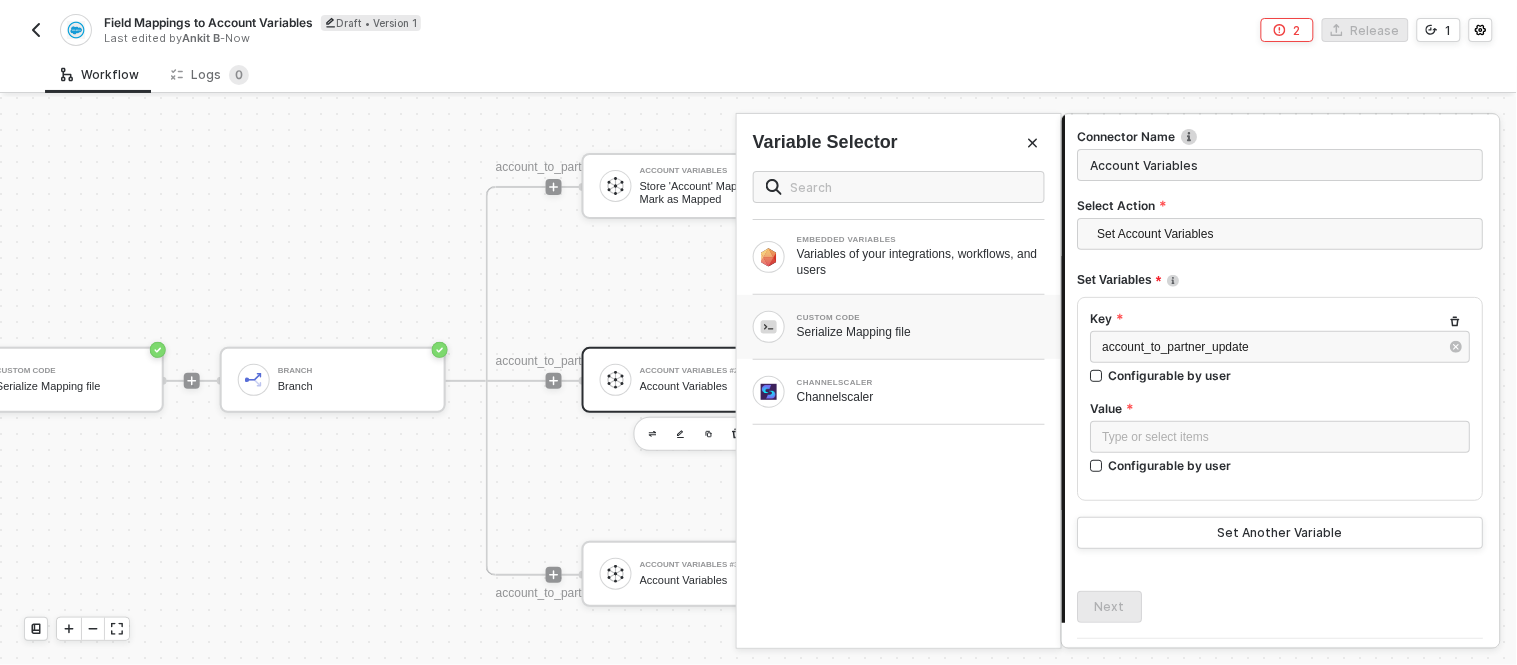 click on "Serialize Mapping file" at bounding box center [921, 332] 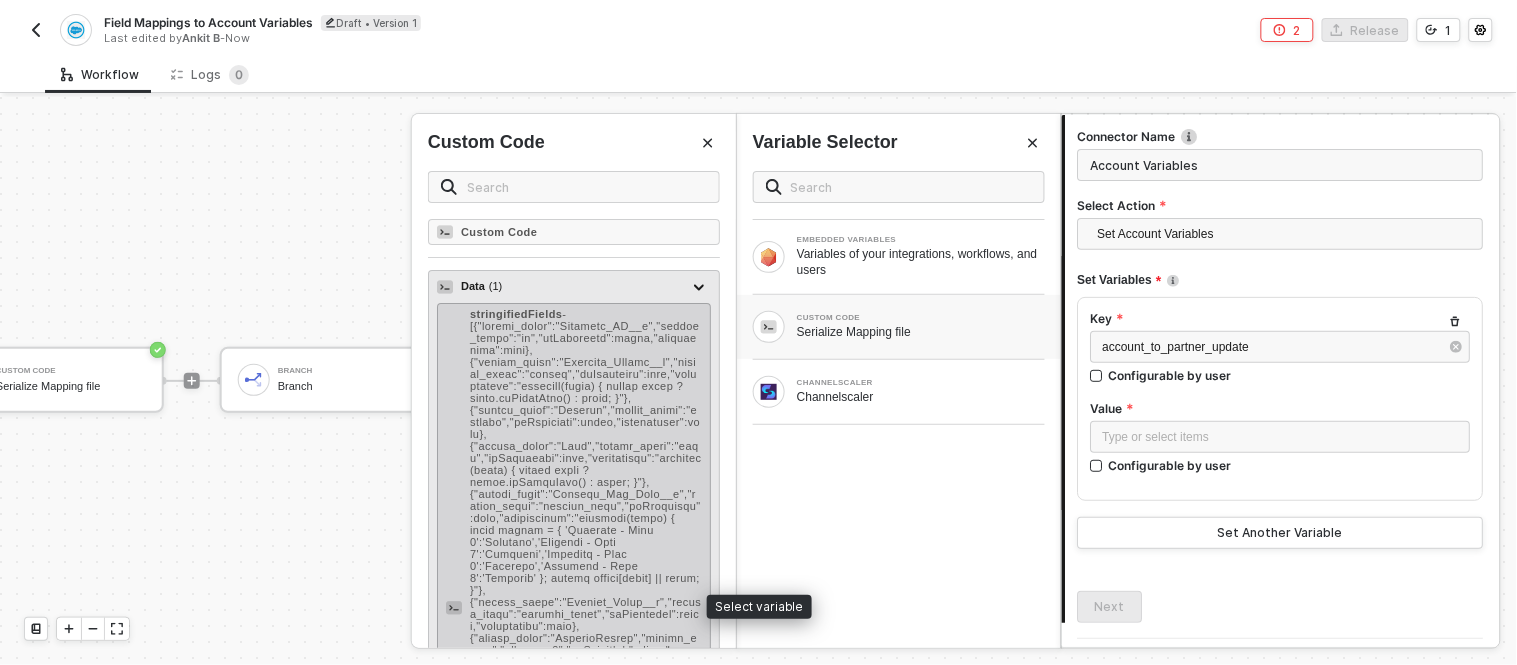 click on "-" at bounding box center (586, 608) 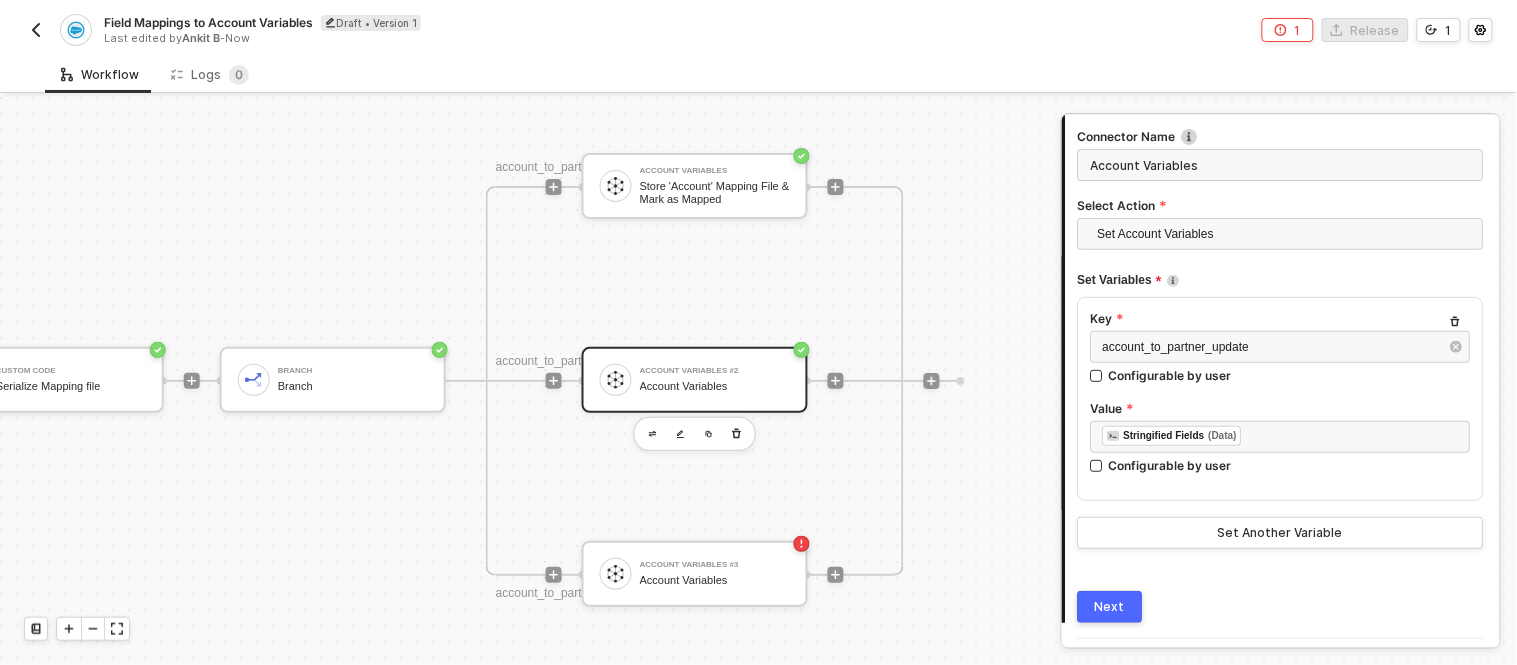 click on "Key account_to_partner_update Configurable by user Value ﻿ ﻿ Stringified Fields (Data) ﻿ Configurable by user" at bounding box center [1281, 399] 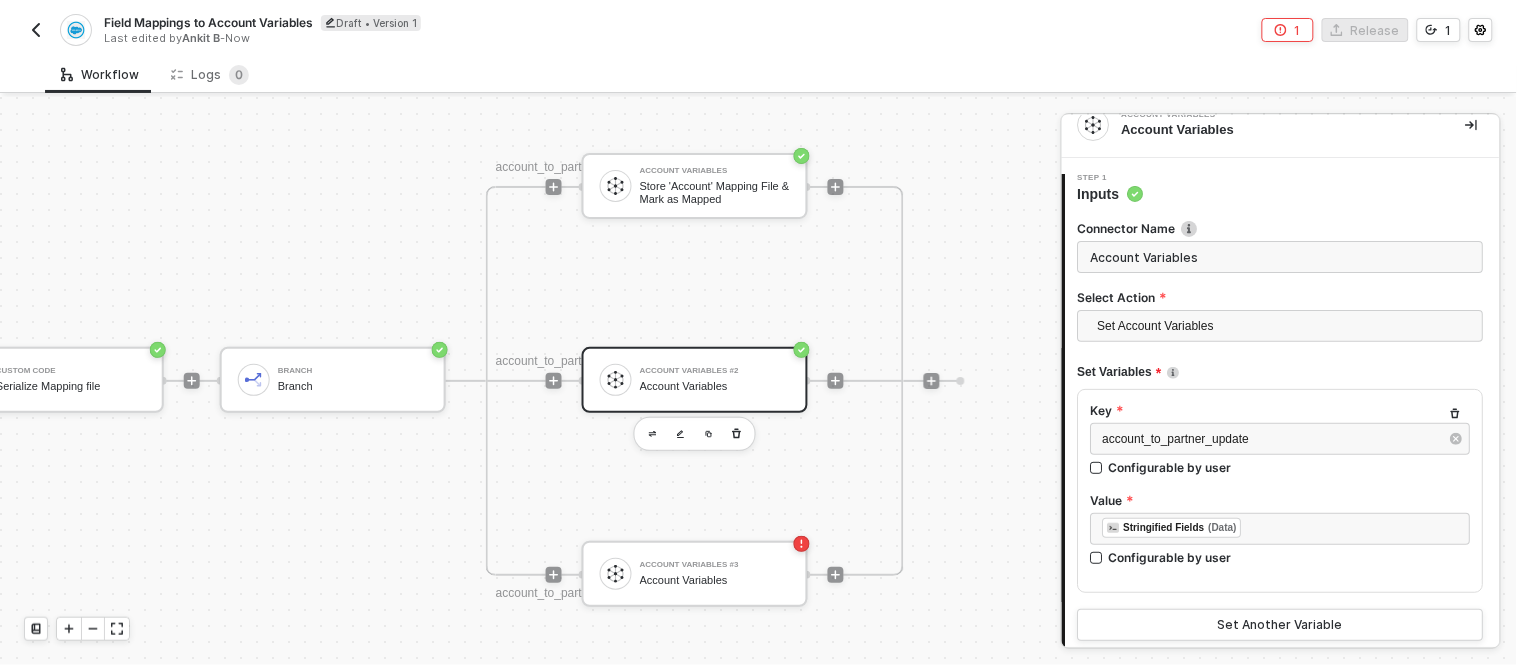 scroll, scrollTop: 167, scrollLeft: 0, axis: vertical 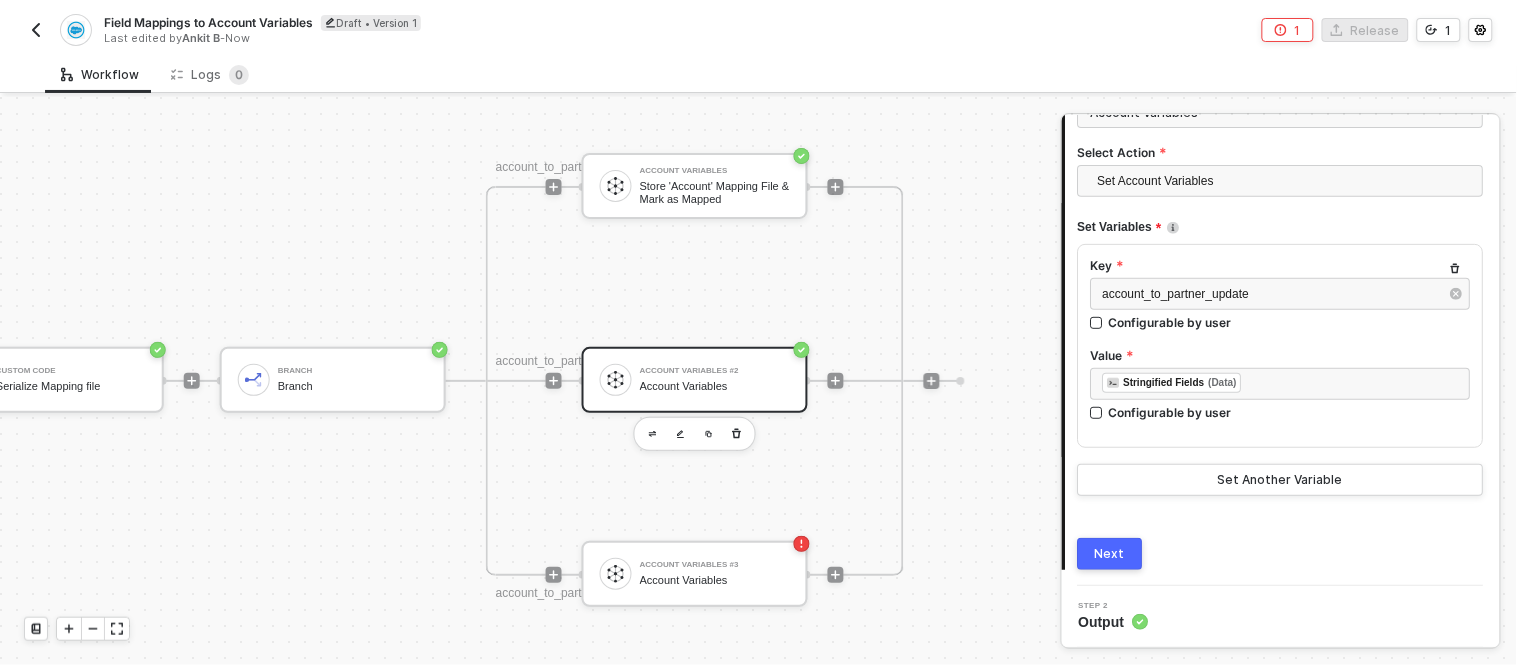 click on "Next" at bounding box center [1111, 554] 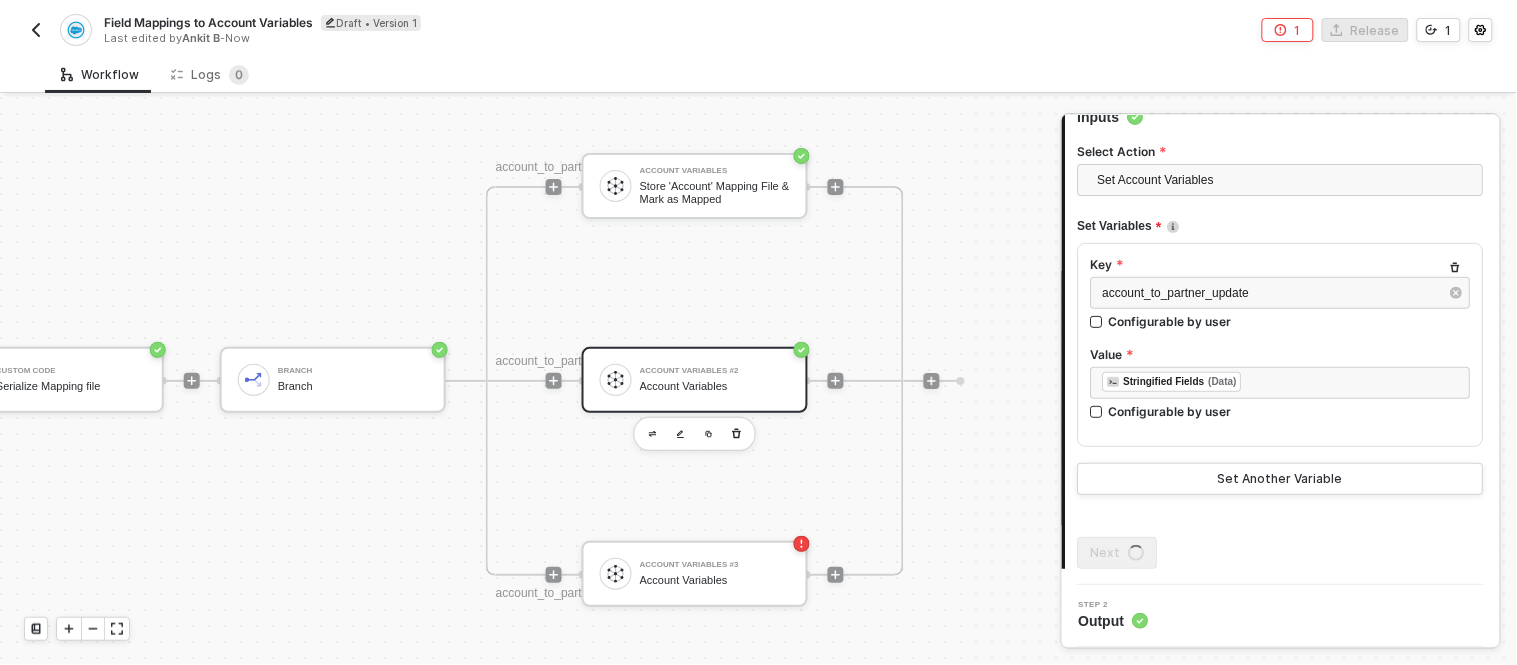 scroll, scrollTop: 0, scrollLeft: 0, axis: both 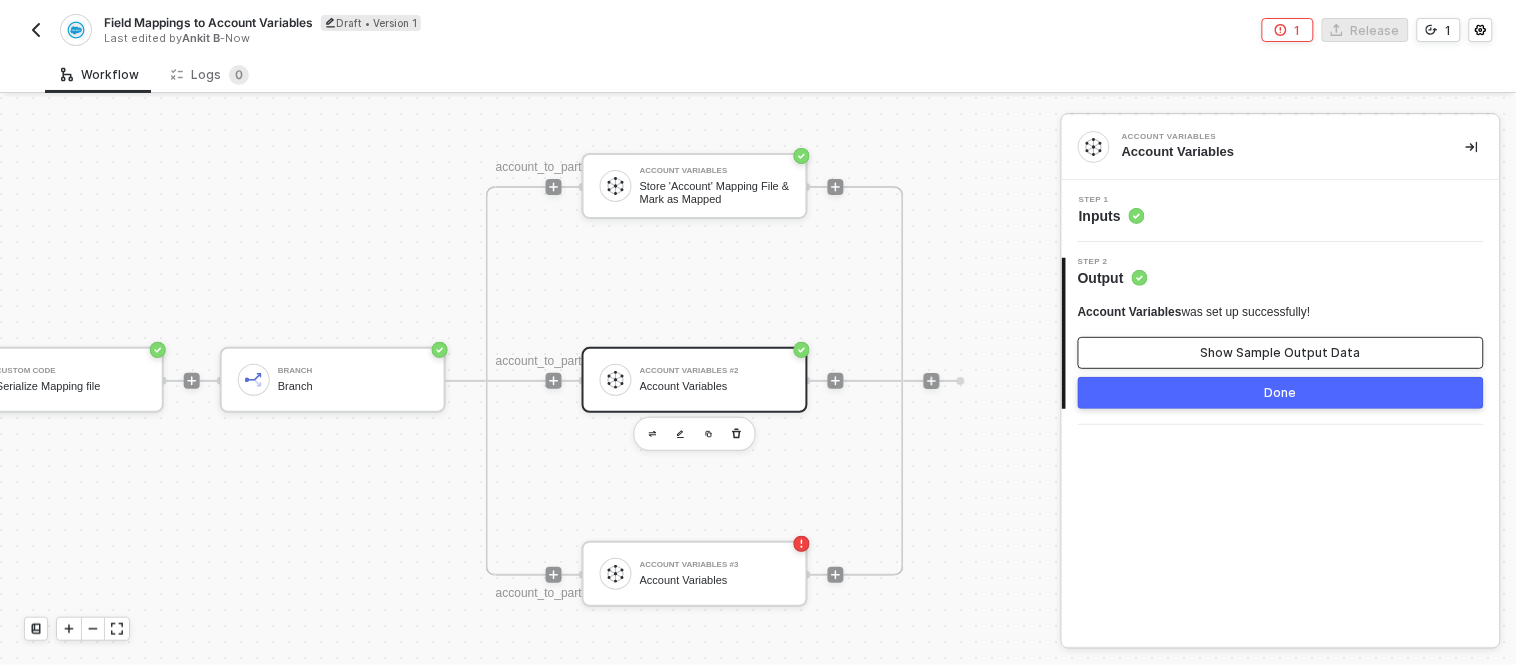 click on "Show Sample Output Data" at bounding box center [1281, 353] 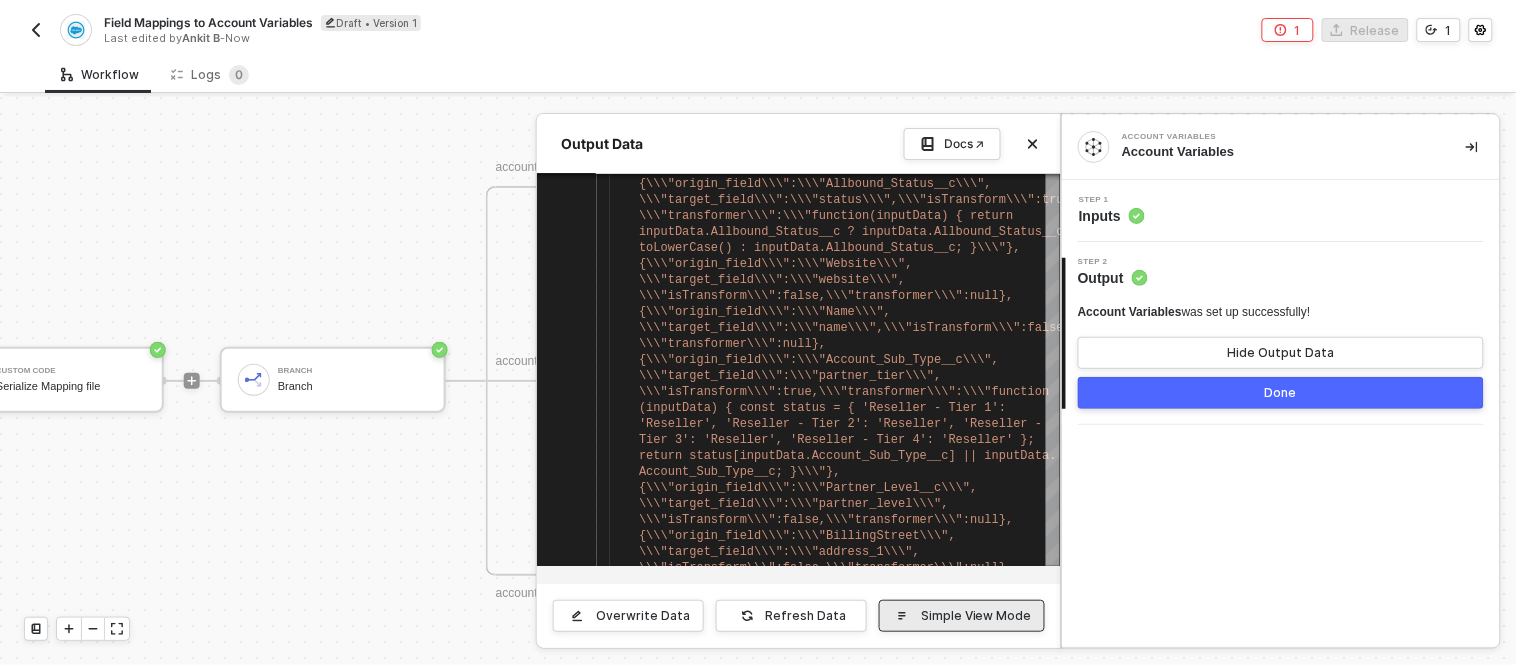 click on "Simple View Mode" at bounding box center [962, 616] 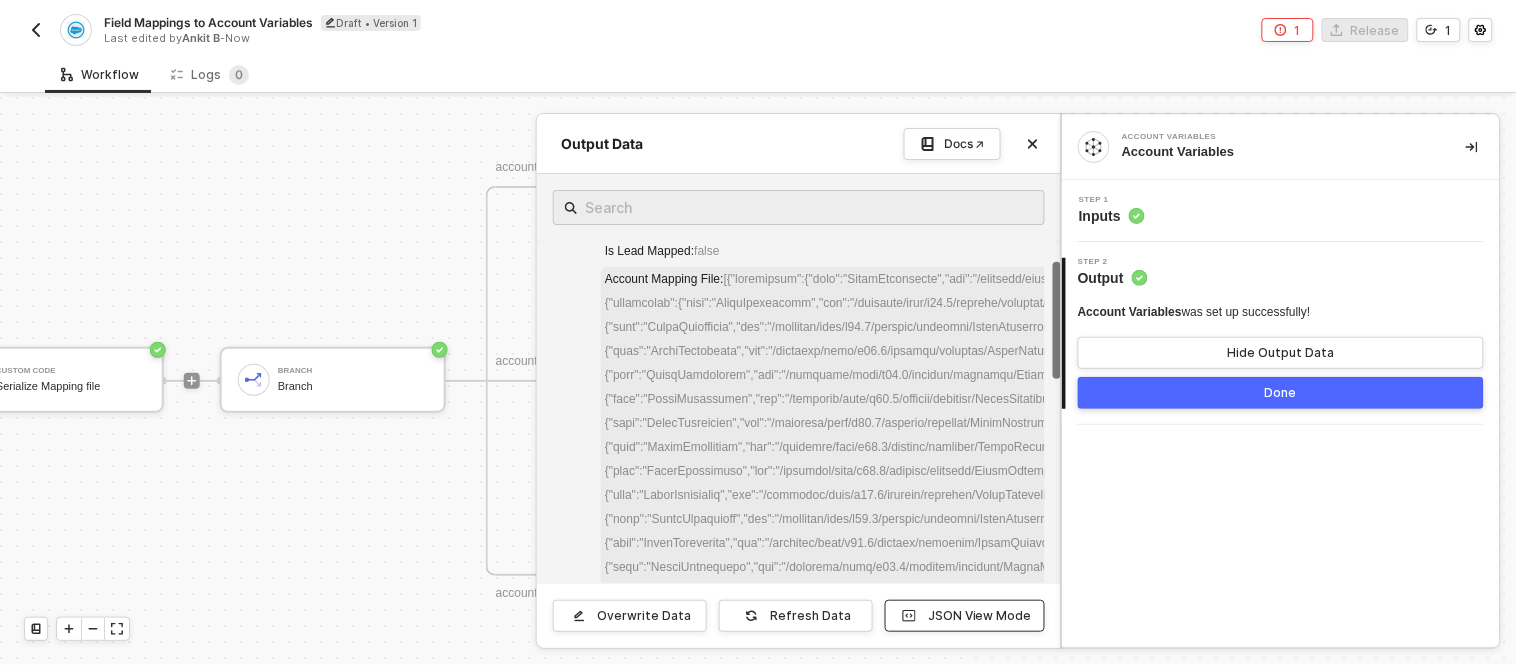 scroll, scrollTop: 0, scrollLeft: 0, axis: both 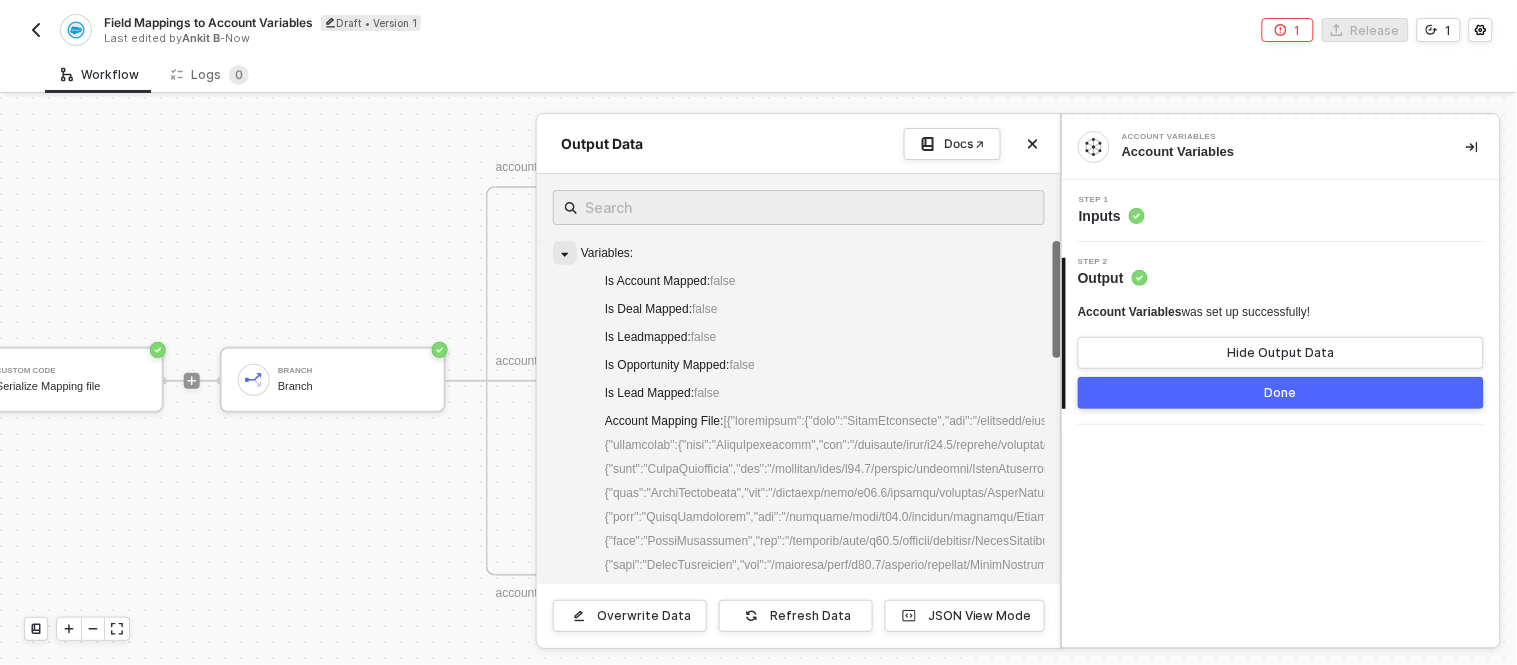 click 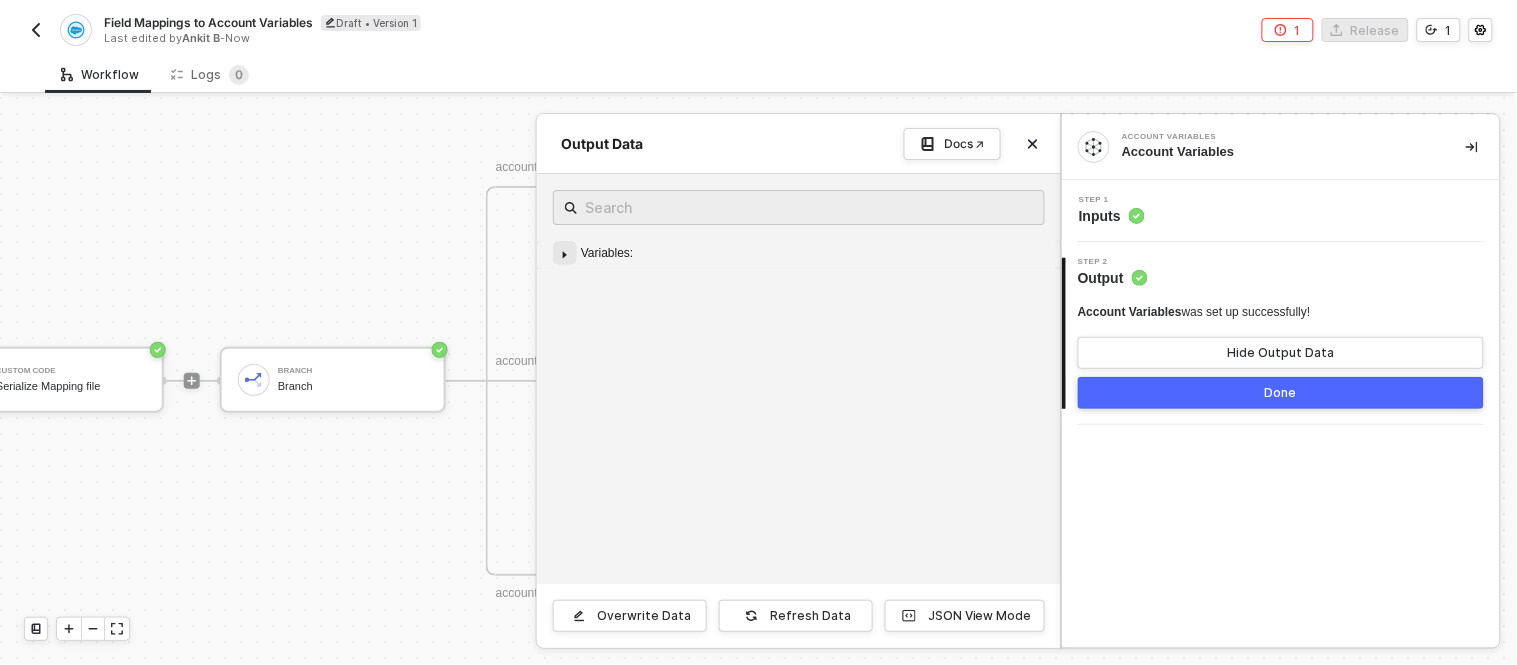 click 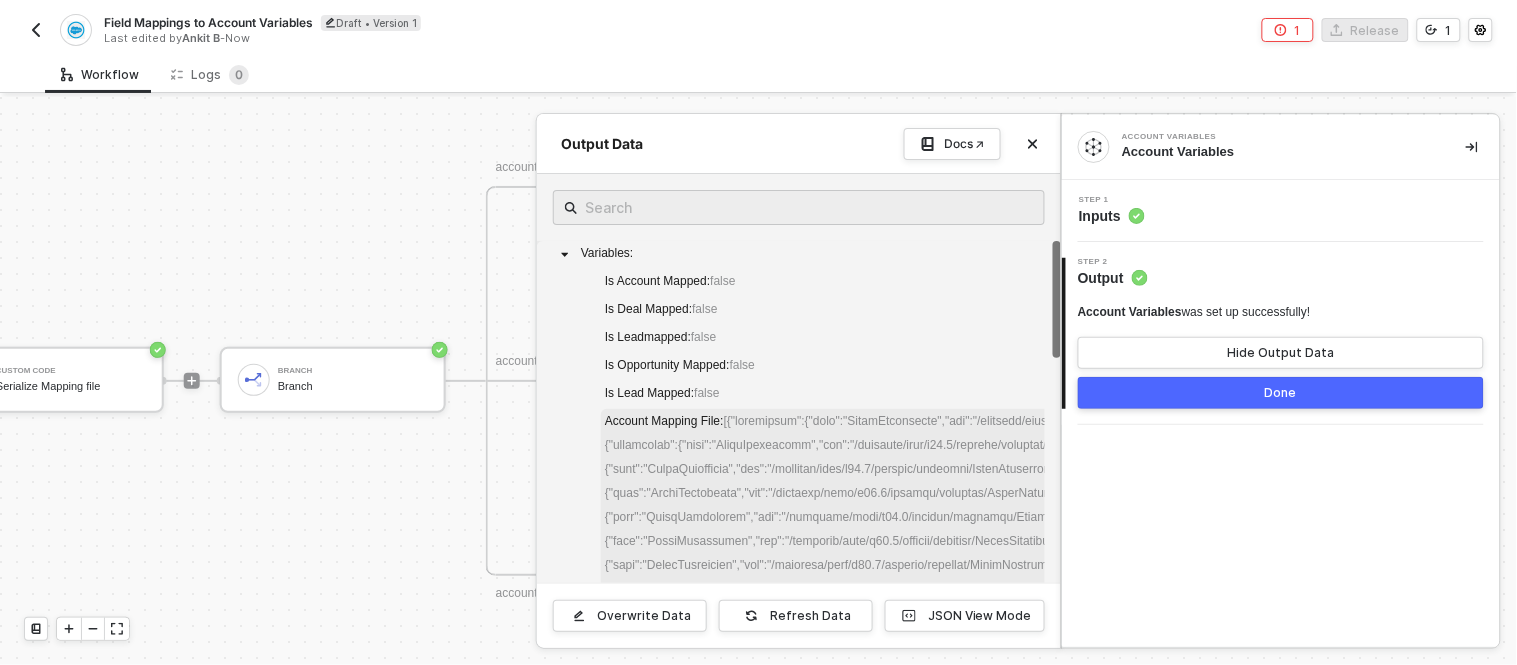 click on "Account Mapping File :" at bounding box center (1063, 1213) 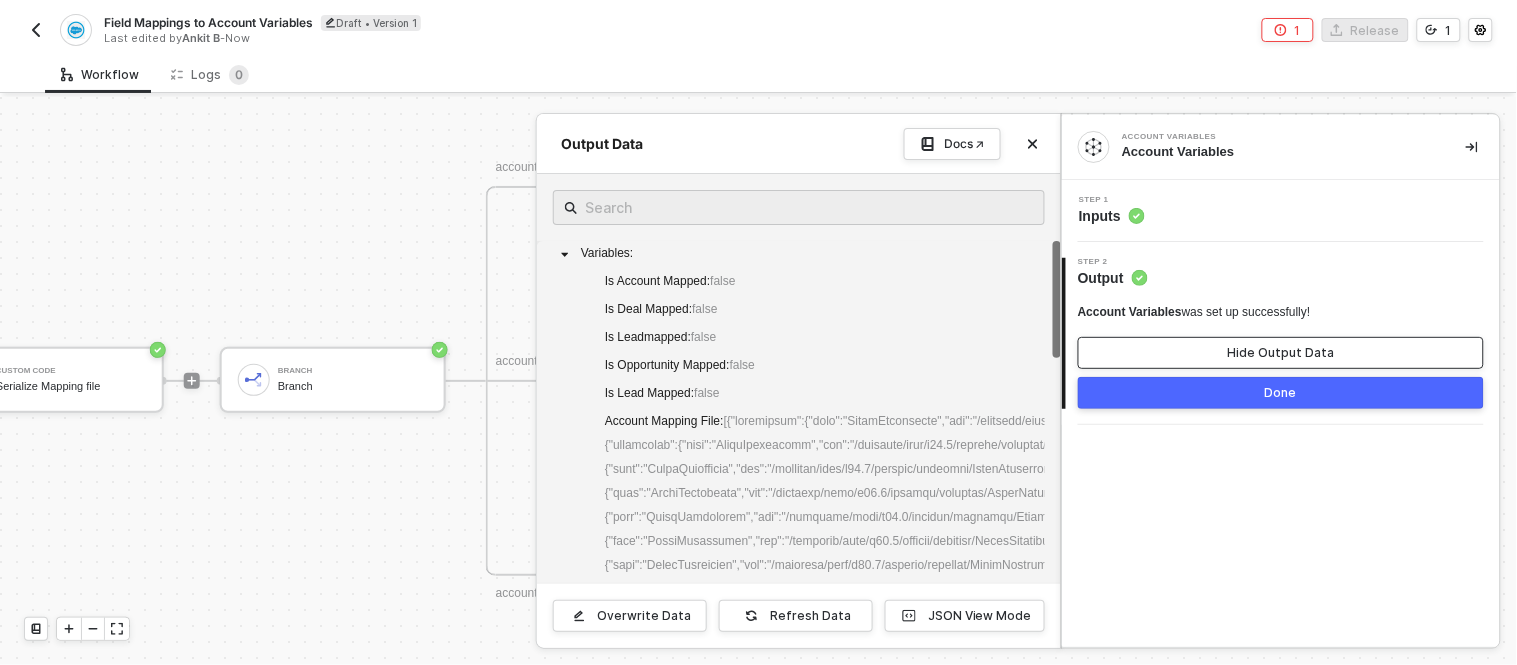 click on "Hide Output Data" at bounding box center (1281, 353) 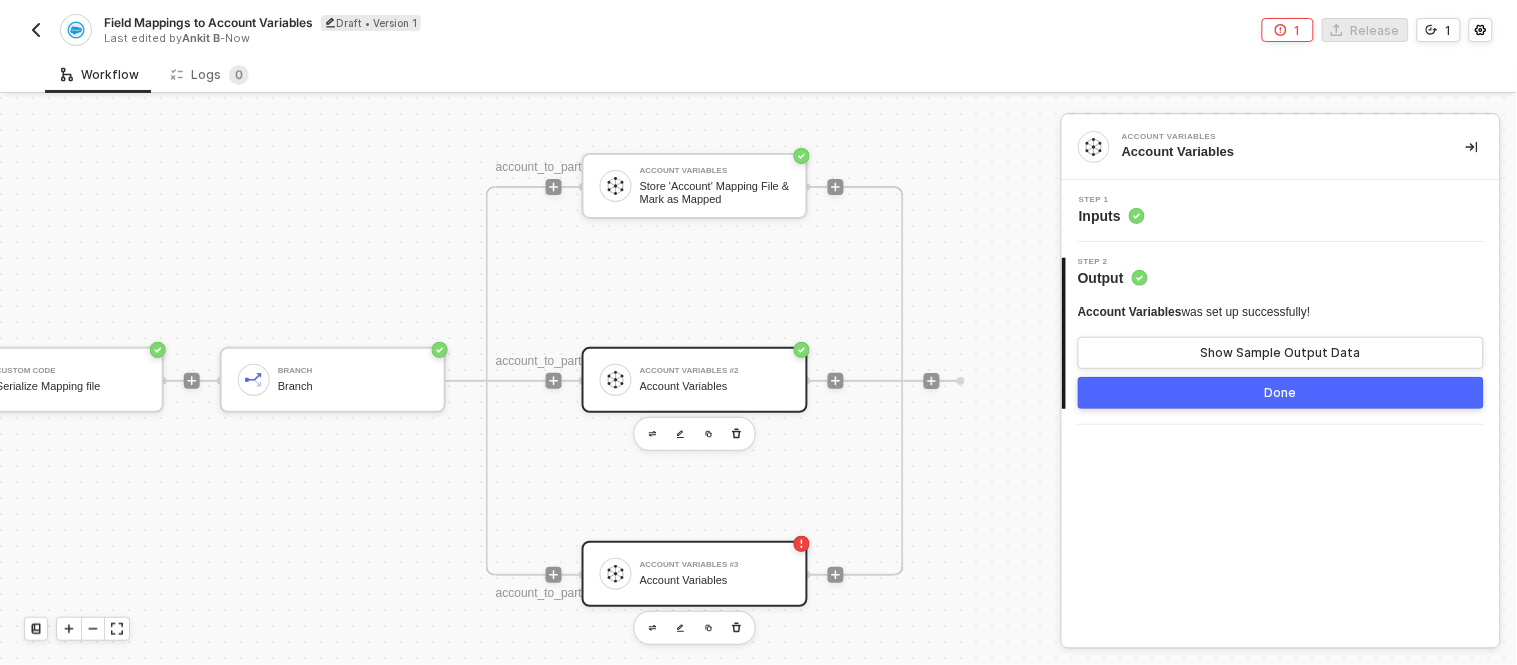 click on "Account Variables #3" at bounding box center [715, 565] 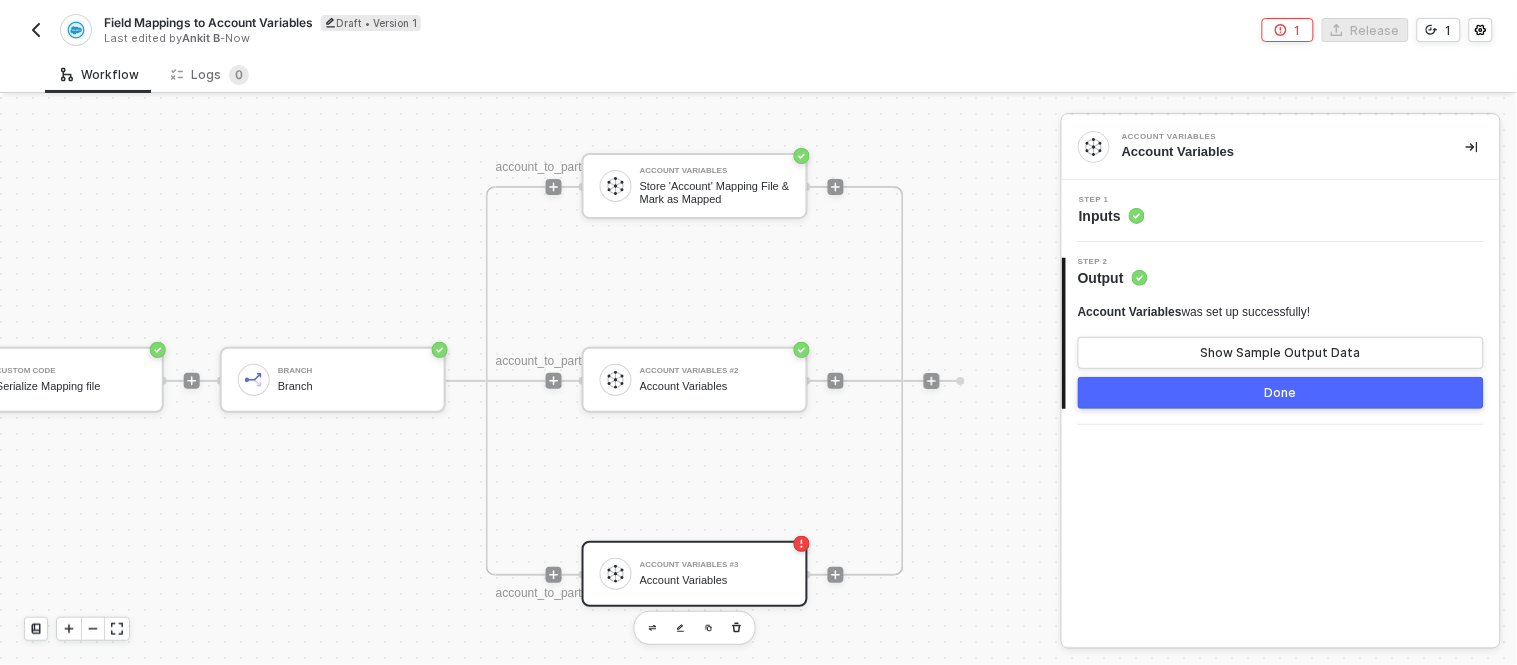 click 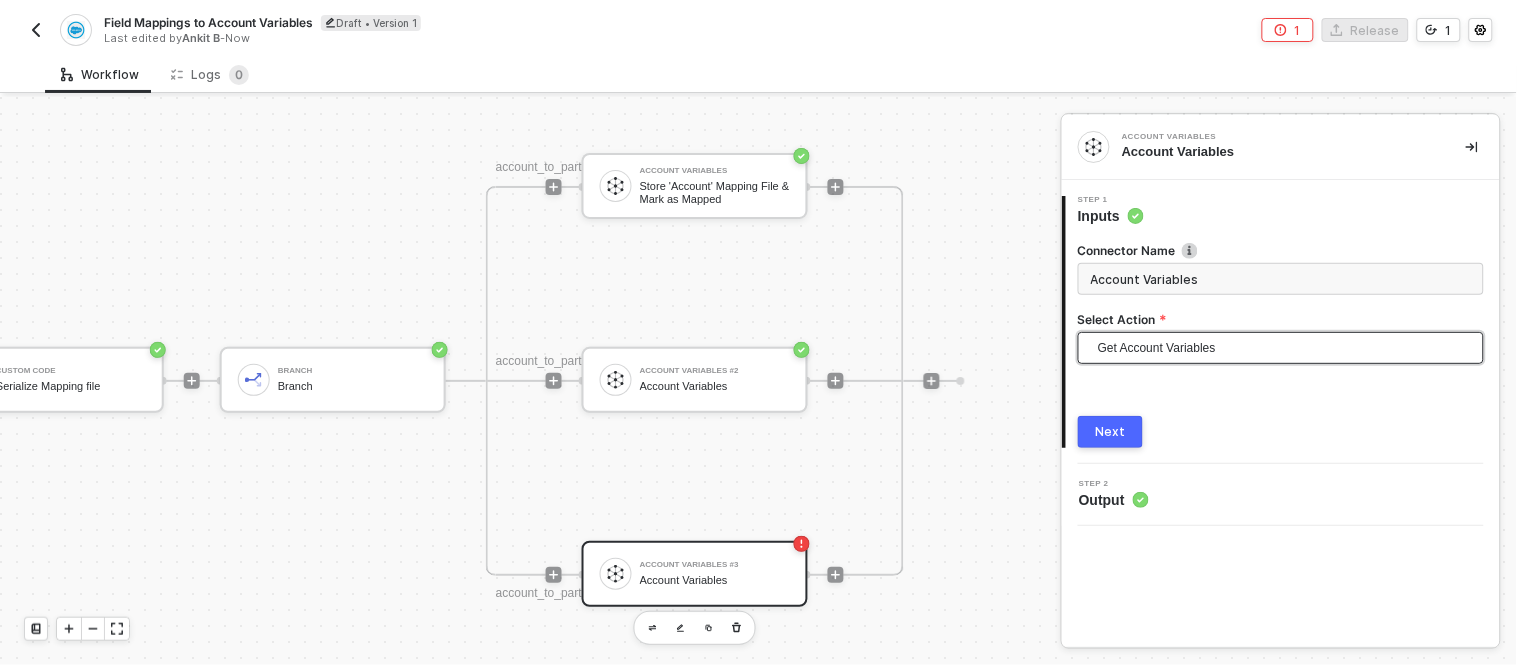 click on "Get Account Variables" at bounding box center [1285, 348] 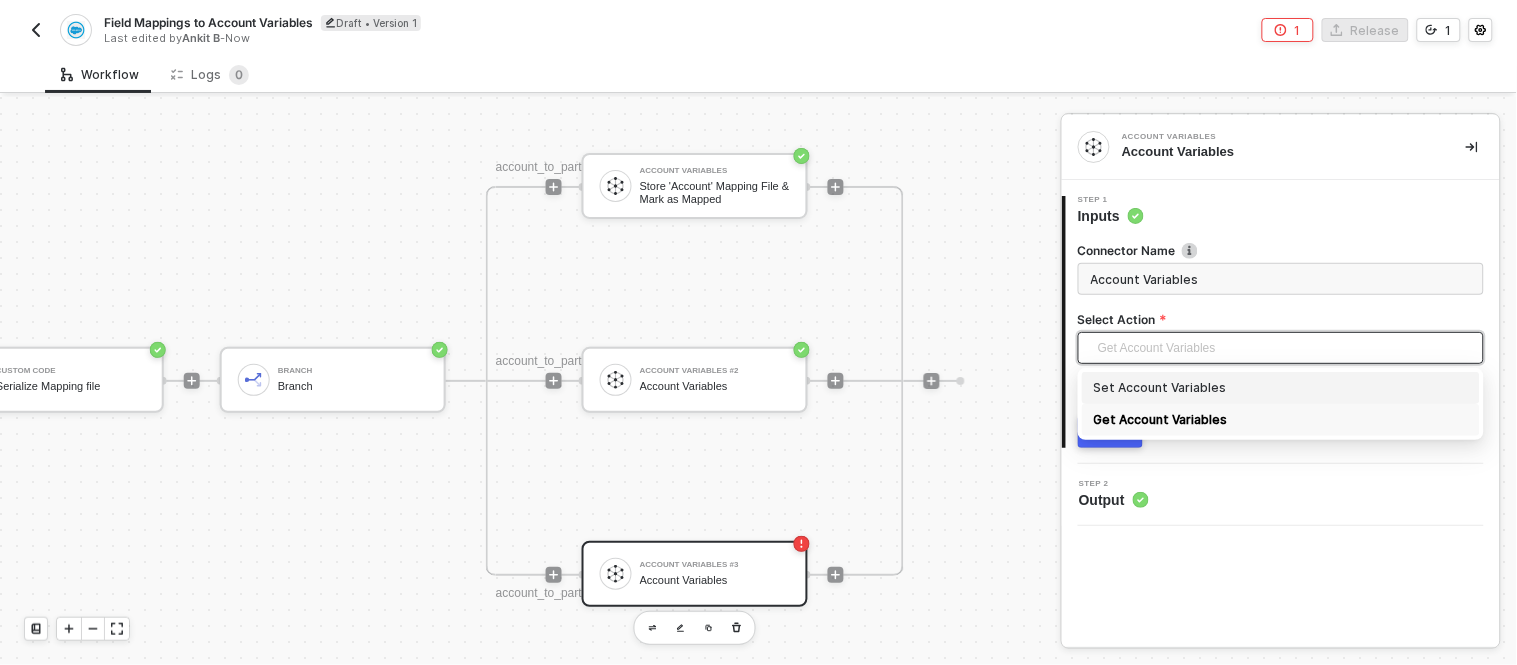 click on "Set Account Variables" at bounding box center [1281, 388] 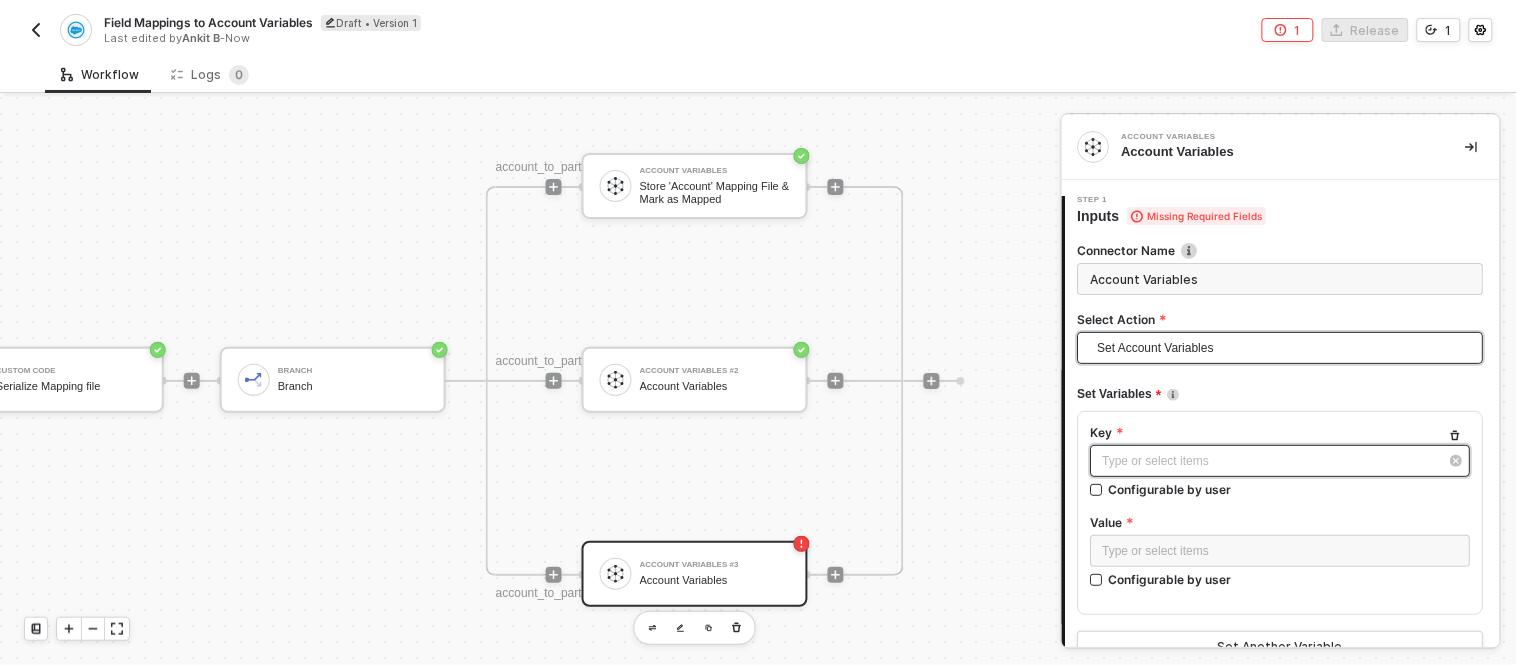 click on "Type or select items ﻿" at bounding box center [1271, 461] 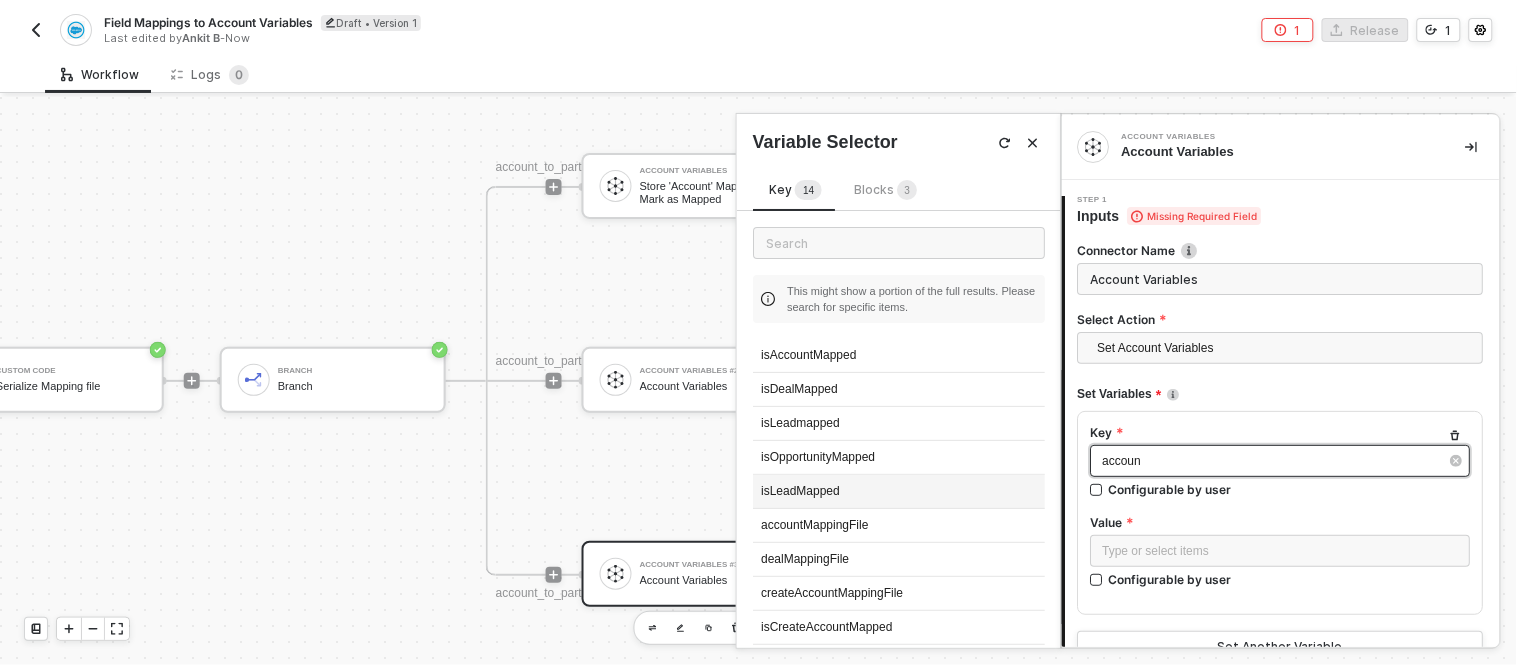 scroll, scrollTop: 198, scrollLeft: 0, axis: vertical 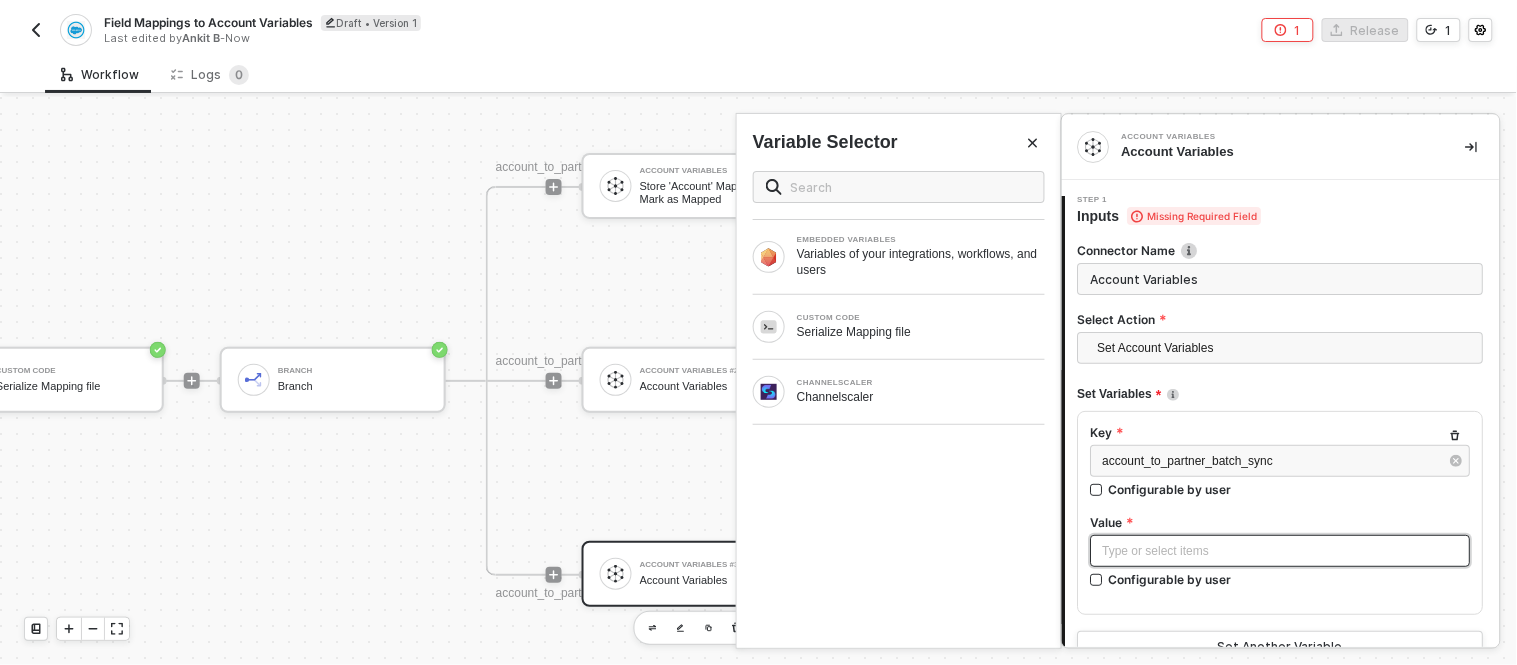 click on "Type or select items ﻿" at bounding box center [1281, 551] 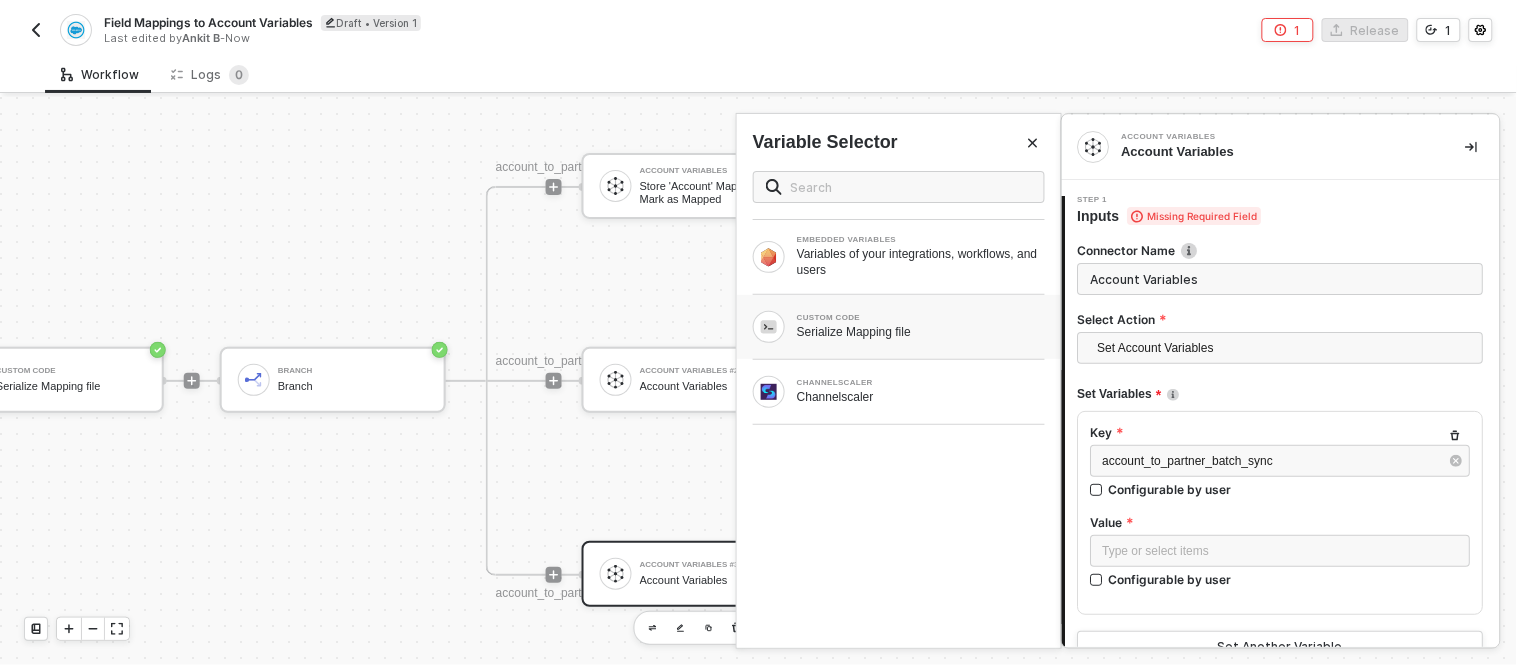 click on "CUSTOM CODE Serialize Mapping file" at bounding box center [899, 327] 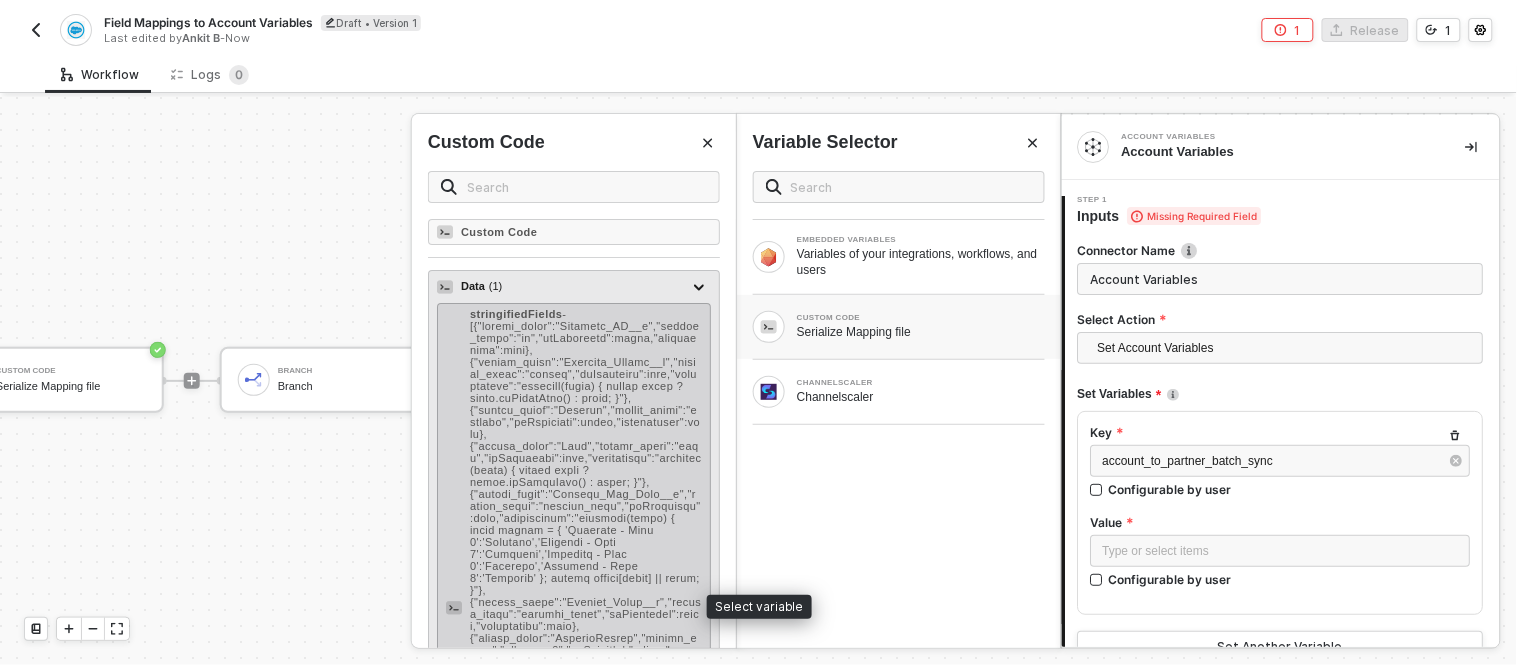 click on "-" at bounding box center [586, 608] 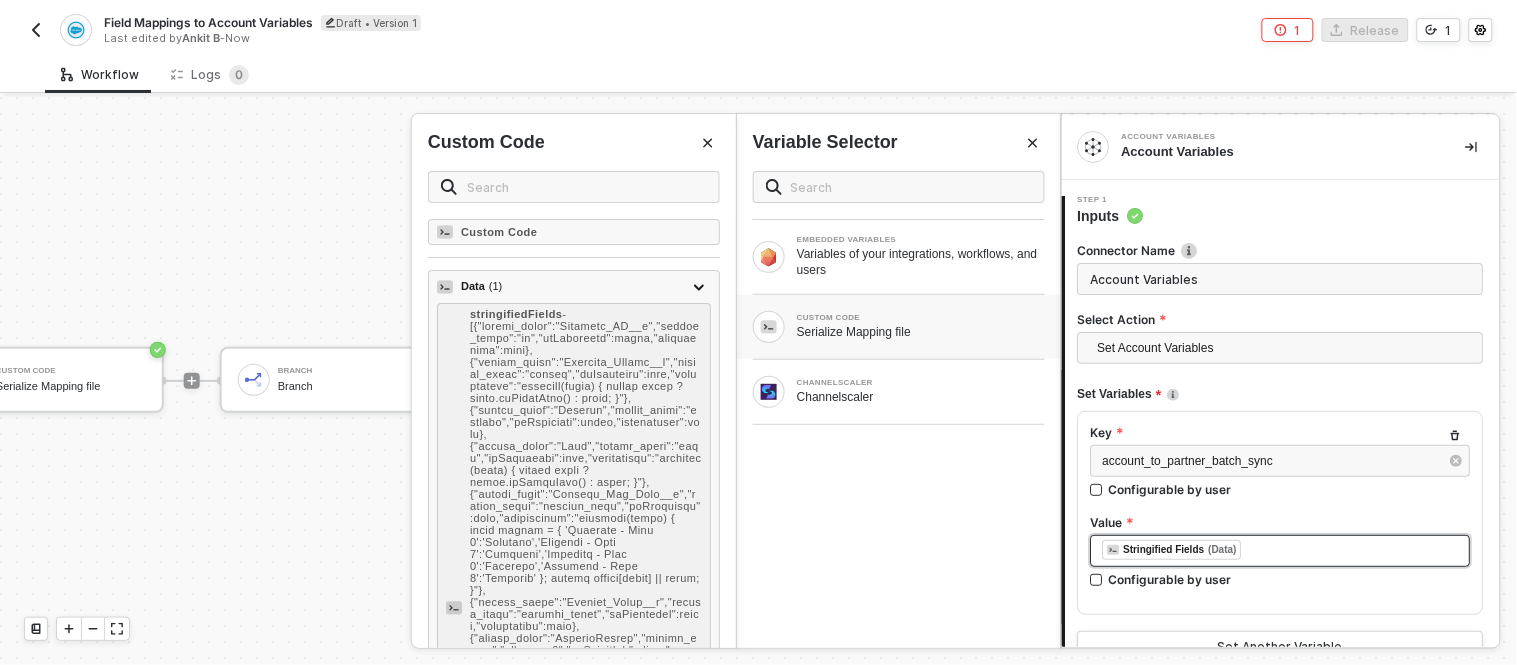 scroll, scrollTop: 167, scrollLeft: 0, axis: vertical 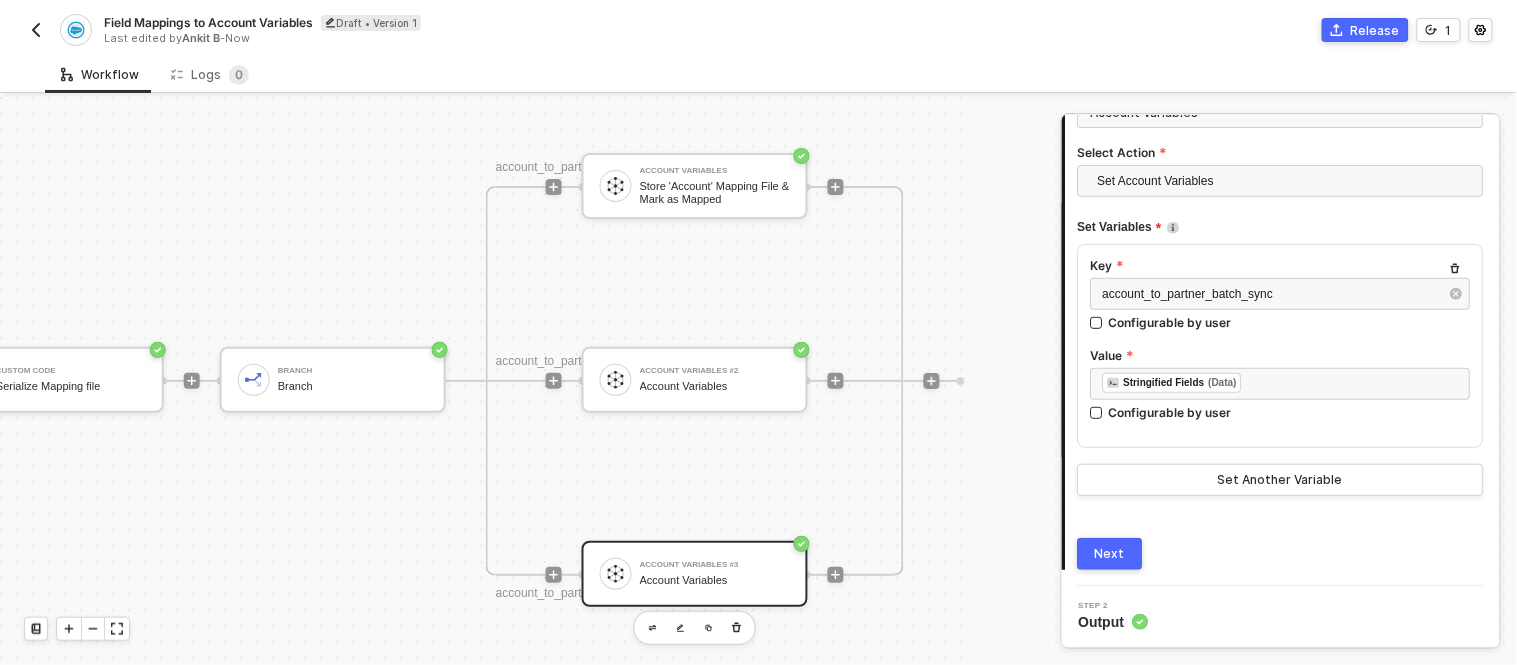 click on "Next" at bounding box center (1110, 554) 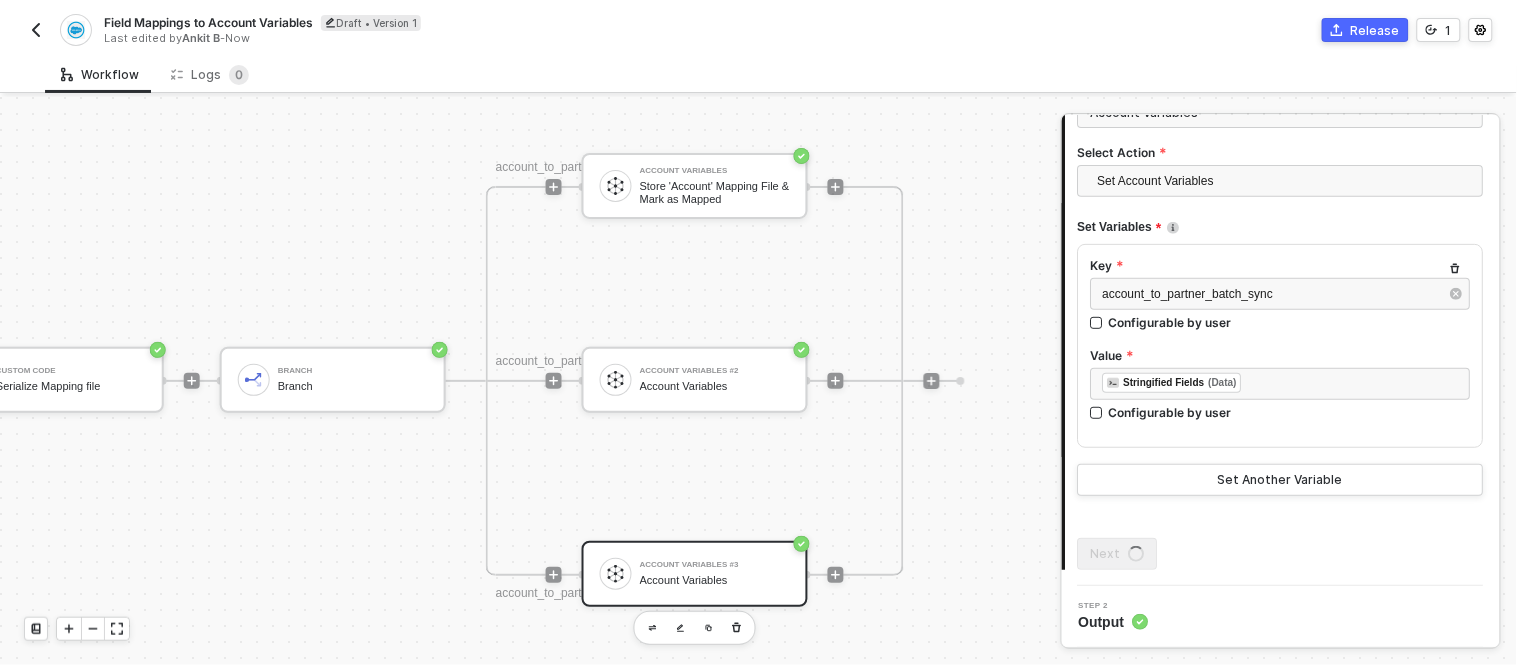 scroll, scrollTop: 0, scrollLeft: 0, axis: both 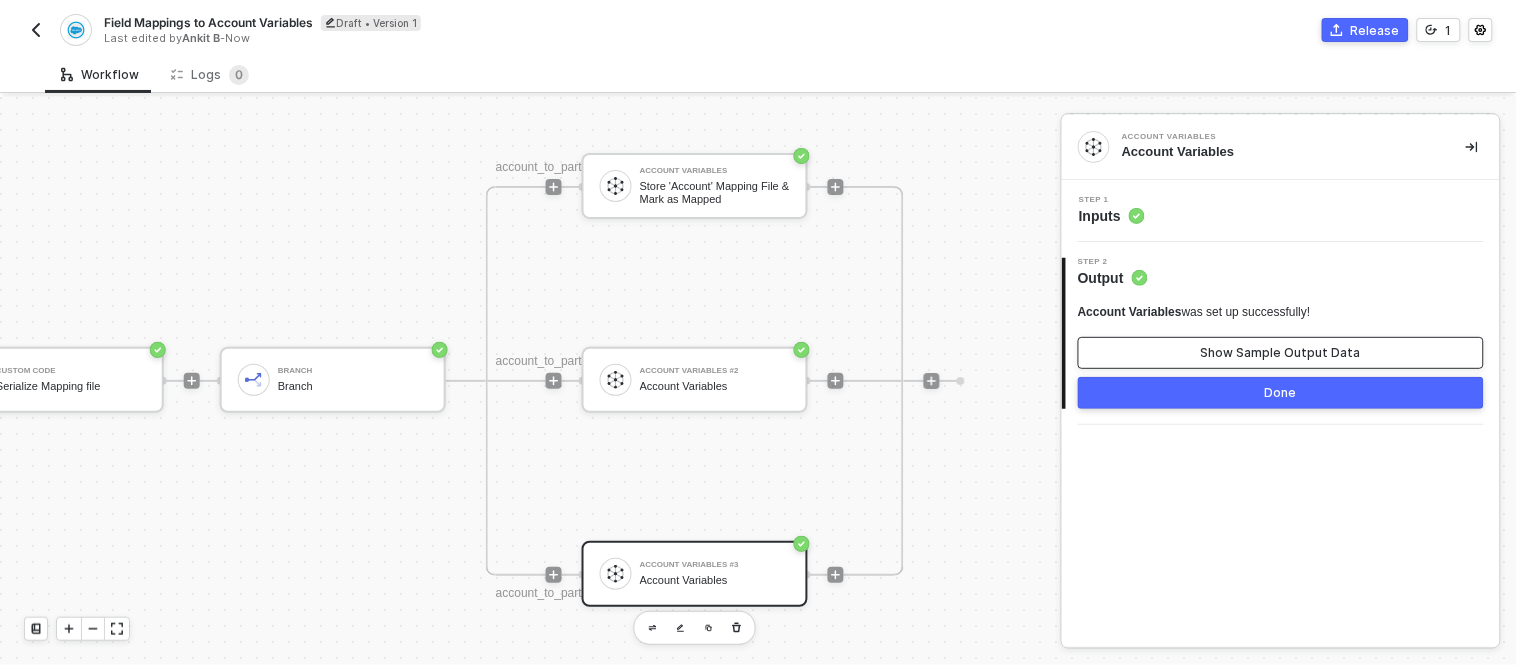 click on "Show Sample Output Data" at bounding box center [1281, 353] 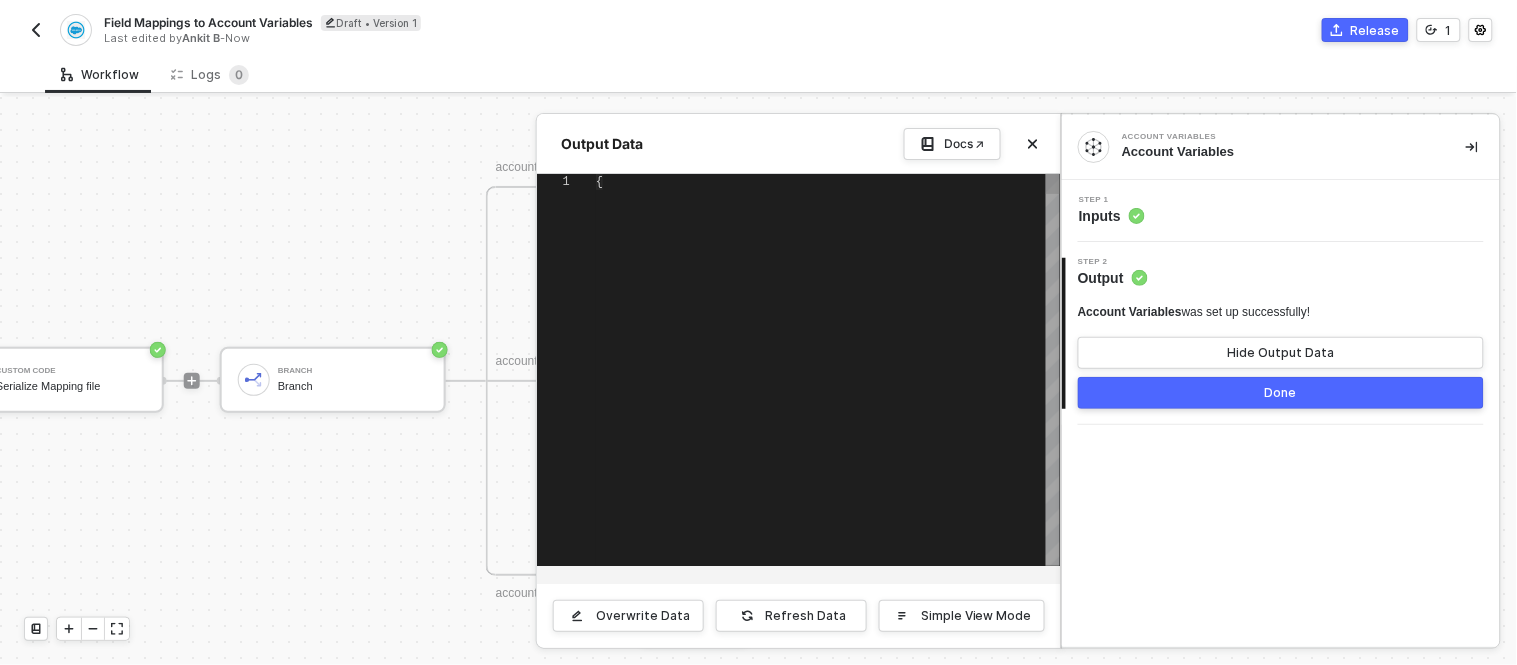 type on "{
"variables": {
"isAccountMapped": "false",
"isDealMapped": "false",
"isLeadmapped": "false",
"isOpportunityMapped": "false",
"isLeadMapped": "false",
"accountMappingFile": "[{\"attributes\":{\"type\":\"FieldDefinition\",\"url\":\"/services/data/v59.0/tooling/sobjects/FieldDefinition/[DOMAIN_NAME]\"}," 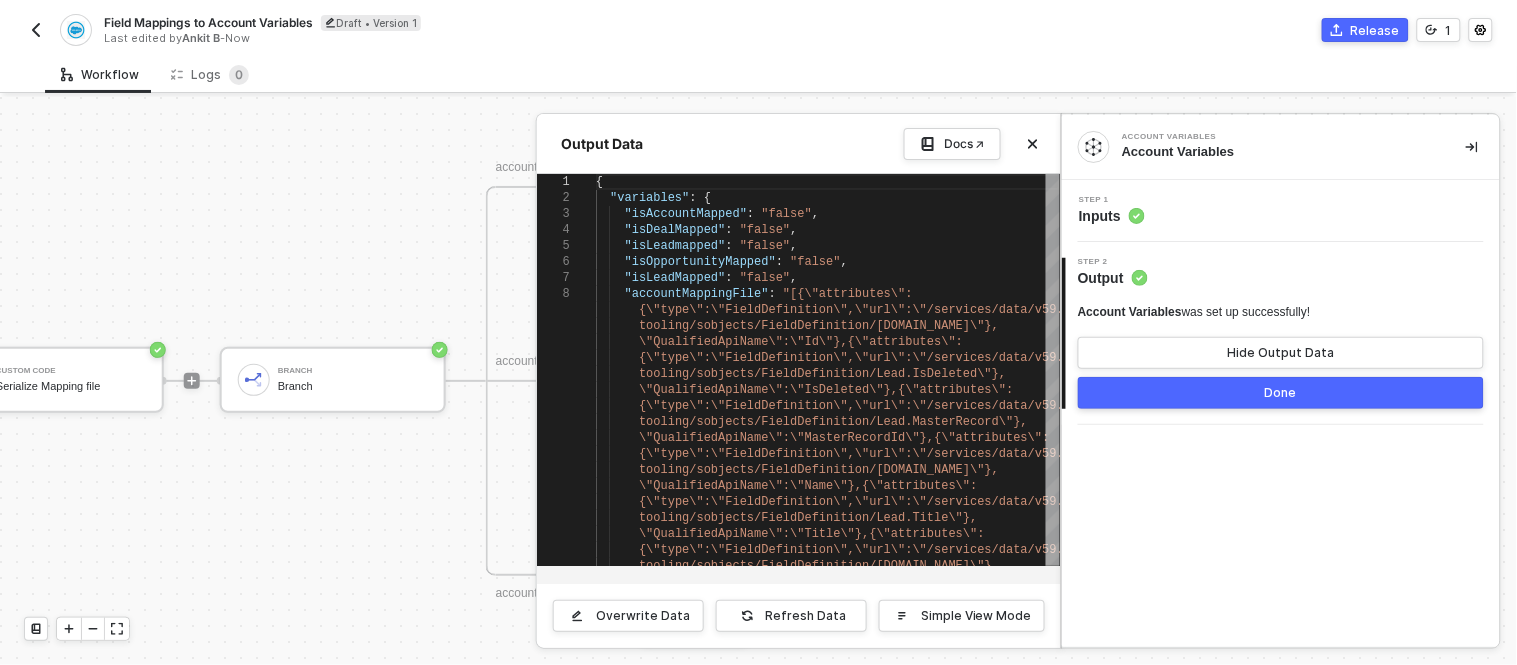 click on "Done" at bounding box center [1281, 393] 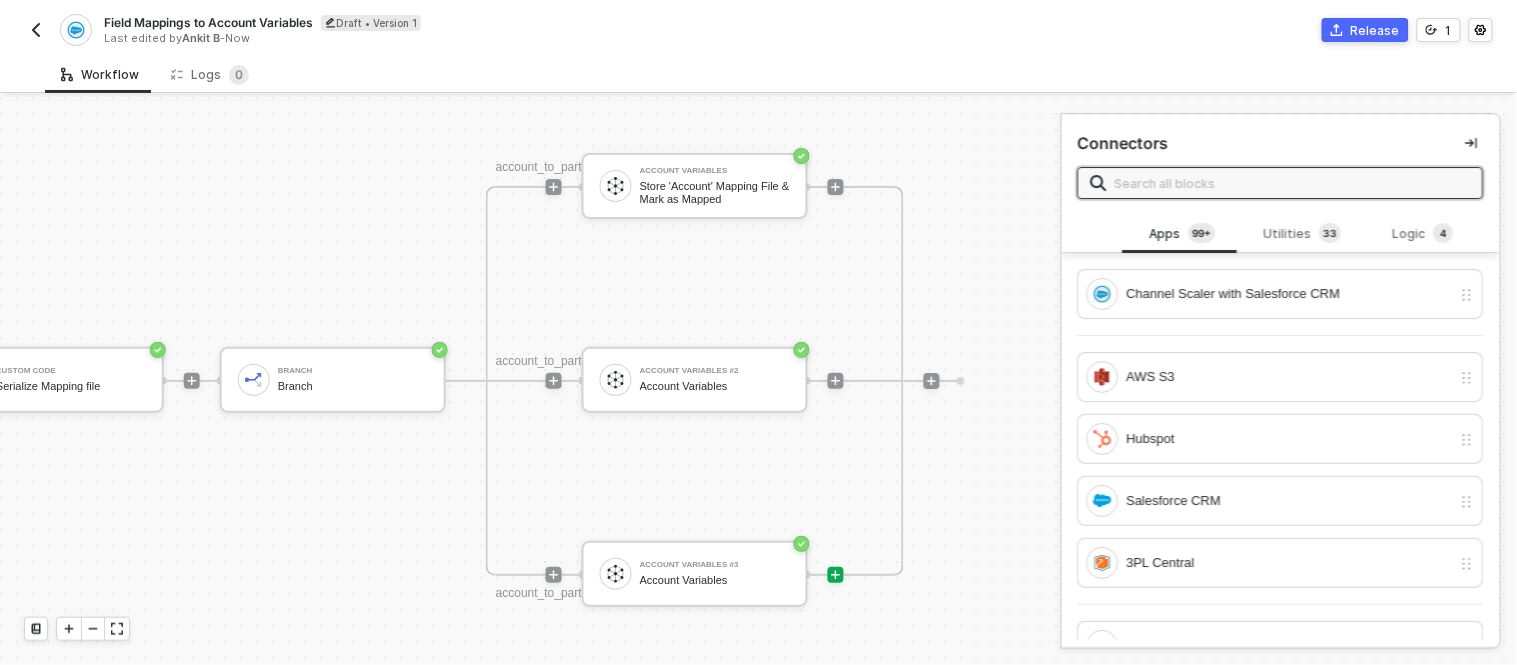 scroll, scrollTop: 0, scrollLeft: 0, axis: both 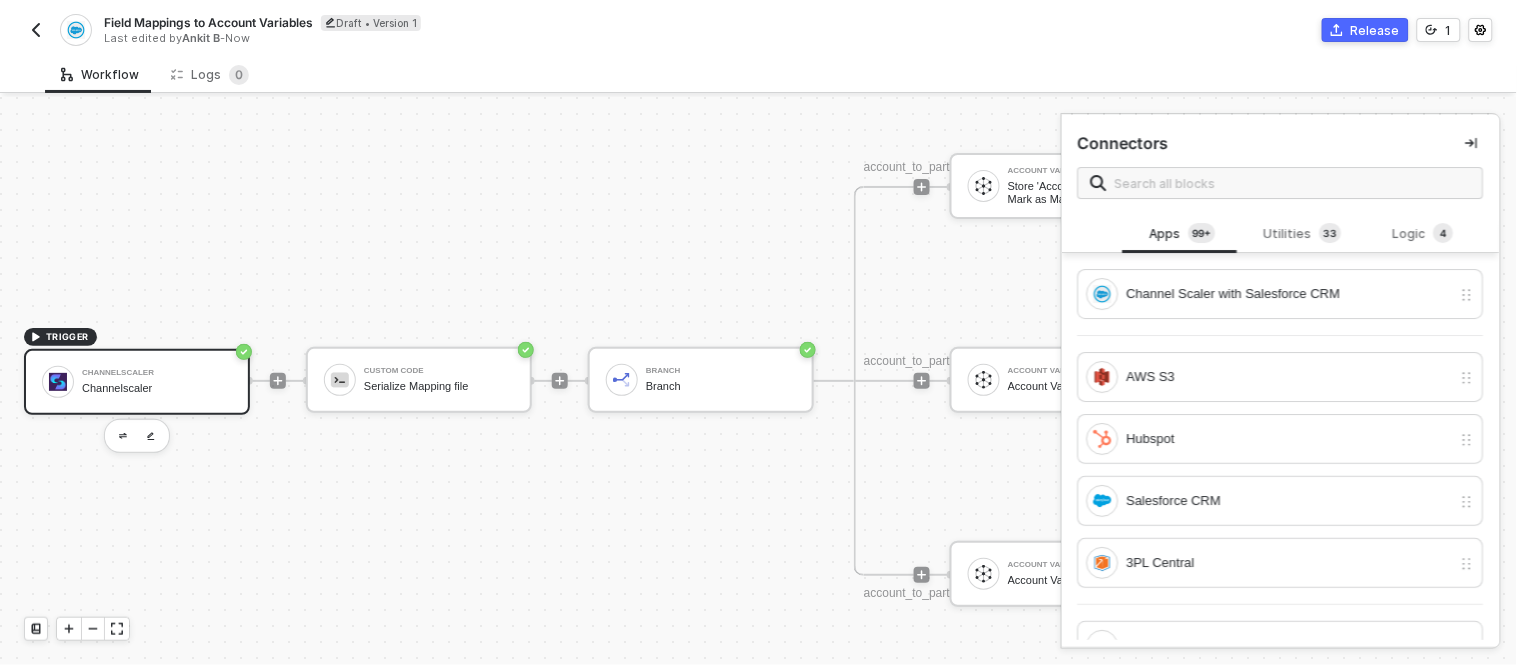 click on "Channelscaler Channelscaler" at bounding box center (137, 382) 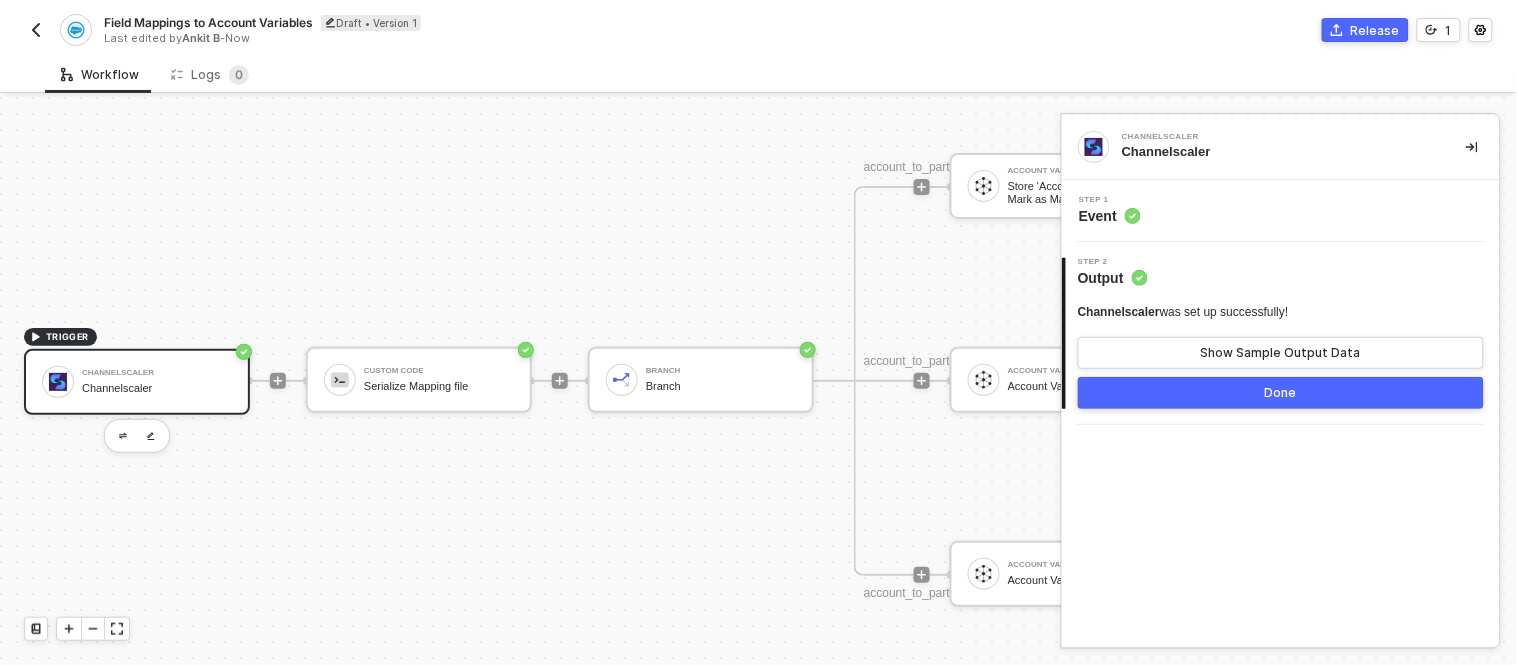 click on "Channelscaler  was set up successfully! Show Sample Output Data" at bounding box center [1281, 336] 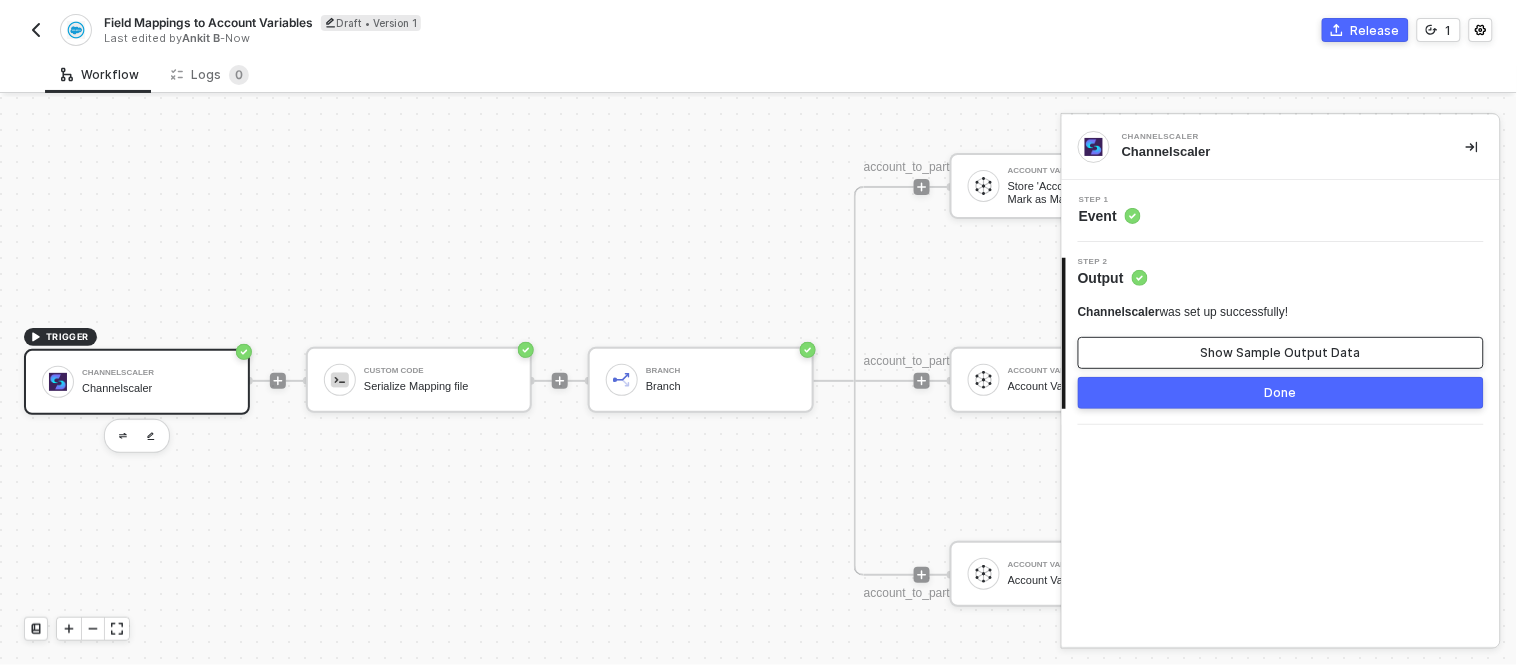 click on "Show Sample Output Data" at bounding box center [1281, 353] 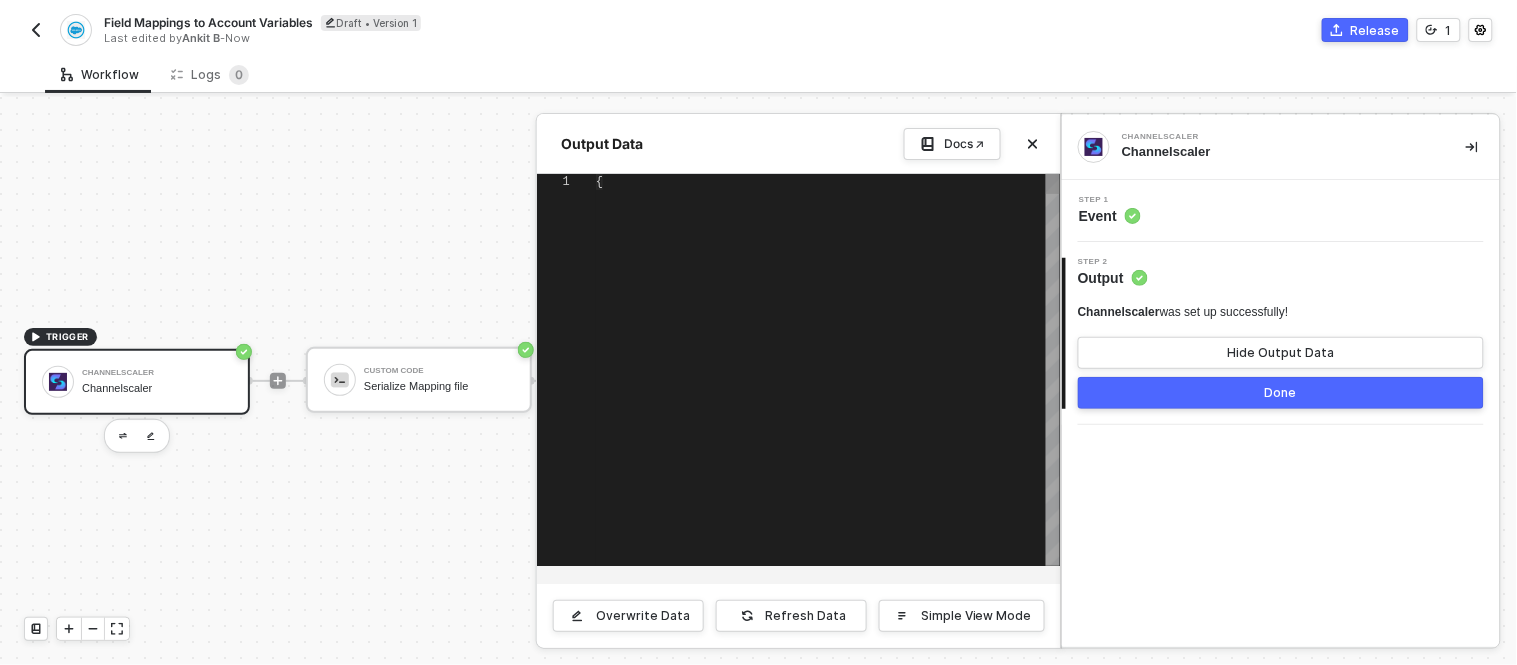 type on "{
"origin_object": "sf.Account",
"target_object": "cs.company",
"workflow_id": "12345",
"fields": [
{
"origin_field": "Allbound_ID__c",
"target_field": "id",
"isTransform": false,
"transformer": null" 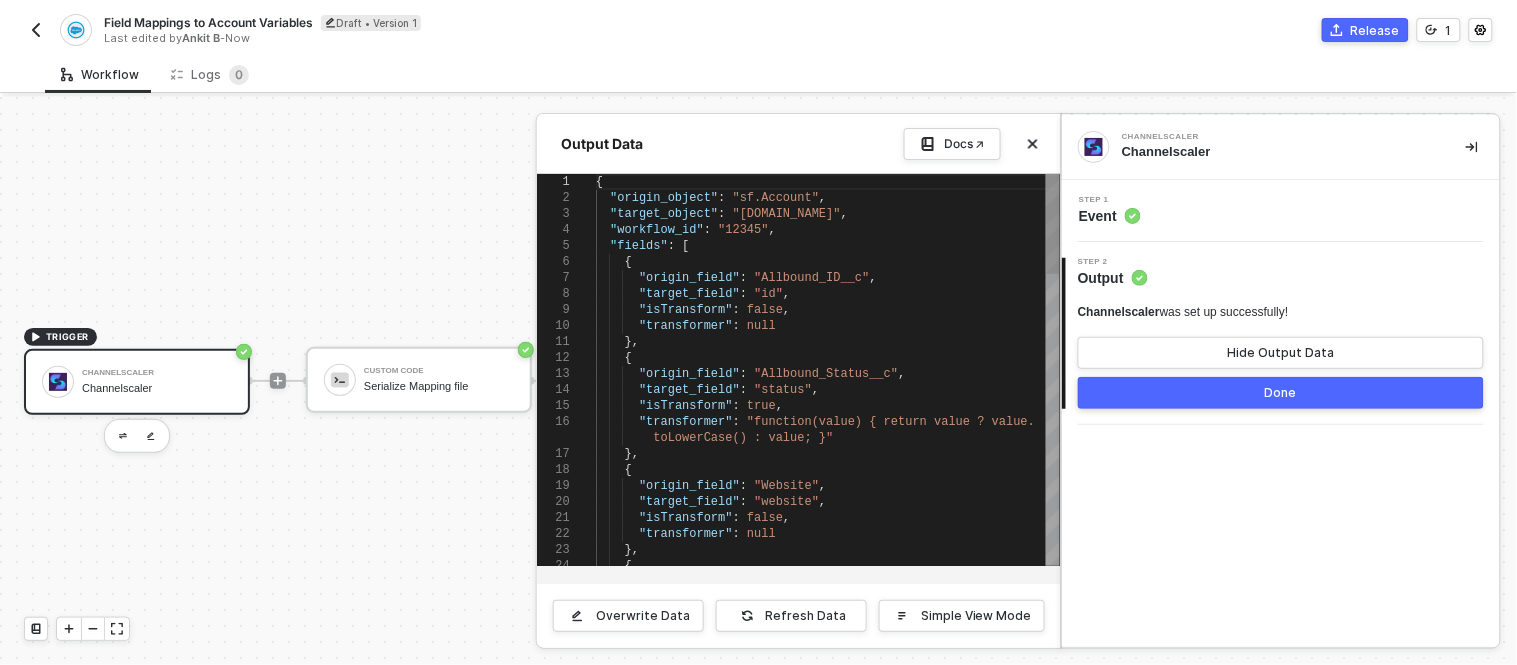 scroll, scrollTop: 0, scrollLeft: 0, axis: both 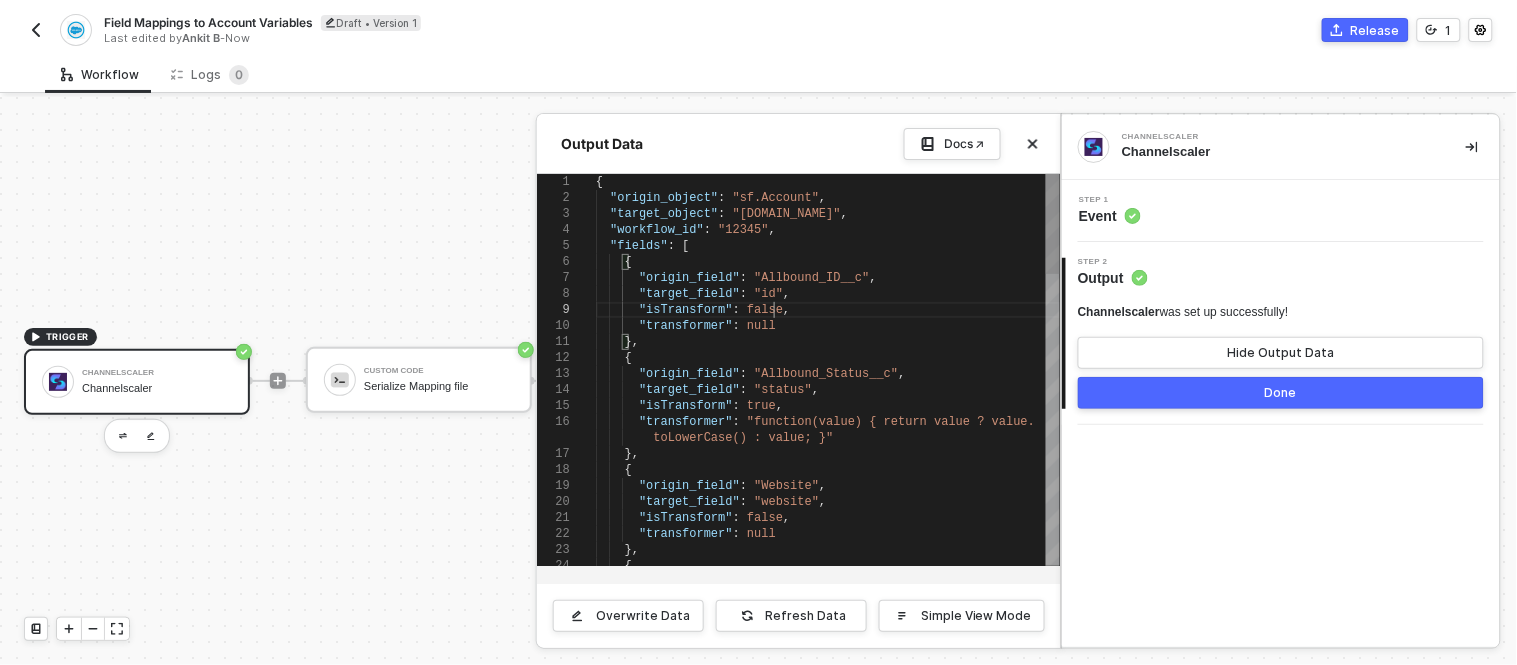 click on ""isTransform" :   false ," at bounding box center (828, 310) 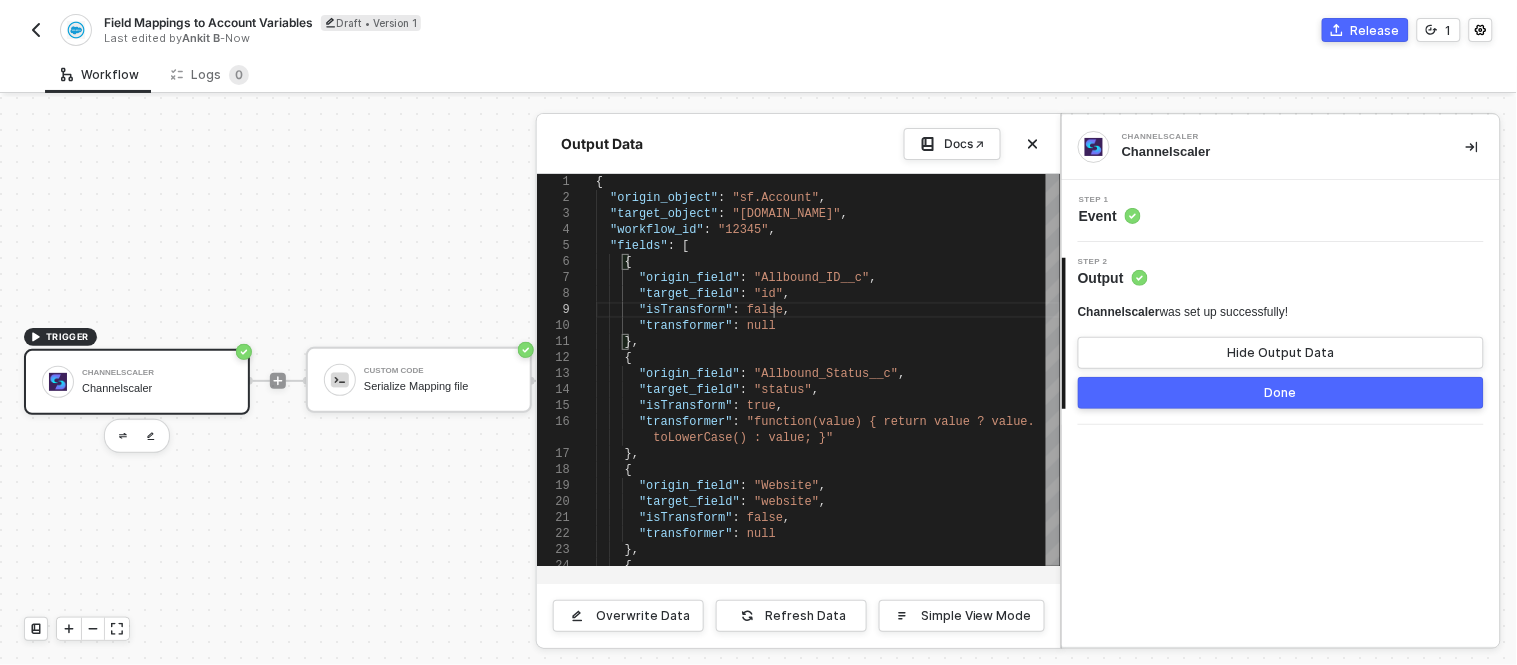 click on "Done" at bounding box center (1281, 393) 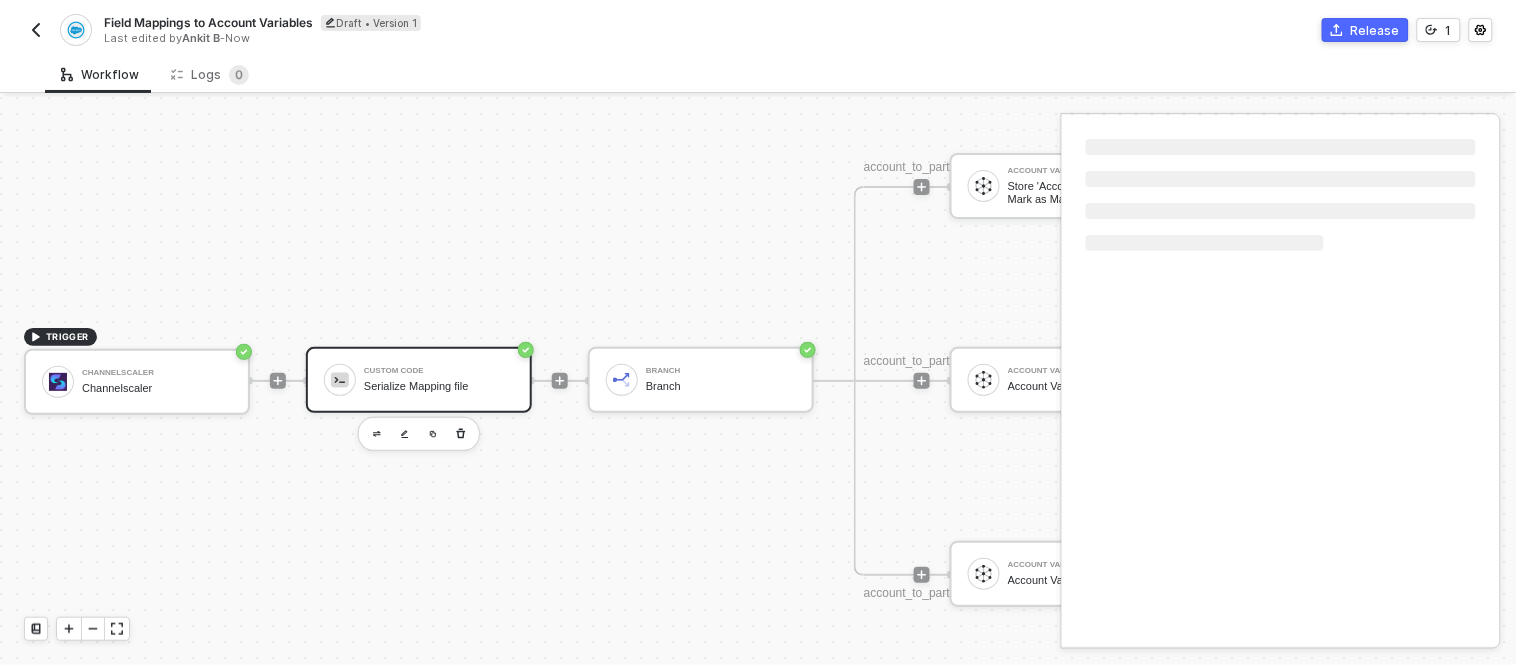 click on "Serialize Mapping file" at bounding box center [439, 386] 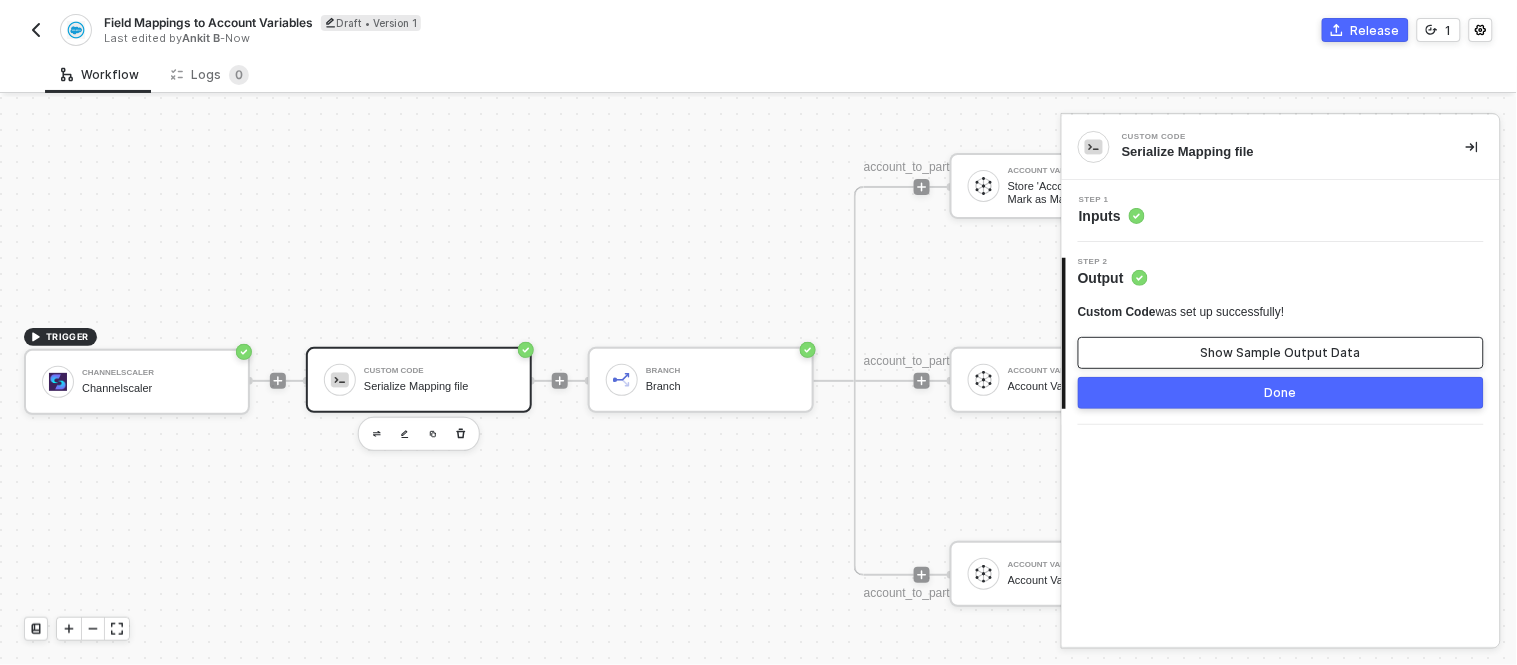 click on "Show Sample Output Data" at bounding box center (1281, 353) 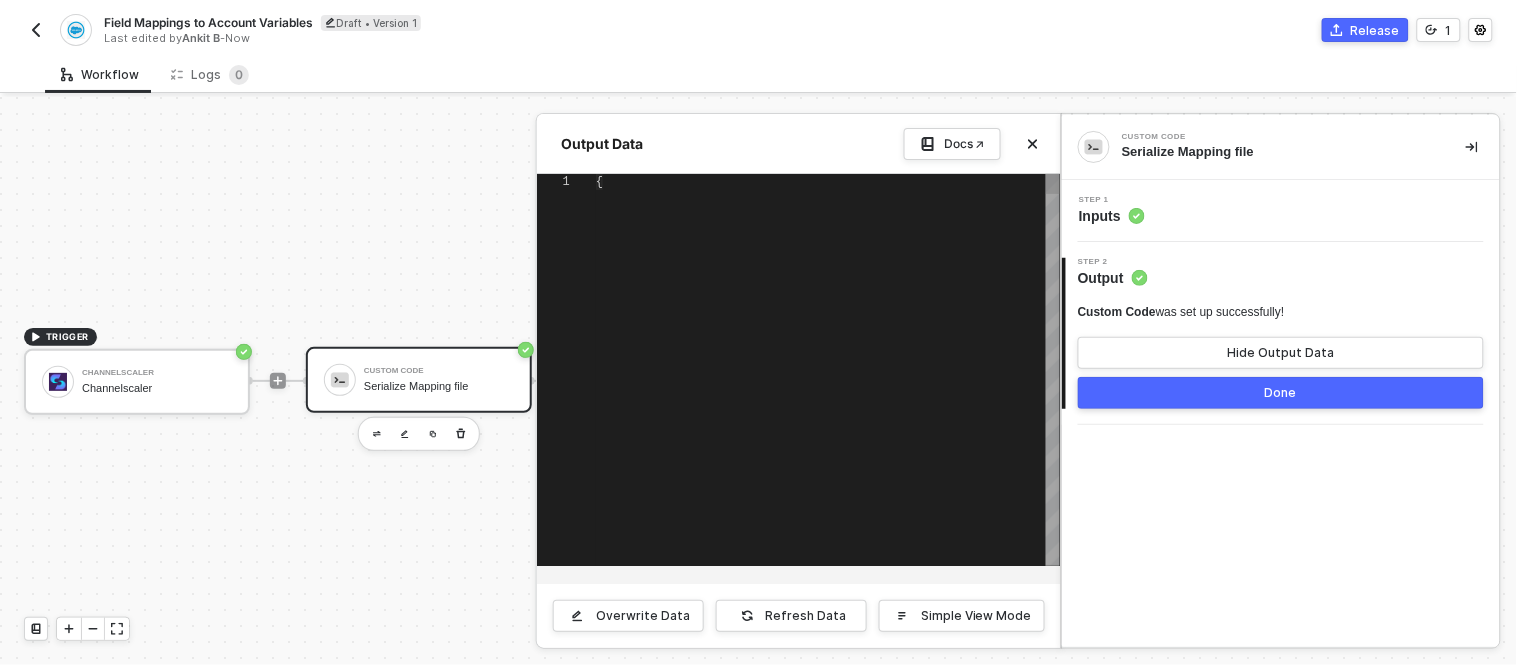 type on "{
"data": {
"stringifiedFields": "[{\"origin_field\":\"Allbound_ID__c\",\"target_field\":\"id\",\"isTransform\":false,\"transformer\":null},{\"origin_field\":\"Allbound_Status__c\",\"target_field\":\"status\",\"isTransform\":true,\"transformer\":\"function(value) { return value ? value.toLowerCase() : value; }\"},{\"origin_field\":\"Website\",\"target_field\":\"website\",\"isTransform\":false," 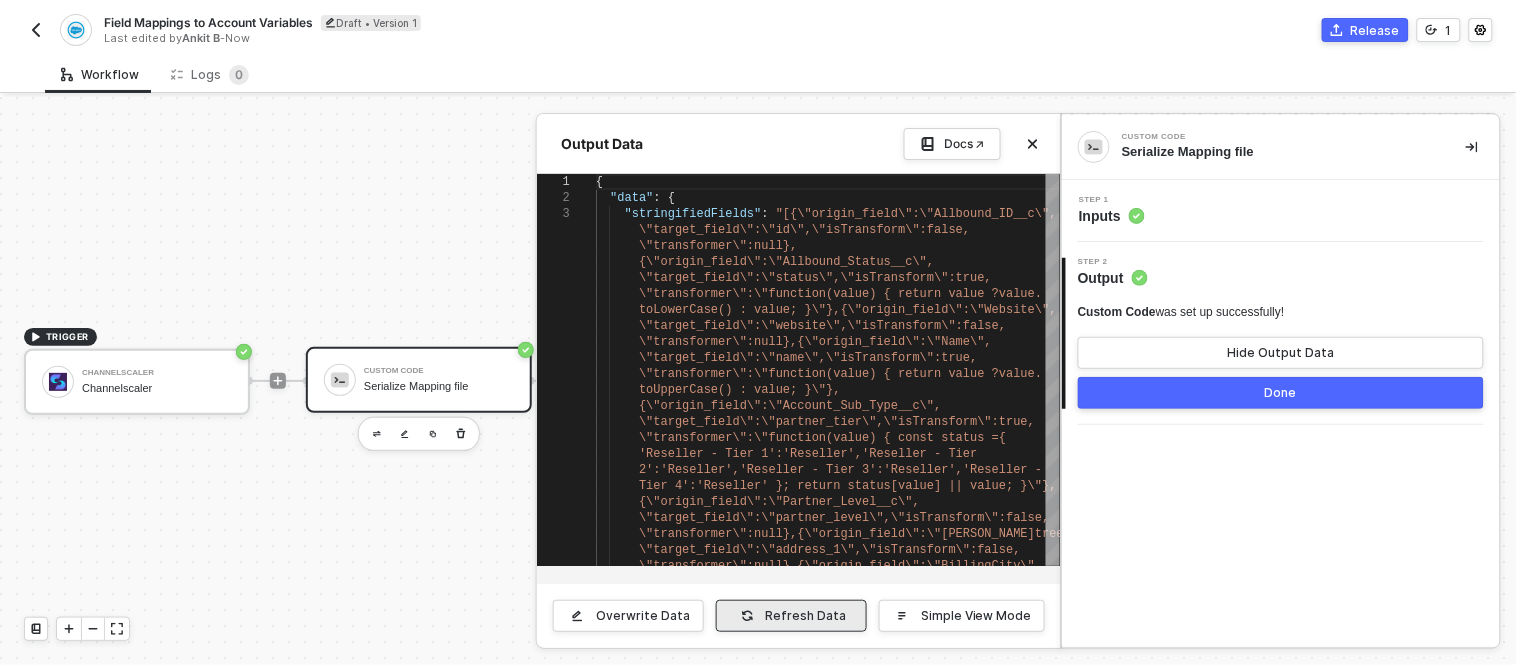 click on "Refresh Data" at bounding box center [806, 616] 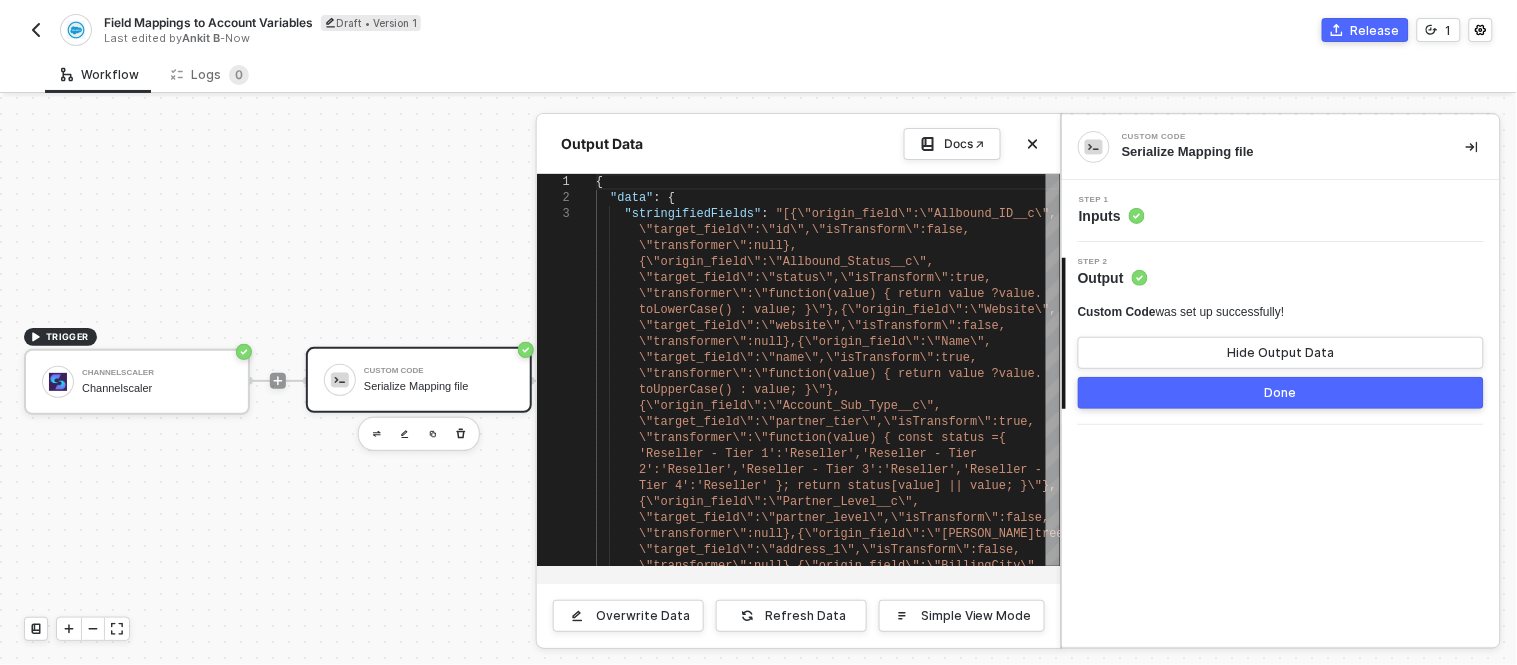 click at bounding box center (758, 381) 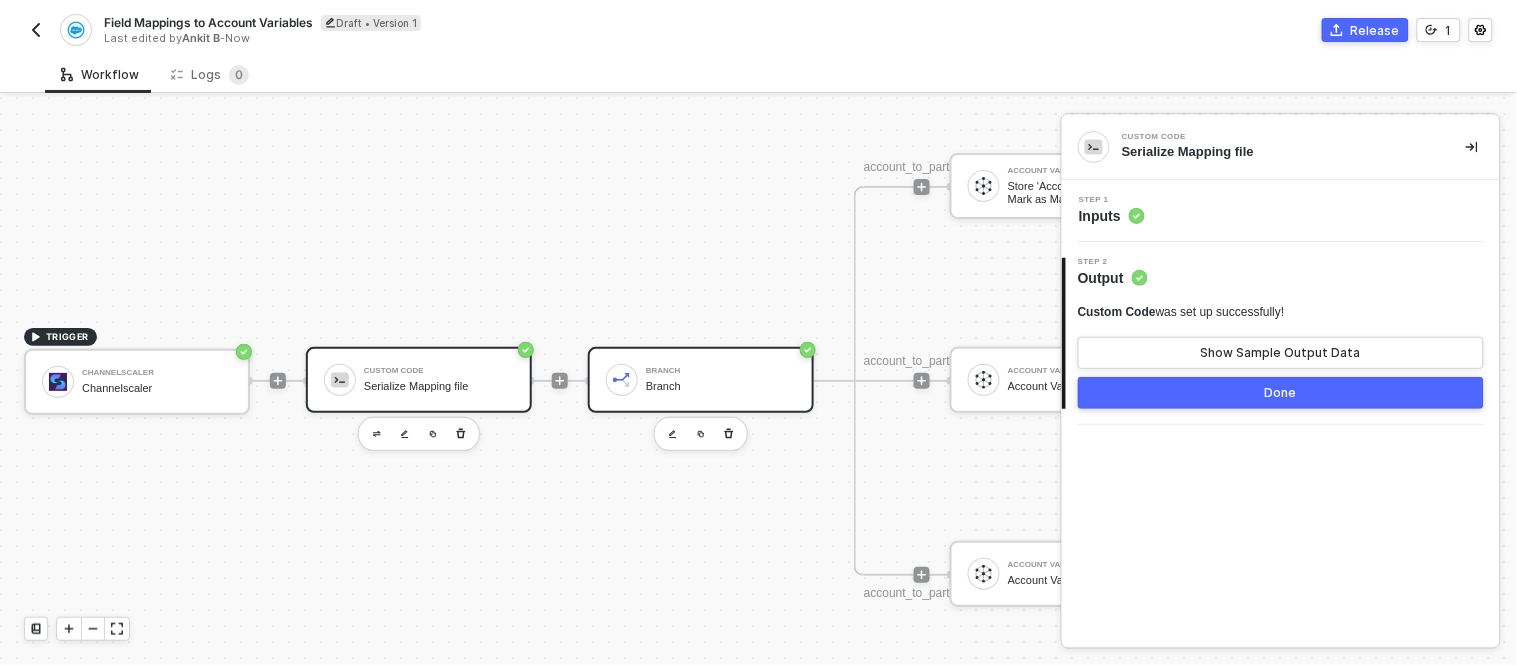 click on "Branch" at bounding box center [721, 371] 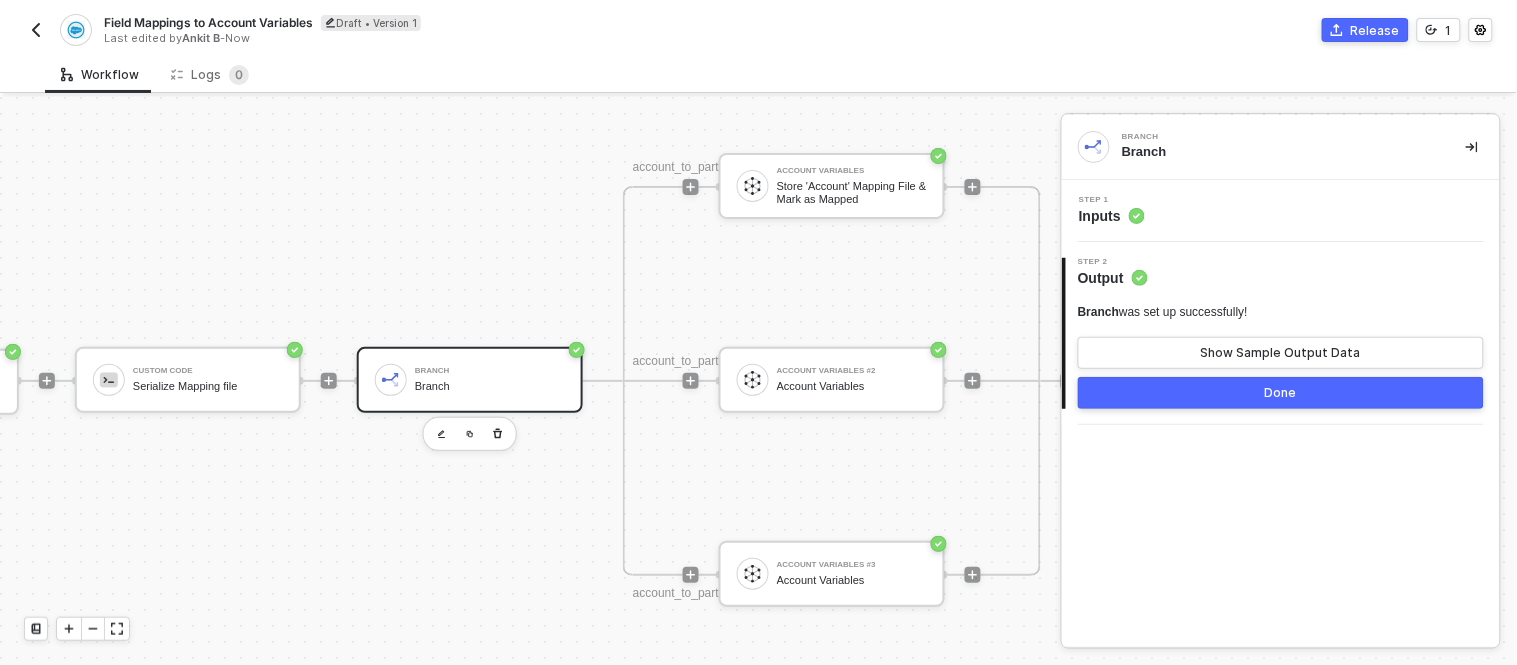 scroll, scrollTop: 0, scrollLeft: 256, axis: horizontal 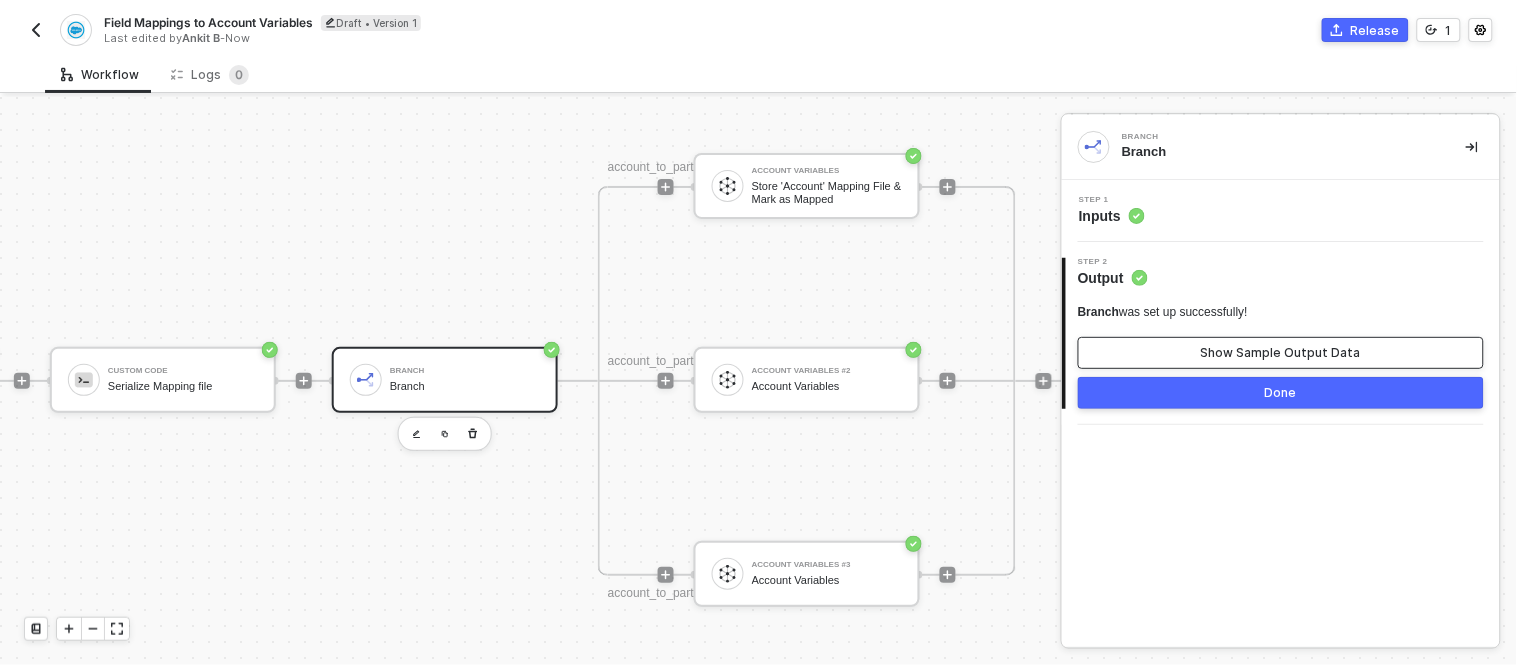 click on "Show Sample Output Data" at bounding box center (1281, 353) 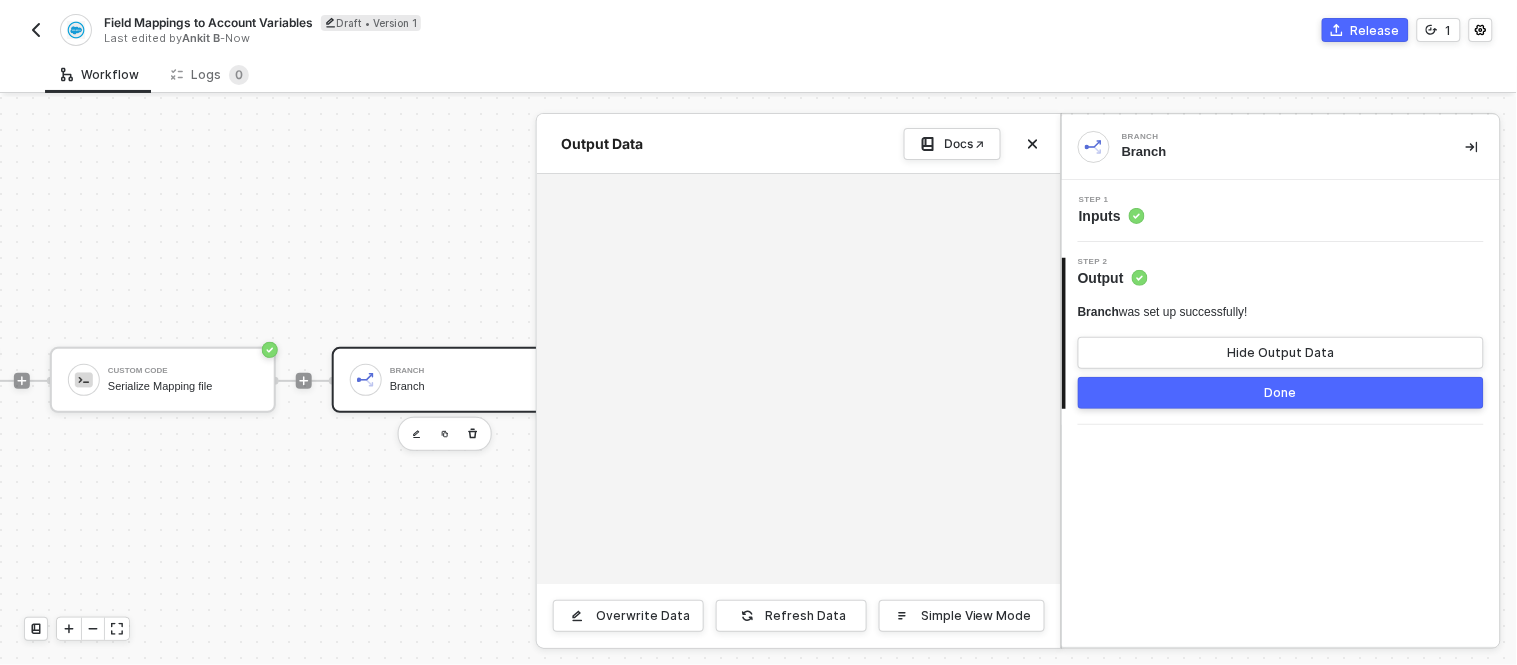click at bounding box center [758, 381] 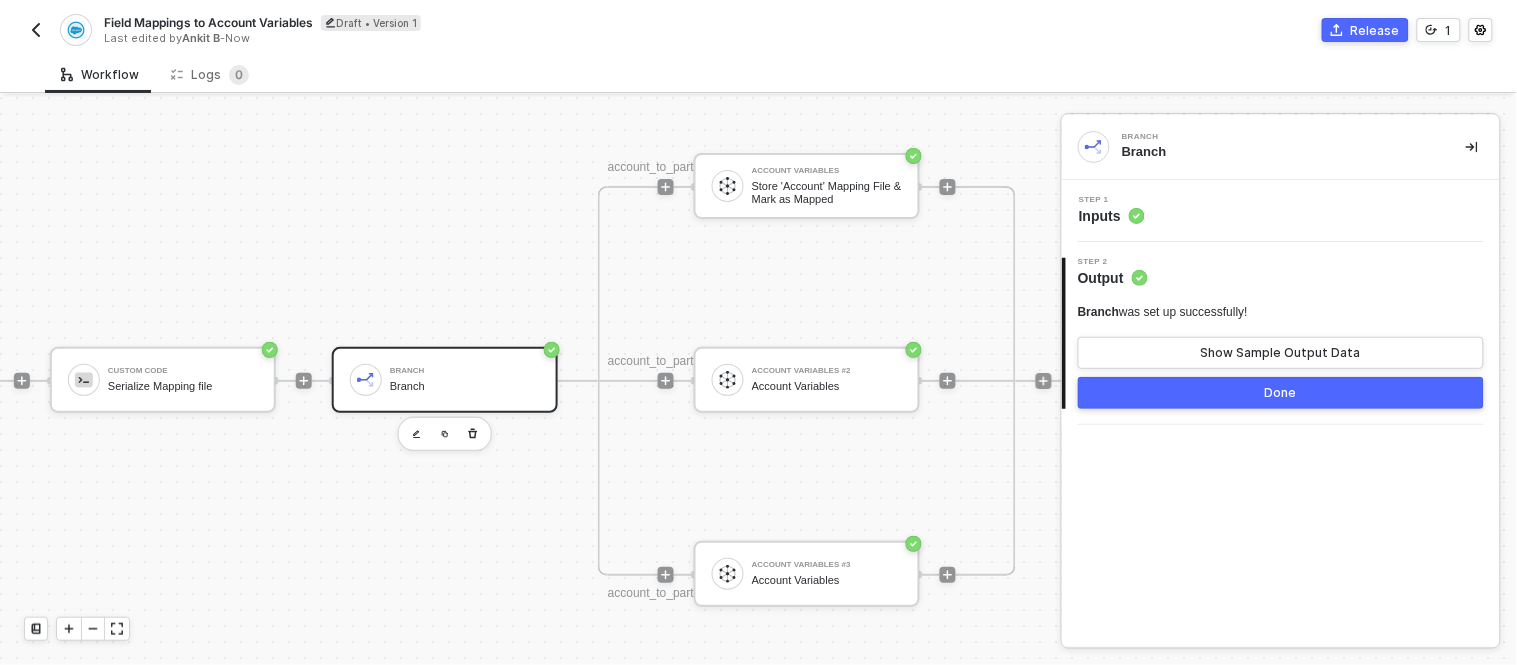 scroll, scrollTop: 0, scrollLeft: 368, axis: horizontal 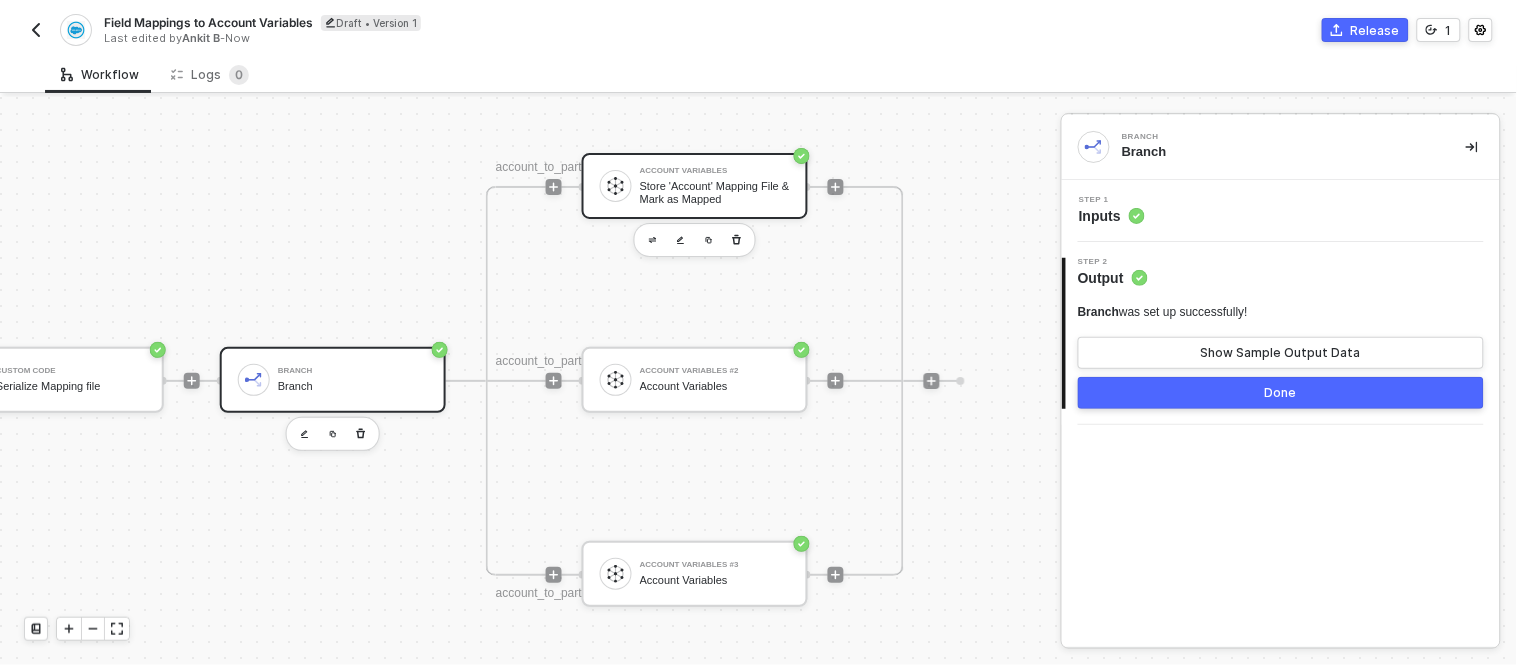 click on "Store 'Account' Mapping File & Mark as Mapped" at bounding box center (715, 192) 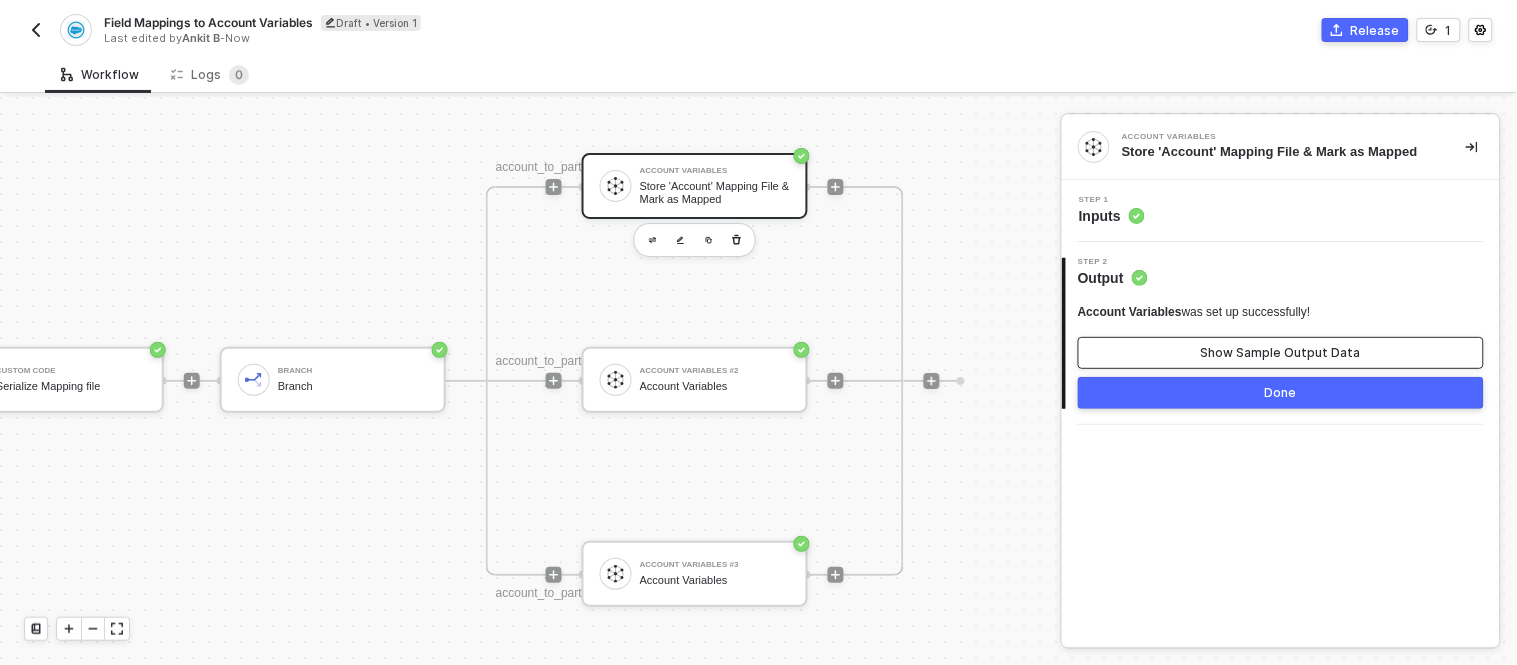 click on "Show Sample Output Data" at bounding box center [1281, 353] 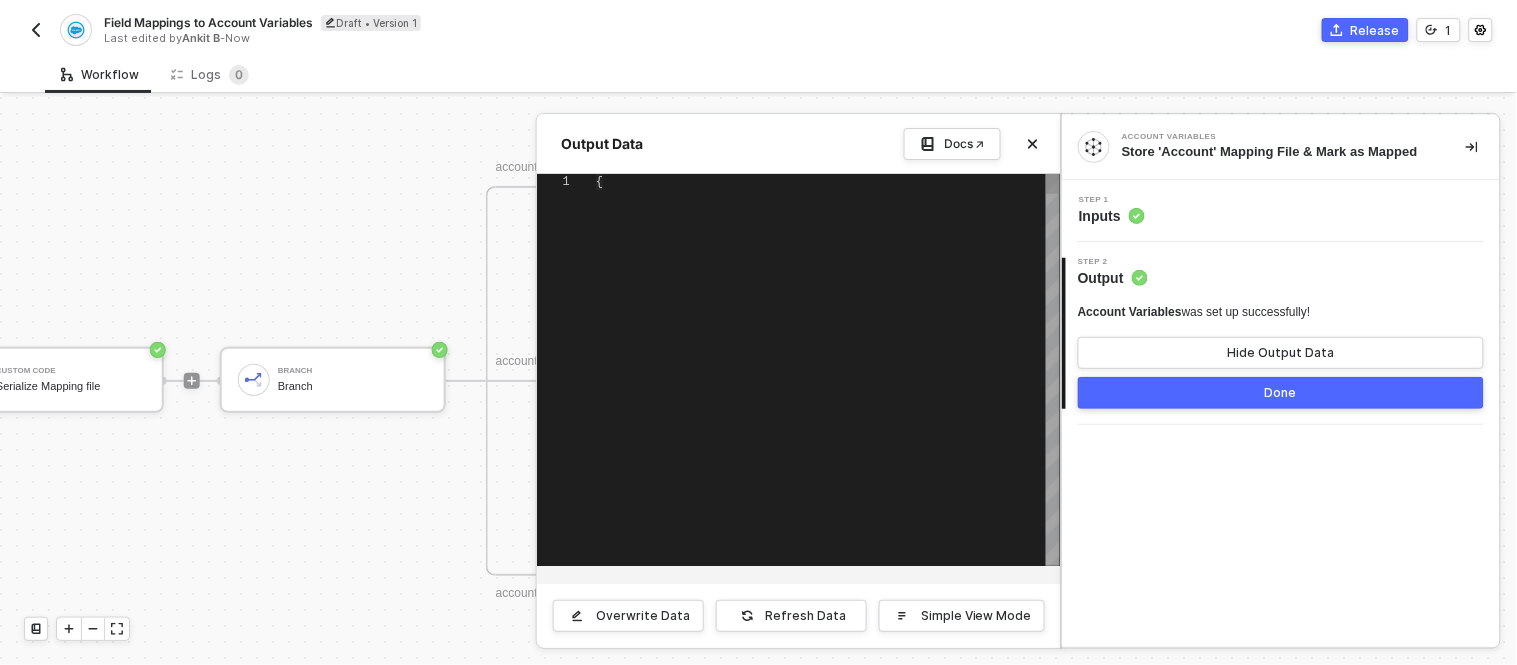 type on "{
"variables": {
"account_to_partner_create": "[{\"origin_field\":\"Allbound_ID__c\",\"target_field\":\"id\",\"isTransform\":false,\"transformer\":null},{\"origin_field\":\"Allbound_Status__c\",\"target_field\":\"status\",\"isTransform\":true,\"transformer\":\"function(value) { return value ? value.toLowerCase() : value; }\"},{\"origin_field\":\"Website\",\"target_field\":\"website\",\"isTransform\":false," 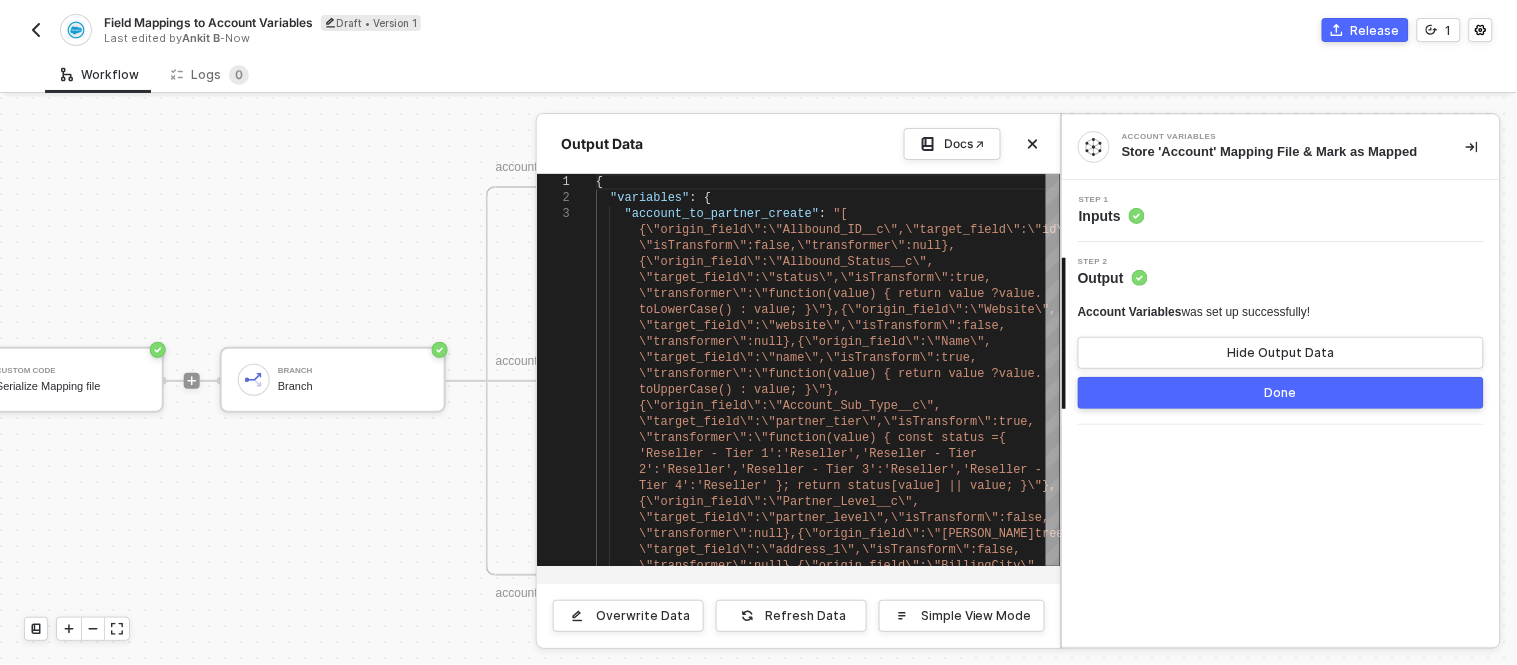 click on "Done" at bounding box center [1281, 393] 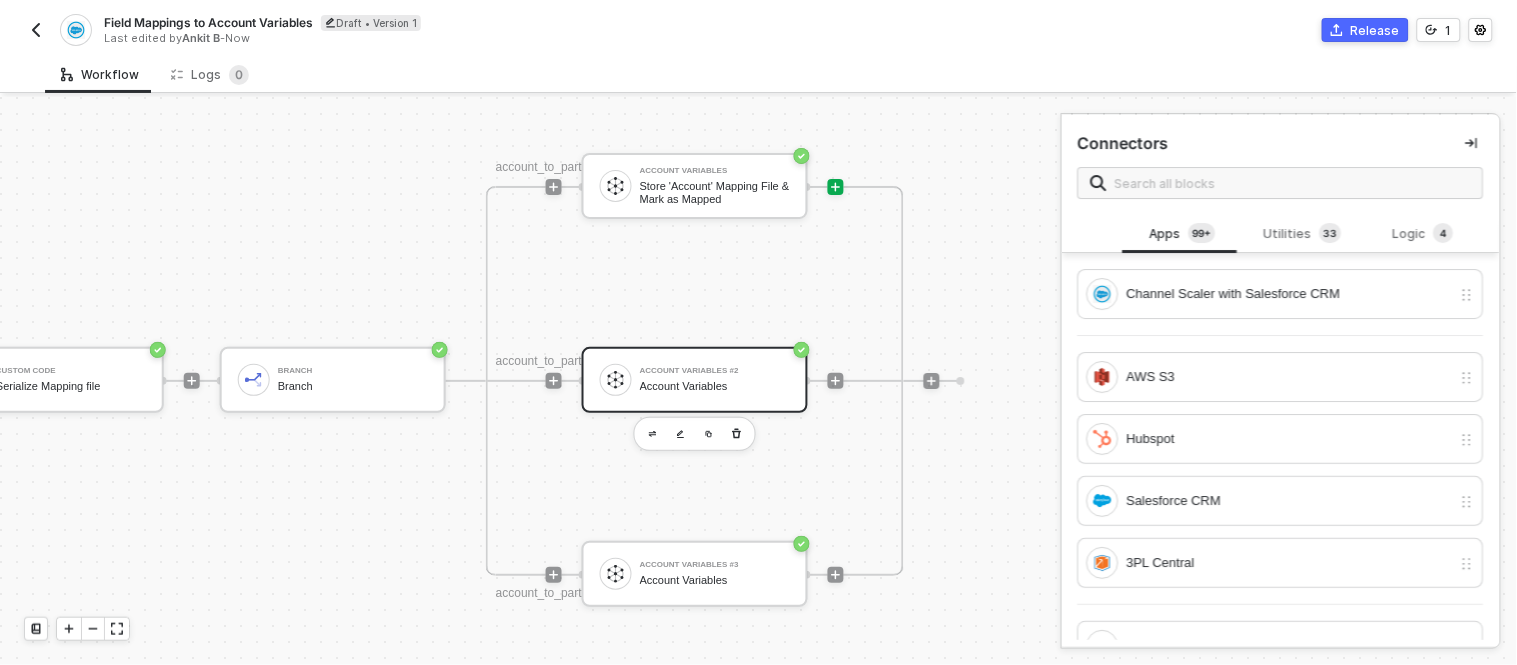 click on "Account Variables #2 Account Variables" at bounding box center (715, 380) 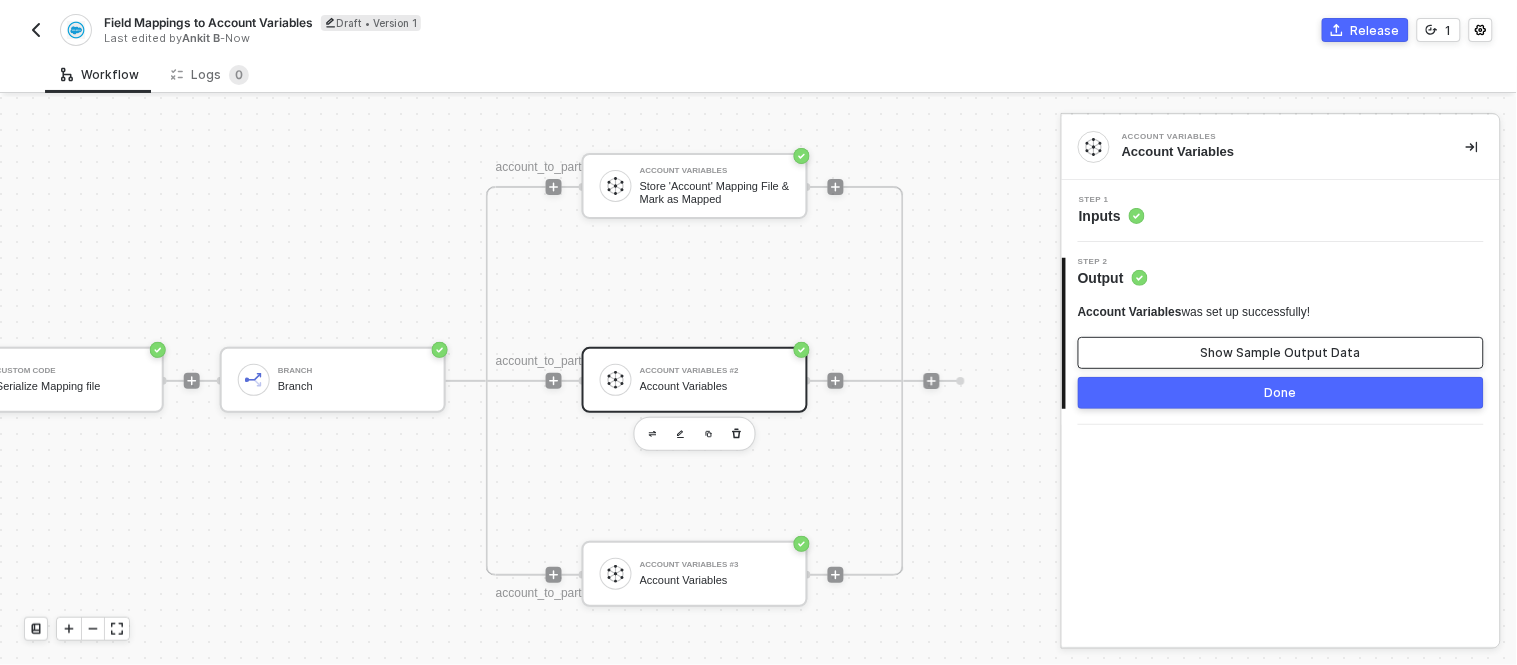 click on "Show Sample Output Data" at bounding box center (1281, 353) 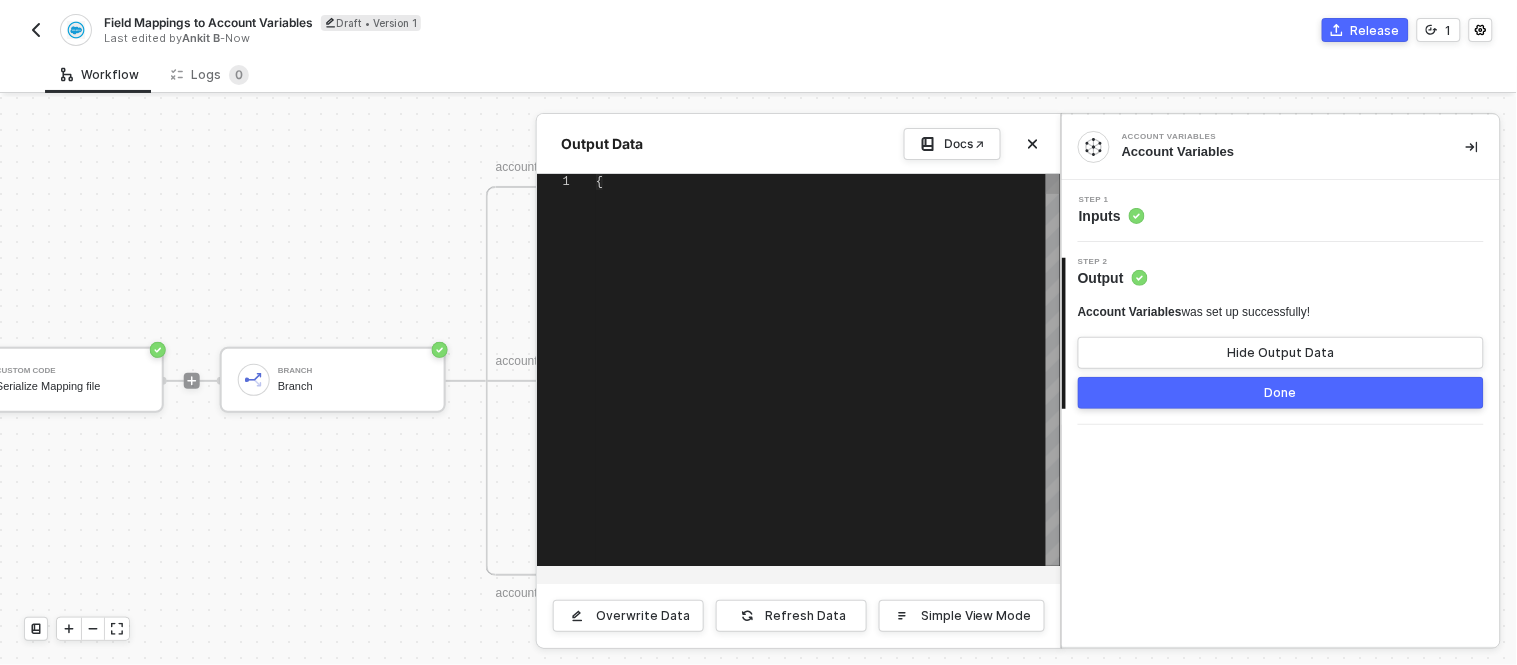 type on "{
"variables": {
"isAccountMapped": "false",
"isDealMapped": "false",
"isLeadmapped": "false",
"isOpportunityMapped": "false",
"isLeadMapped": "false",
"accountMappingFile": "[{\"attributes\":{\"type\":\"FieldDefinition\",\"url\":\"/services/data/v59.0/tooling/sobjects/FieldDefinition/[DOMAIN_NAME]\"}," 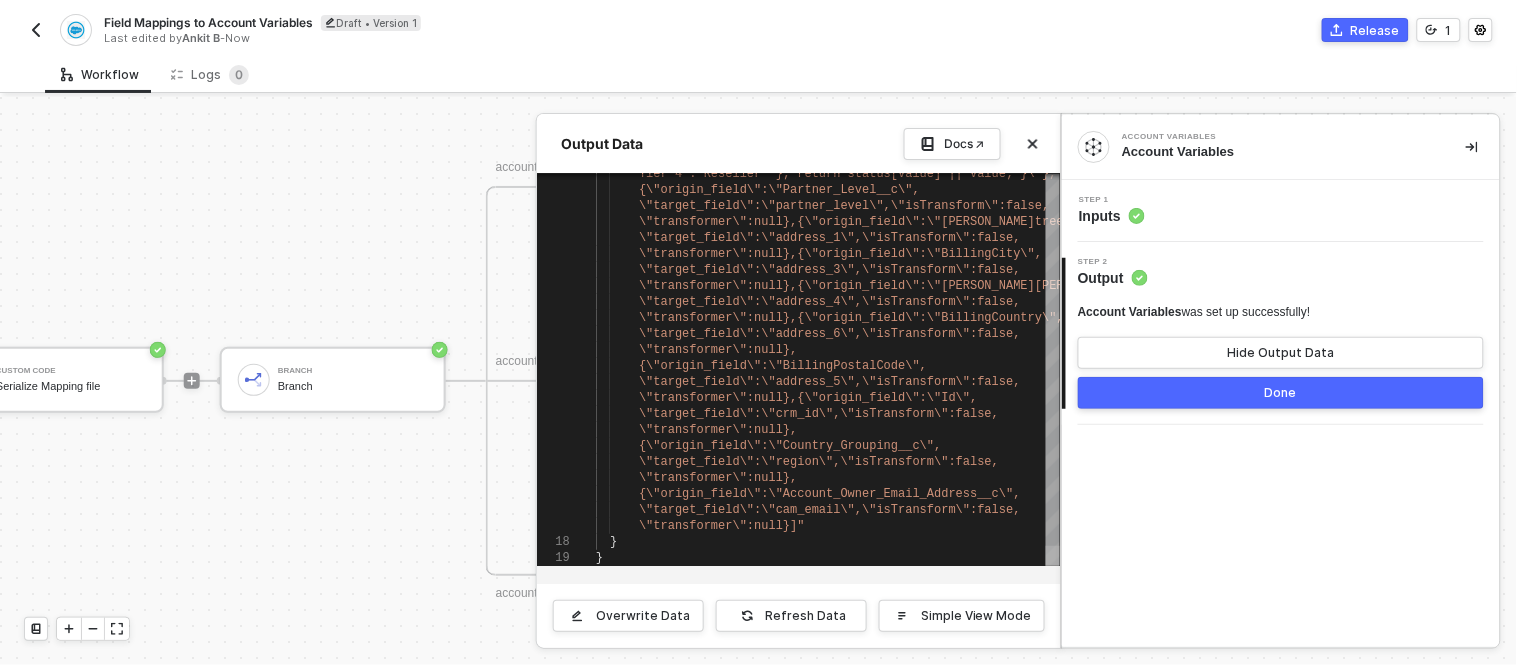 drag, startPoint x: 1057, startPoint y: 268, endPoint x: 1038, endPoint y: 498, distance: 230.78345 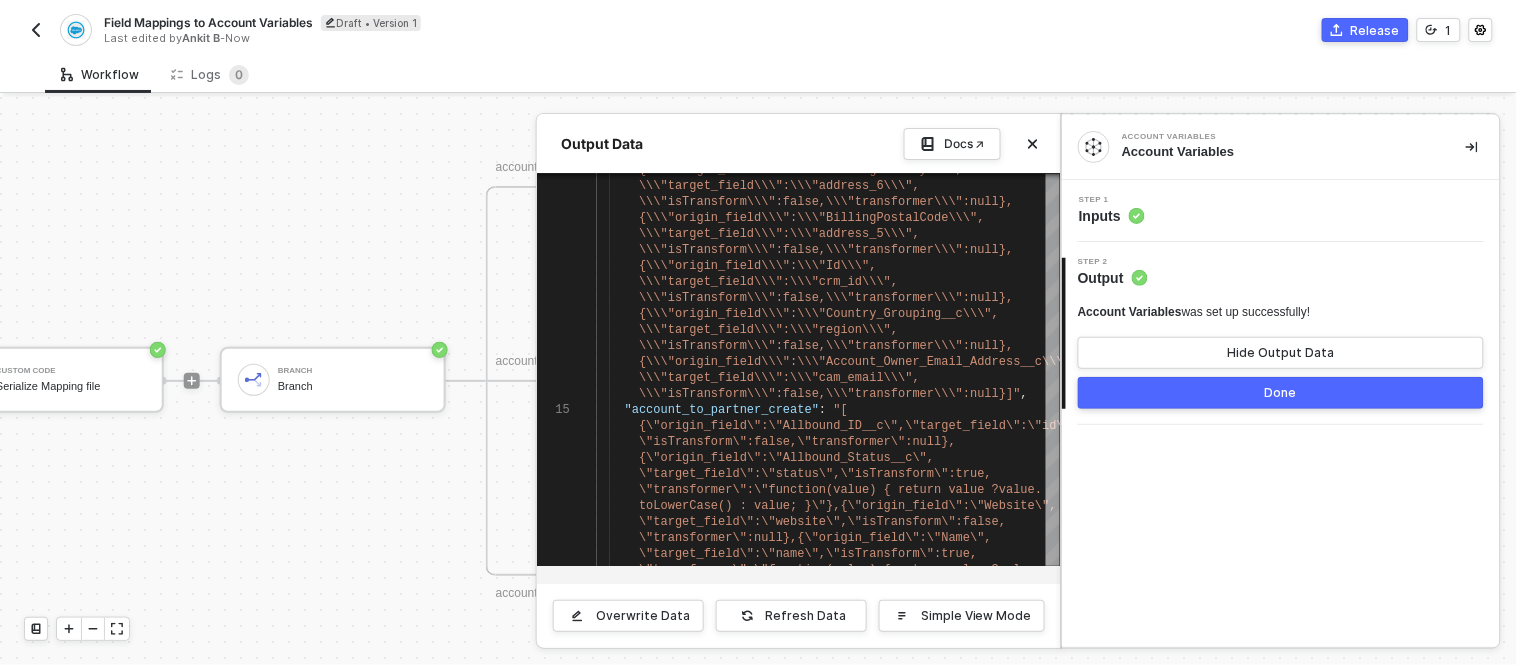click on "Done" at bounding box center (1281, 393) 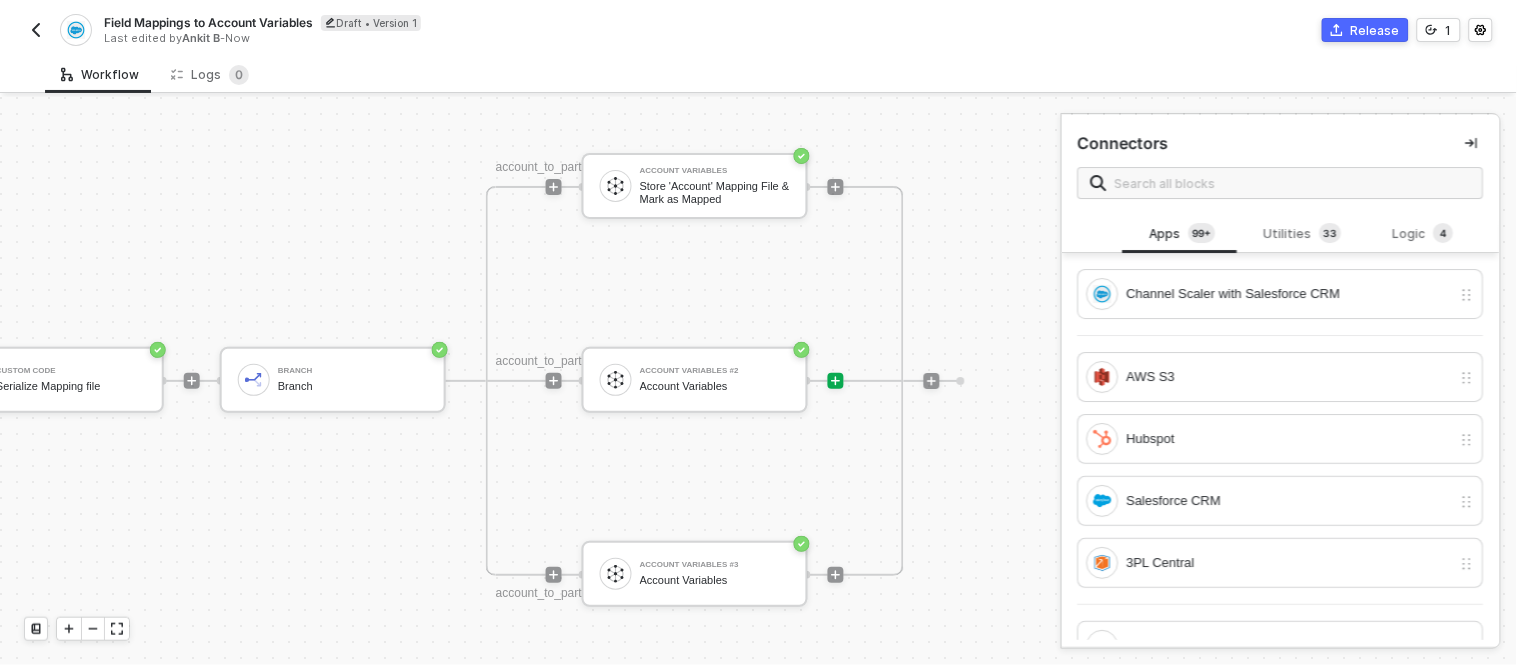 click at bounding box center (932, 381) 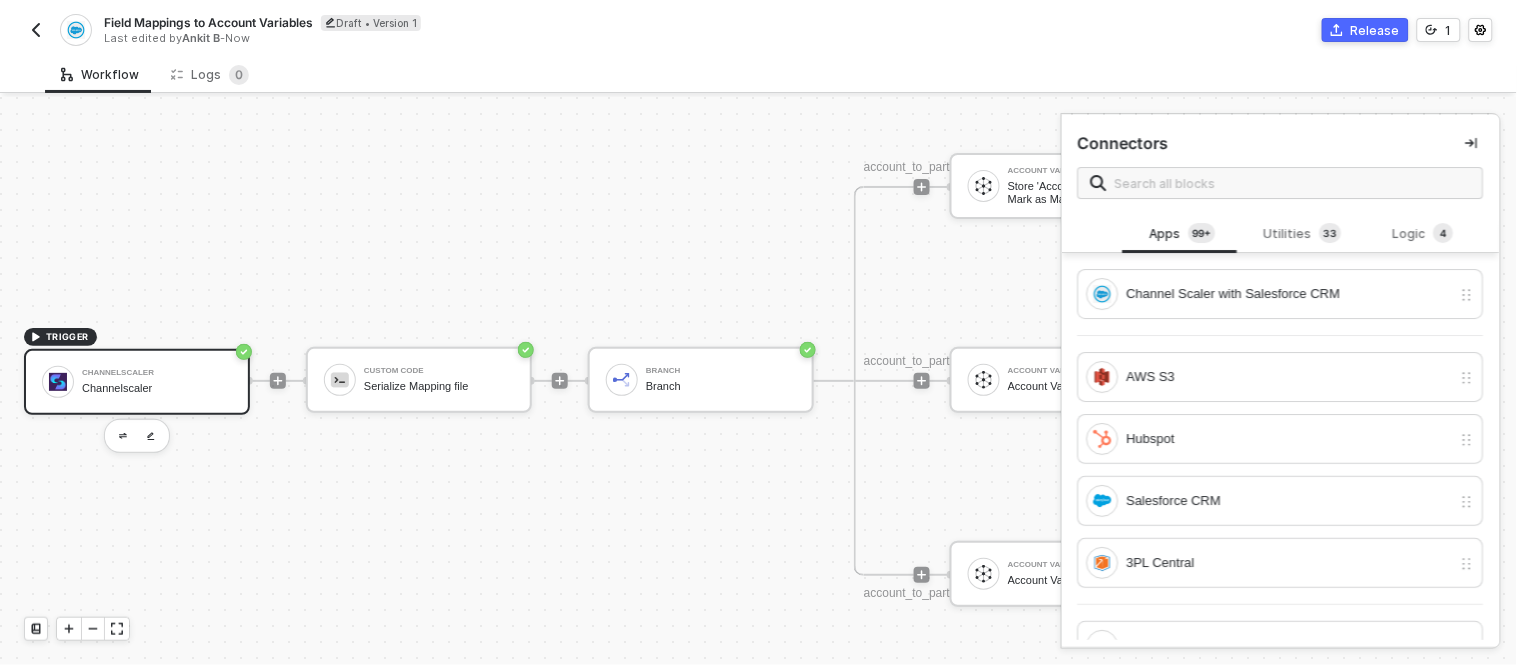 click on "Channelscaler Channelscaler" at bounding box center [137, 382] 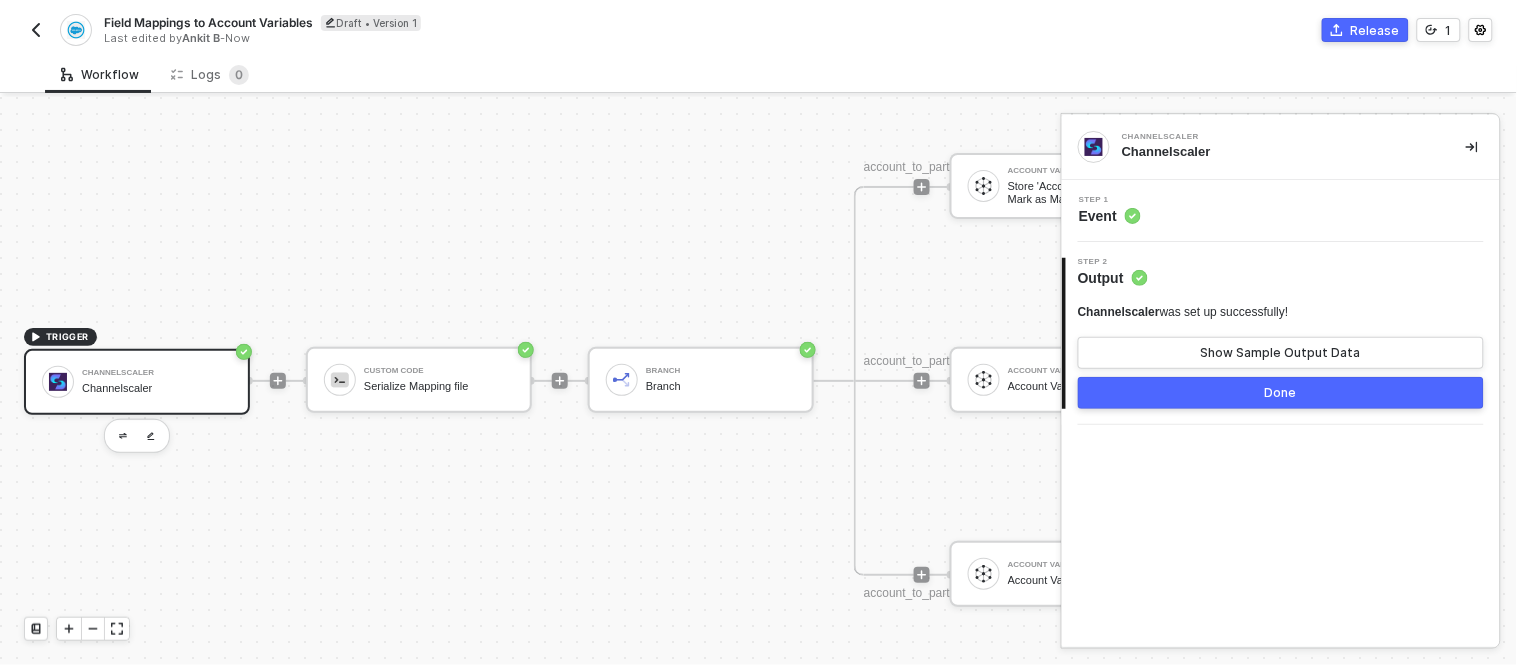 click on "TRIGGER Channelscaler Channelscaler Custom Code Serialize Mapping file Branch Branch   account_to_partner (CREATE) Account Variables Store 'Account' Mapping File & Mark as Mapped   account_to_partner (UPDATE) Account Variables #2 Account Variables   account_to_partner (BATCH) Account Variables #3 Account Variables" at bounding box center [664, 381] 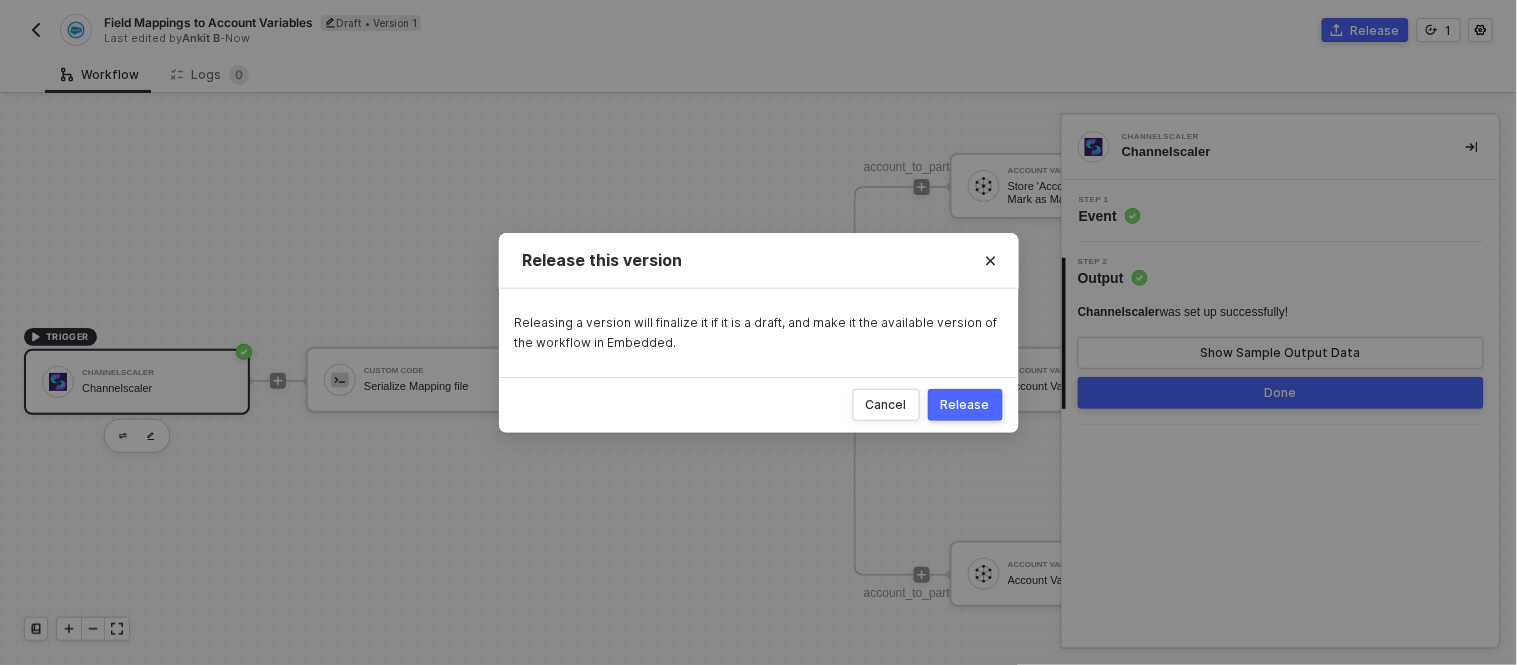 click on "Release" at bounding box center [965, 405] 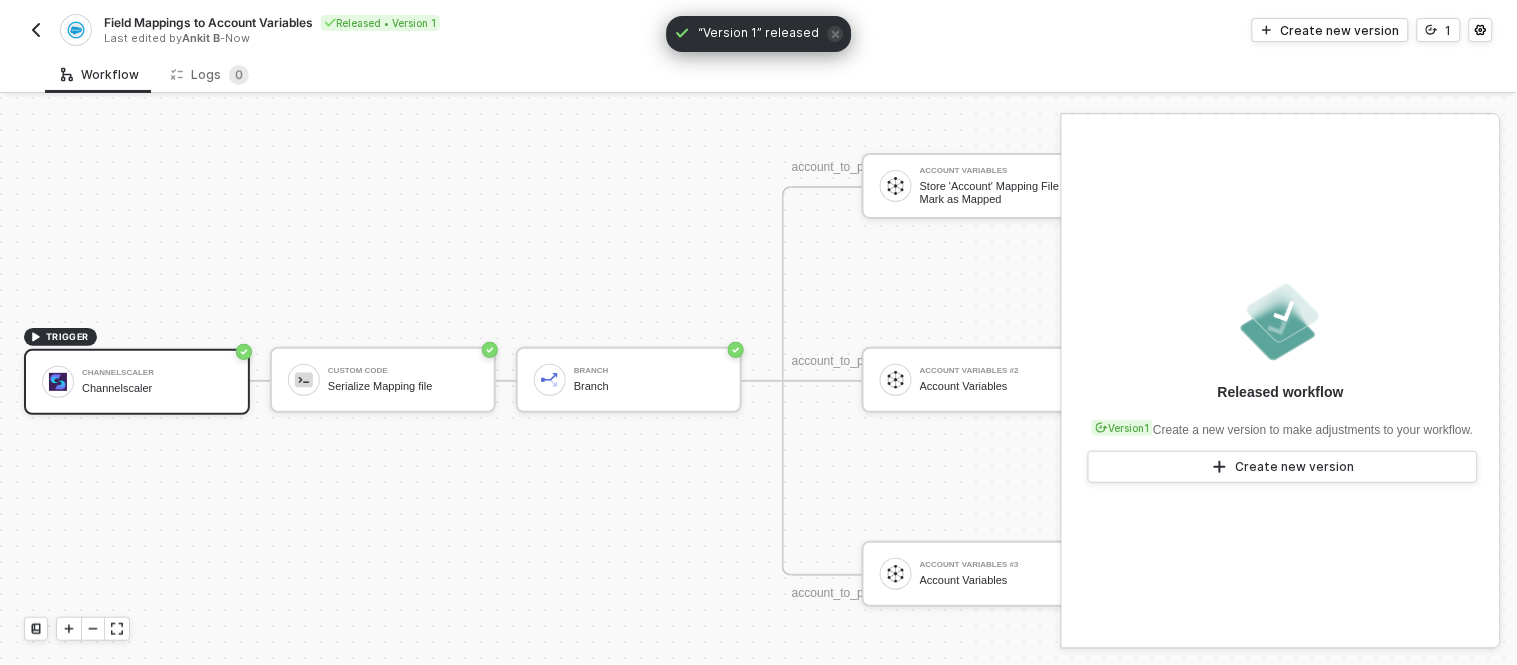click on "TRIGGER Channelscaler Channelscaler Custom Code Serialize Mapping file Branch Branch   account_to_partner (CREATE) Account Variables Store 'Account' Mapping File & Mark as Mapped   account_to_partner (UPDATE) Account Variables #2 Account Variables   account_to_partner (BATCH) Account Variables #3 Account Variables" at bounding box center (584, 381) 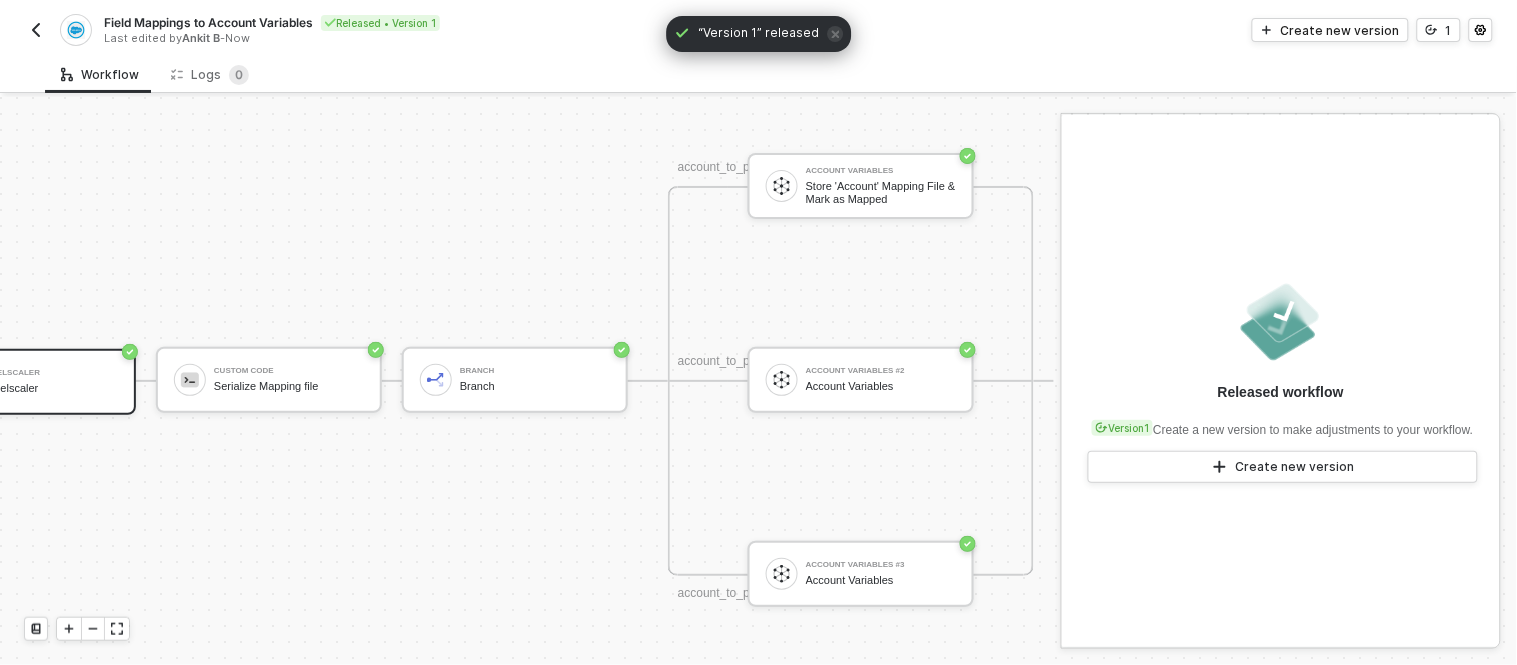 click on "Field Mappings to Account Variables    Released • Version   1 Last edited by  Ankit B  -  Now" at bounding box center [391, 30] 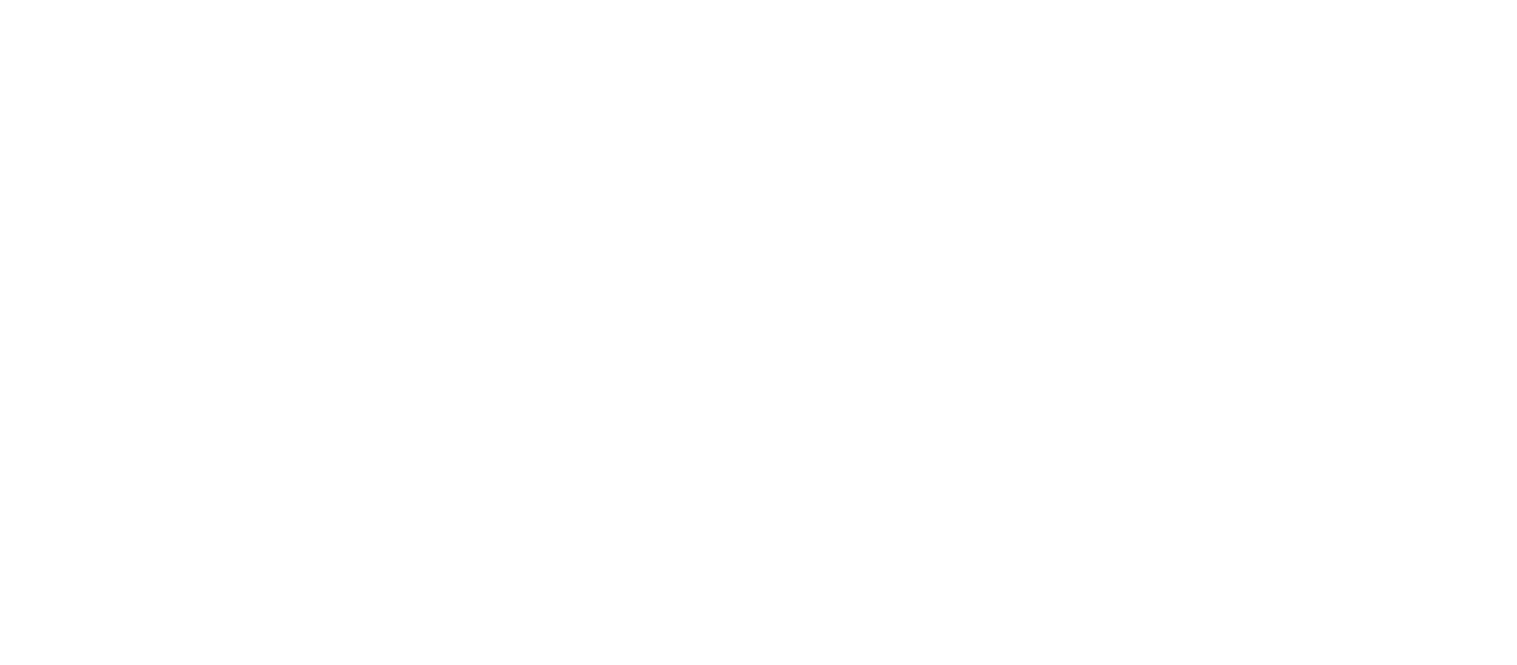scroll, scrollTop: 0, scrollLeft: 0, axis: both 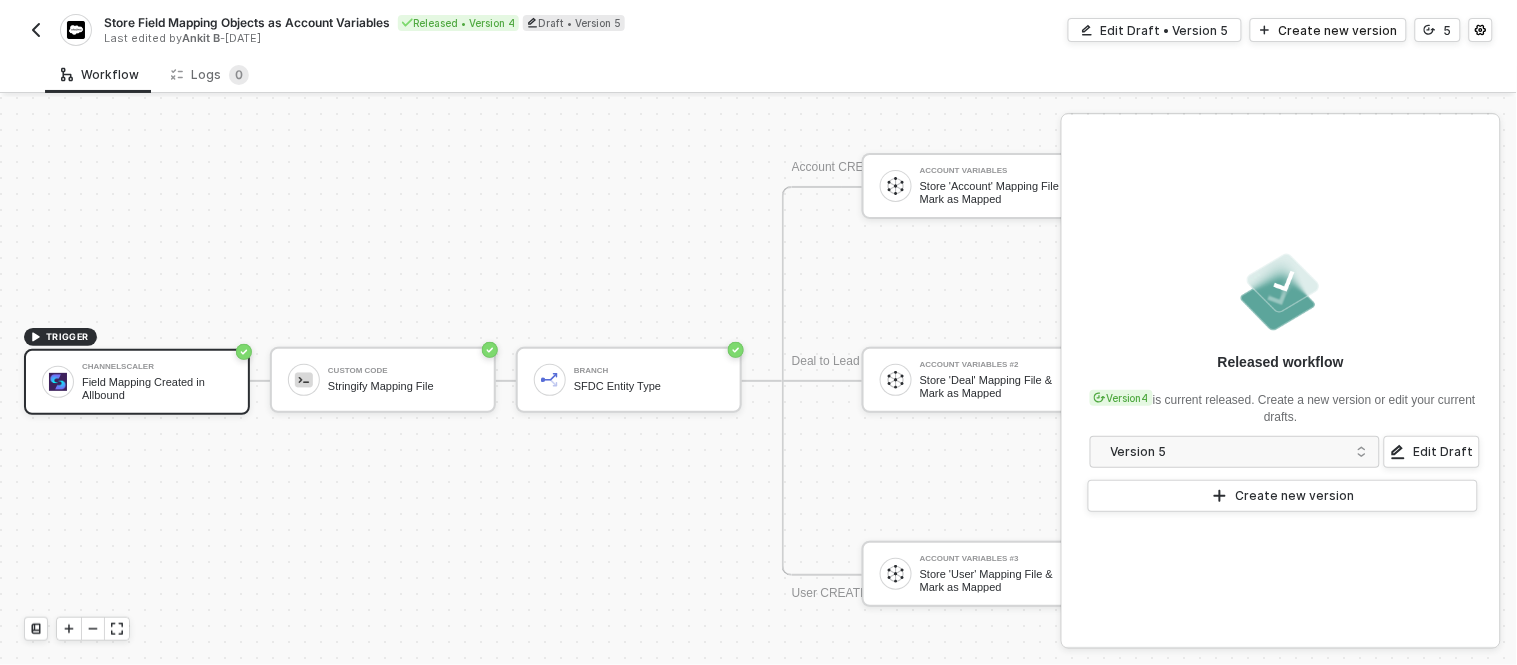 click on "TRIGGER Channelscaler Field Mapping Created in Allbound Custom Code Stringify Mapping File Branch SFDC Entity Type   Account CREATE (SF to CS) Account Variables Store 'Account' Mapping File & Mark as Mapped   Deal to Lead (CS to SF) Account Variables #2 Store 'Deal' Mapping File & Mark as Mapped   User CREATE (CS to SF) Account Variables #3 Store 'User' Mapping File & Mark as Mapped" at bounding box center (584, 381) 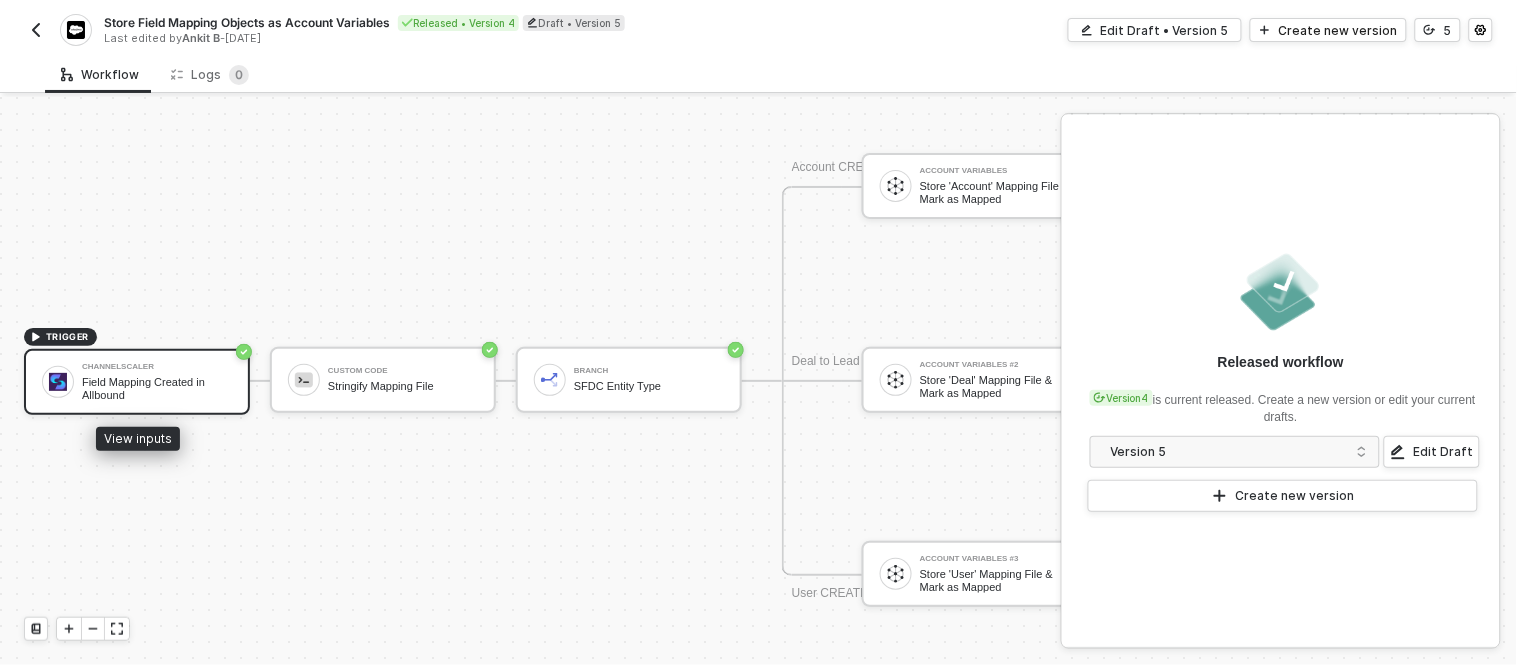click on "Channelscaler Field Mapping Created in Allbound" at bounding box center [137, 382] 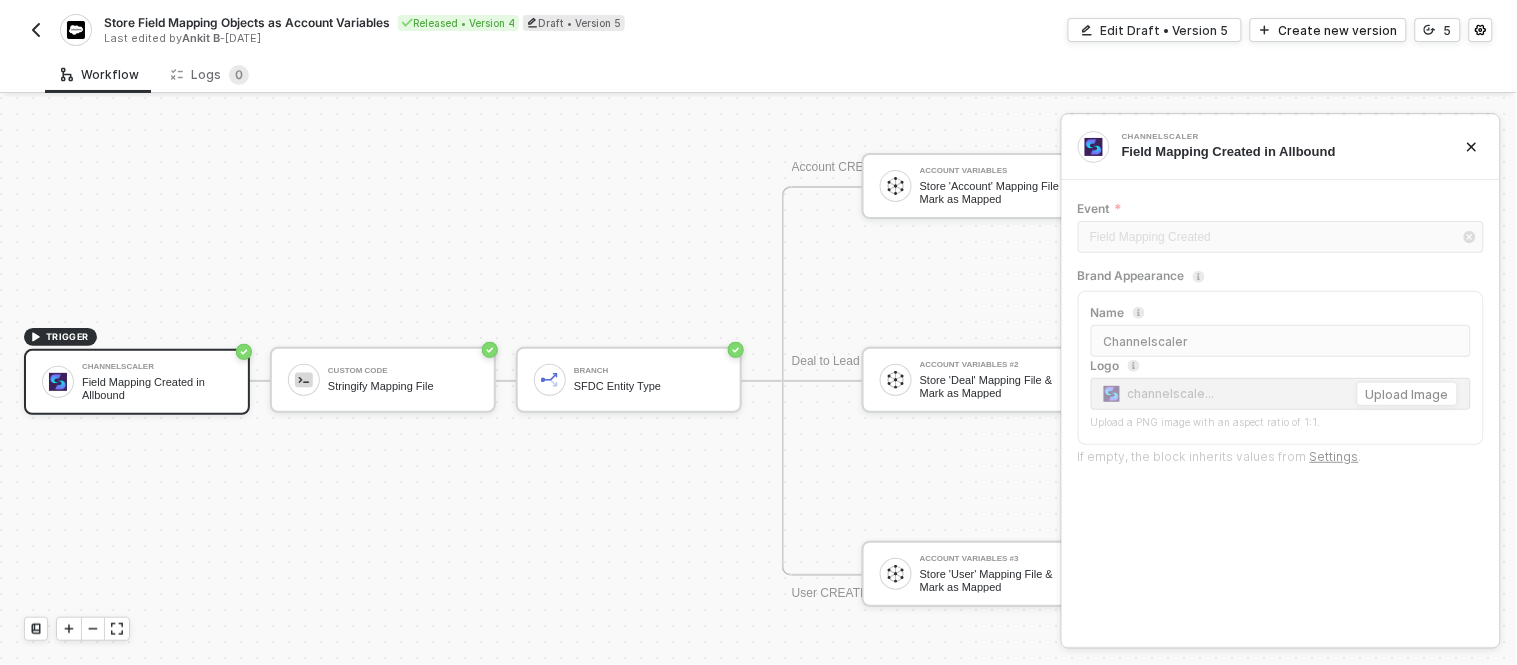 click on "Store Field Mapping Objects as Account Variables    Released • Version   4    Draft • Version   5 Last edited by  Ankit B  -  18 days ago Edit Draft • Version 5 Create new version 5" at bounding box center [758, 28] 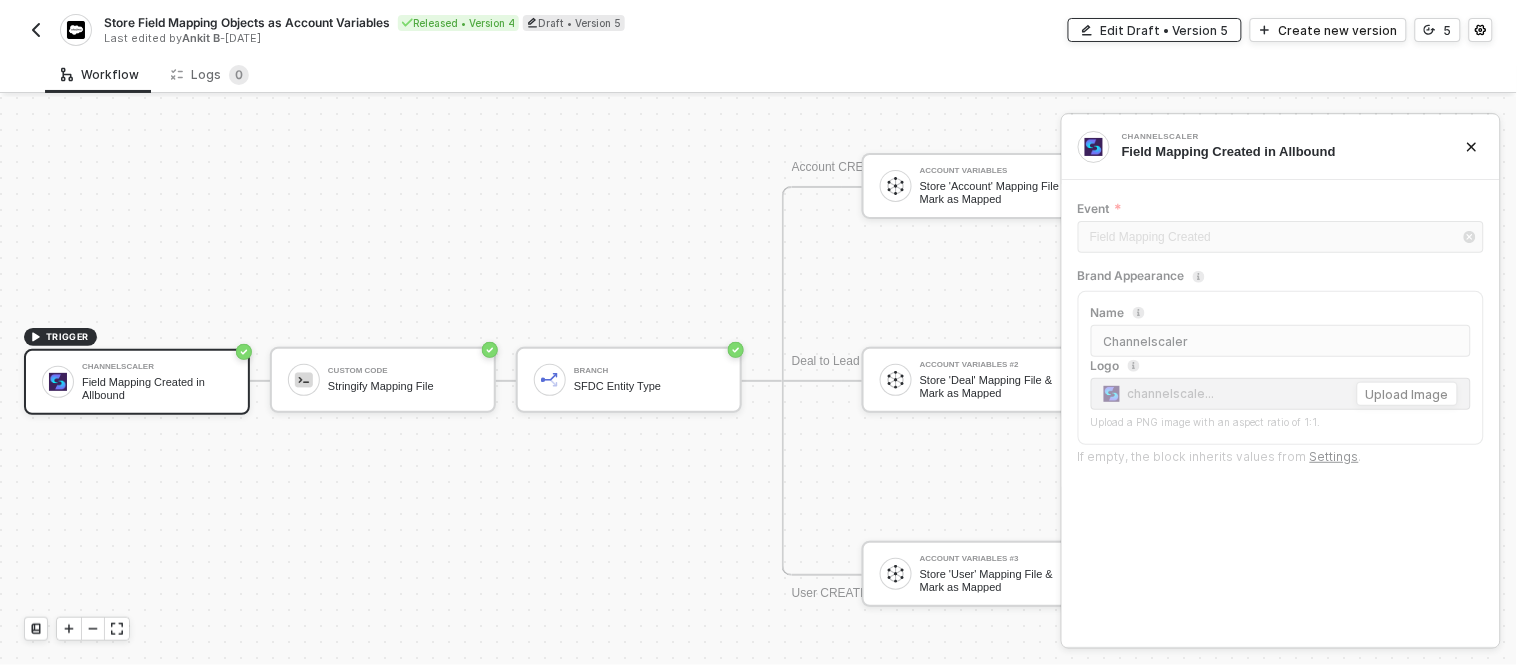 click on "Edit Draft • Version 5" at bounding box center [1155, 30] 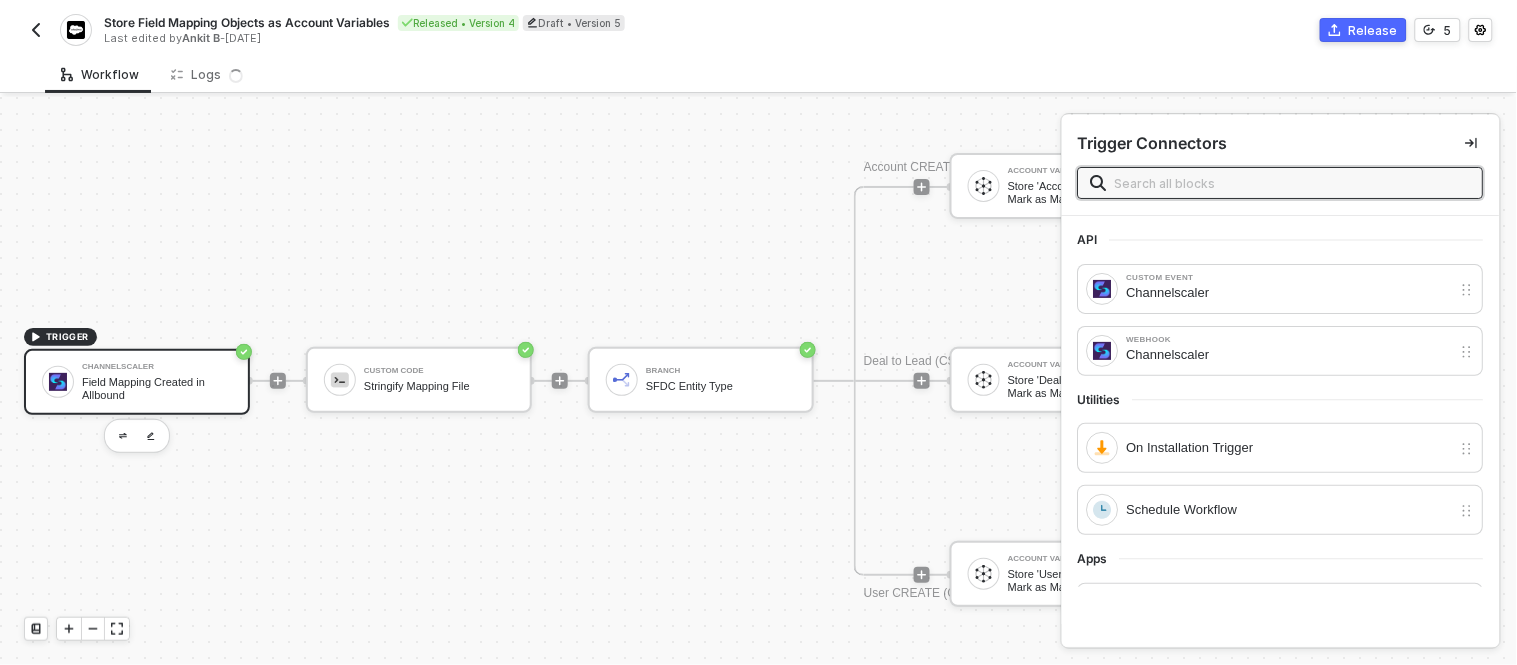 click on "Field Mapping Created in Allbound" at bounding box center [157, 388] 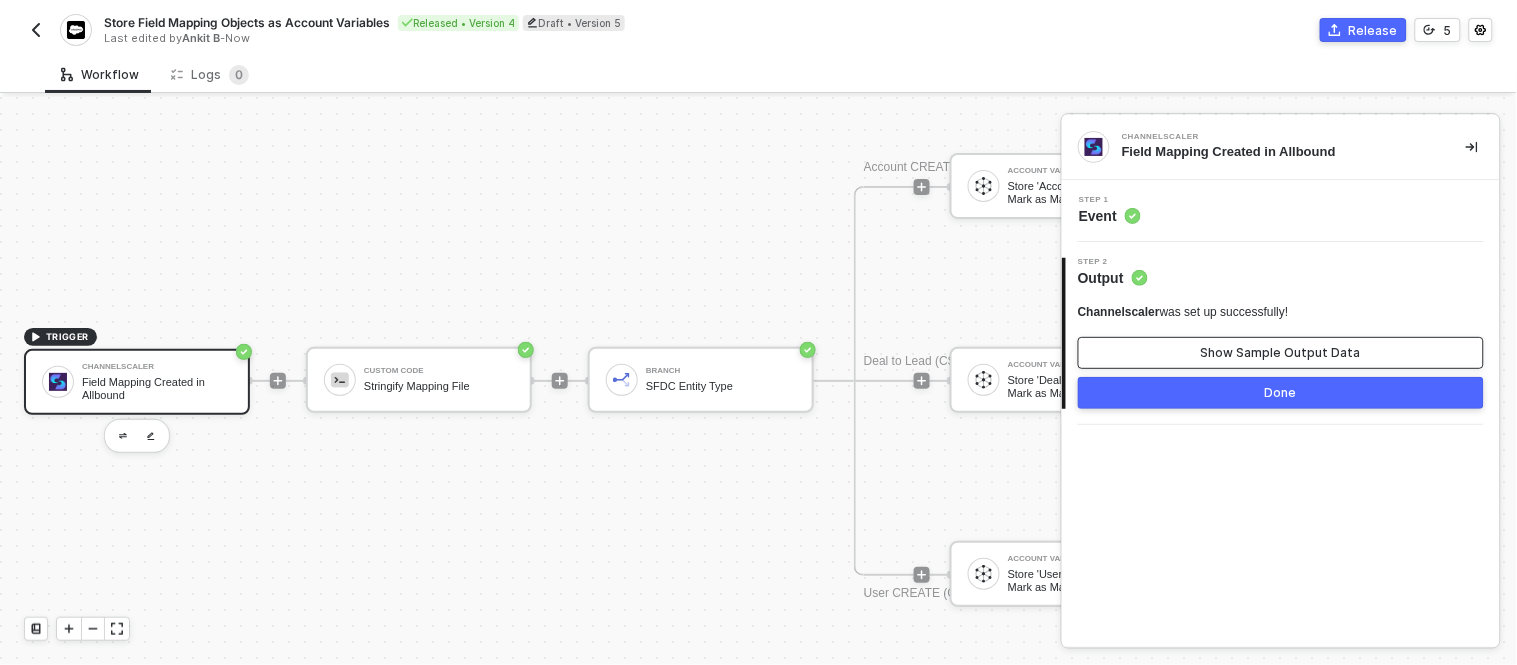 click on "Show Sample Output Data" at bounding box center (1281, 353) 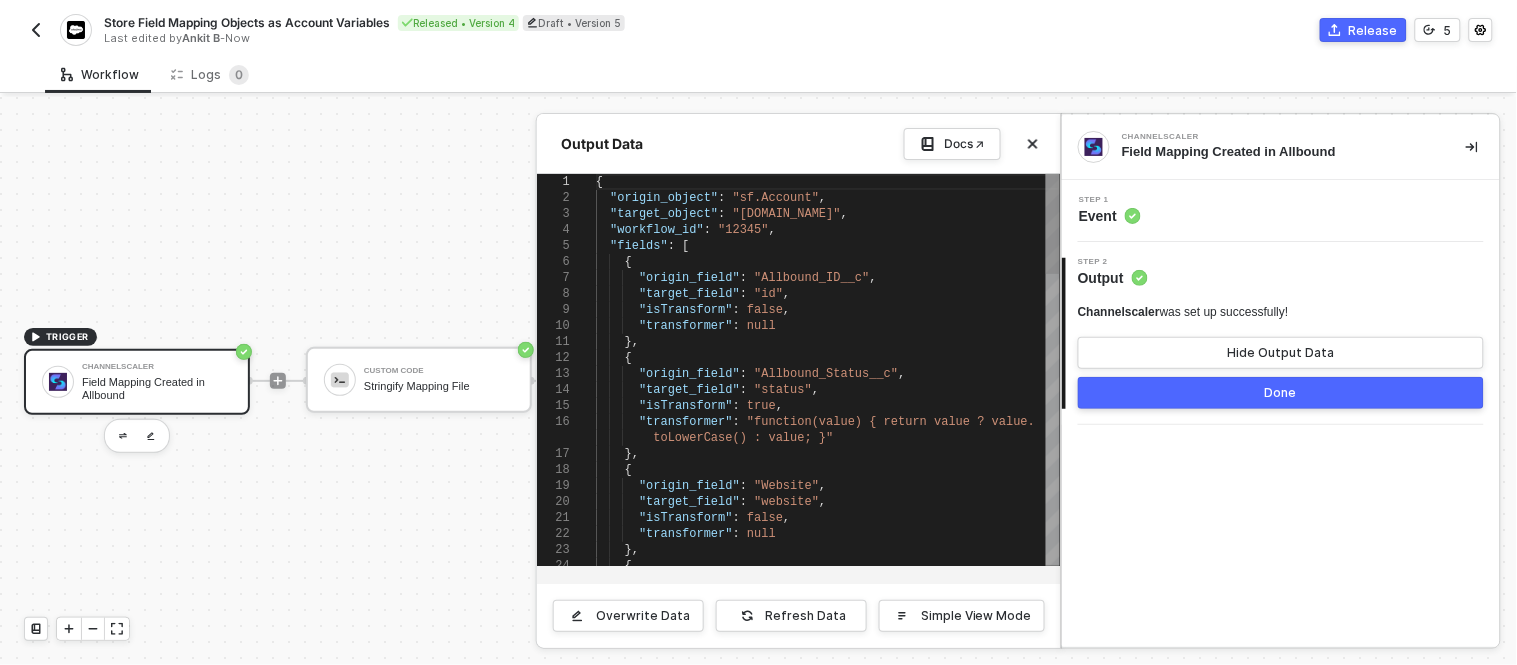 scroll, scrollTop: 0, scrollLeft: 0, axis: both 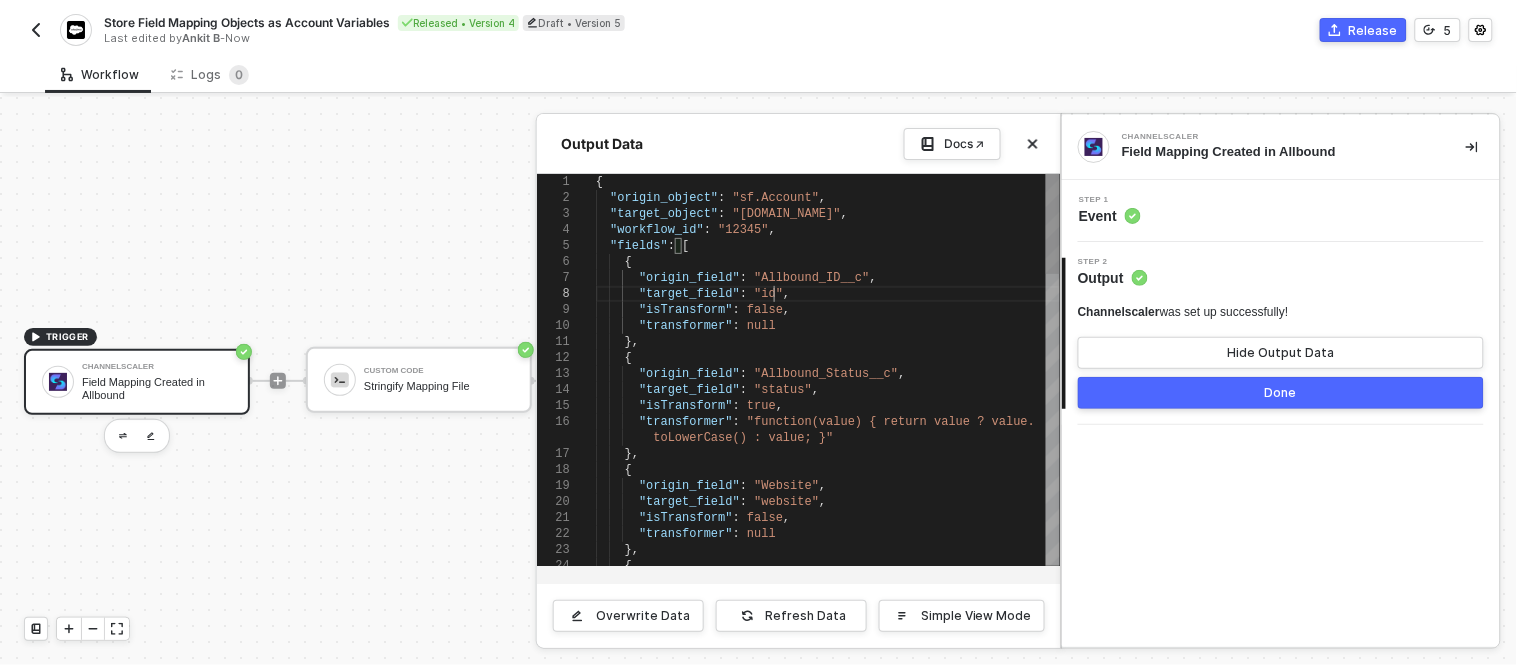 click on ""target_field" :   "id" ," at bounding box center [828, 294] 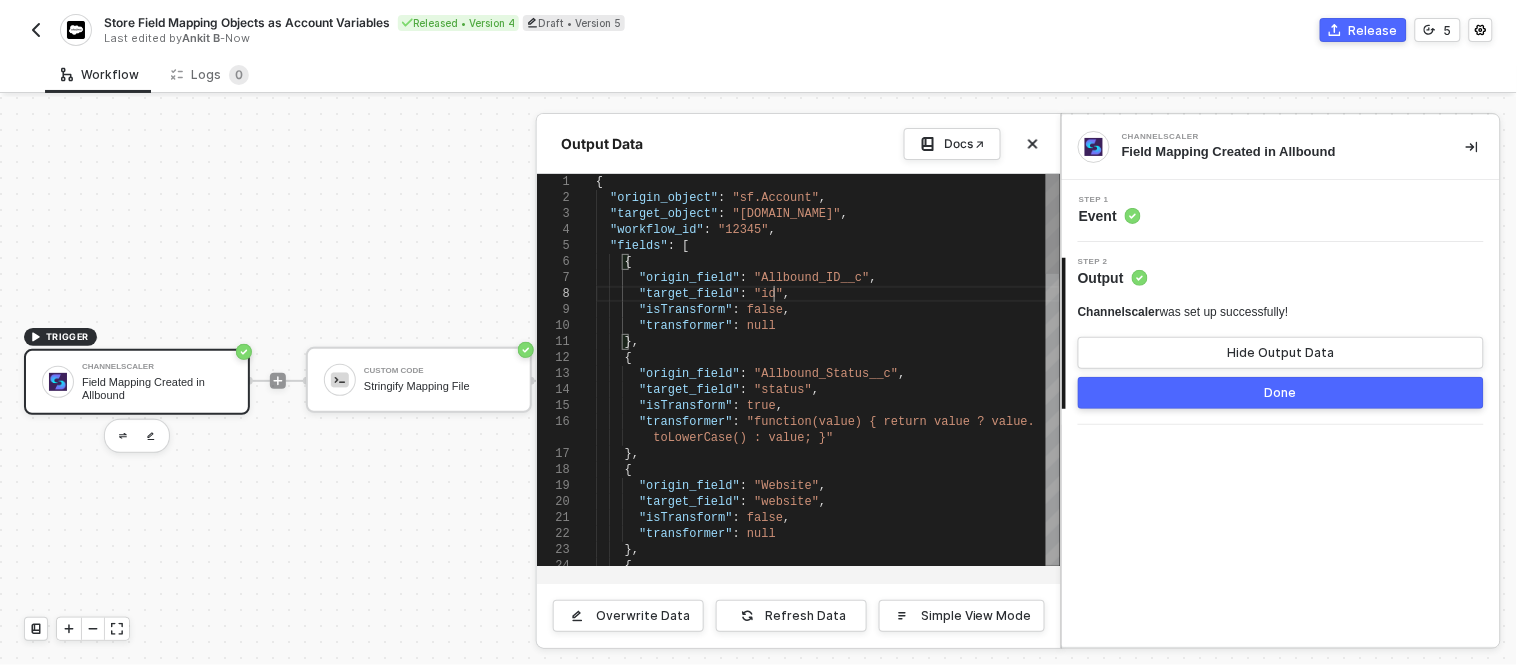 type on "{
"origin_object": "sf.Account",
"target_object": "cs.company",
"workflow_id": "12345",
"fields": [
{
"origin_field": "Allbound_ID__c",
"target_field": "id",
"isTransform": false,
"transformer": null
…      "target_field": "cam_email",
"isTransform": false,
"transformer": null
}
]
}" 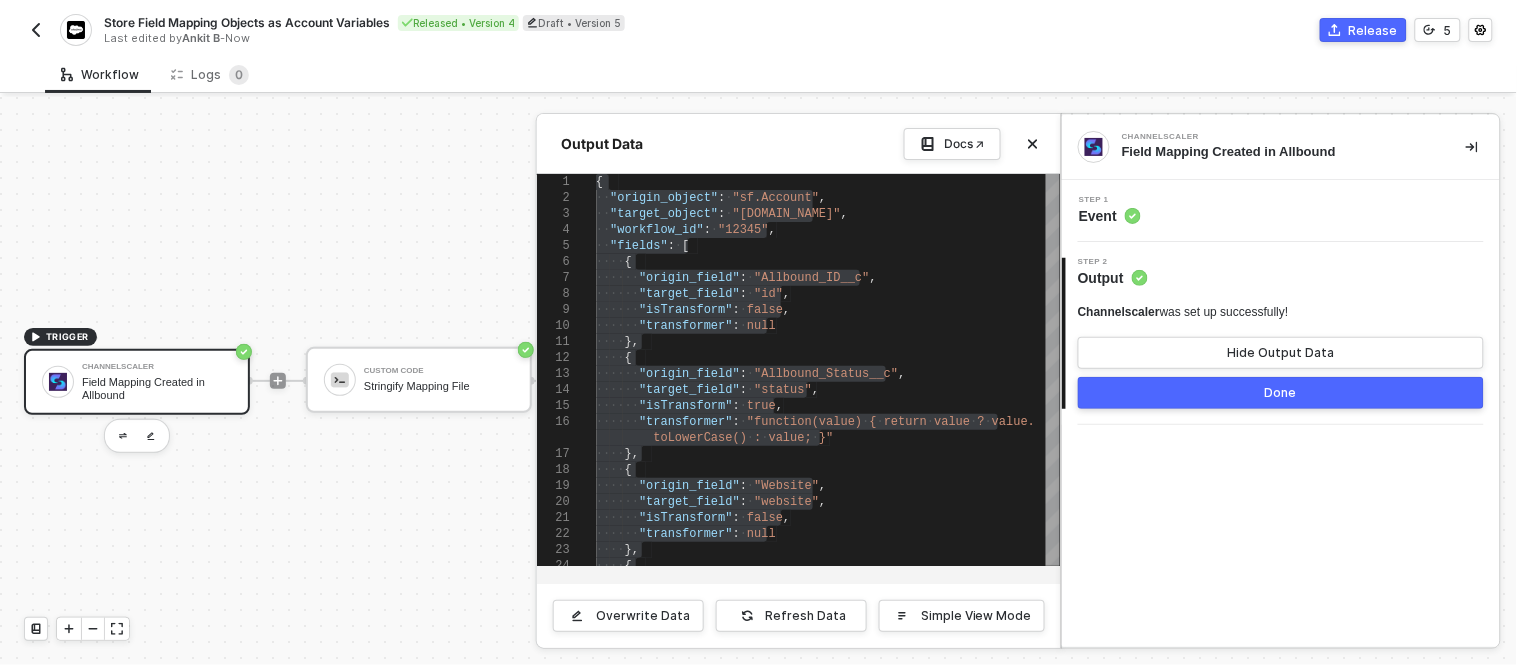 click at bounding box center (758, 381) 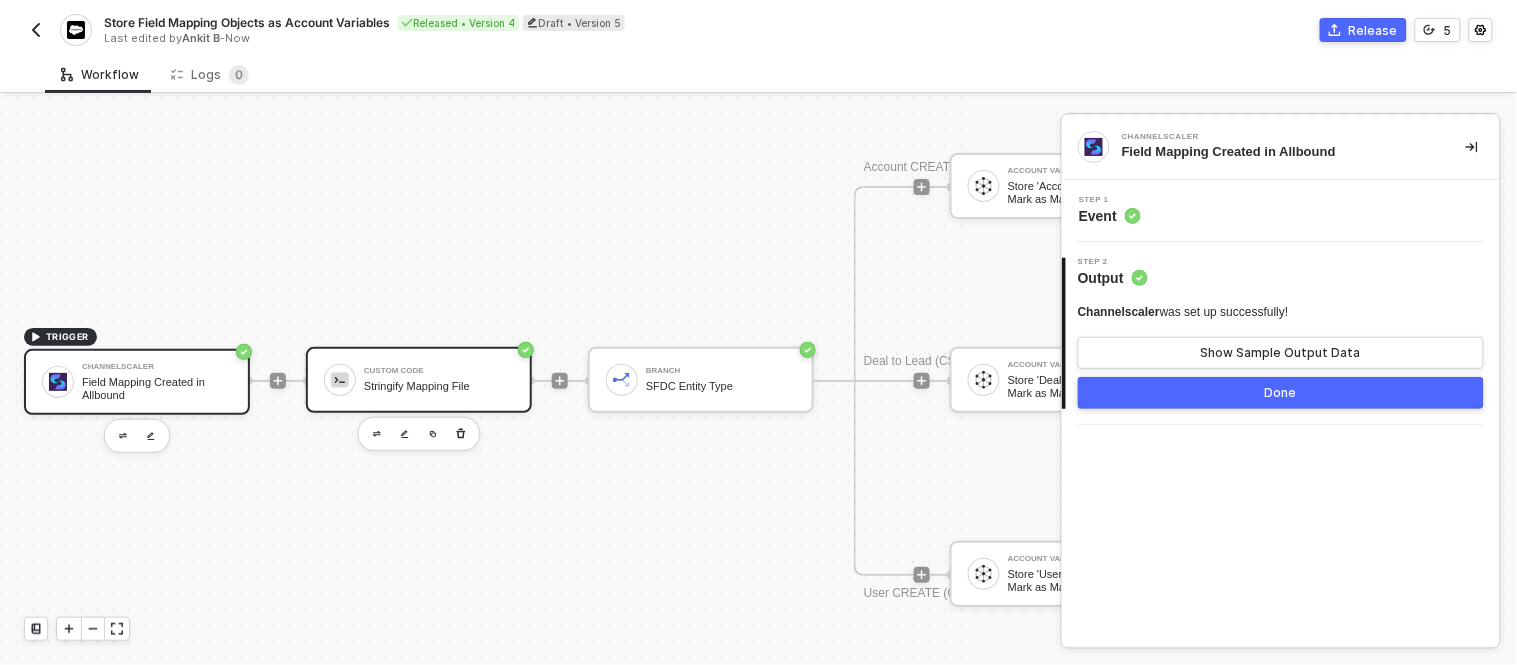 click on "Custom Code" at bounding box center (439, 371) 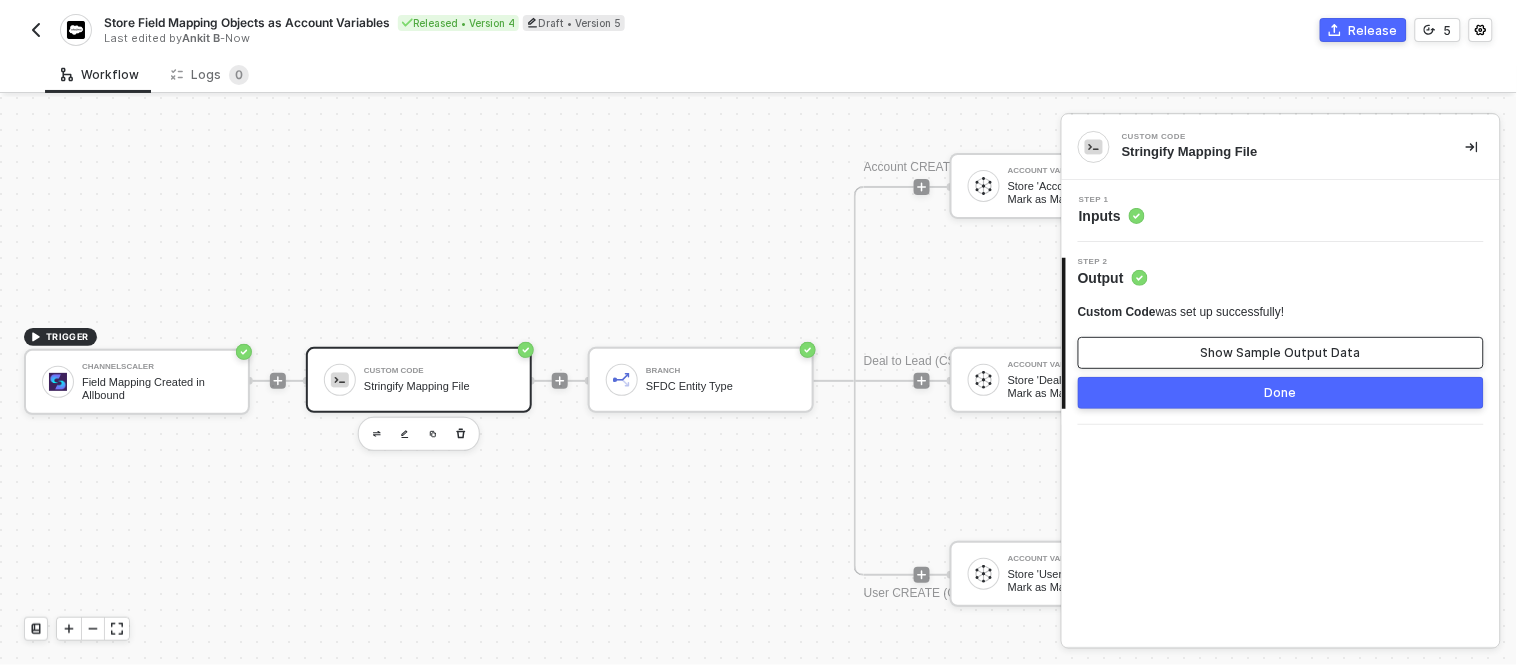 click on "Show Sample Output Data" at bounding box center [1281, 353] 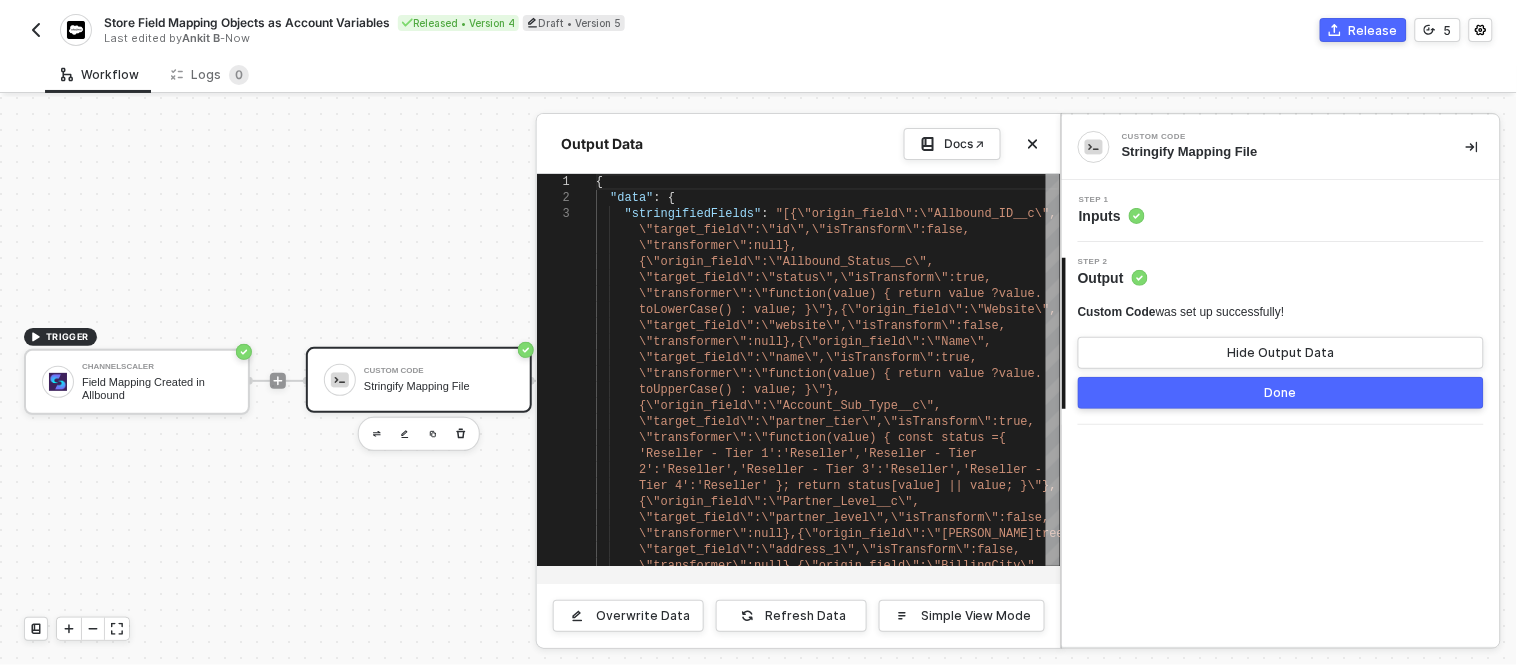click at bounding box center [758, 381] 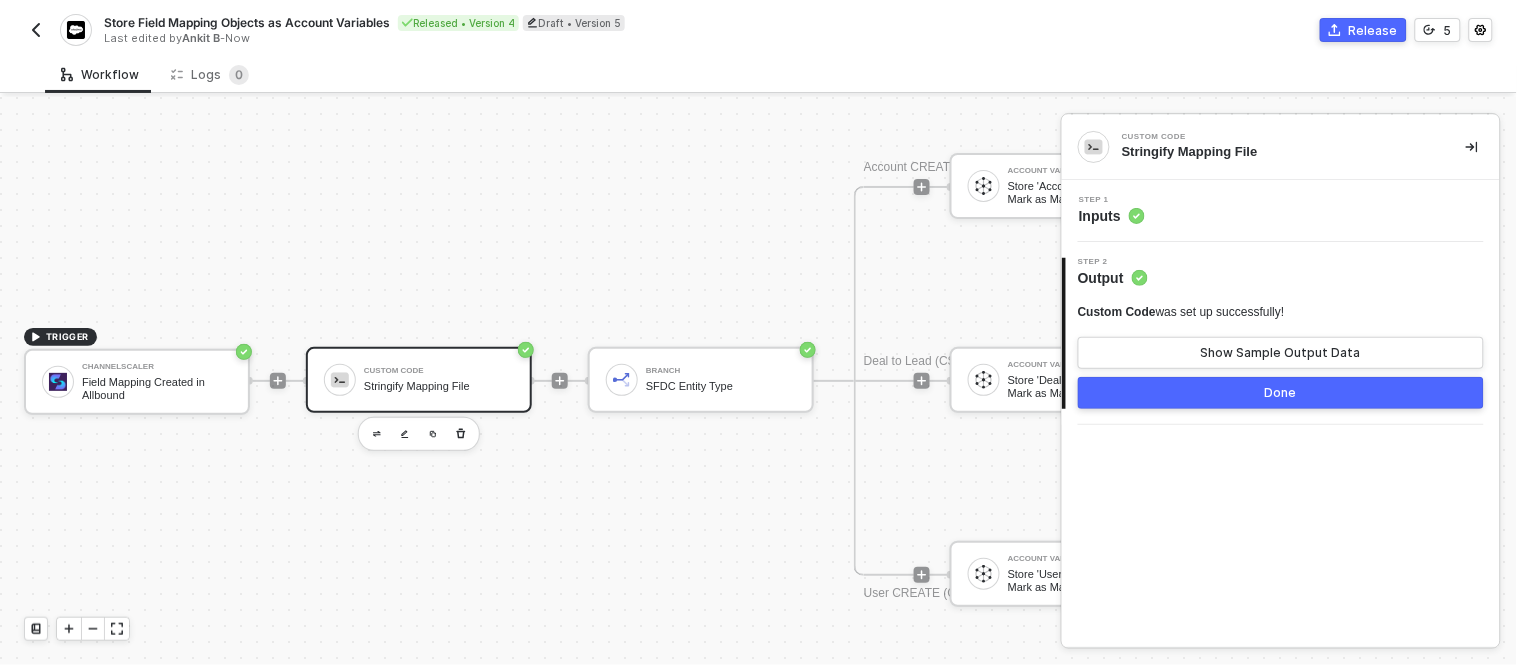 click on "Custom Code" at bounding box center [439, 371] 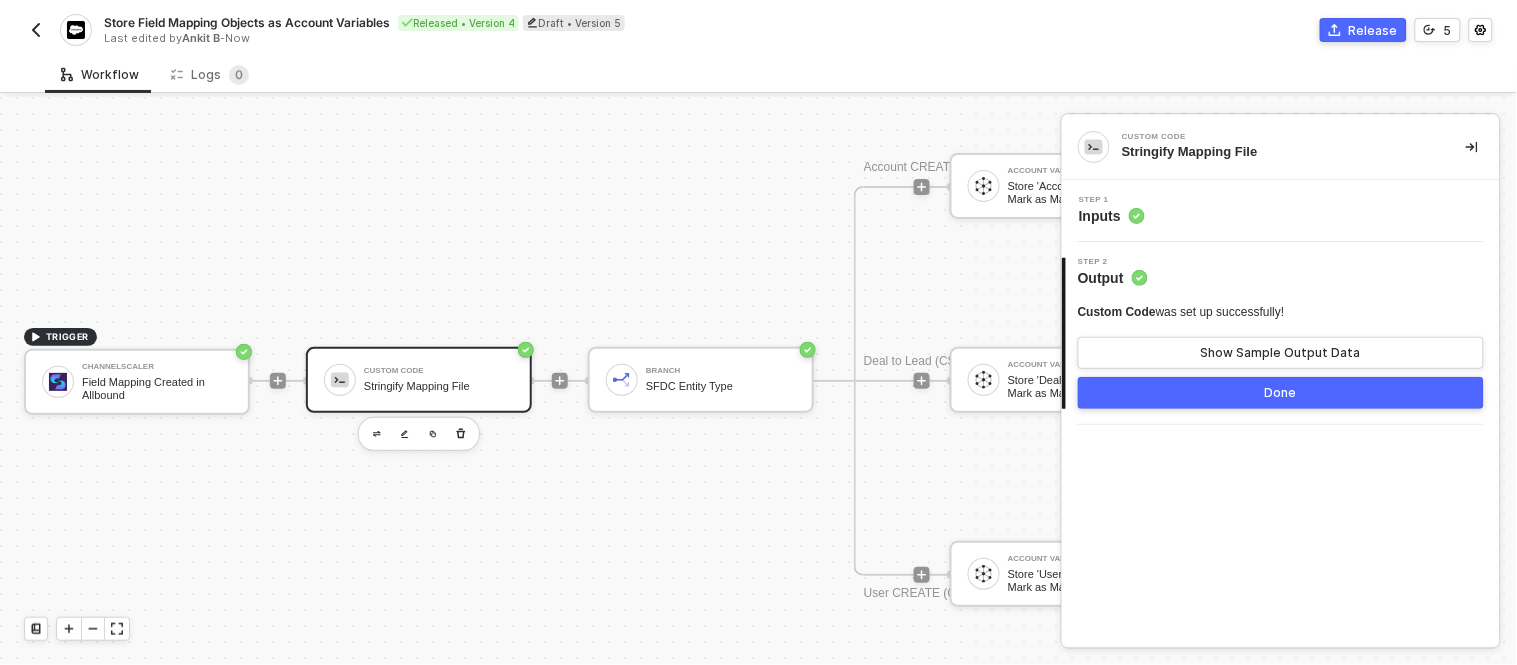 click on "Step 1 Inputs" at bounding box center (1283, 211) 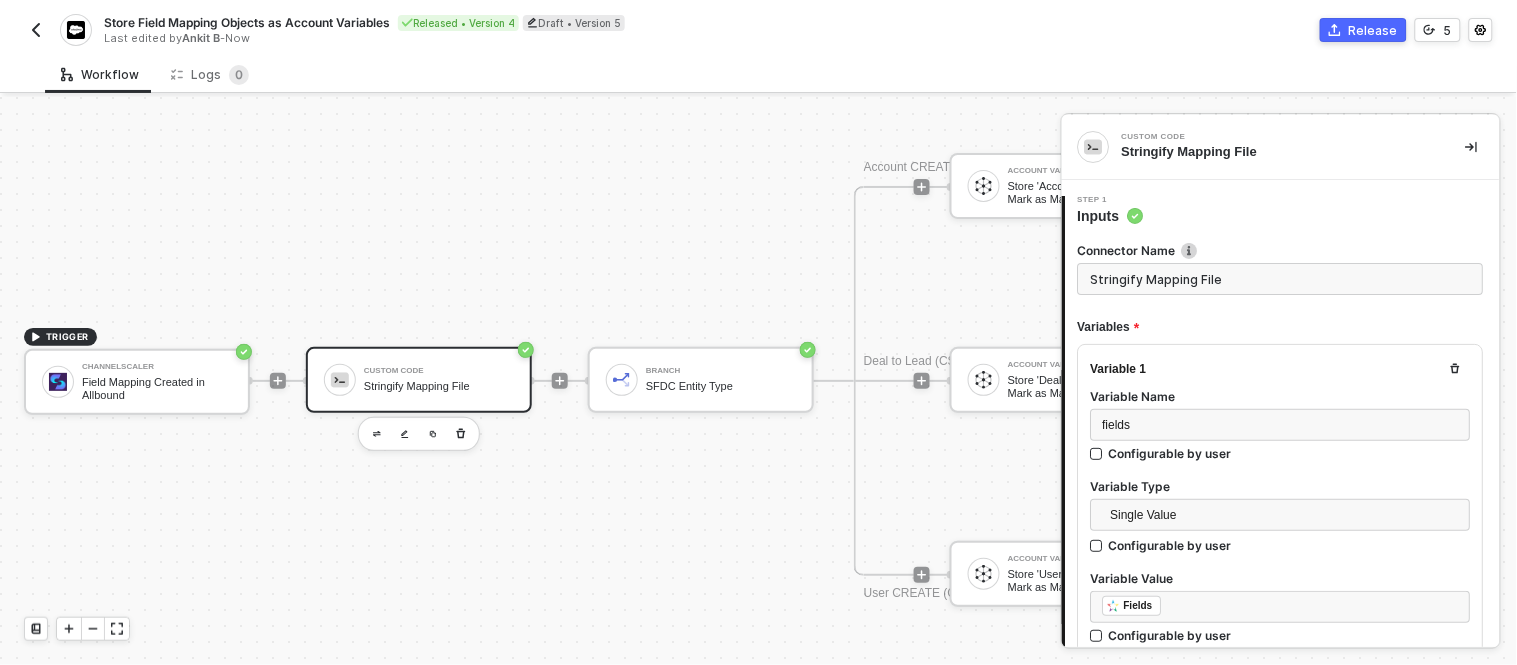 type on "output = {
stringifiedFields: JSON.stringify(inputData.fields)
}
resolve(output);" 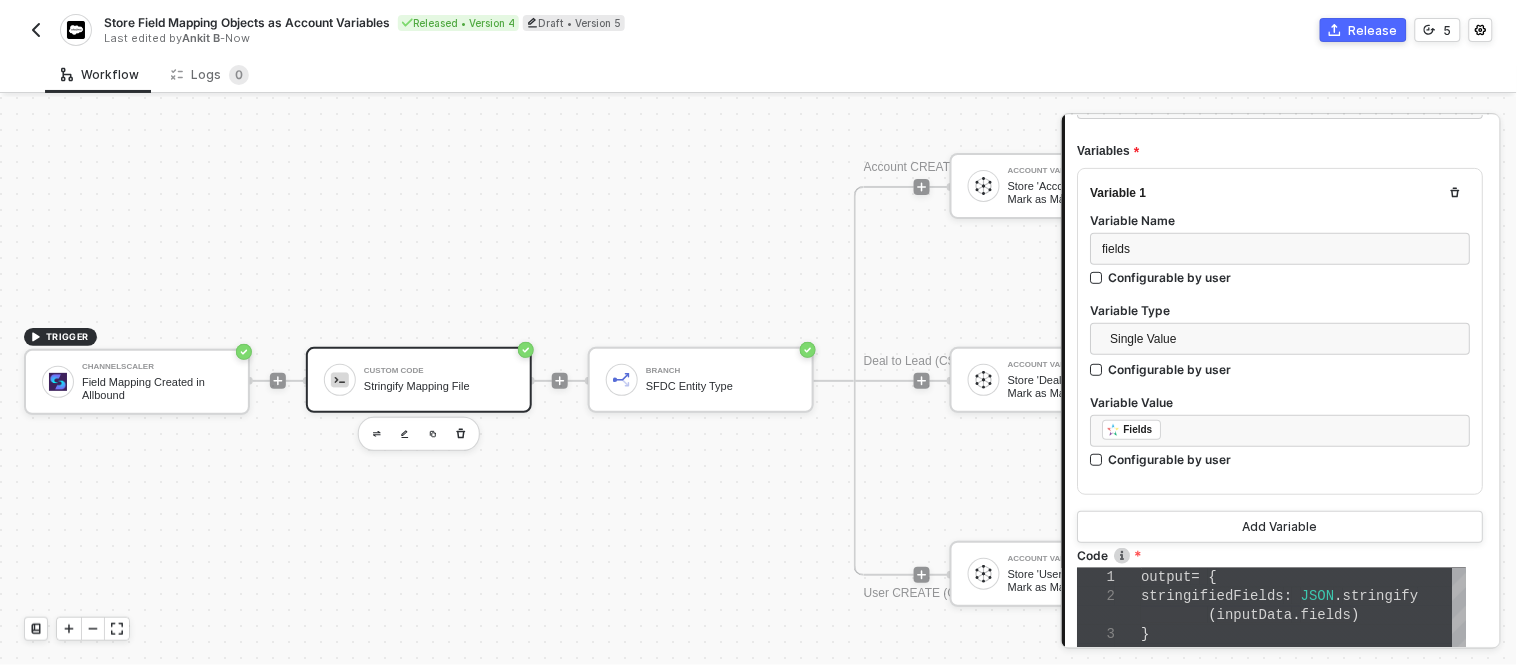 scroll, scrollTop: 182, scrollLeft: 0, axis: vertical 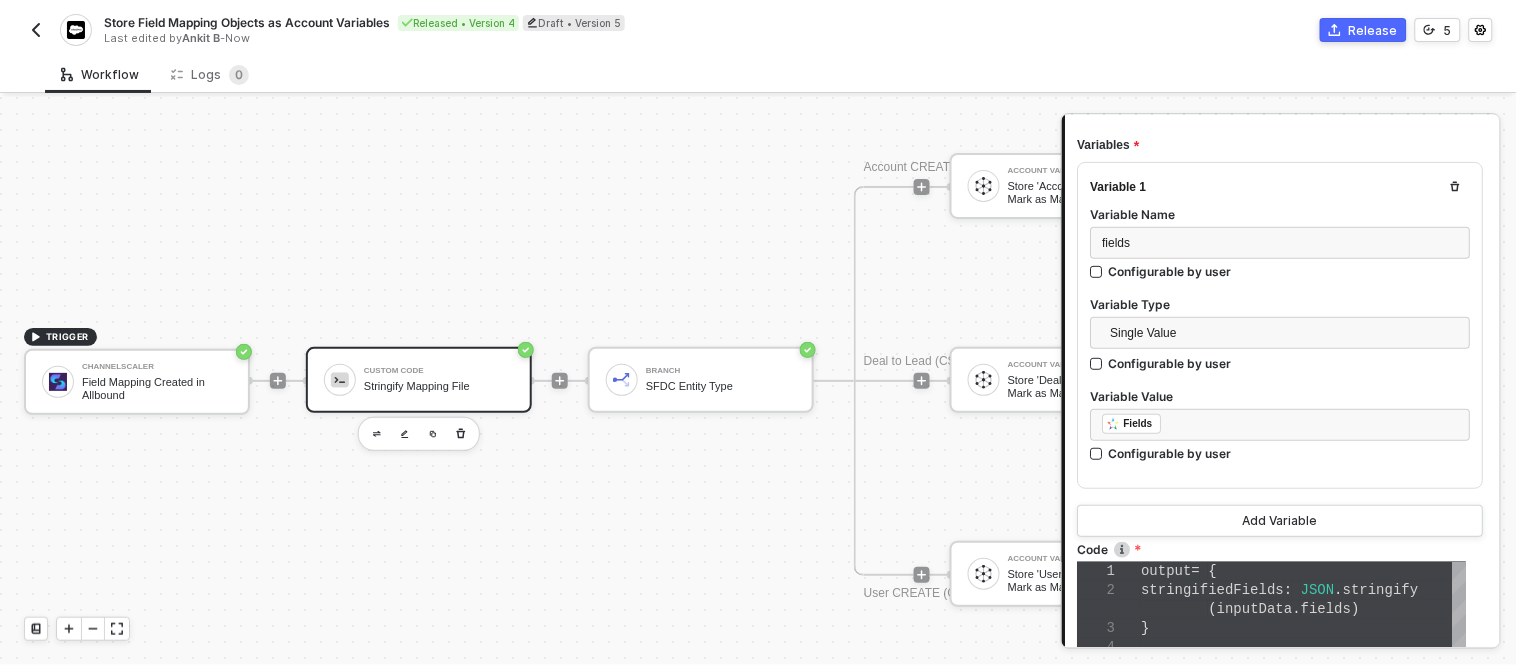 click on "Custom Code Stringify Mapping File" at bounding box center [439, 380] 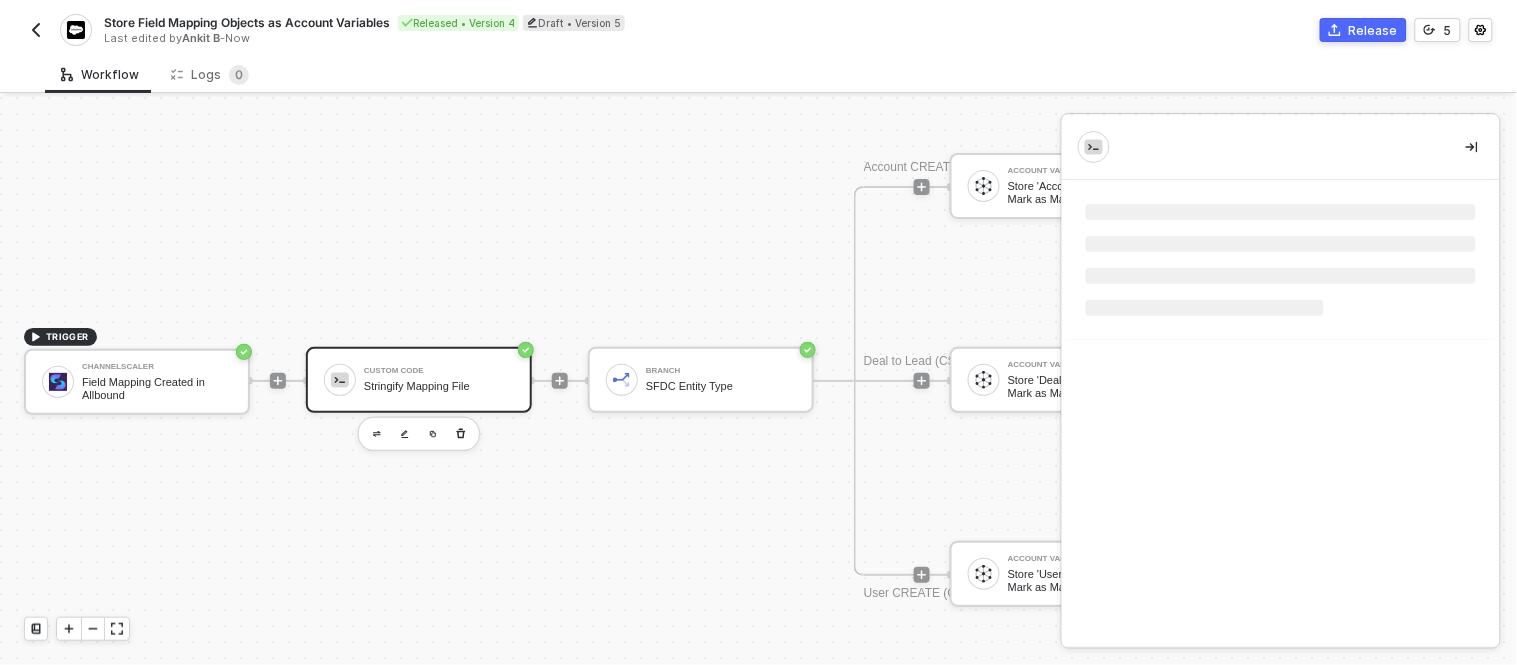 scroll, scrollTop: 0, scrollLeft: 0, axis: both 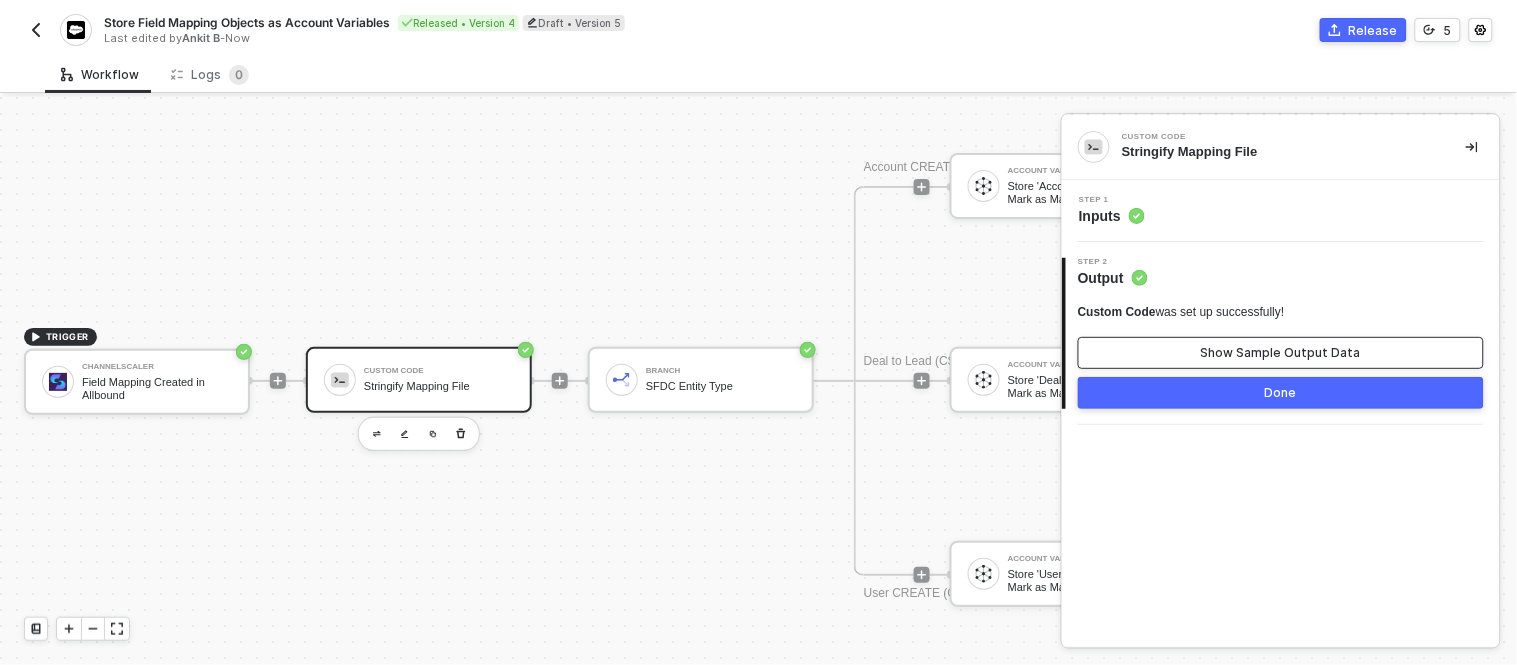 click on "Show Sample Output Data" at bounding box center [1281, 353] 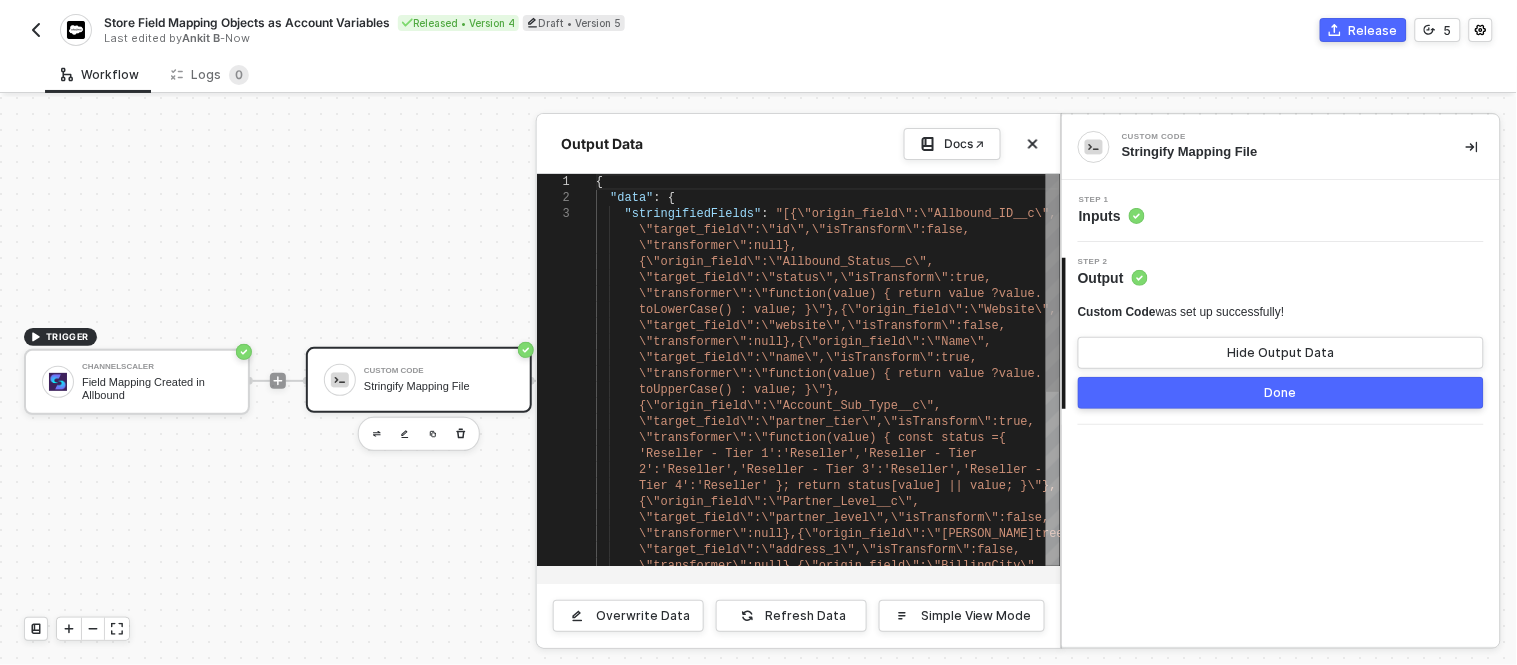 type on "\"transformer\":null},{\"origin_field\":\"Name\",\"target_field\":\"name\",\"isTransform\":true,\"transformer\":\"function(value) { return value ? value.toUpperCase() : value; }\"},{\"origin_field\":\"Account_Sub_Type__c\",\"target_field\":\"partner_tier\",\"isTransform\":true,\"transformer\":\"function(value) { const status = { 'Reseller - Tier 1':'Reseller','Reseller - Tier 2':'Reseller','Reseller - Tier 3':'Reseller','Reseller - Tier 4':'Reseller' }; return status[value] || value; }\"}," 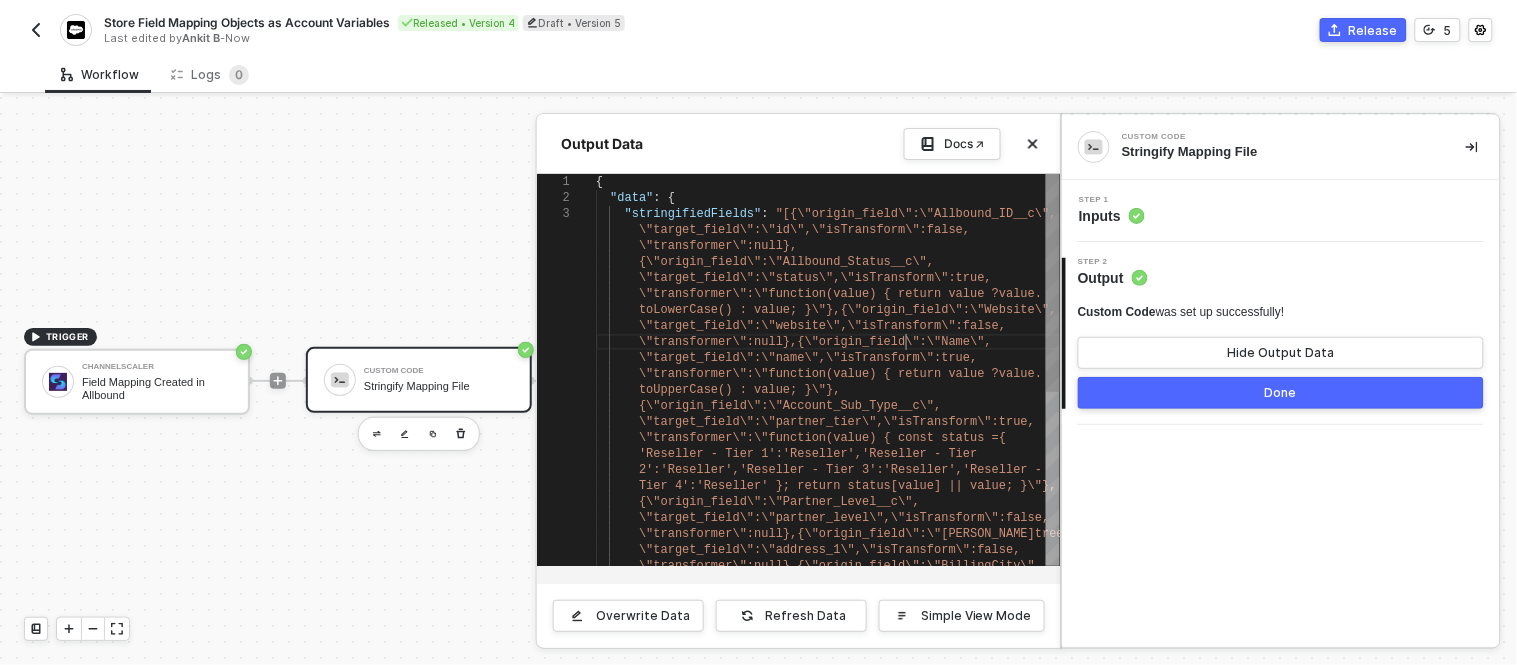 click on "\"transformer\":null},{\"origin_field\":\"Name\"," at bounding box center [815, 342] 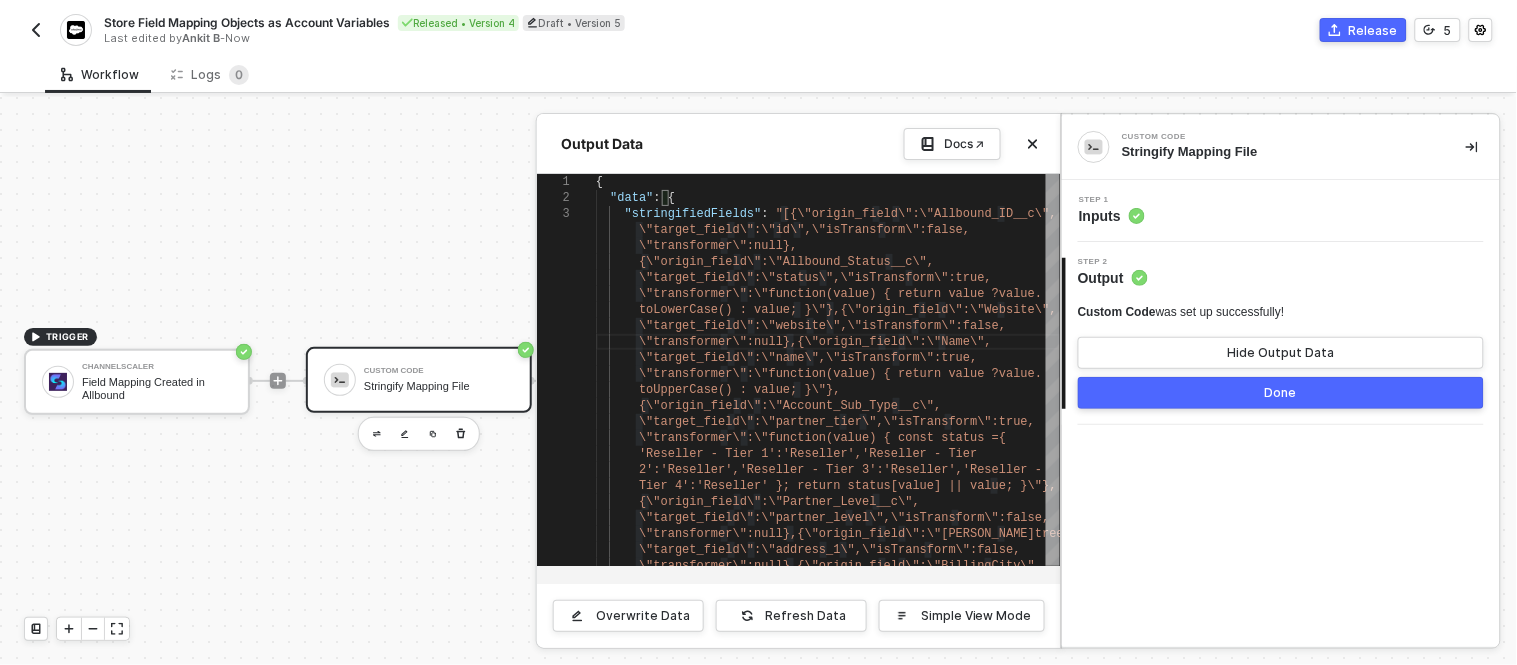 click 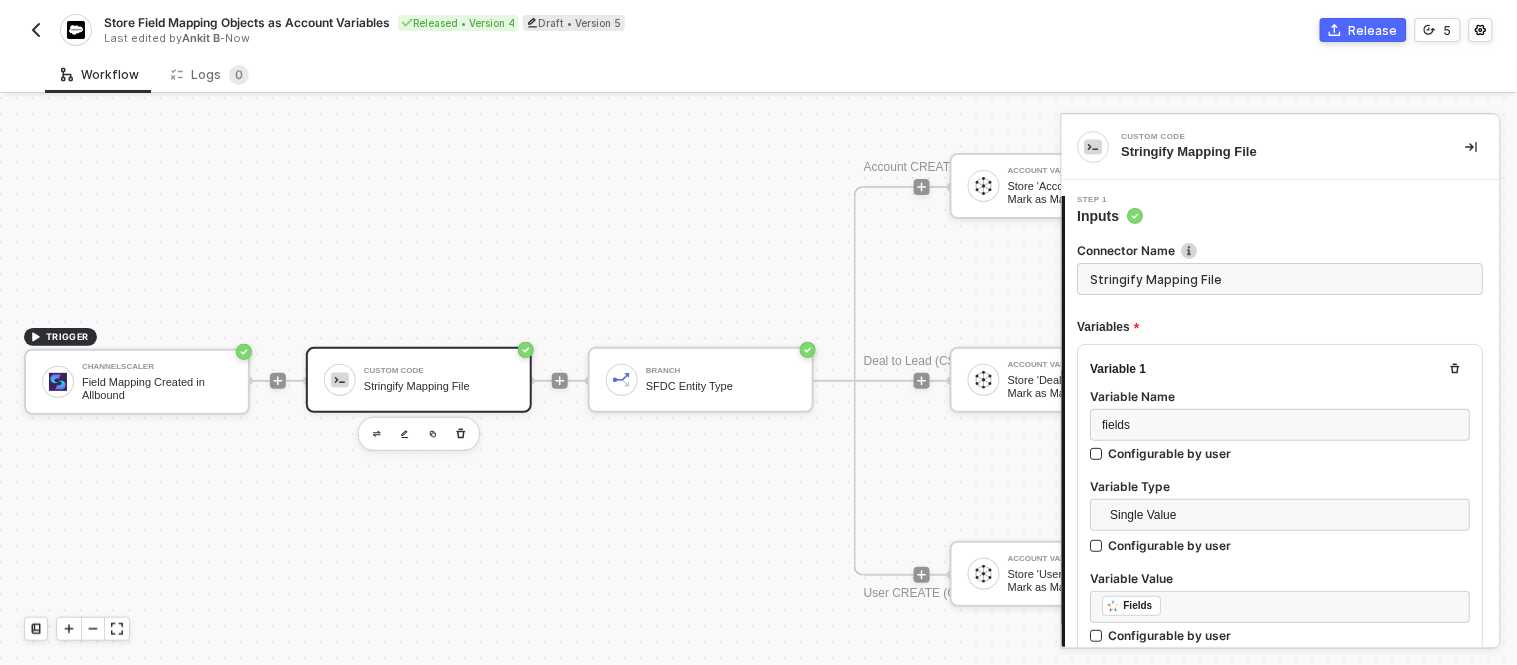 type on "output = {
stringifiedFields: JSON.stringify(inputData.fields)
}
resolve(output);" 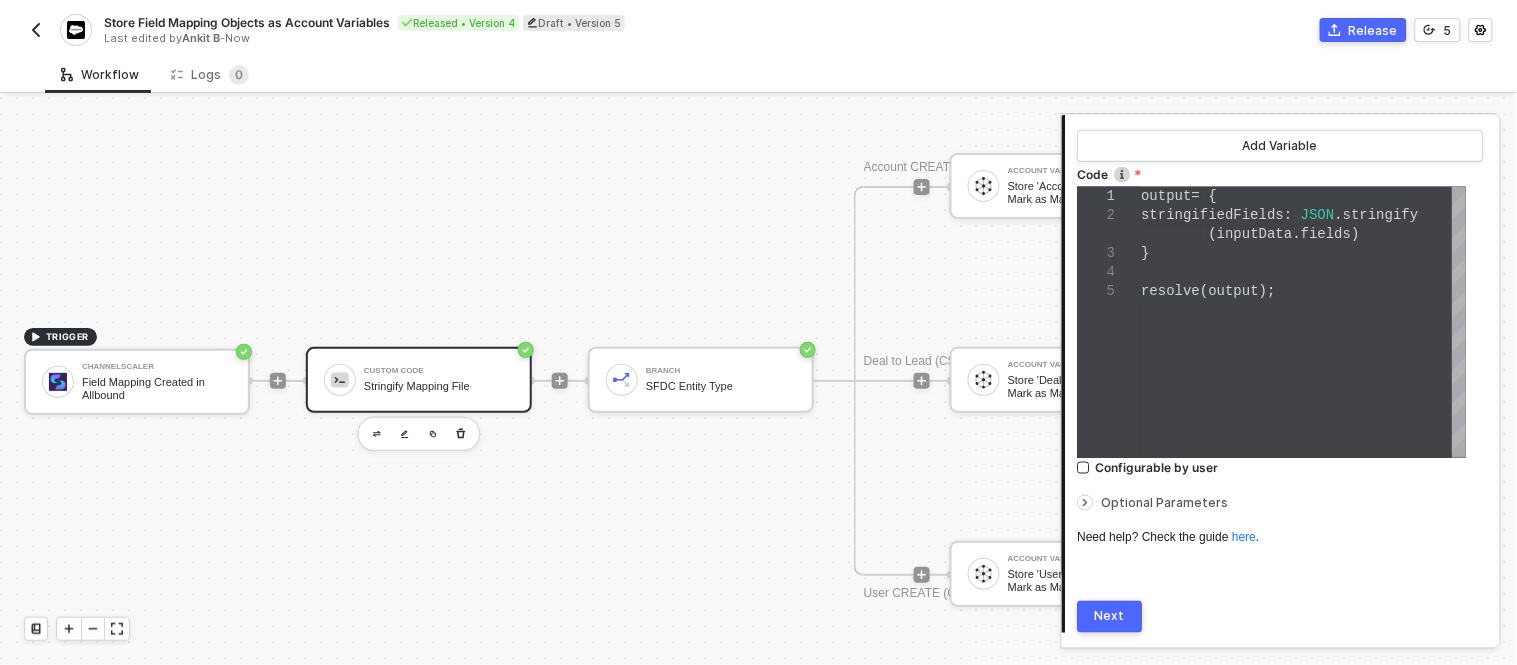 scroll, scrollTop: 573, scrollLeft: 0, axis: vertical 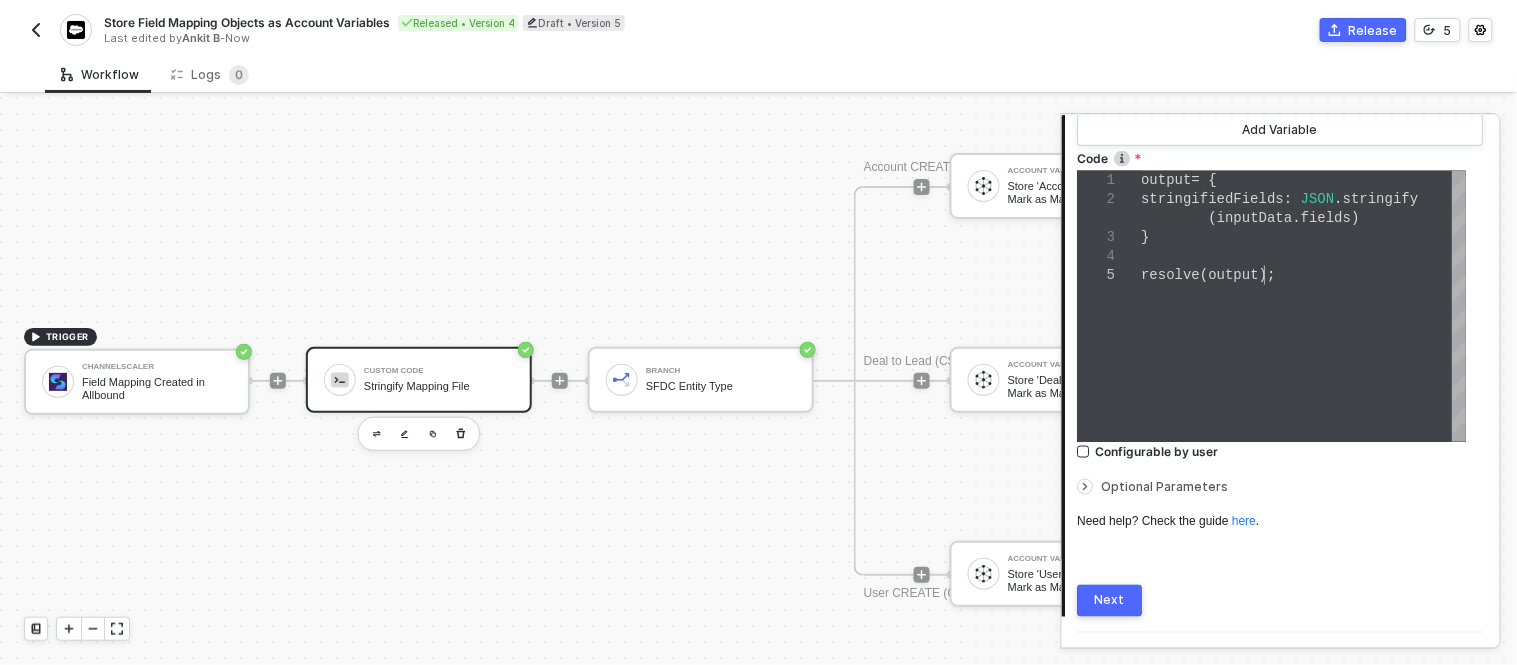 click on "output  =   {     stringifiedFields :   JSON . stringify          ( inputData . fields ) } resolve ( output );" at bounding box center (1304, 306) 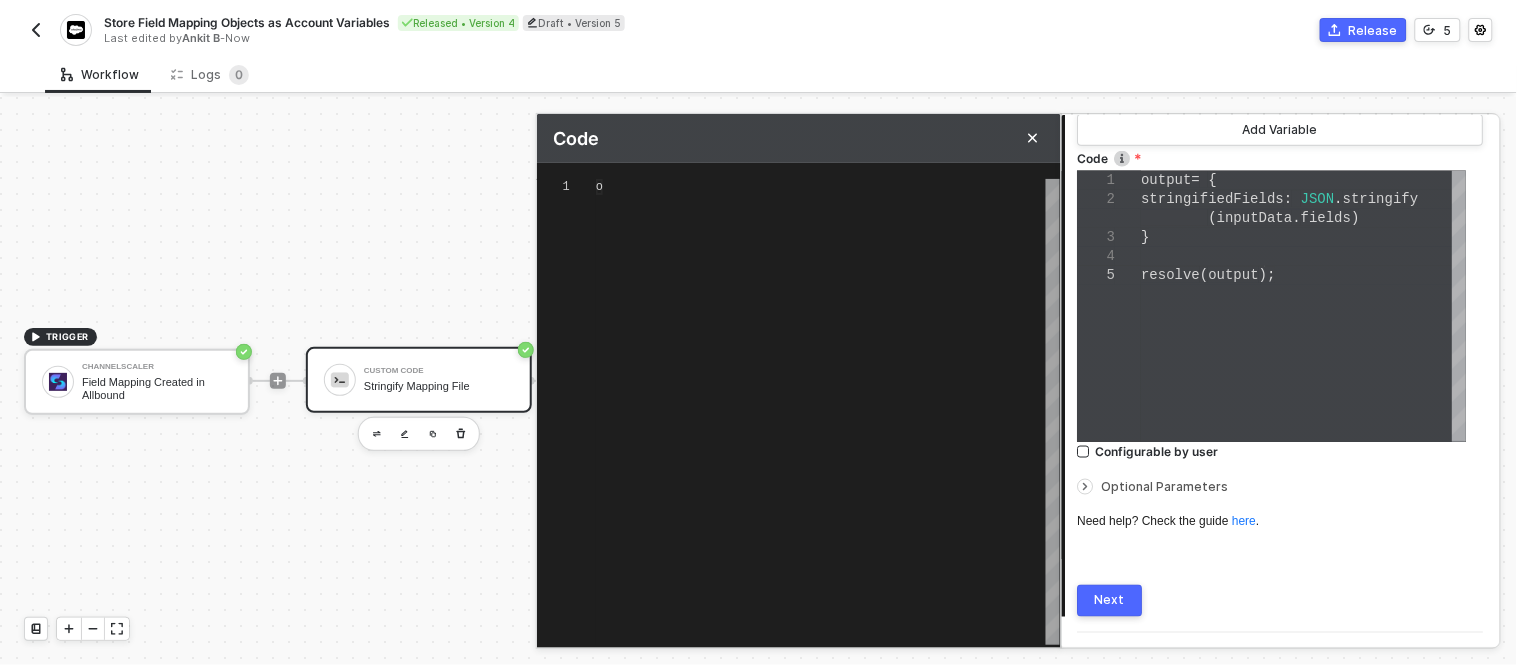 type on "output = {
stringifiedFields: JSON.stringify(inputData.fields)
}
resolve(output);" 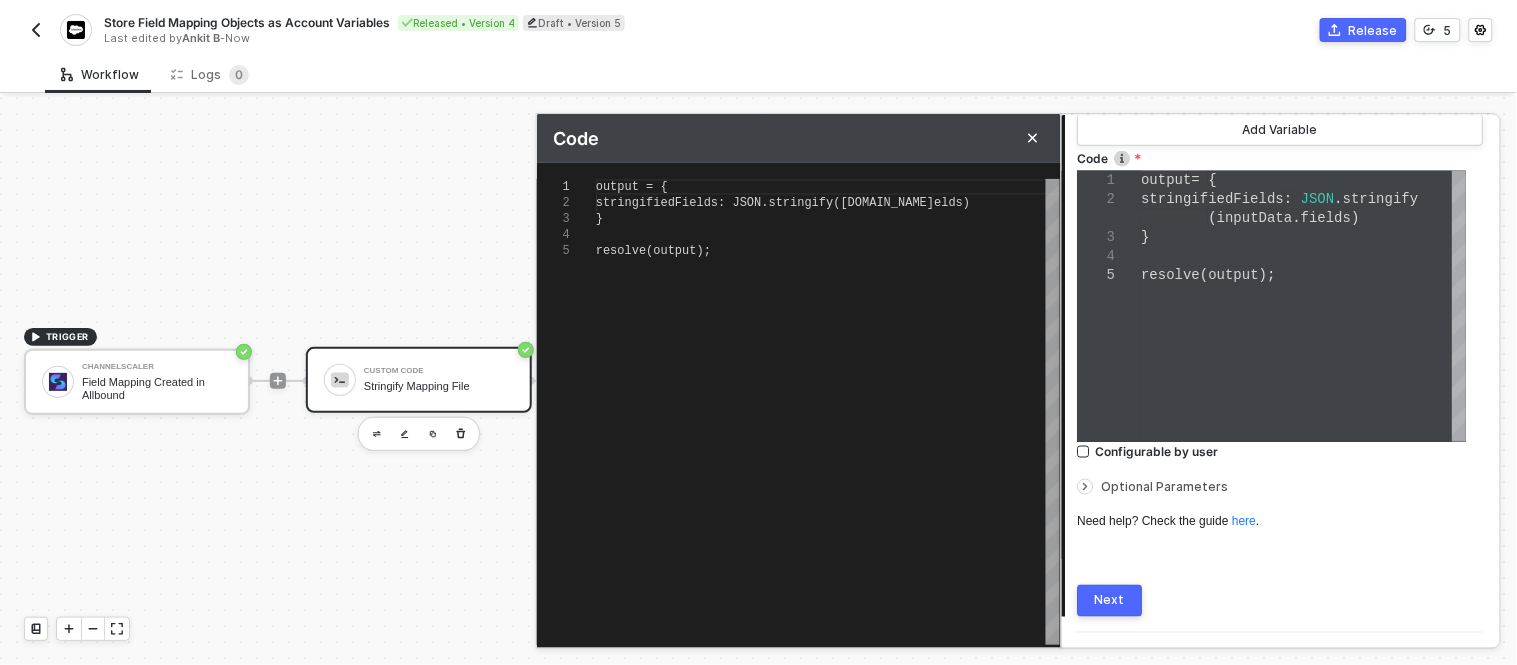 scroll, scrollTop: 0, scrollLeft: 103, axis: horizontal 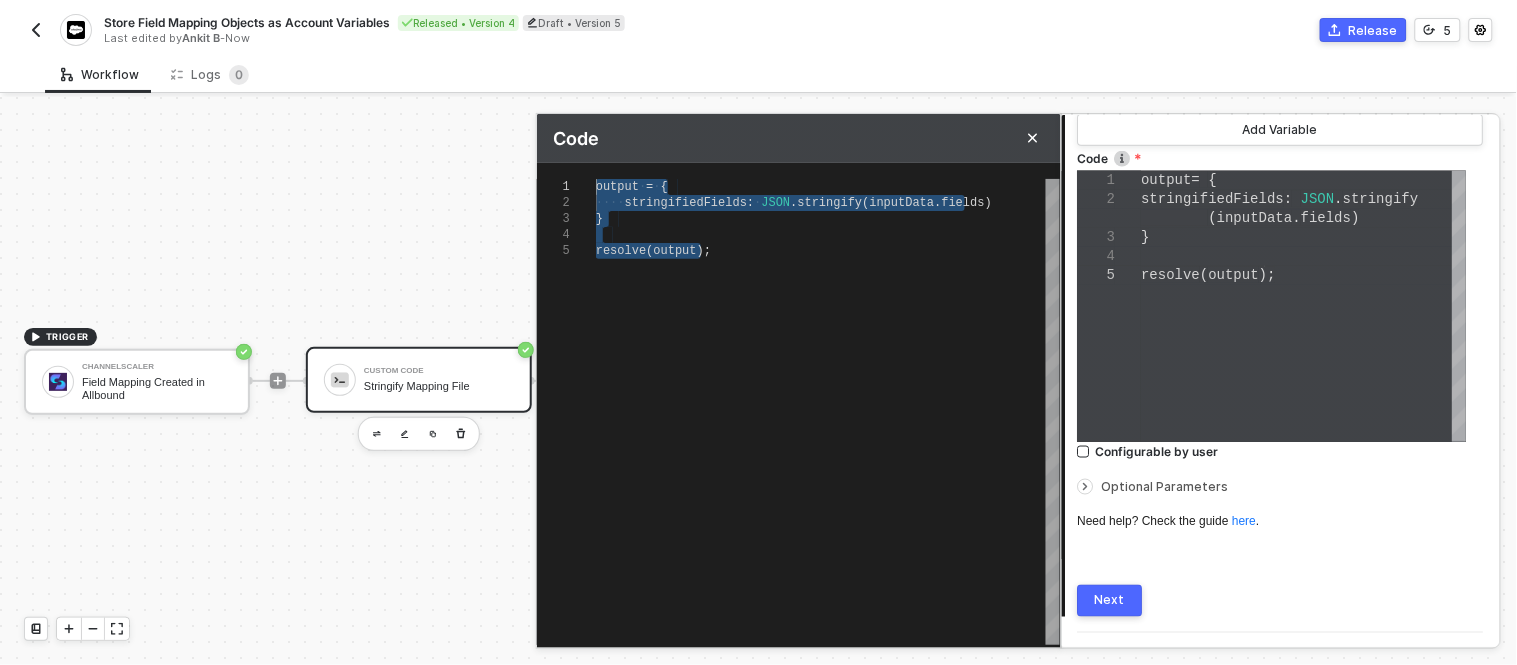 drag, startPoint x: 798, startPoint y: 277, endPoint x: 565, endPoint y: 171, distance: 255.97852 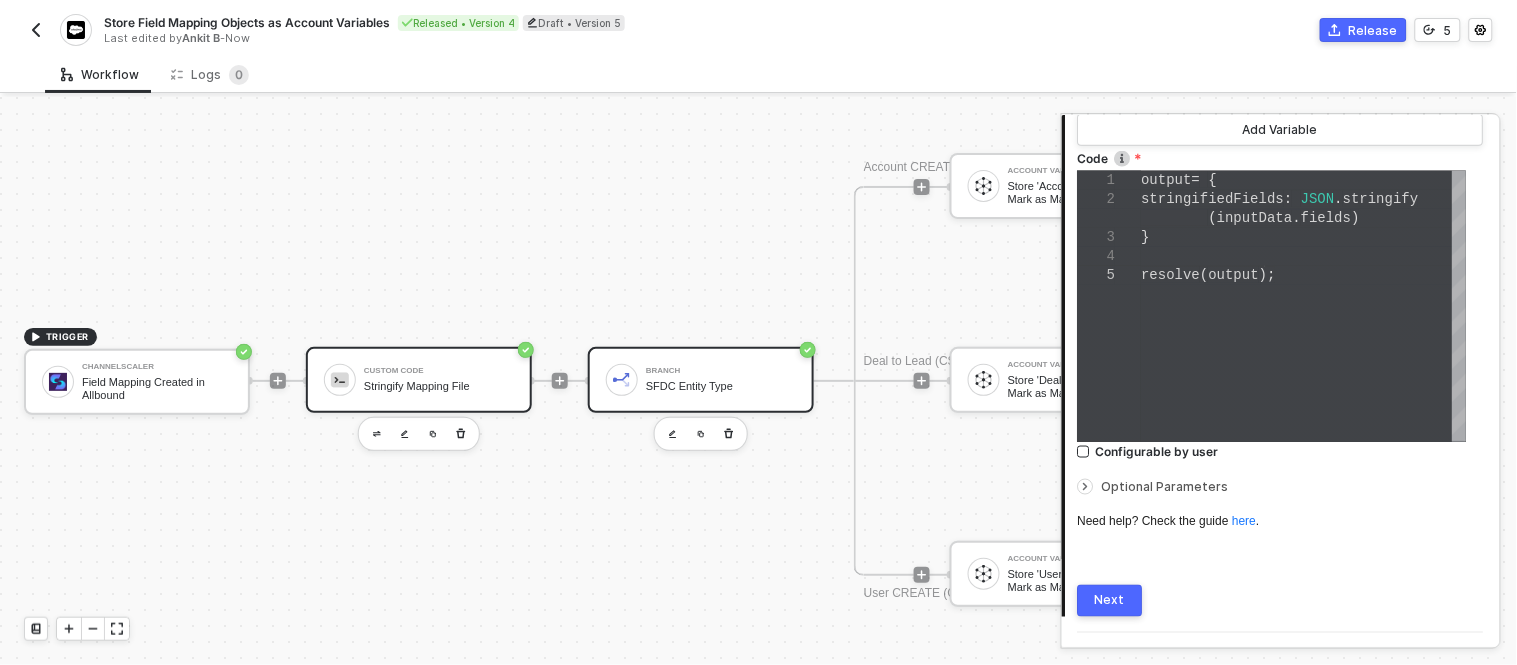 drag, startPoint x: 394, startPoint y: 367, endPoint x: 656, endPoint y: 374, distance: 262.0935 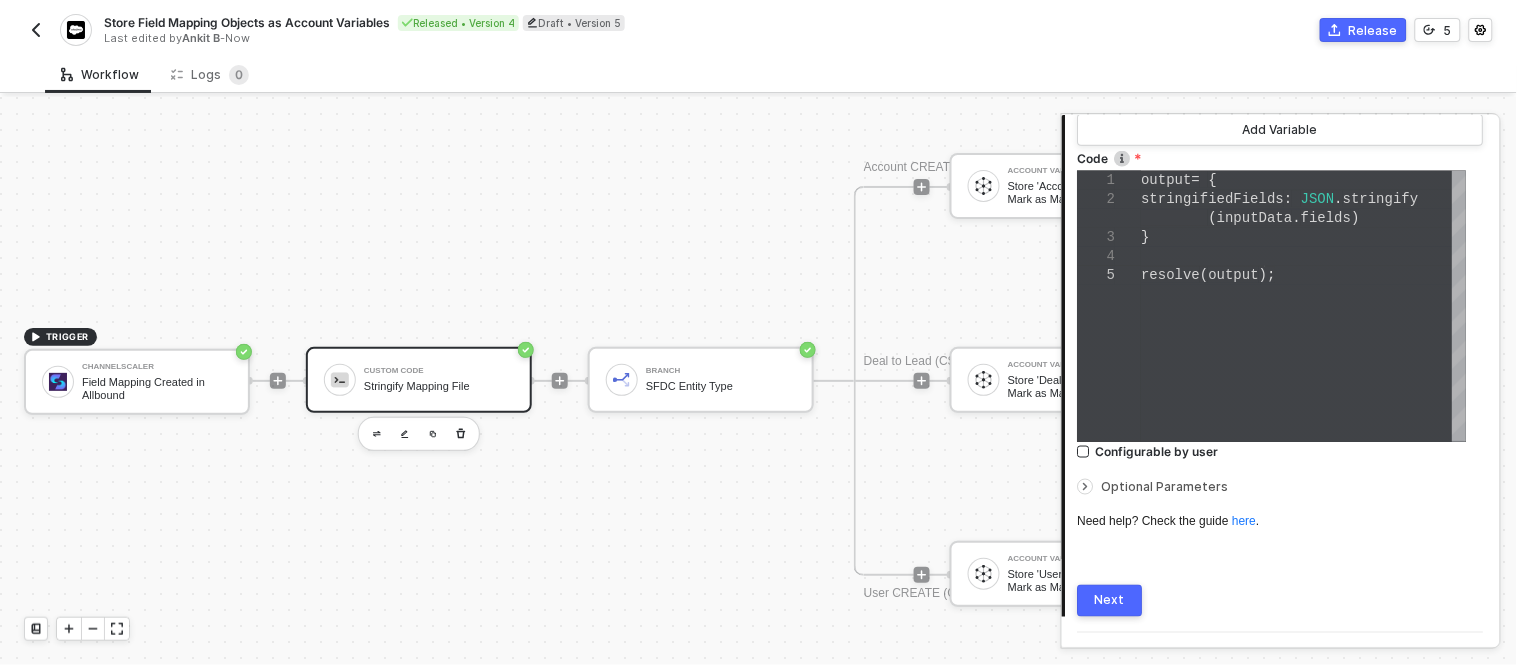 click on "Custom Code" at bounding box center (439, 371) 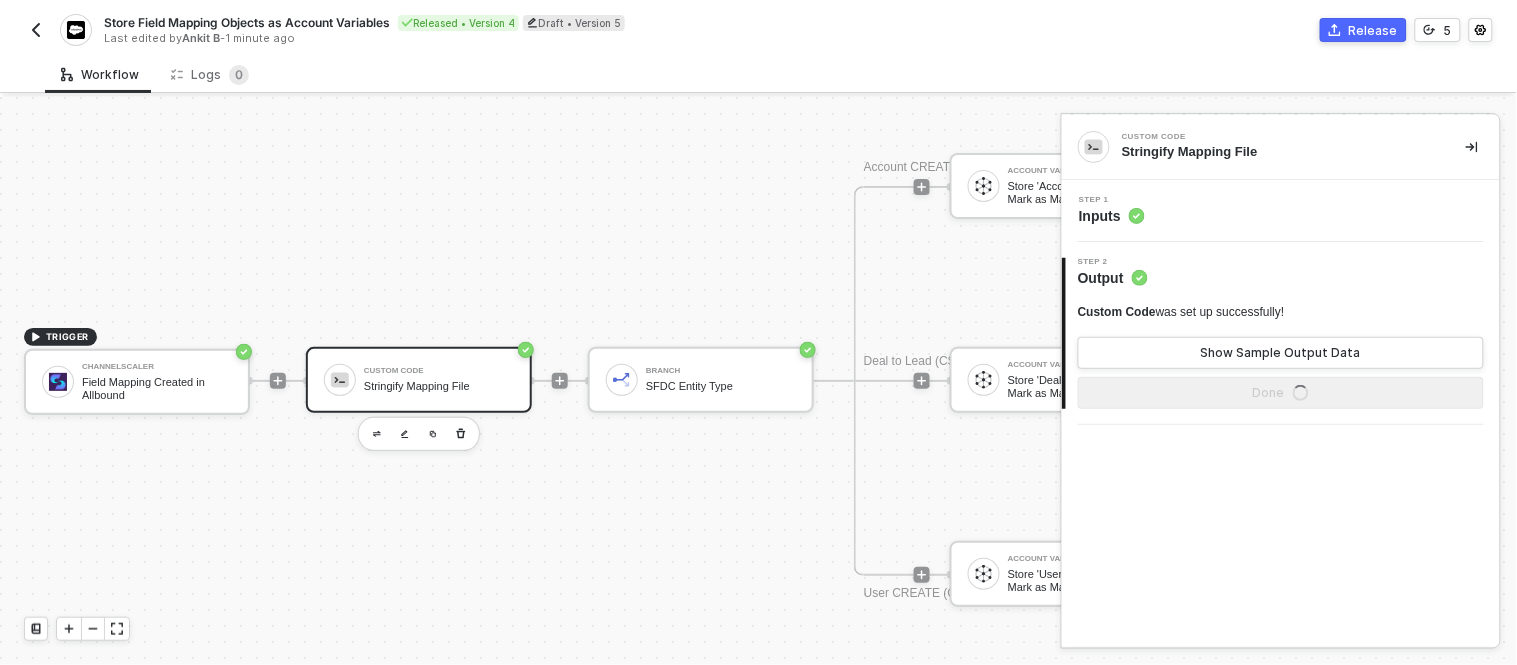 scroll, scrollTop: 0, scrollLeft: 0, axis: both 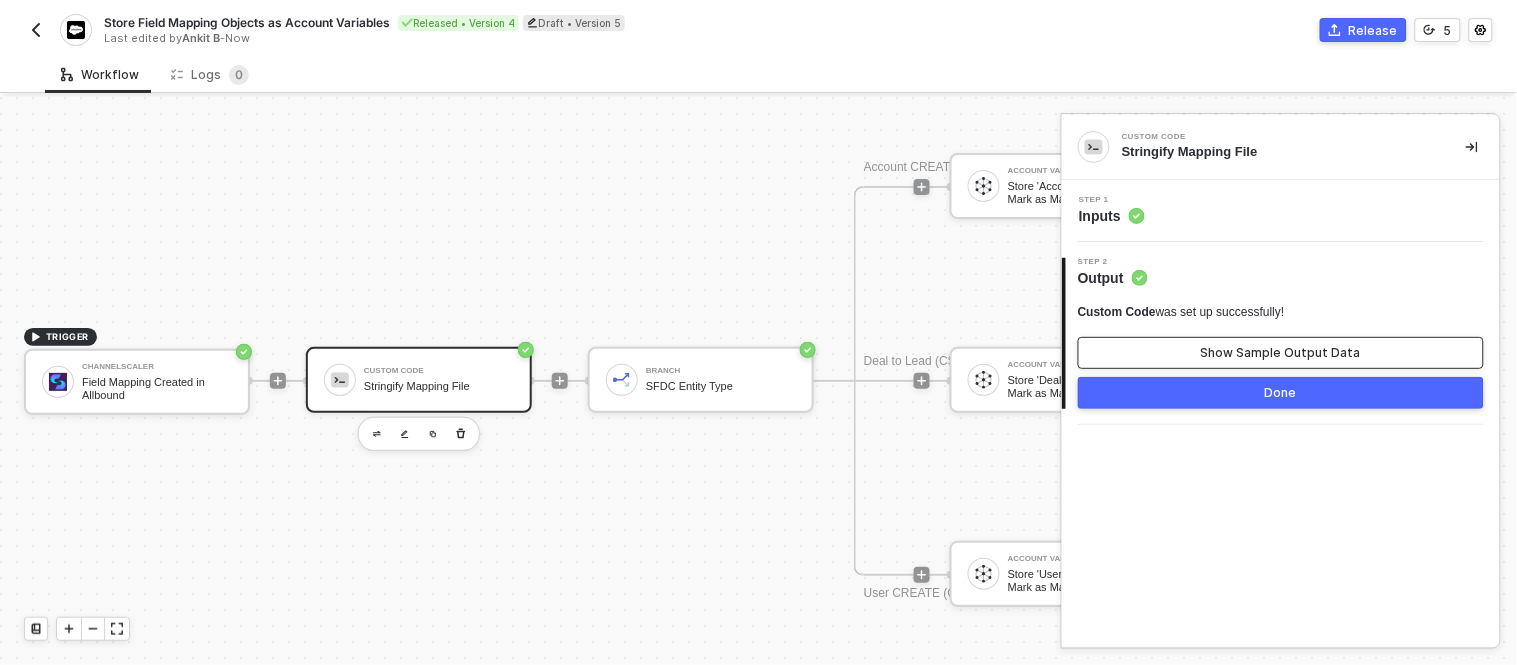 click on "Show Sample Output Data" at bounding box center [1281, 353] 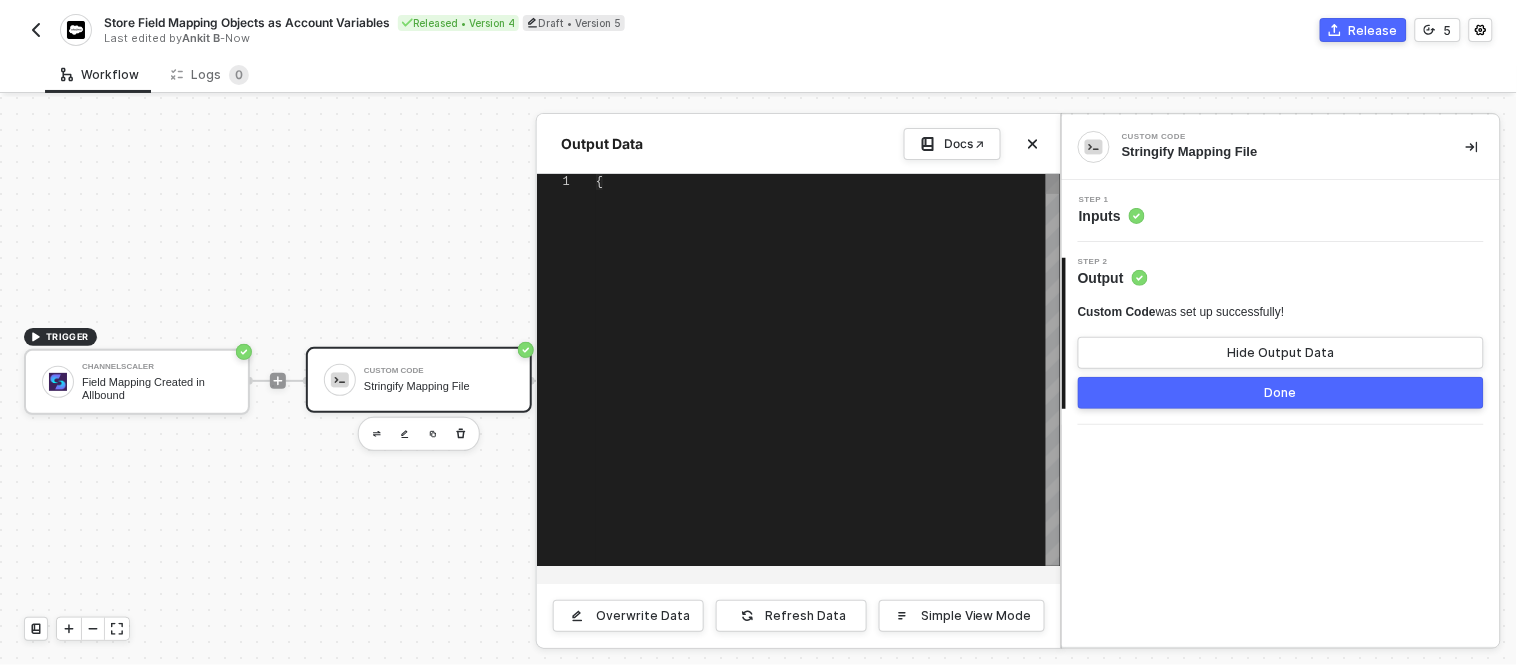 type on "{
"data": {
"stringifiedFields": "[{\"origin_field\":\"Allbound_ID__c\",\"target_field\":\"id\",\"isTransform\":false,\"transformer\":null},{\"origin_field\":\"Allbound_Status__c\",\"target_field\":\"status\",\"isTransform\":true,\"transformer\":\"function(value) { return value ? value.toLowerCase() : value; }\"},{\"origin_field\":\"Website\",\"target_field\":\"website\",\"isTransform\":false," 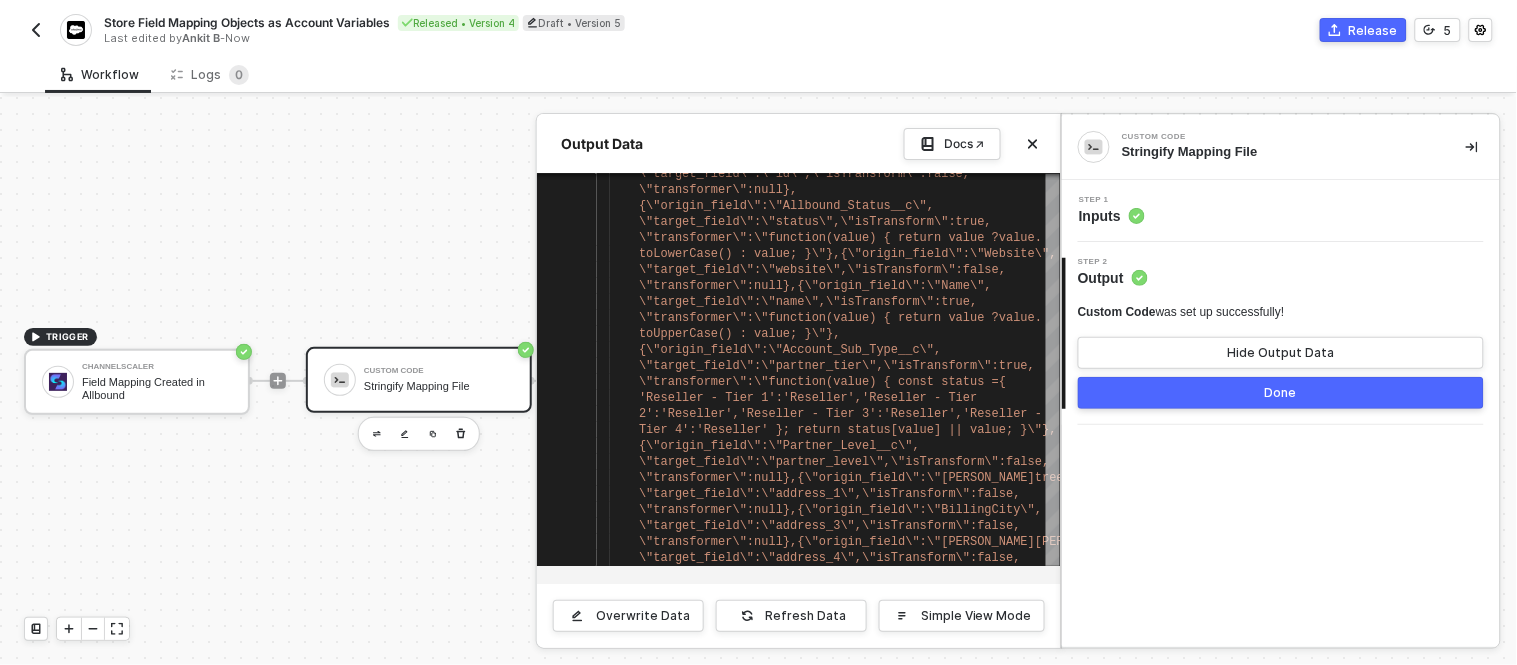click at bounding box center [758, 381] 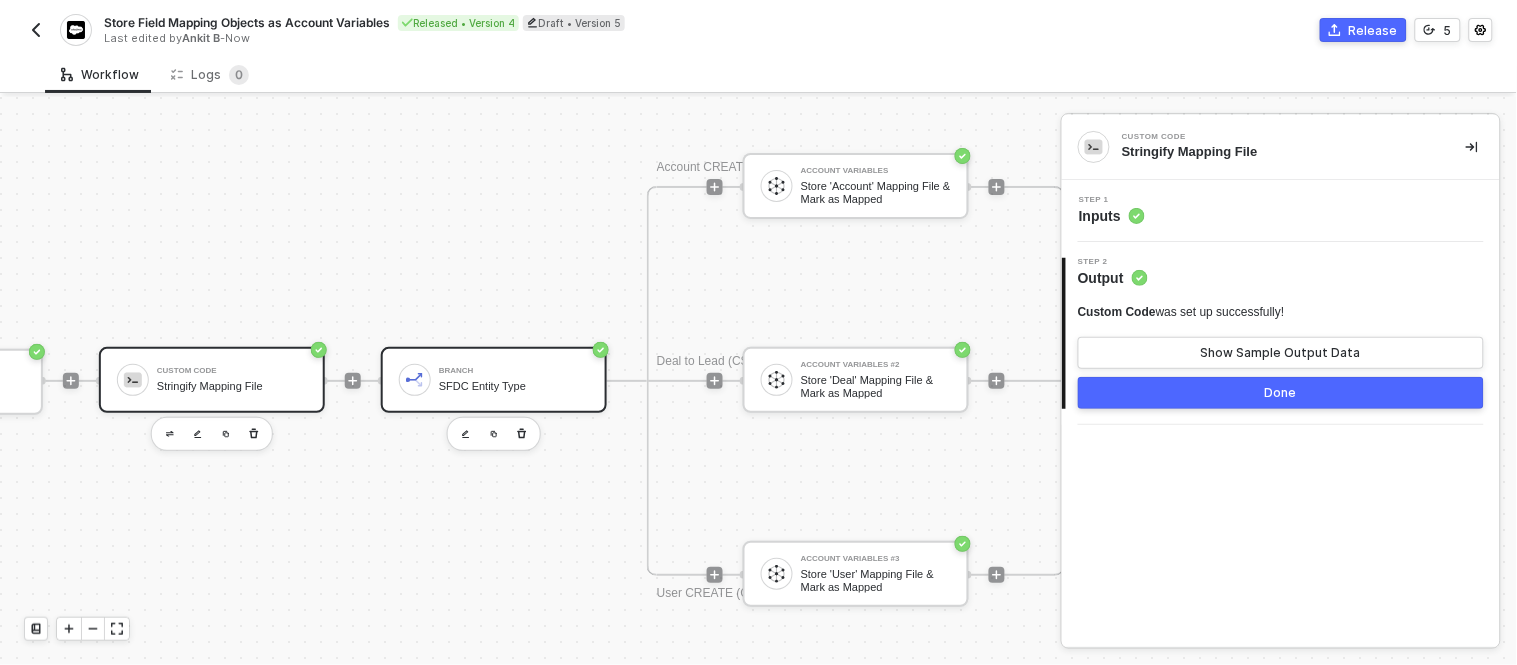 scroll, scrollTop: 0, scrollLeft: 208, axis: horizontal 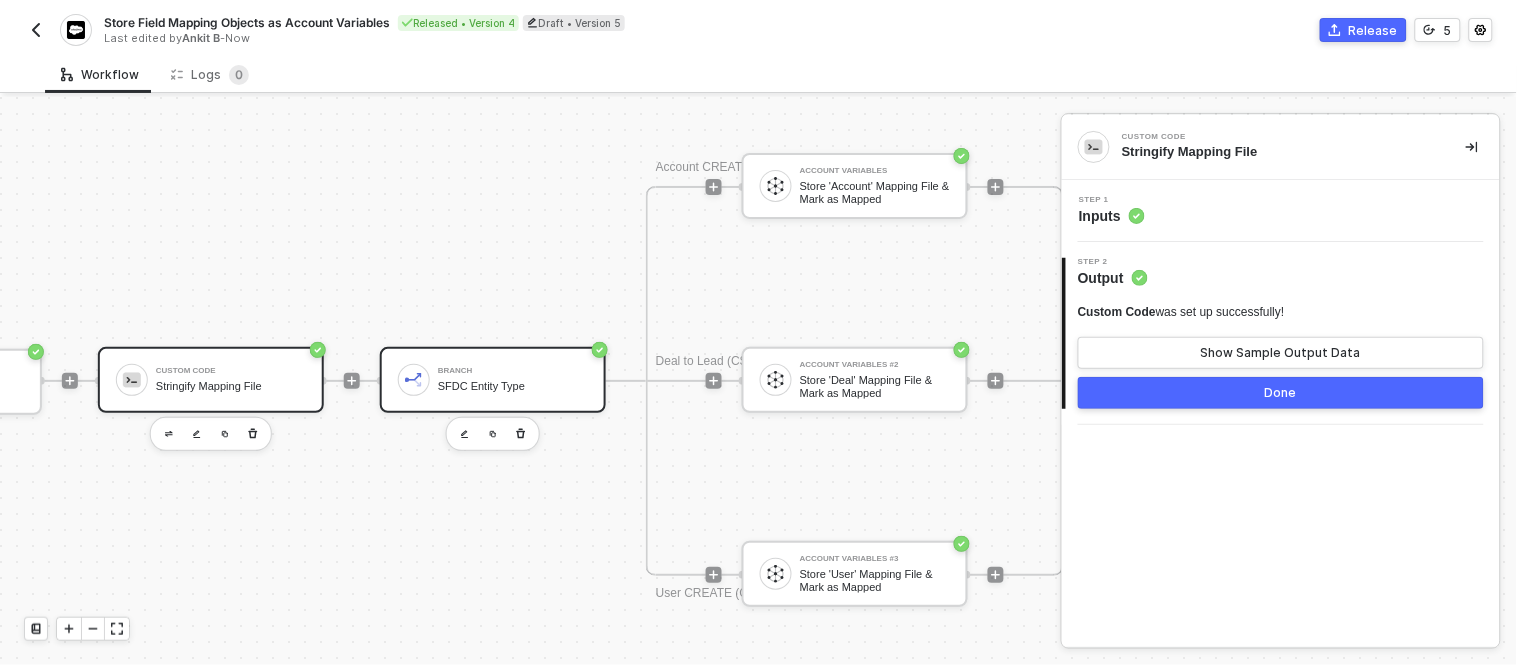 click on "Branch" at bounding box center (513, 371) 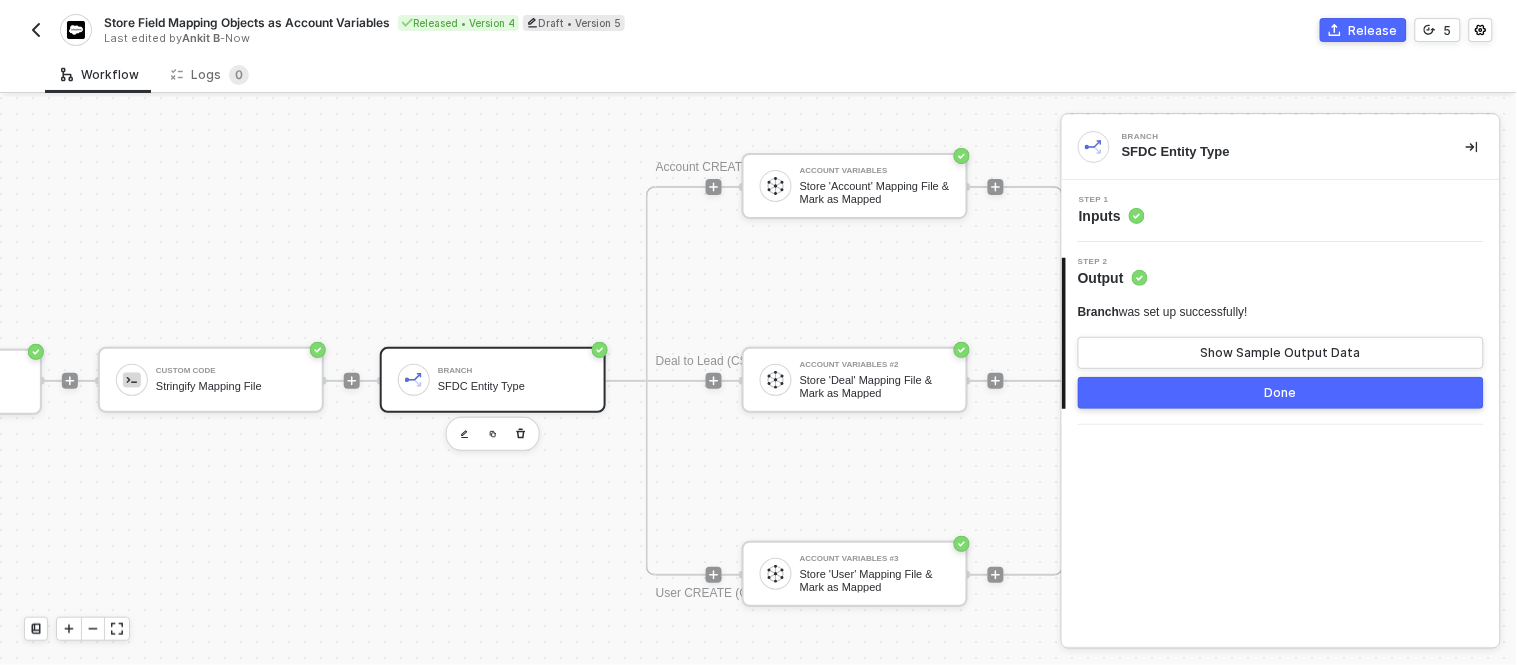 click on "SFDC Entity Type" at bounding box center [513, 386] 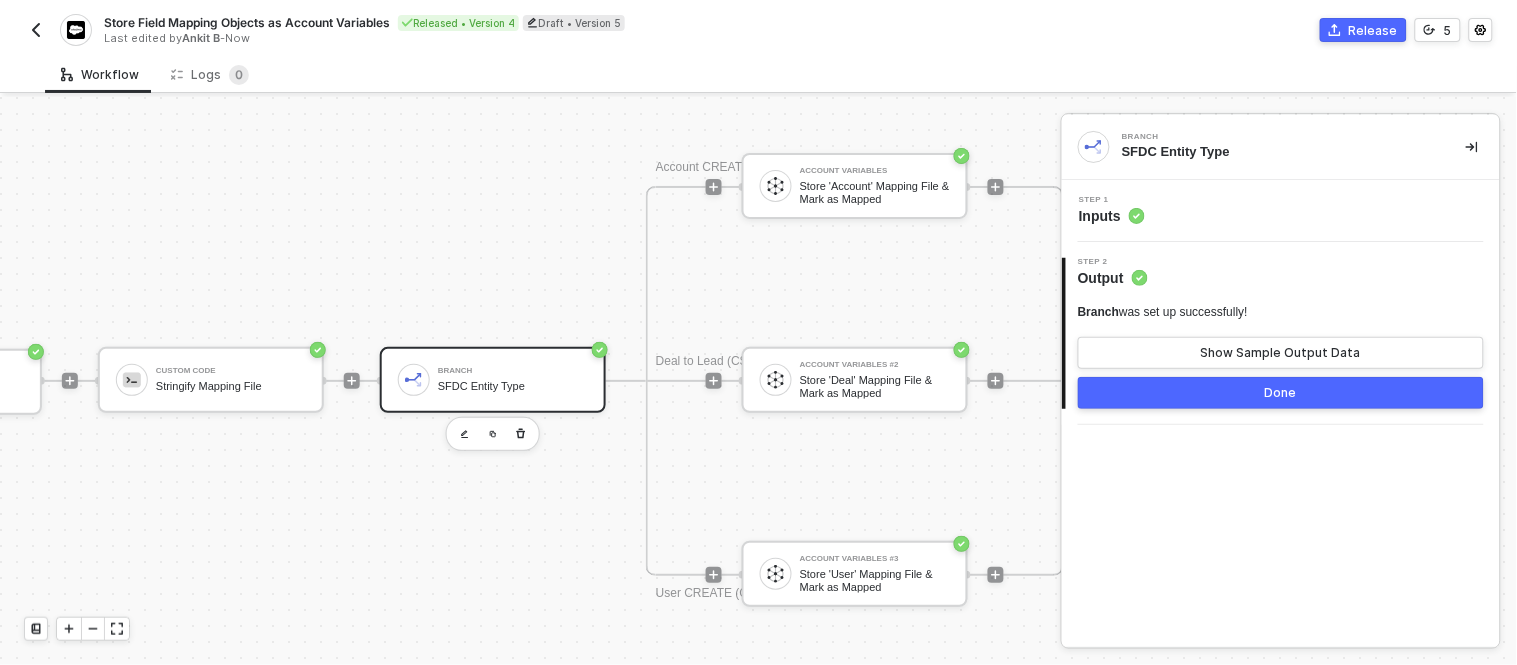 click on "Step 1 Inputs" at bounding box center [1283, 211] 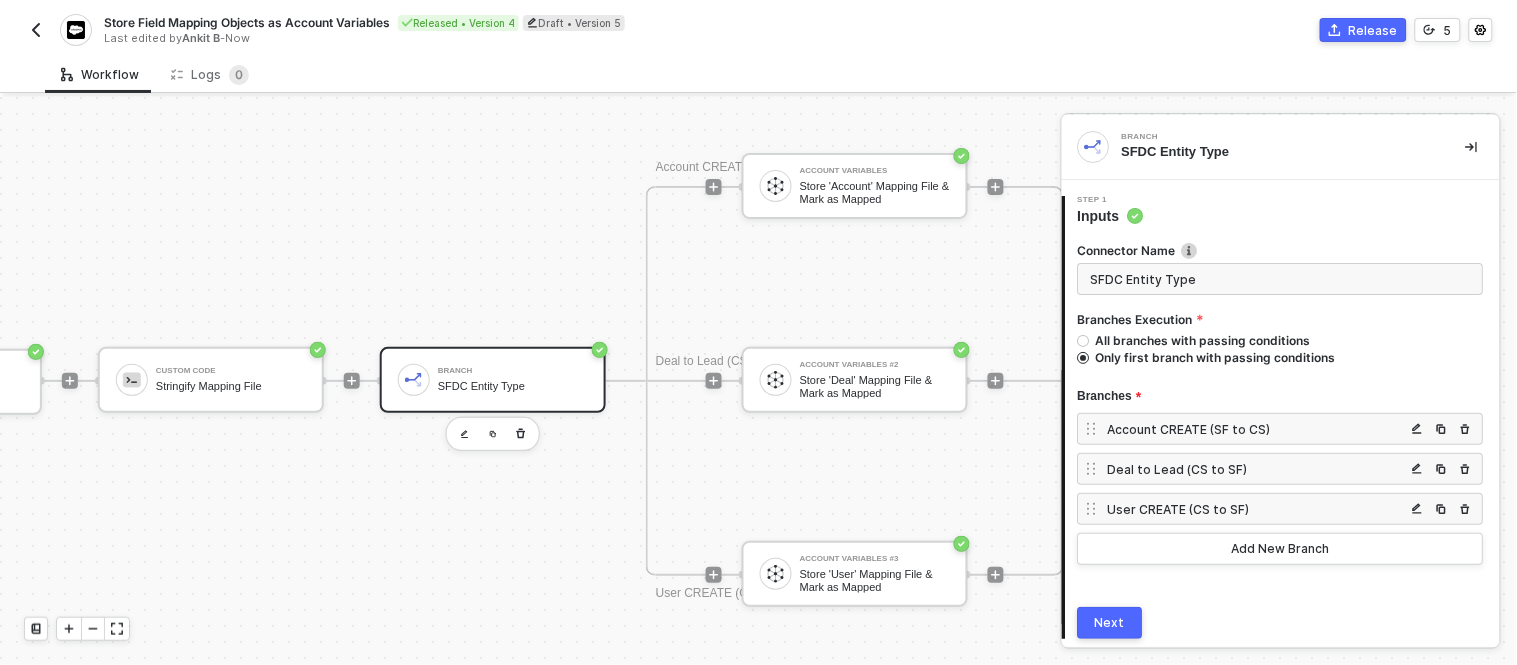 click on "Account CREATE (SF to CS)" at bounding box center (1257, 429) 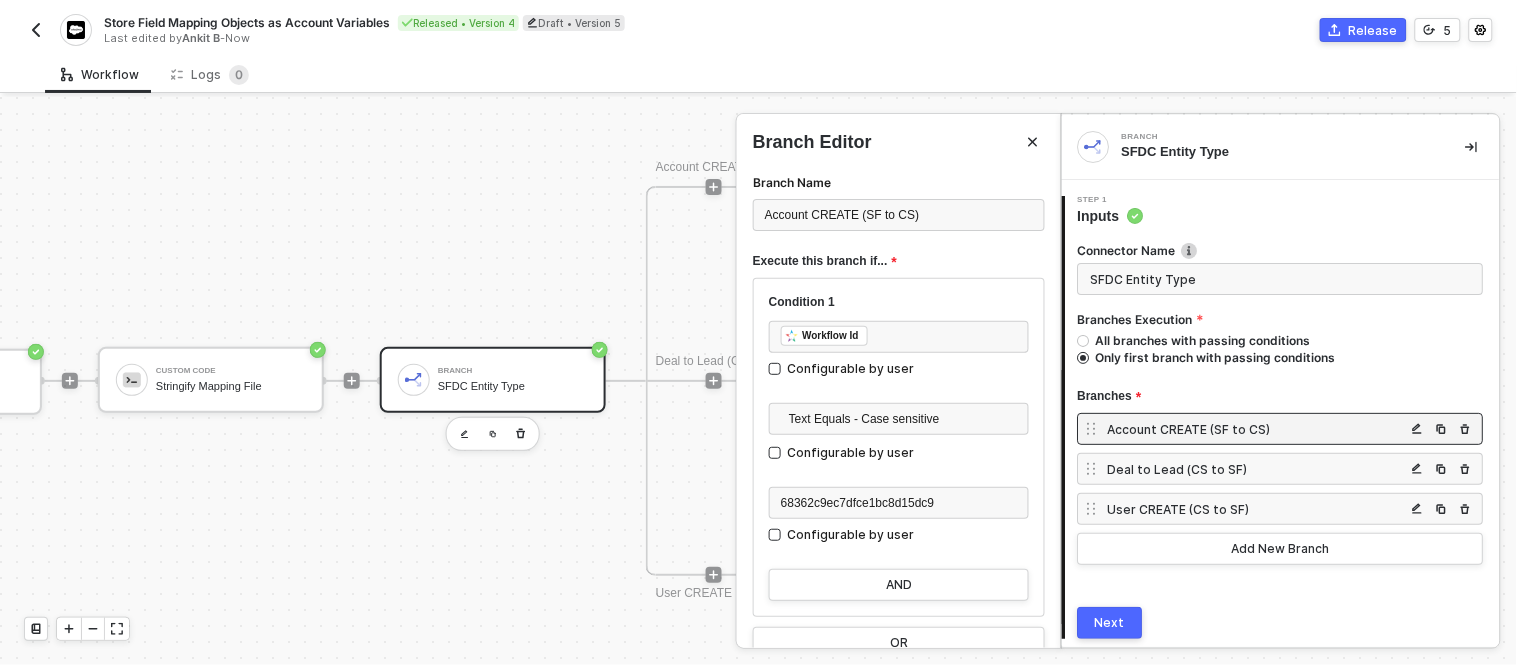 click at bounding box center [758, 381] 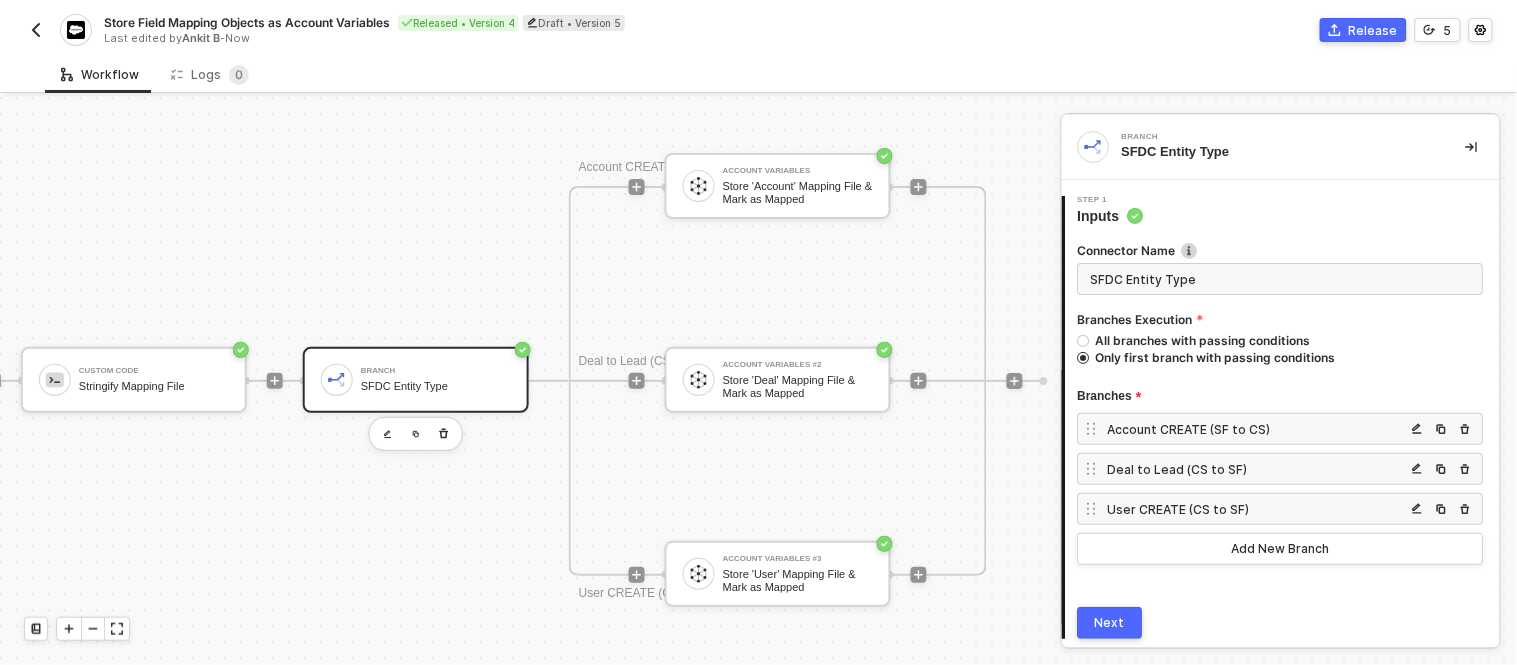 scroll, scrollTop: 0, scrollLeft: 368, axis: horizontal 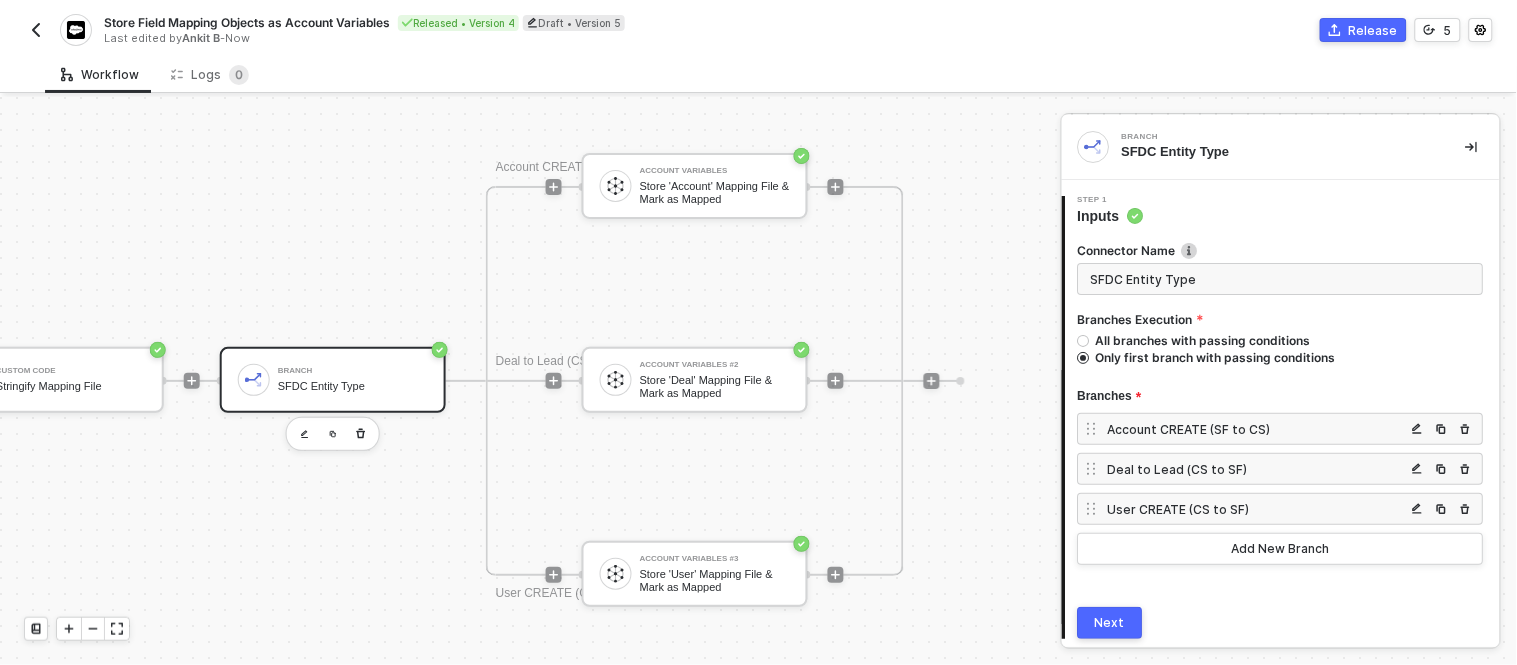 click on "Account CREATE (SF to CS)" at bounding box center [1281, 429] 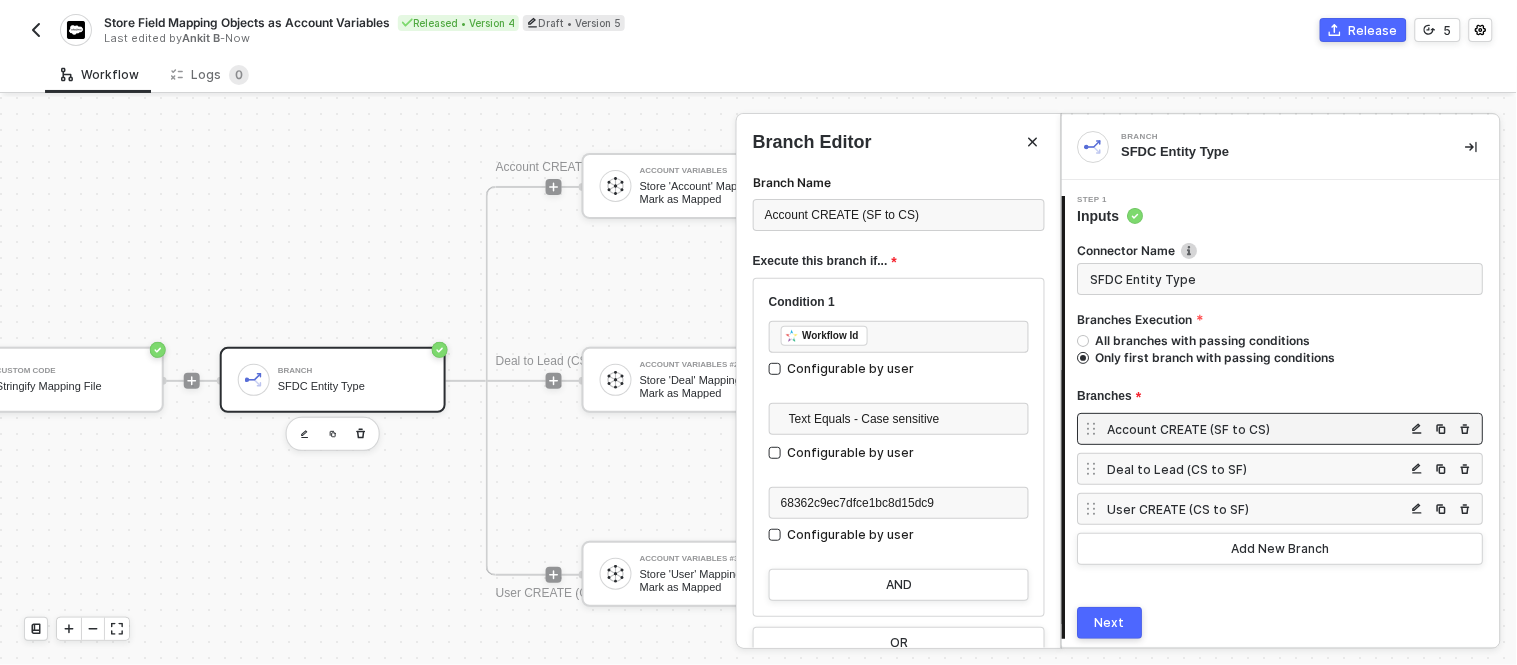 scroll, scrollTop: 24, scrollLeft: 0, axis: vertical 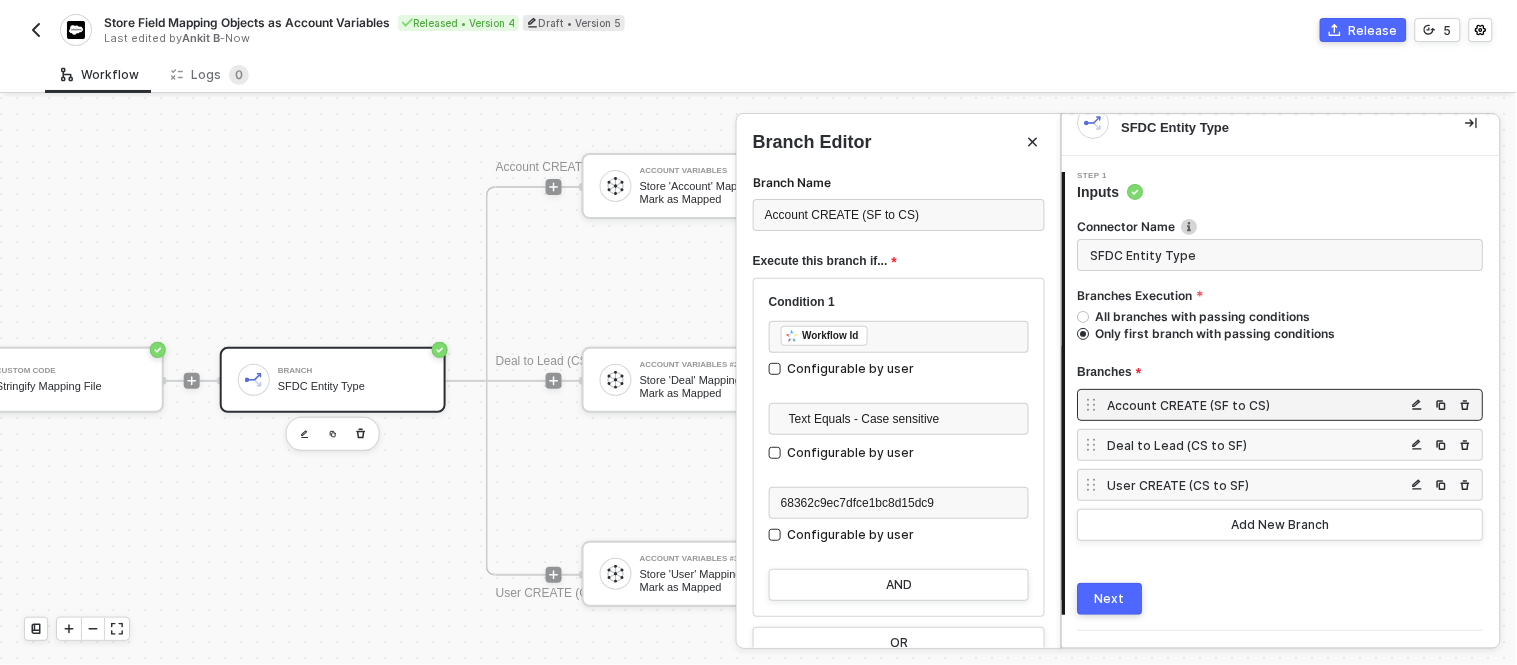 click at bounding box center (758, 381) 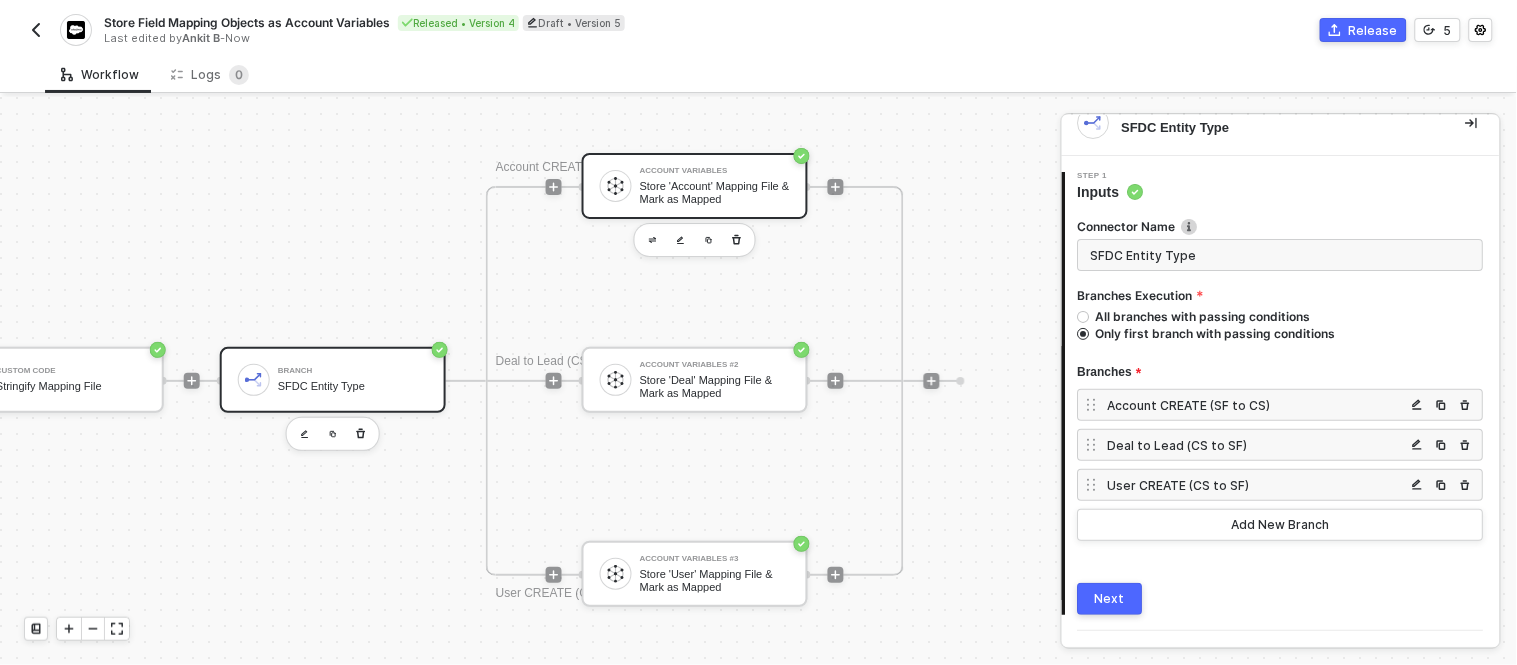 click on "Account Variables Store 'Account' Mapping File & Mark as Mapped" at bounding box center [695, 186] 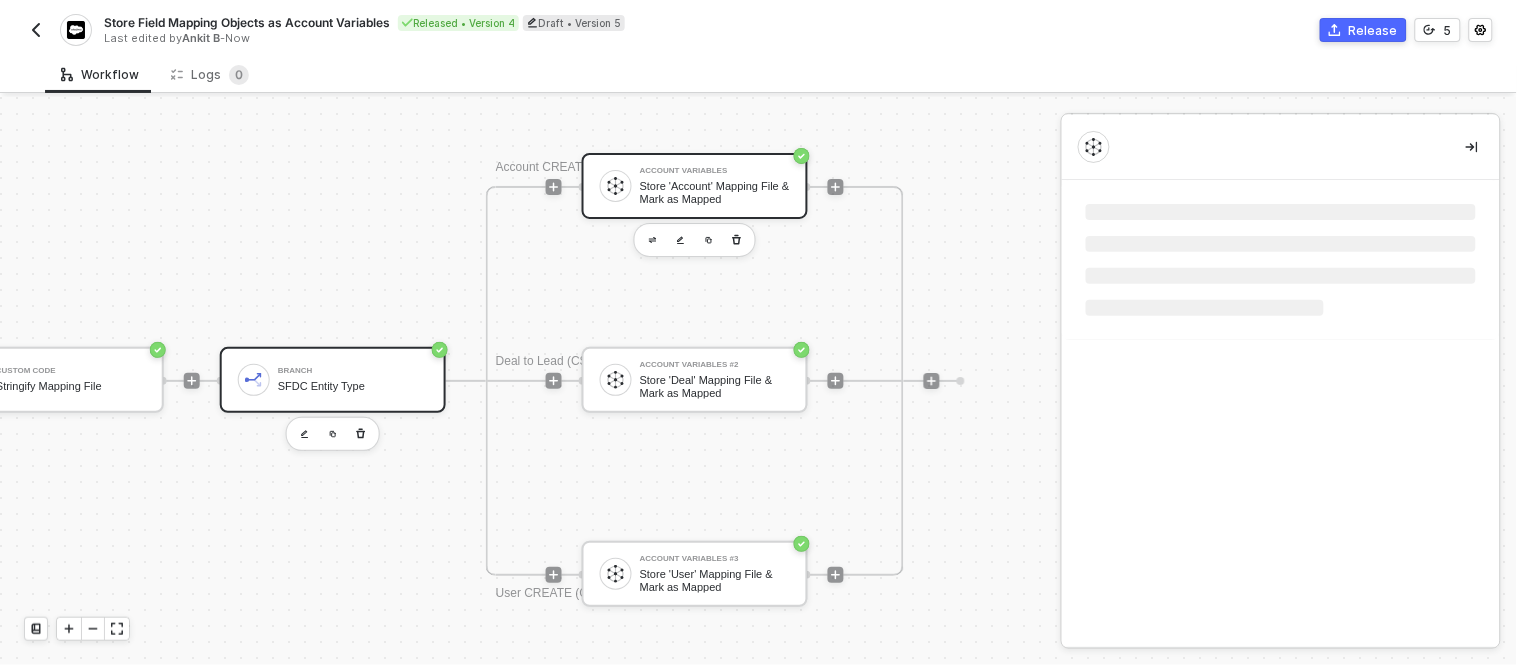 scroll, scrollTop: 0, scrollLeft: 0, axis: both 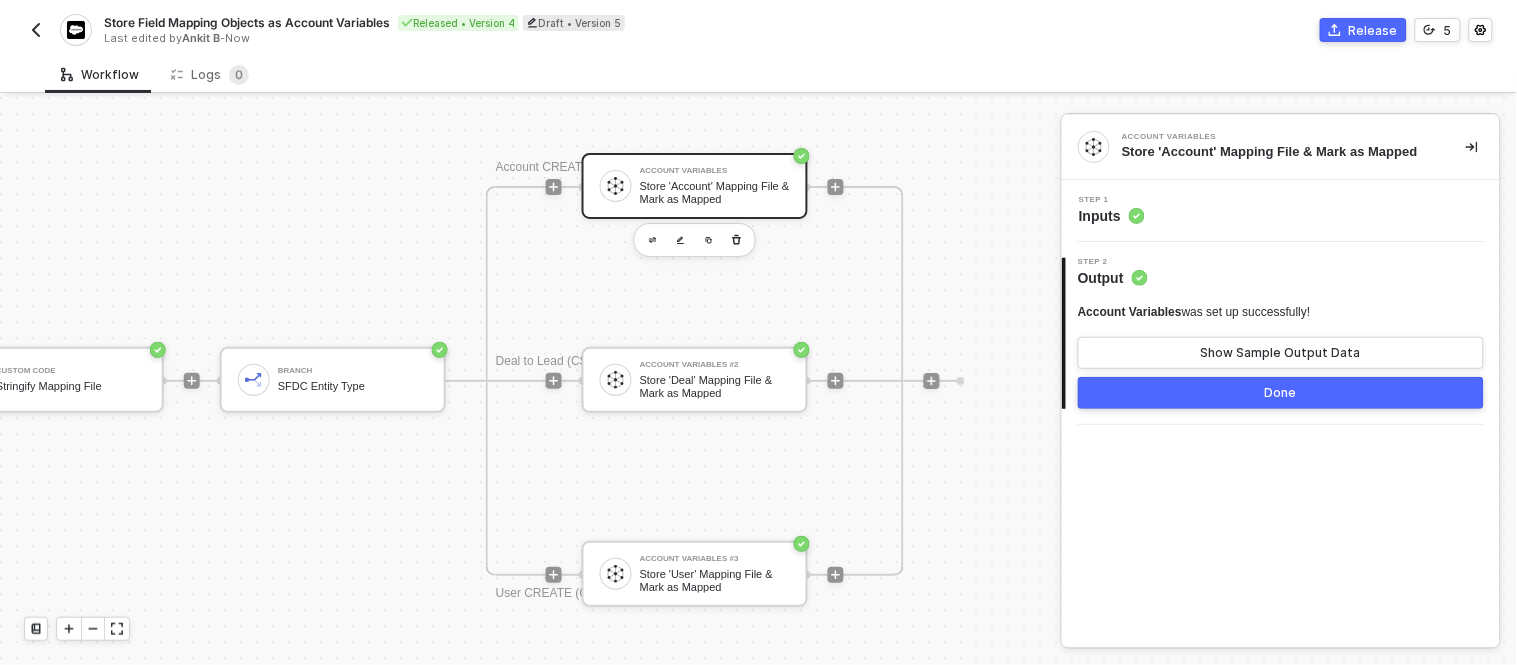click on "Step 1 Inputs" at bounding box center [1281, 211] 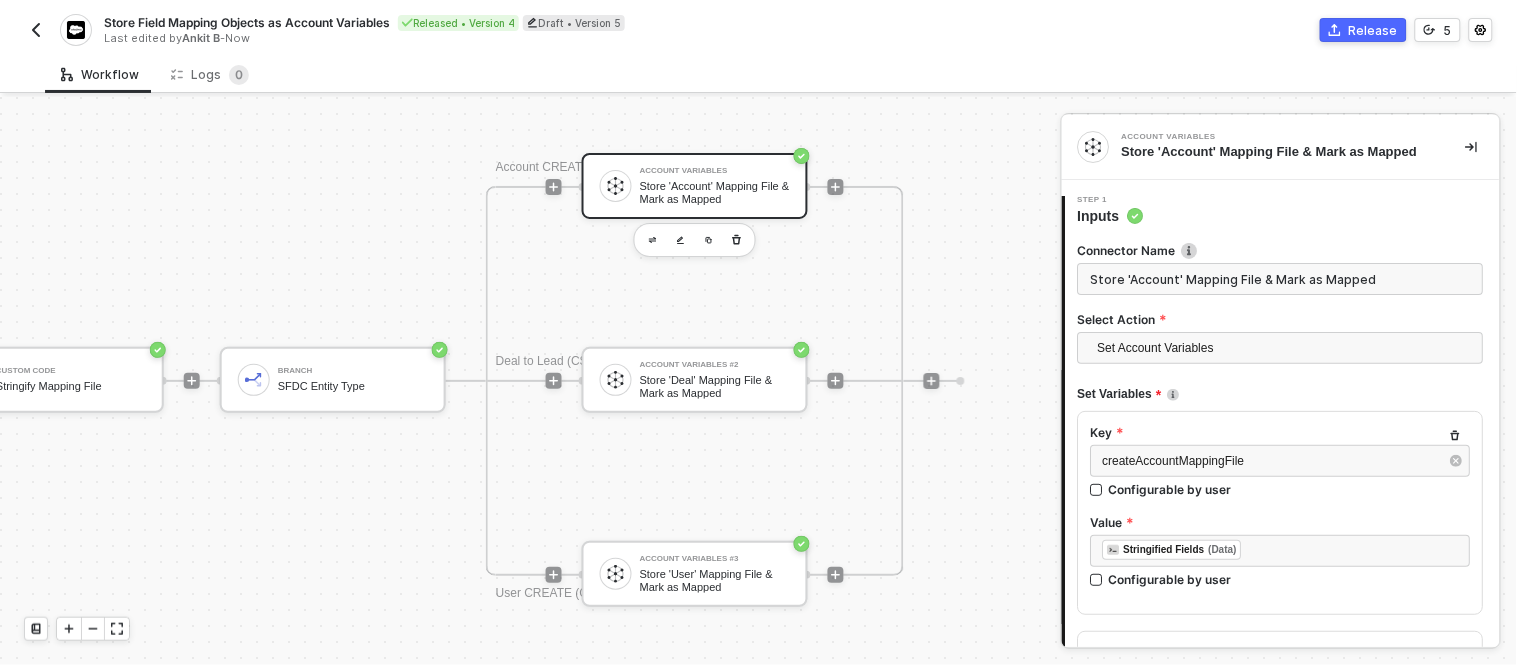 click on "Store 'Account' Mapping File & Mark as Mapped" at bounding box center (1281, 279) 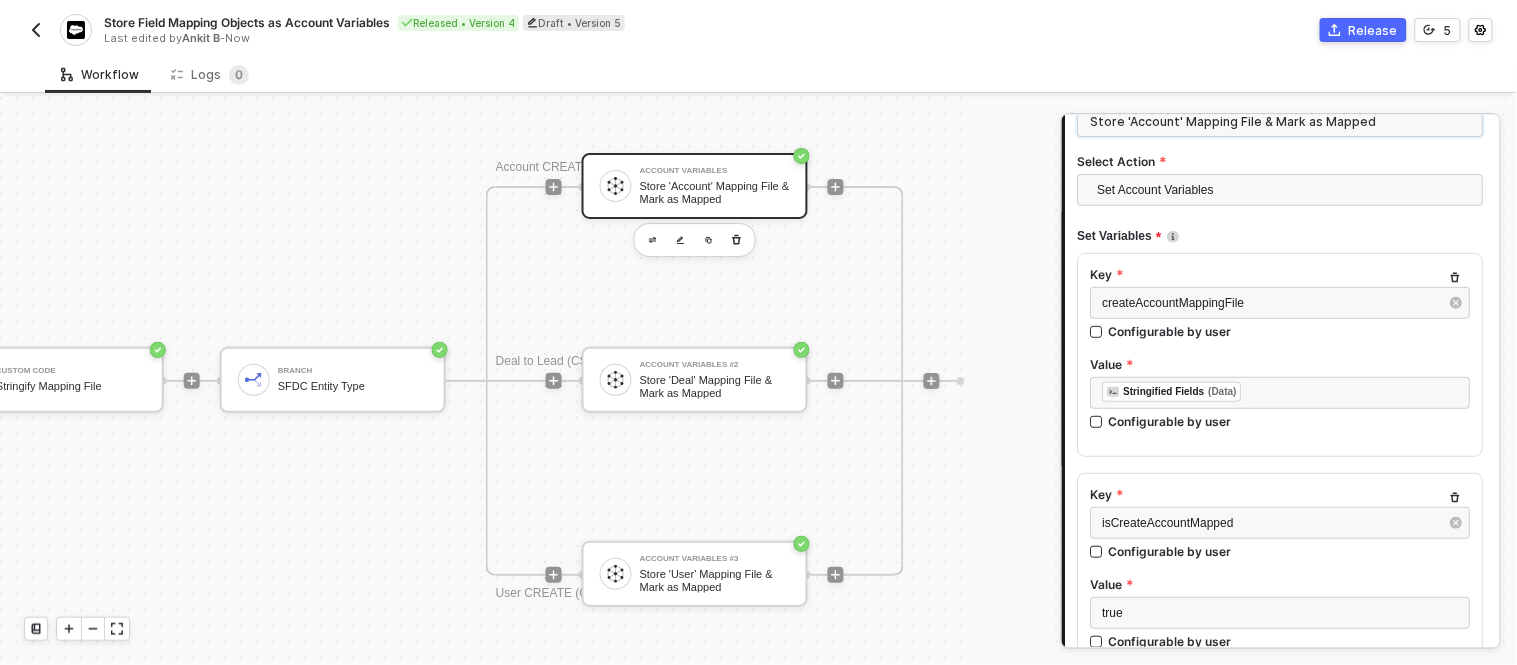 scroll, scrollTop: 160, scrollLeft: 0, axis: vertical 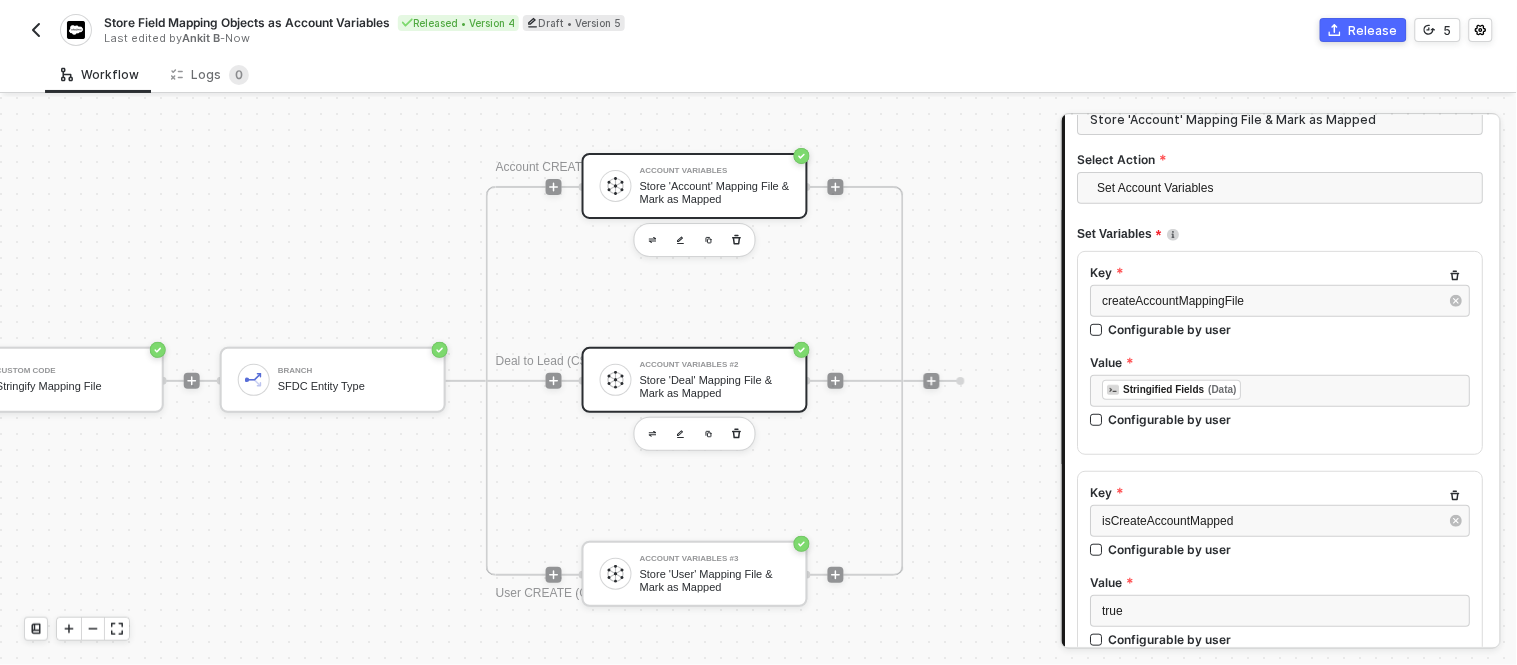 click on "Store 'Deal' Mapping File & Mark as Mapped" at bounding box center (715, 386) 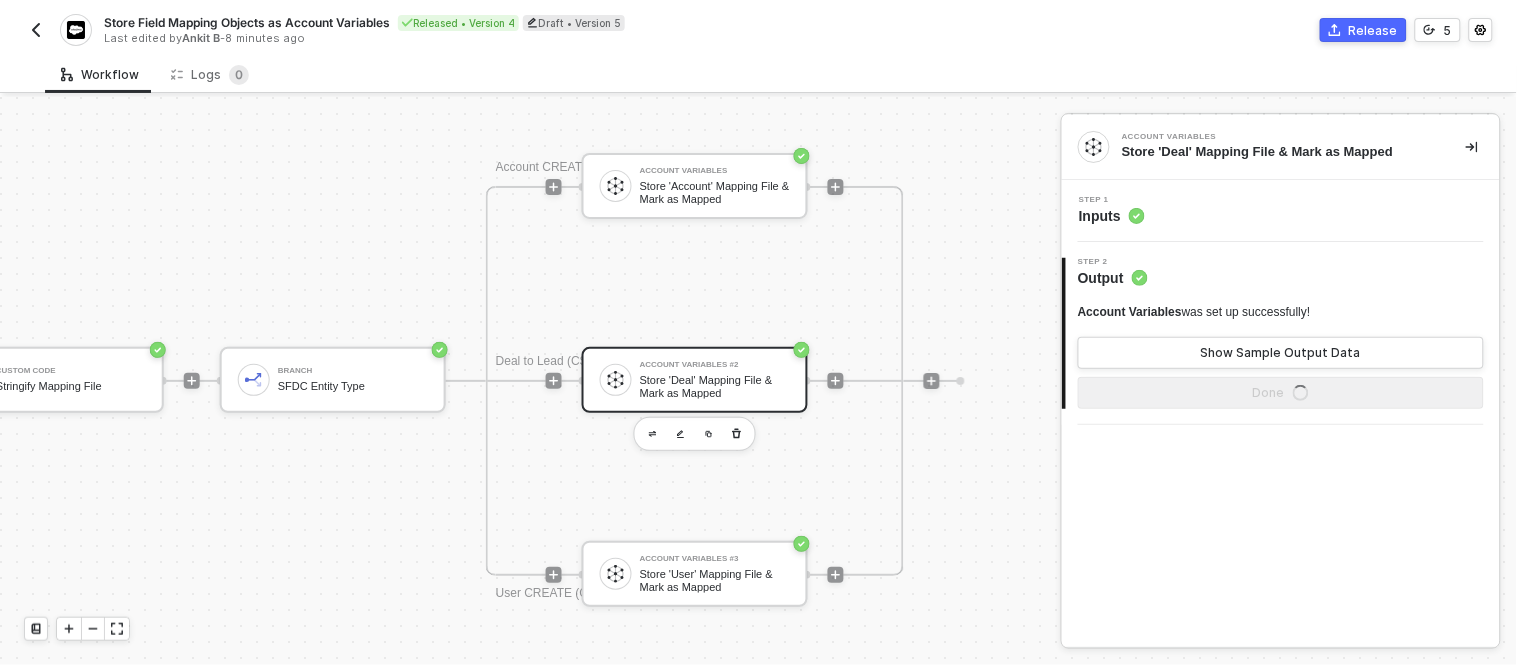 scroll, scrollTop: 0, scrollLeft: 0, axis: both 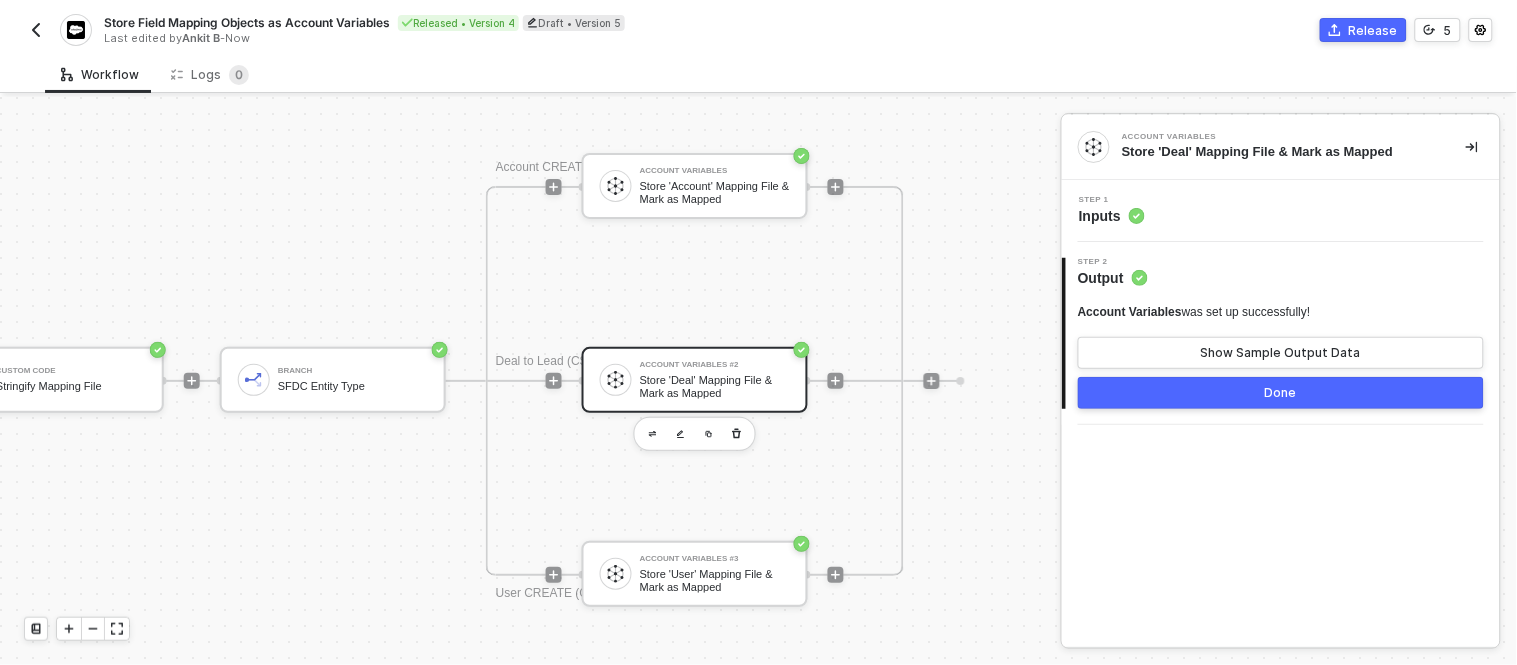 click on "Step 1 Inputs" at bounding box center (1283, 211) 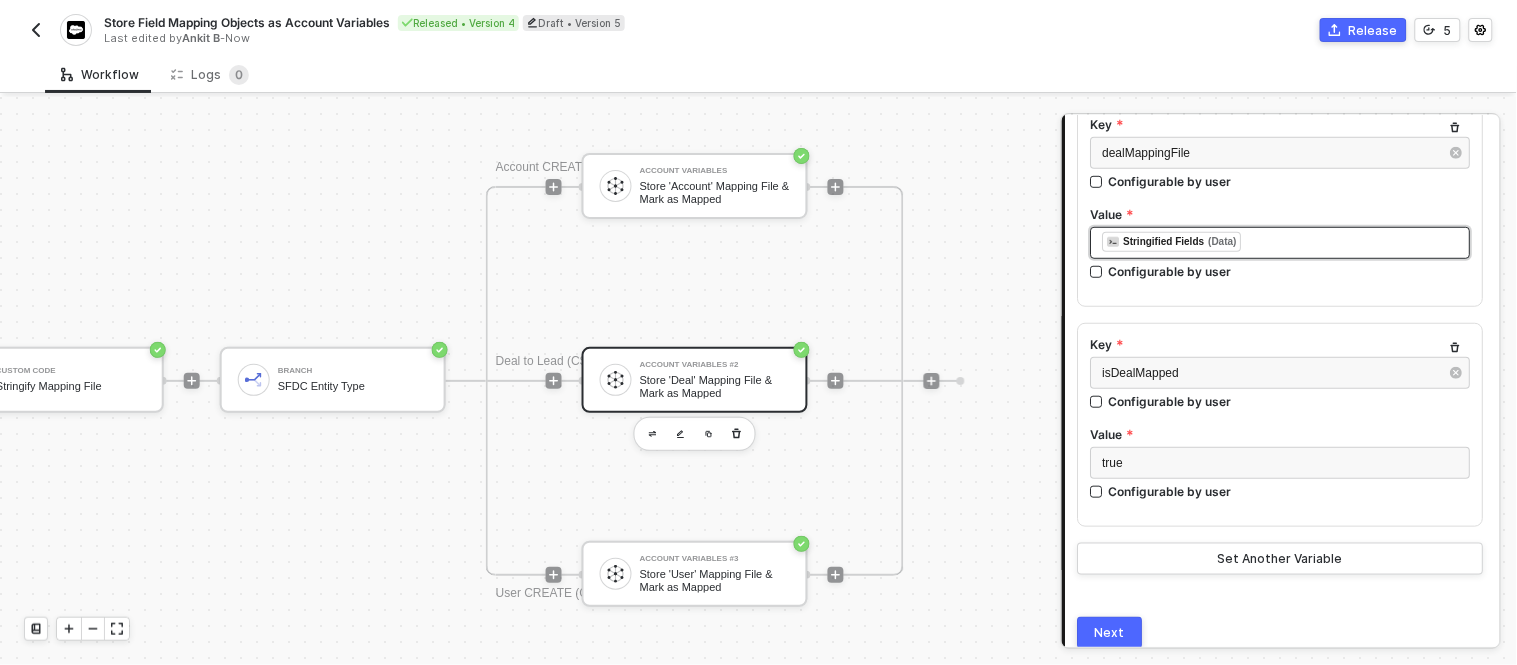 scroll, scrollTop: 387, scrollLeft: 0, axis: vertical 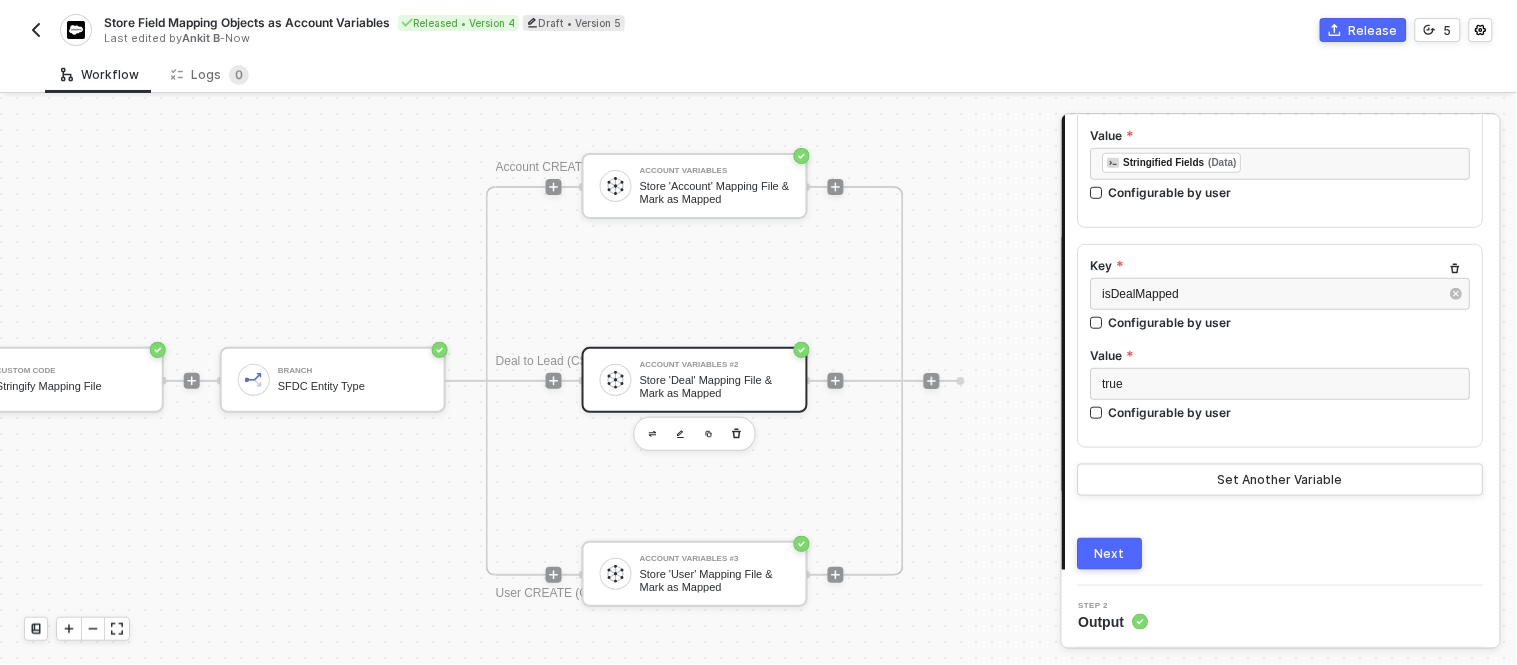 click at bounding box center (36, 30) 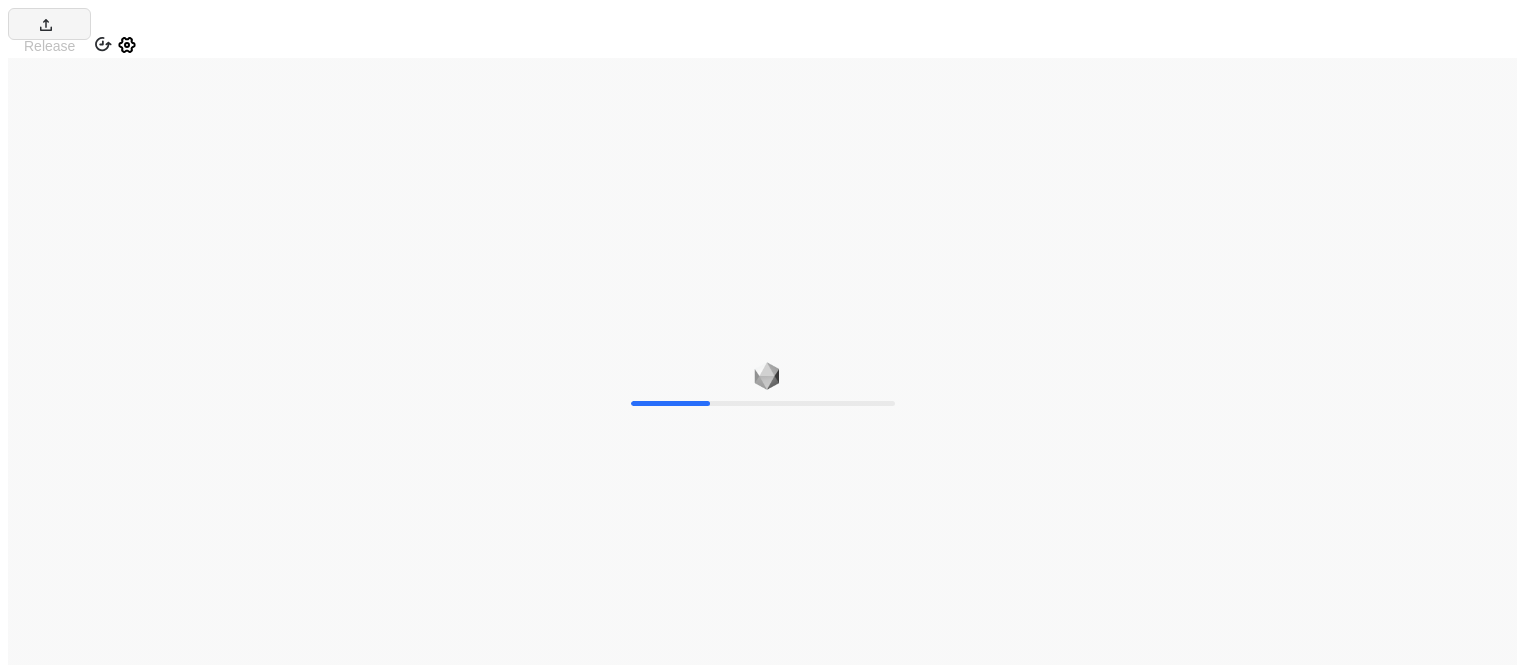 scroll, scrollTop: 0, scrollLeft: 0, axis: both 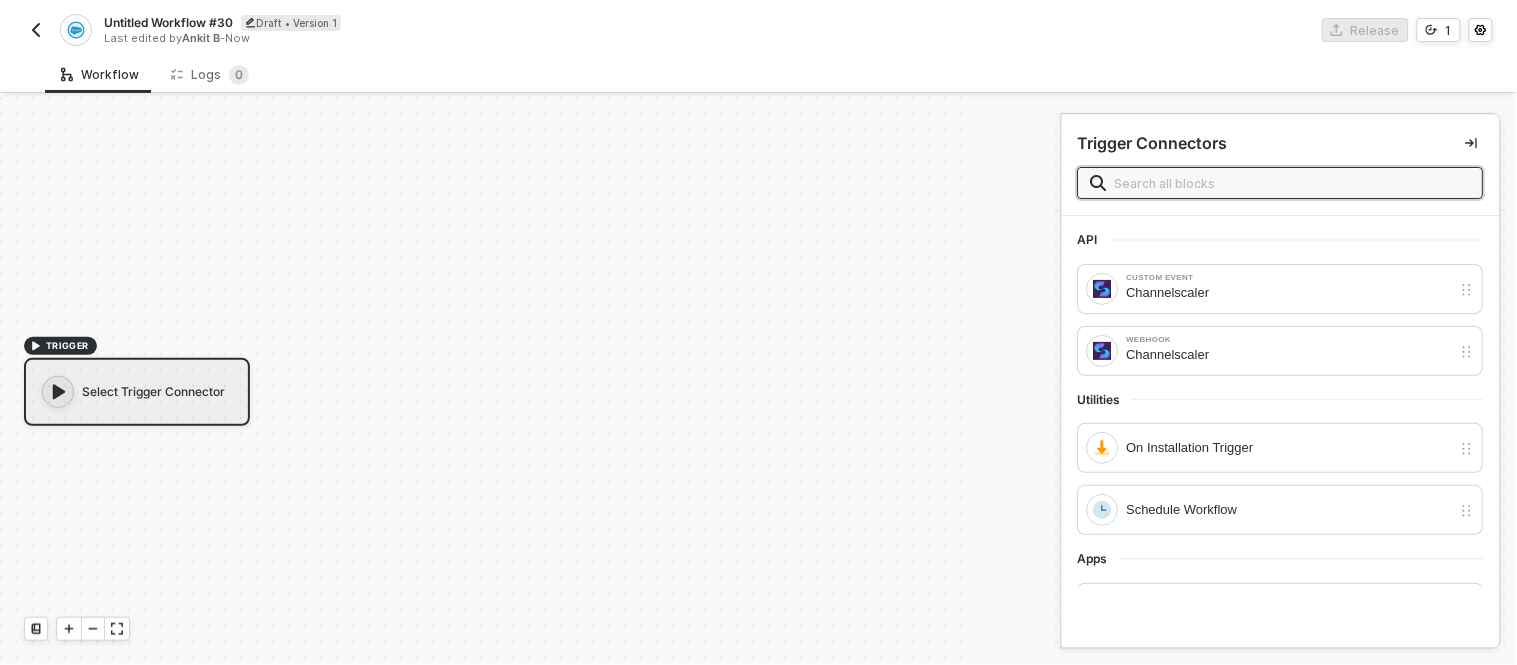 click at bounding box center [1293, 183] 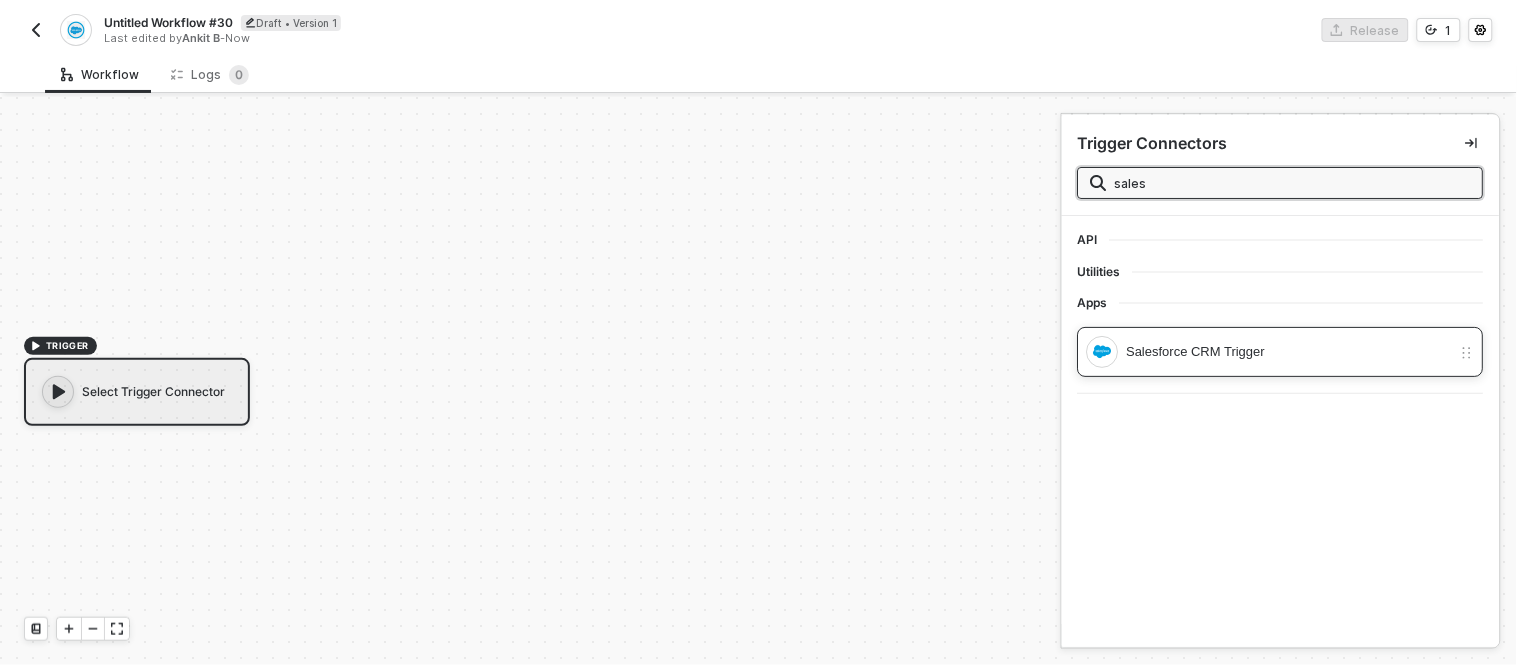type on "sales" 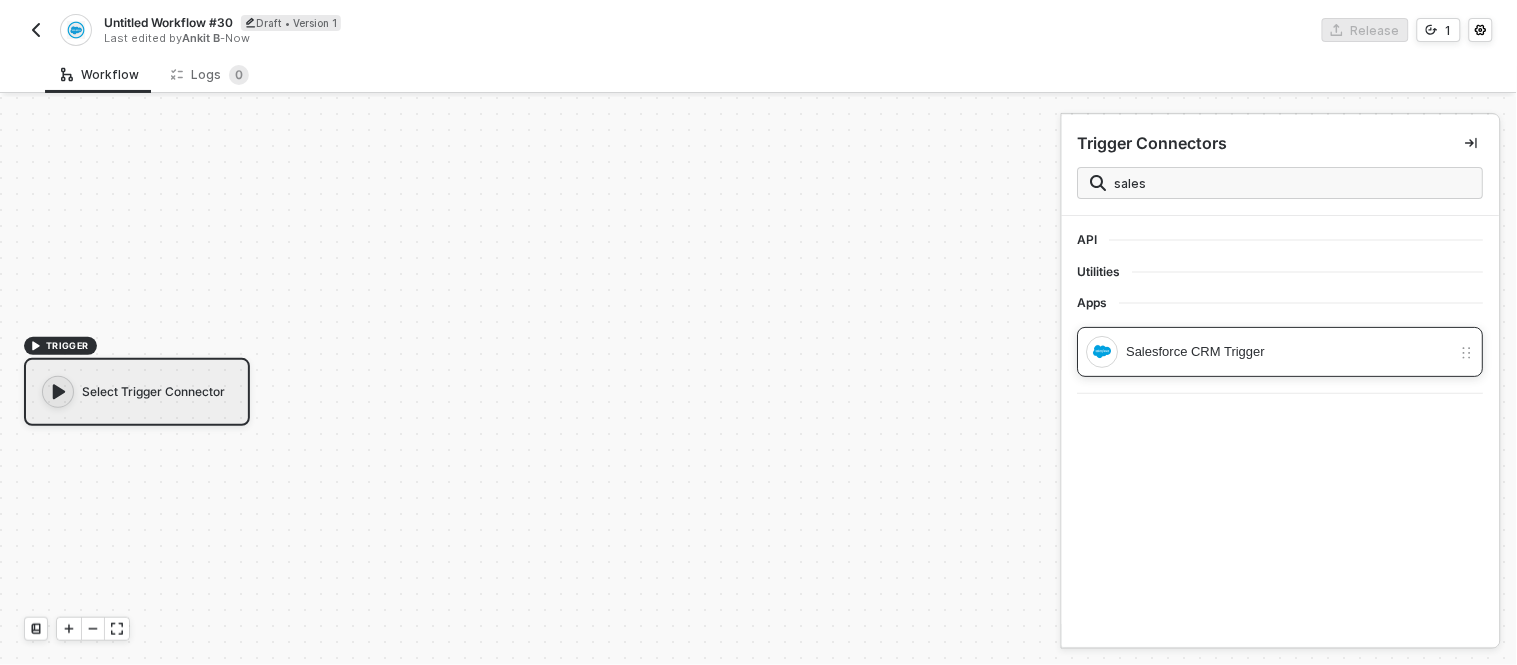 click on "Salesforce CRM Trigger" at bounding box center (1289, 352) 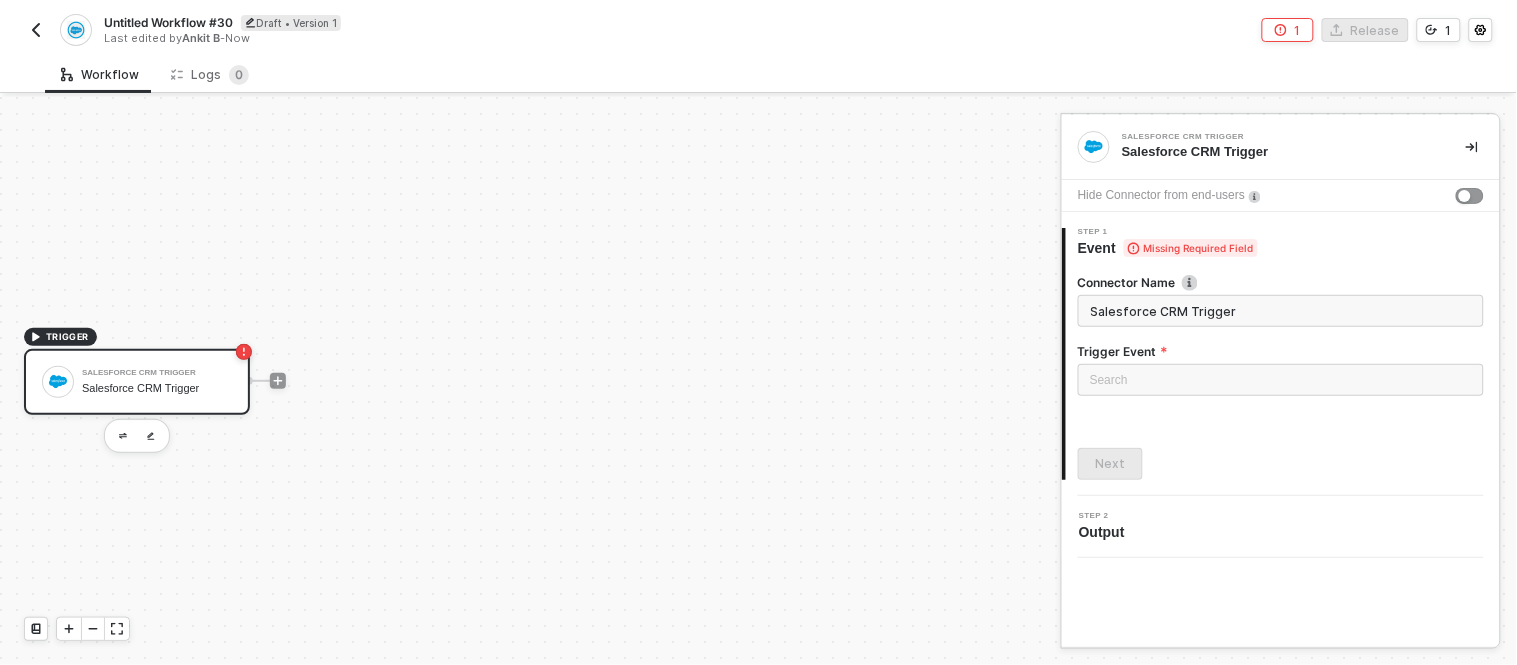 click on "TRIGGER Salesforce CRM Trigger Salesforce CRM Trigger" at bounding box center [525, 381] 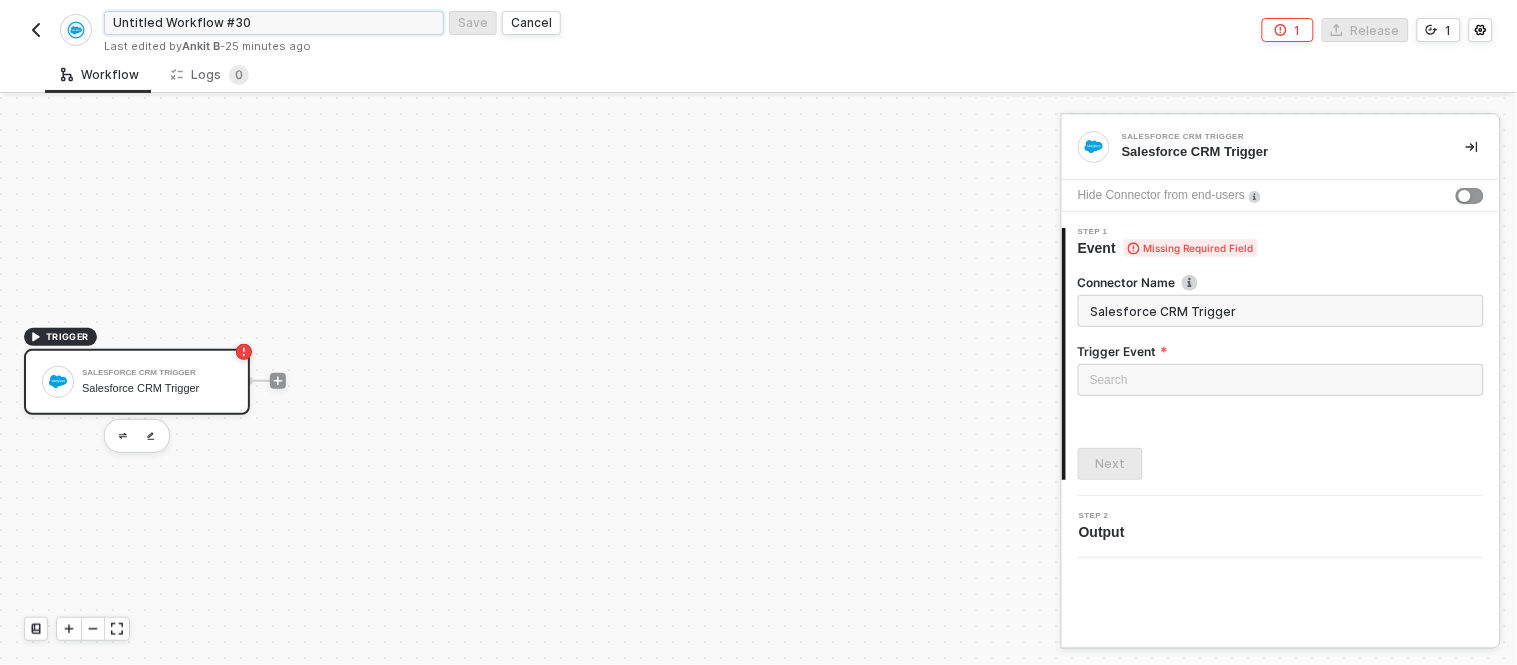 click on "Untitled Workflow #30" at bounding box center (274, 23) 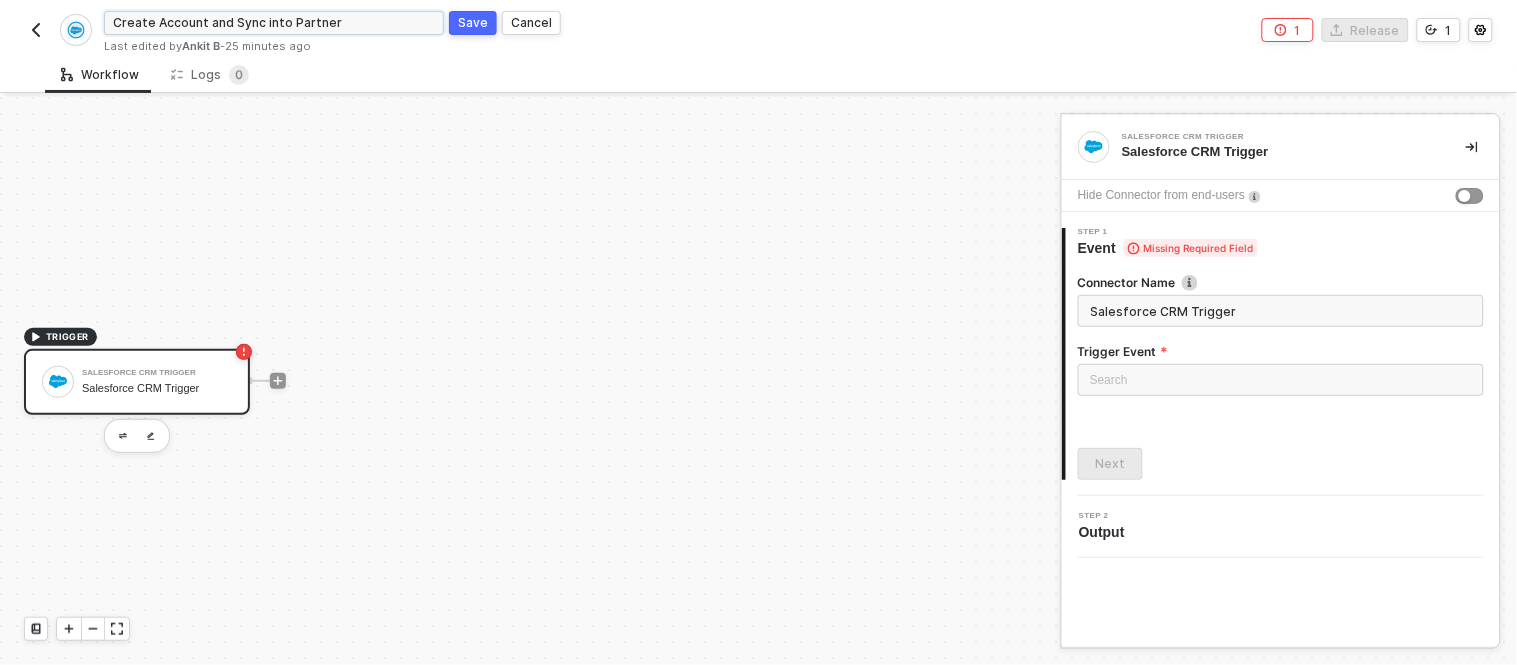 click on "Create Account and Sync into Partner" at bounding box center [274, 23] 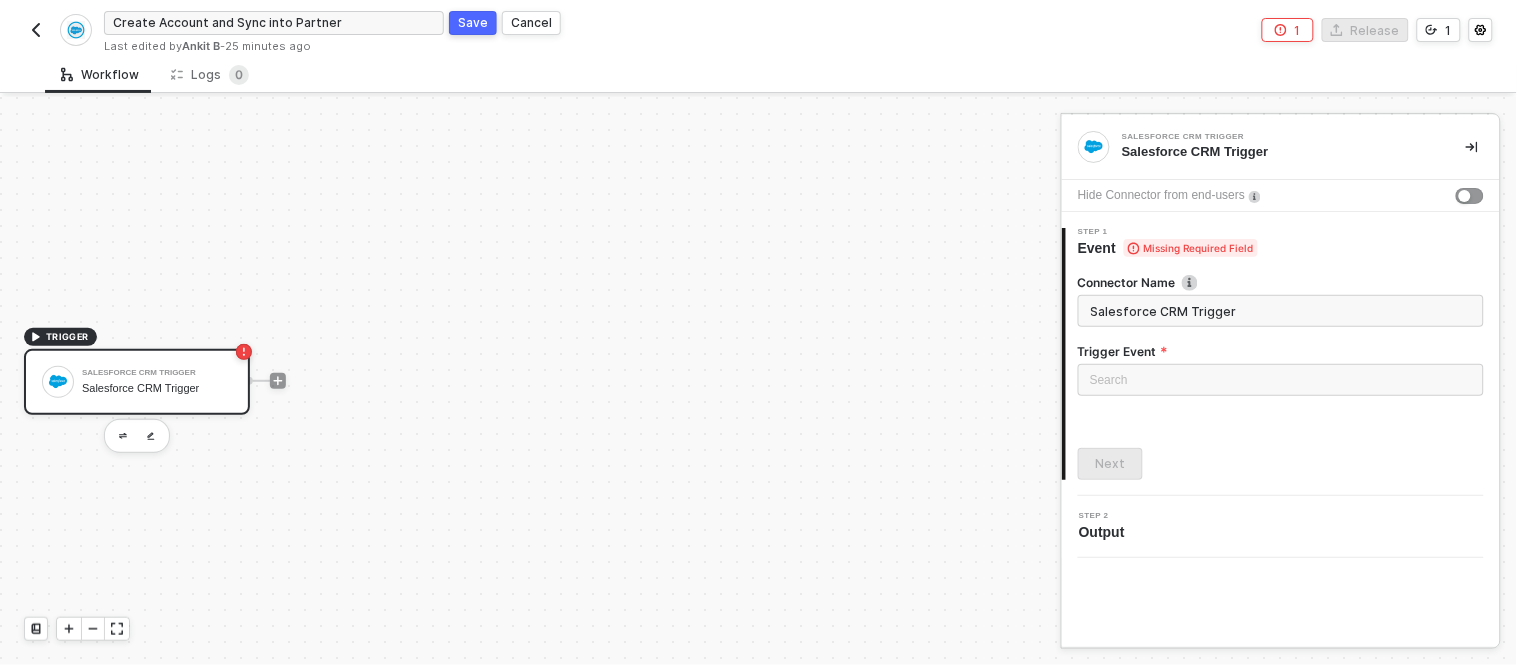 click on "Save" at bounding box center (473, 22) 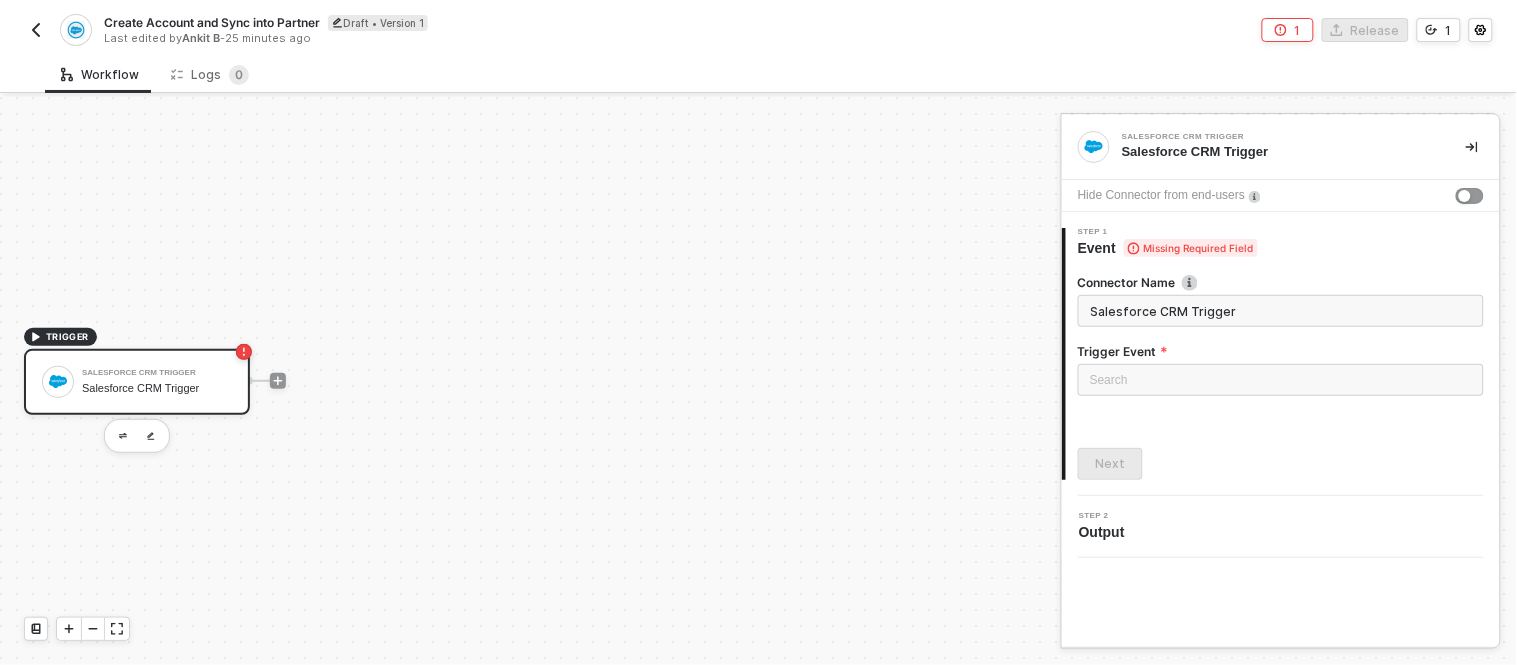 click on "Salesforce CRM Trigger" at bounding box center [157, 388] 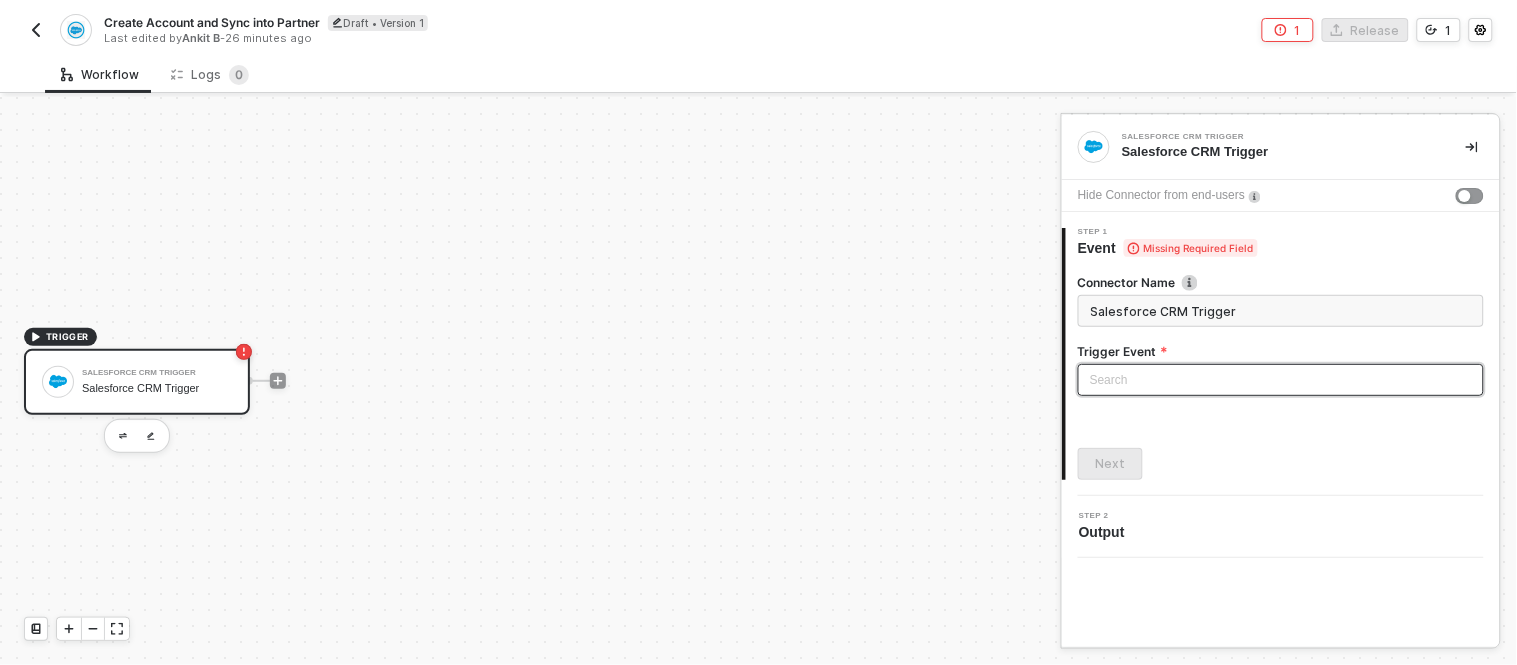 click at bounding box center [1281, 380] 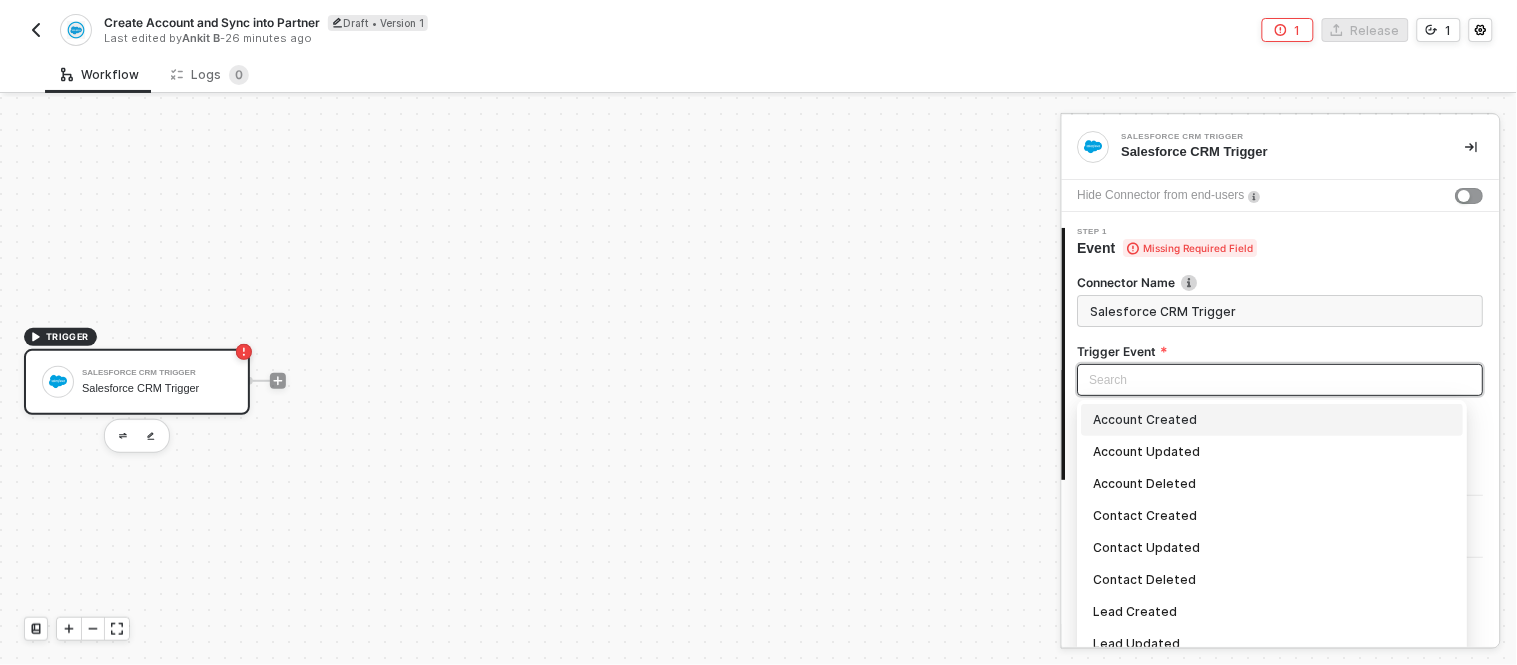 click on "Account Created" at bounding box center [1273, 420] 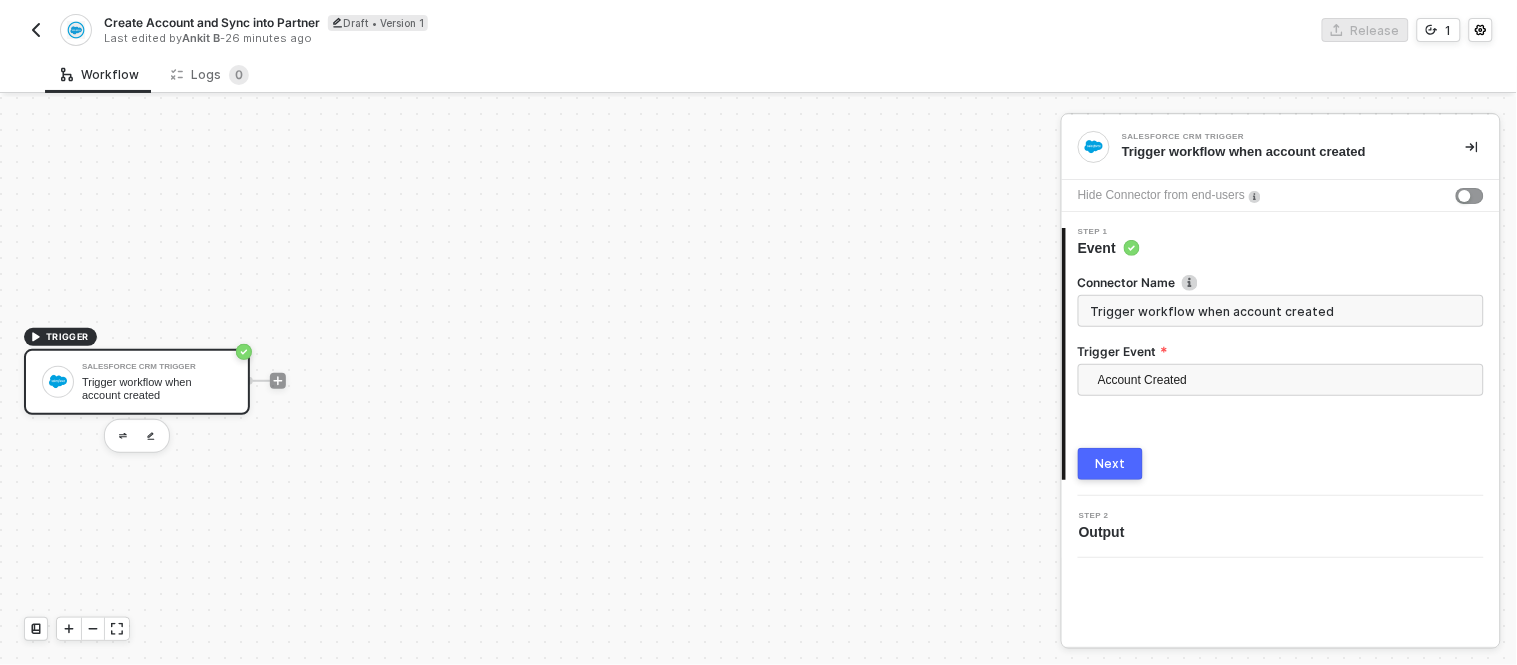 click on "Next" at bounding box center (1110, 464) 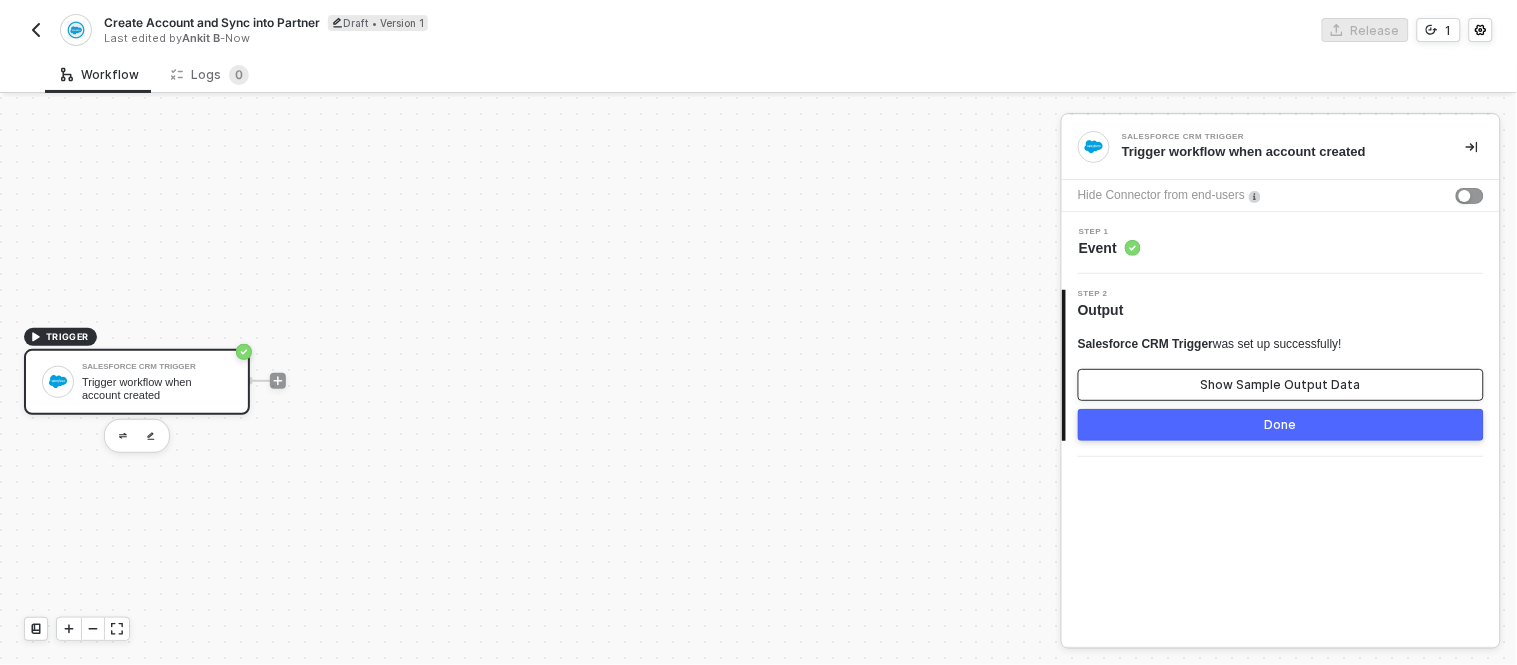 click on "Show Sample Output Data" at bounding box center (1281, 385) 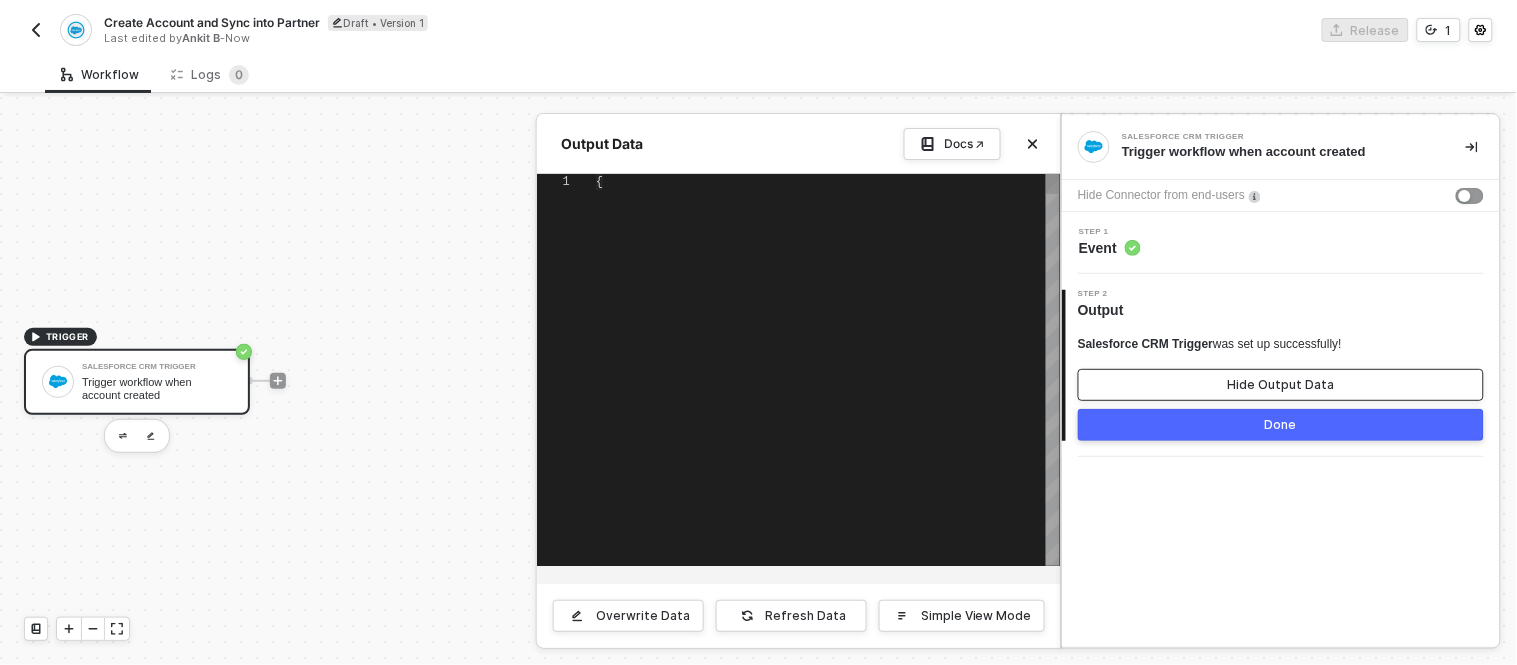 type on "{
"attributes": {
"type": "Account",
"url": "/services/data/v55.0/sobjects/Account/001Hs000035iJV1IAM"
},
"Id": "001Hs000035iJV1IAM",
"IsDeleted": false,
"MasterRecordId": null,
"Name": "Test Account"," 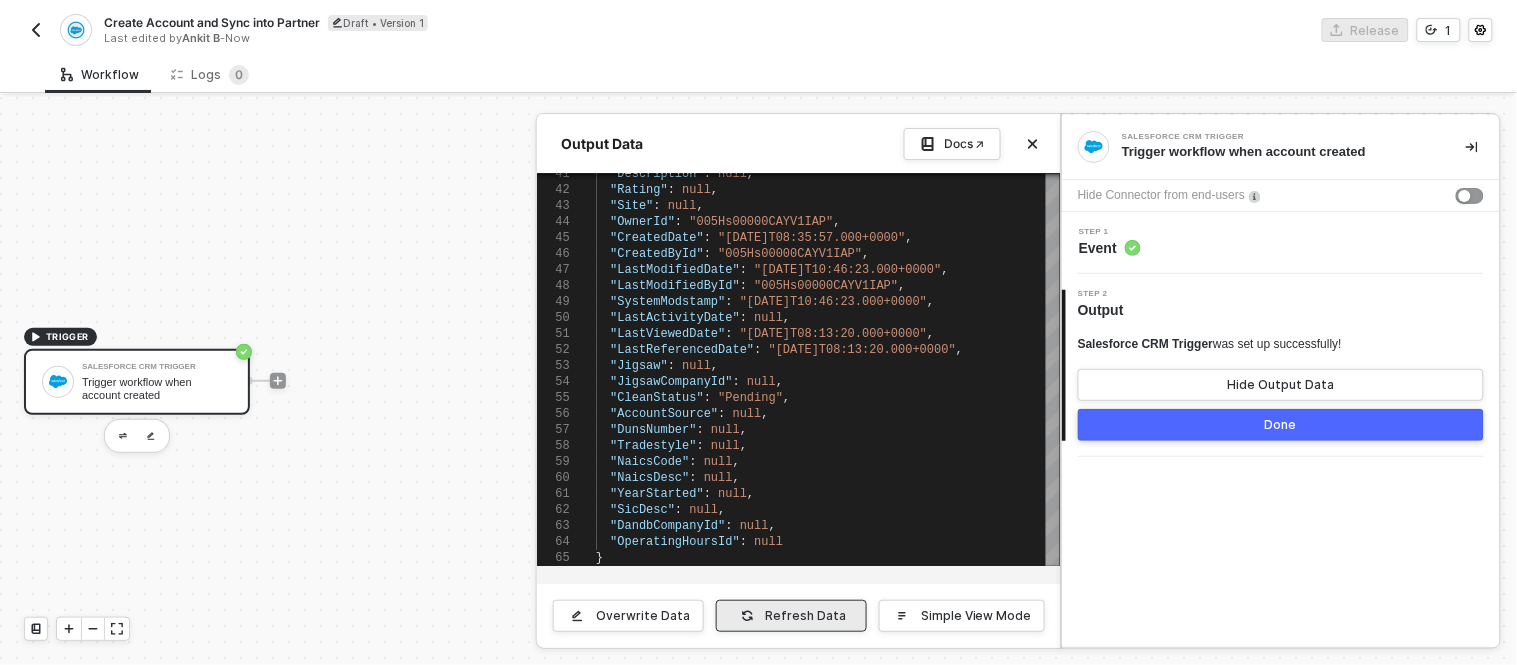 click on "Refresh Data" at bounding box center [806, 616] 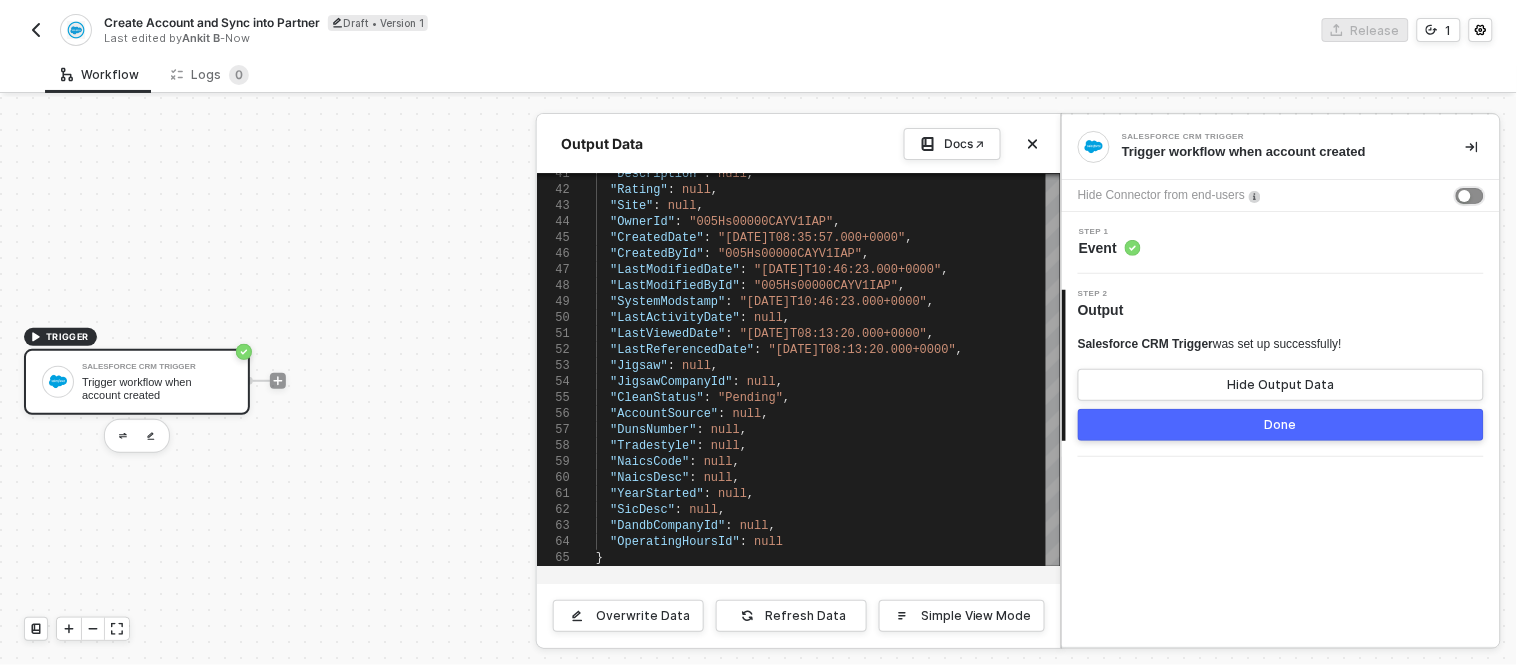 click at bounding box center (1465, 196) 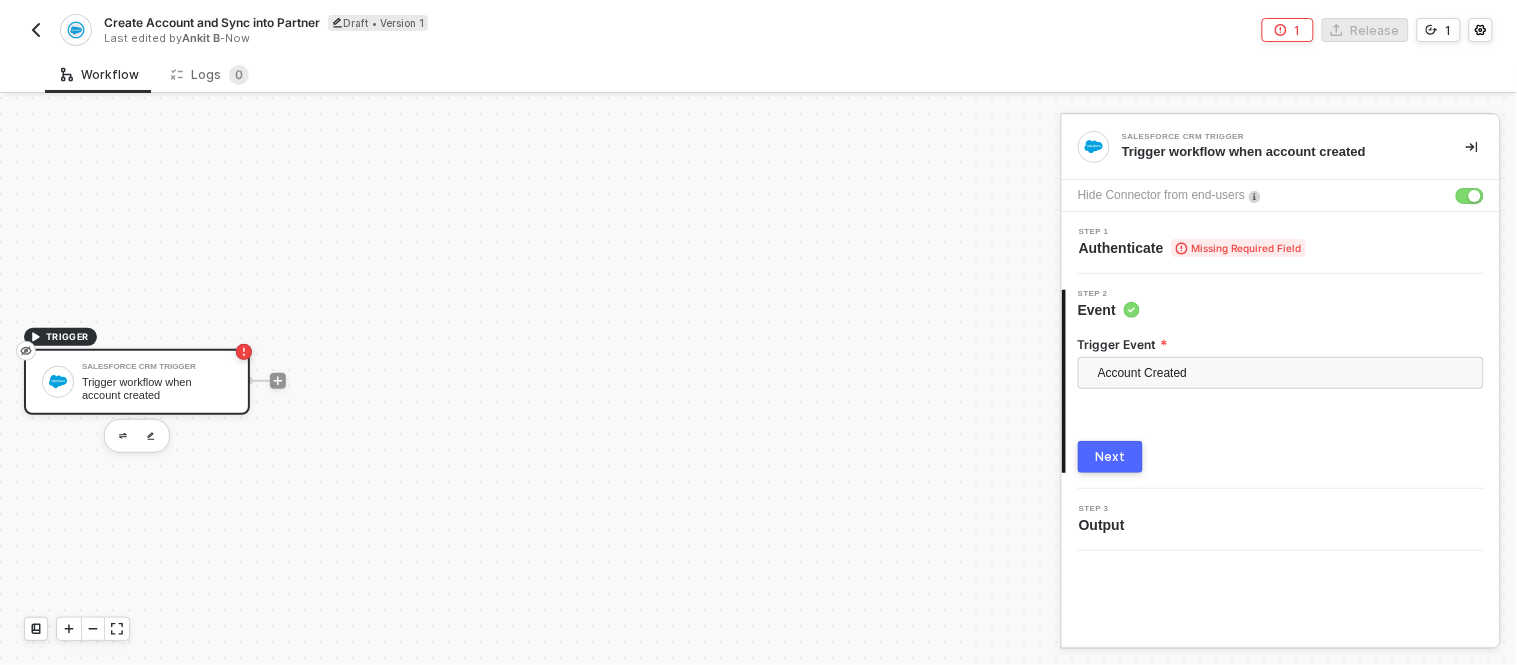 click on "Authenticate      Missing Required Field" at bounding box center (1192, 248) 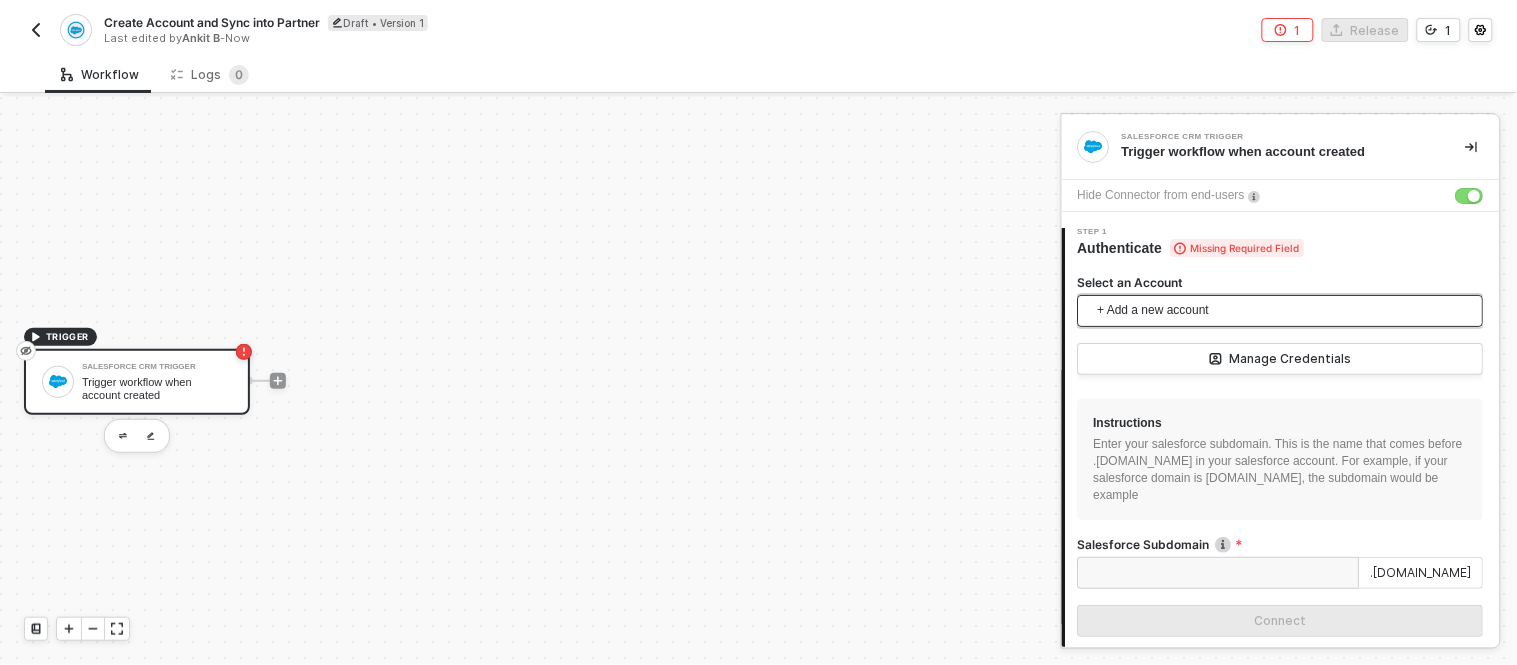 click on "+ Add a new account" at bounding box center (1285, 311) 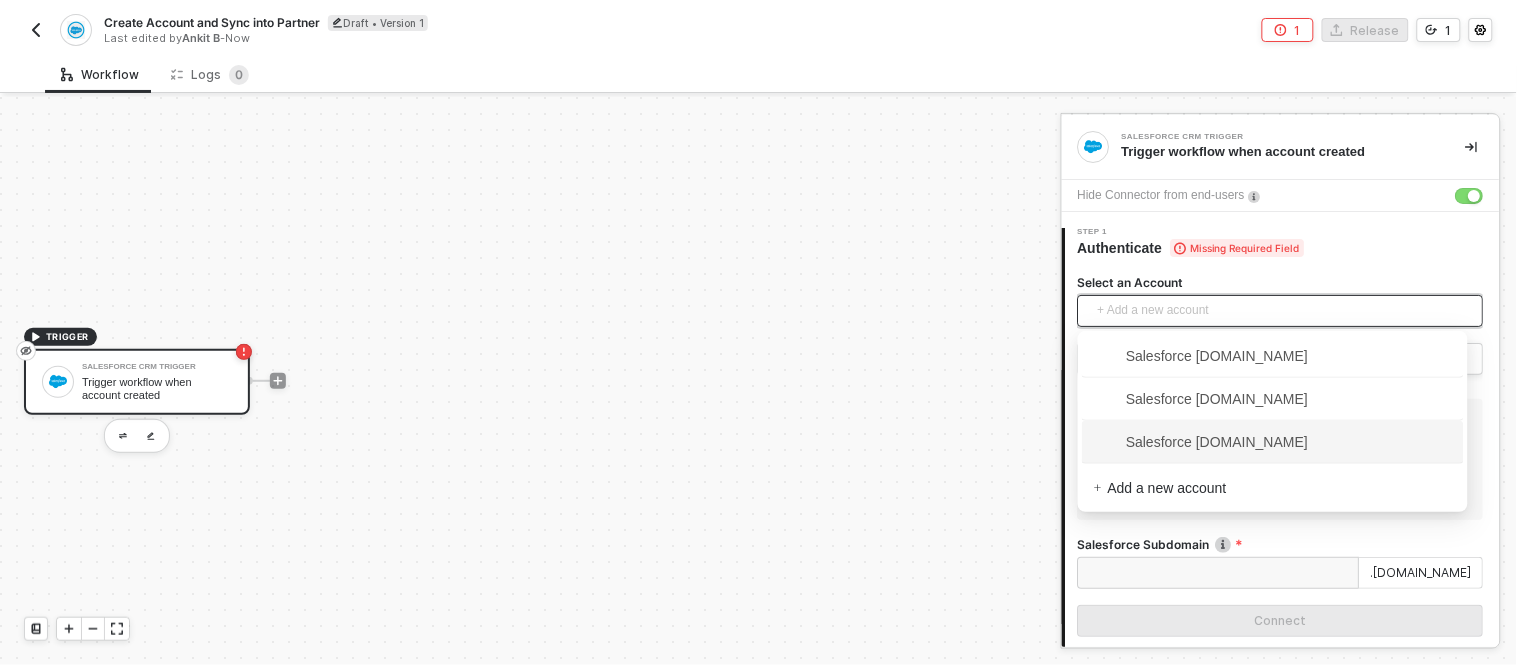 click on "Salesforce [DOMAIN_NAME]" at bounding box center [1201, 442] 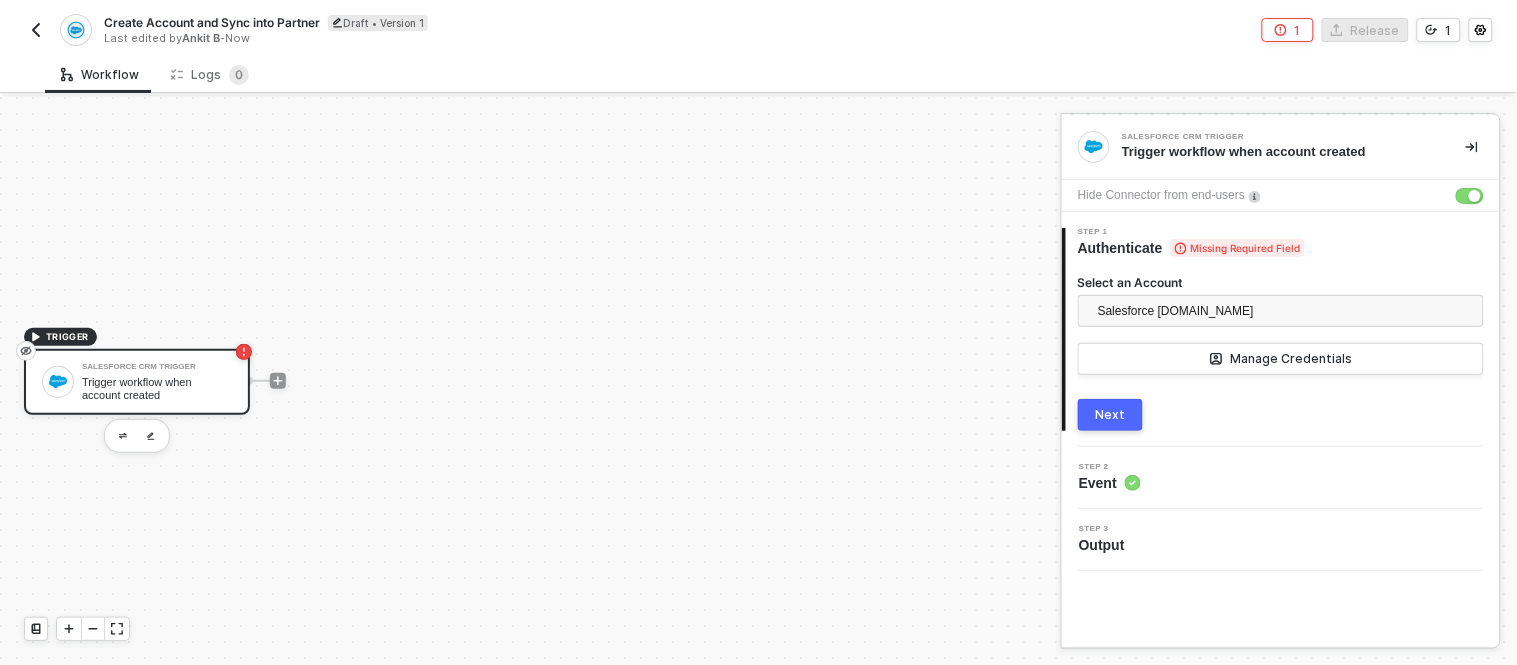 click on "Next" at bounding box center [1111, 415] 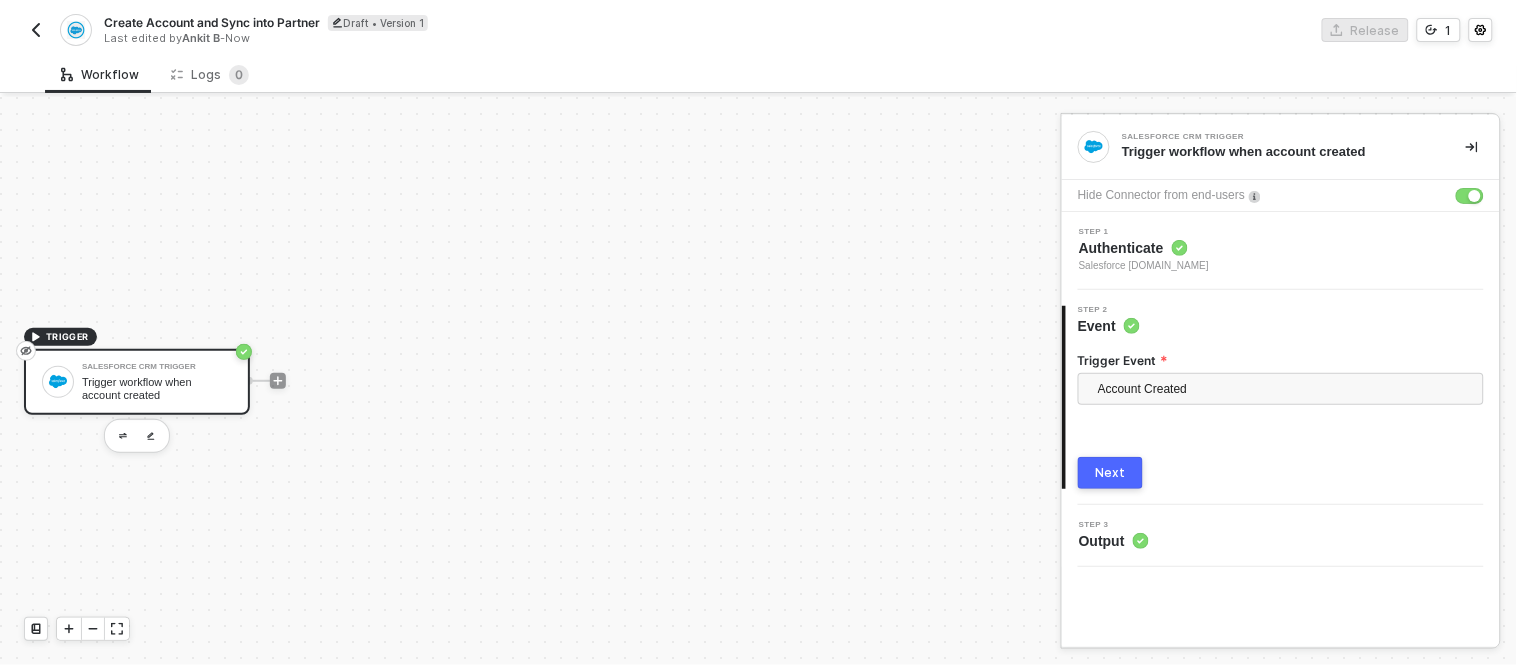 click on "Next" at bounding box center [1111, 473] 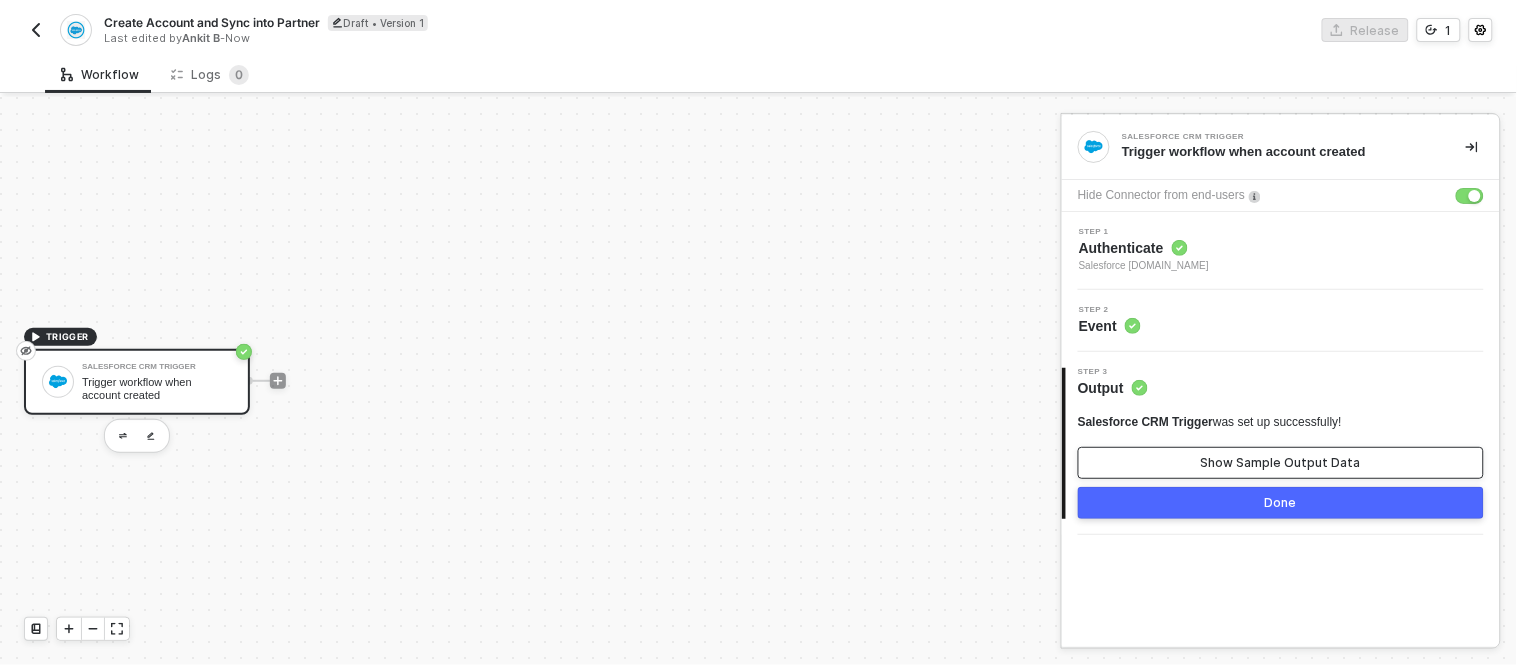 click on "Show Sample Output Data" at bounding box center [1281, 463] 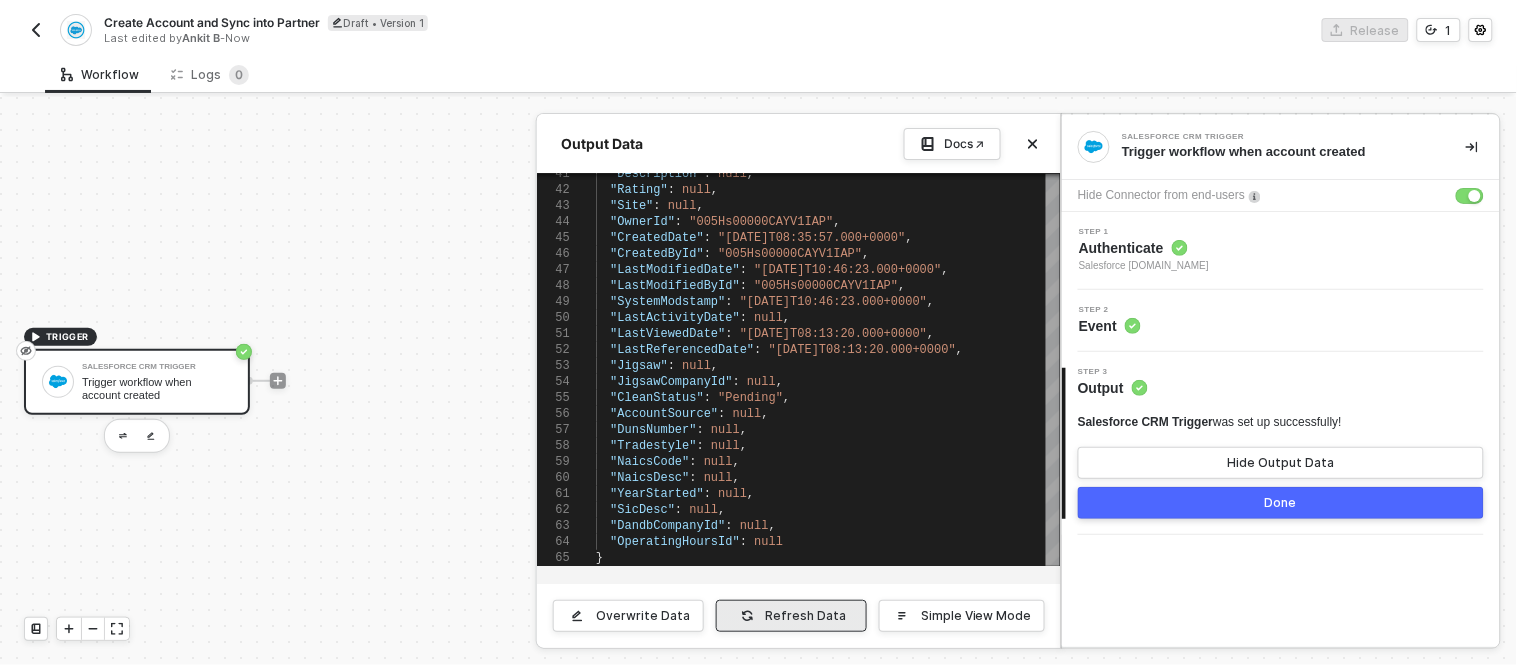 click on "Refresh Data" at bounding box center [806, 616] 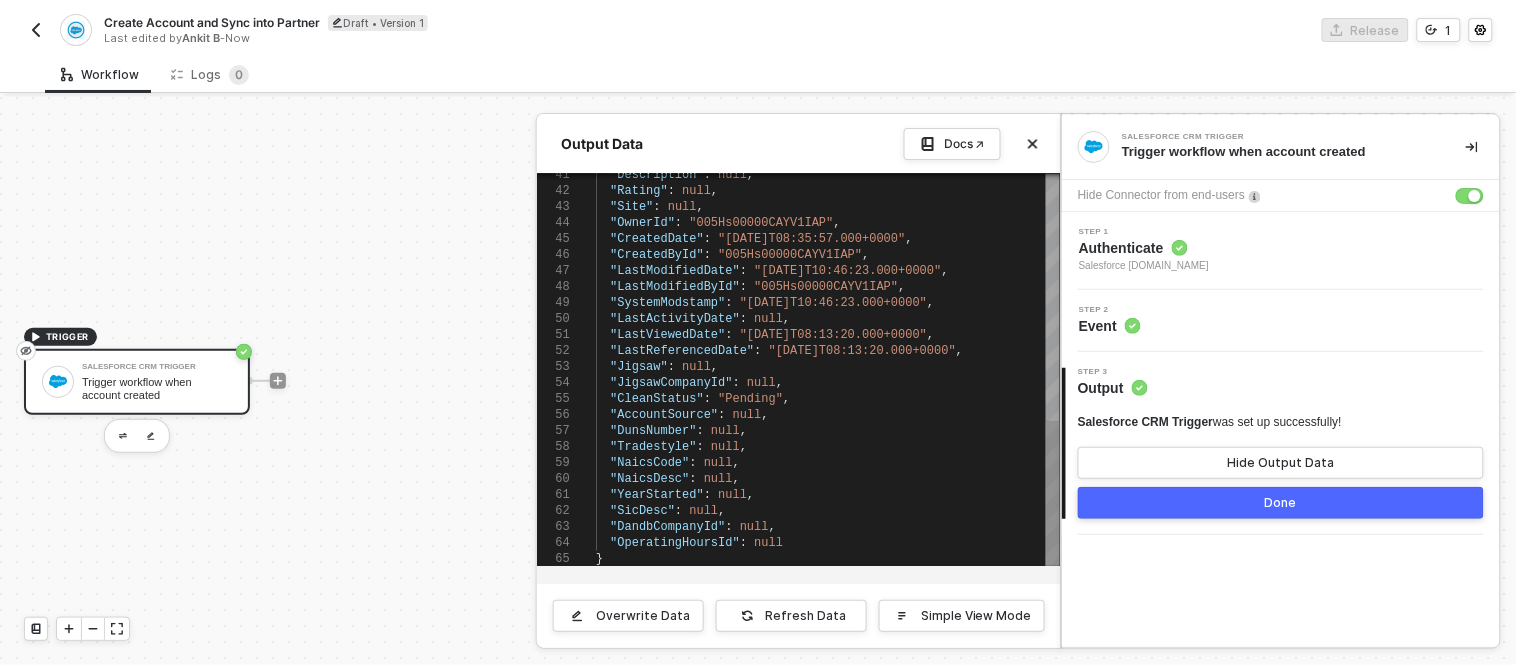 type on ""LastActivityDate": null,
"LastViewedDate": "[DATE]T08:13:20.000+0000",
"LastReferencedDate": "[DATE]T08:13:20.000+0000",
"Jigsaw": null,
"JigsawCompanyId": null,
"CleanStatus": "Pending",
"AccountSource": null,
"DunsNumber": null,
"Tradestyle": null,
"NaicsCode": null," 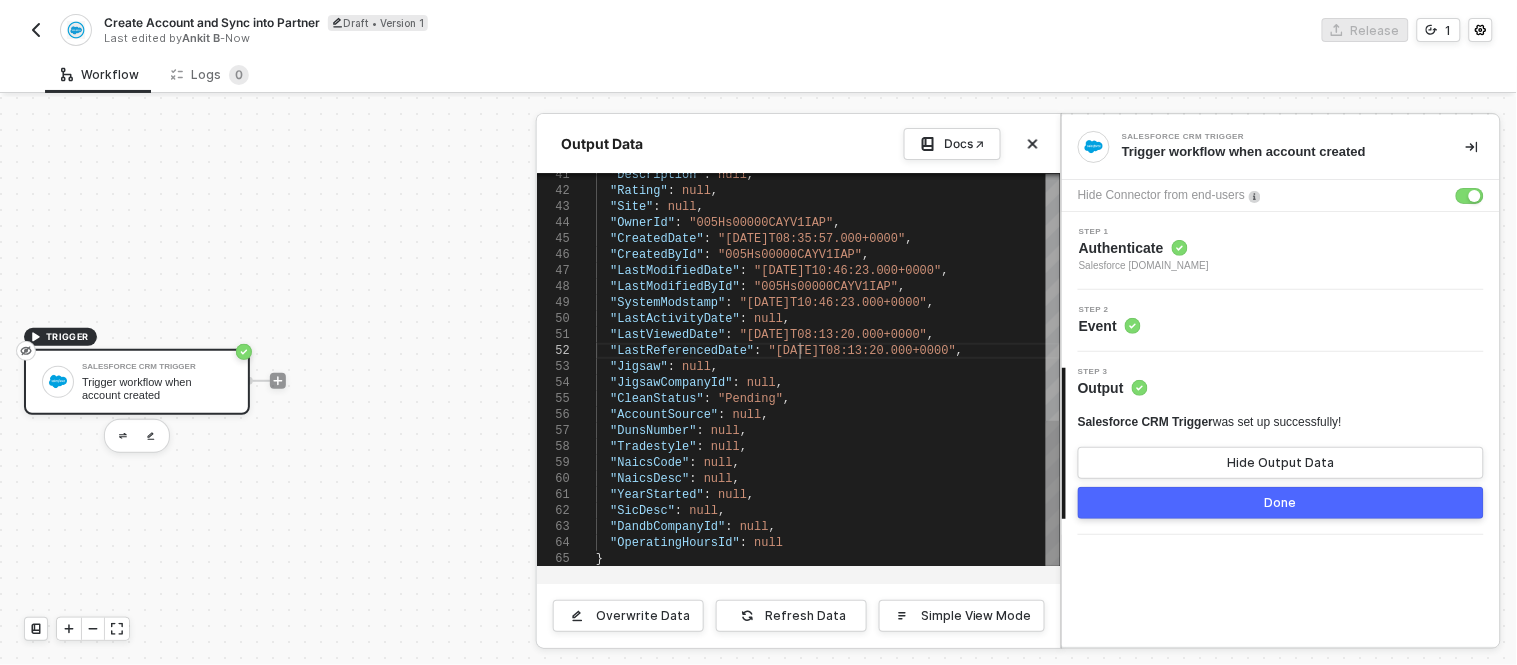 scroll, scrollTop: 0, scrollLeft: 0, axis: both 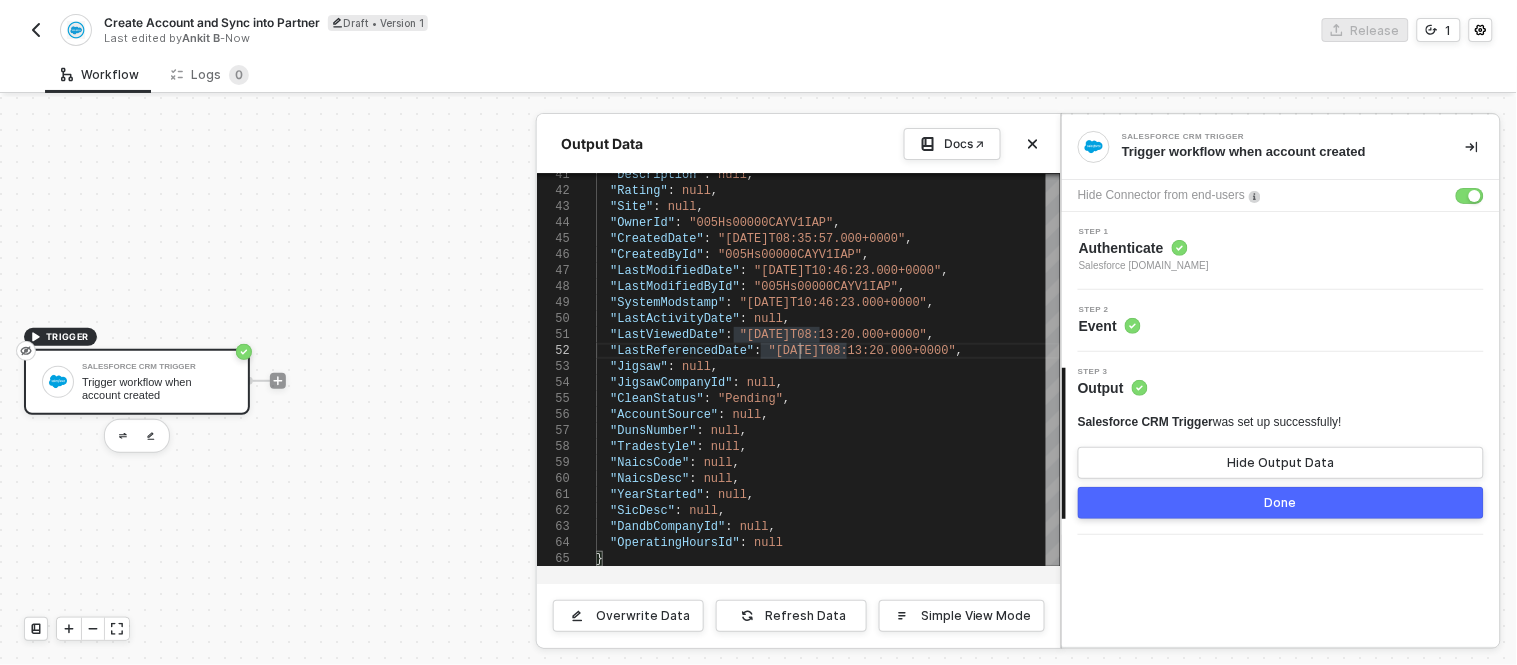 click on "Overwrite Data Refresh Data Simple View Mode" at bounding box center [799, 615] 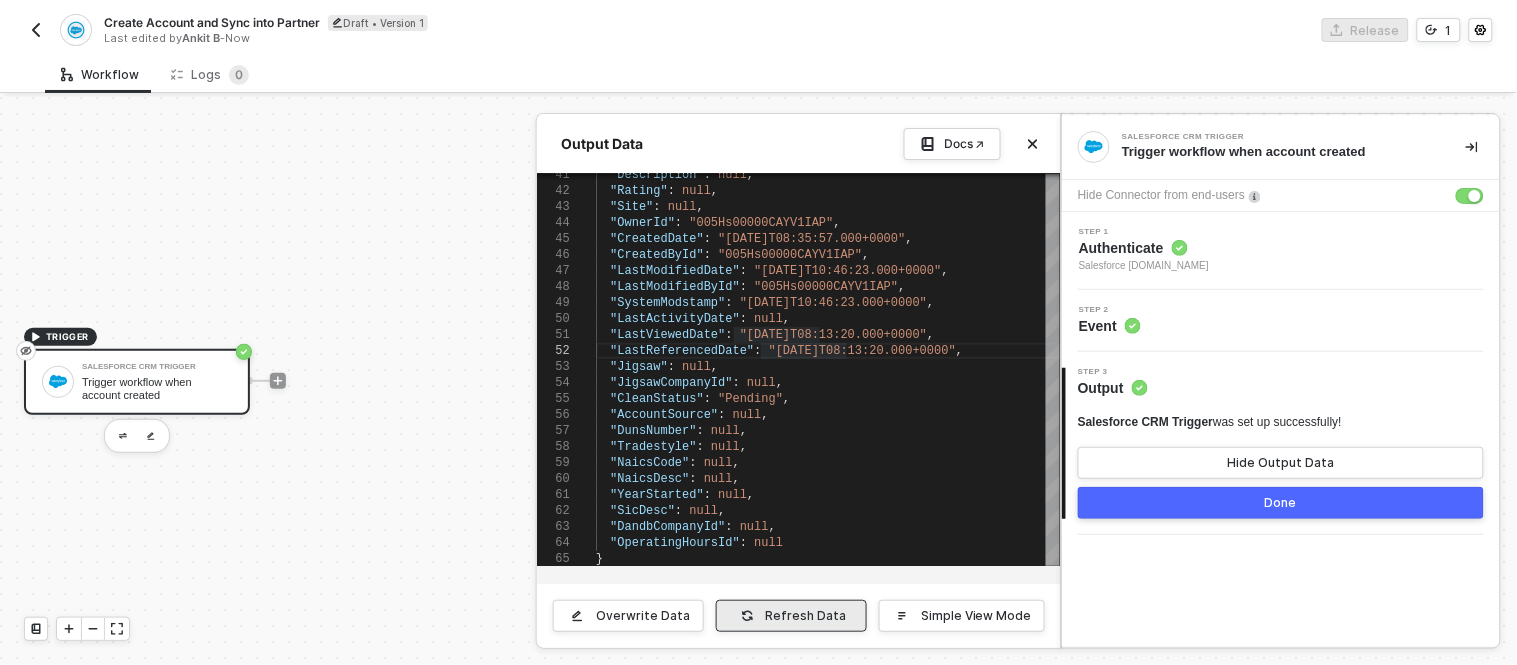 click on "Refresh Data" at bounding box center (806, 616) 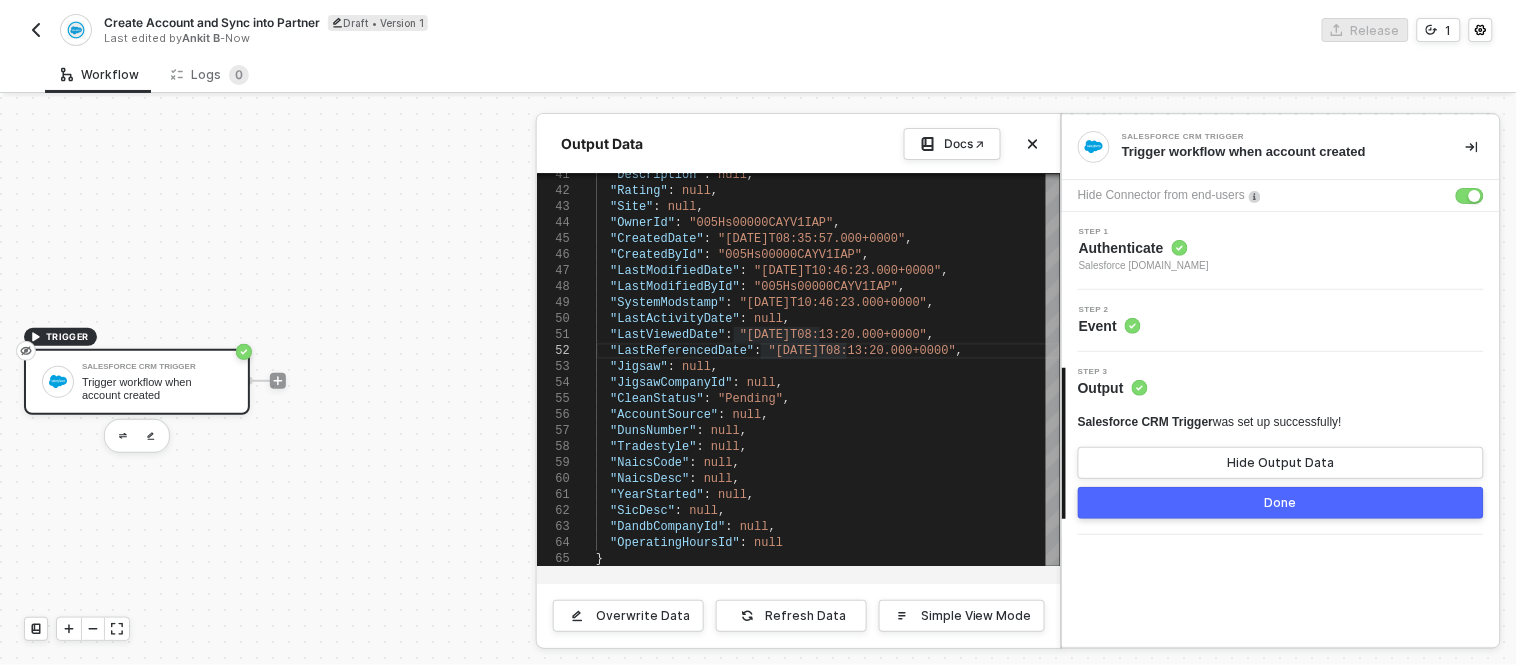 click at bounding box center [758, 381] 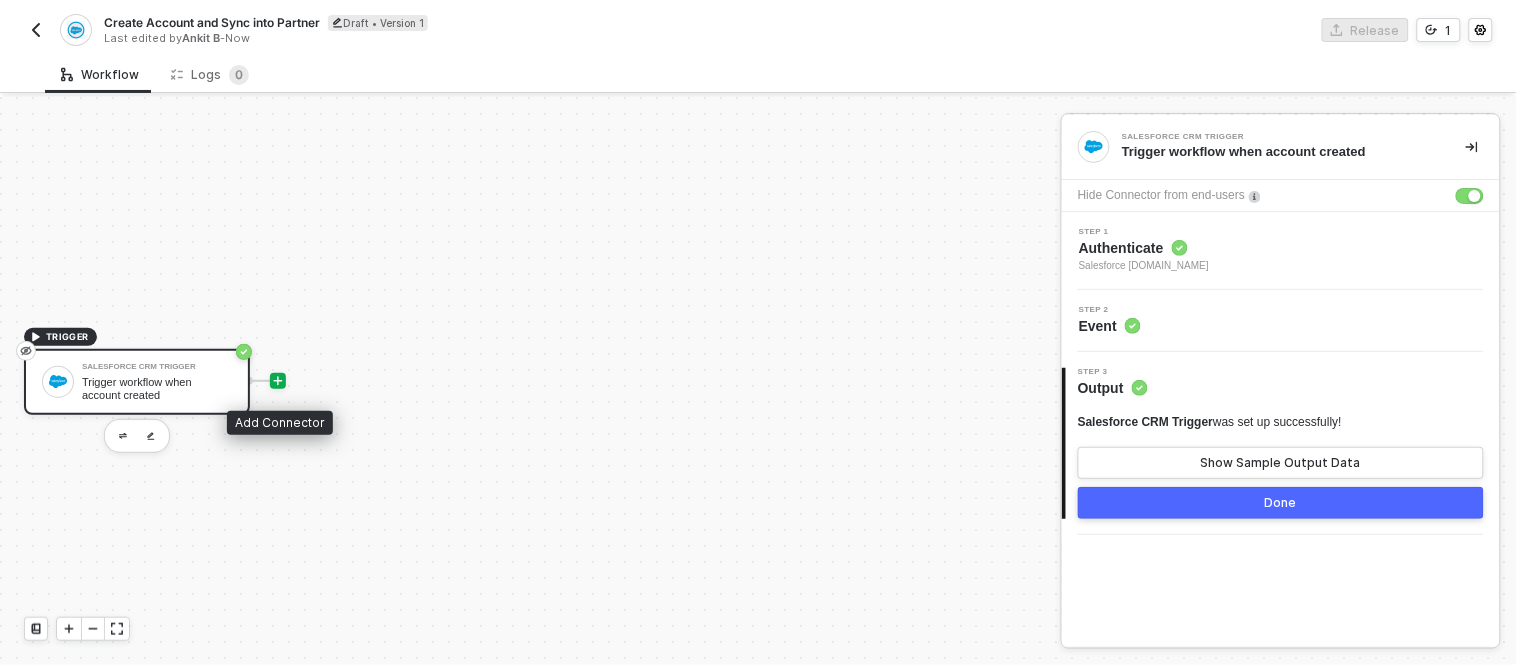 click 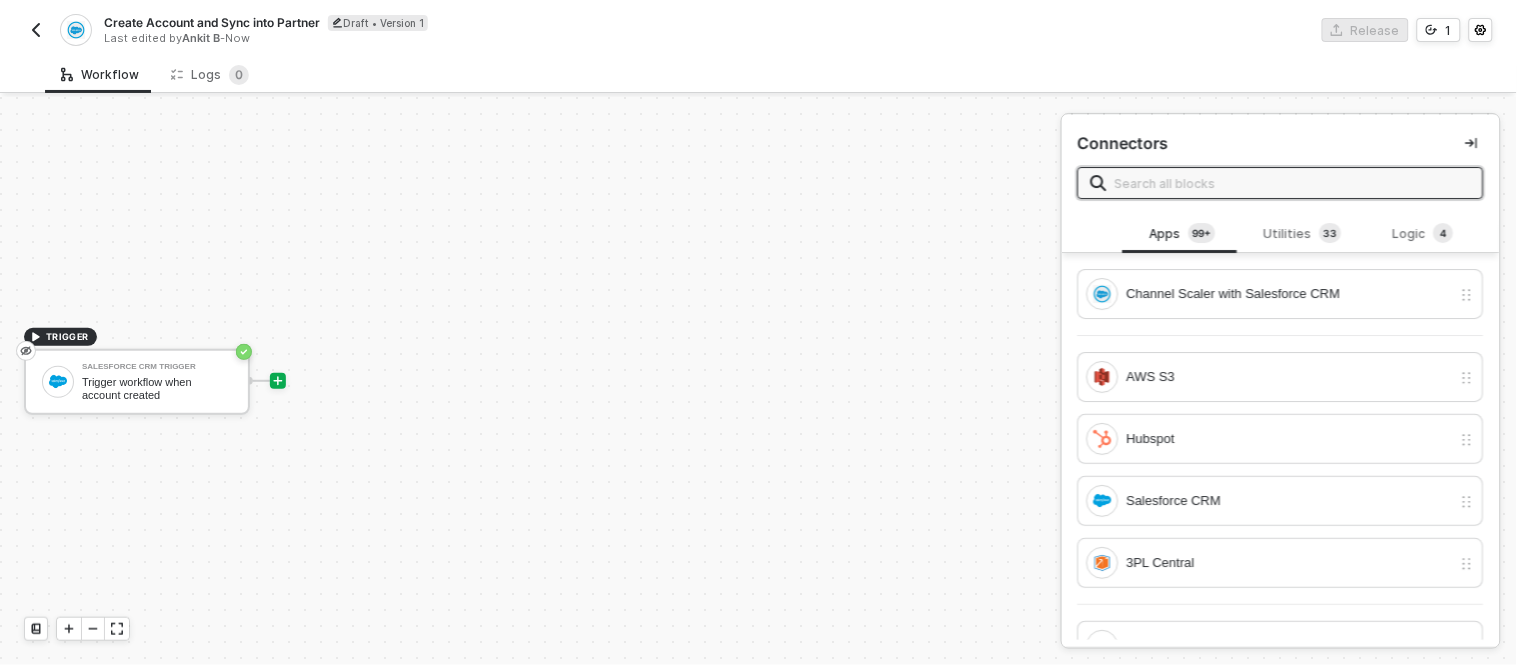 click at bounding box center [1293, 183] 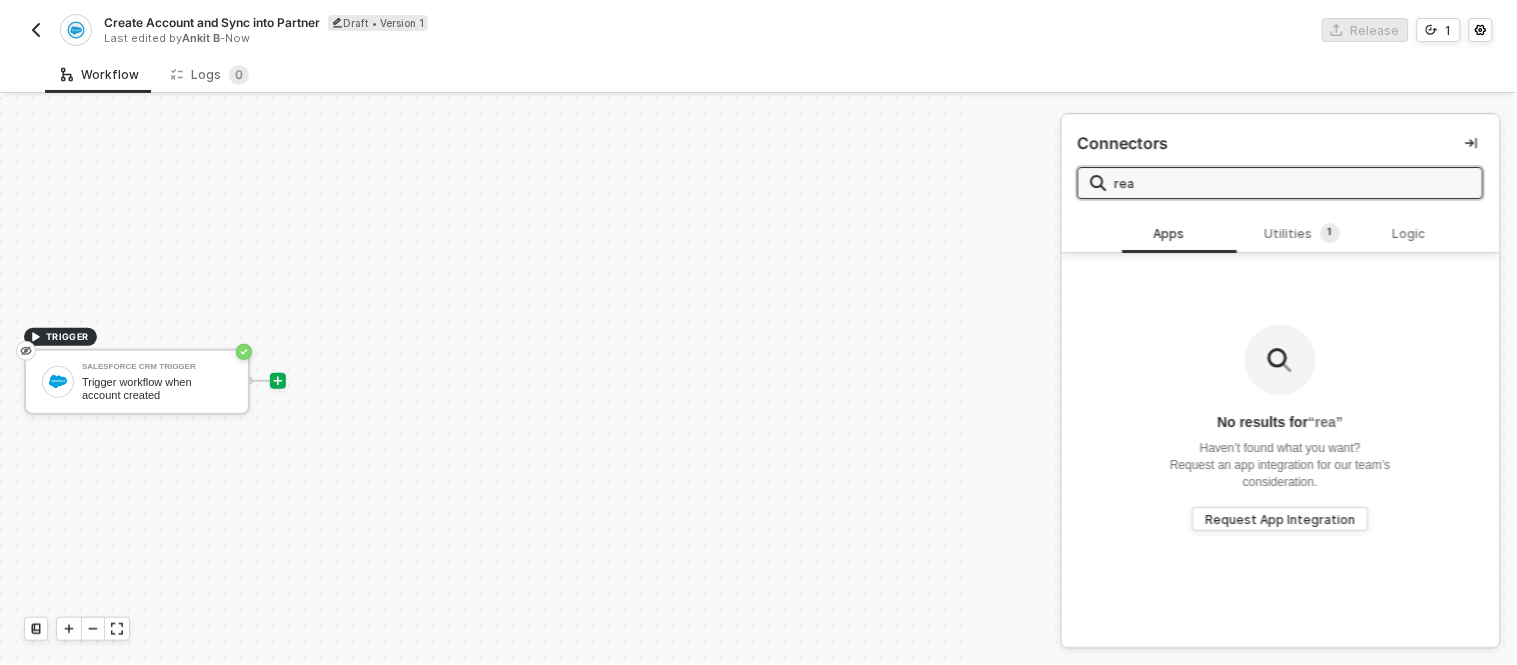 type on "read" 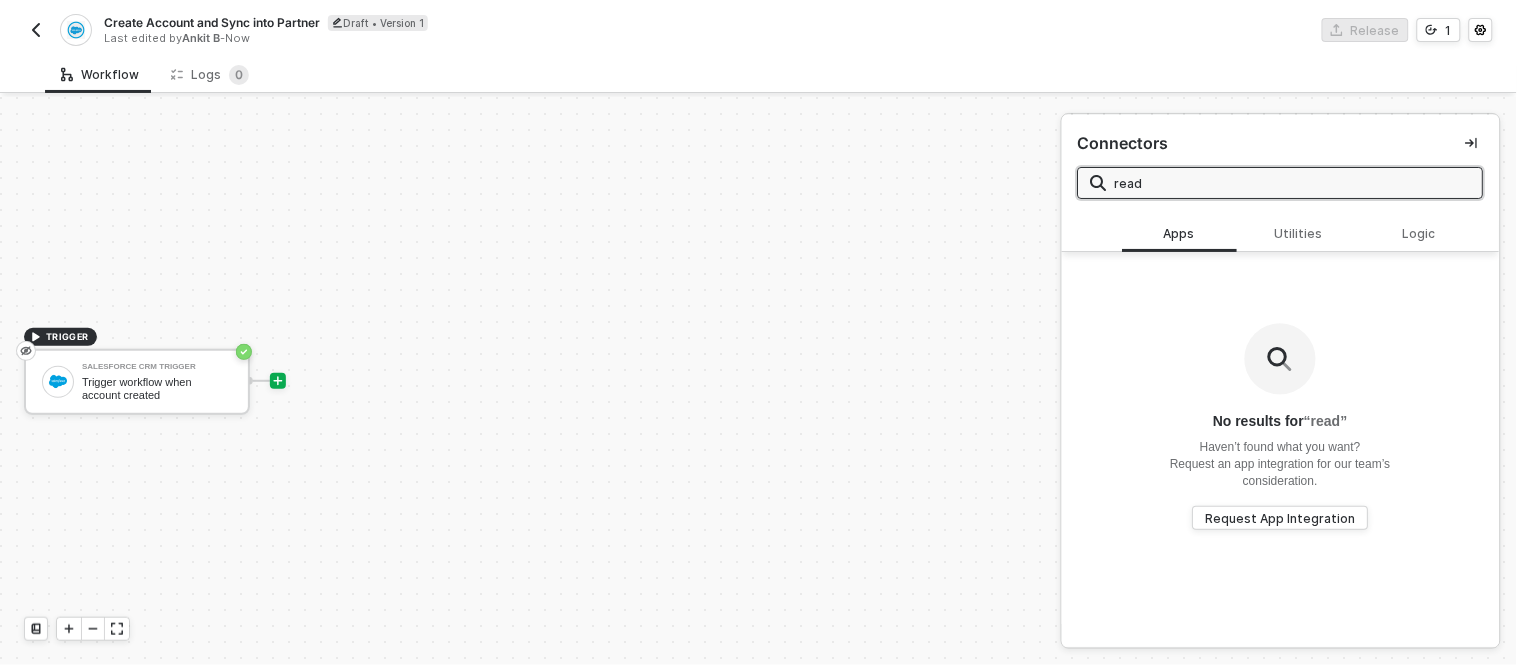 click on "read" at bounding box center [1293, 183] 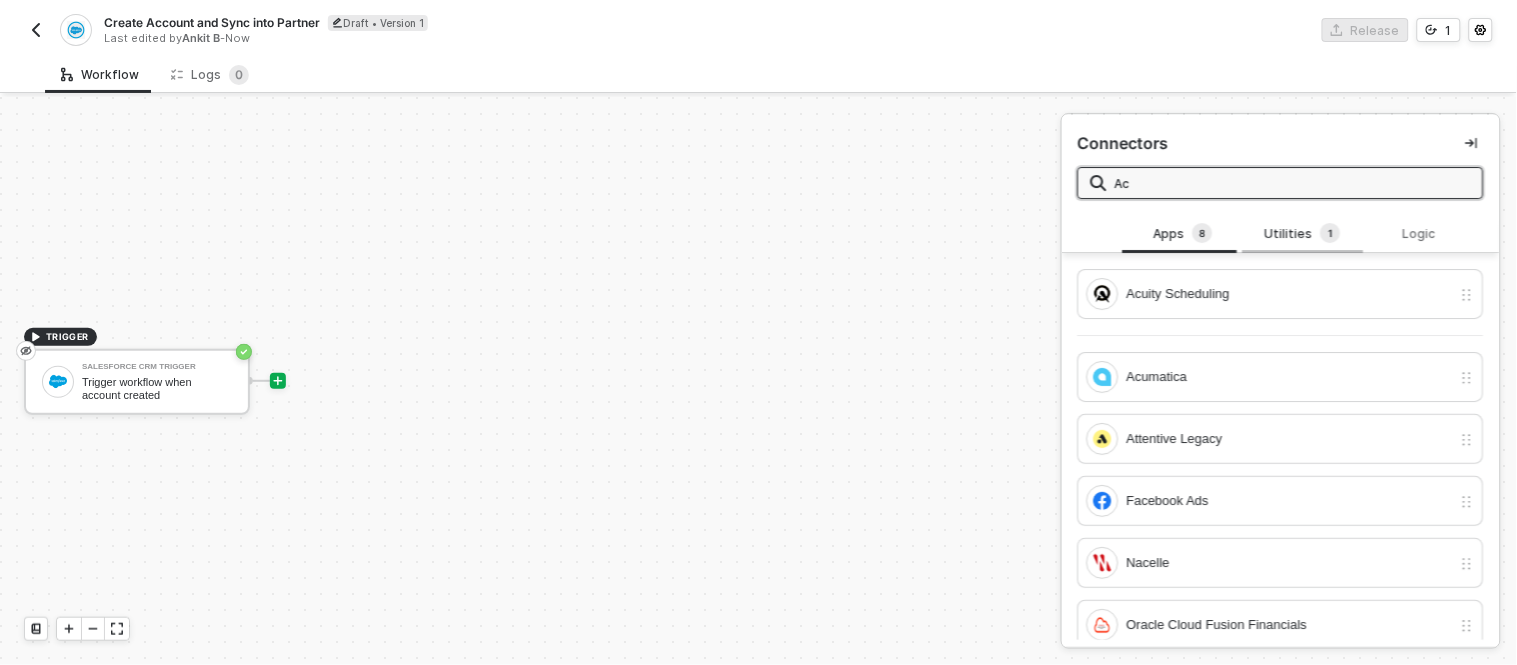 type on "Ac" 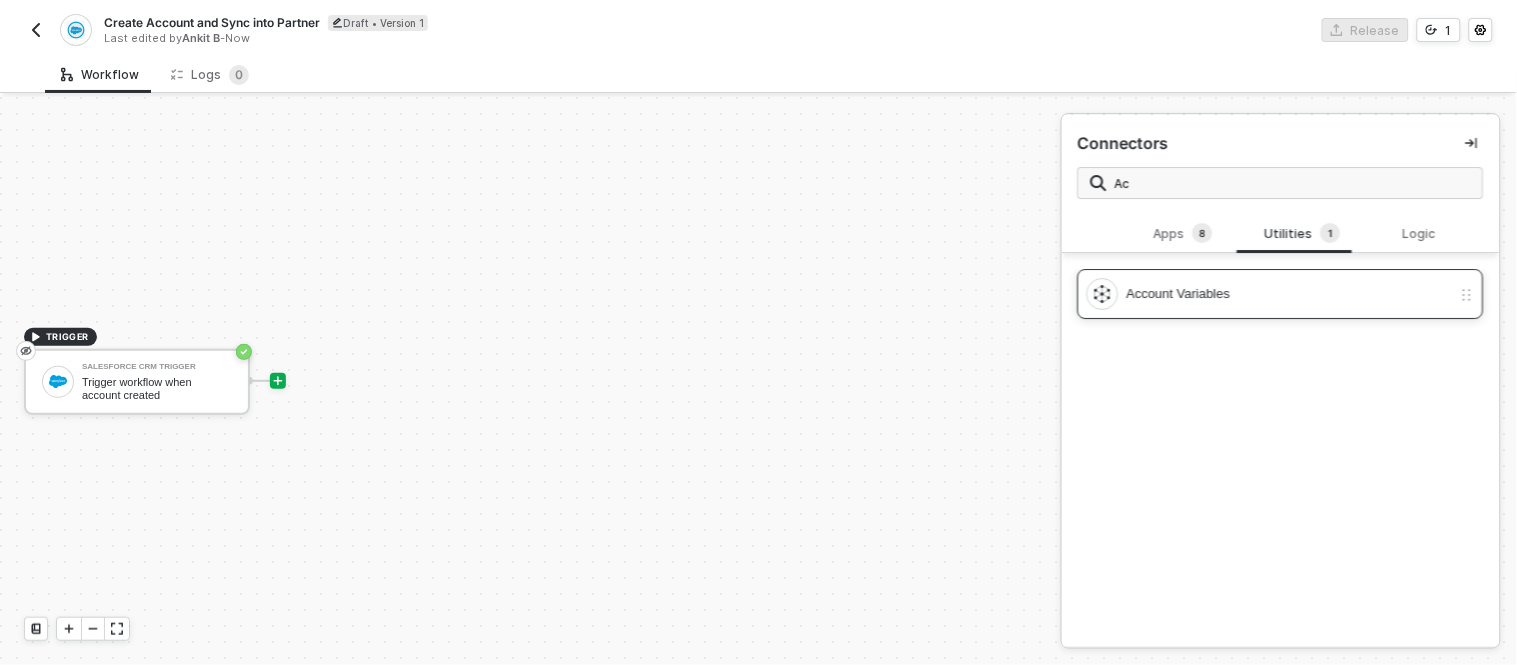 click on "Account Variables" at bounding box center [1289, 294] 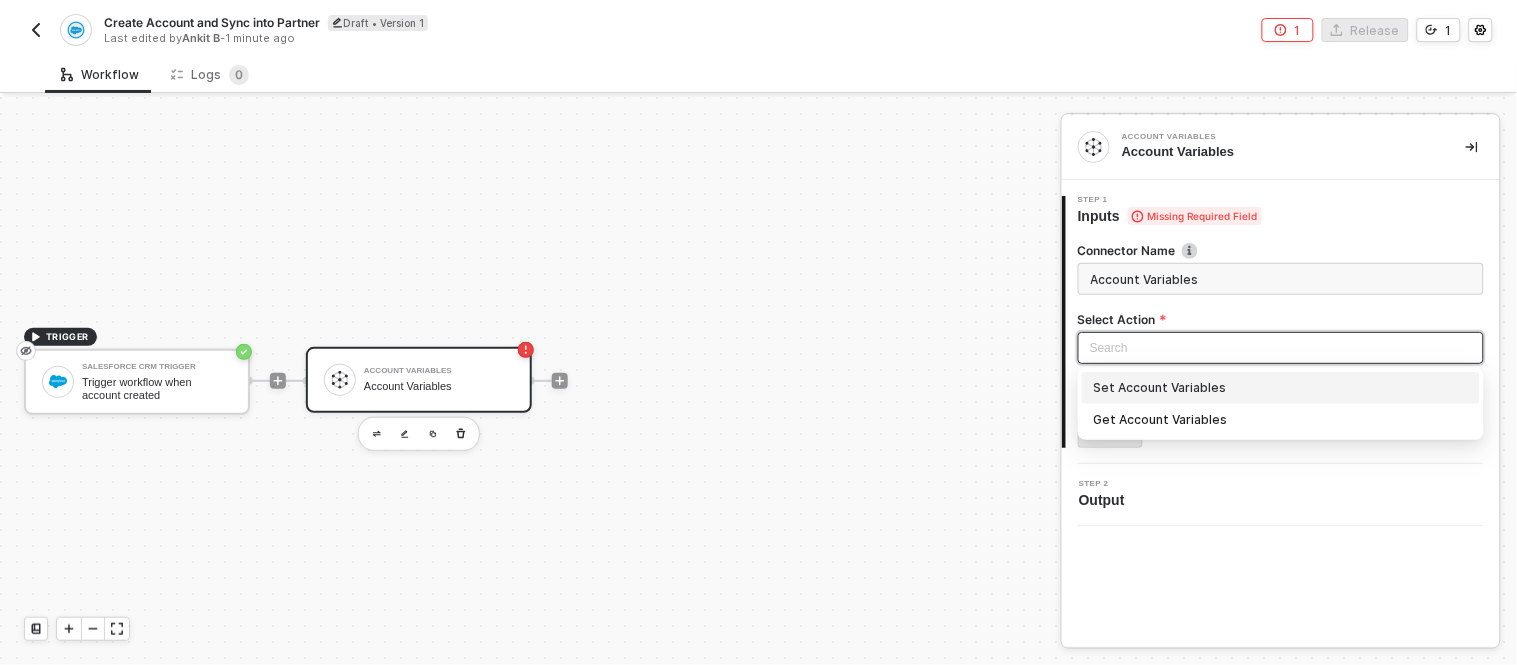 click at bounding box center (1281, 348) 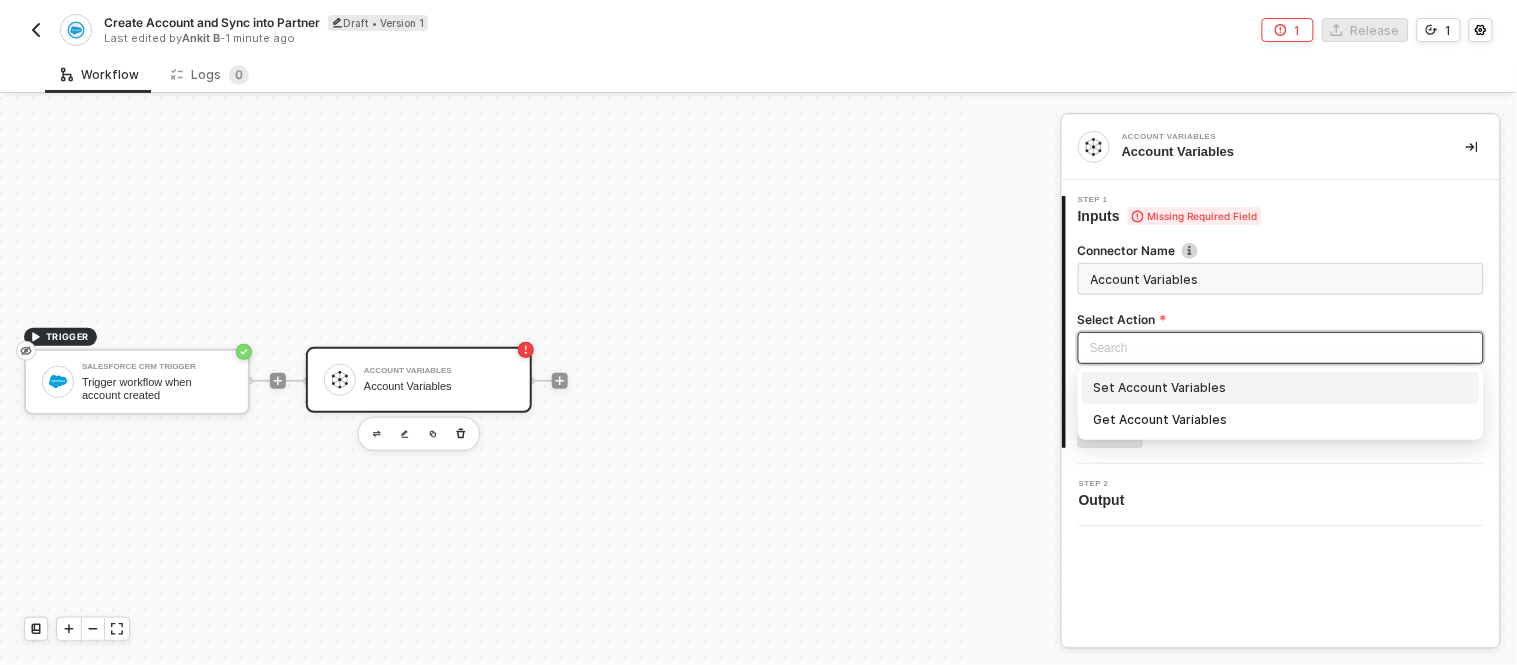 click on "Set Account Variables" at bounding box center (1281, 388) 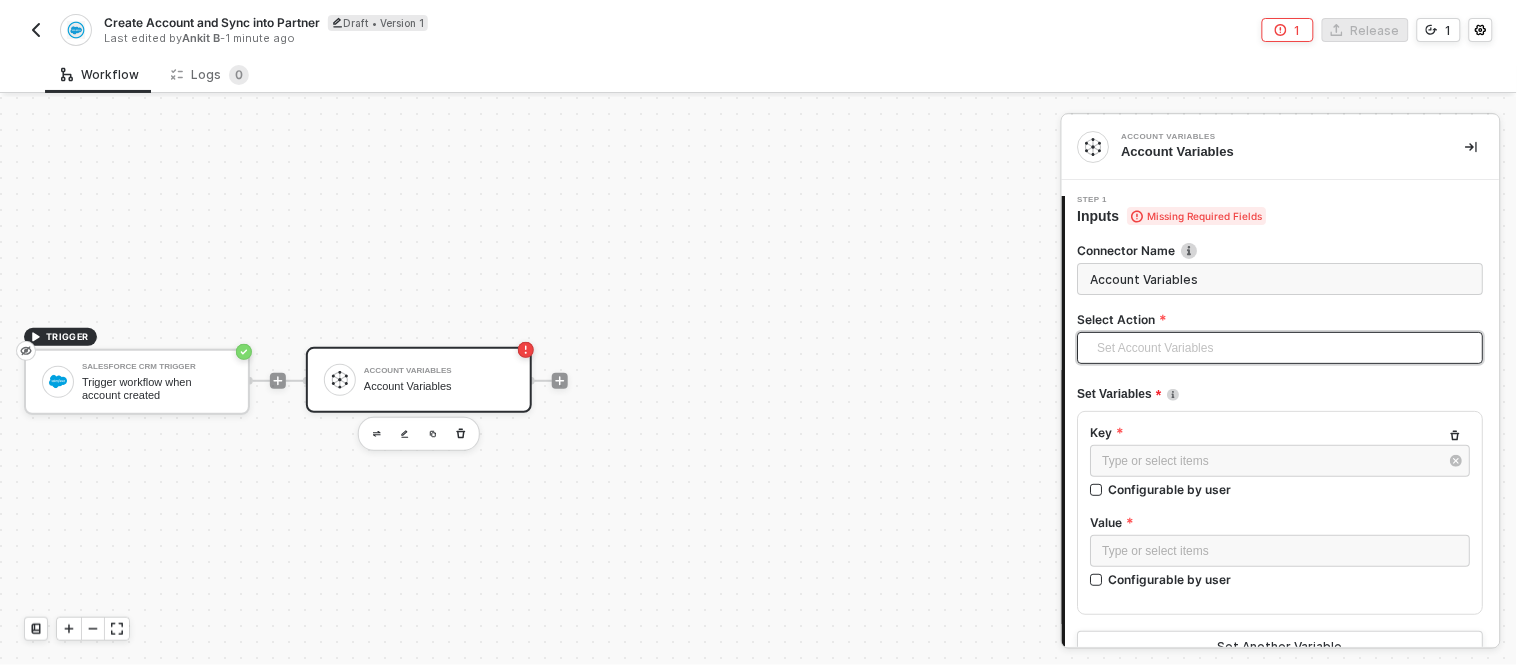 click on "Set Account Variables" at bounding box center (1285, 348) 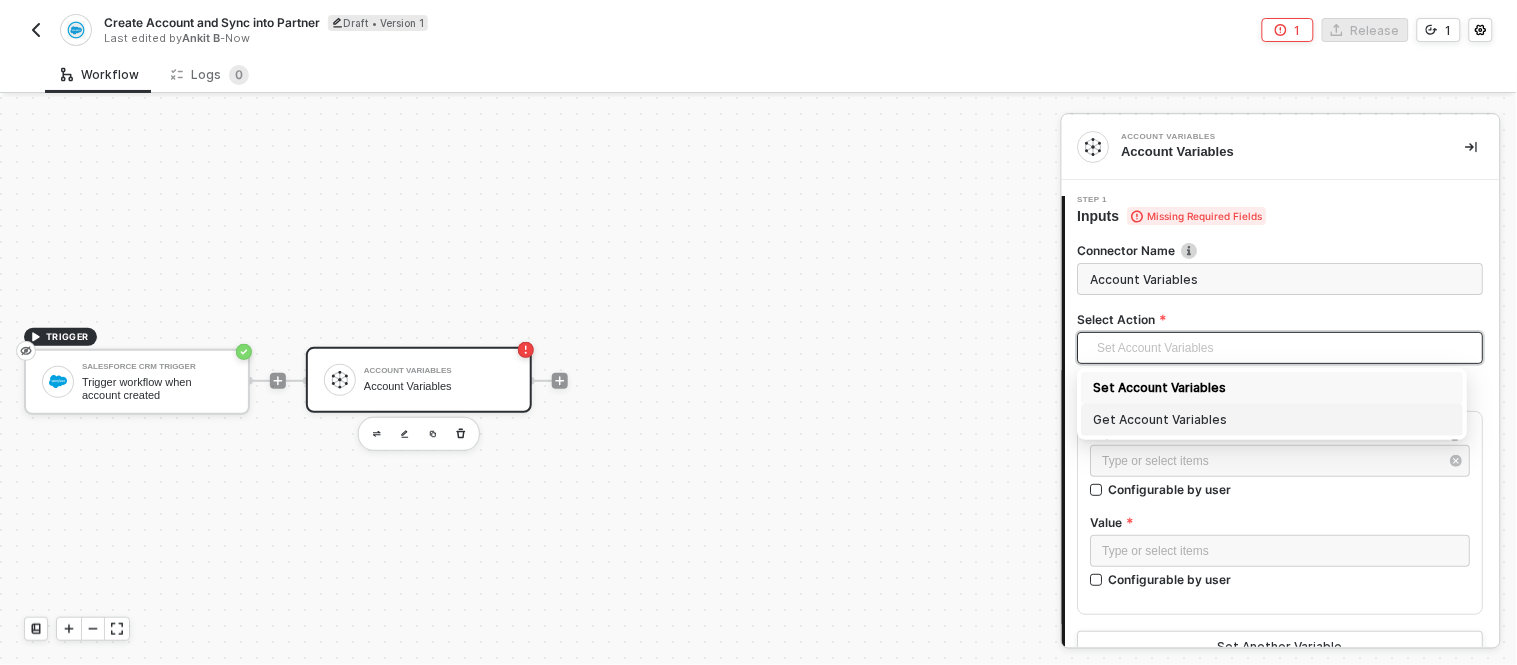 click on "Get Account Variables" at bounding box center (1273, 420) 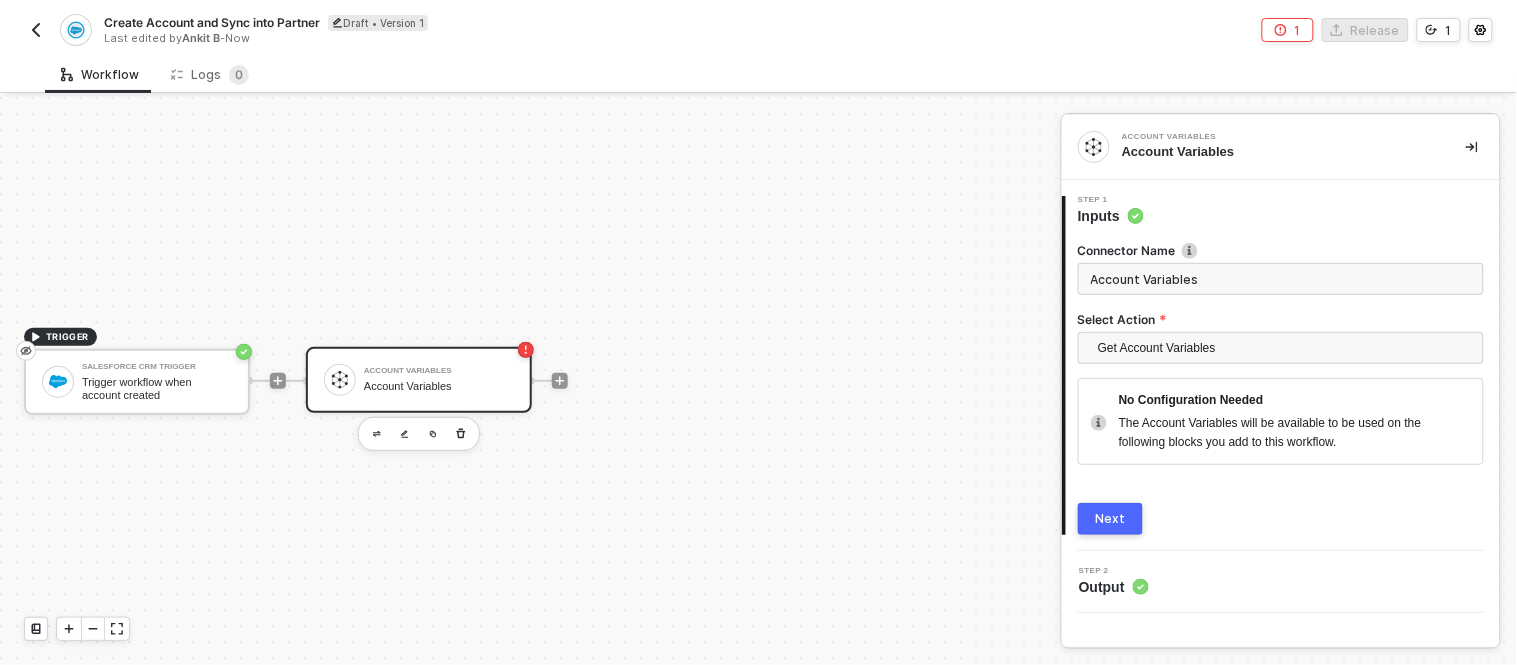 click on "TRIGGER Salesforce CRM Trigger Trigger workflow when account created Account Variables Account Variables" at bounding box center [525, 381] 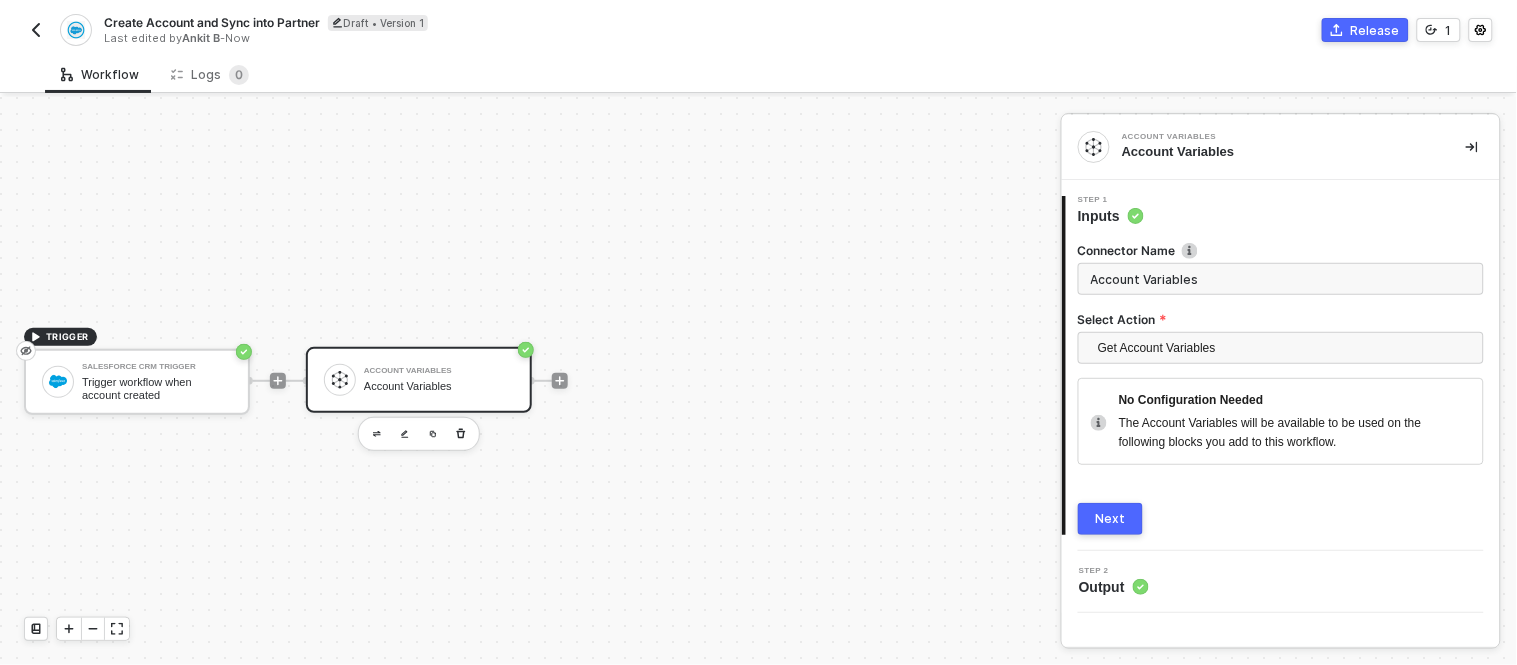 click on "Next" at bounding box center [1110, 519] 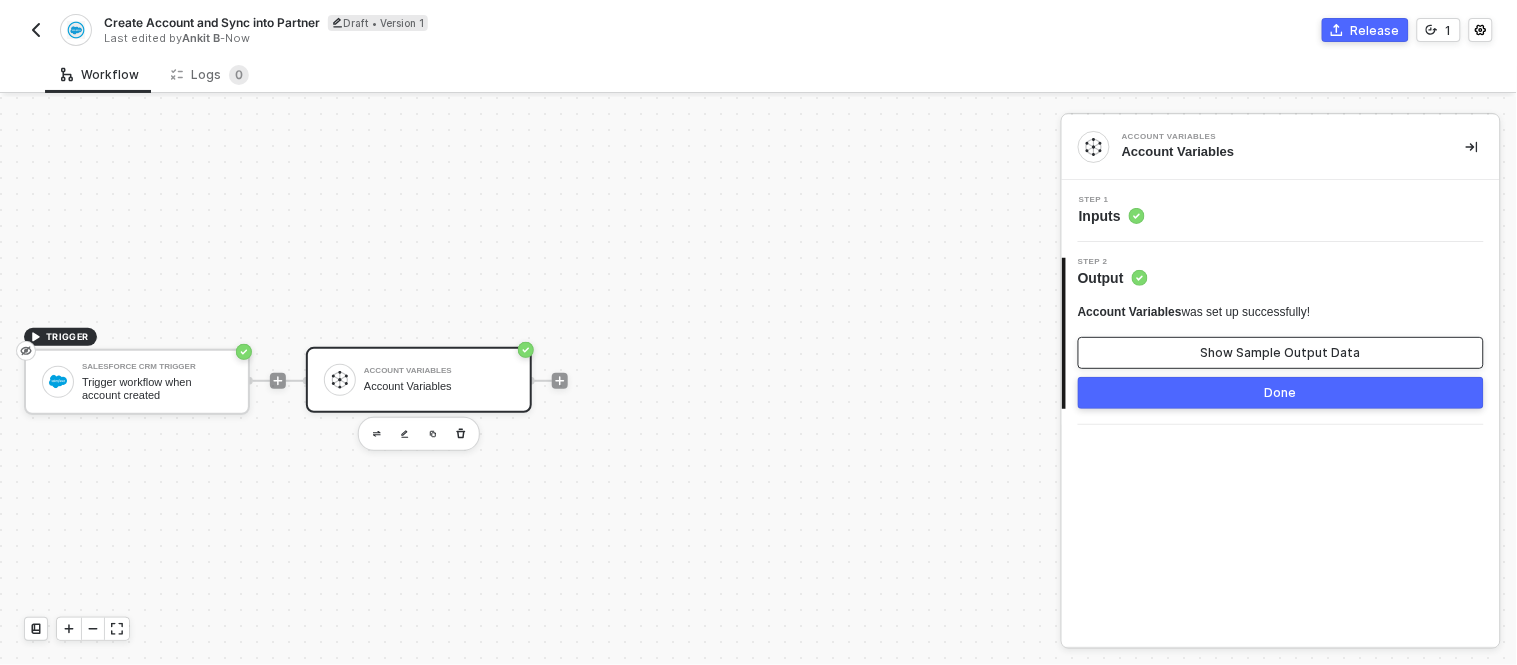 click on "Show Sample Output Data" at bounding box center [1281, 353] 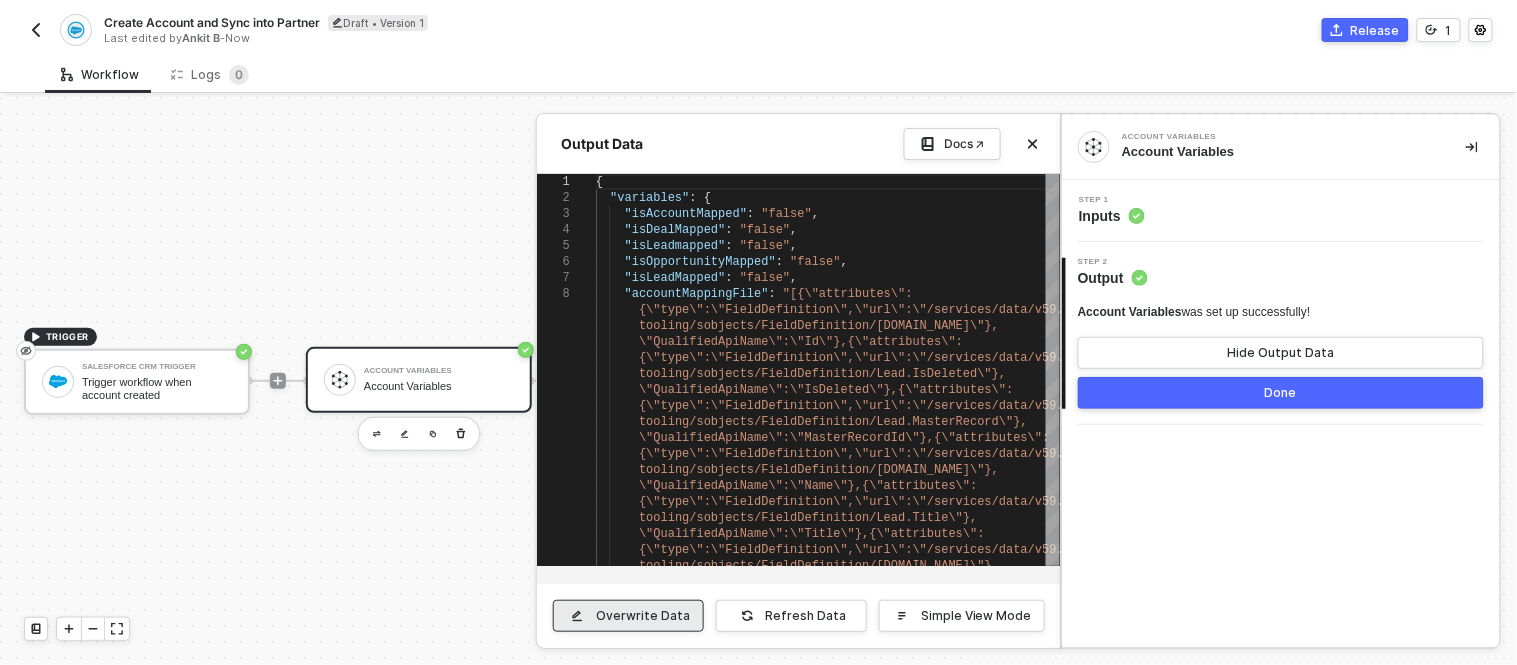 click on "Overwrite Data" at bounding box center (628, 616) 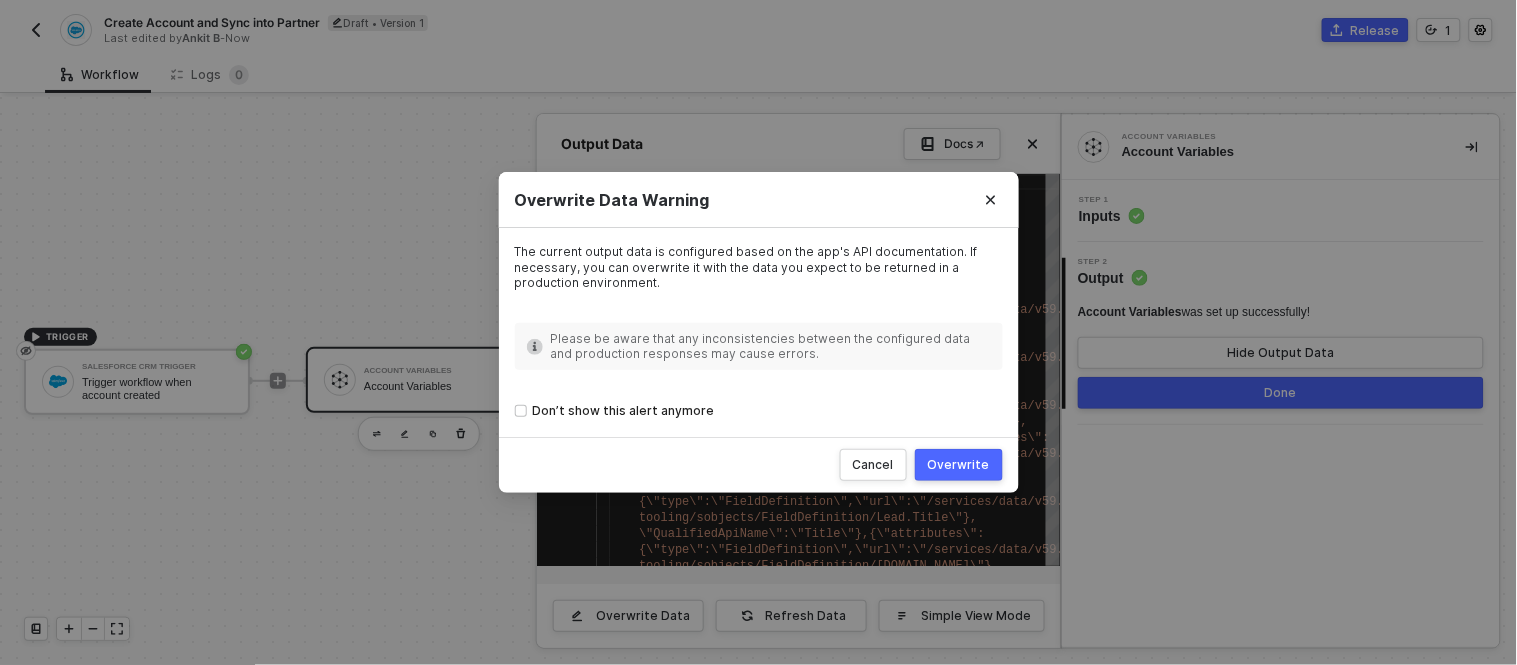 click on "Overwrite" at bounding box center (959, 465) 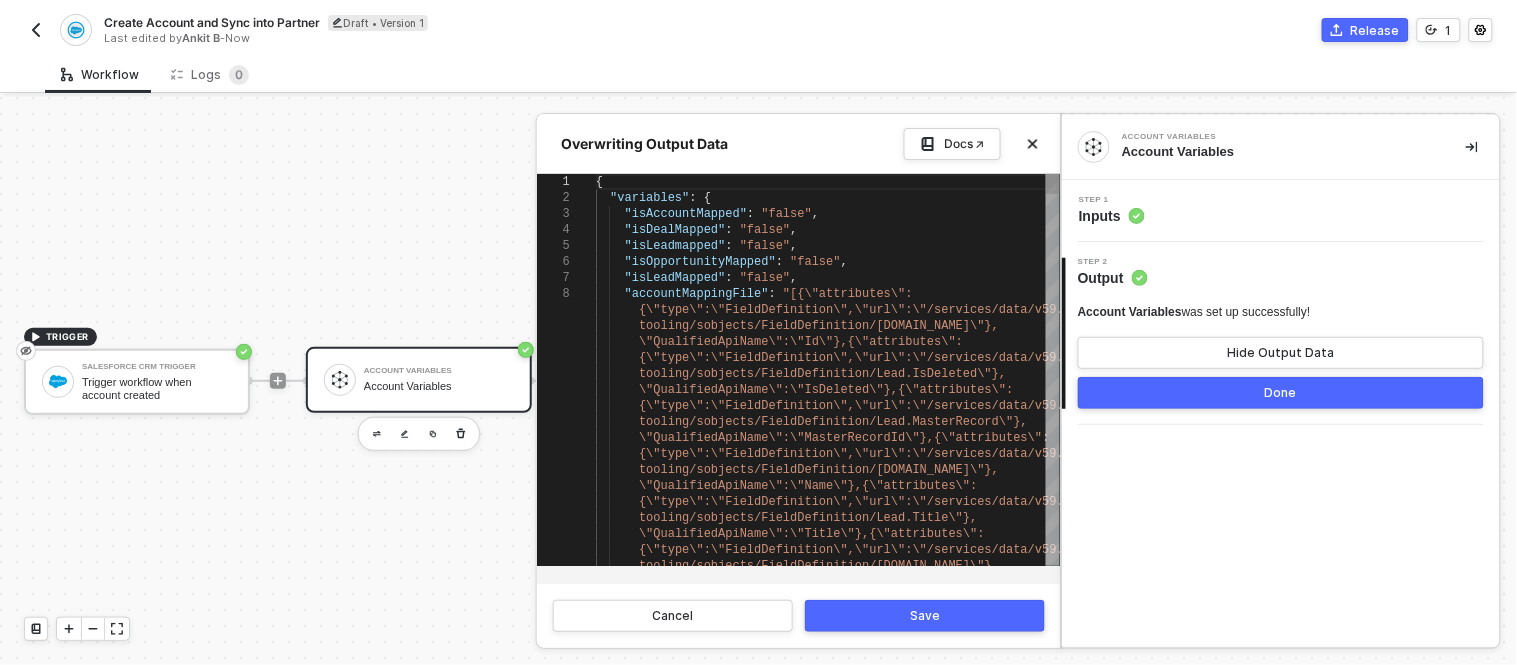 scroll, scrollTop: 0, scrollLeft: 980, axis: horizontal 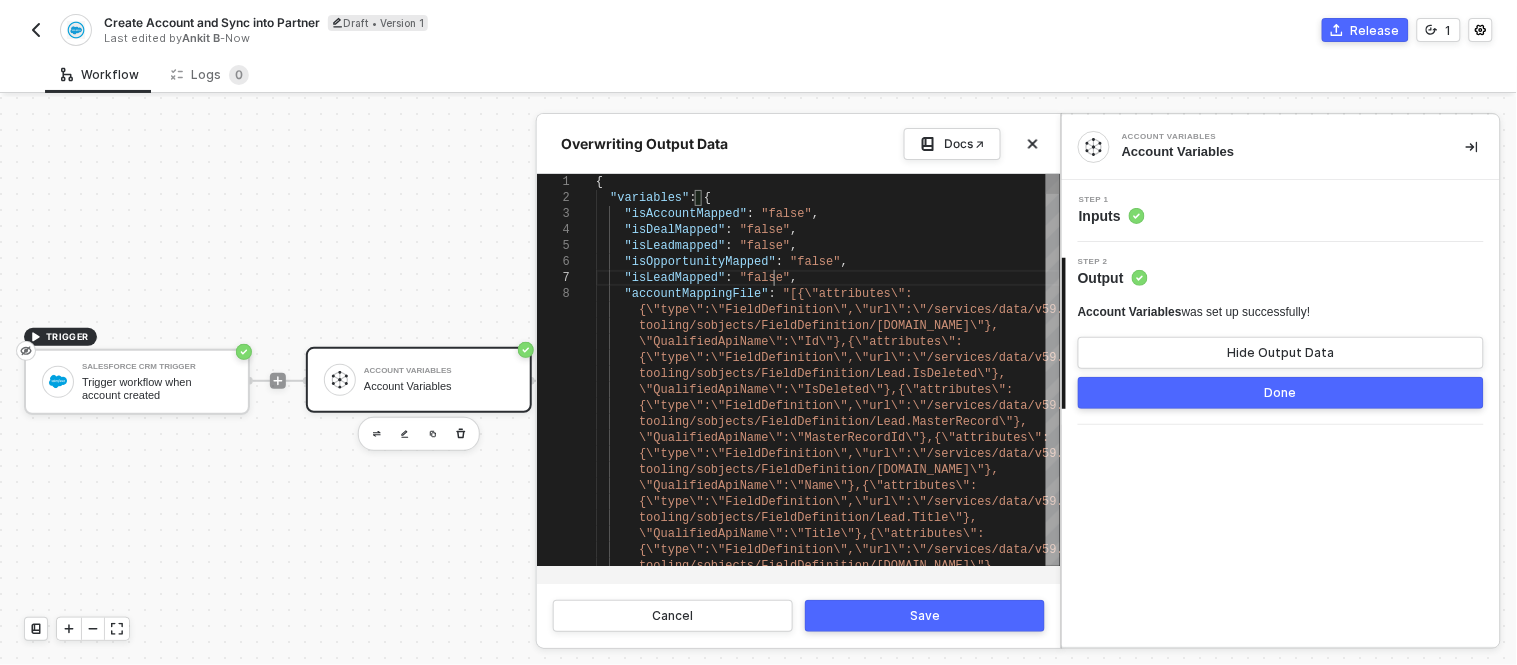 click on ""[{\"attributes\":" at bounding box center [848, 294] 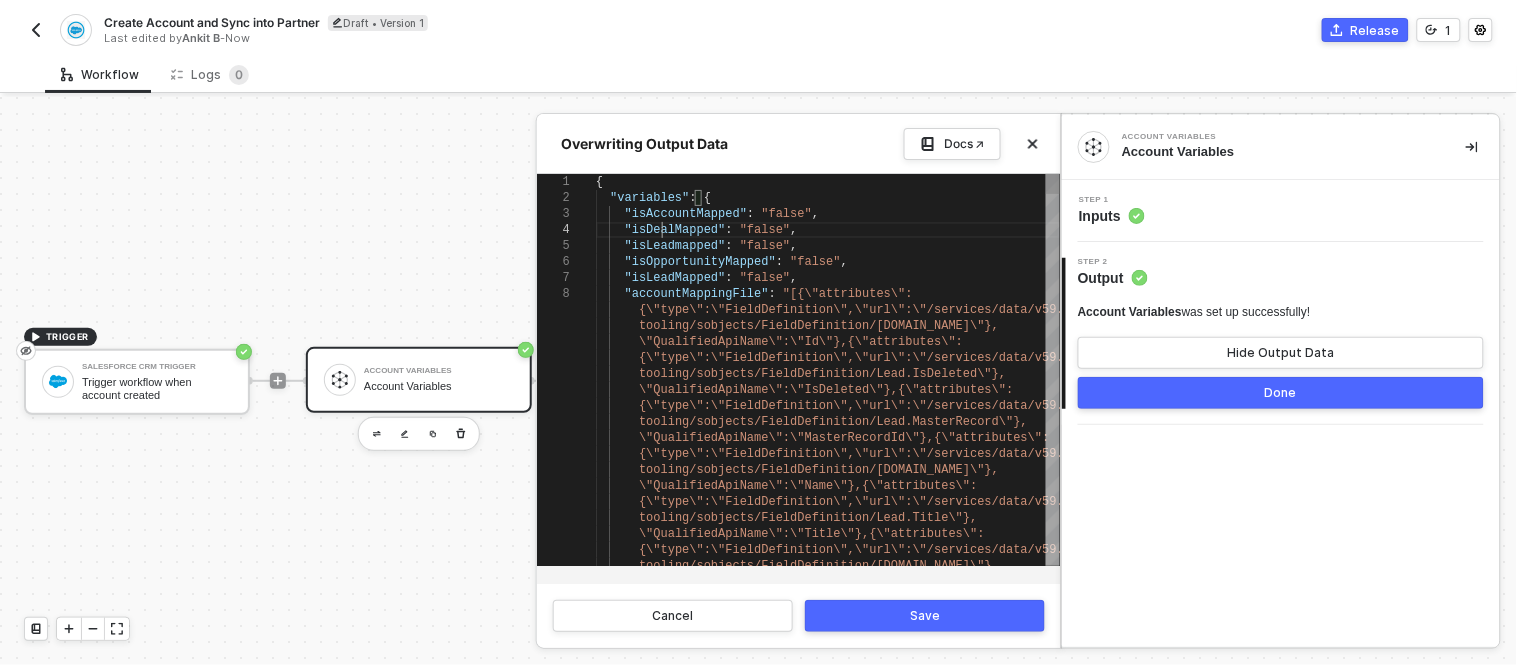 click on ""isDealMapped"" at bounding box center (675, 230) 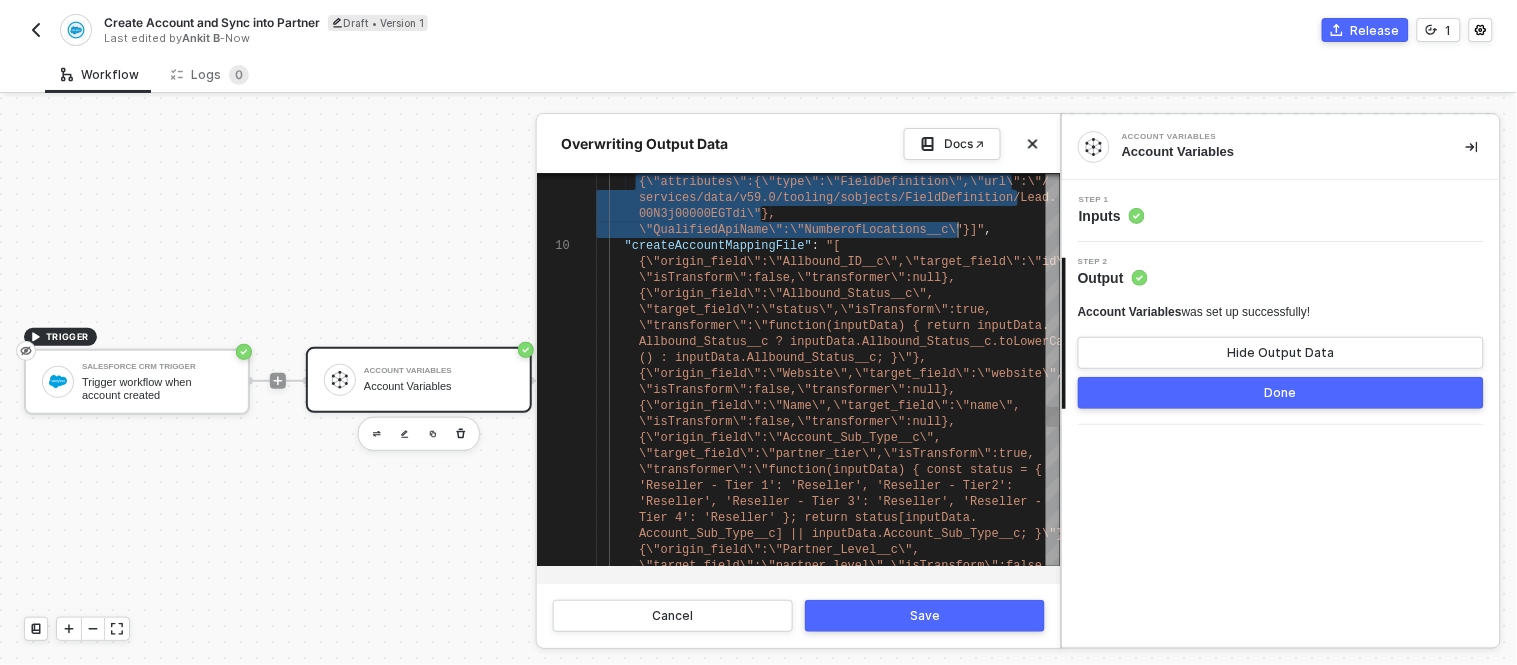 drag, startPoint x: 612, startPoint y: 207, endPoint x: 981, endPoint y: 236, distance: 370.13782 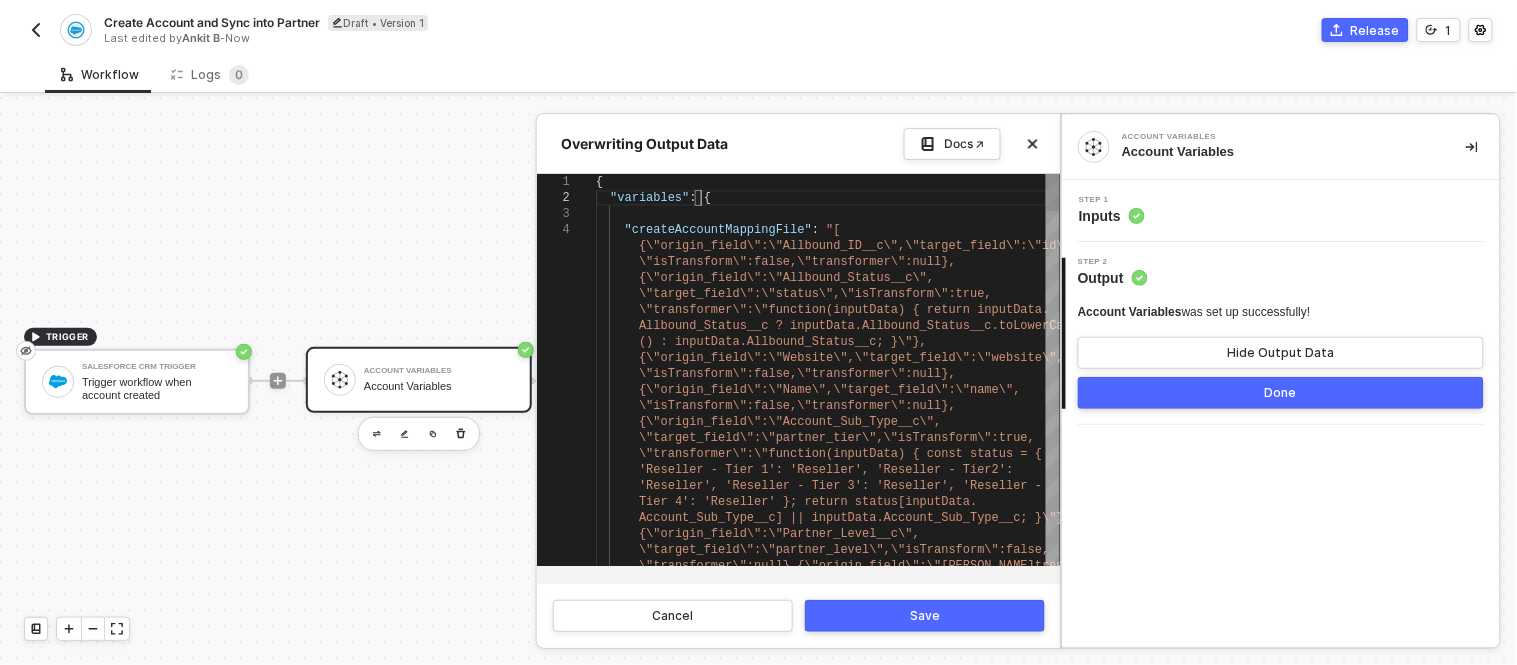 click on ""variables" :   {" at bounding box center [828, 198] 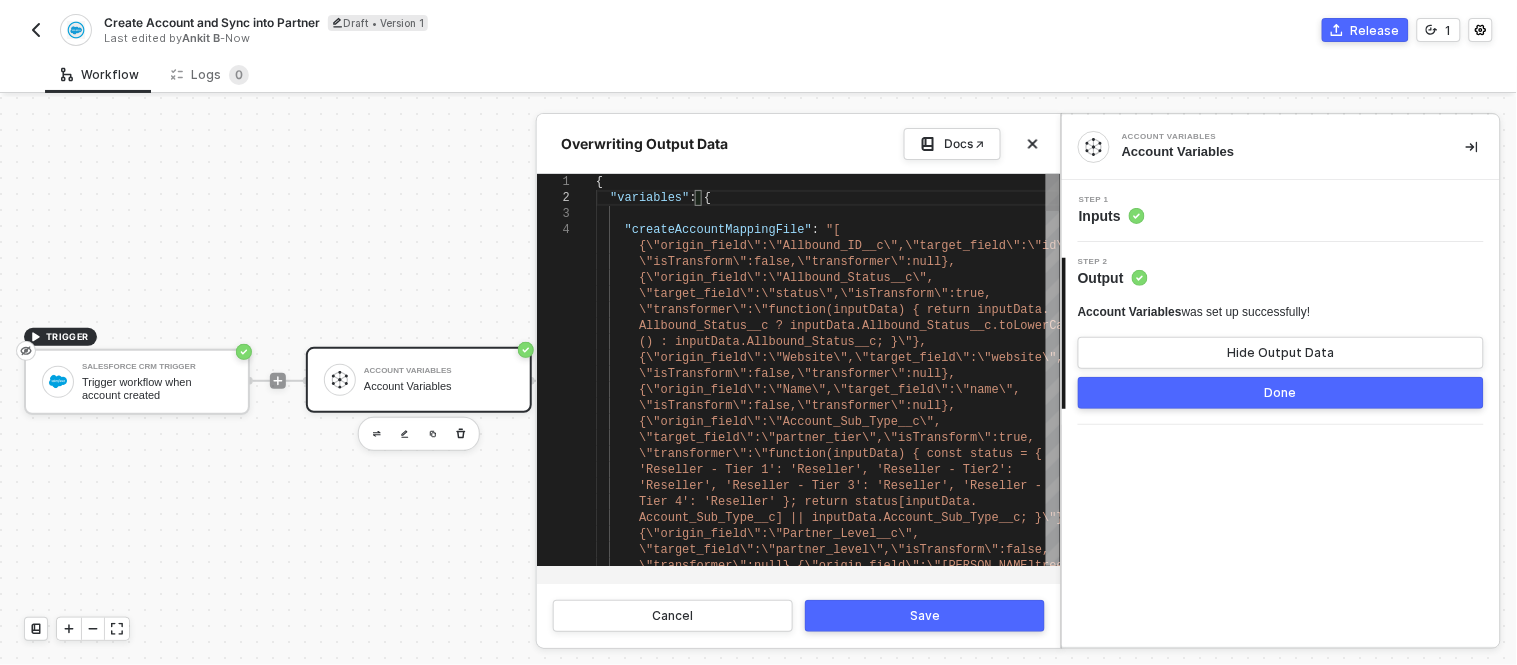 click at bounding box center [828, 214] 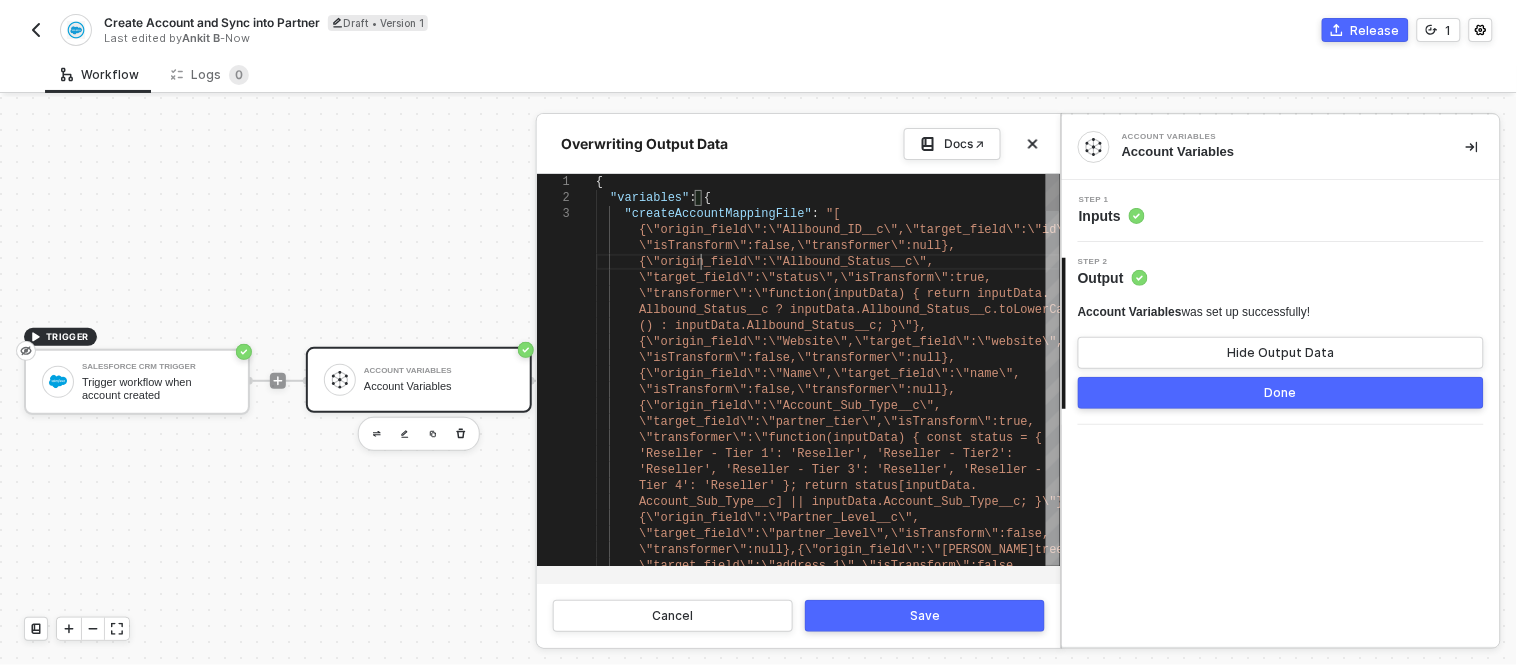 click on "{\"origin_field\":\"Allbound_Status__c\"," at bounding box center [786, 262] 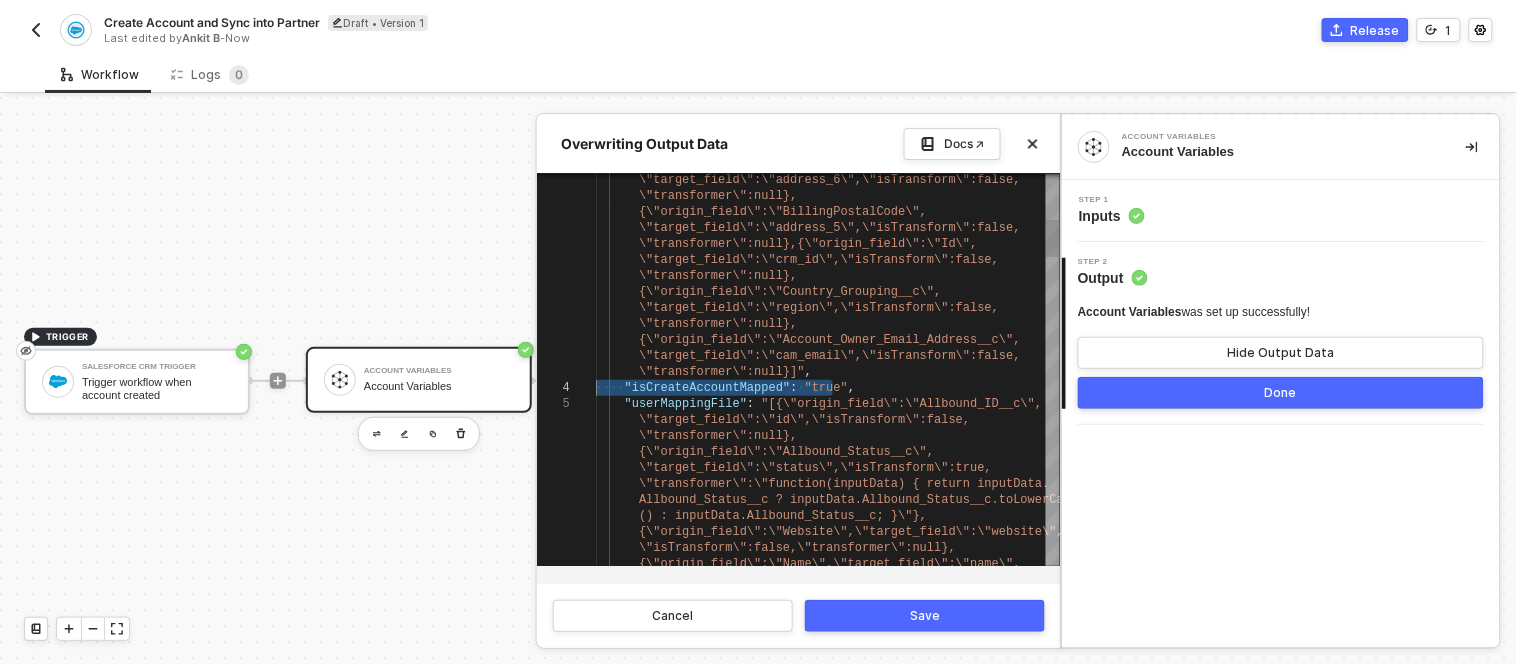 drag, startPoint x: 847, startPoint y: 388, endPoint x: 584, endPoint y: 383, distance: 263.04752 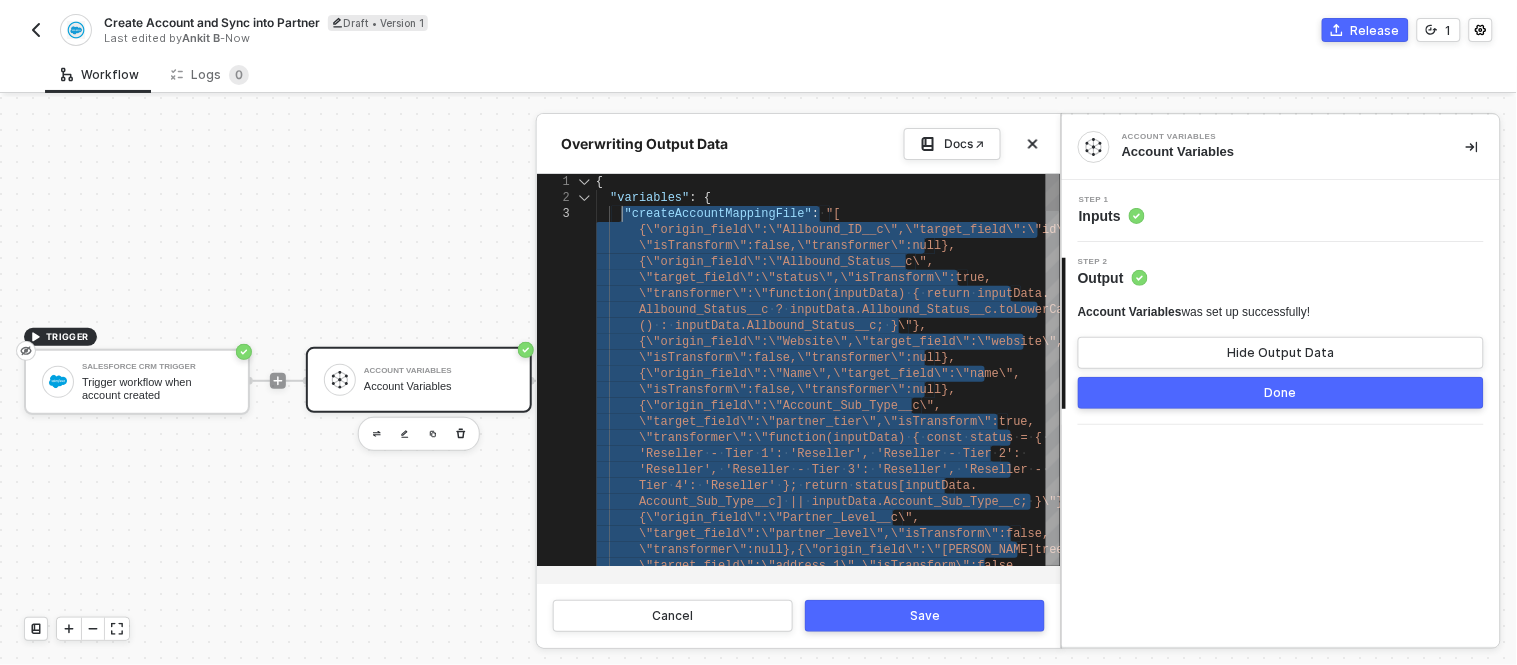 drag, startPoint x: 796, startPoint y: 478, endPoint x: 621, endPoint y: 218, distance: 313.4087 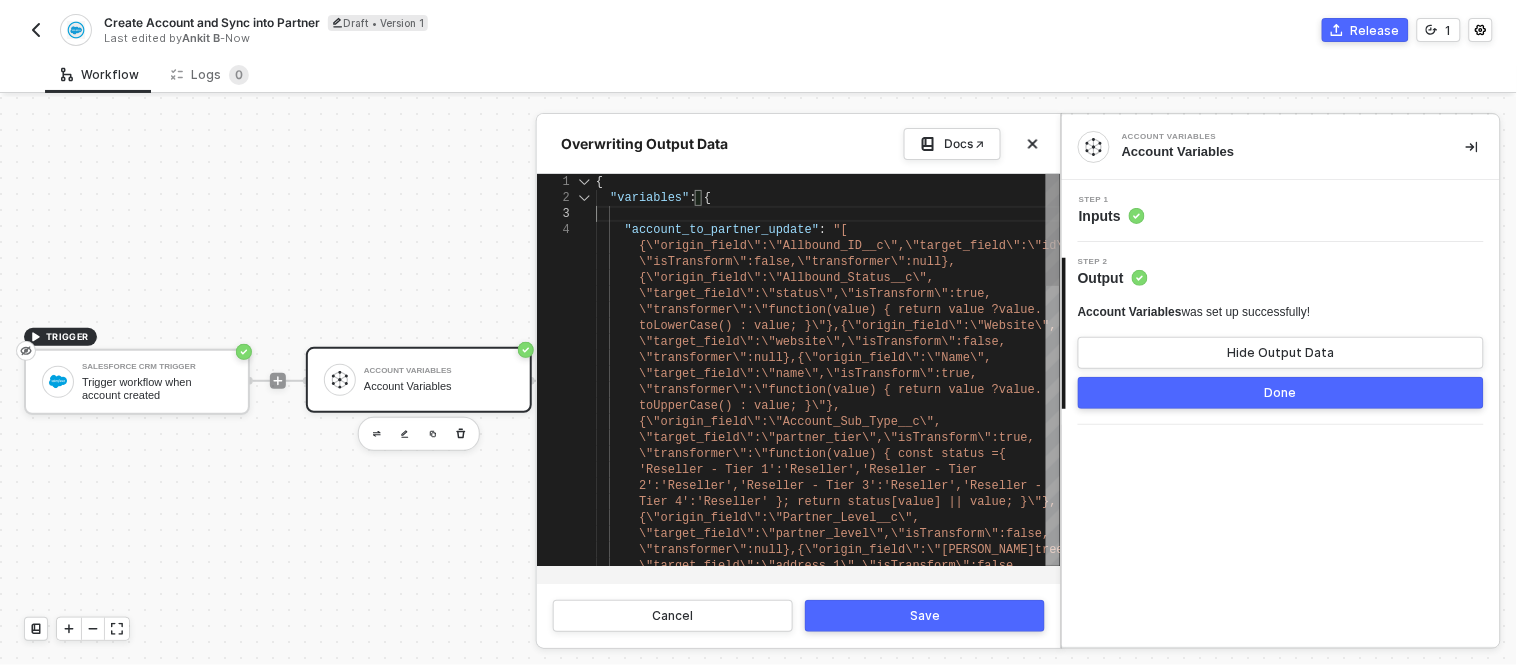 type on "{
"variables": {
"account_to_partner_update": "[{\"origin_field\":\"Allbound_ID__c\",\"target_field\":\"id\",\"isTransform\":false,\"transformer\":null},{\"origin_field\":\"Allbound_Status__c\",\"target_field\":\"status\",\"isTransform\":true,\"transformer\":\"function(value) { return value ? value.toLowerCase() : value; }\"},{\"origin_field\":\"Website\",\"target_field\":\"website\",\"isTransform\":false," 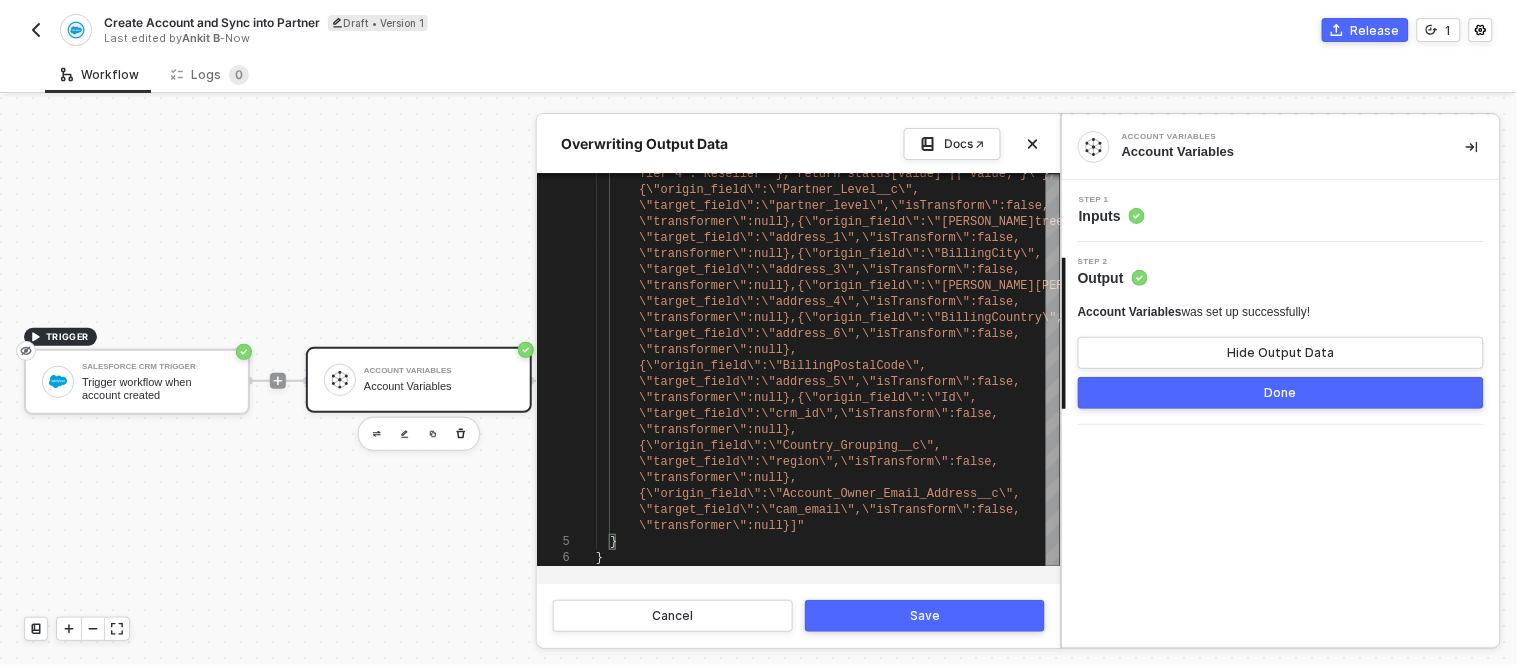 click on "Save" at bounding box center [925, 616] 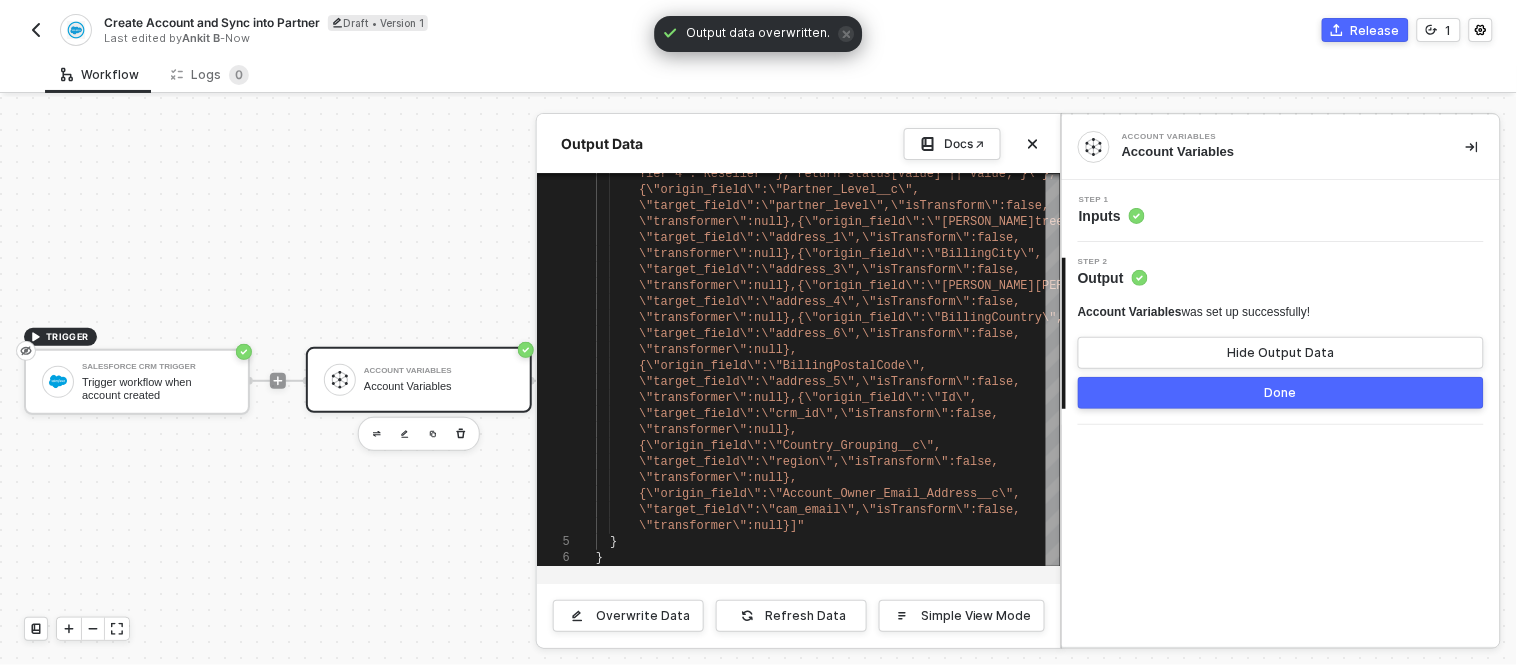 click on "Done" at bounding box center (1281, 393) 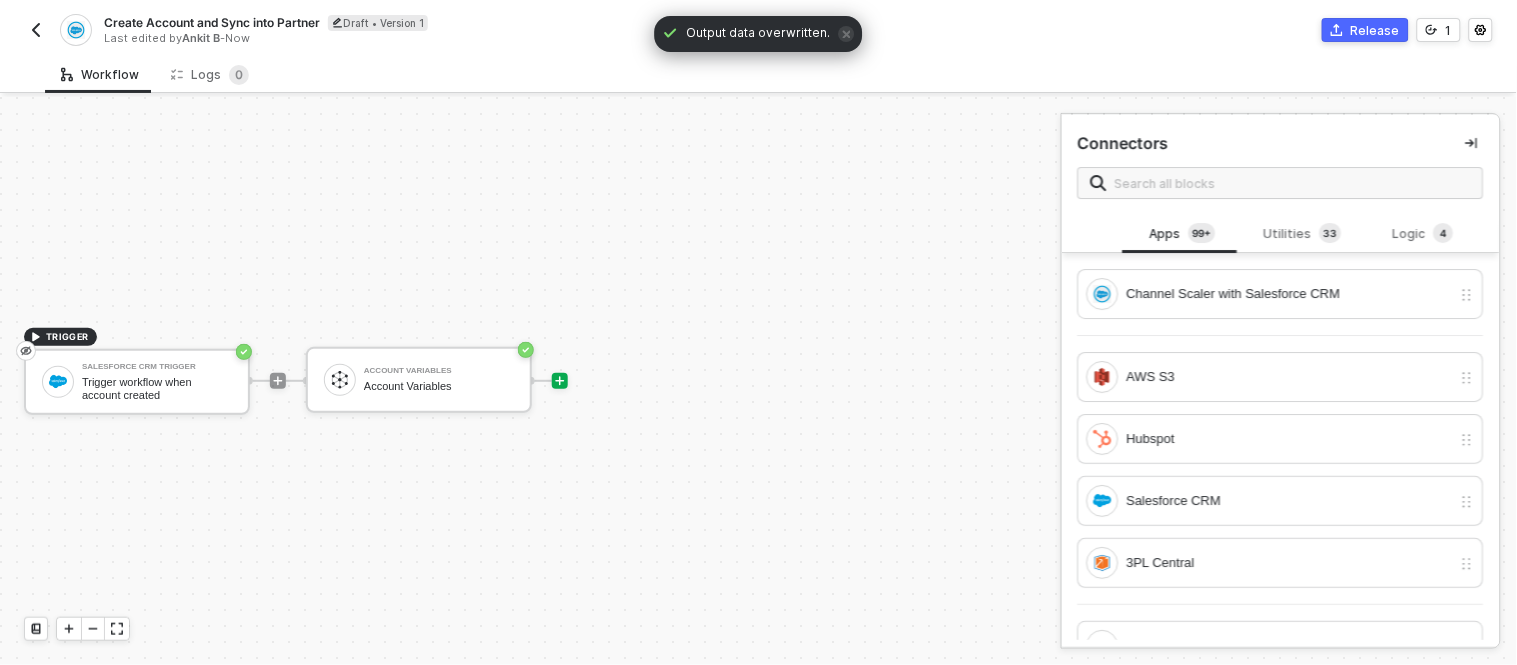 click on "TRIGGER Salesforce CRM Trigger Trigger workflow when account created Account Variables Account Variables" at bounding box center [525, 381] 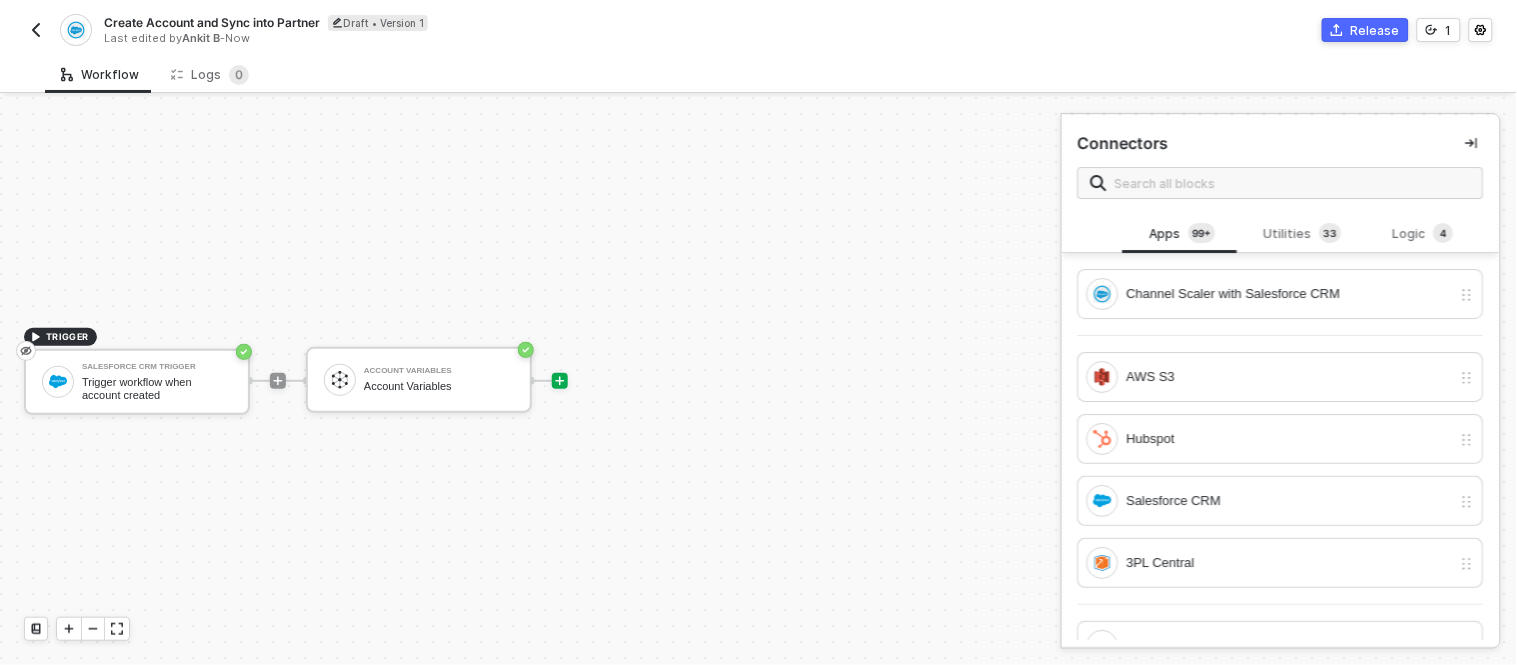 click on "TRIGGER Salesforce CRM Trigger Trigger workflow when account created Account Variables Account Variables" at bounding box center [525, 381] 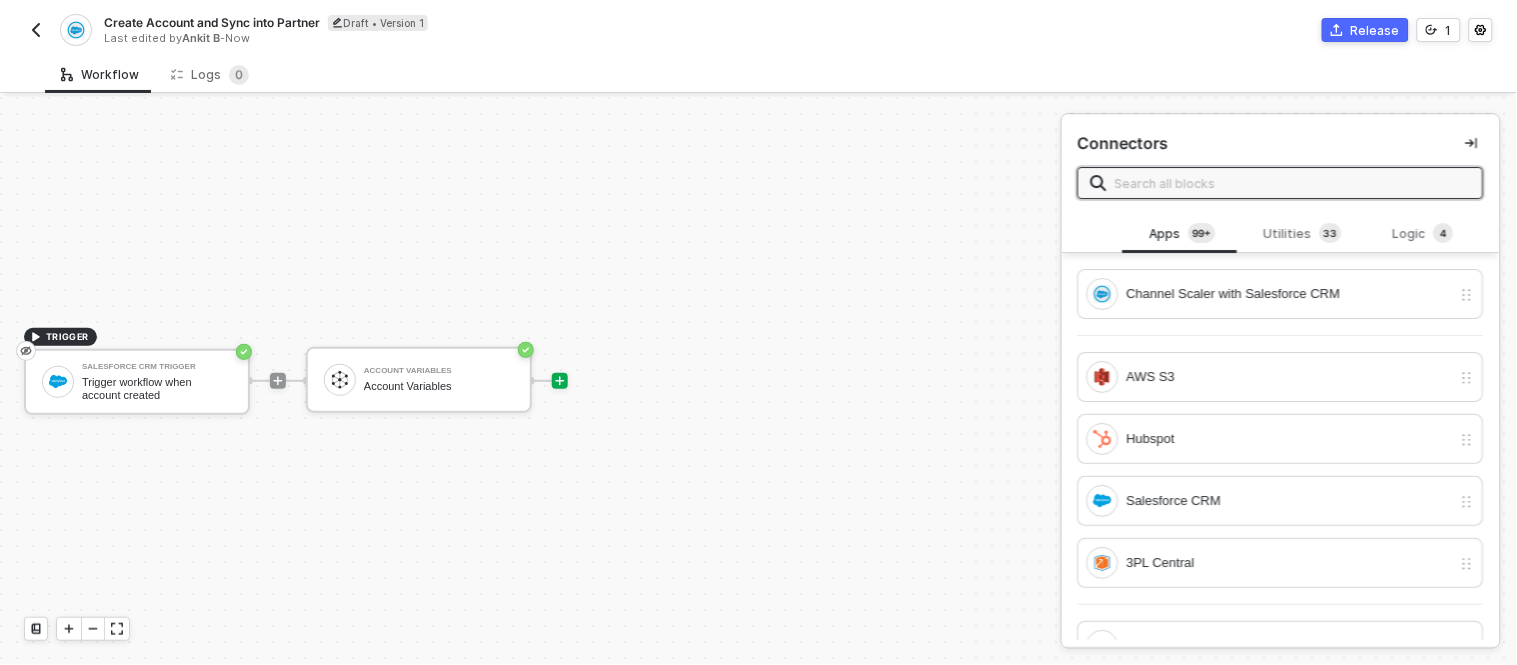 click at bounding box center [1293, 183] 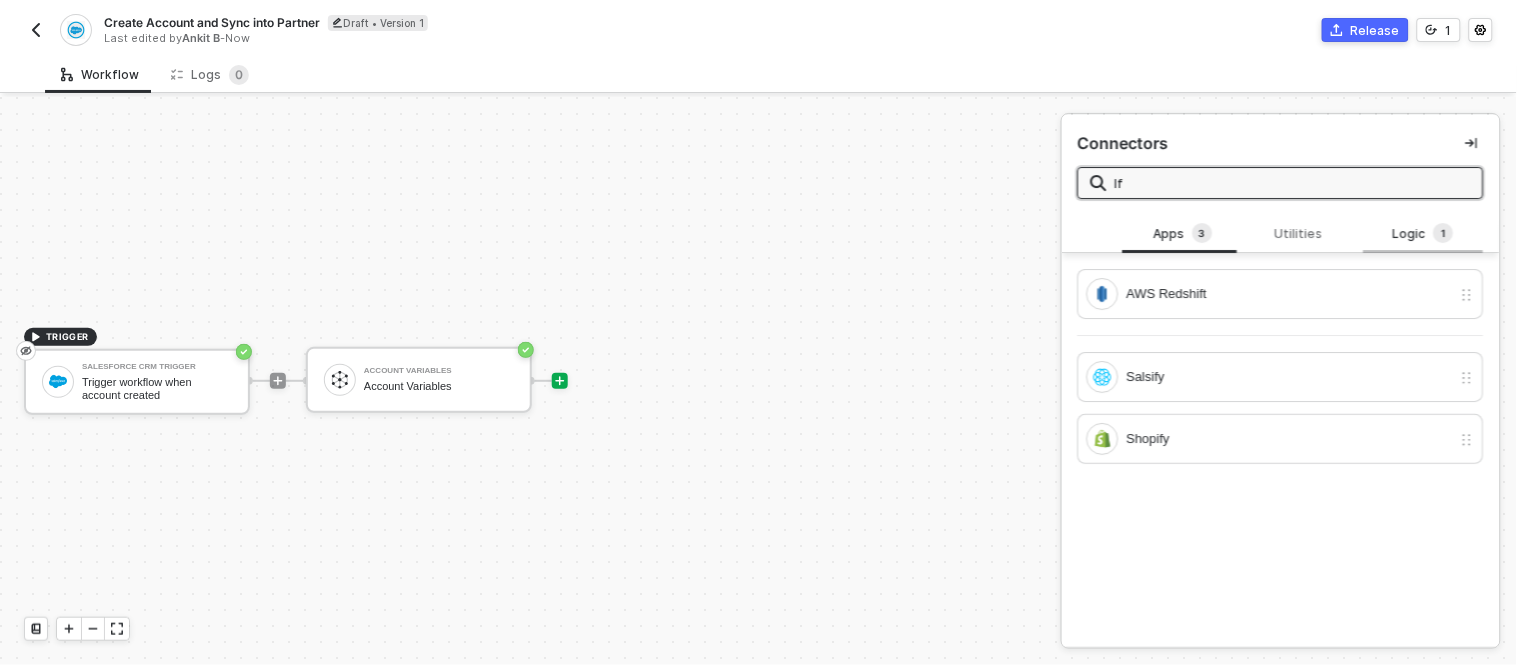 type on "If" 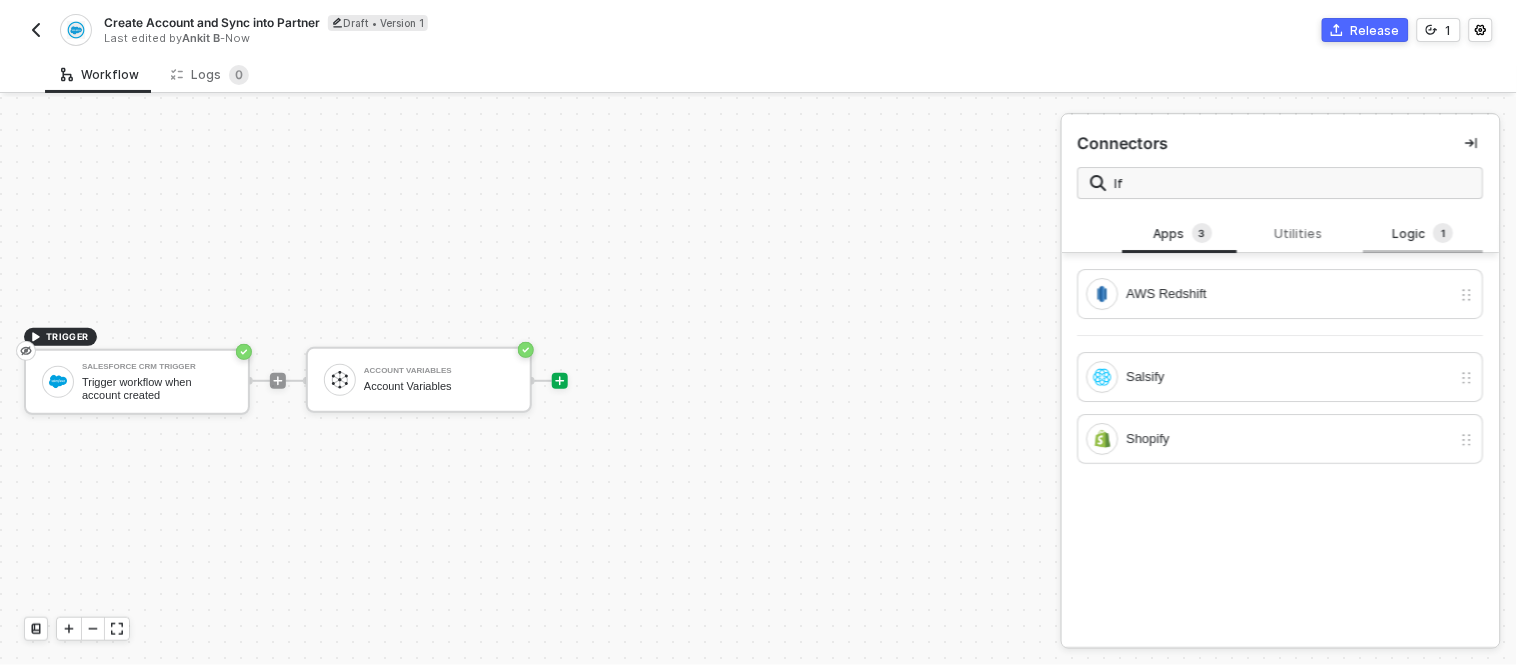 click on "Logic 1" at bounding box center (1424, 234) 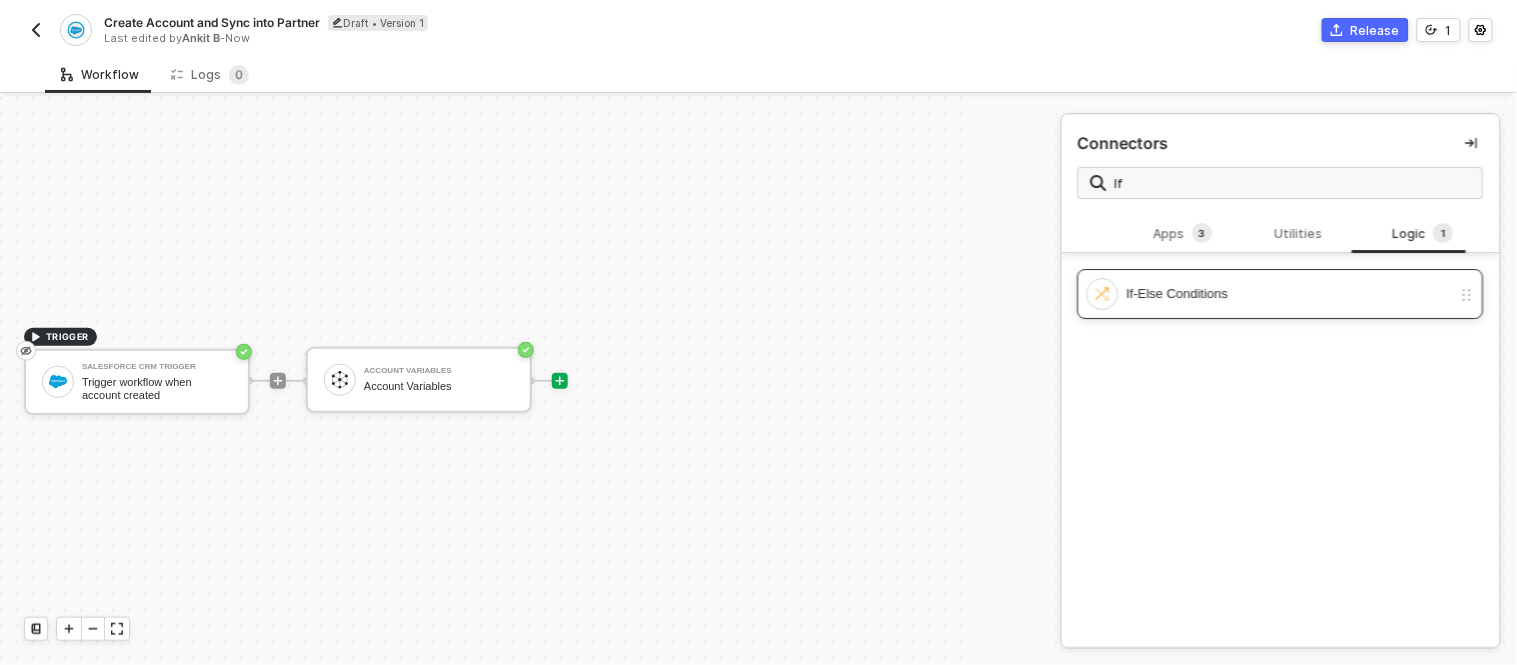click on "If-Else Conditions" at bounding box center [1289, 294] 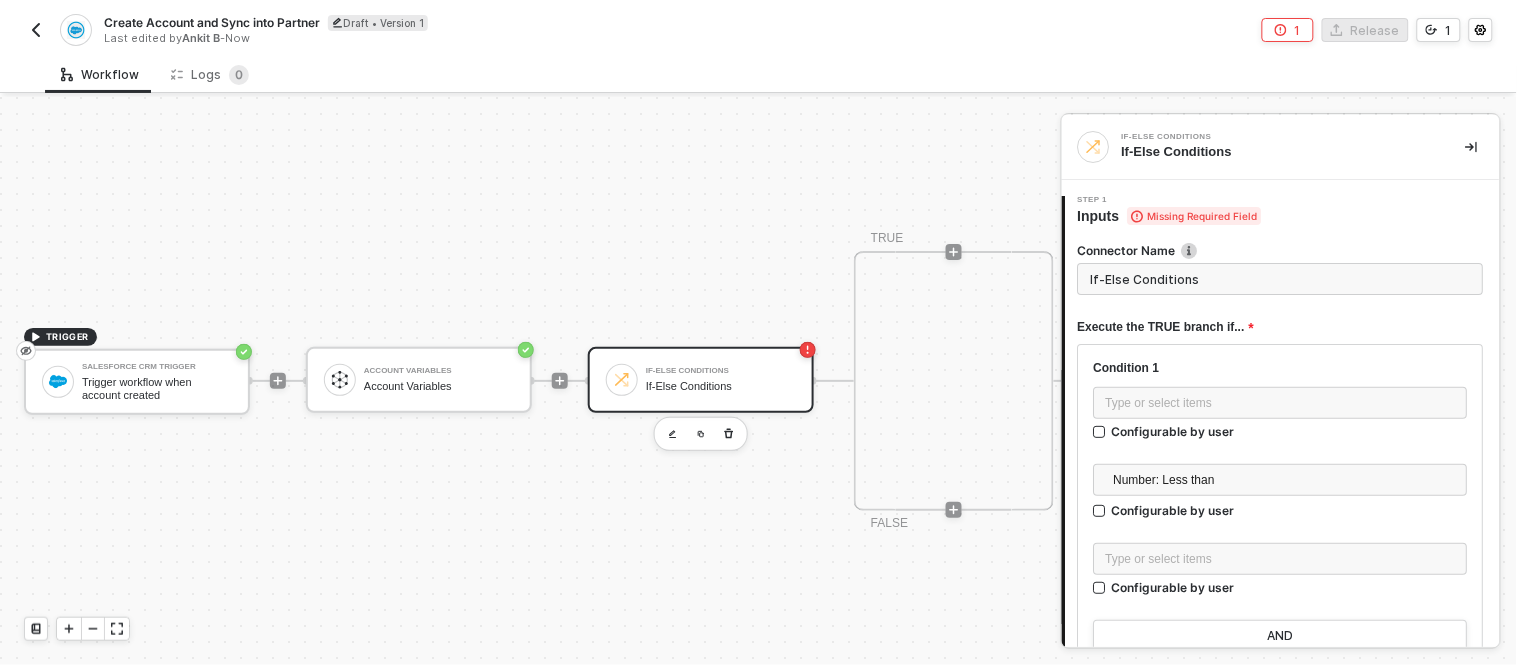 click at bounding box center [954, 252] 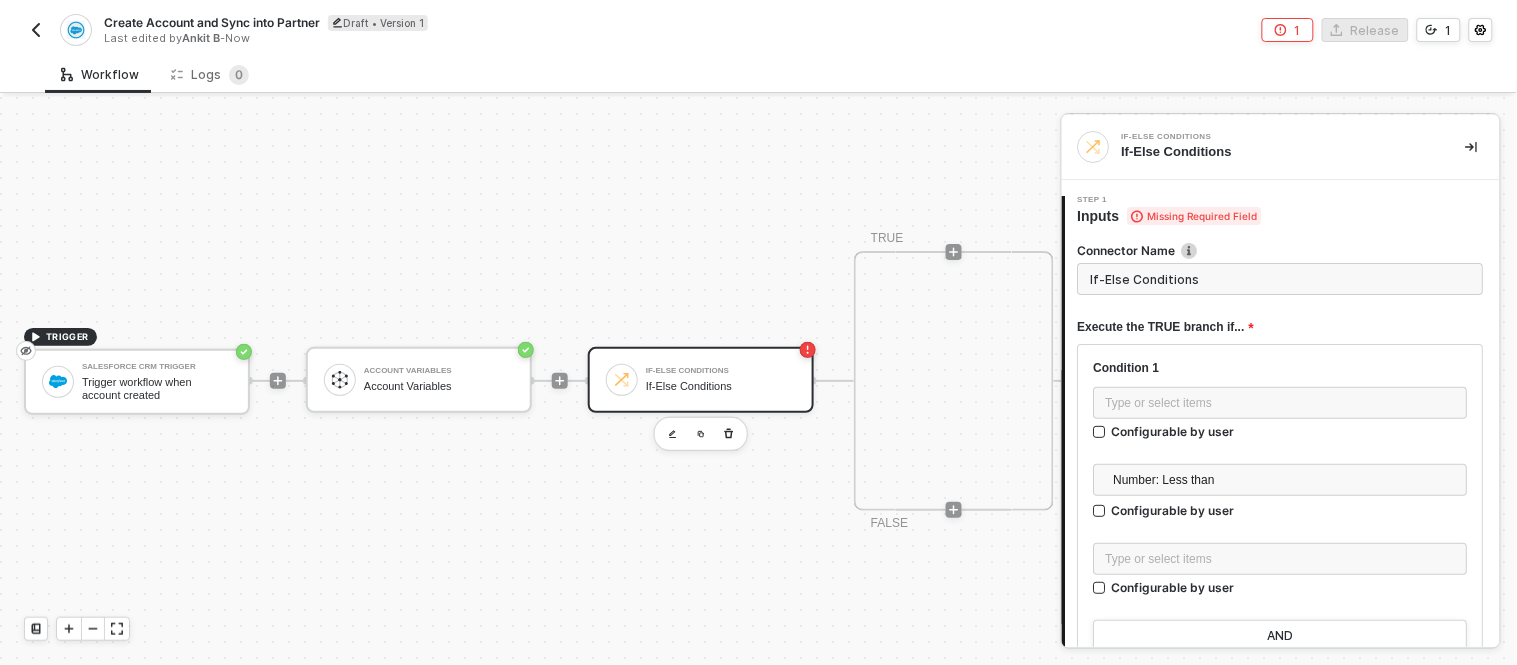click on "If-Else Conditions" at bounding box center (721, 386) 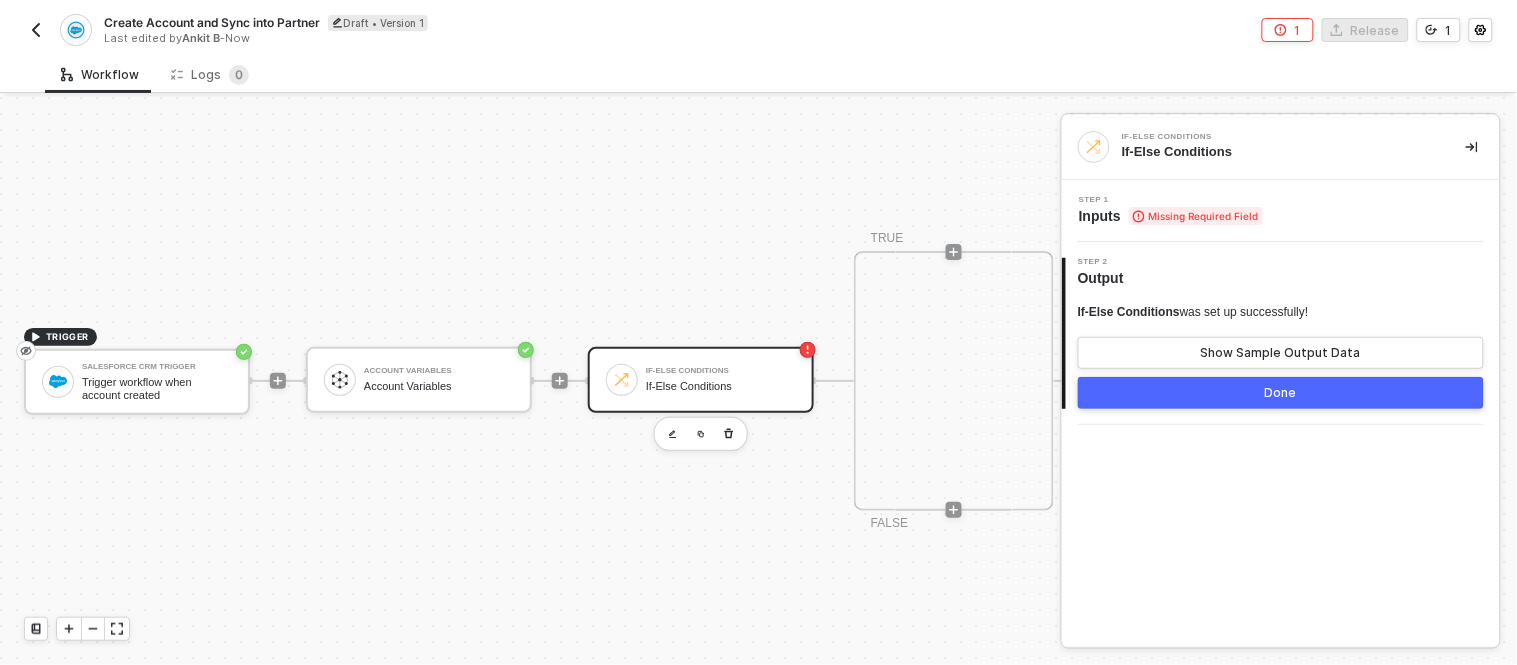 click on "Step 1 Inputs      Missing Required Field" at bounding box center [1283, 211] 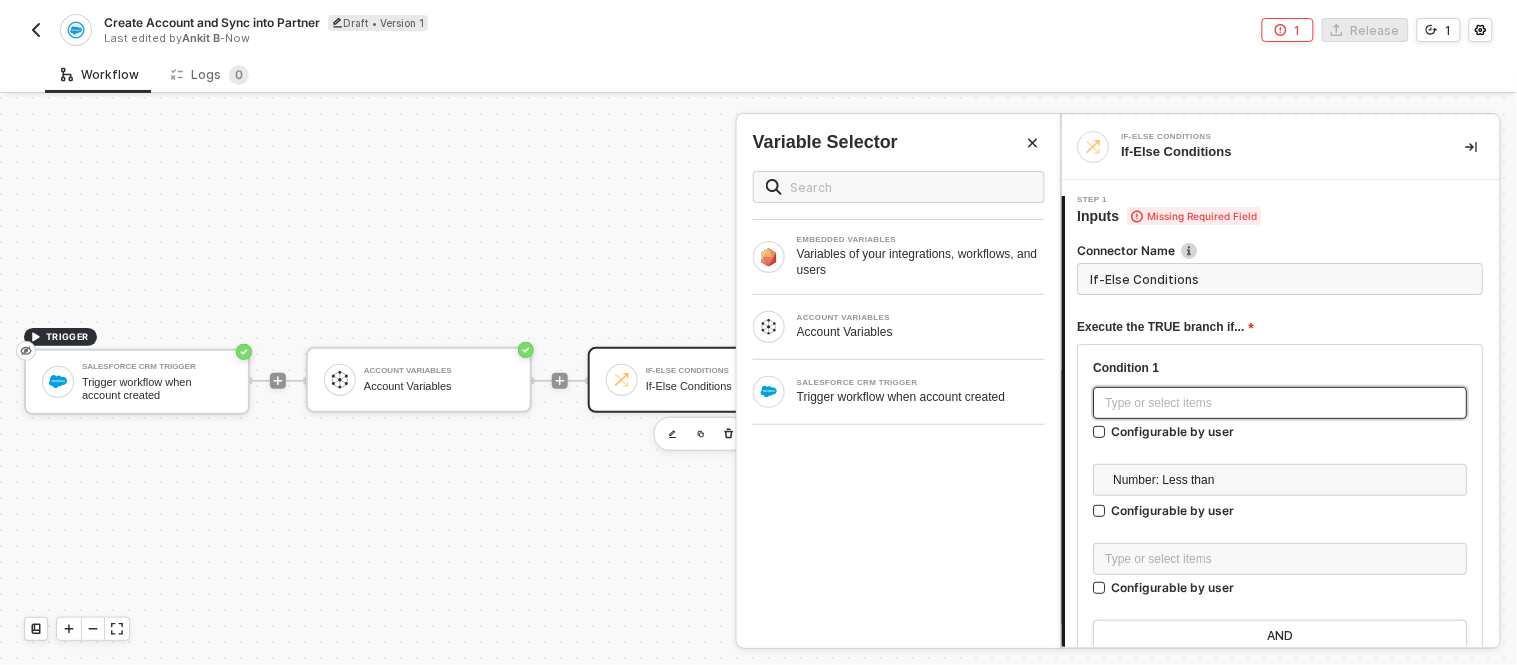 click on "Type or select items ﻿" at bounding box center [1281, 403] 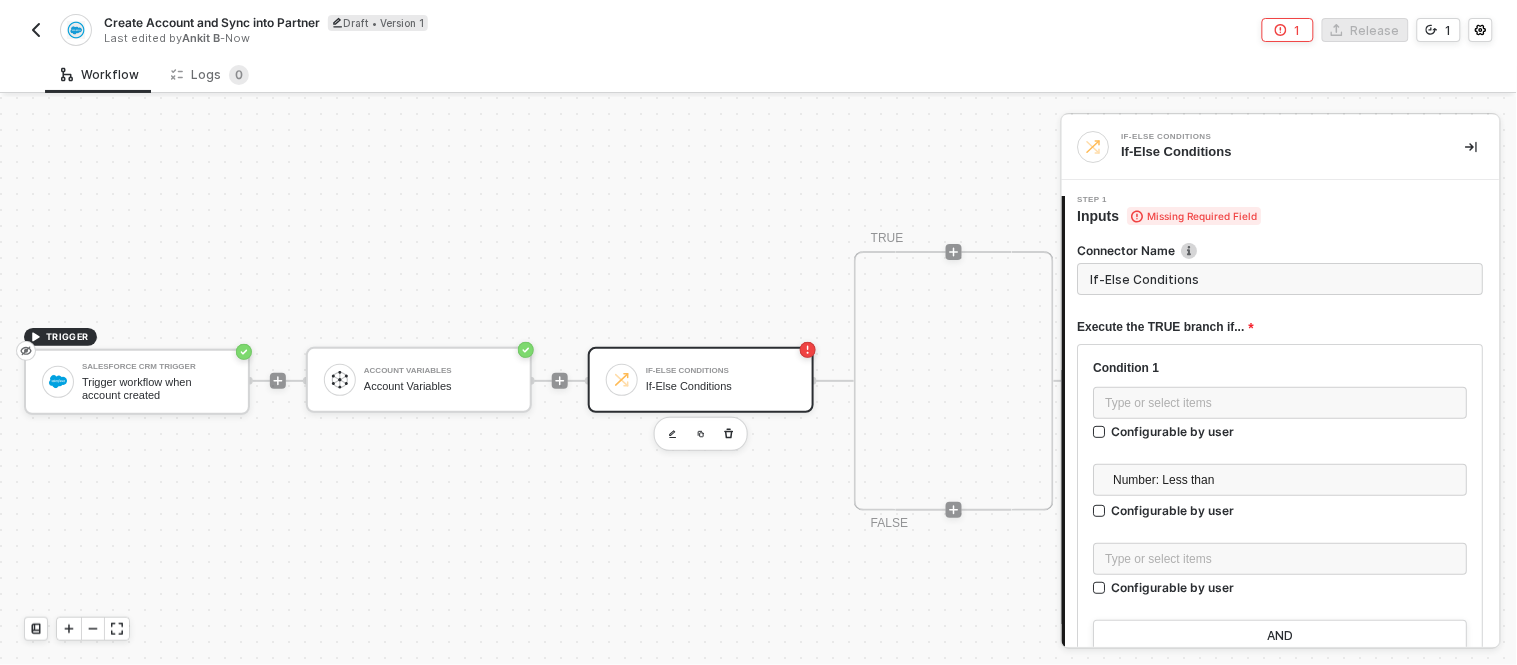 click on "If-Else Conditions" at bounding box center (721, 371) 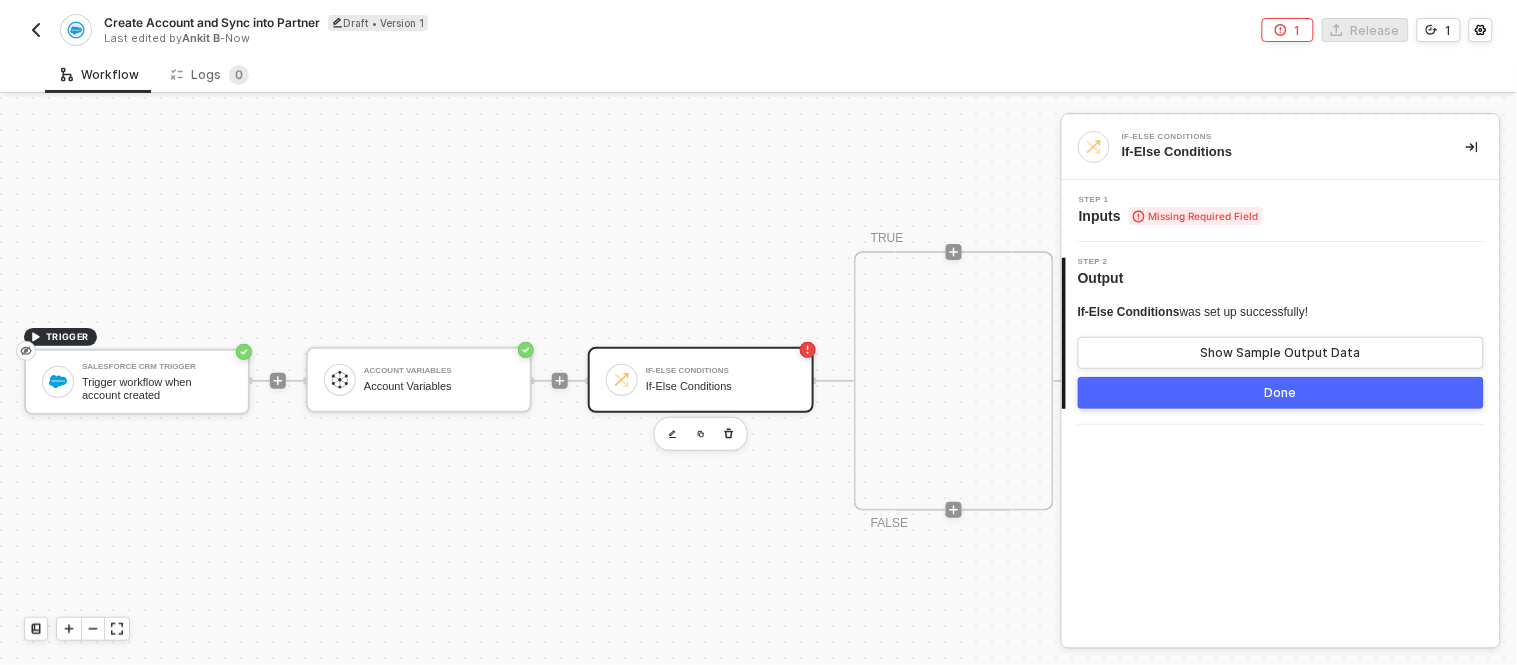click on "If-Else Conditions If-Else Conditions" at bounding box center [721, 380] 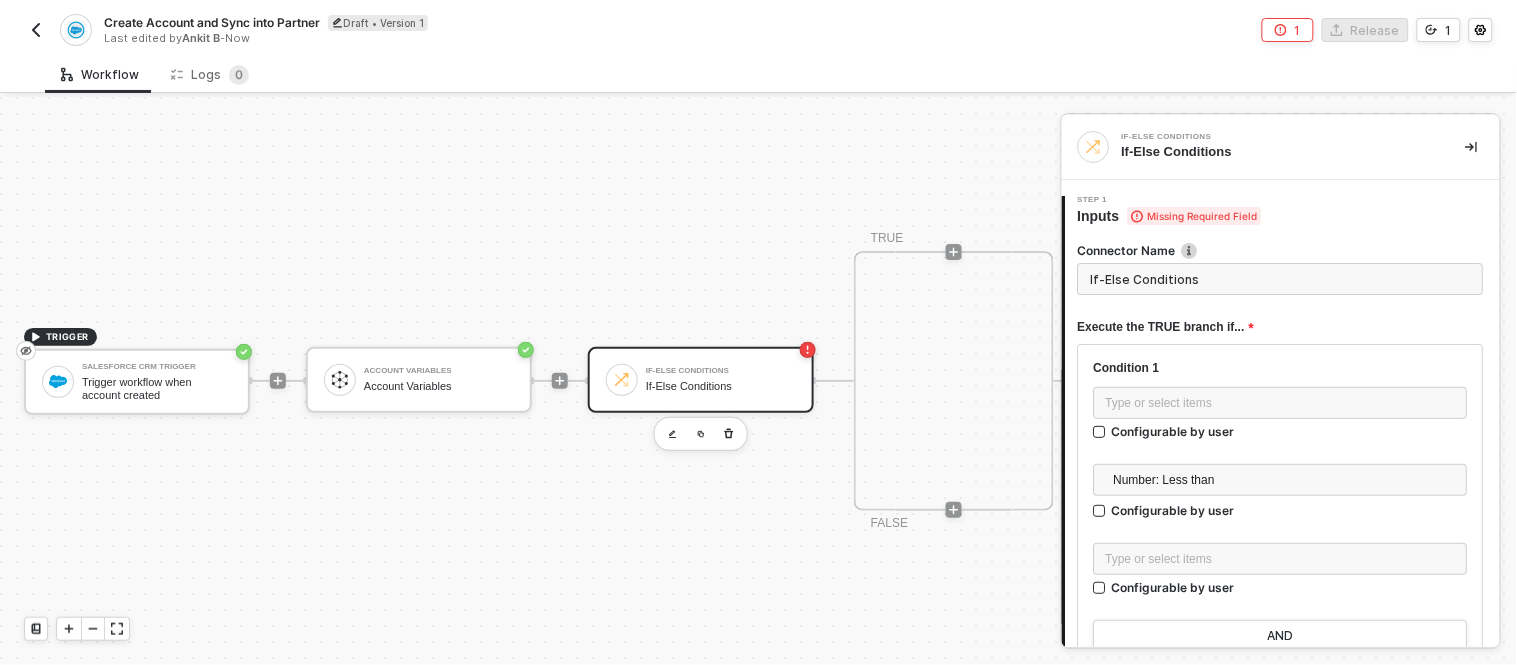 click on "If-Else Conditions" at bounding box center (1281, 279) 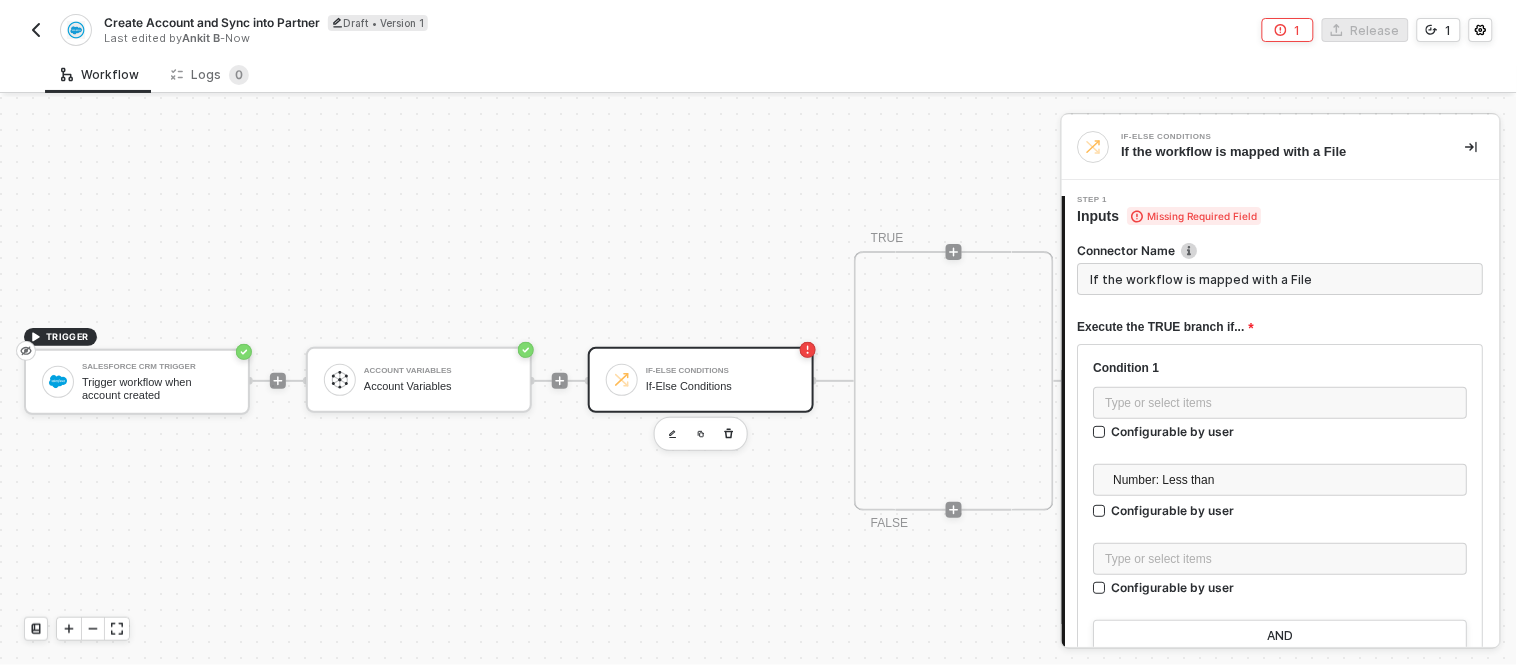 drag, startPoint x: 1250, startPoint y: 274, endPoint x: 1364, endPoint y: 274, distance: 114 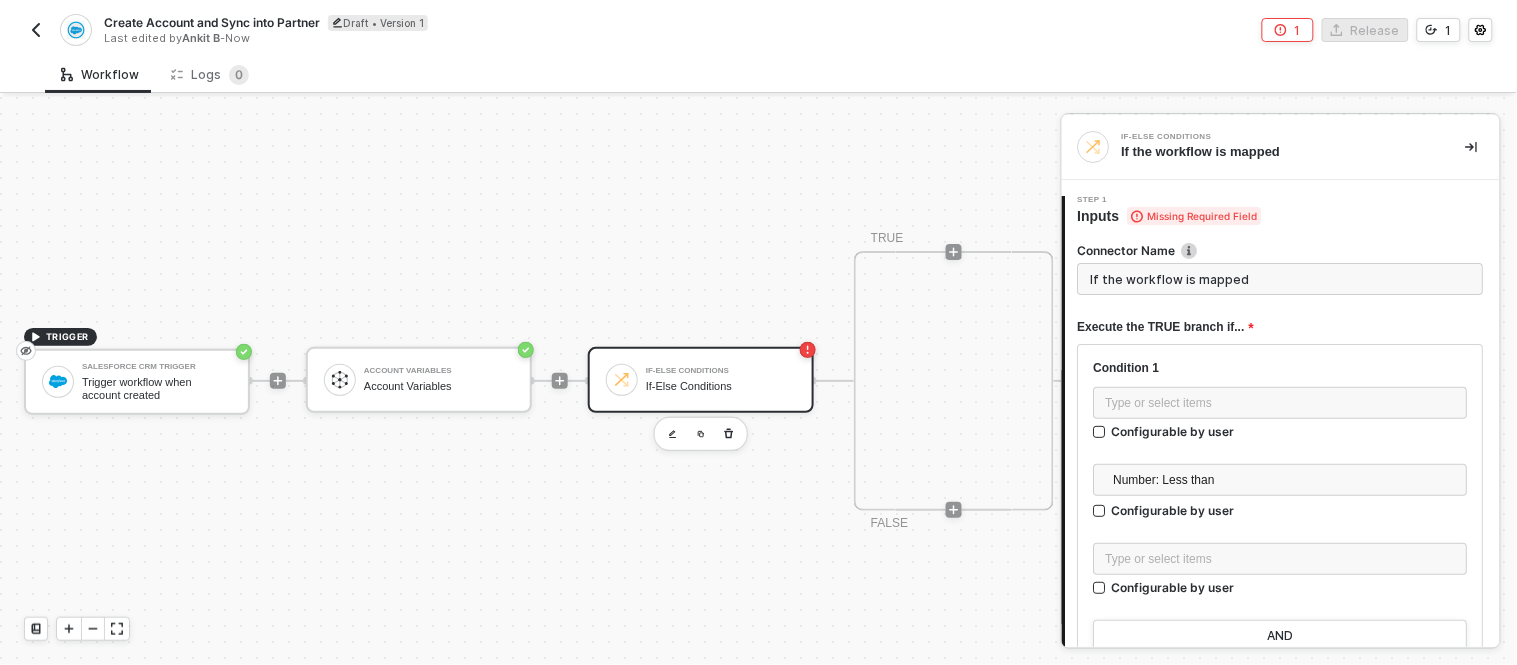 click on "If the workflow is mapped" at bounding box center (1281, 279) 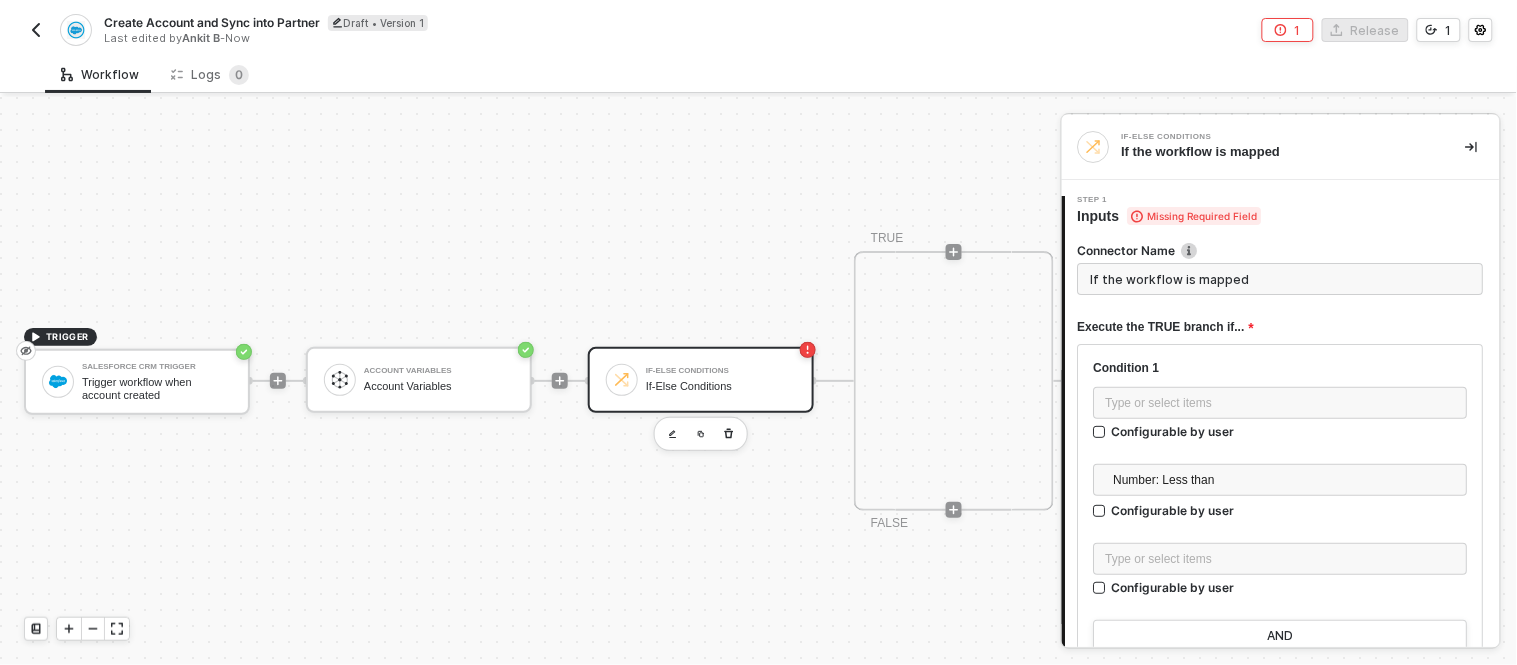 drag, startPoint x: 1103, startPoint y: 281, endPoint x: 1192, endPoint y: 280, distance: 89.005615 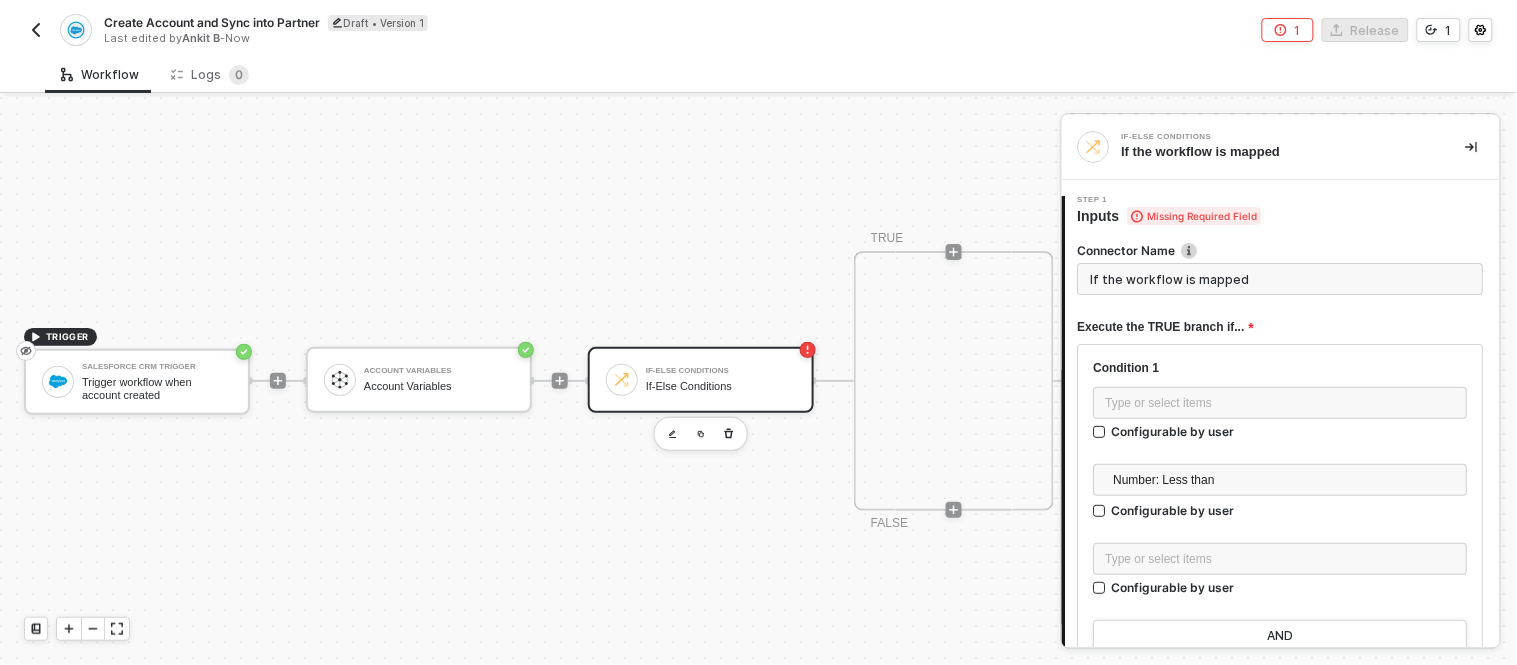 click on "If the workflow is mapped" at bounding box center (1281, 279) 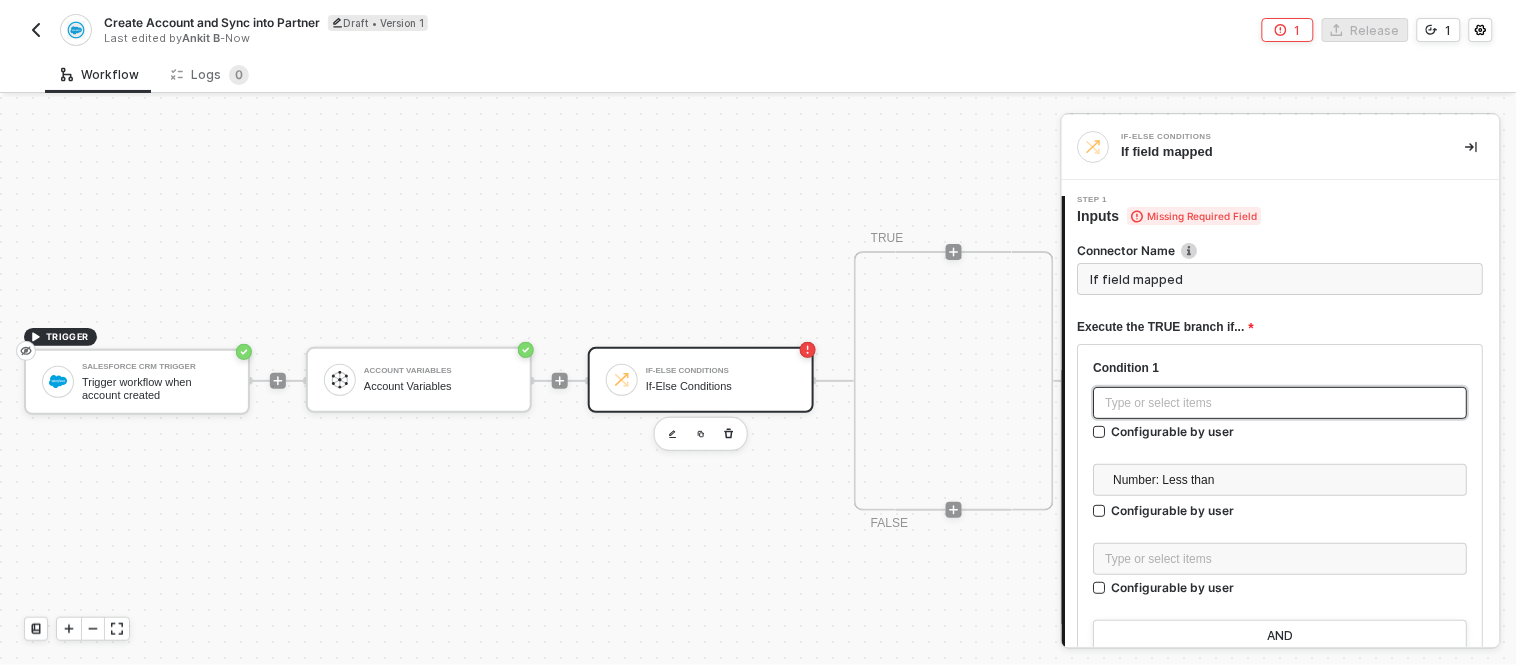 click on "Type or select items ﻿" at bounding box center (1281, 403) 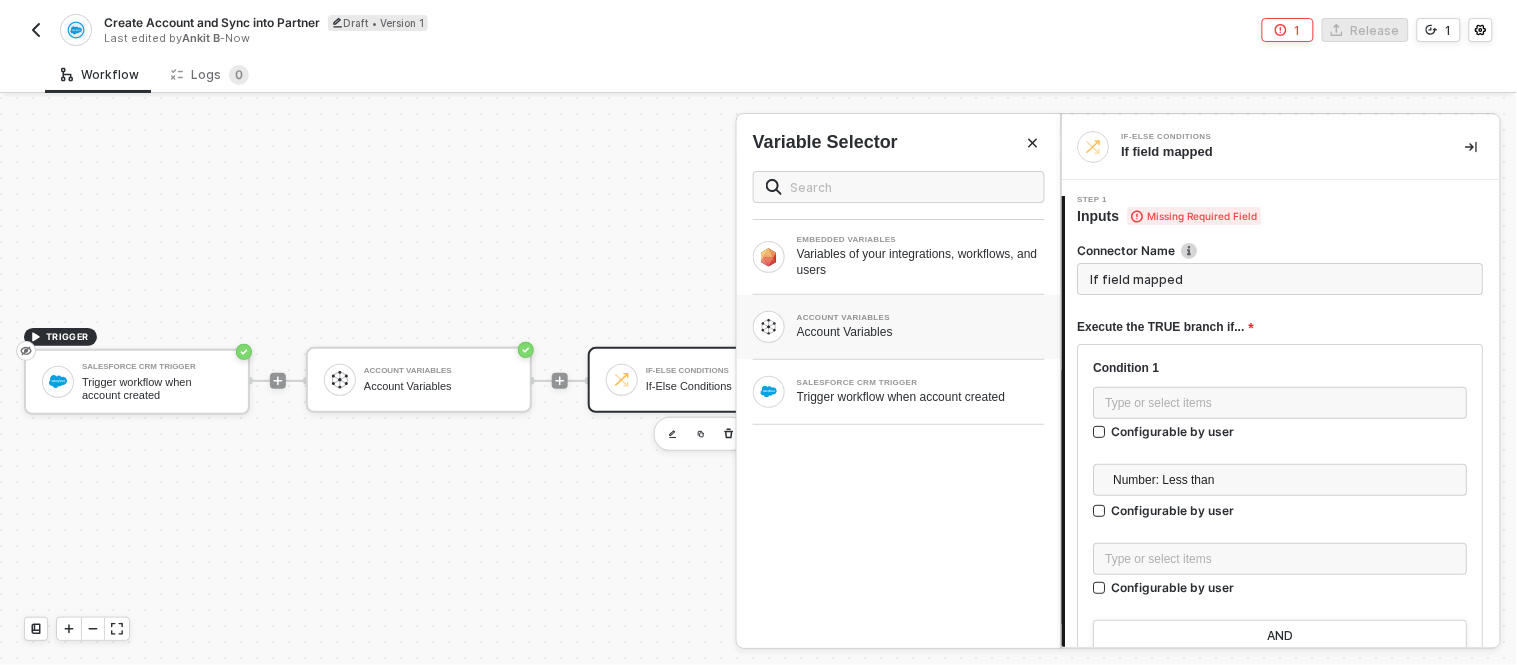 click on "Account Variables" at bounding box center [921, 332] 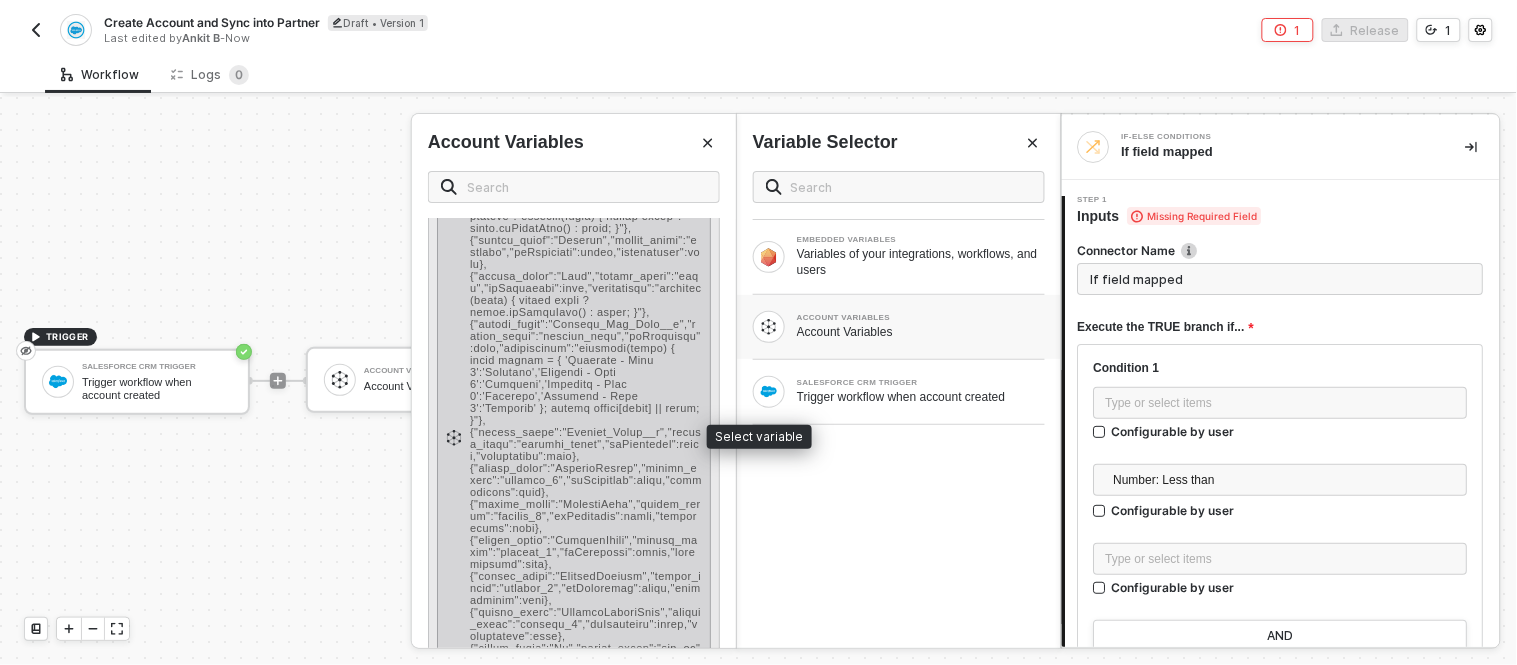 scroll, scrollTop: 0, scrollLeft: 0, axis: both 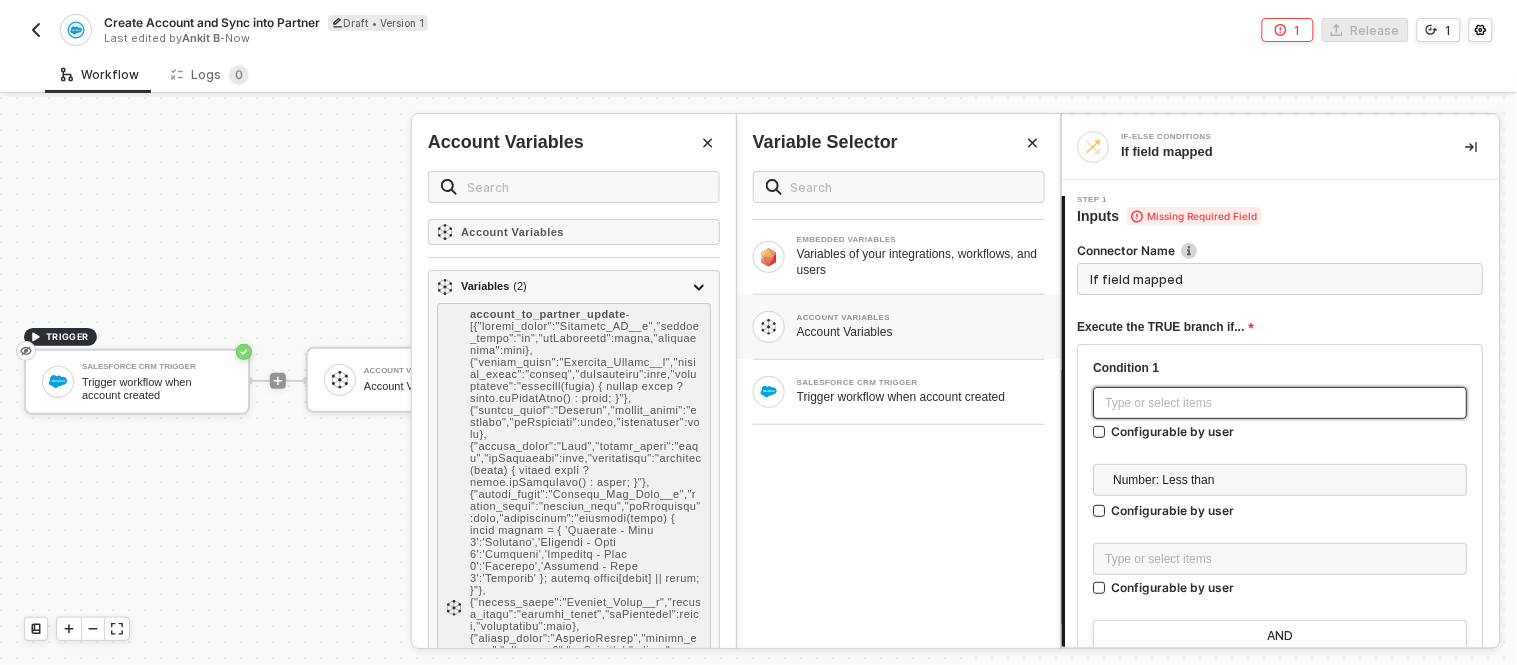 click on "Type or select items ﻿" at bounding box center [1281, 403] 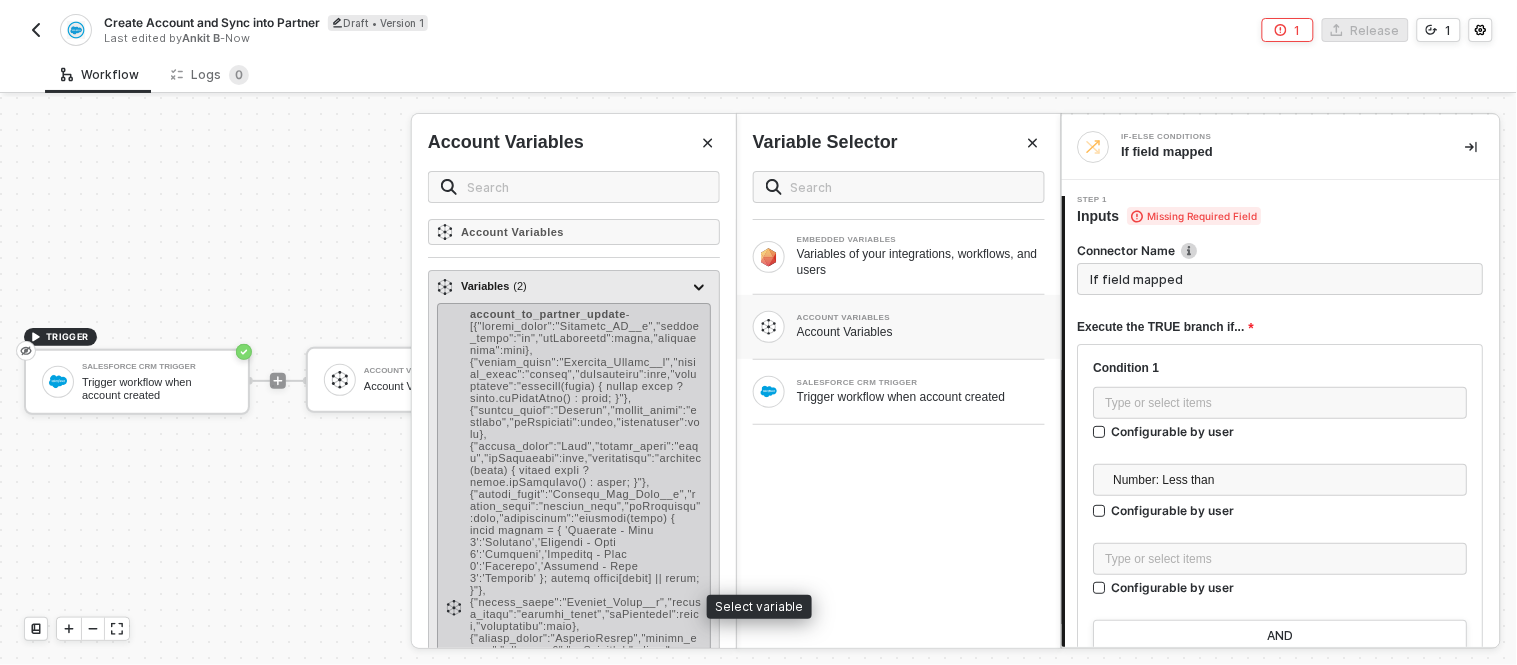 click on "-" at bounding box center [586, 608] 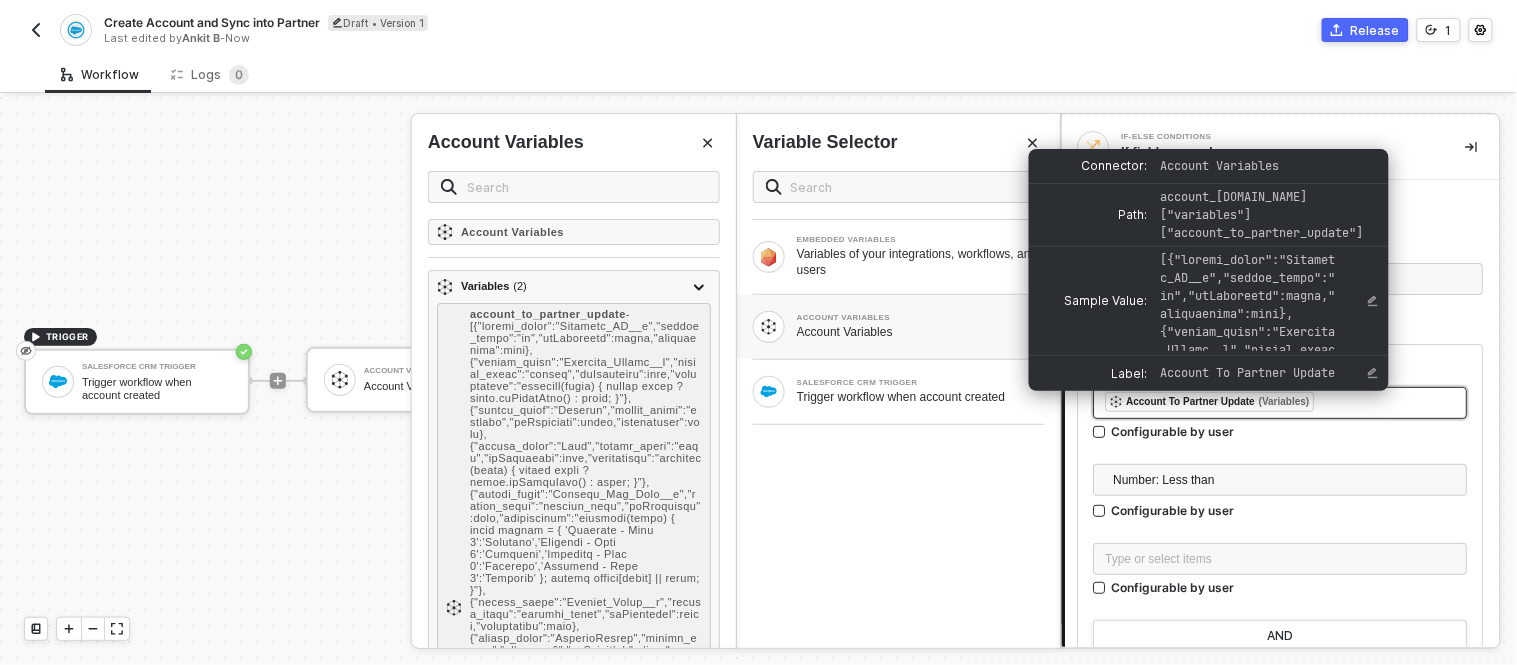 click on "﻿ ﻿ Account To Partner Update (Variables) ﻿" at bounding box center (1281, 403) 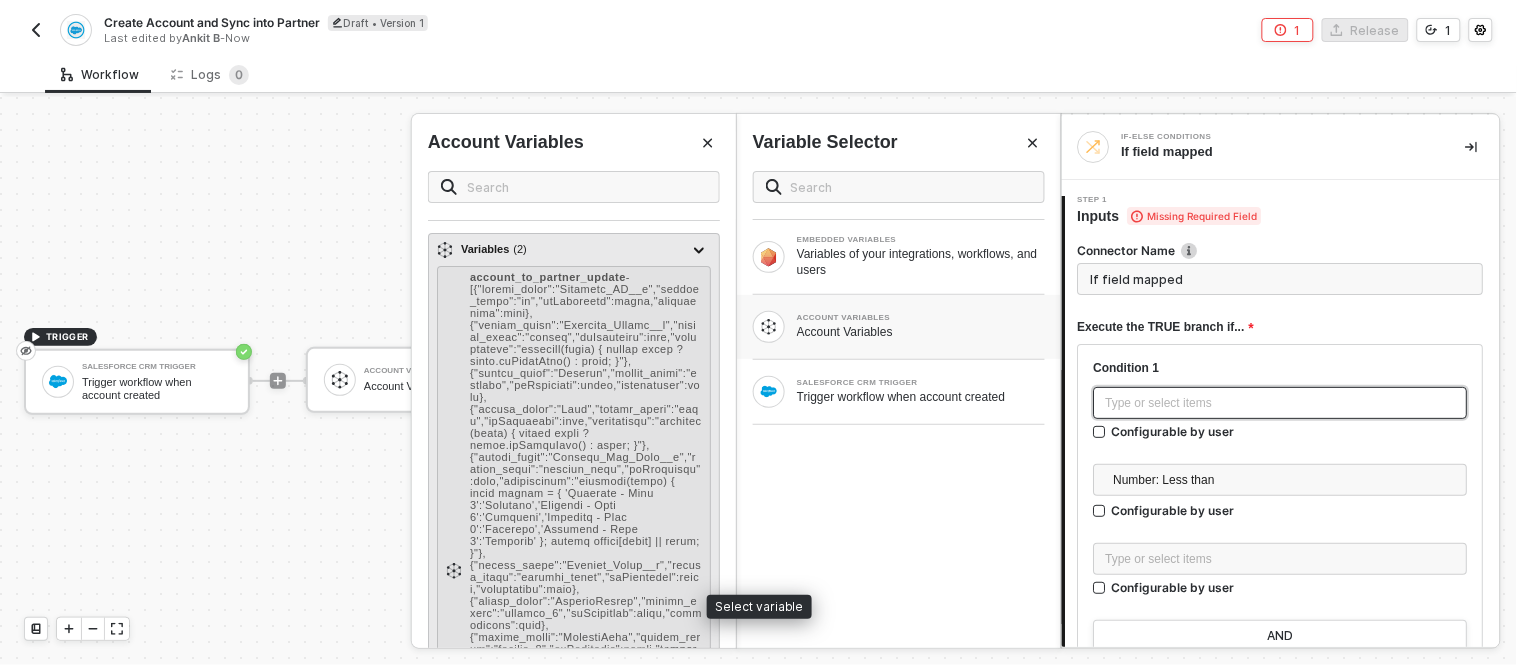 scroll, scrollTop: 0, scrollLeft: 0, axis: both 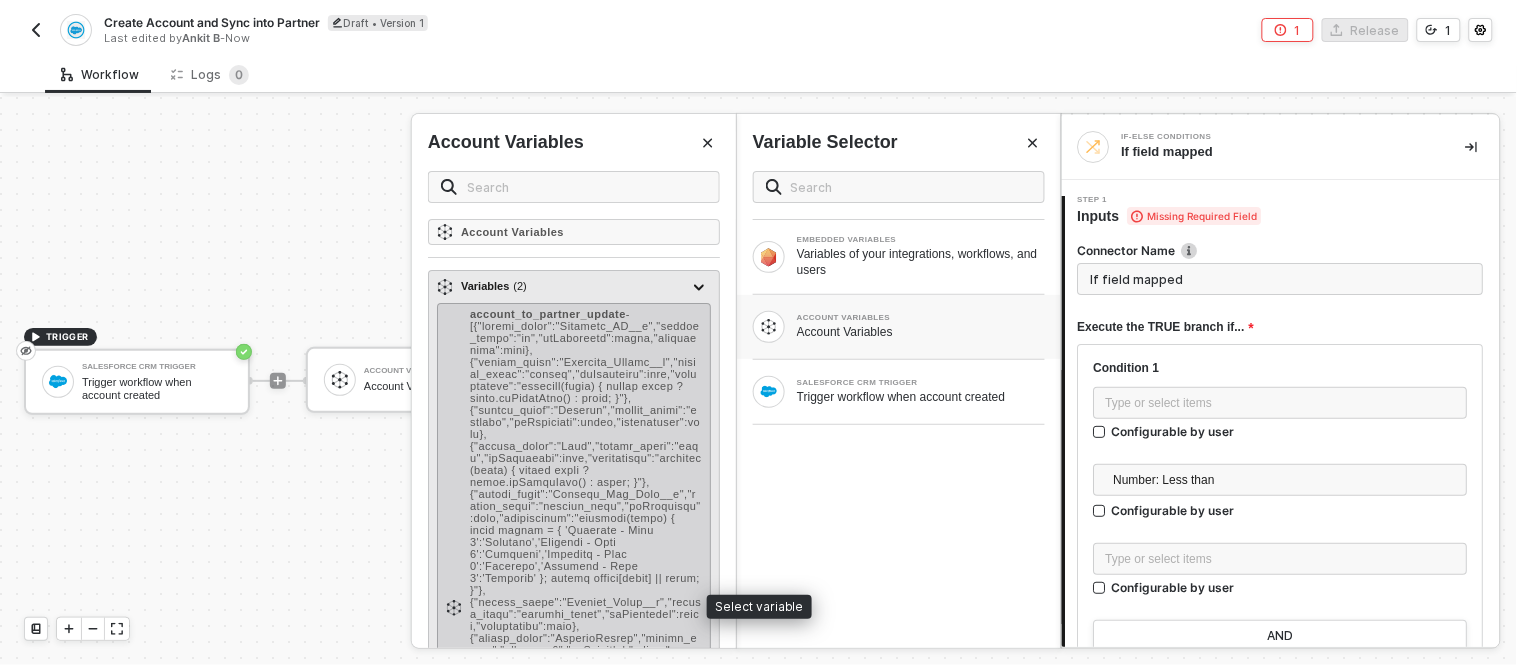 click on "-" at bounding box center [586, 608] 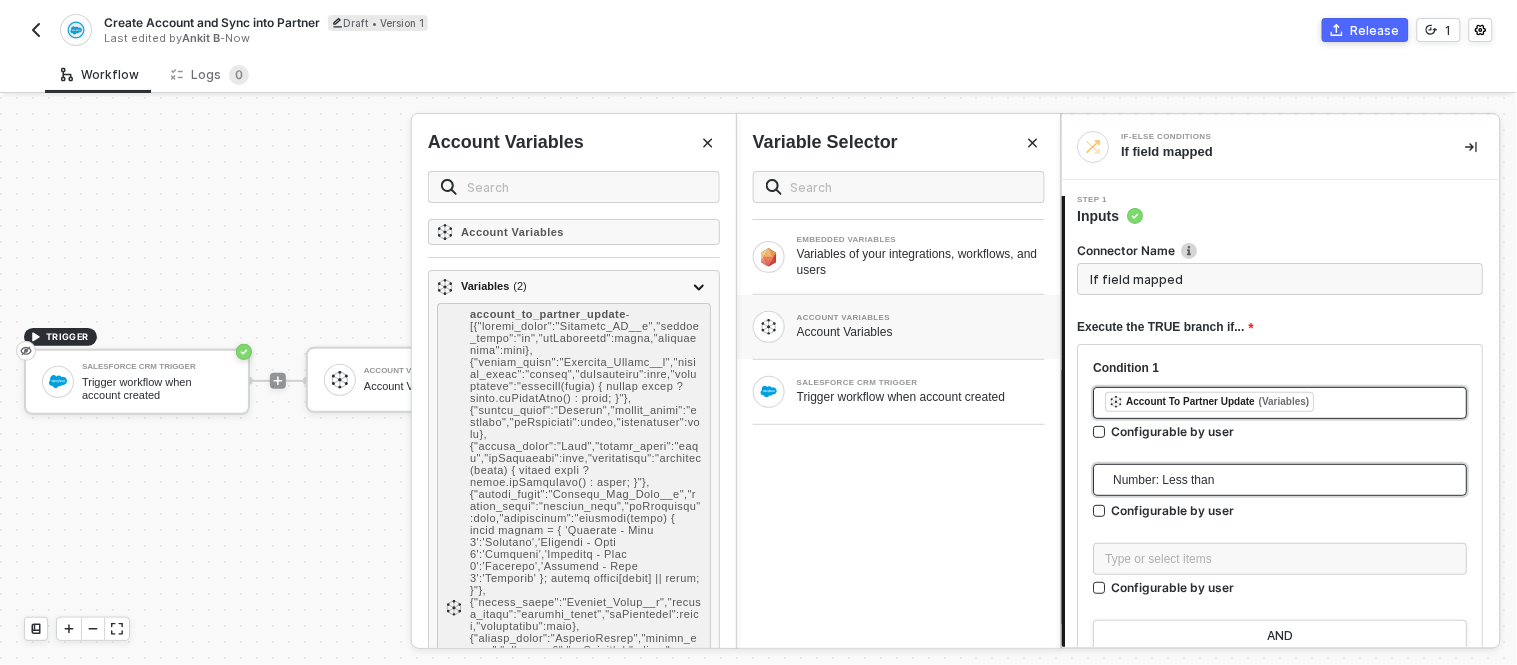 click on "Number: Less than" at bounding box center (1285, 480) 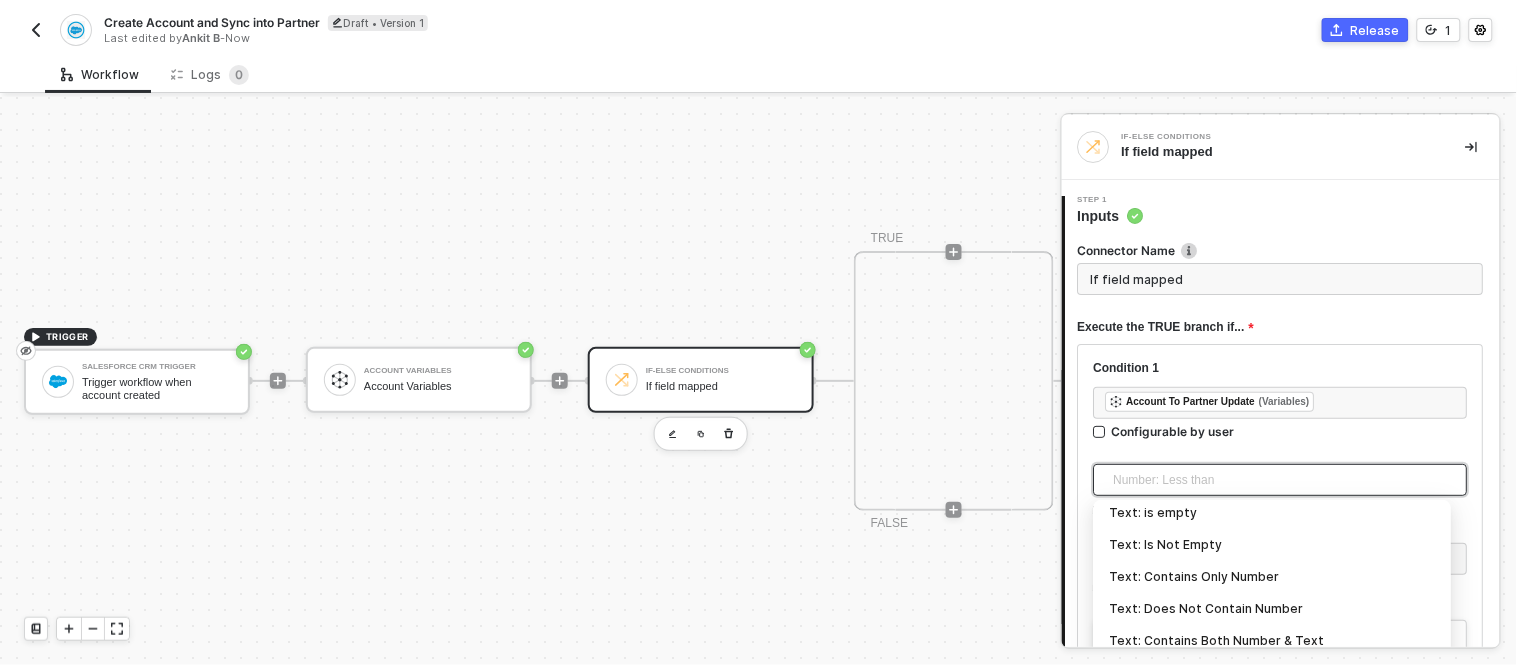 scroll, scrollTop: 660, scrollLeft: 0, axis: vertical 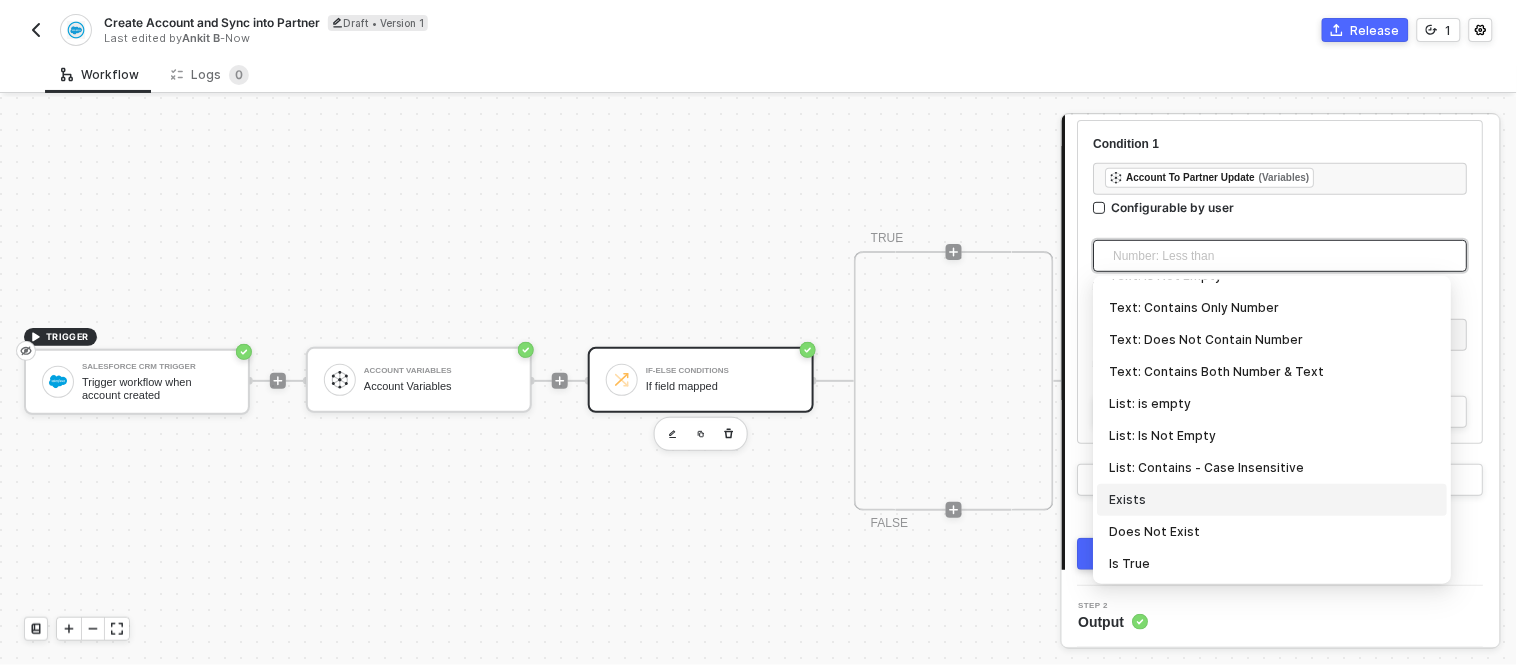 click on "Exists" at bounding box center (1273, 500) 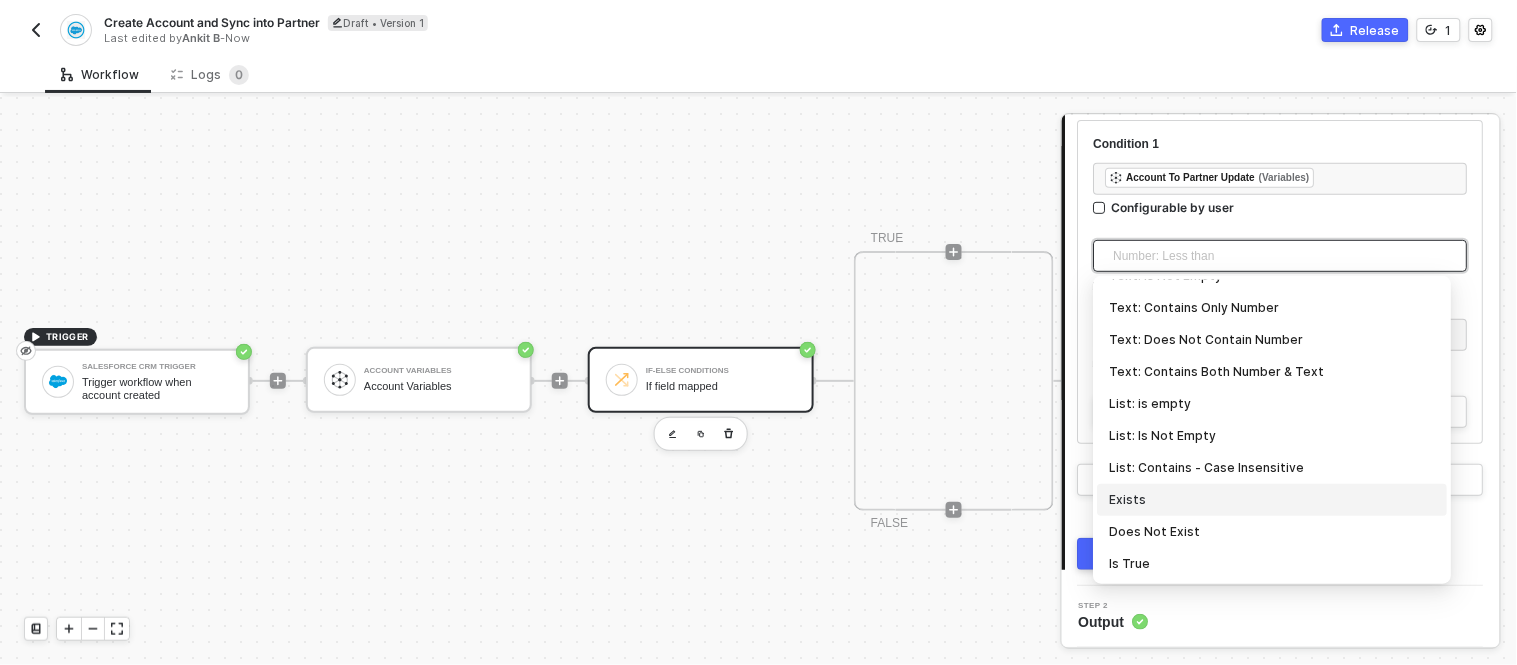 type on "Only continue if Account To Partner Update Exists" 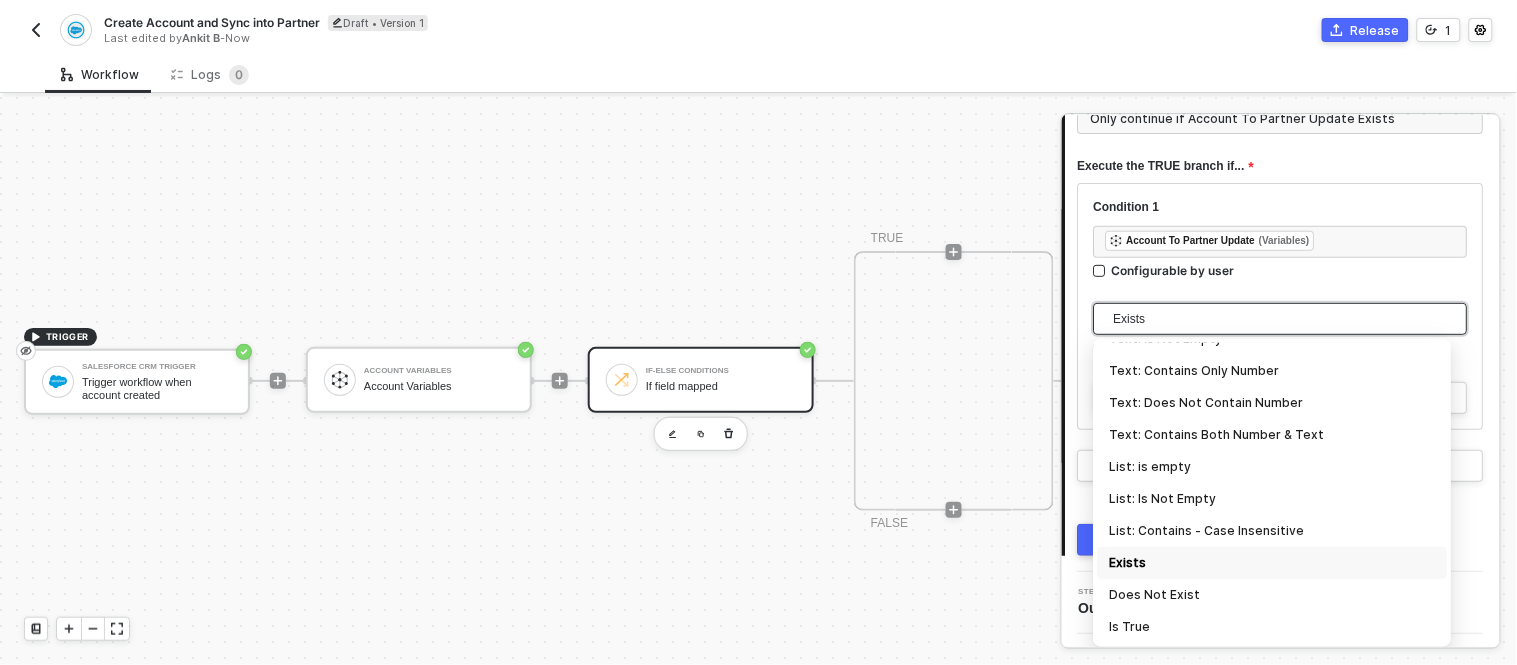 scroll, scrollTop: 146, scrollLeft: 0, axis: vertical 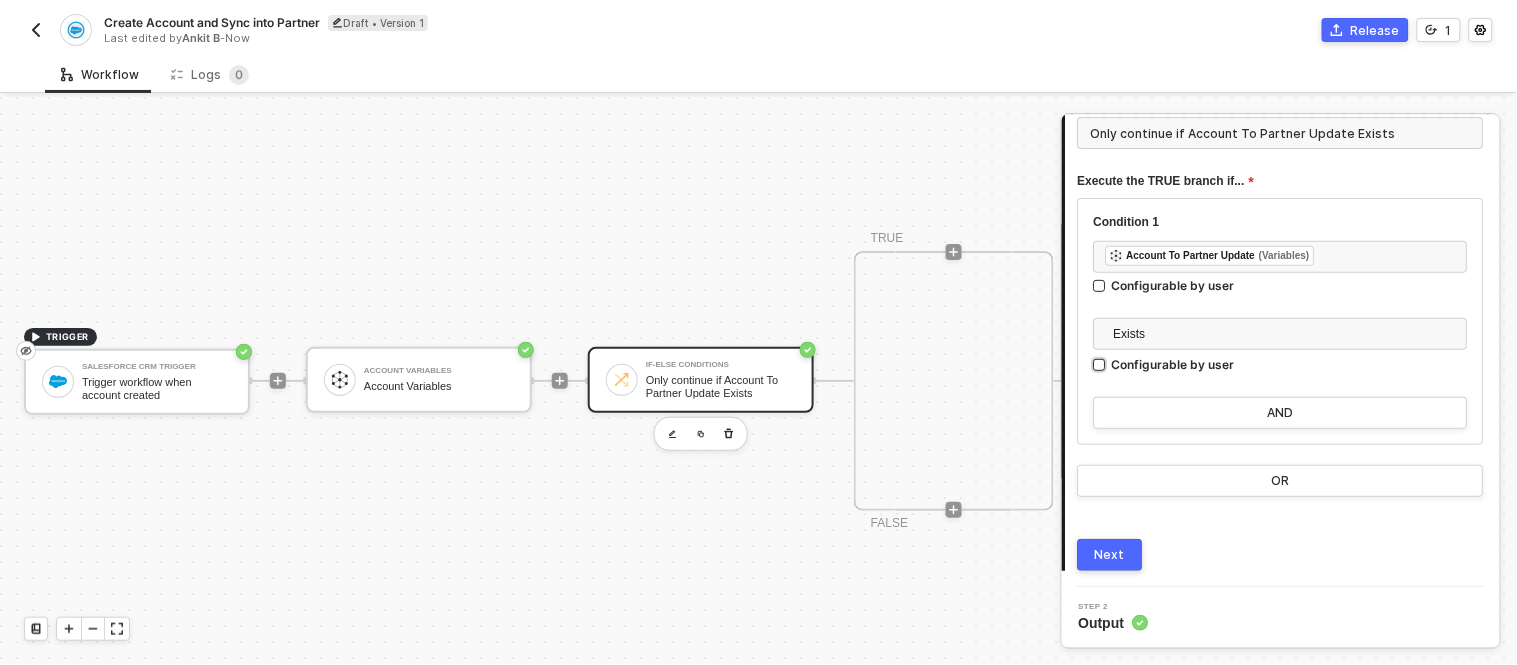 click on "Configurable by user" at bounding box center [1281, 285] 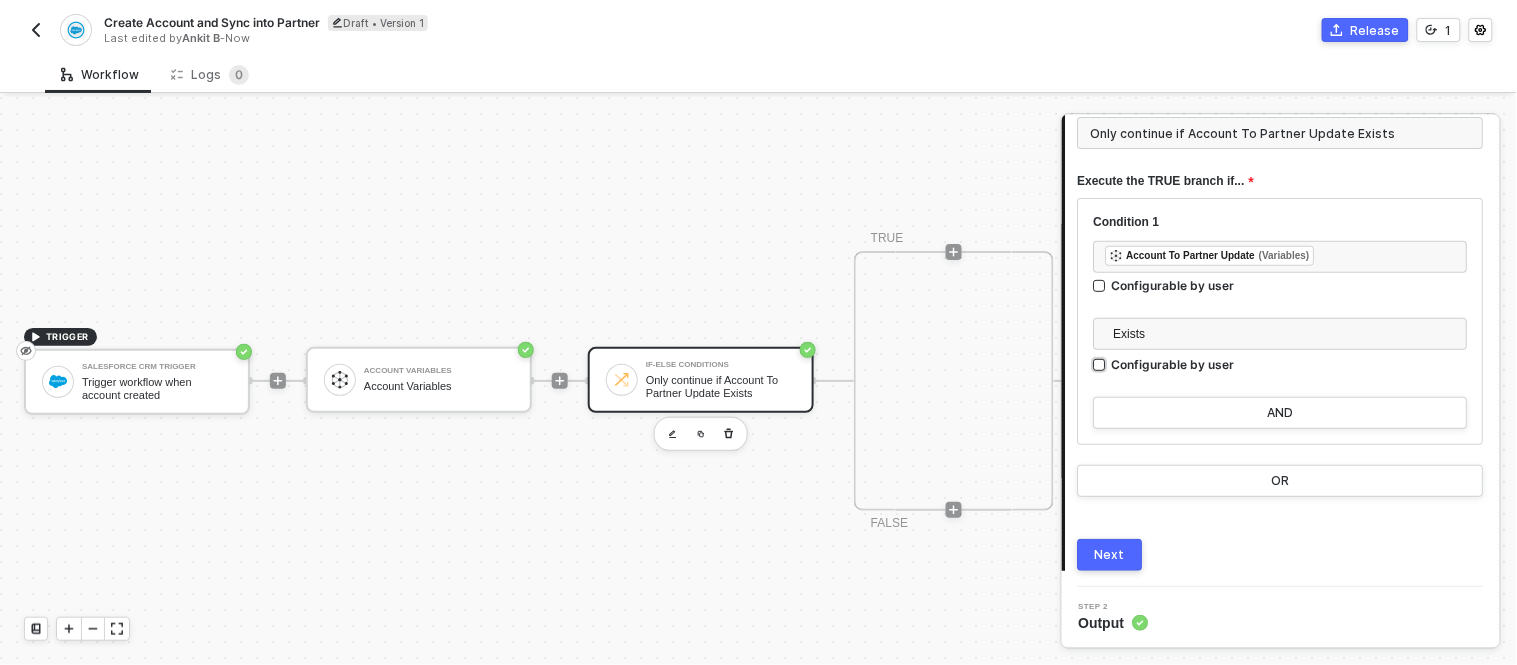 click on "Configurable by user" at bounding box center [1101, 366] 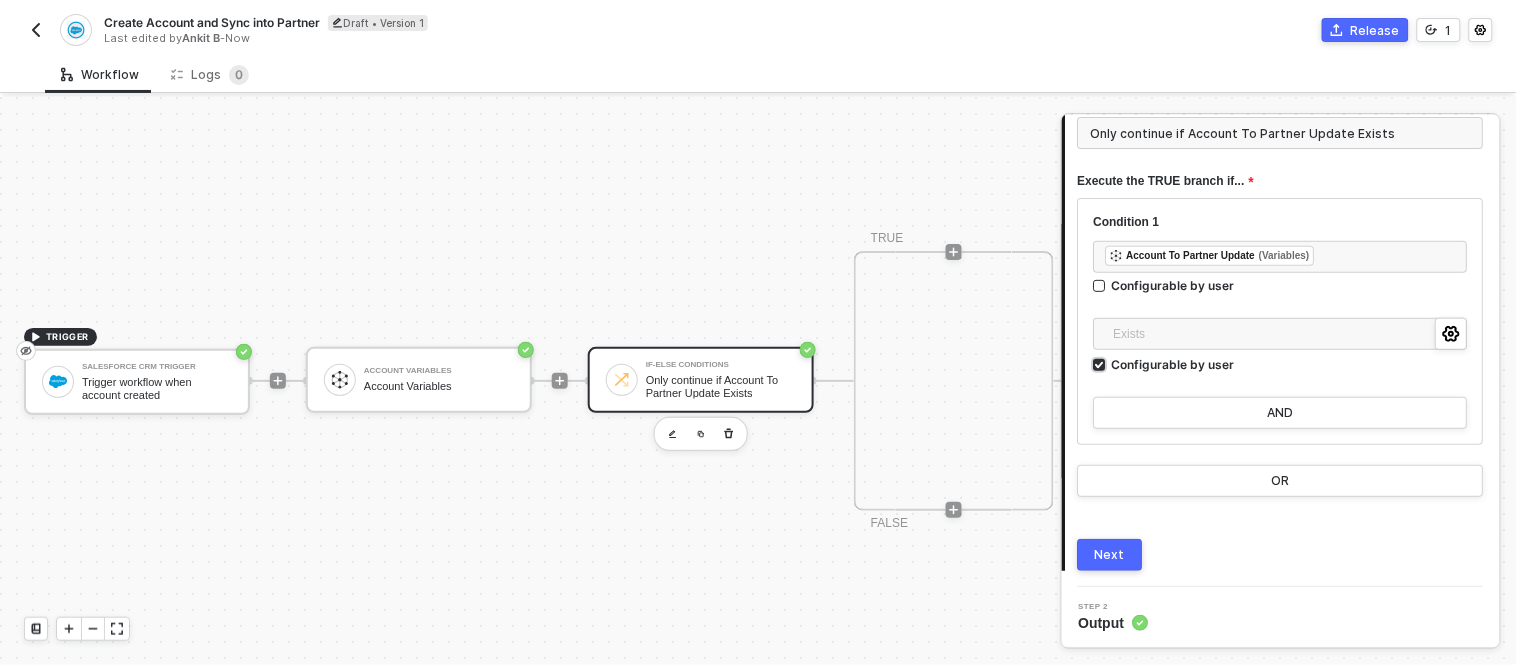 click on "Configurable by user" at bounding box center (1281, 364) 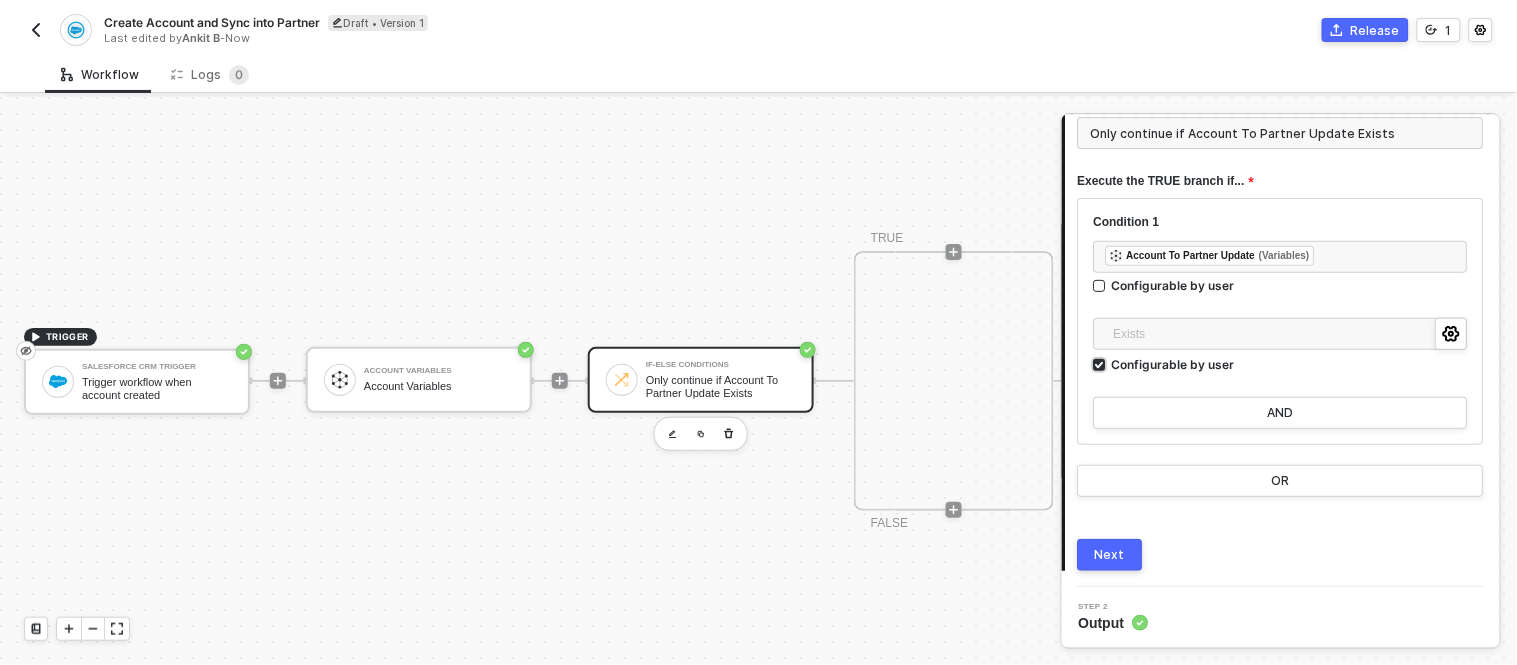 click on "Configurable by user" at bounding box center (1101, 366) 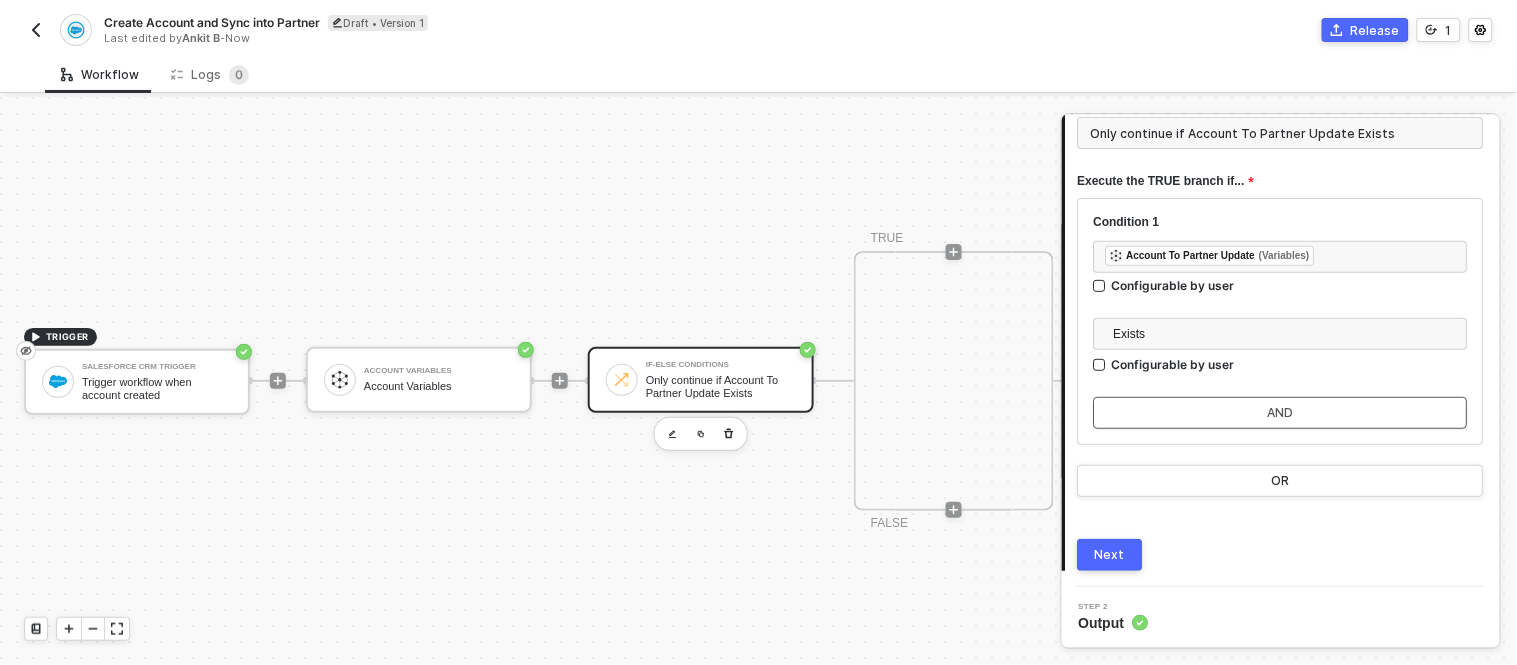 click on "AND" at bounding box center [1281, 413] 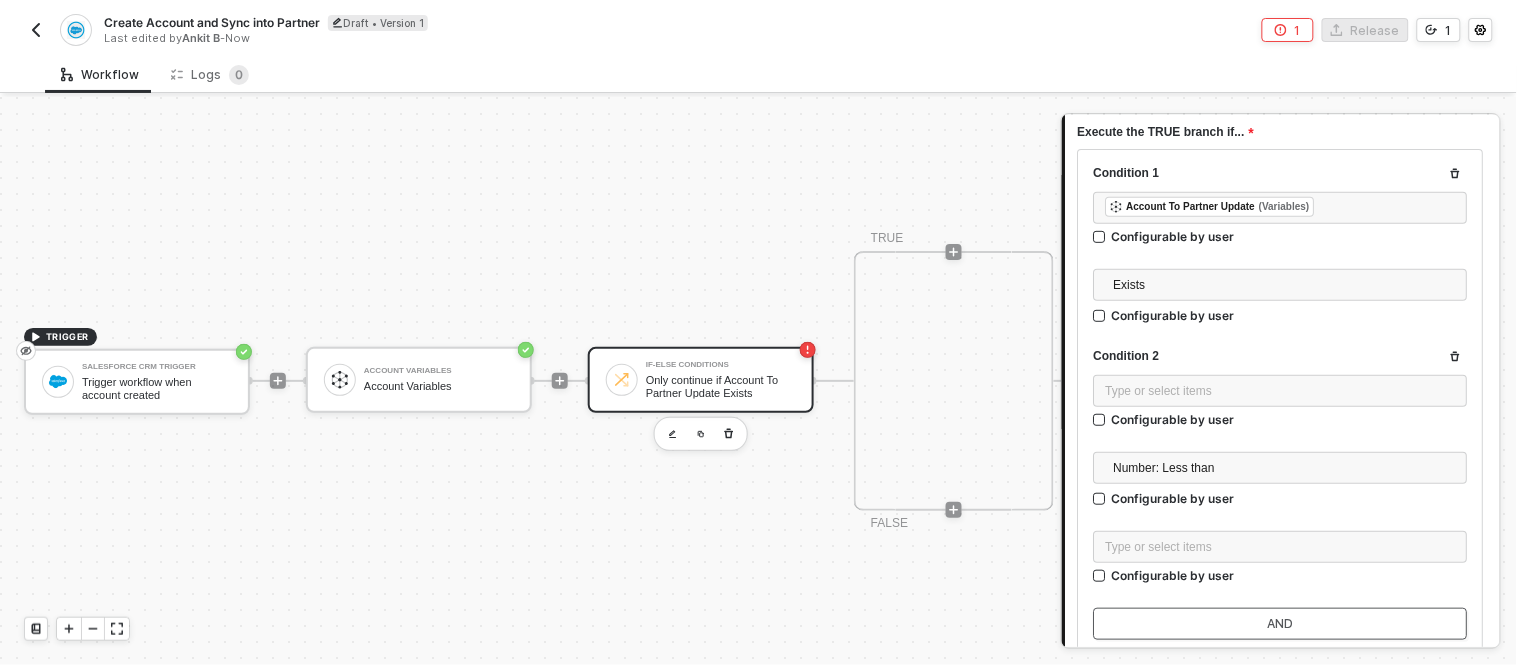 scroll, scrollTop: 180, scrollLeft: 0, axis: vertical 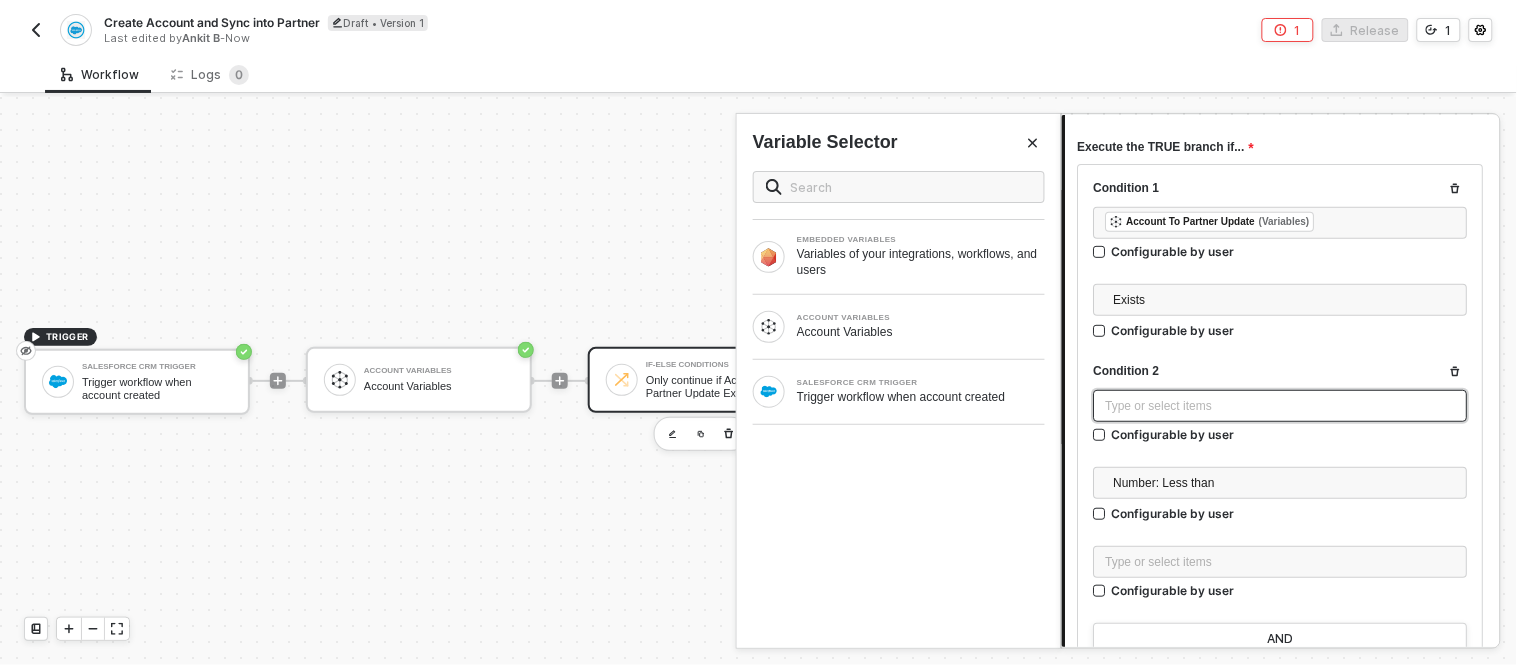click on "Type or select items ﻿" at bounding box center [1281, 406] 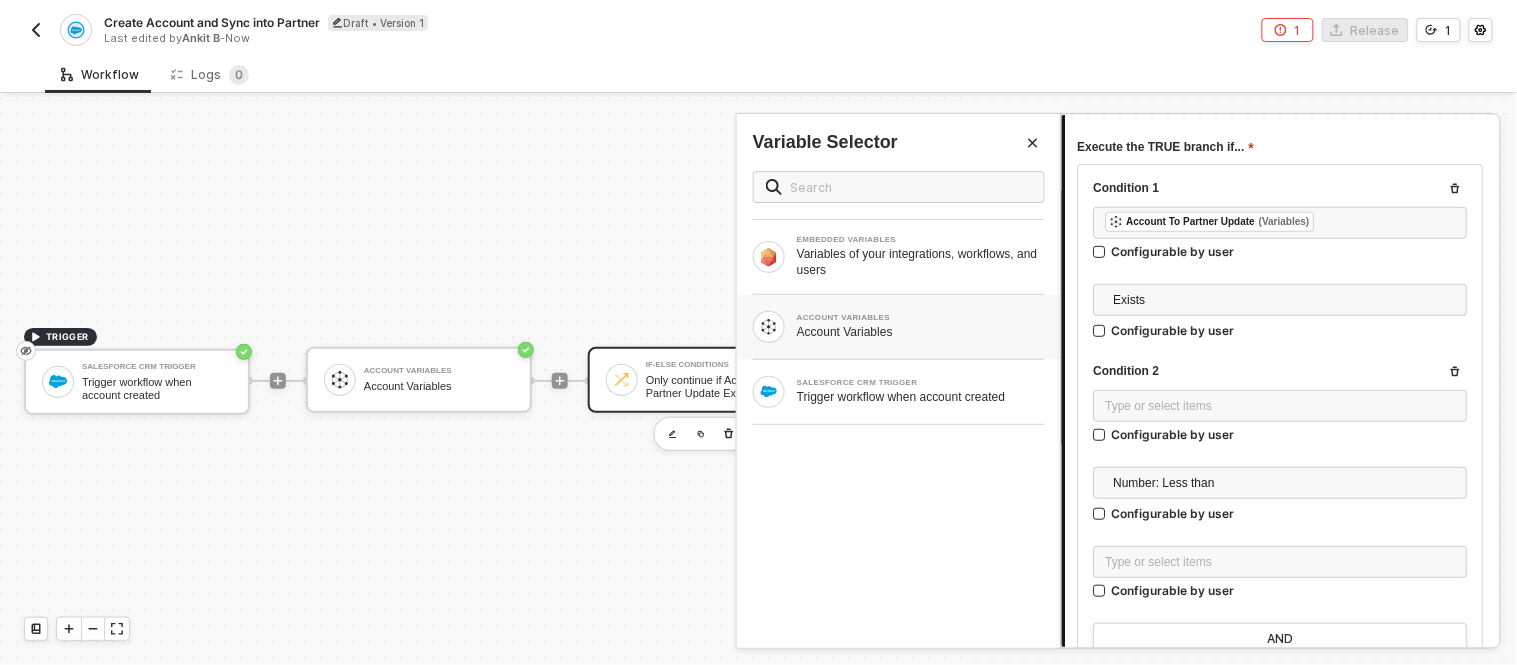 click on "ACCOUNT VARIABLES" at bounding box center [921, 318] 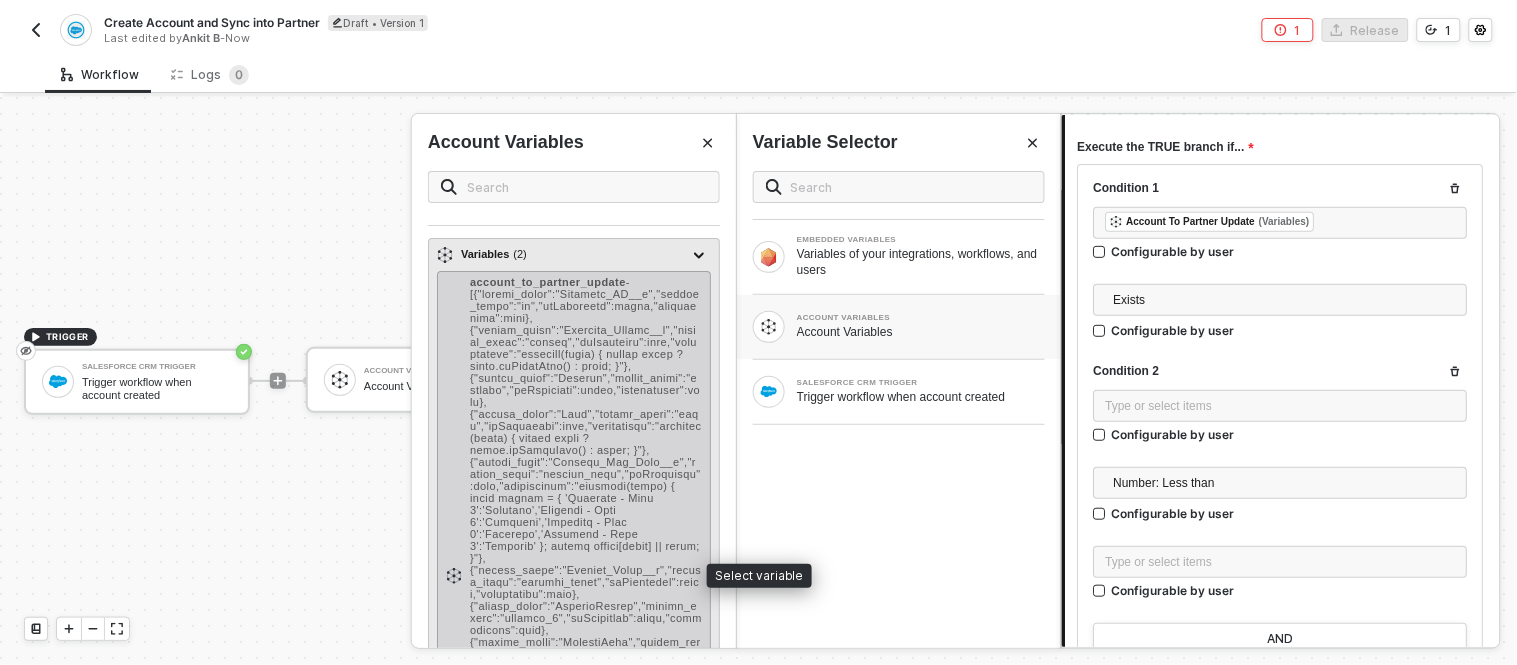 scroll, scrollTop: 31, scrollLeft: 0, axis: vertical 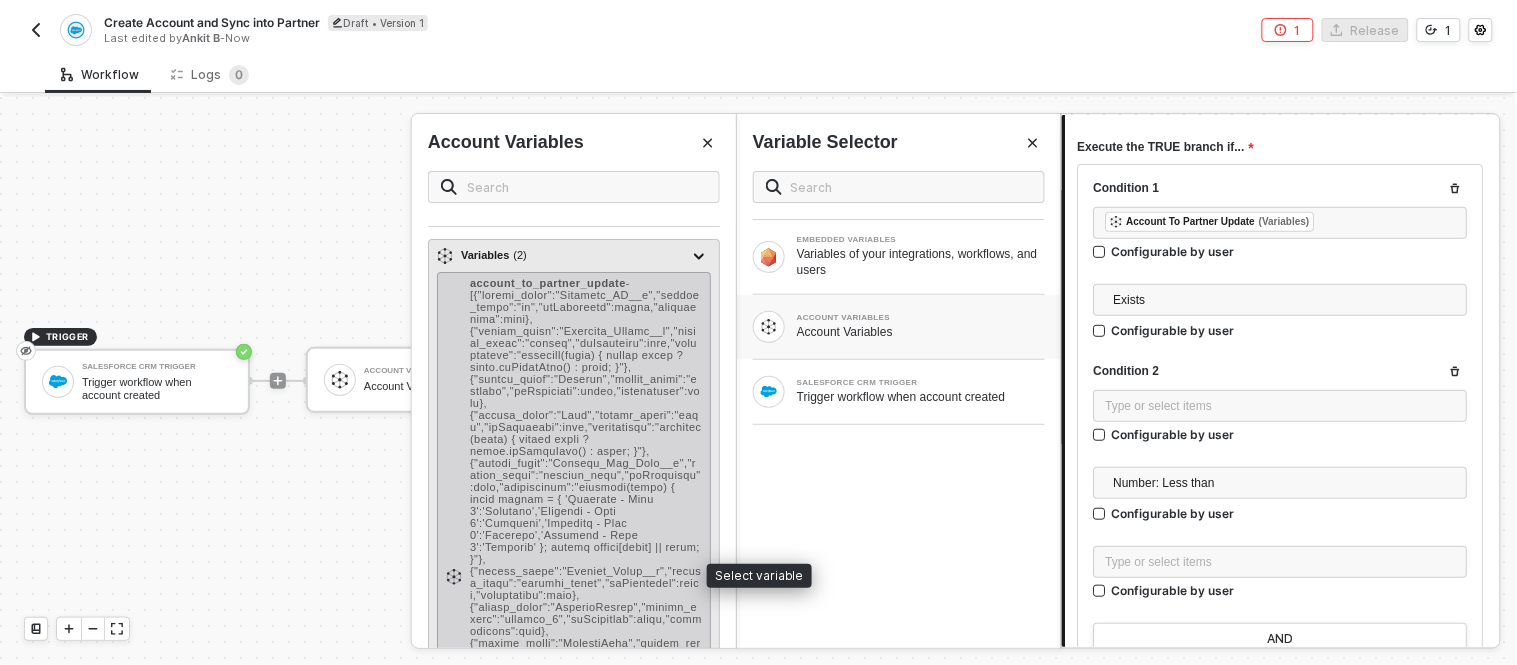 click on "-" at bounding box center (586, 577) 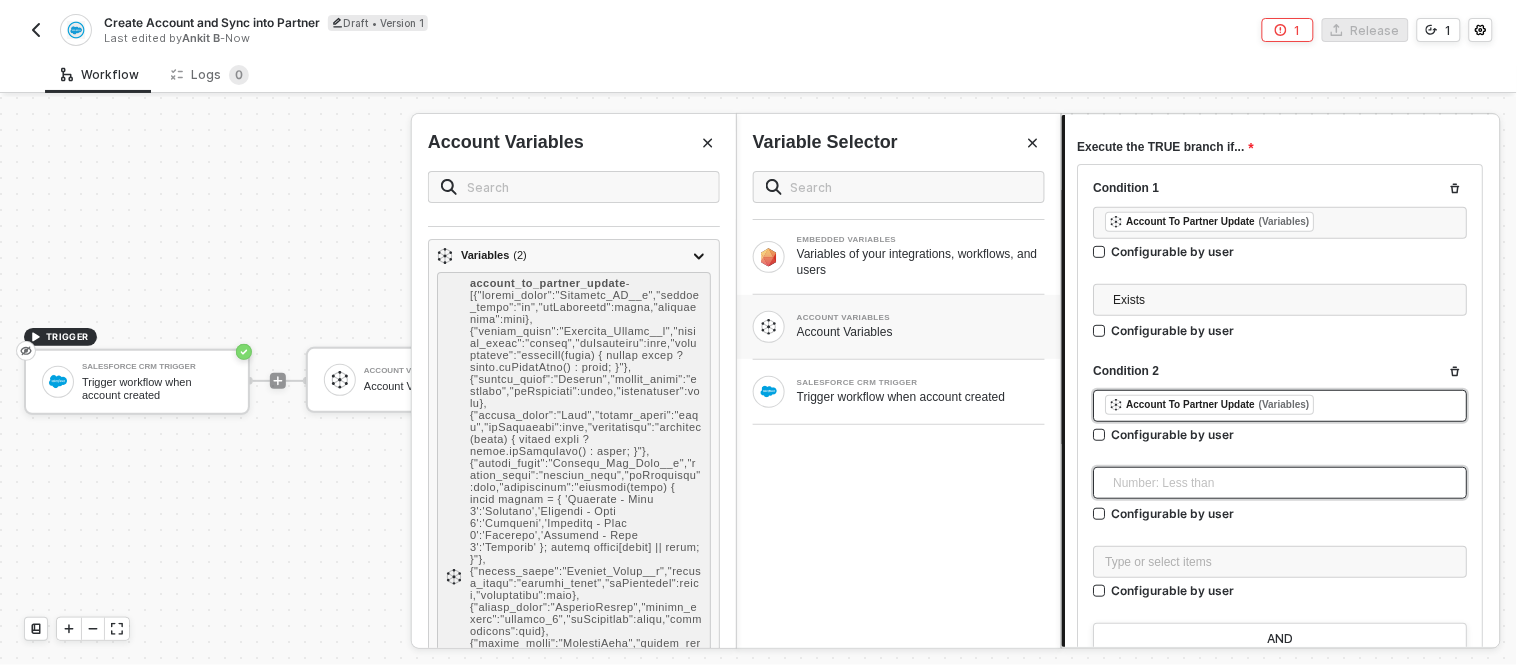 click on "Number: Less than" at bounding box center (1285, 483) 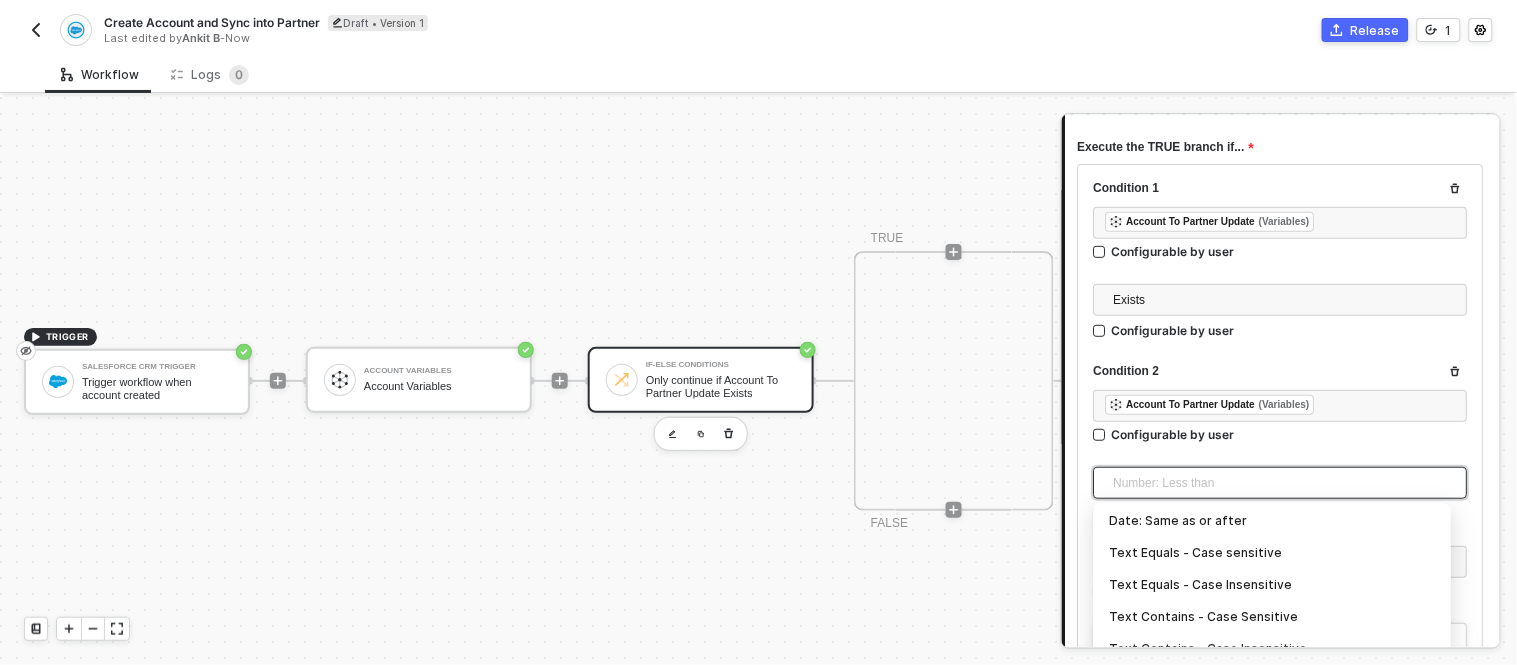 scroll, scrollTop: 353, scrollLeft: 0, axis: vertical 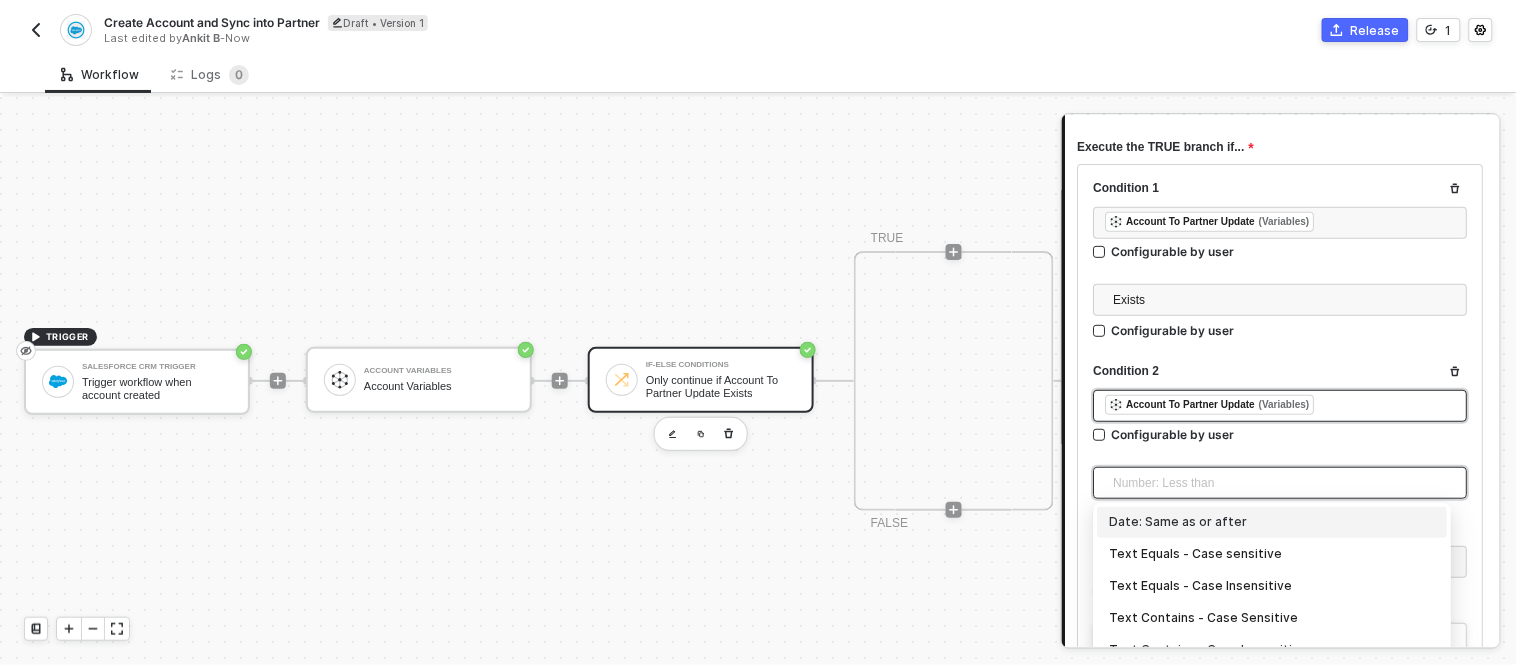 click on "﻿ ﻿ Account To Partner Update (Variables) ﻿" at bounding box center [1281, 406] 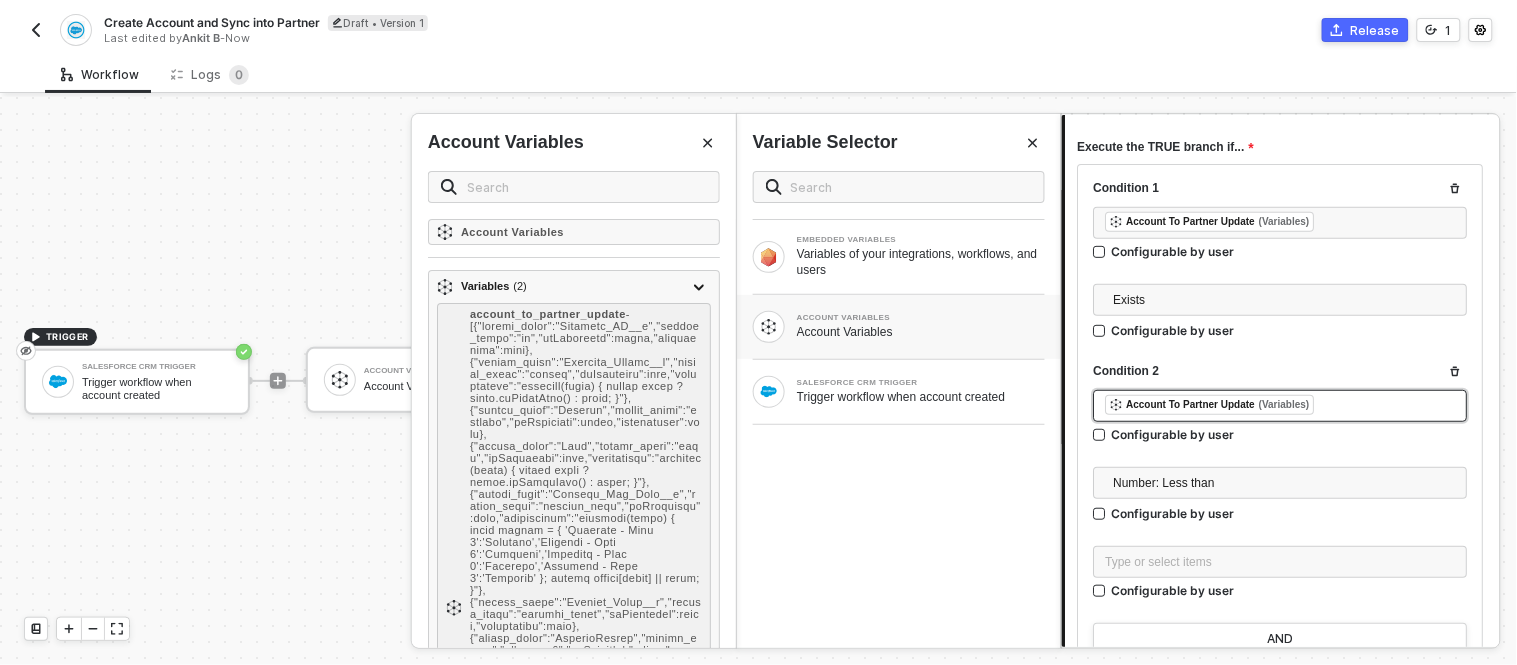 click on "﻿ ﻿ Account To Partner Update (Variables) ﻿" at bounding box center (1281, 406) 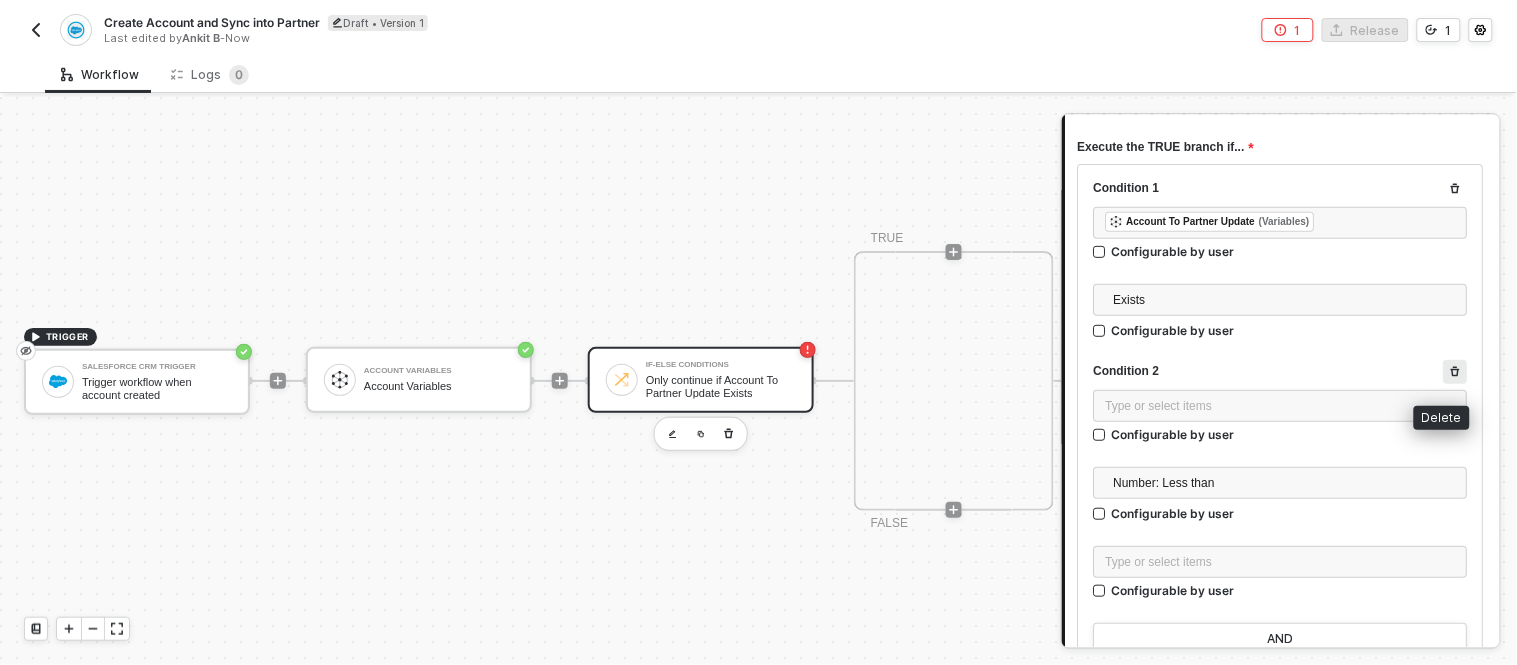 click 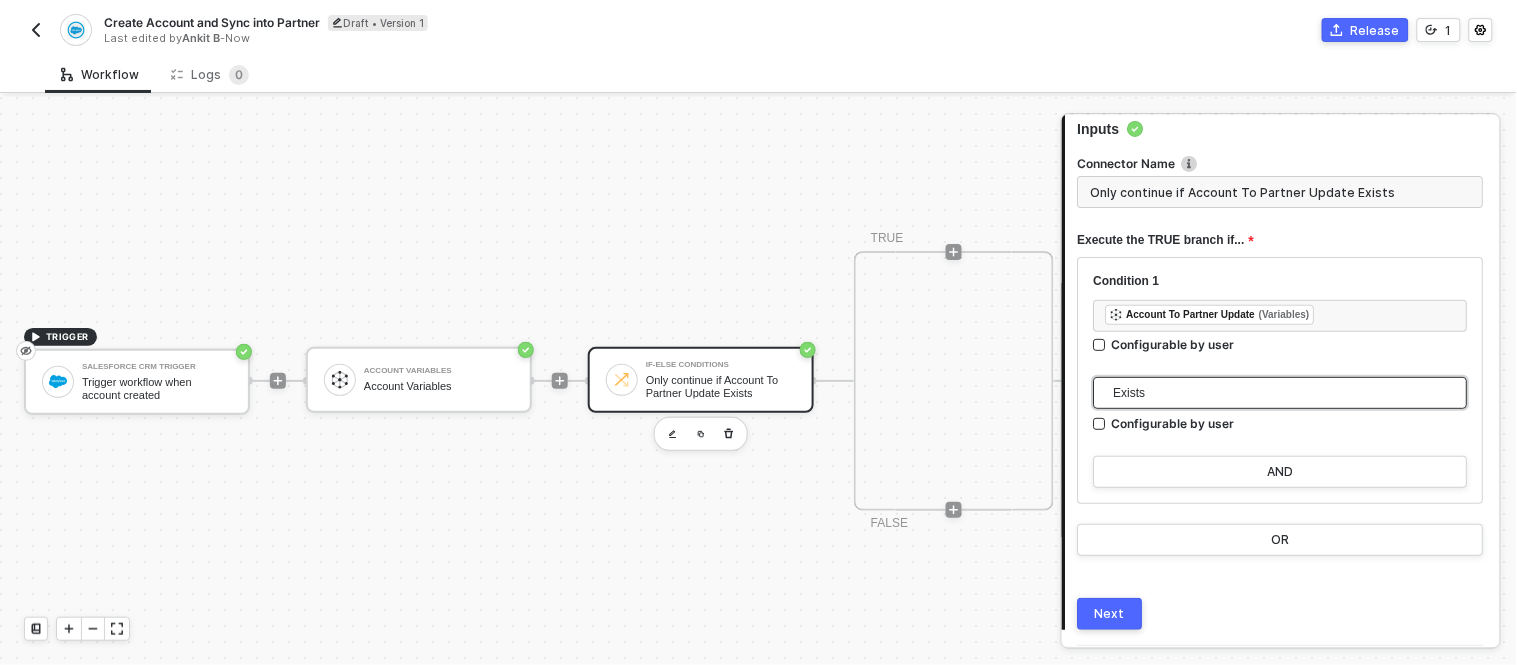 scroll, scrollTop: 86, scrollLeft: 0, axis: vertical 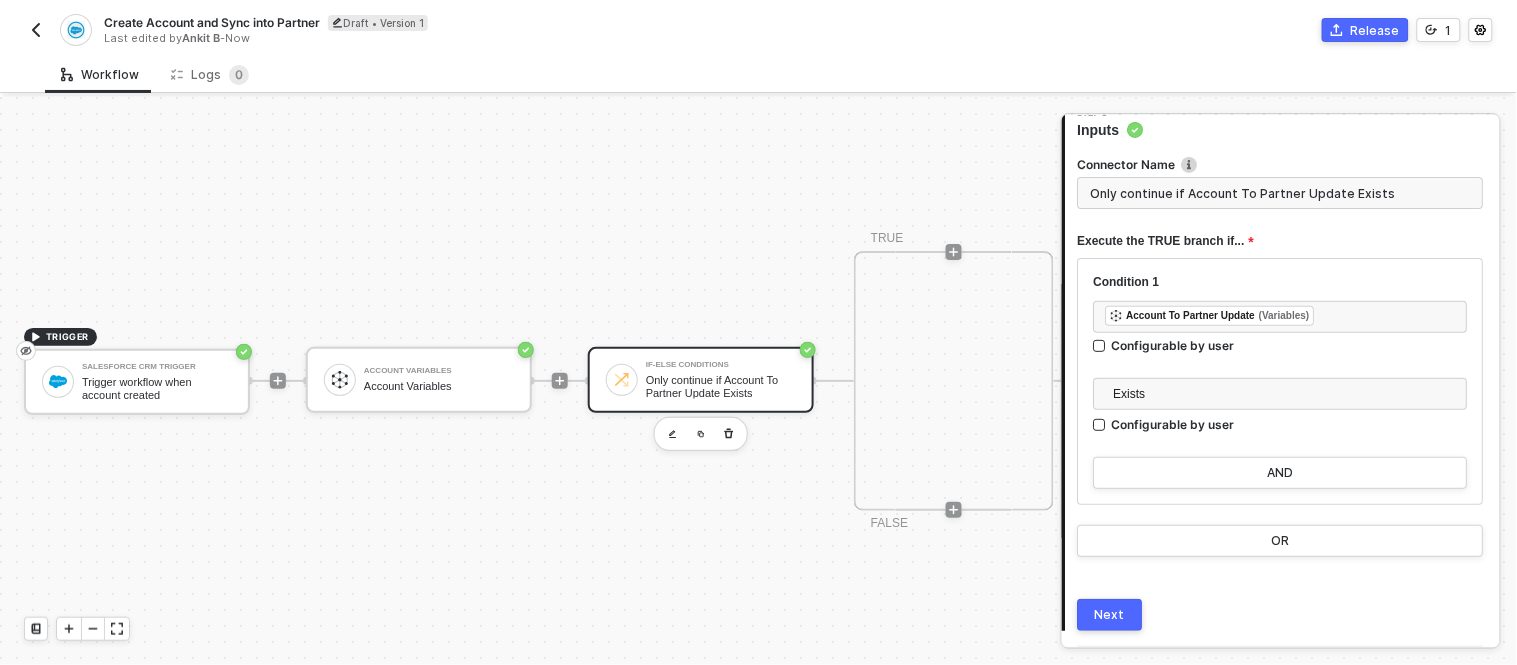click on "TRIGGER Salesforce CRM Trigger Trigger workflow when account created Account Variables Account Variables If-Else Conditions Only continue if Account To Partner Update Exists TRUE FALSE" at bounding box center [545, 381] 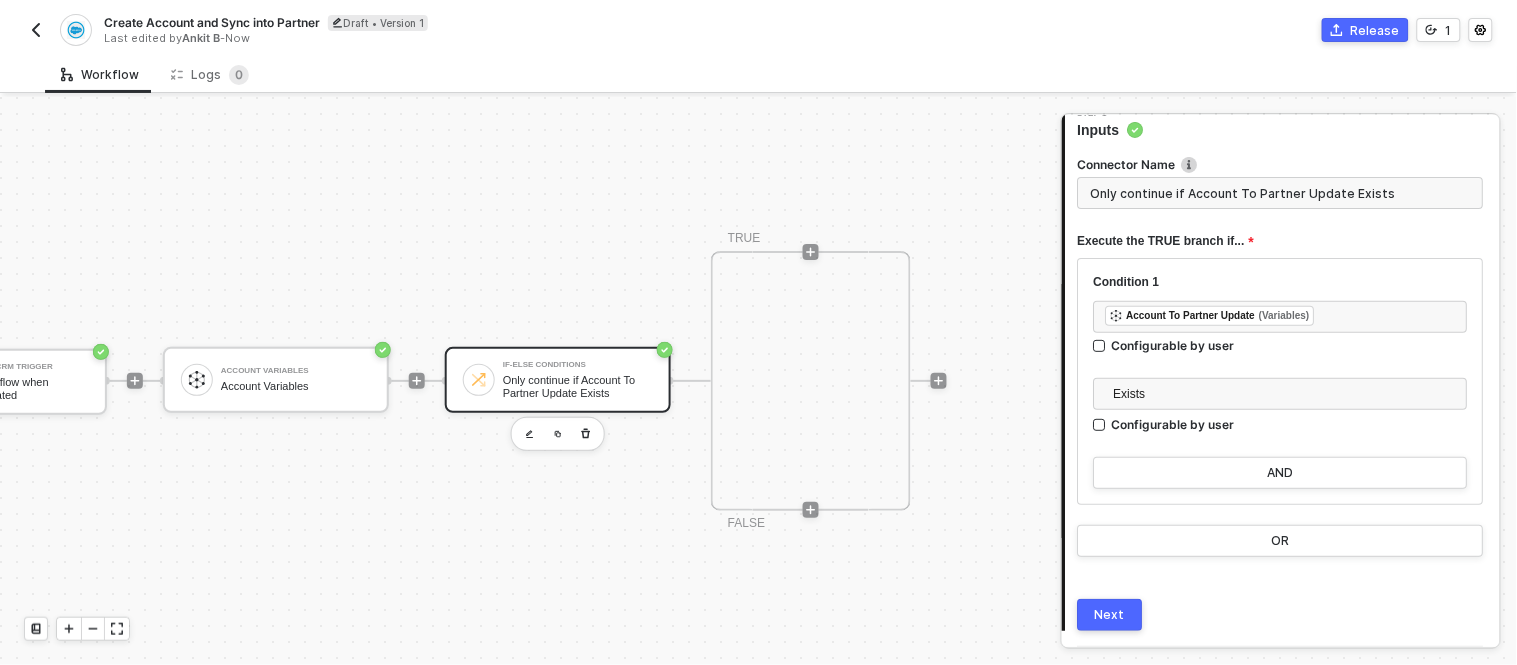 scroll, scrollTop: 0, scrollLeft: 145, axis: horizontal 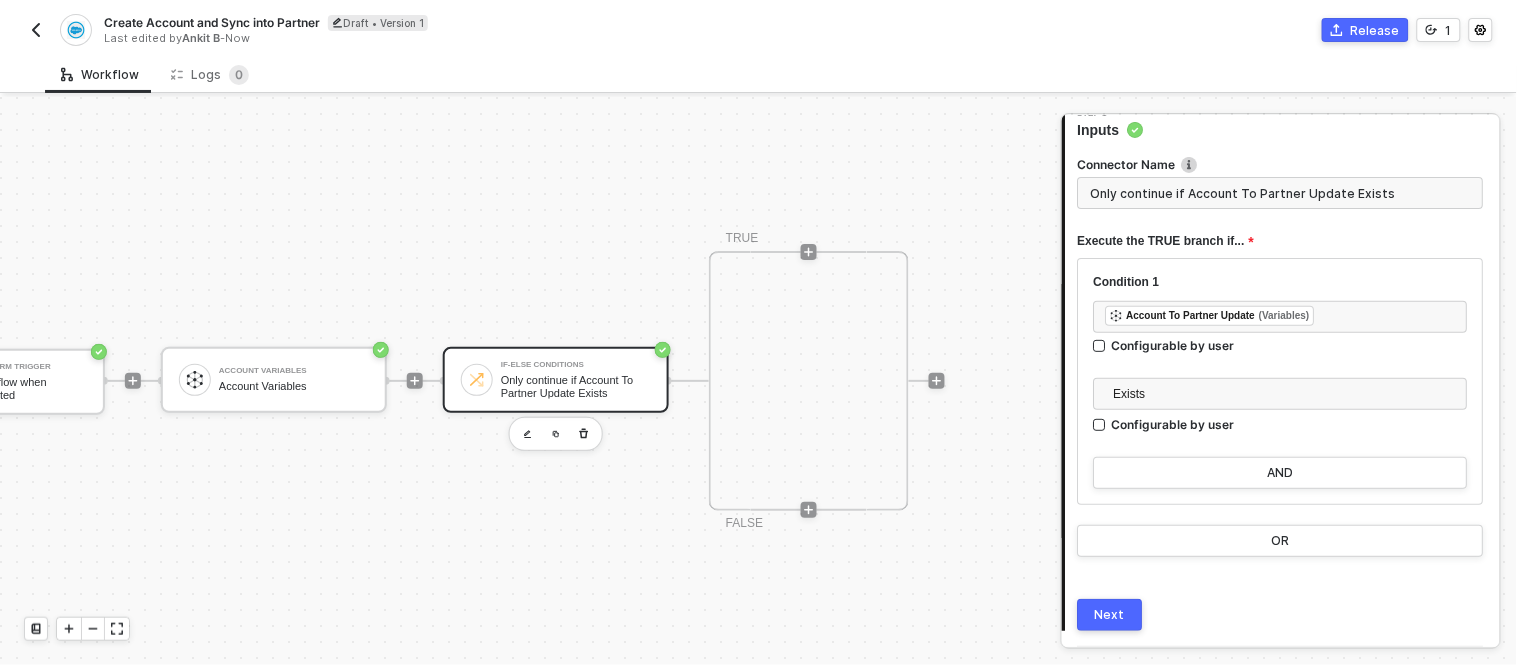 click on "Next" at bounding box center (1111, 615) 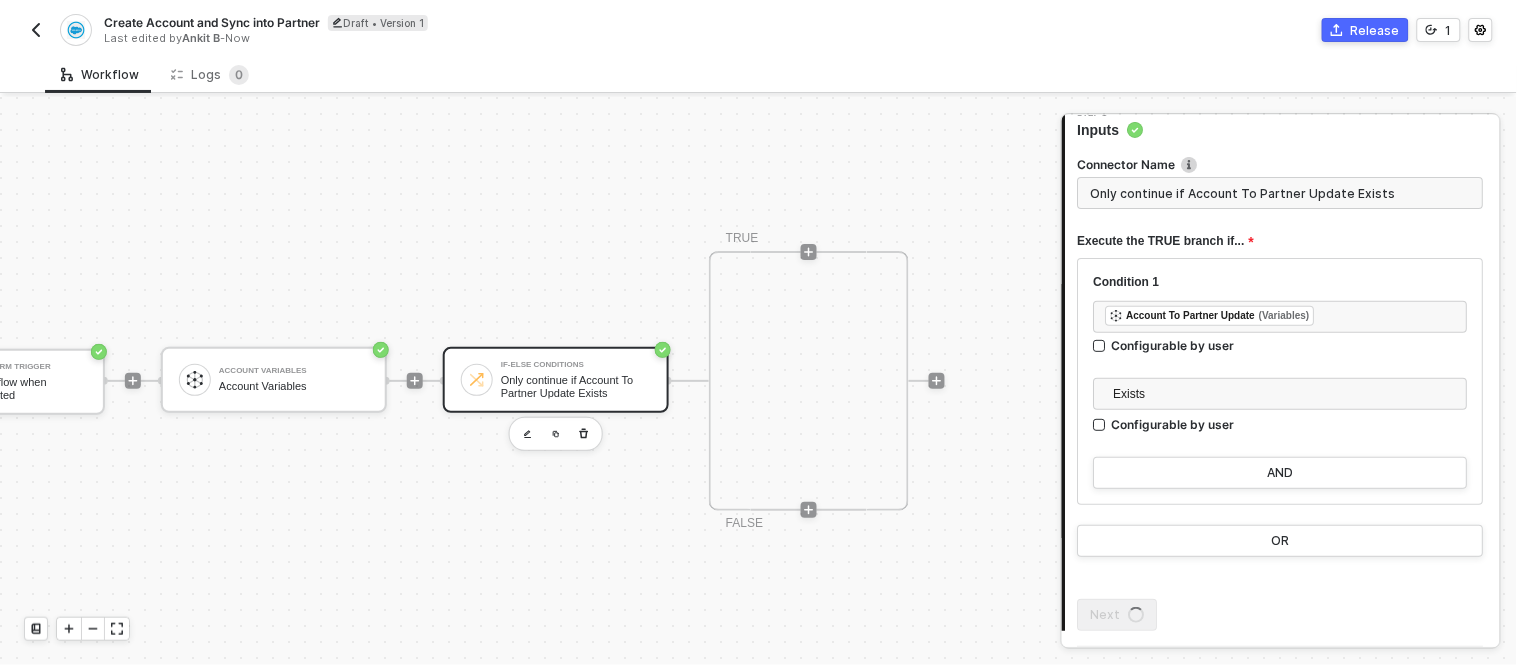 scroll, scrollTop: 0, scrollLeft: 0, axis: both 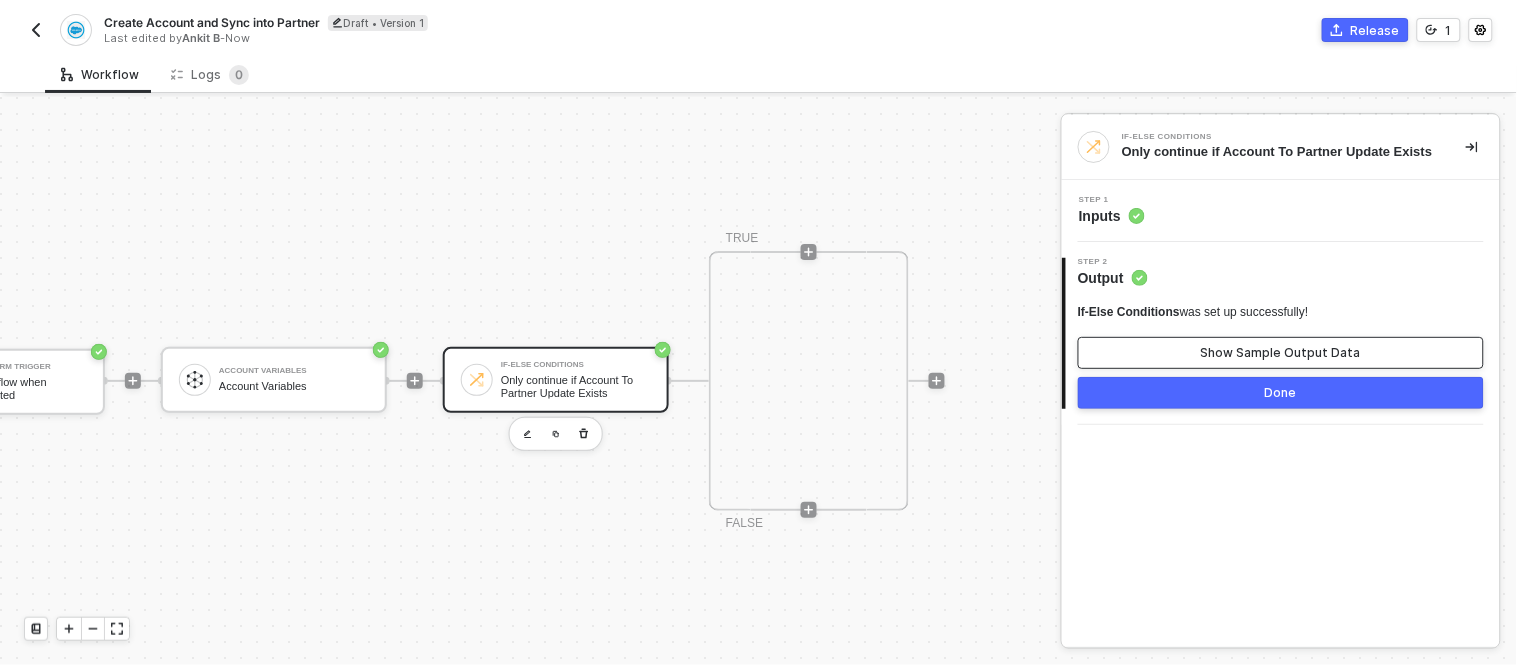 click on "Show Sample Output Data" at bounding box center (1281, 353) 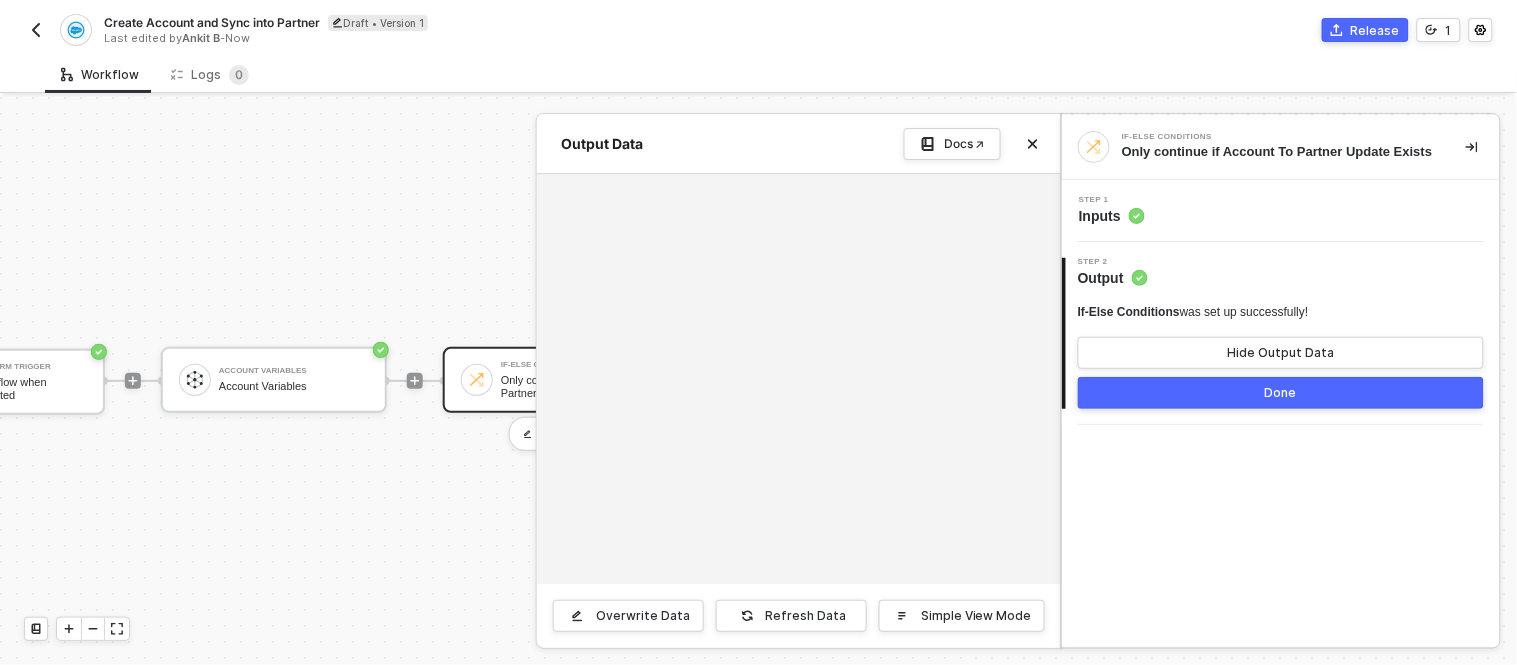 click on "Overwrite Data Refresh Data Simple View Mode" at bounding box center [799, 615] 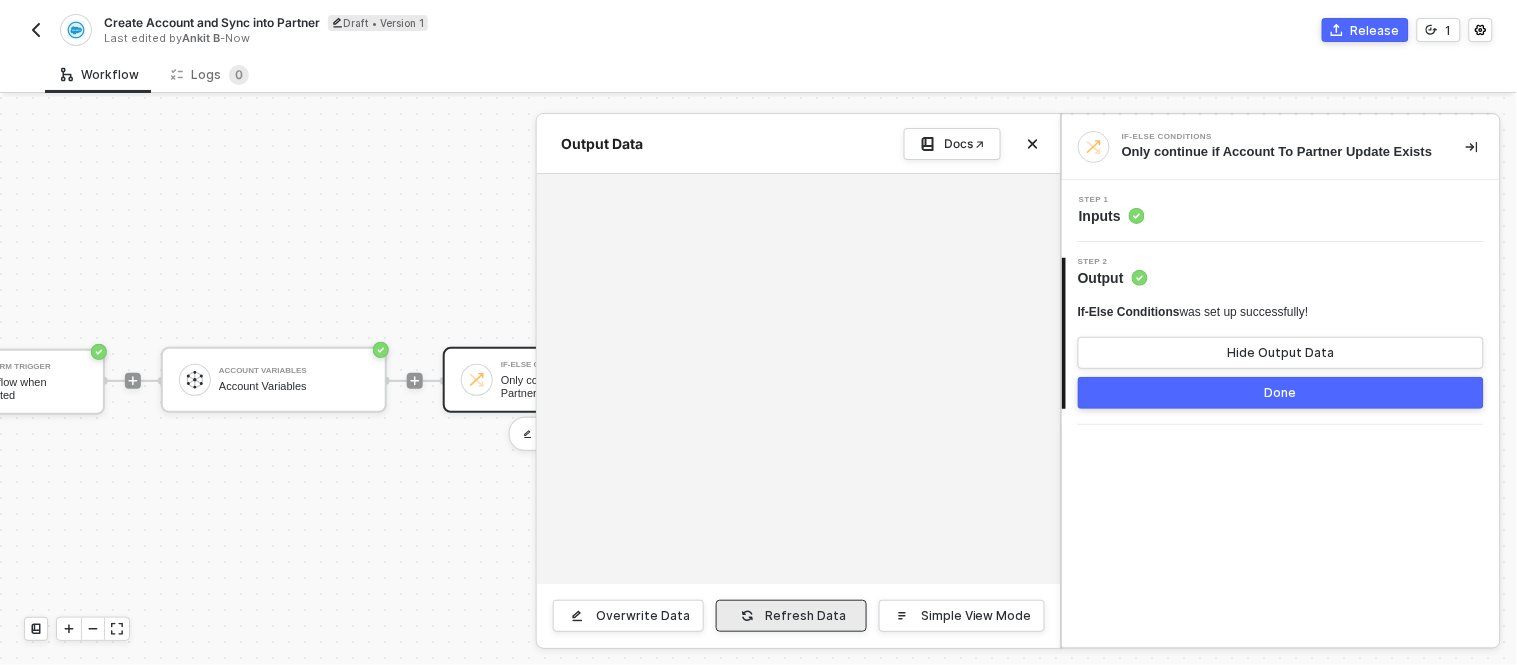 click on "Refresh Data" at bounding box center (791, 616) 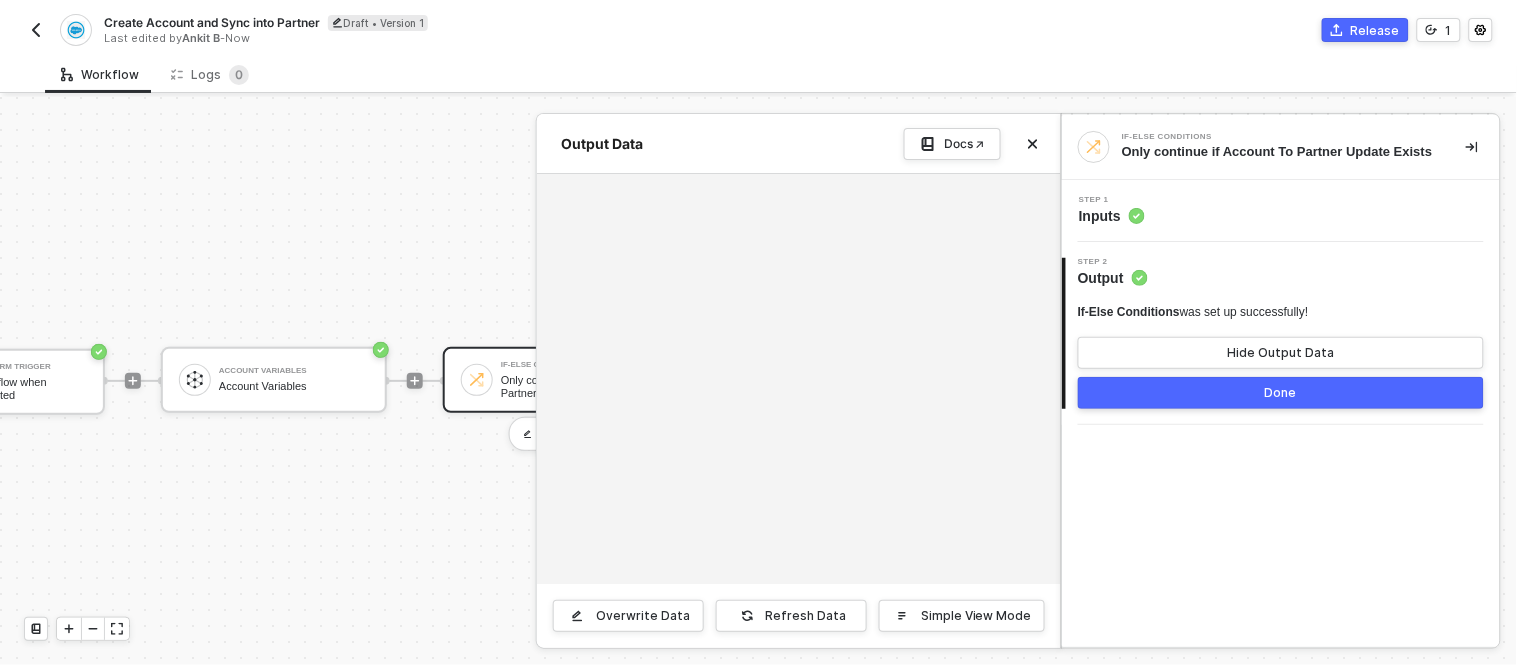 click at bounding box center (758, 381) 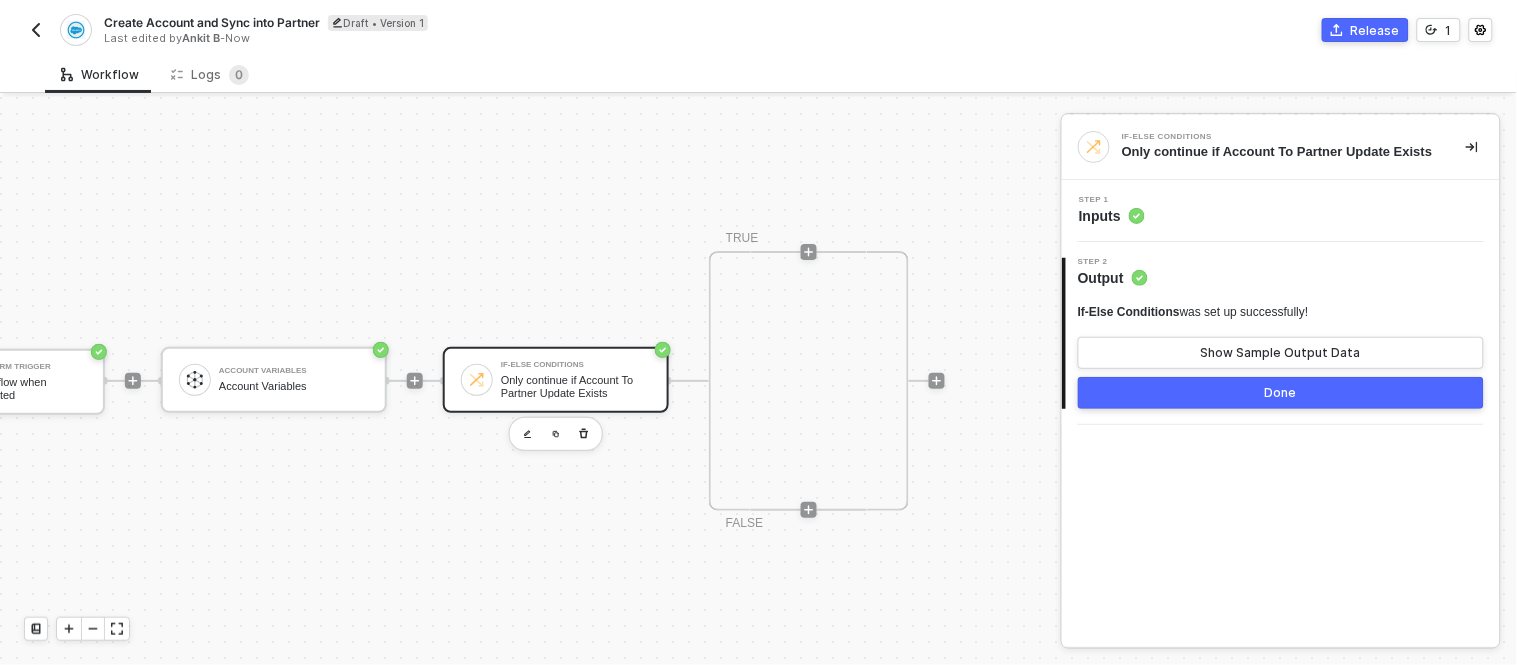 click on "Done" at bounding box center (1281, 393) 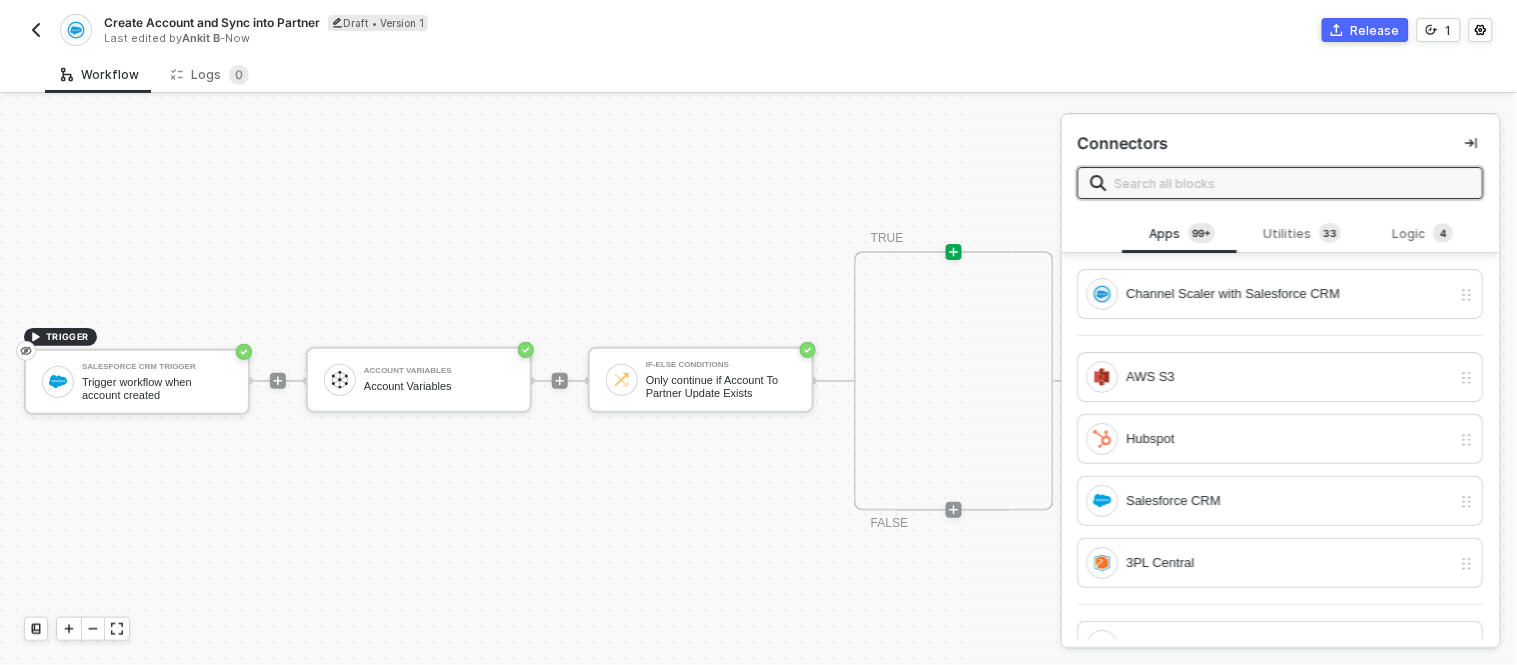 scroll, scrollTop: 0, scrollLeft: 151, axis: horizontal 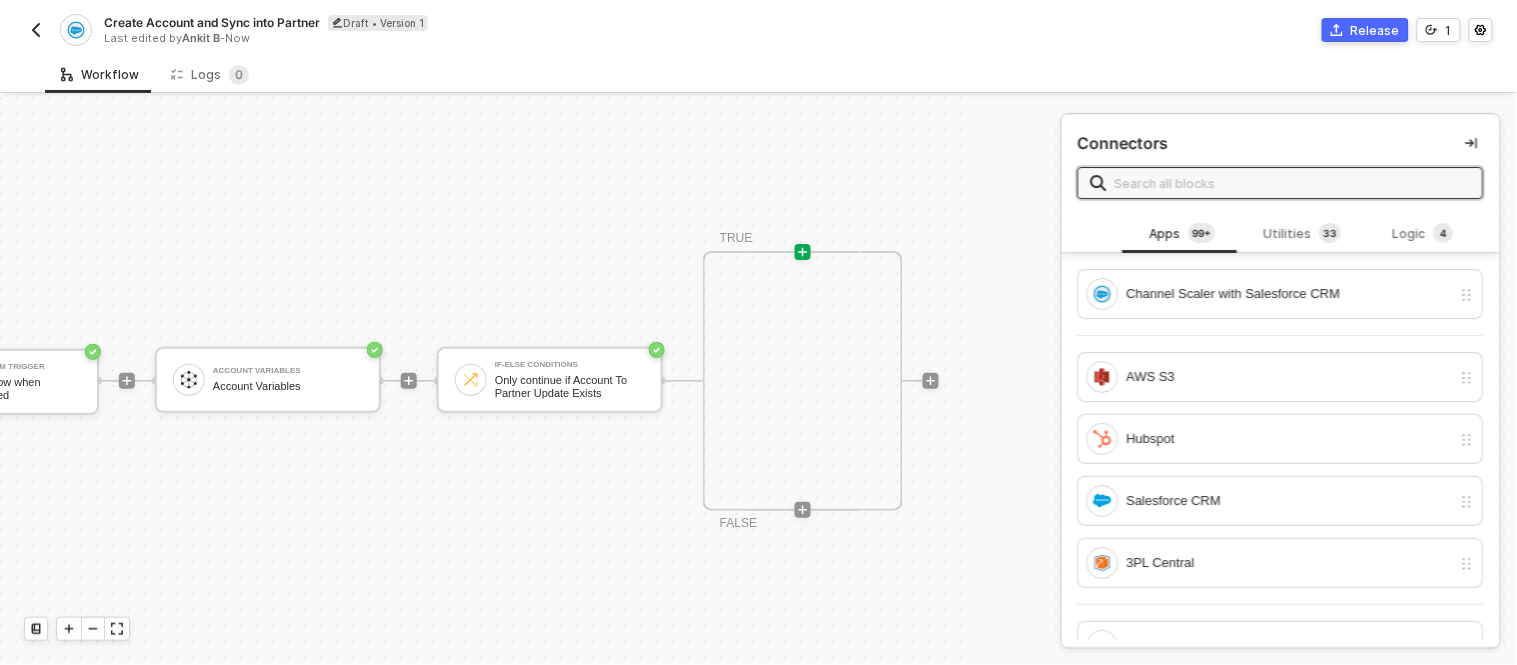 click 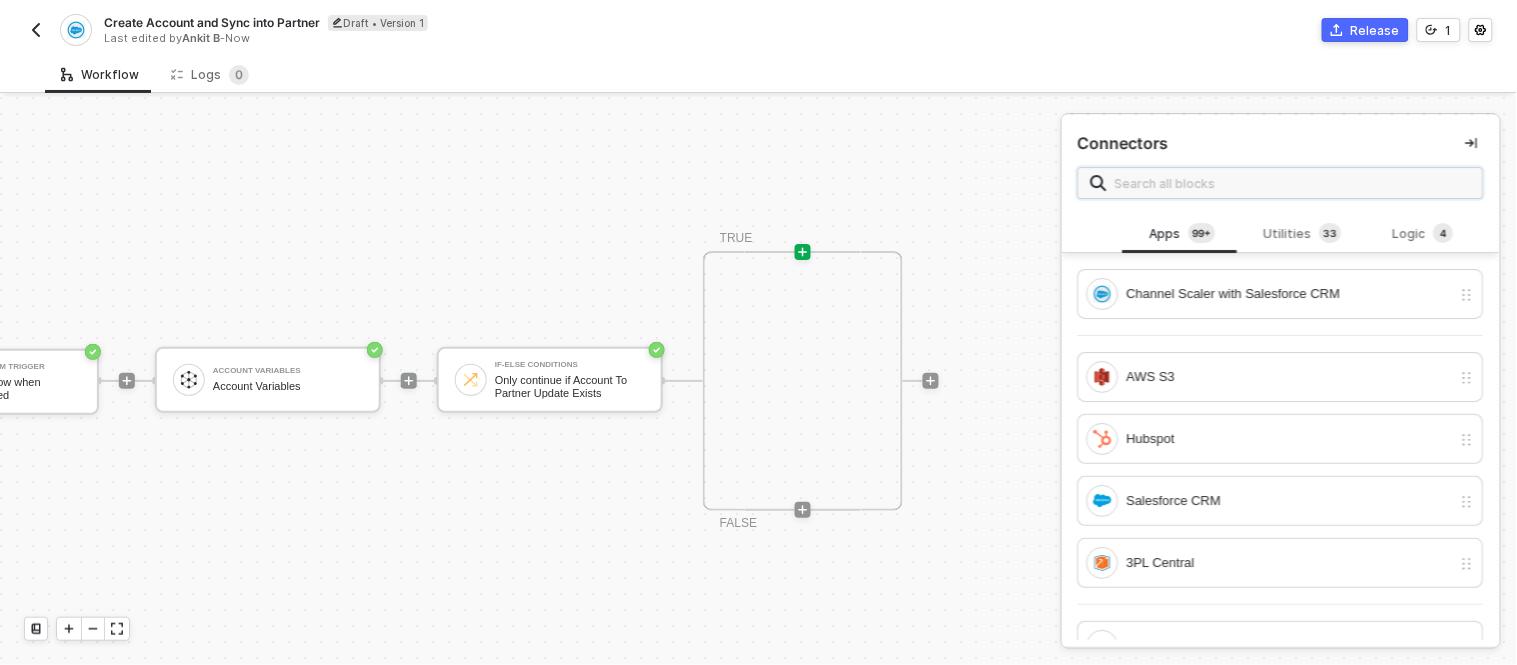 click at bounding box center [1293, 183] 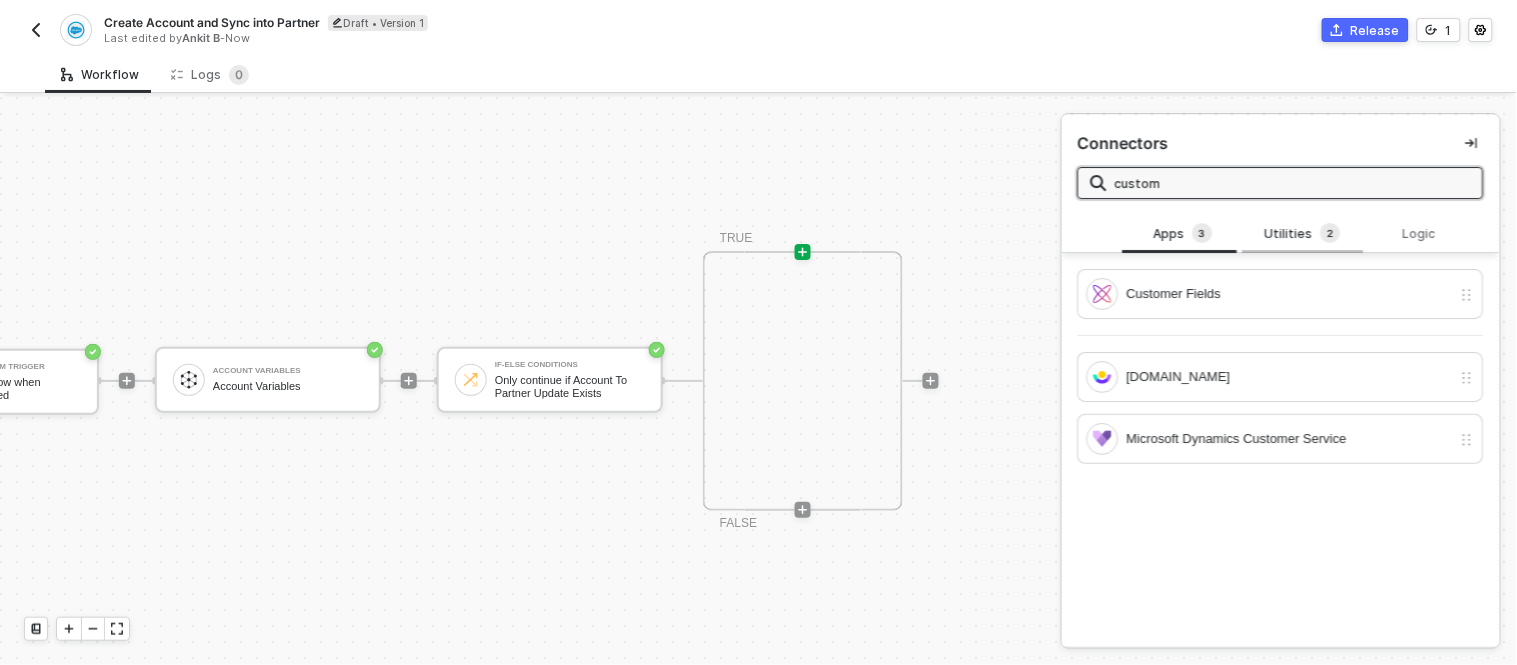 type on "custom" 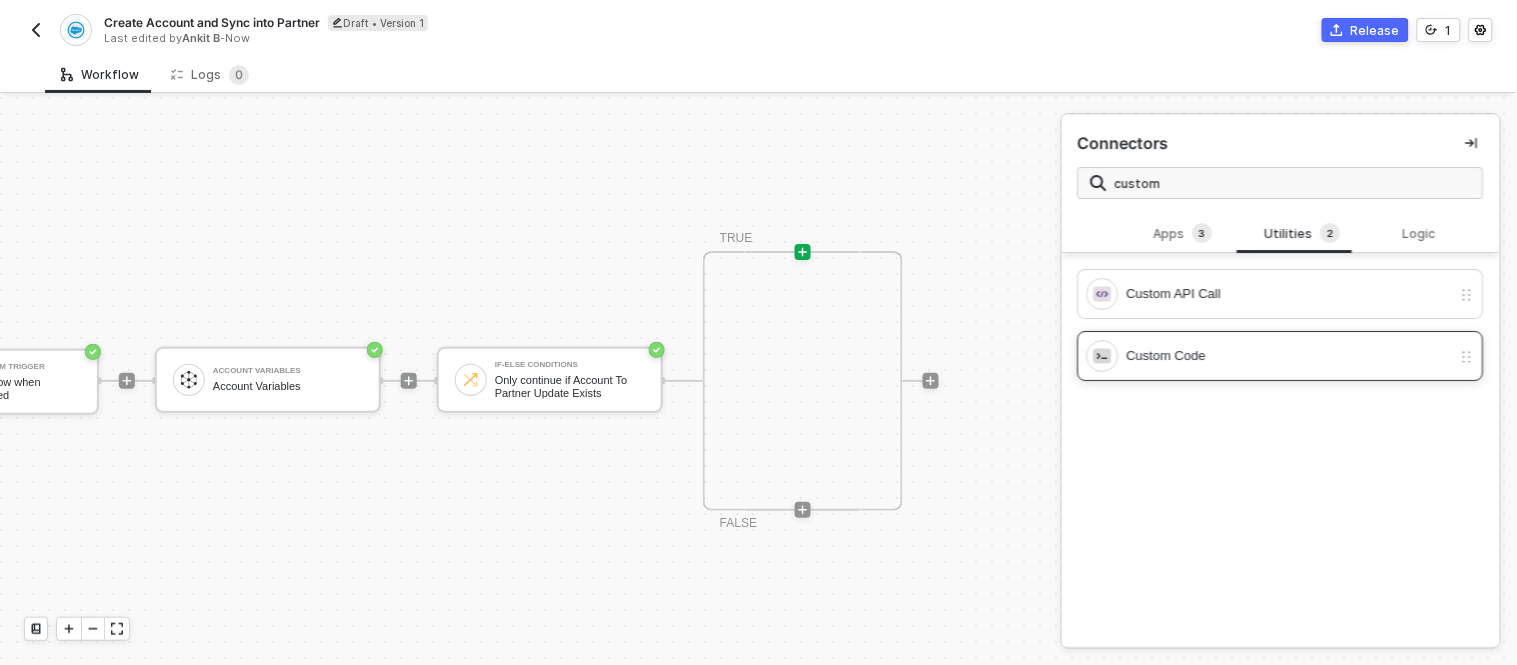 click on "Custom Code" at bounding box center [1269, 356] 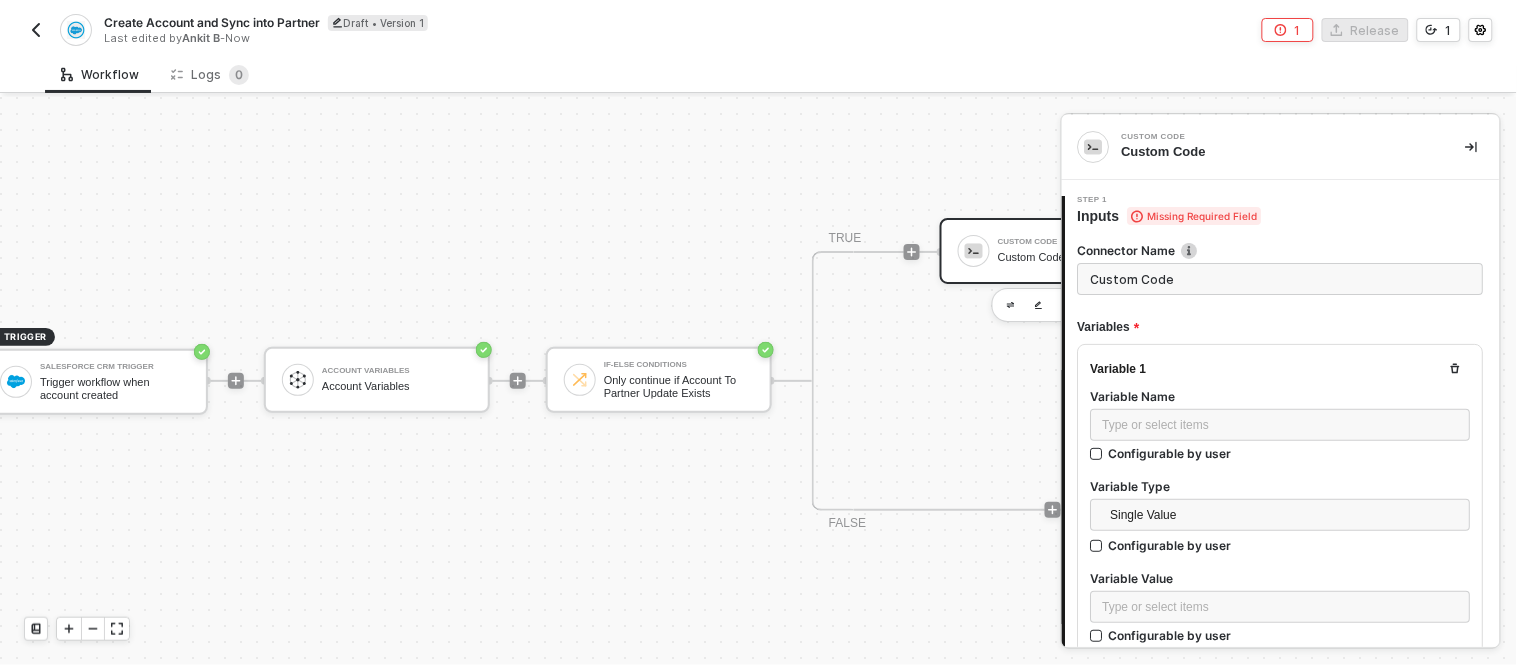 scroll, scrollTop: 0, scrollLeft: 0, axis: both 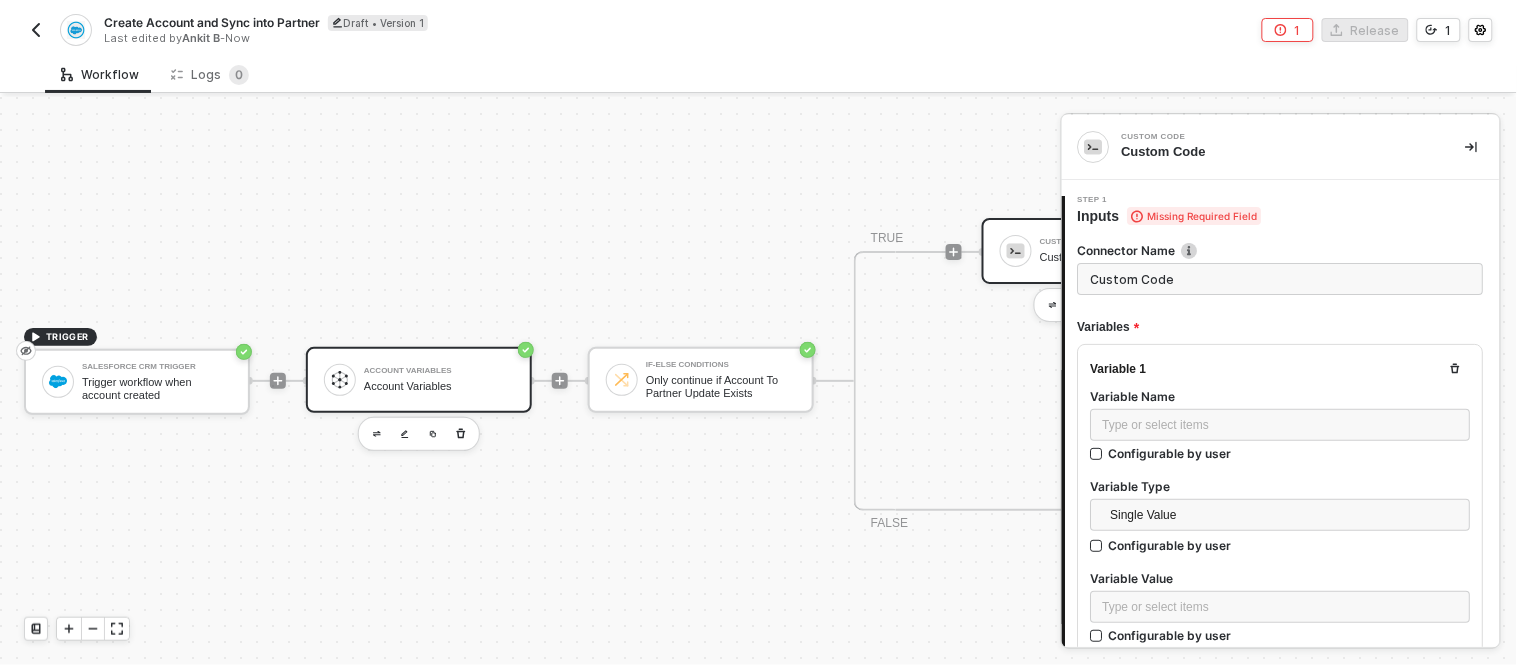 click on "Account Variables Account Variables" at bounding box center [419, 380] 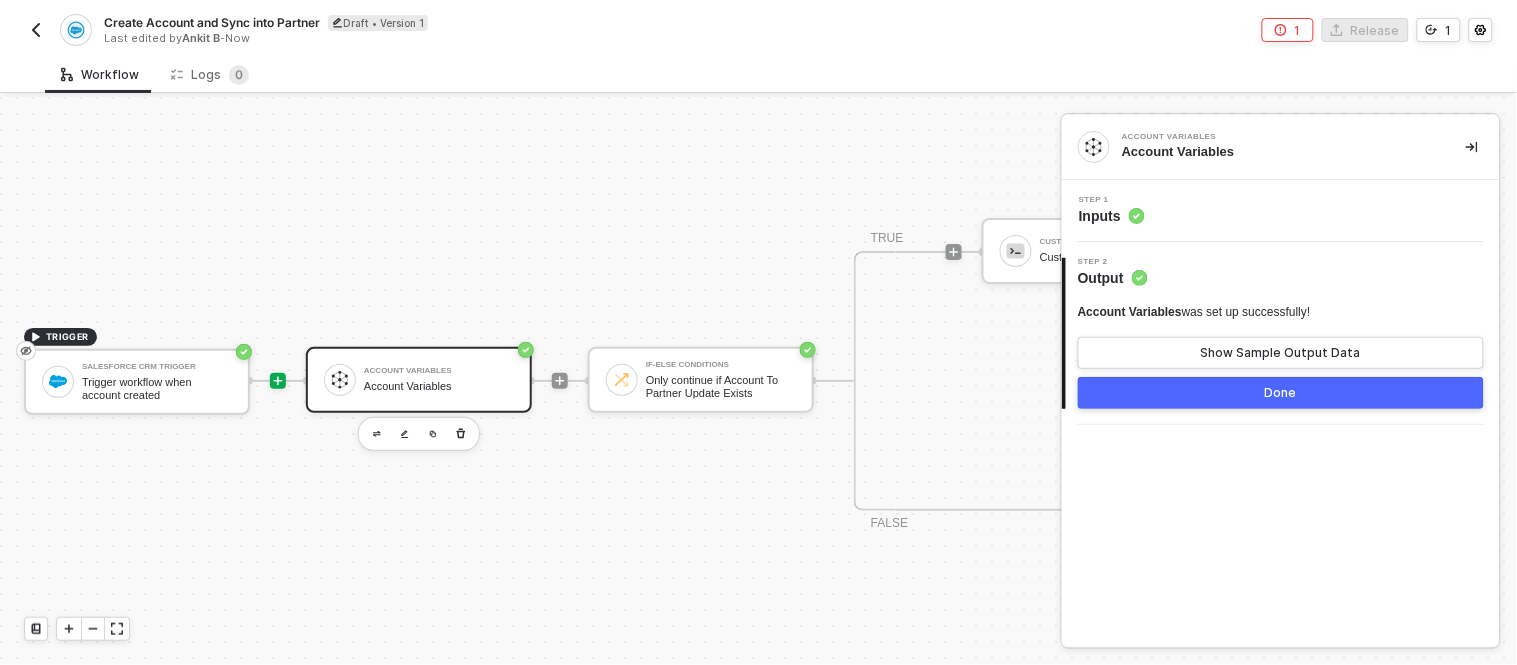 click 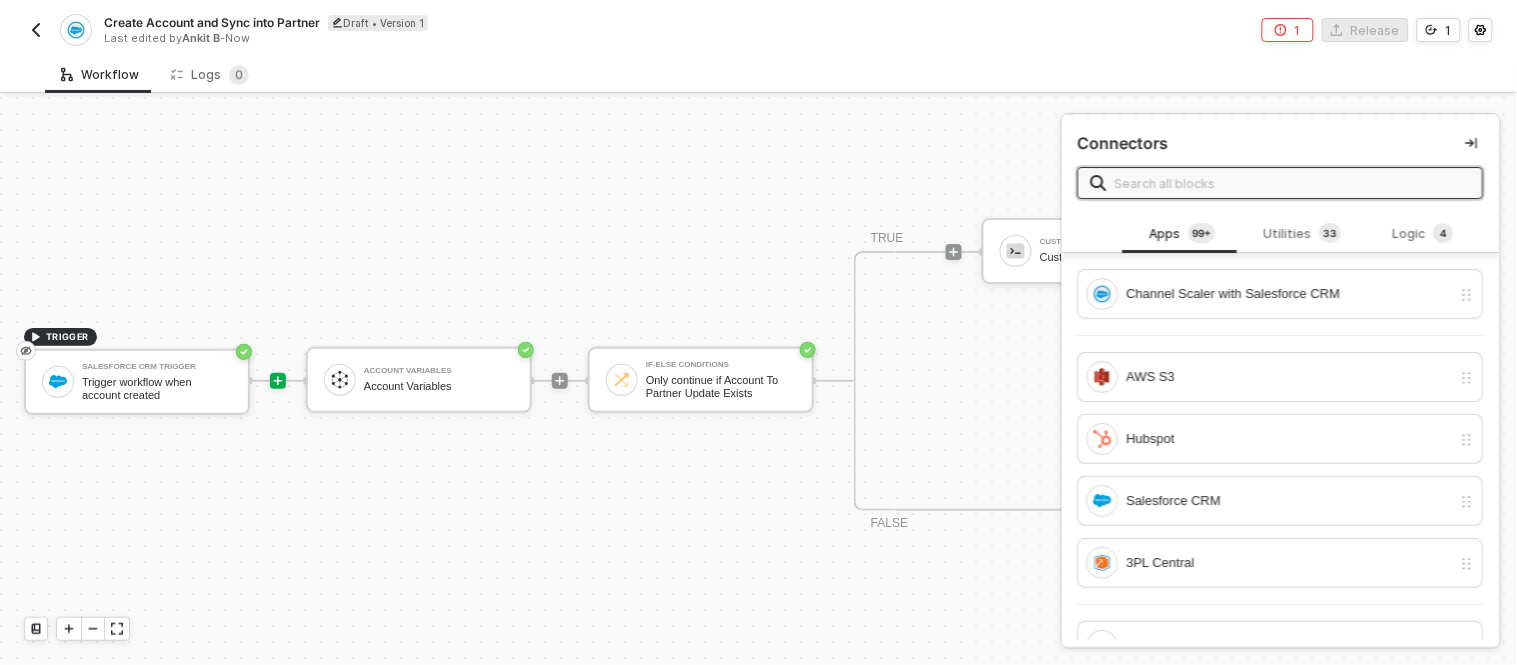 click at bounding box center [1293, 183] 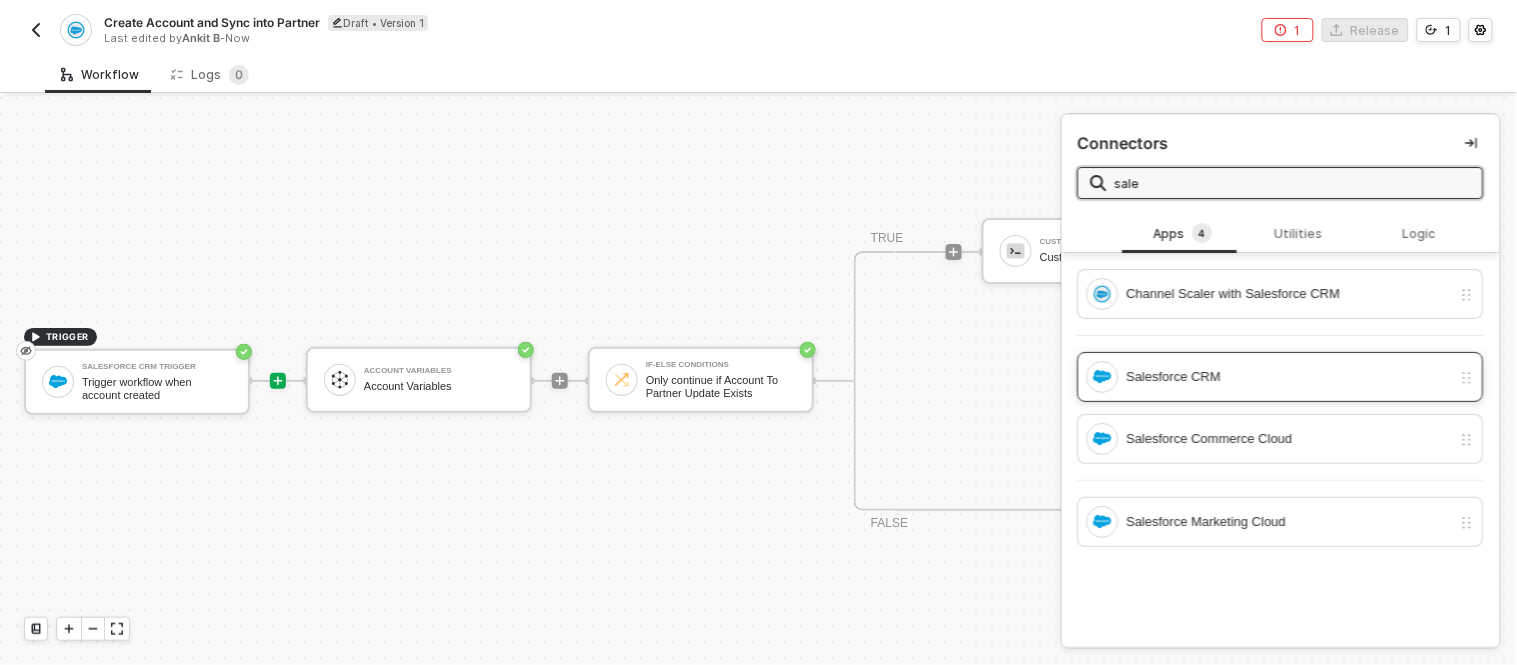 type on "sale" 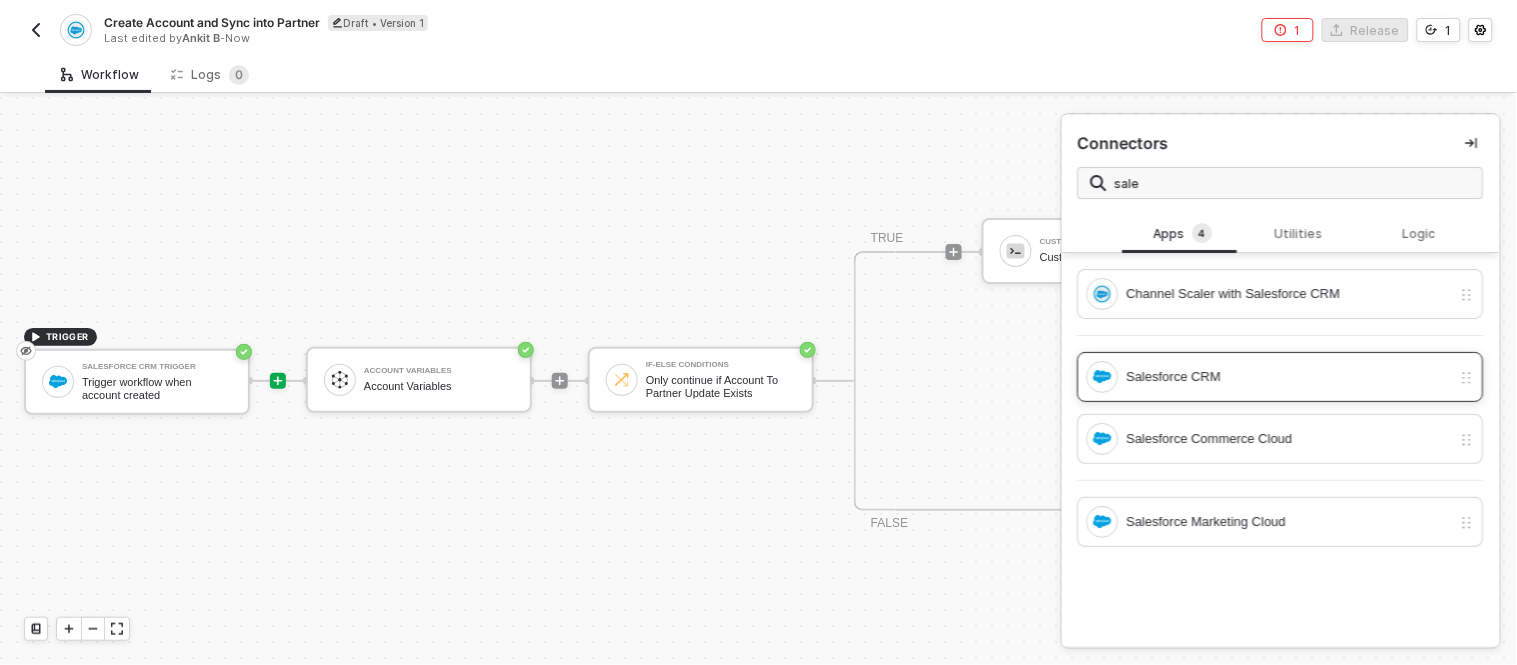 click on "Salesforce CRM" at bounding box center [1269, 377] 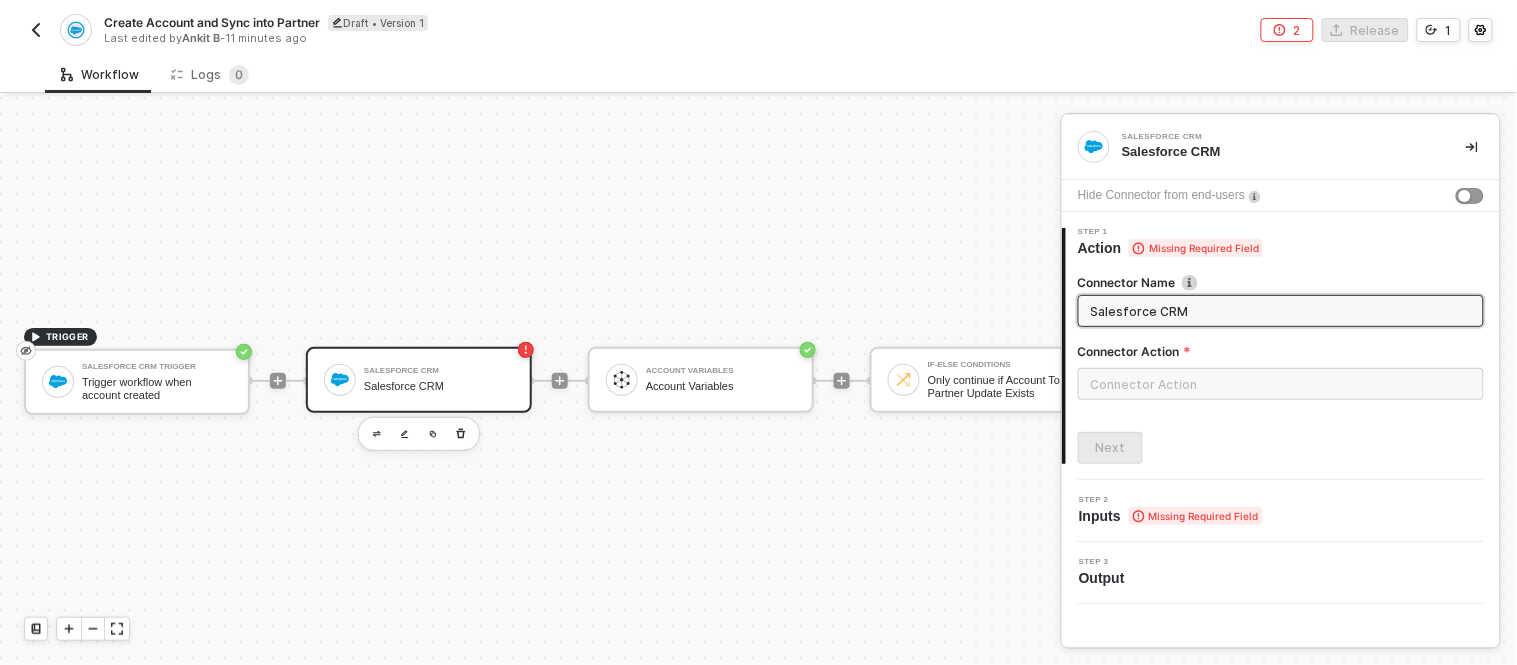 click on "TRIGGER Salesforce CRM Trigger Trigger workflow when account created Salesforce CRM Salesforce CRM Account Variables Account Variables If-Else Conditions Only continue if Account To Partner Update Exists TRUE Custom Code Custom Code FALSE" at bounding box center [827, 381] 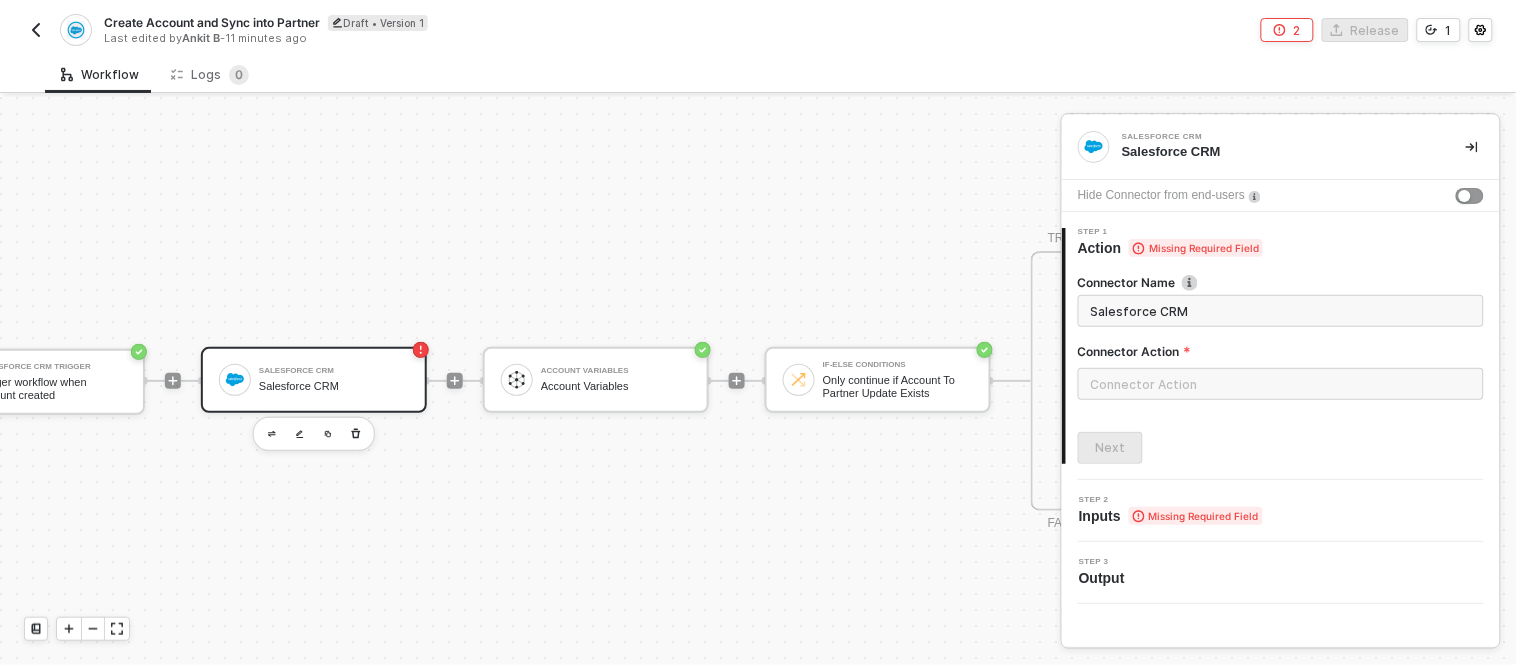 scroll, scrollTop: 0, scrollLeft: 106, axis: horizontal 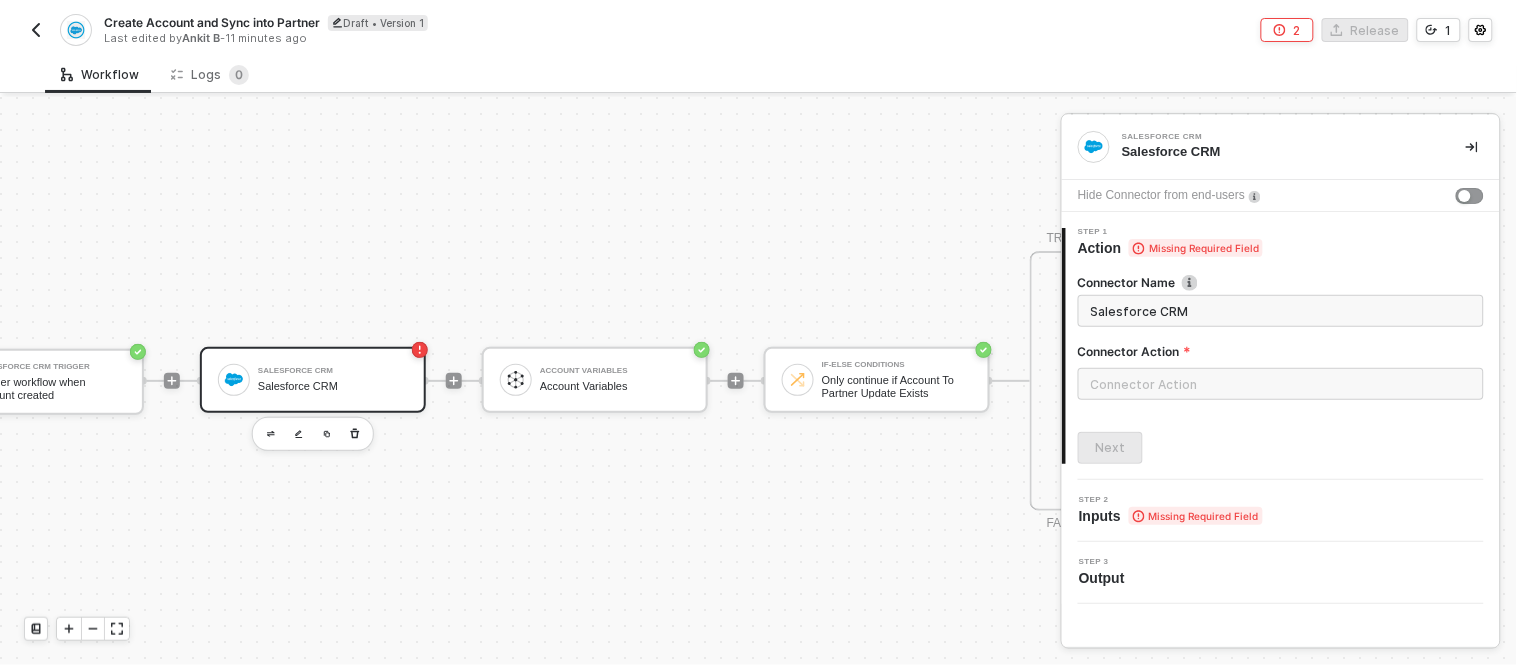 click on "Salesforce CRM" at bounding box center (333, 371) 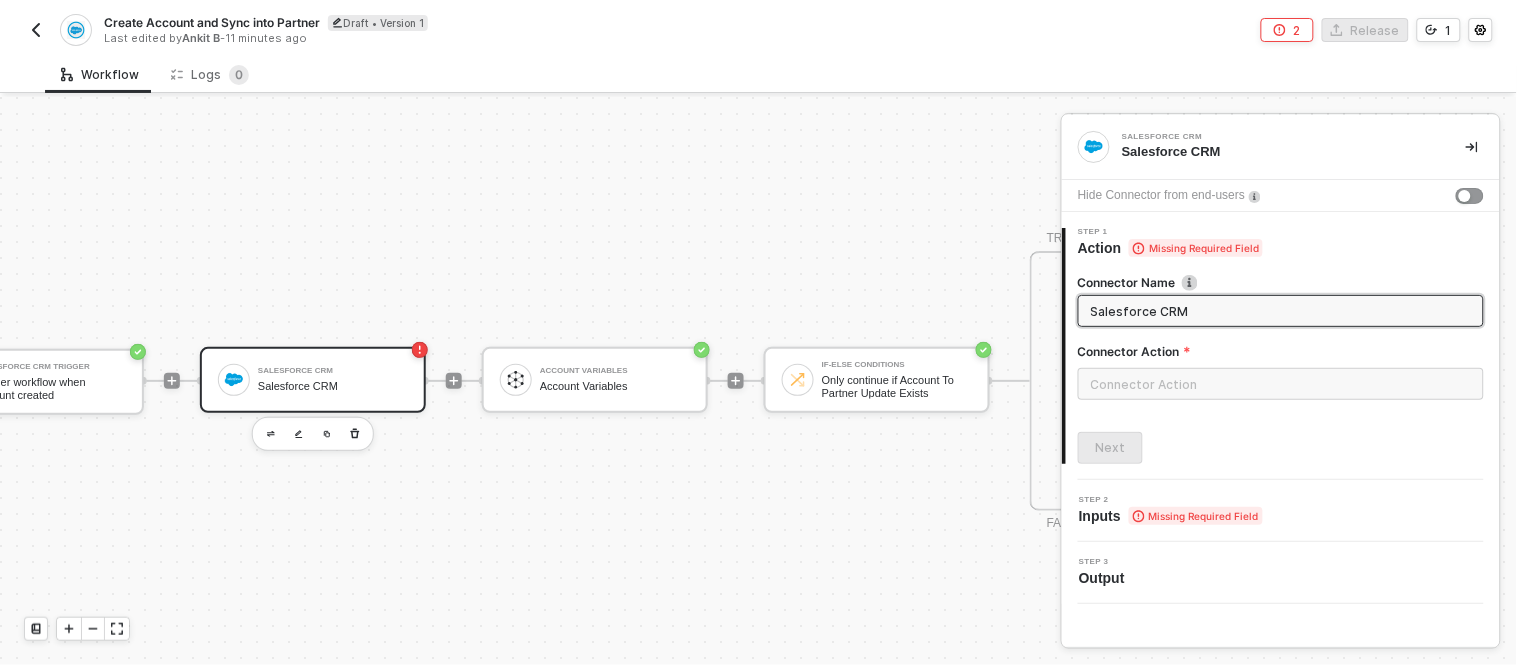 click on "Salesforce CRM" at bounding box center [1279, 311] 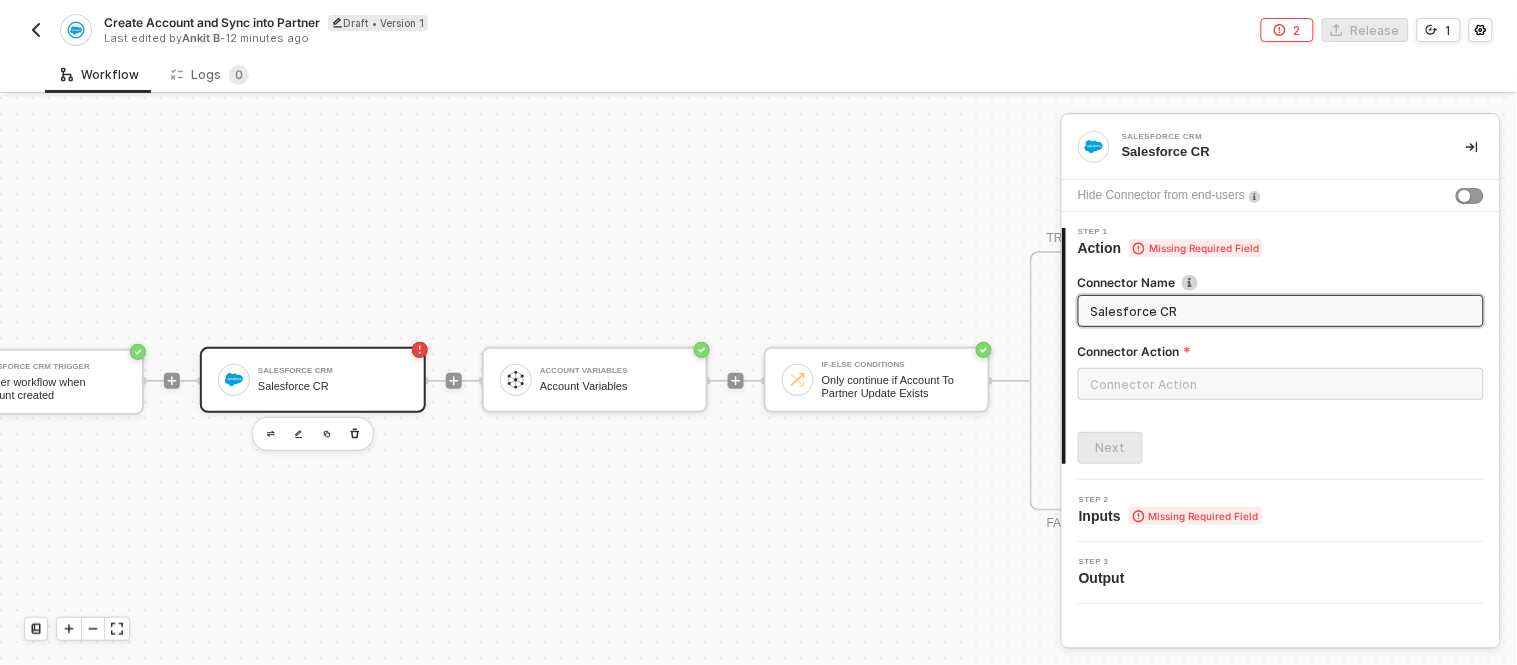 type on "Salesforce CRM" 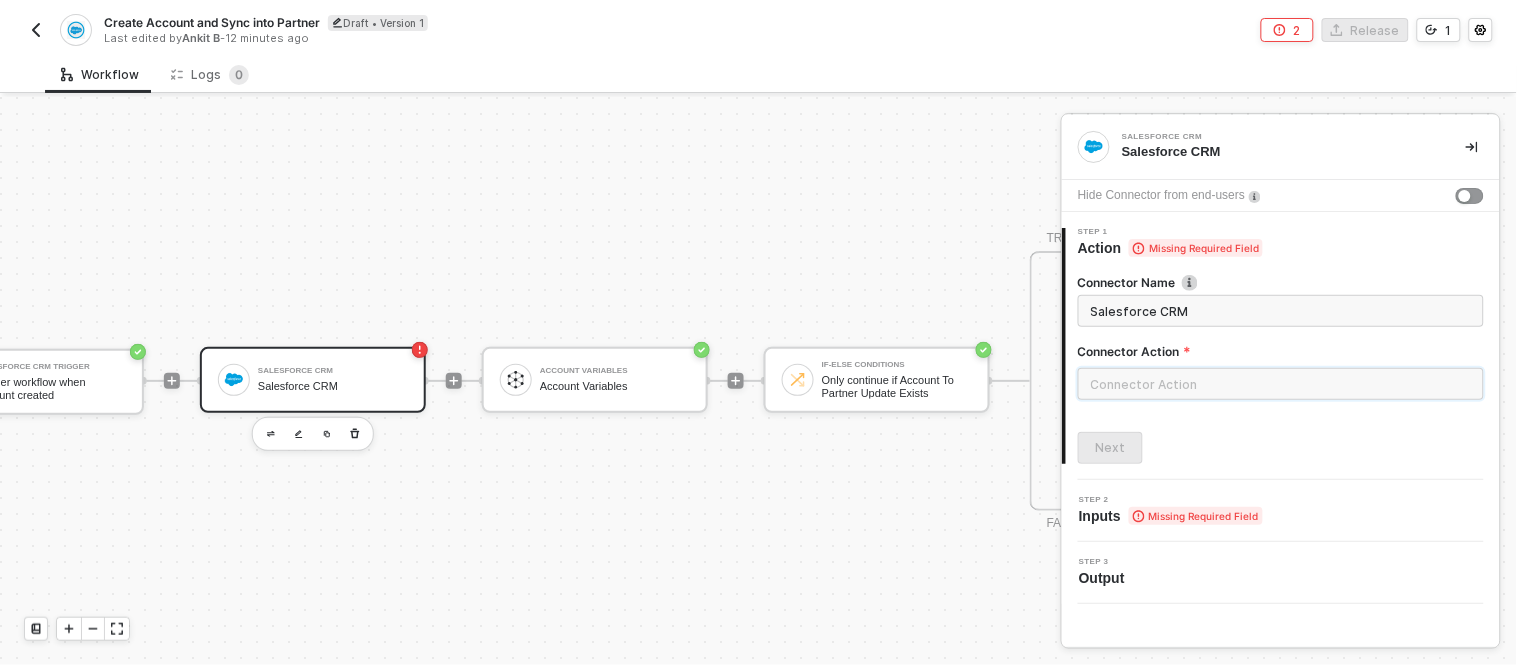 click at bounding box center (1281, 384) 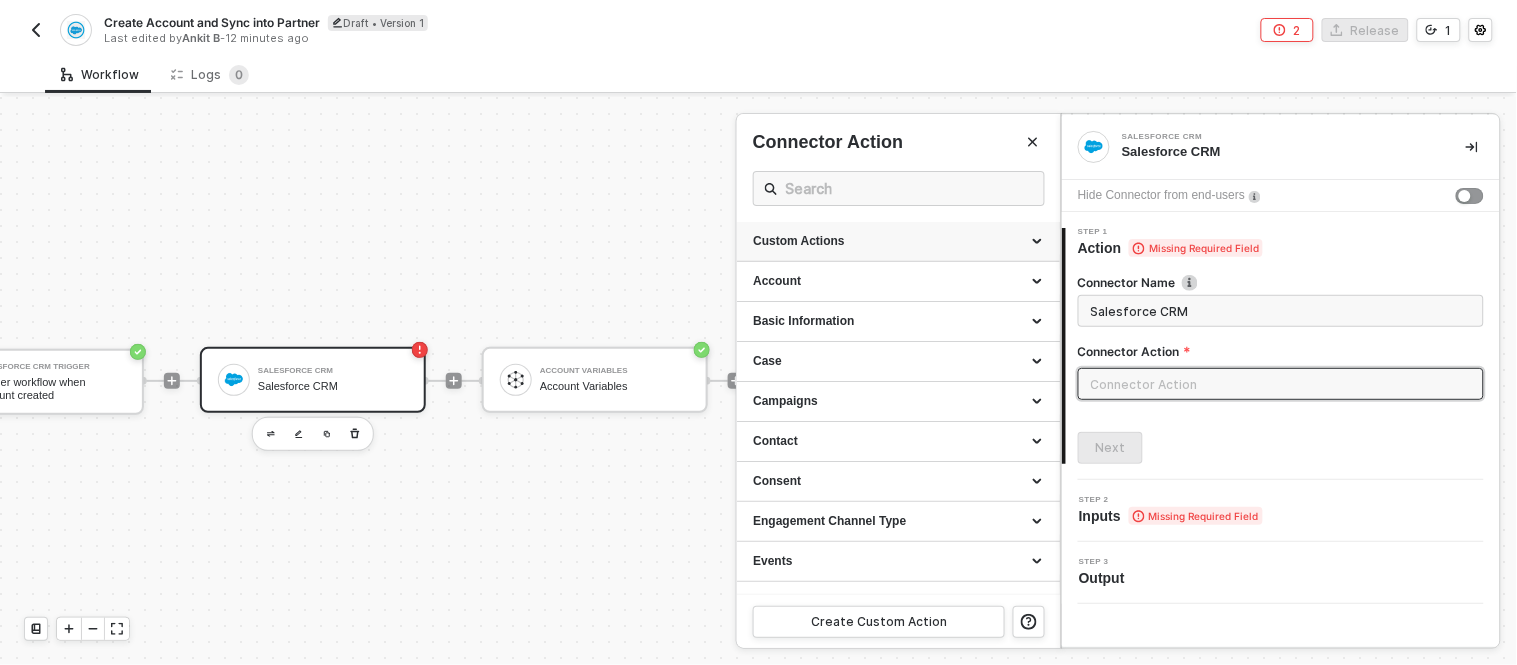 click on "Custom Actions" at bounding box center (898, 241) 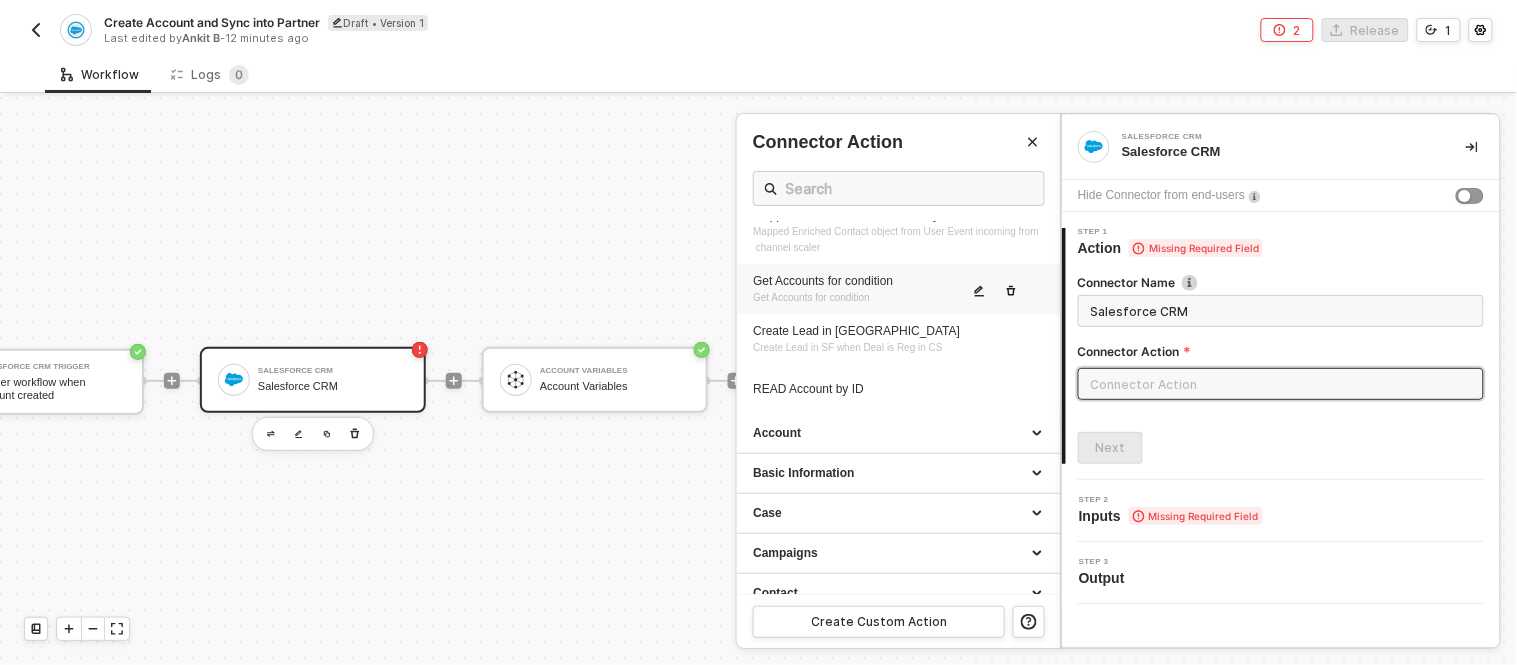 scroll, scrollTop: 0, scrollLeft: 0, axis: both 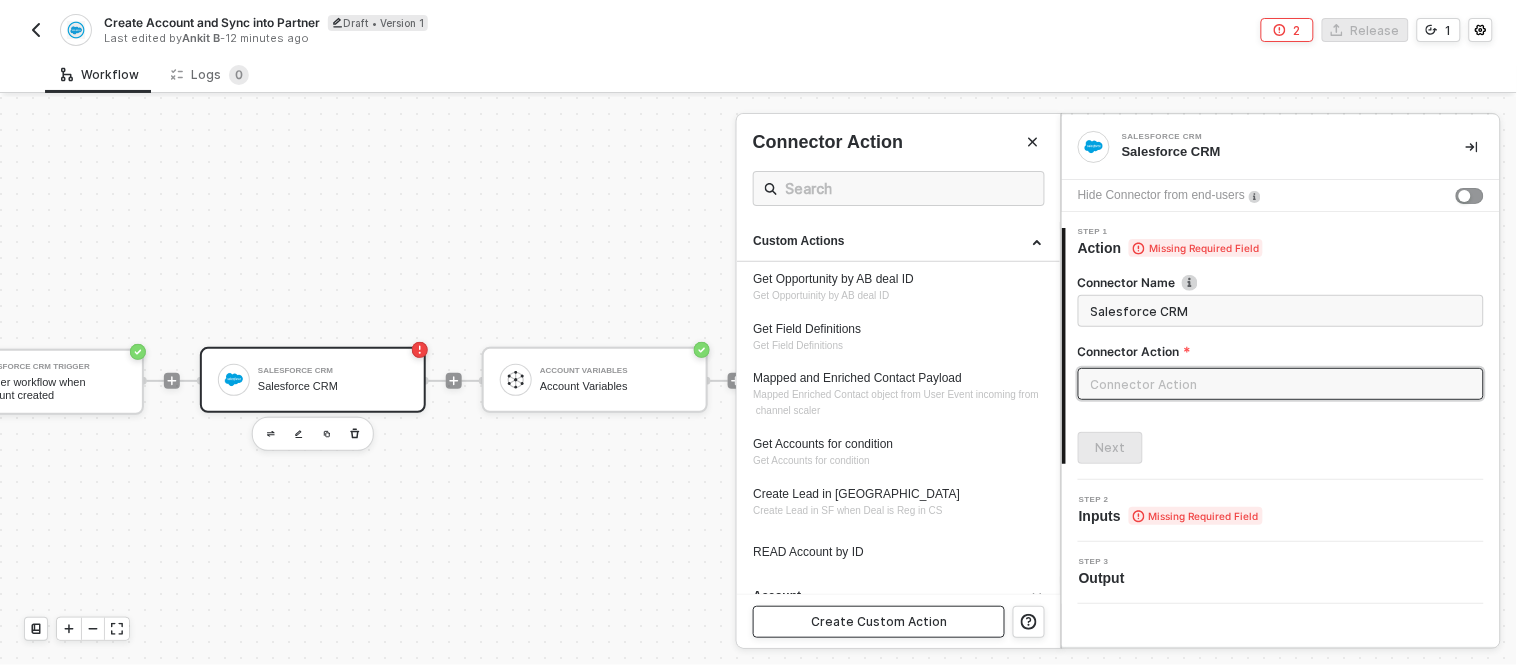 click on "Create Custom Action" at bounding box center [879, 622] 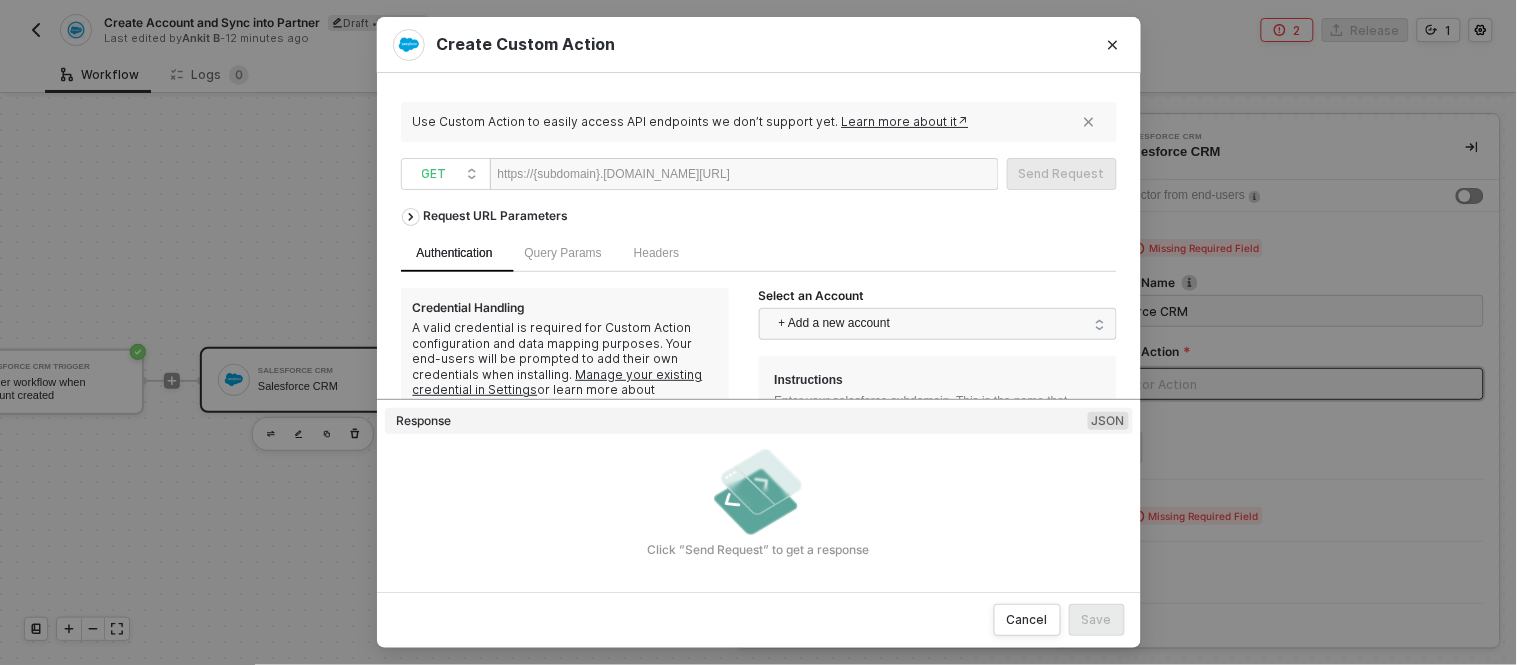 click at bounding box center [791, 175] 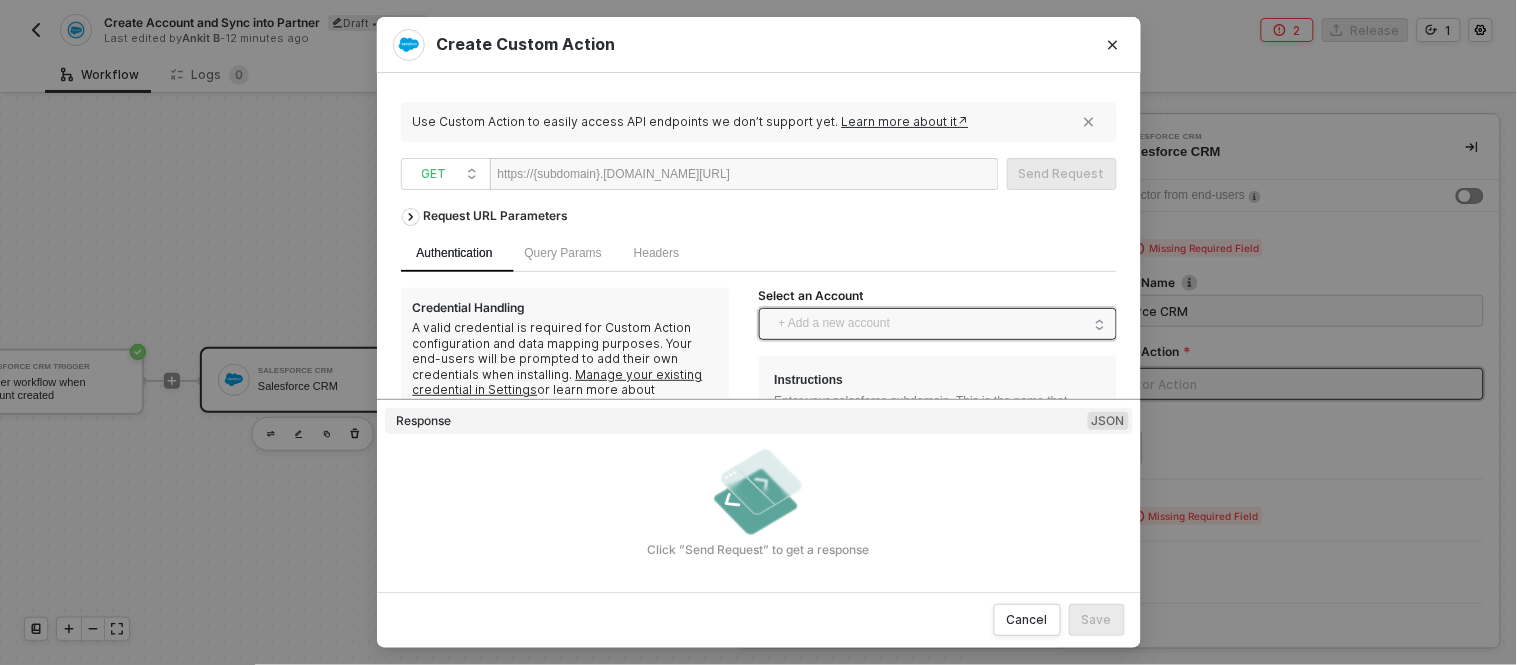 click on "+ Add a new account" at bounding box center (942, 324) 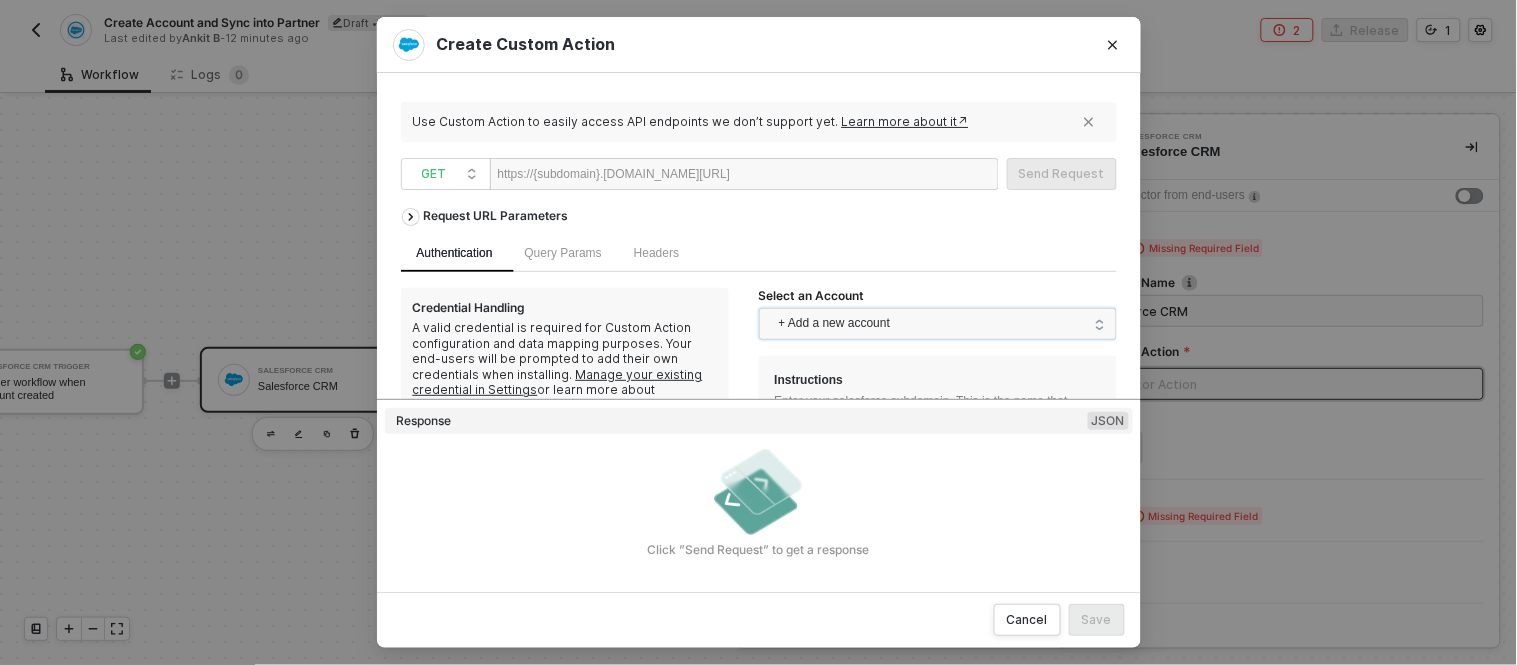 click at bounding box center (791, 175) 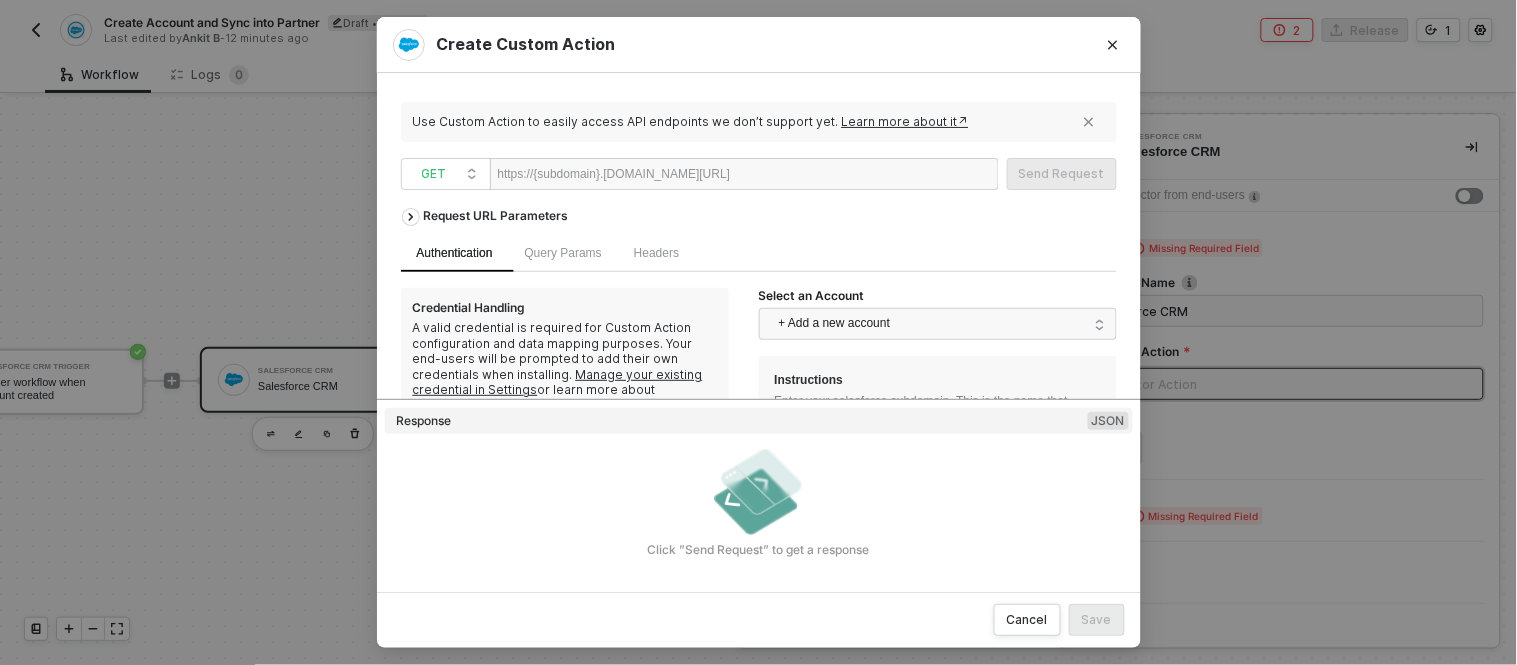 click at bounding box center [791, 175] 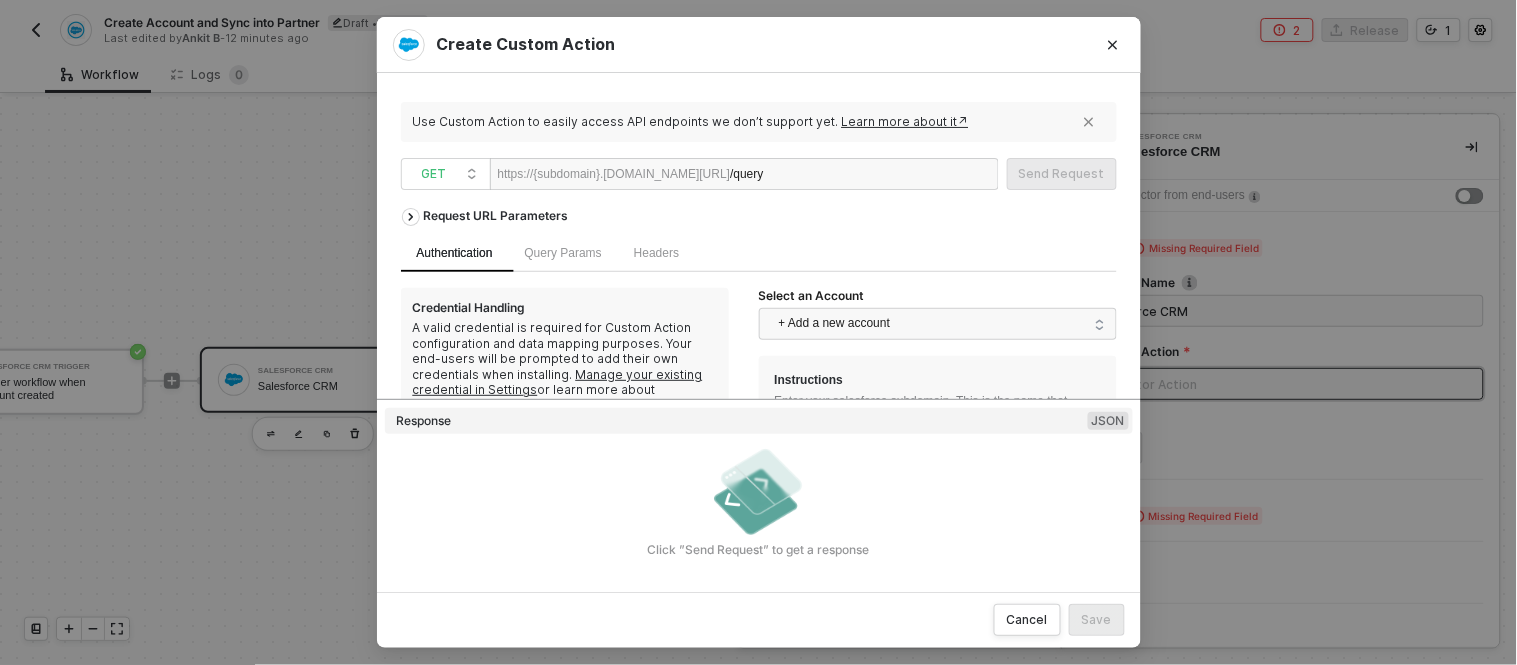 click on "Query Params" at bounding box center [563, 253] 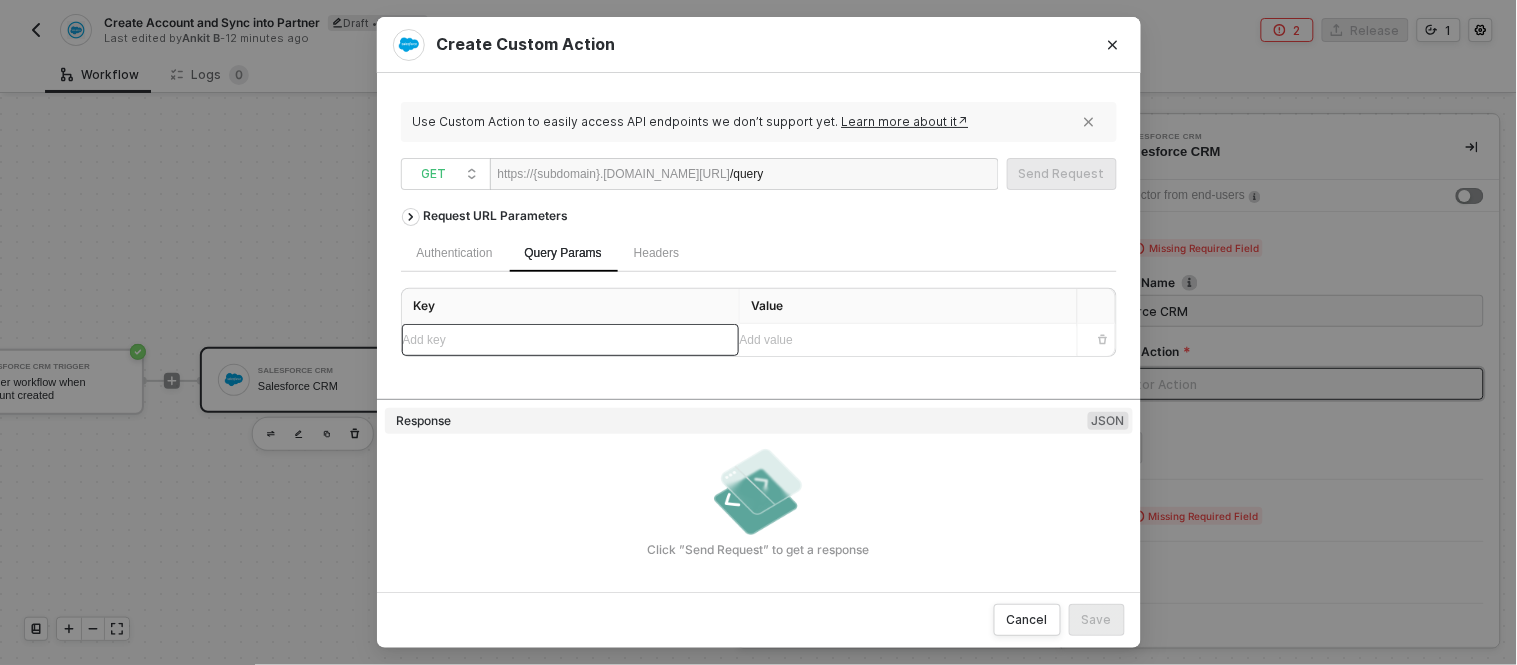 click on "Add key ﻿" at bounding box center [570, 340] 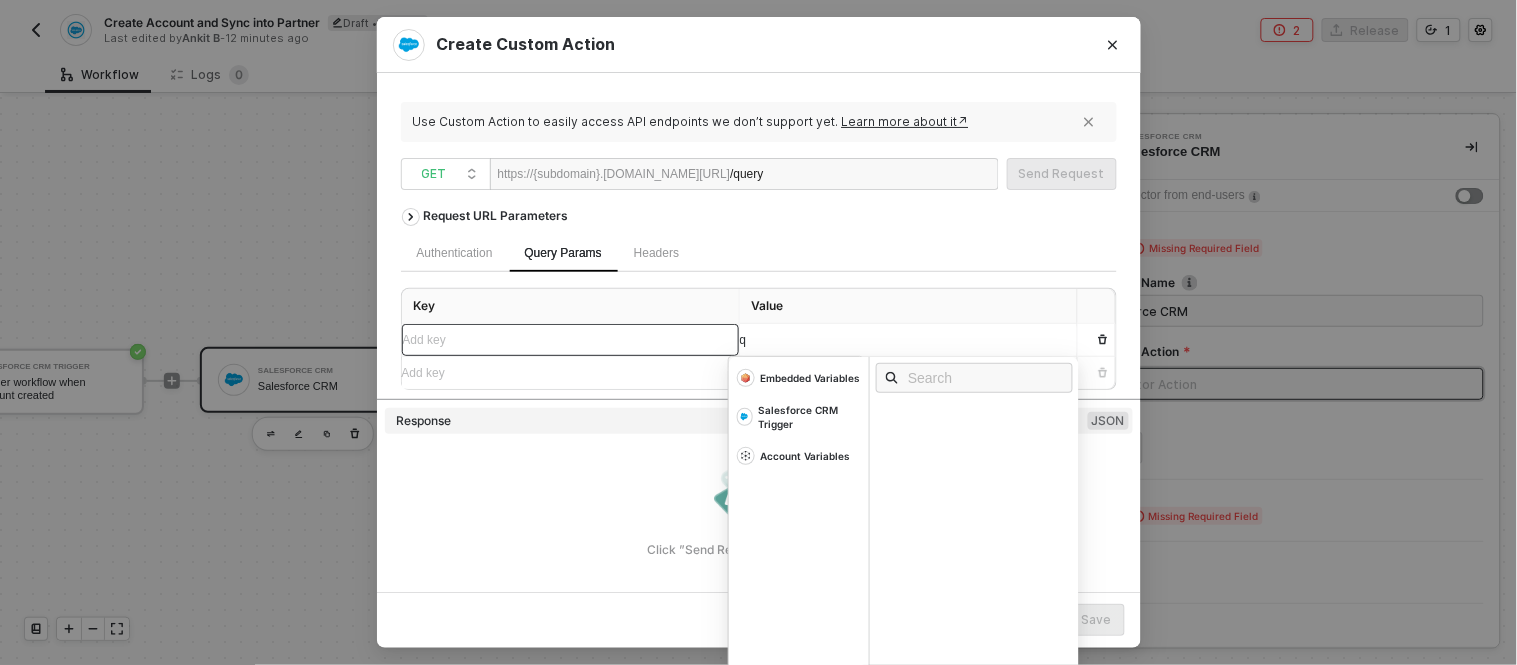 click on "Add key ﻿" at bounding box center (570, 340) 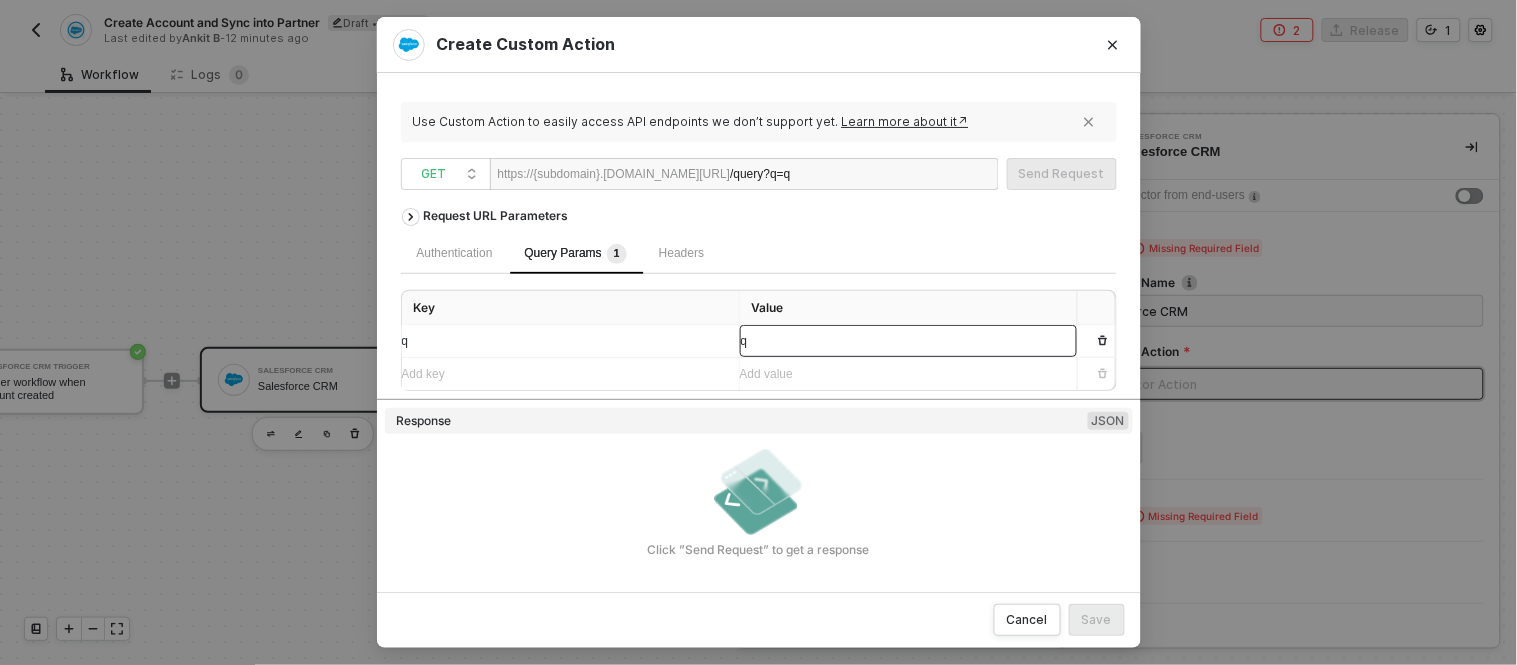 click on "q" at bounding box center [908, 341] 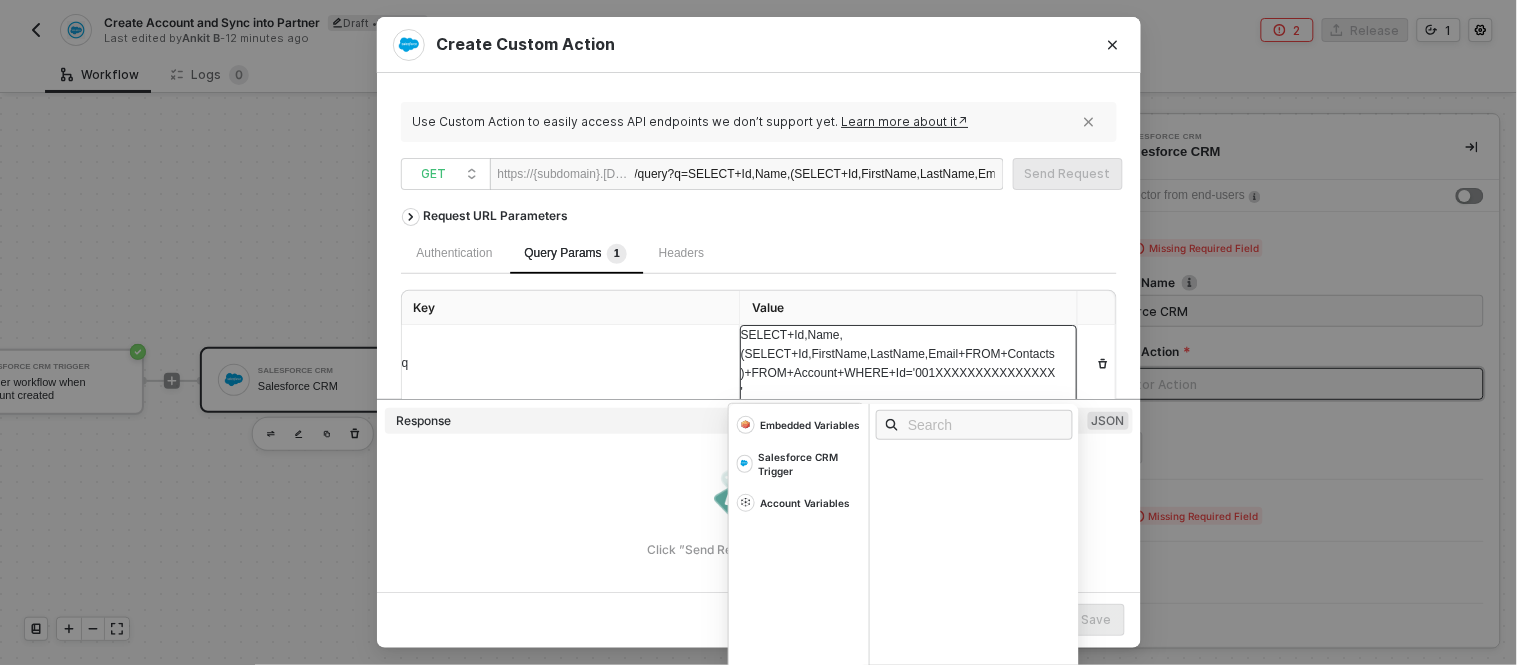 click on "SELECT+Id,Name,(SELECT+Id,FirstName,LastName,Email+FROM+Contacts)+FROM+Account+WHERE+Id='001XXXXXXXXXXXXXXX'" at bounding box center [898, 363] 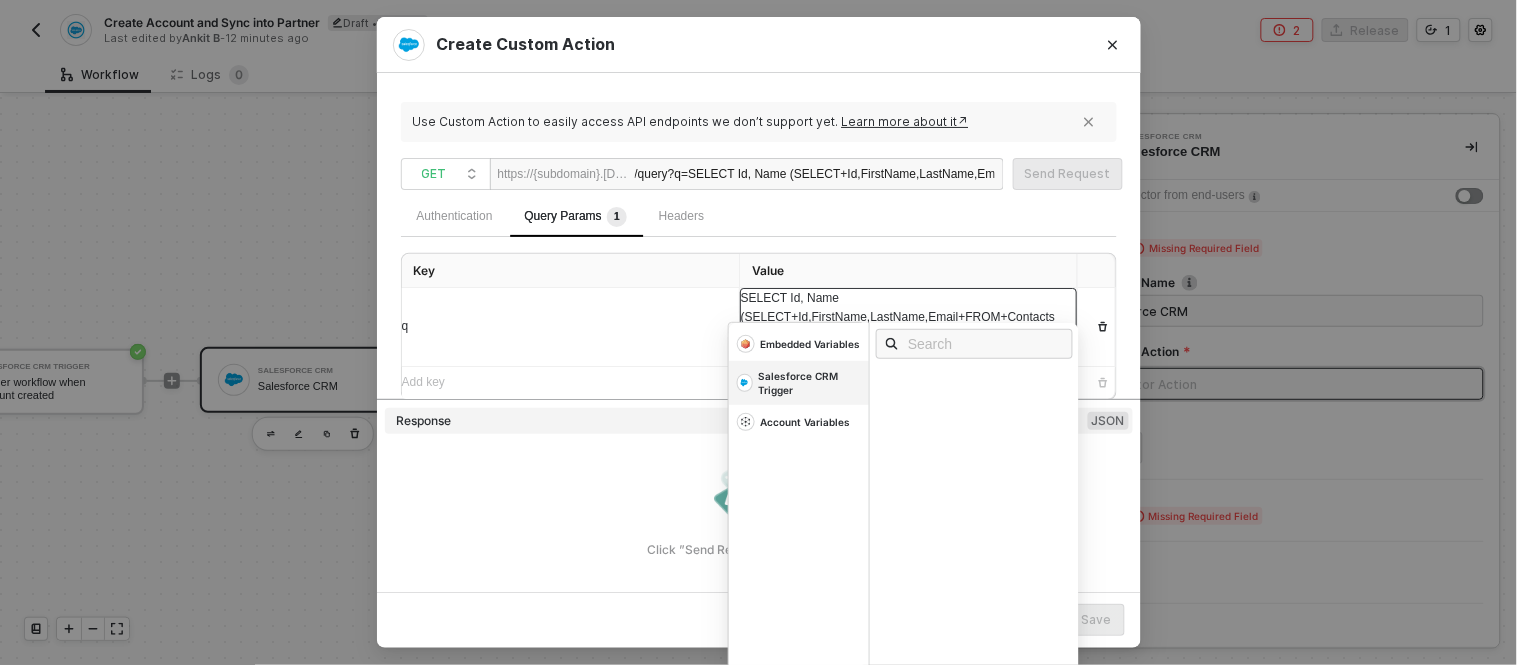 scroll, scrollTop: 18, scrollLeft: 0, axis: vertical 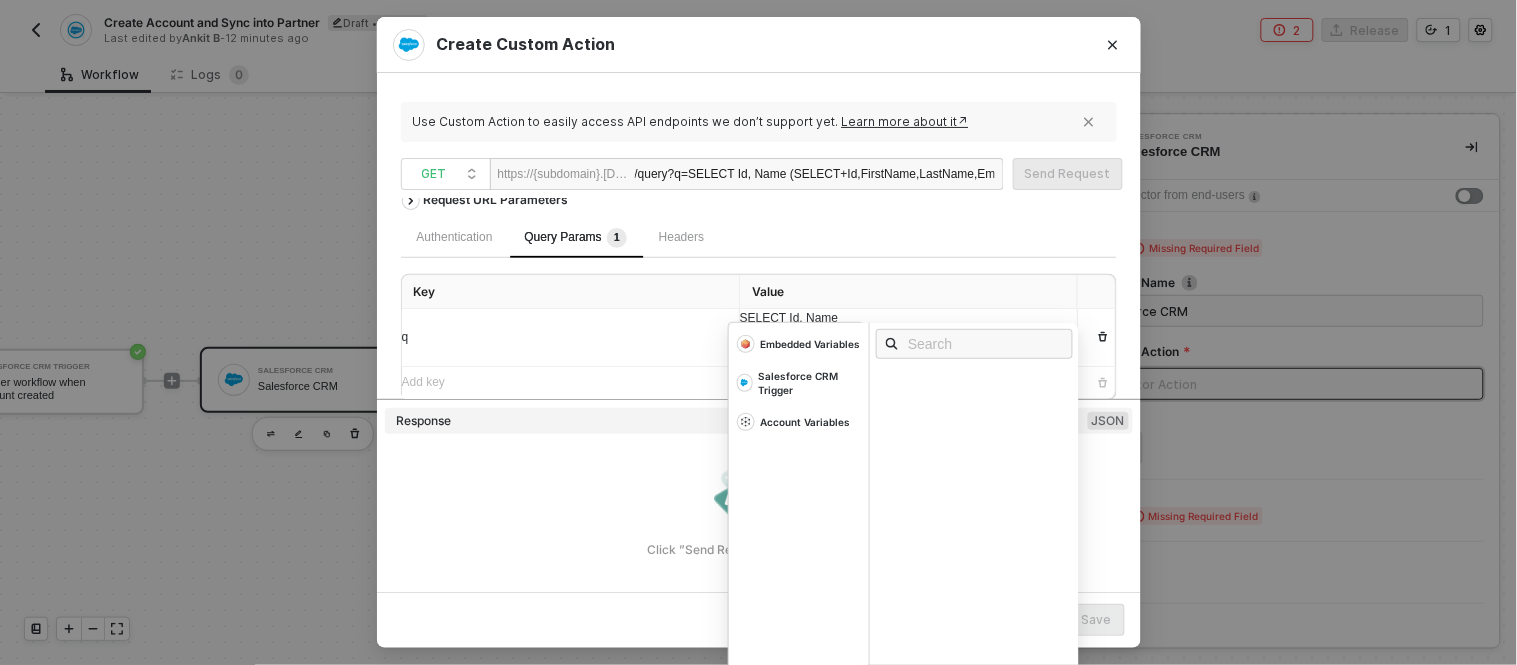 click on "Value" at bounding box center (909, 292) 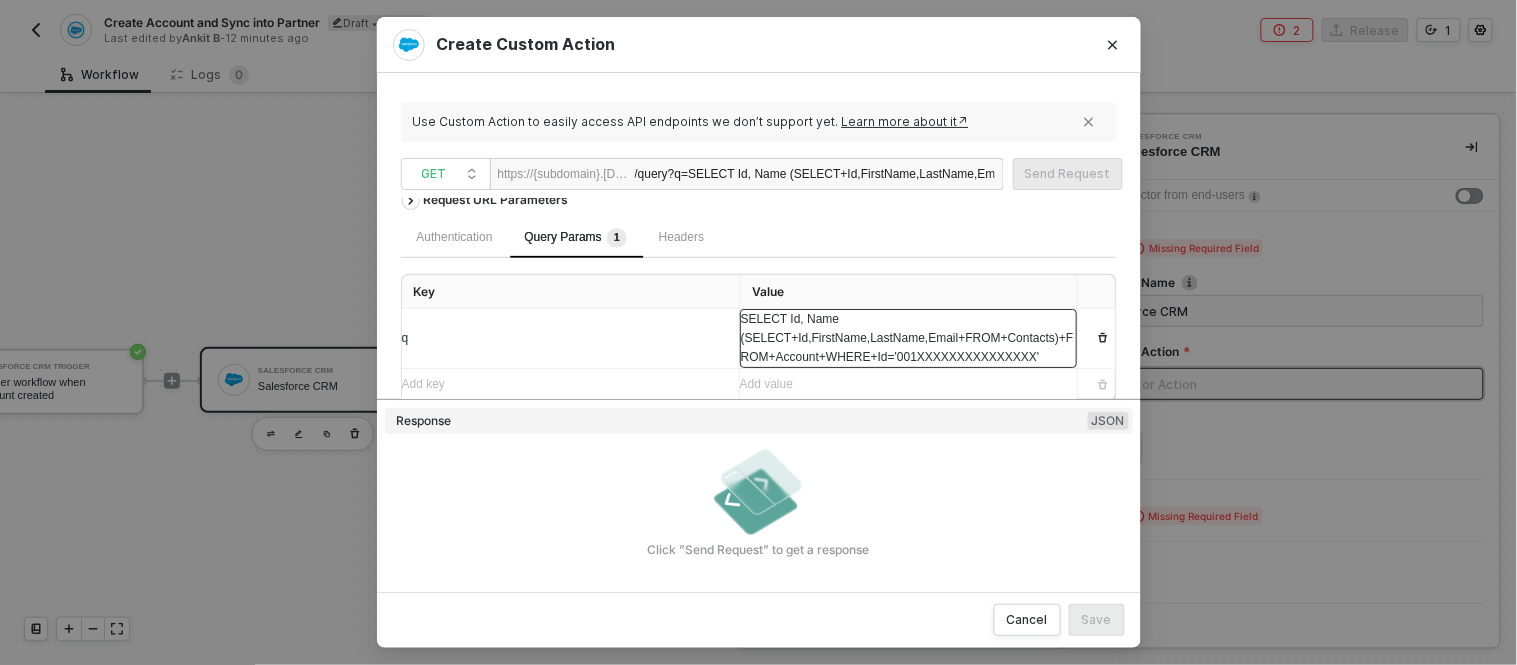 click on "SELECT Id, Name (SELECT+Id,FirstName,LastName,Email+FROM+Contacts)+FROM+Account+WHERE+Id='001XXXXXXXXXXXXXXX'" at bounding box center [570, 338] 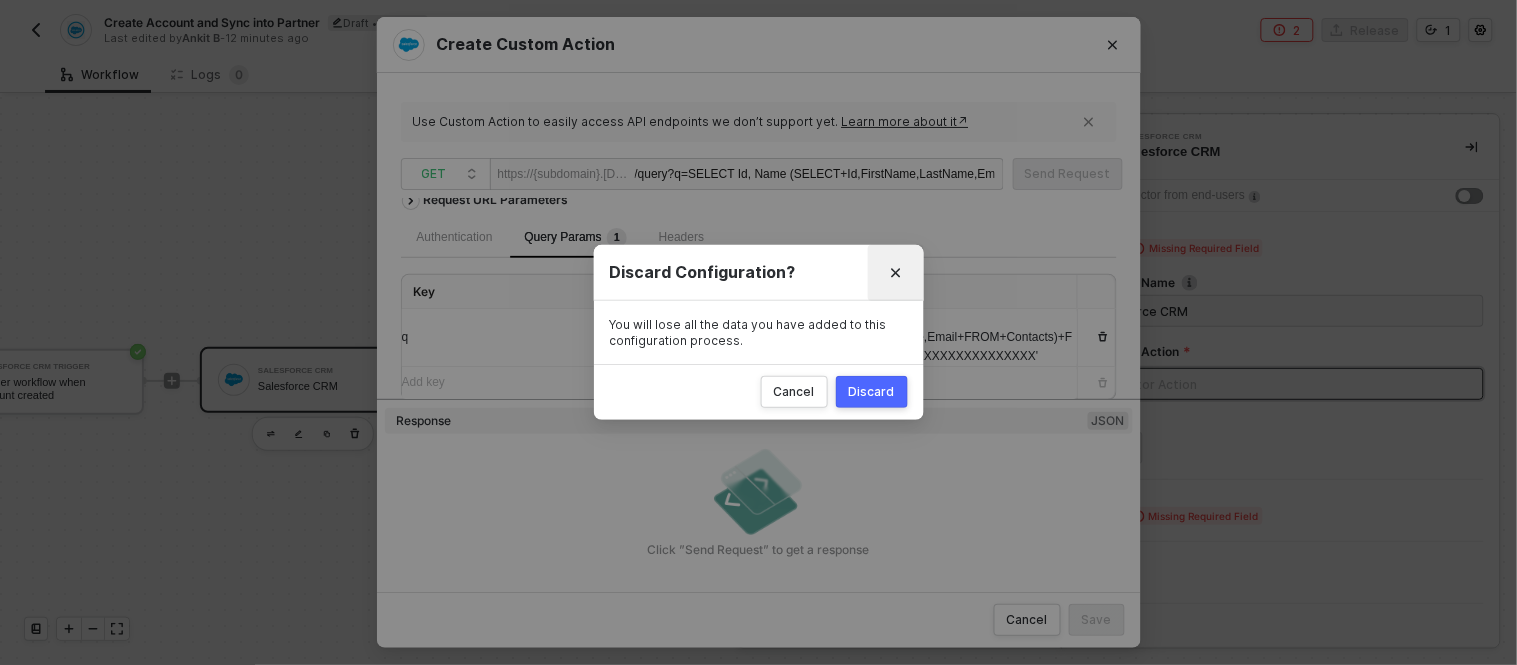click at bounding box center [896, 273] 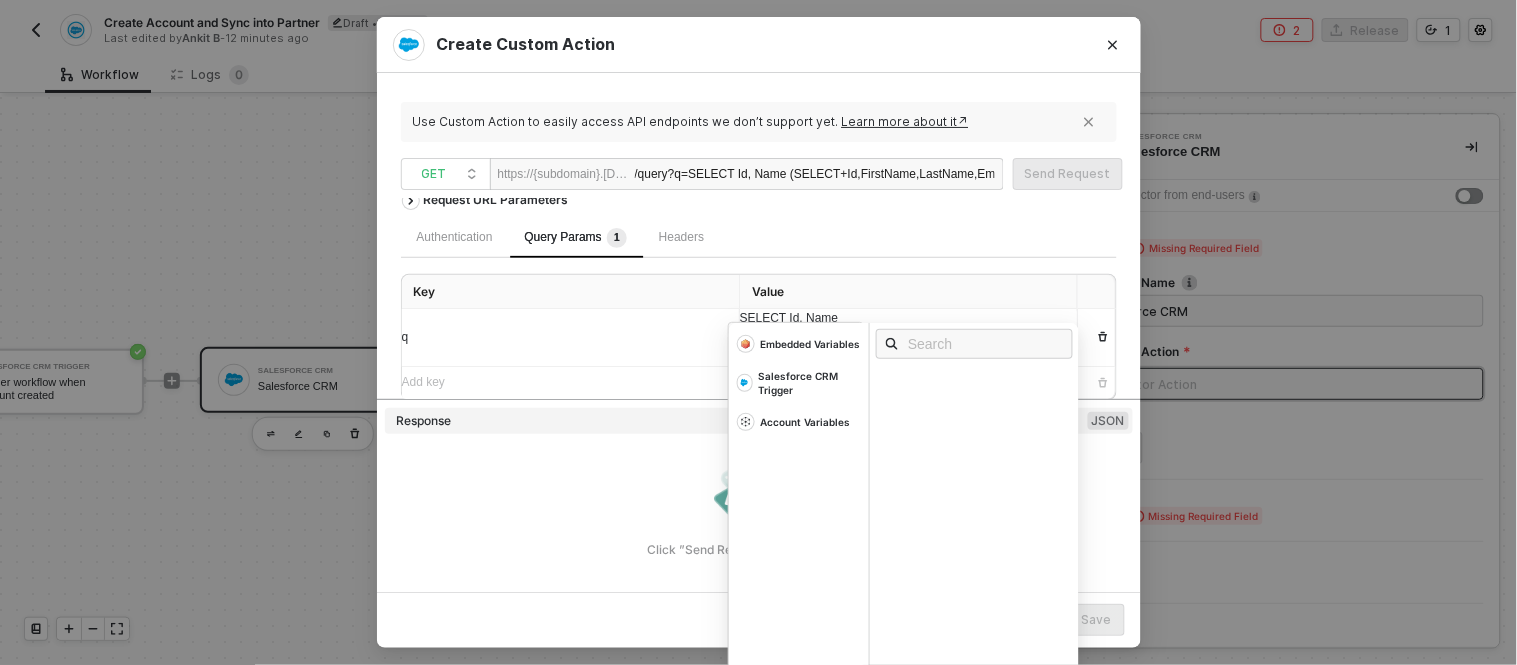 click on "Use Custom Action to easily access API endpoints we don’t support yet.   Learn more about it↗ GET https://{subdomain}.[DOMAIN_NAME][URL] /query ?q=SELECT Id, Name (SELECT+Id,FirstName,LastName,Email+FROM+Contacts)+FROM+Account+WHERE+Id='001XXXXXXXXXXXXXXX' Send Request Request URL Parameters Authentication Query Params 1 Headers Key Value q SELECT Id, Name (SELECT+Id,FirstName,LastName,Email+FROM+Contacts)+FROM+Account+WHERE+Id='001XXXXXXXXXXXXXXX' Embedded Variables Salesforce CRM Trigger Account Variables Add key ﻿ Add value ﻿ Response JSON Click ”Send Request” to get a response" at bounding box center (759, 333) 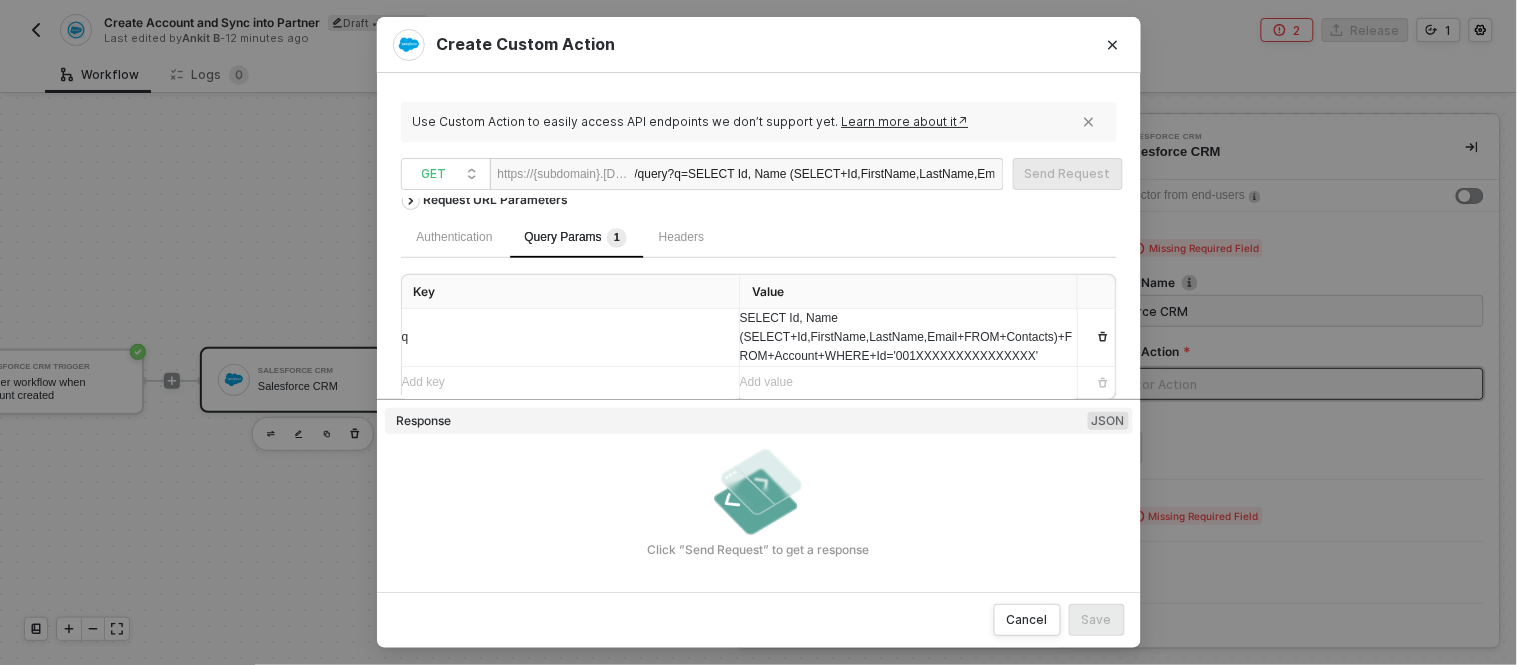 click on "/query ?q=SELECT Id, Name (SELECT+Id,FirstName,LastName,Email+FROM+Contacts)+FROM+Account+WHERE+Id='001XXXXXXXXXXXXXXX'" at bounding box center (815, 175) 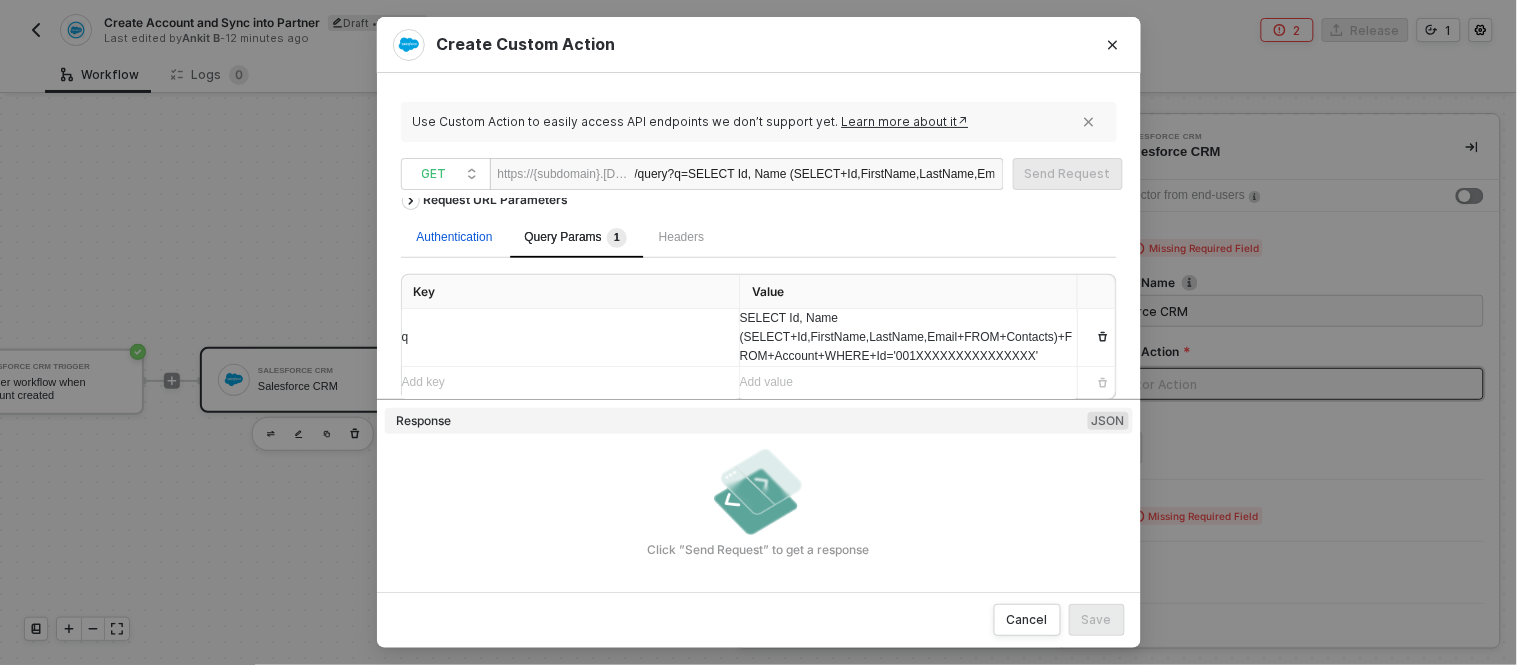 click on "Authentication" at bounding box center [455, 237] 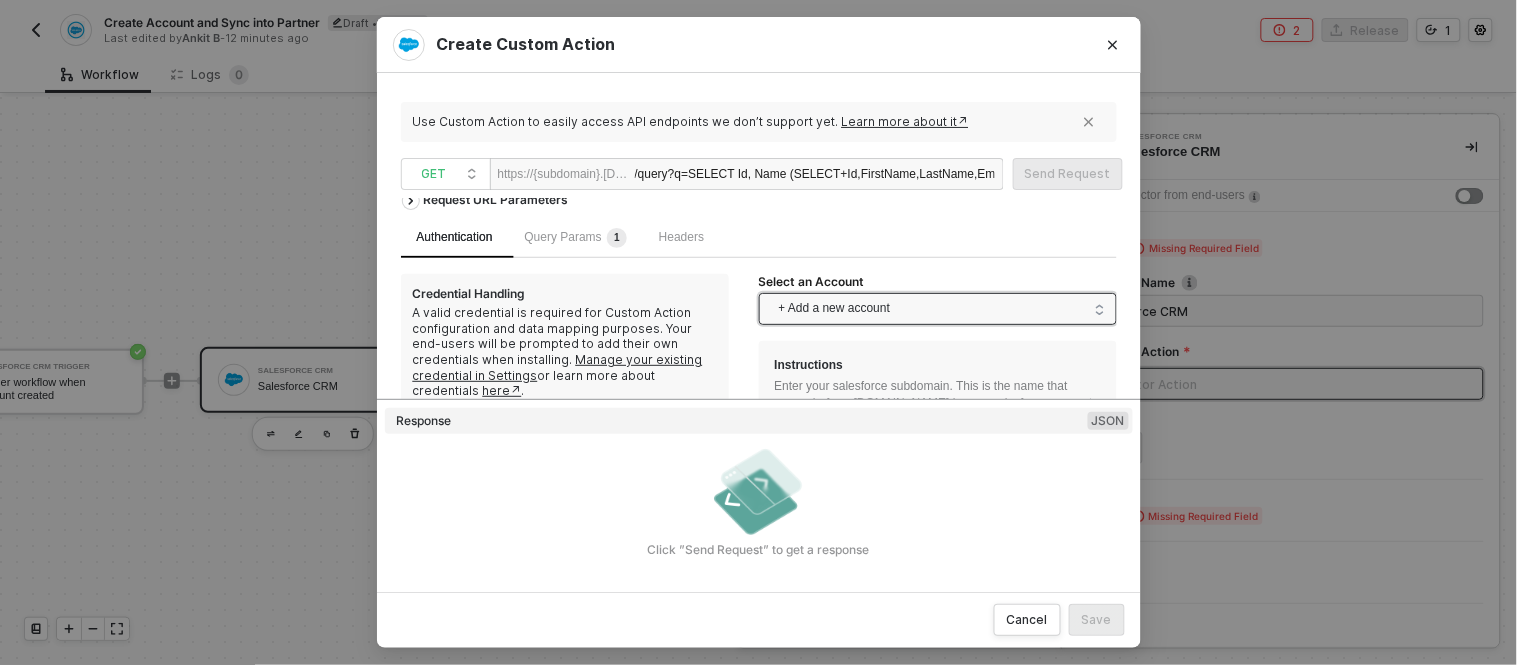 click on "+ Add a new account" at bounding box center (942, 309) 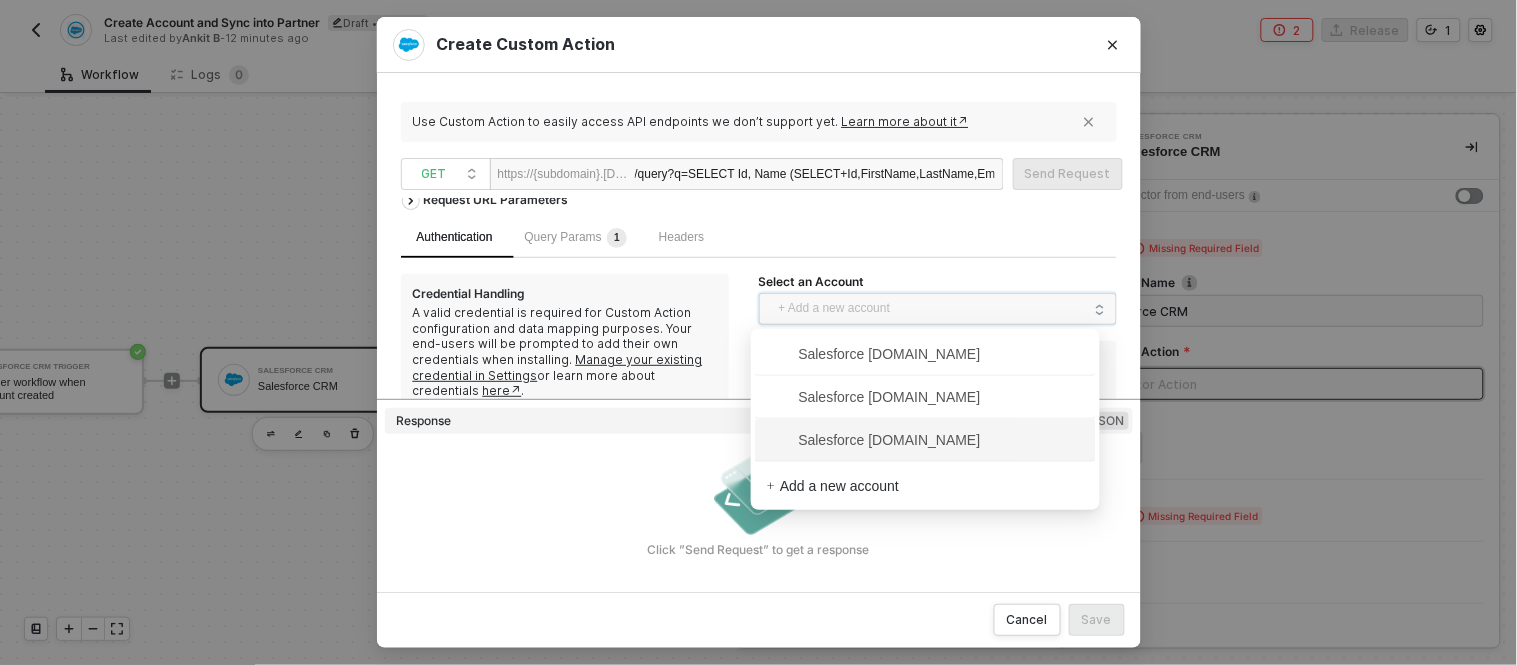 click on "Salesforce [DOMAIN_NAME]" at bounding box center [874, 440] 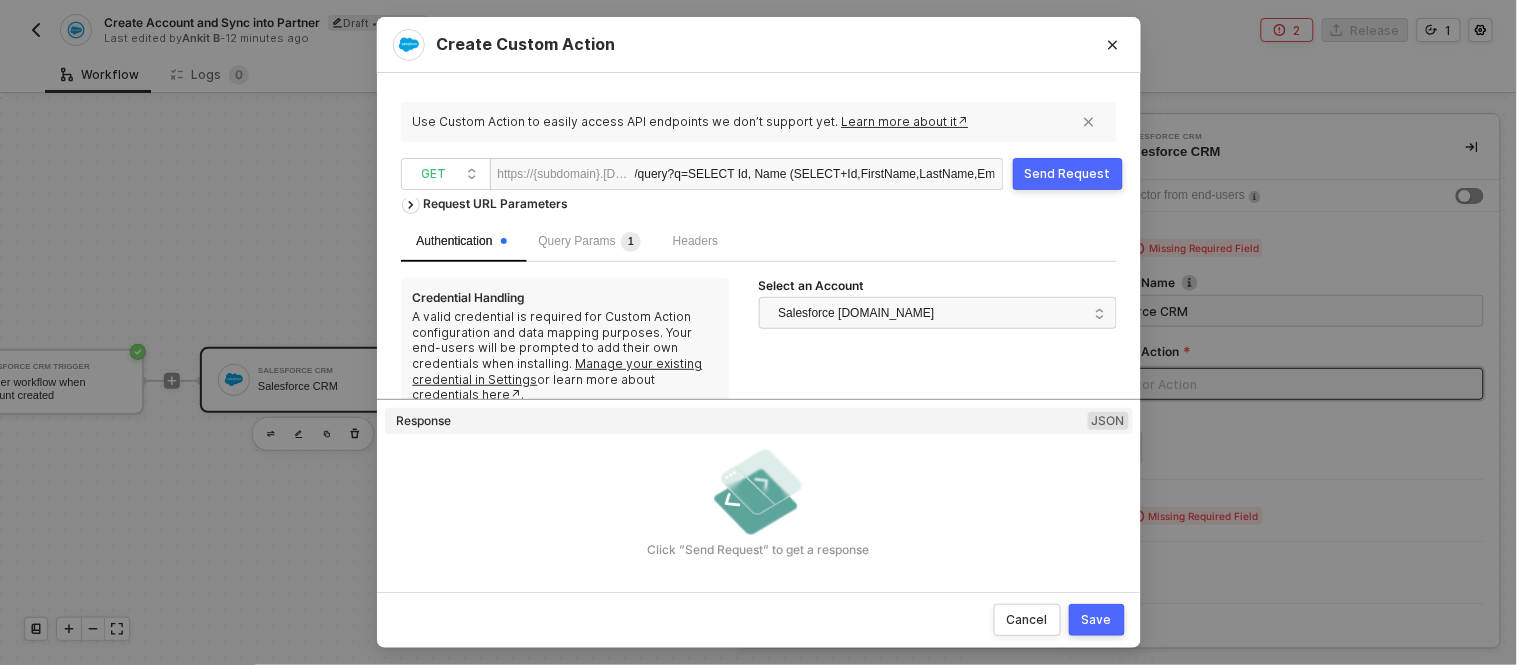 scroll, scrollTop: 11, scrollLeft: 0, axis: vertical 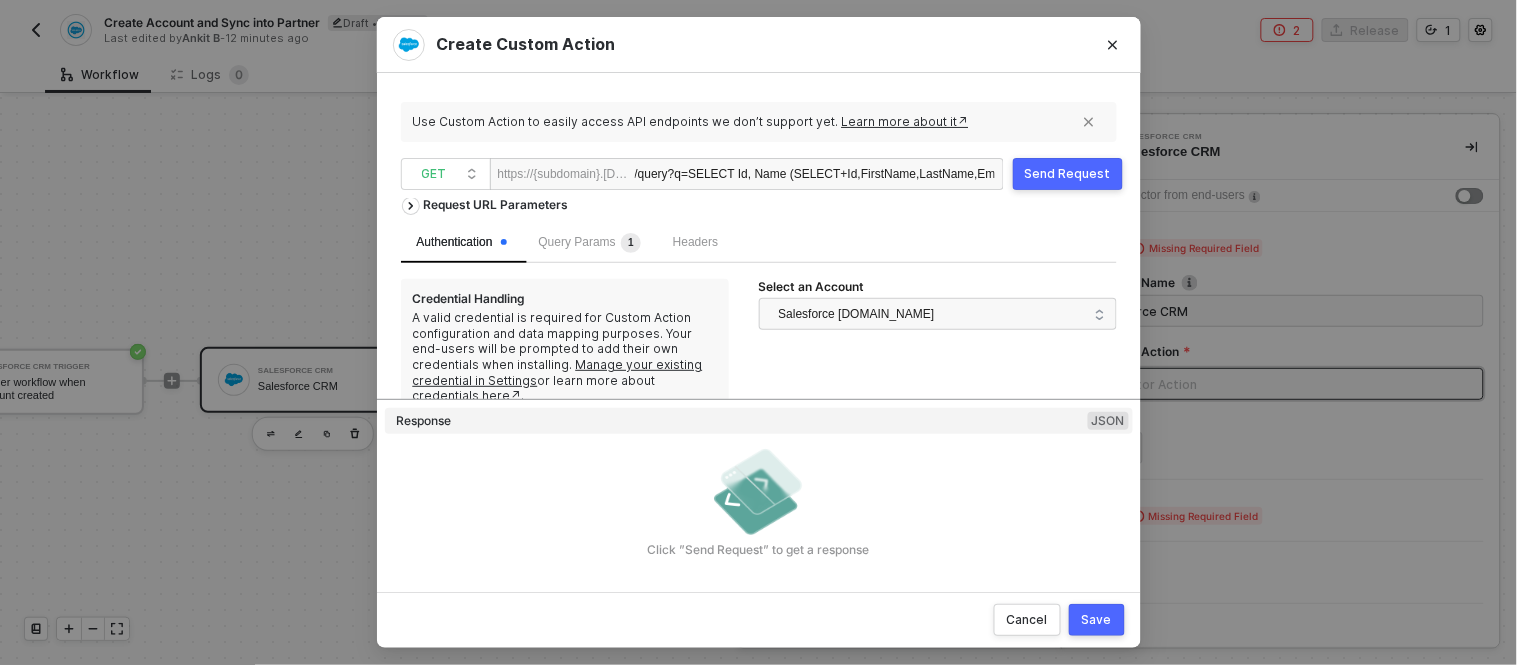 click on "Send Request" at bounding box center (1068, 174) 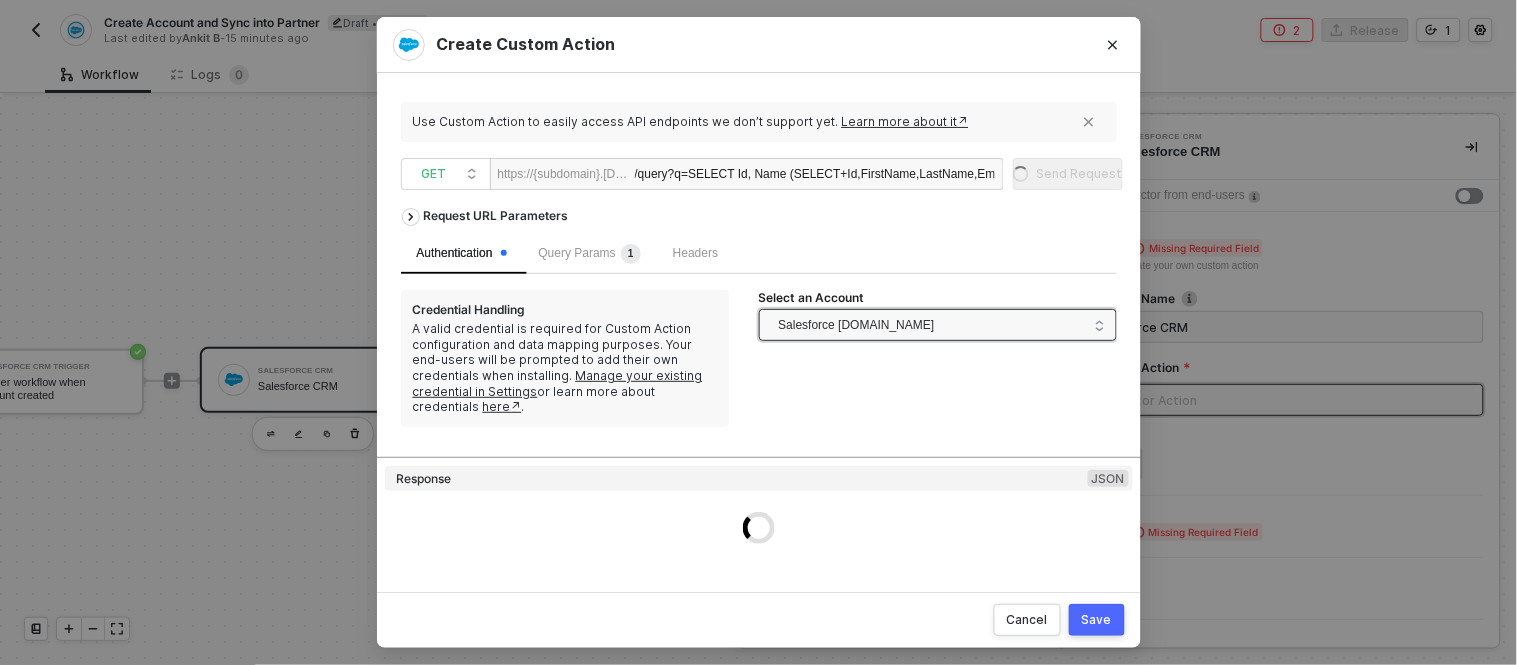 scroll, scrollTop: 0, scrollLeft: 0, axis: both 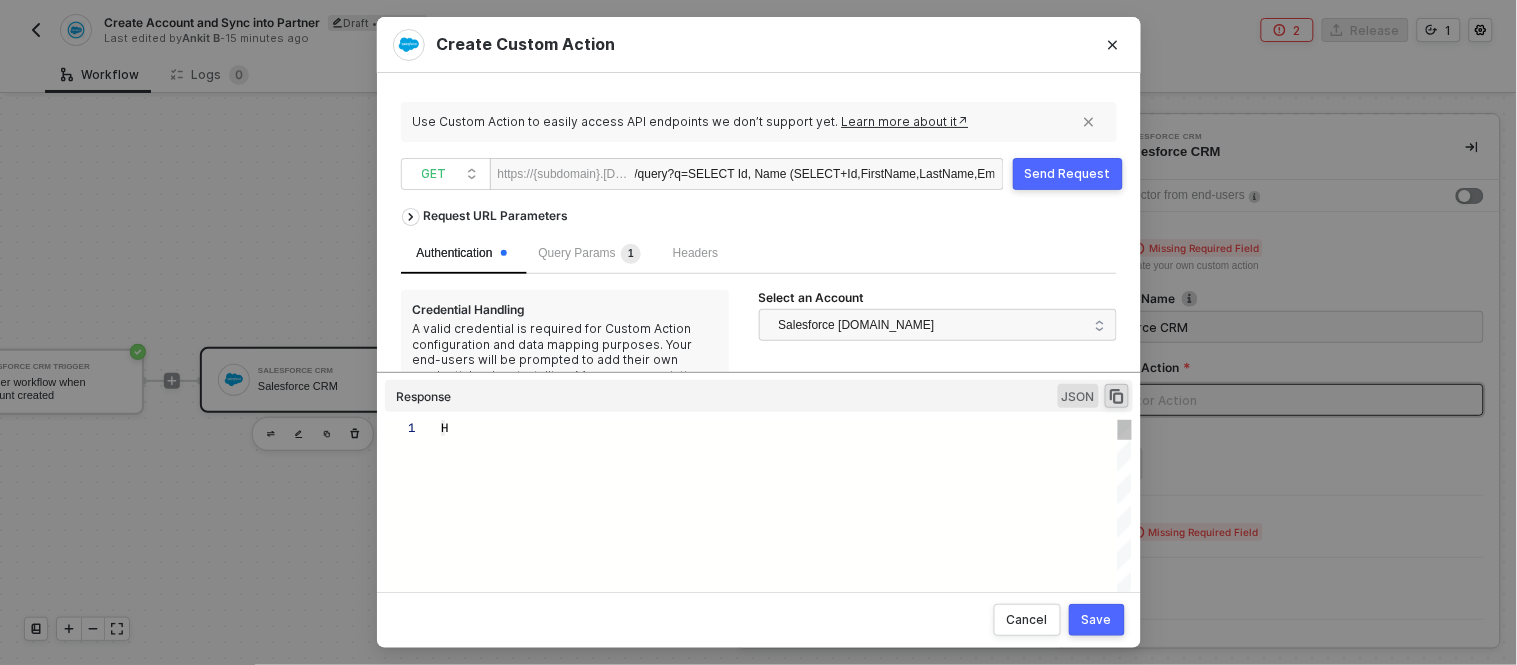 type on "HTTP/1.1   400   Bad Request
{
"data": [
[
{
"json": {
"message": "[object Object]"
},
"id": "53bf90bb-6f34-4aca-a771-818cc29ca92c"
}" 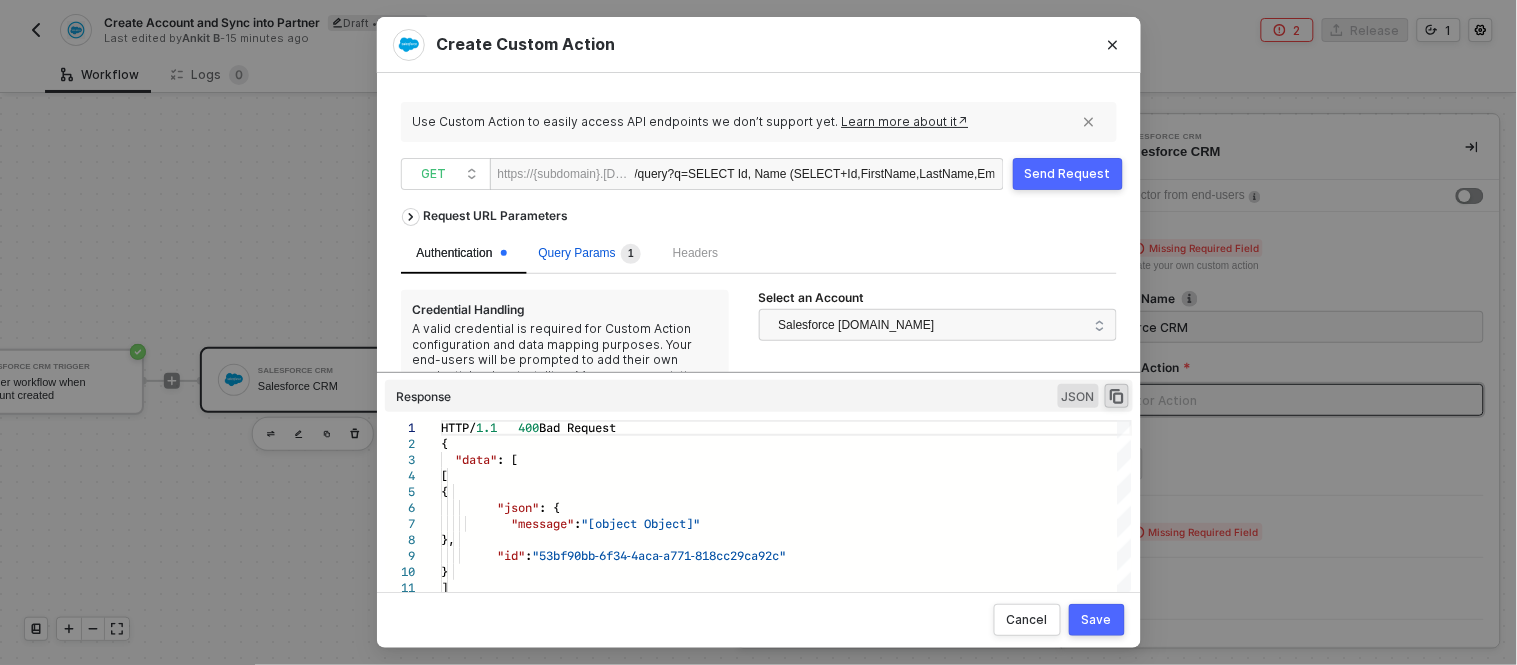 click on "Query Params 1" at bounding box center [590, 253] 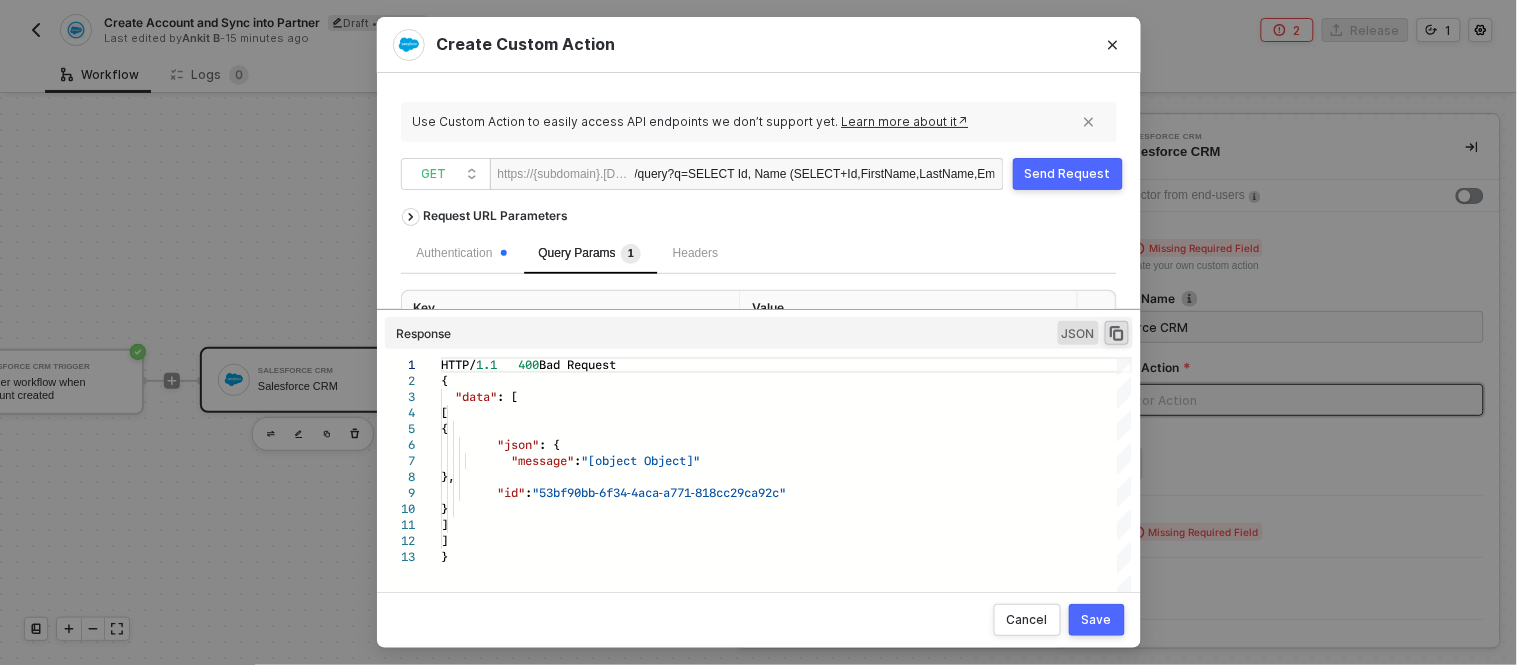 drag, startPoint x: 966, startPoint y: 371, endPoint x: 966, endPoint y: 482, distance: 111 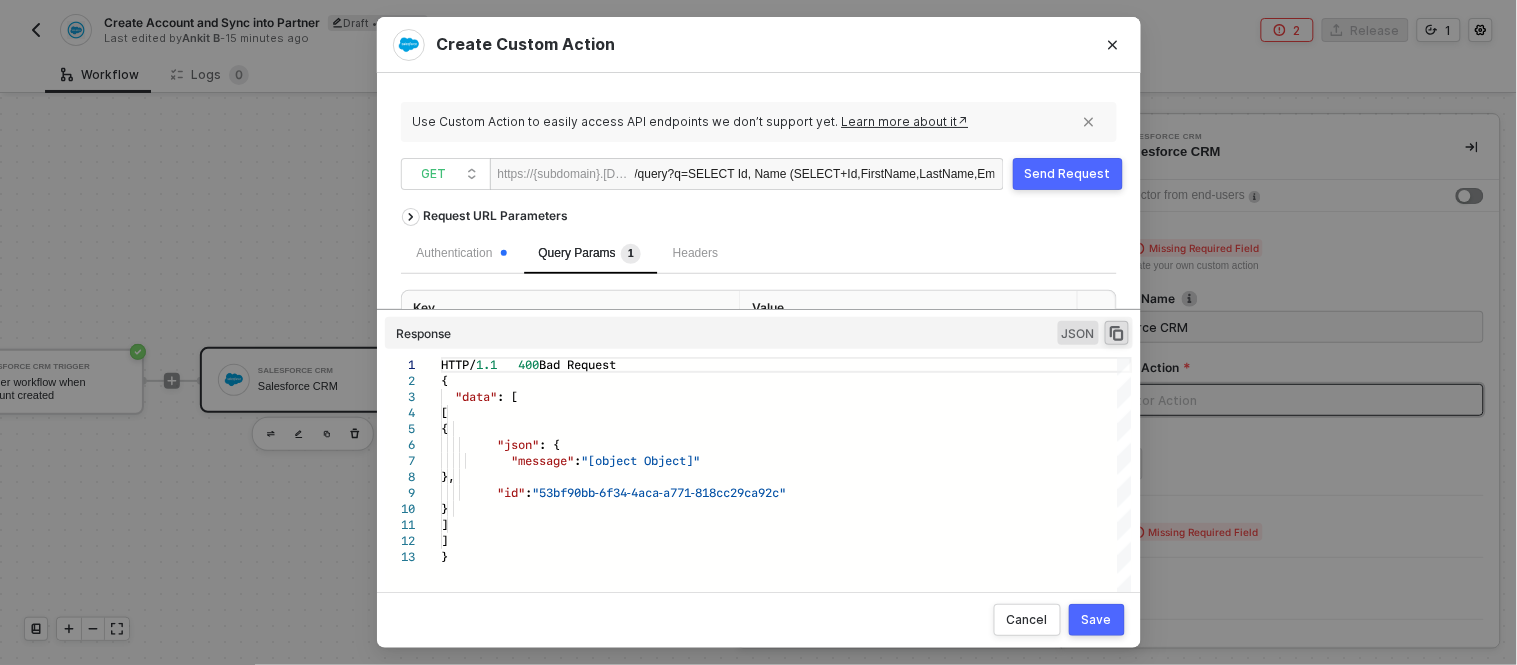 click on "Request URL Parameters Authentication Query Params 1 Headers Key Value q SELECT Id, Name (SELECT+Id,FirstName,LastName,Email+FROM+Contacts)+FROM+Account+WHERE+Id='001XXXXXXXXXXXXXXX' Add key ﻿ Add value ﻿ Response JSON 1 2 3 4 5 6 7 8 9 10 11 12 13 HTTP/ 1.1     400    Bad Request {    "data" : [     [       {          "json" : {            "message" :  "[object Object]"         },          "id" :  "53bf90bb-6f34-4aca-a771-818cc29ca92c"       }     ]   ] } HTTP/1.1   400   Bad Request
{
"data": [
[
{
"json": {
"message": "[object Object]"
},
"id": "53bf90bb-6f34-4aca-a771-818cc29ca92c"
} Enter to Rename, Shift+Enter to Preview" at bounding box center (759, 378) 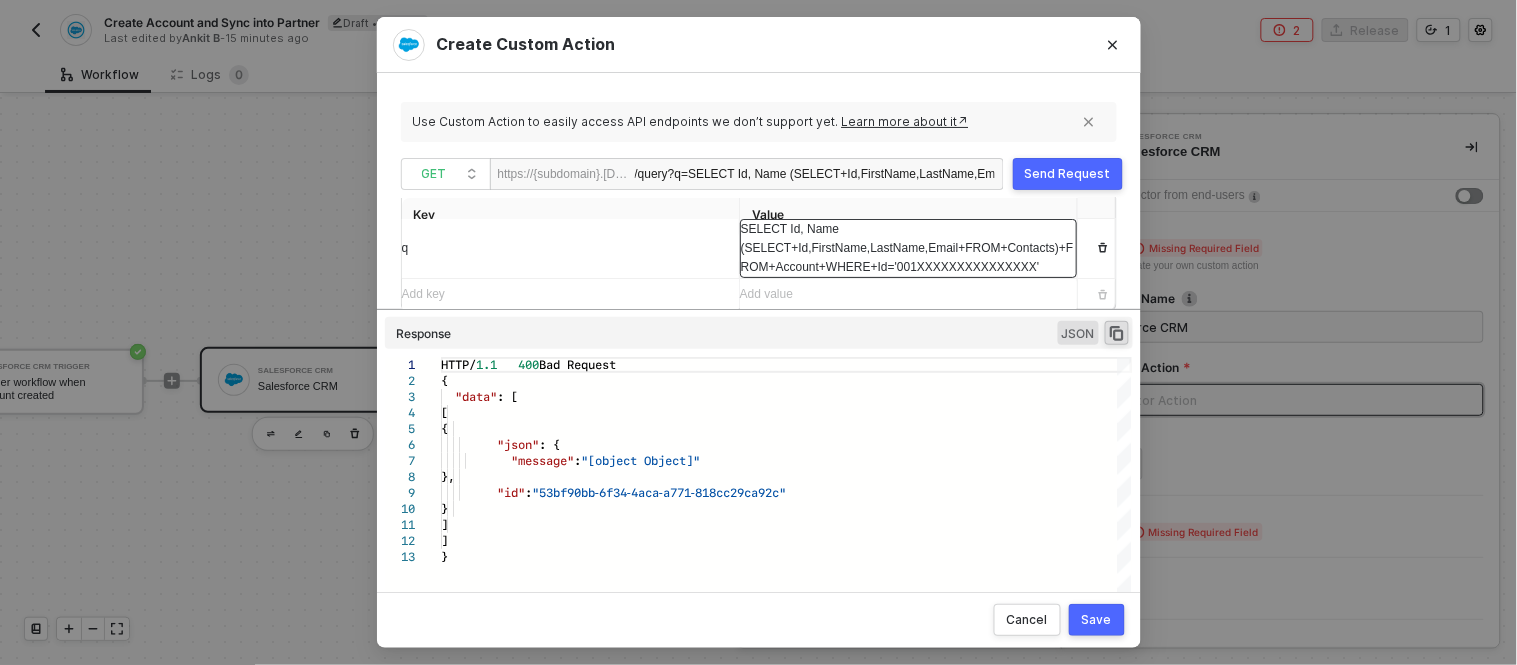 click on "SELECT Id, Name (SELECT+Id,FirstName,LastName,Email+FROM+Contacts)+FROM+Account+WHERE+Id='001XXXXXXXXXXXXXXX'" at bounding box center (570, 248) 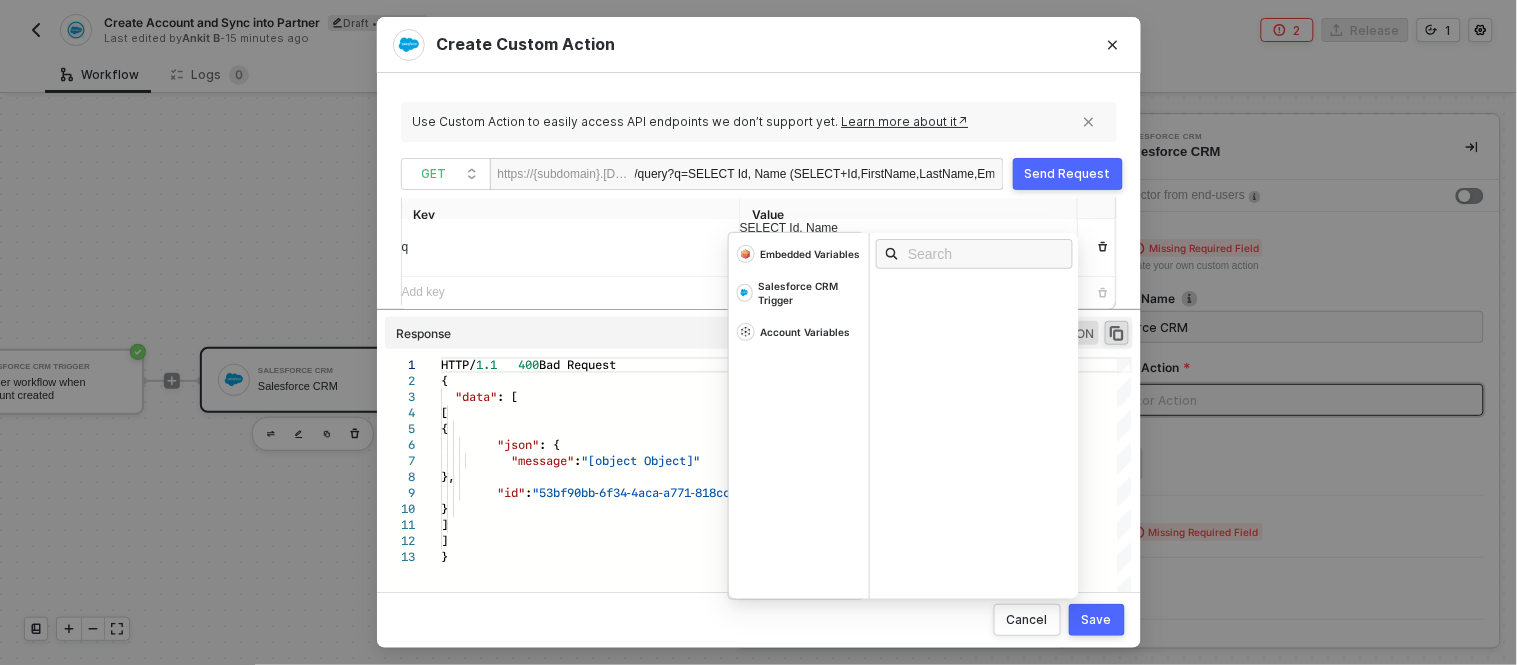 click on "Value" at bounding box center (909, 215) 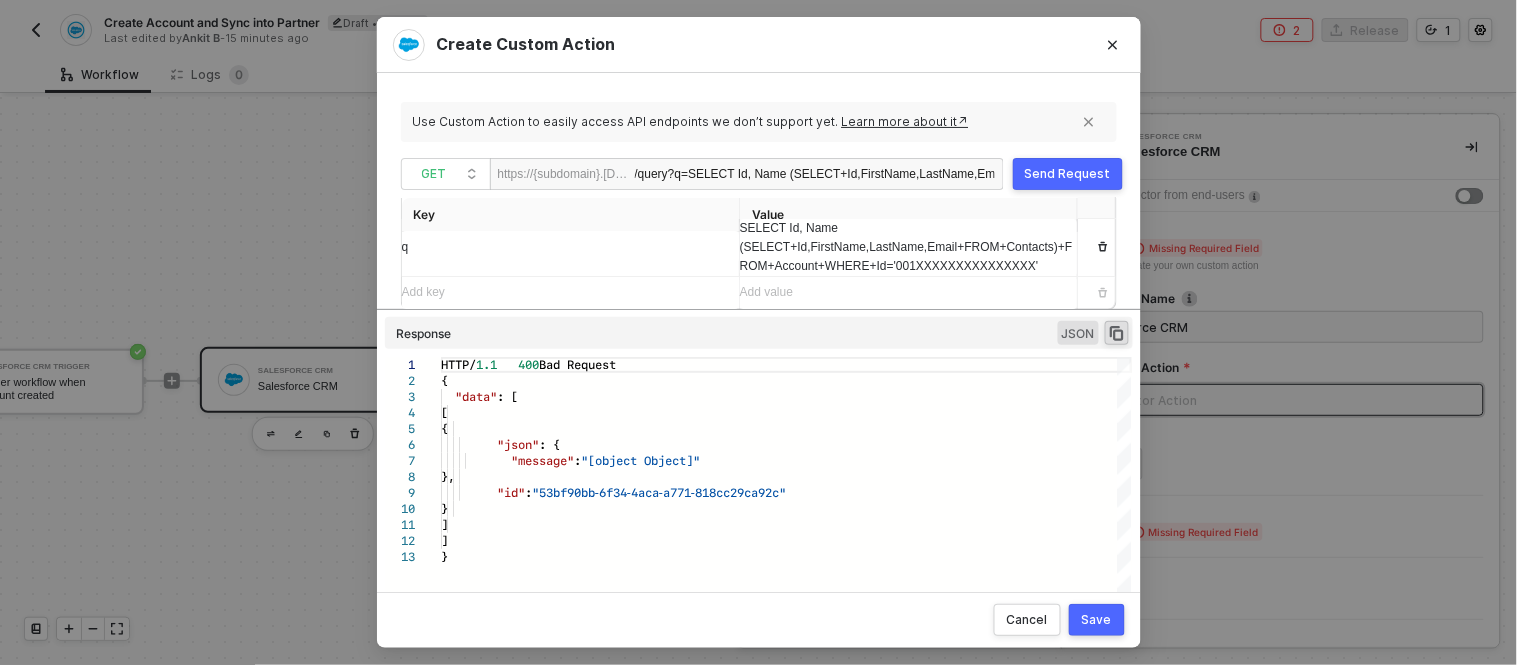 click on "Cancel Save" at bounding box center [759, 620] 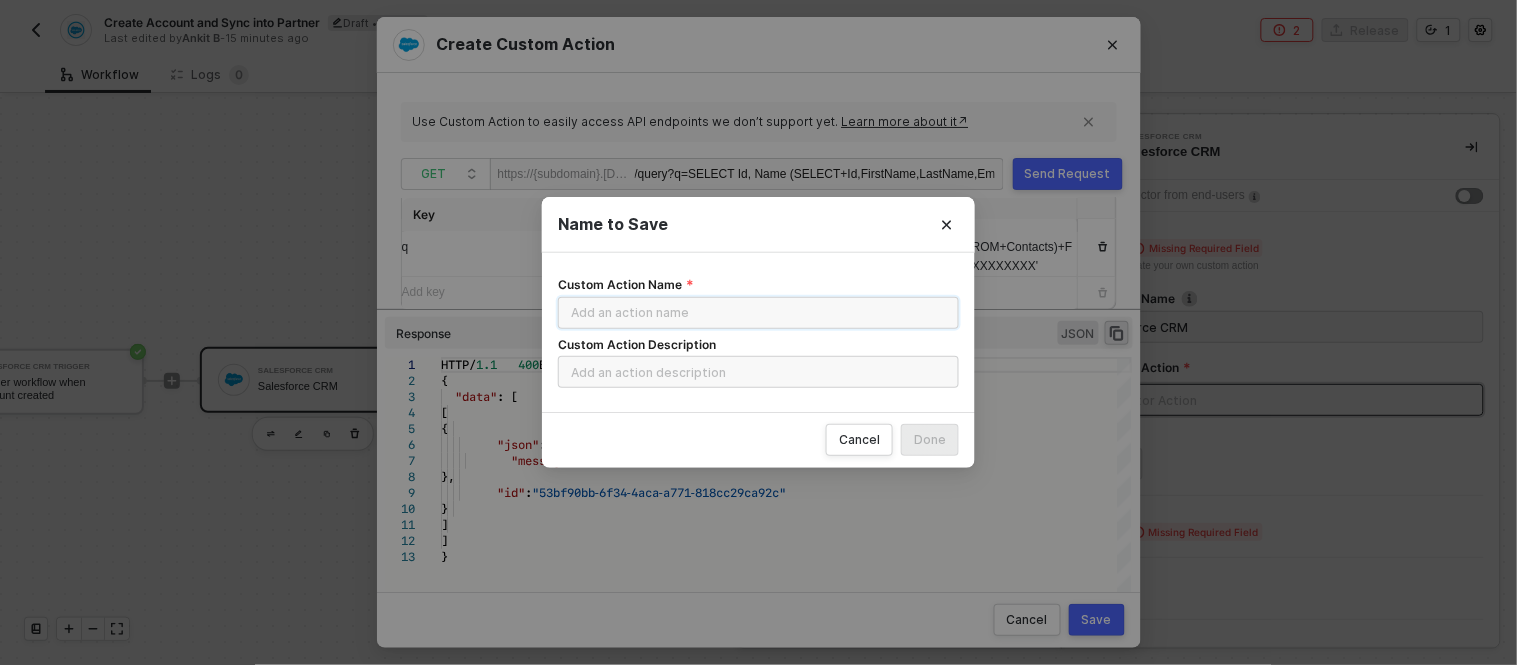 click on "Custom Action Name" at bounding box center [758, 313] 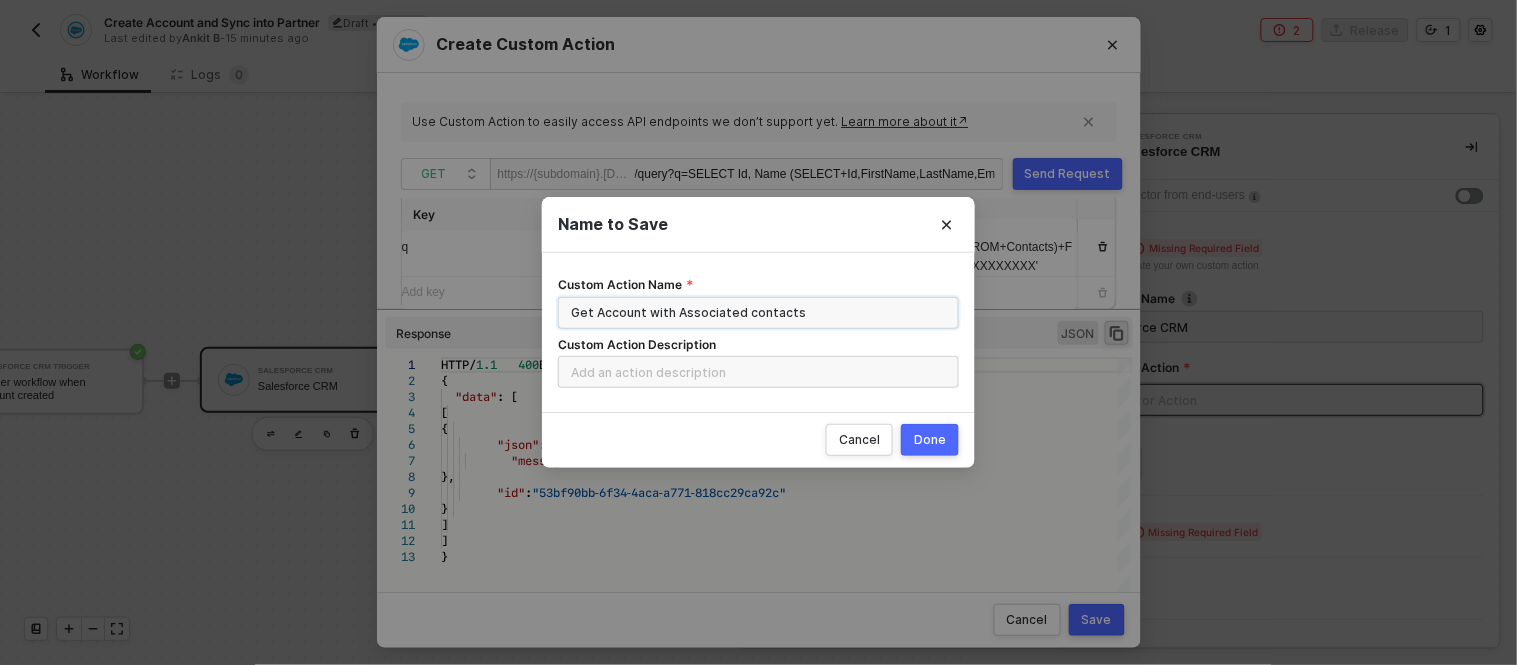 type on "Get Account with Associated contacts" 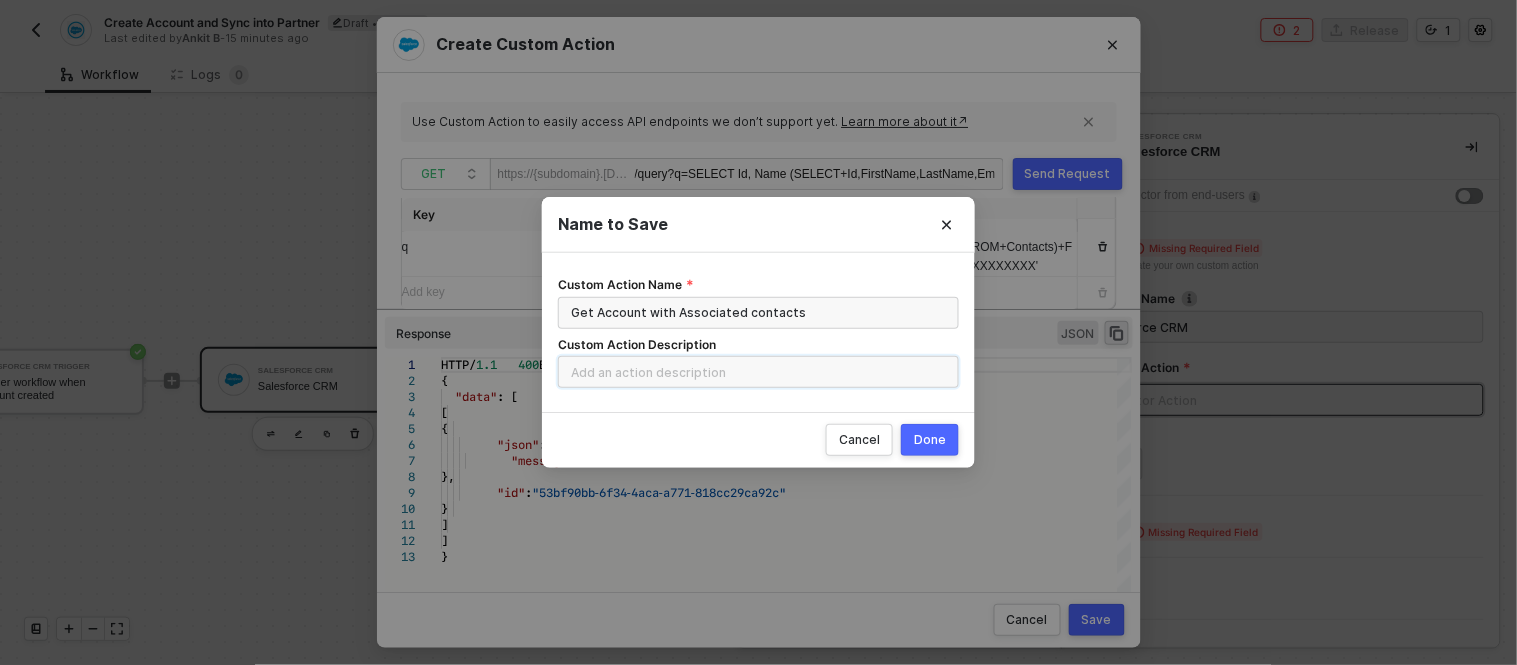 click on "Custom Action Description" at bounding box center (758, 372) 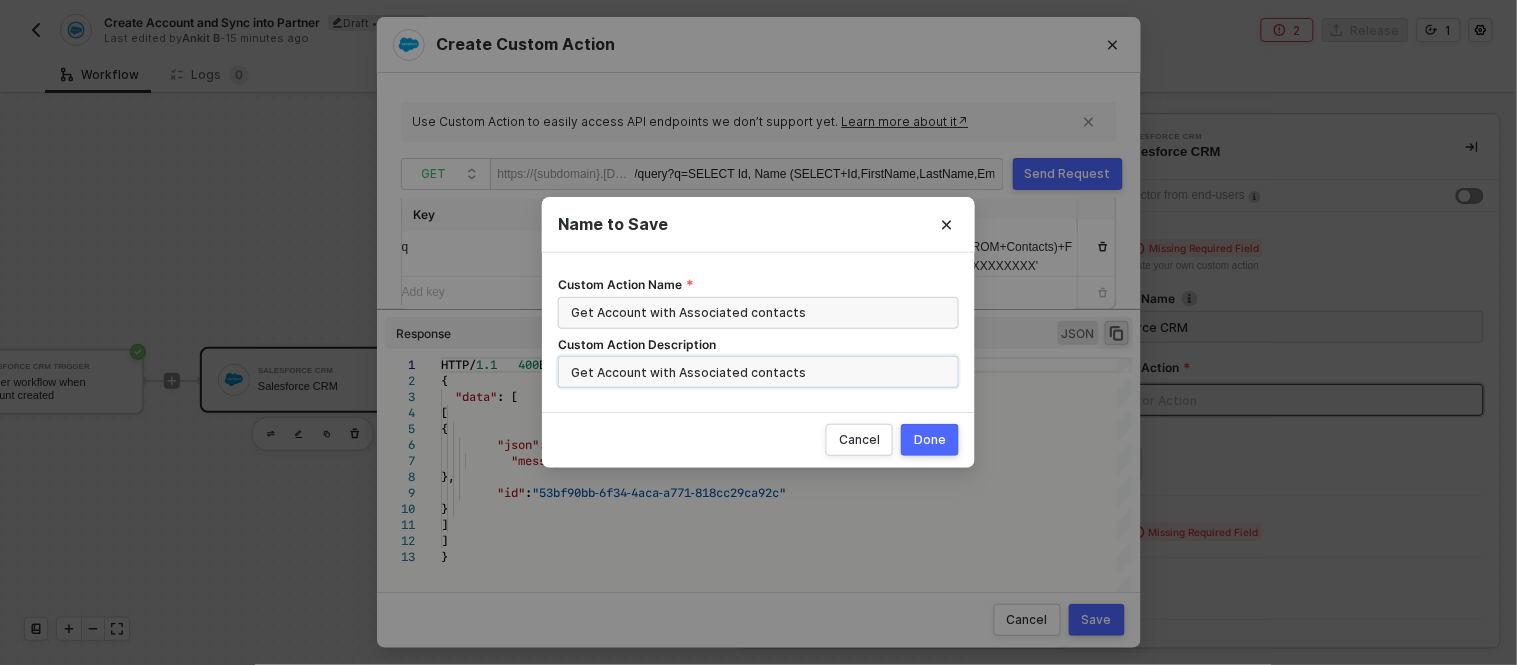 type on "Get Account with Associated contacts" 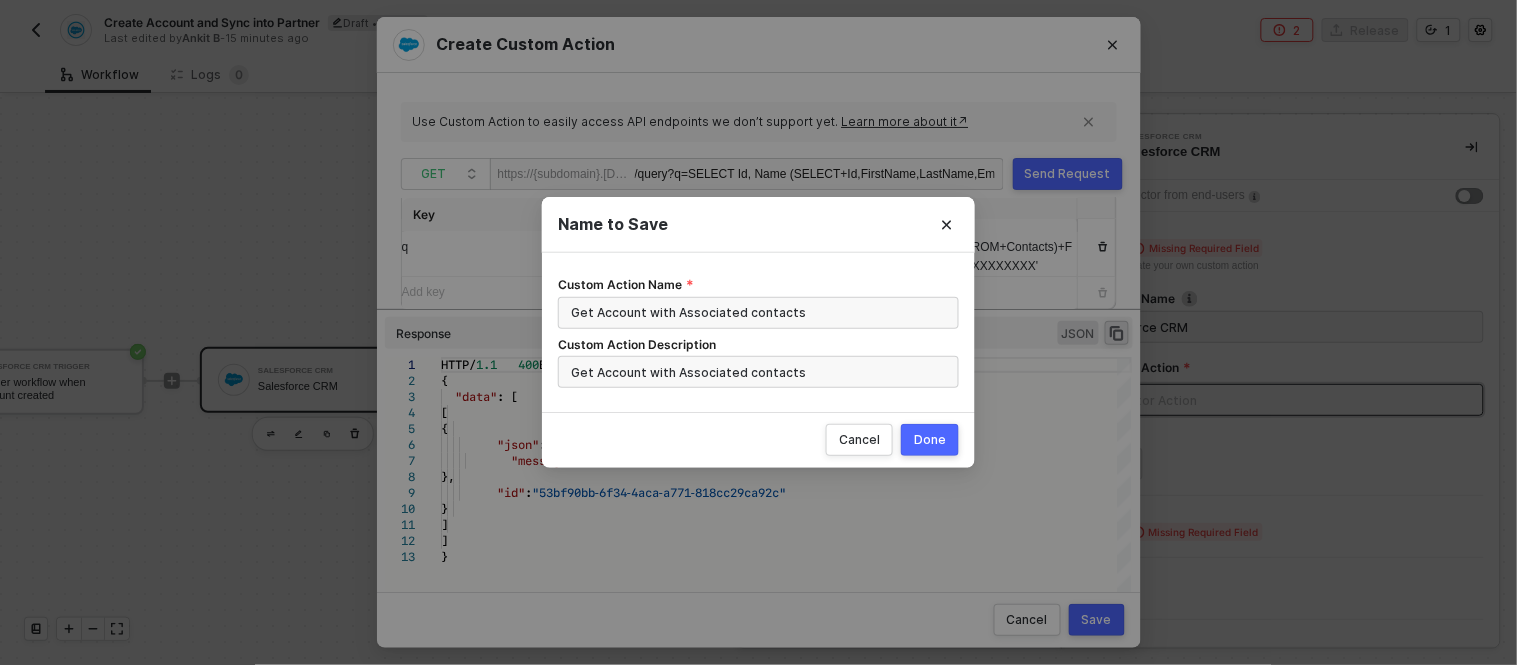 click on "Done" at bounding box center (930, 440) 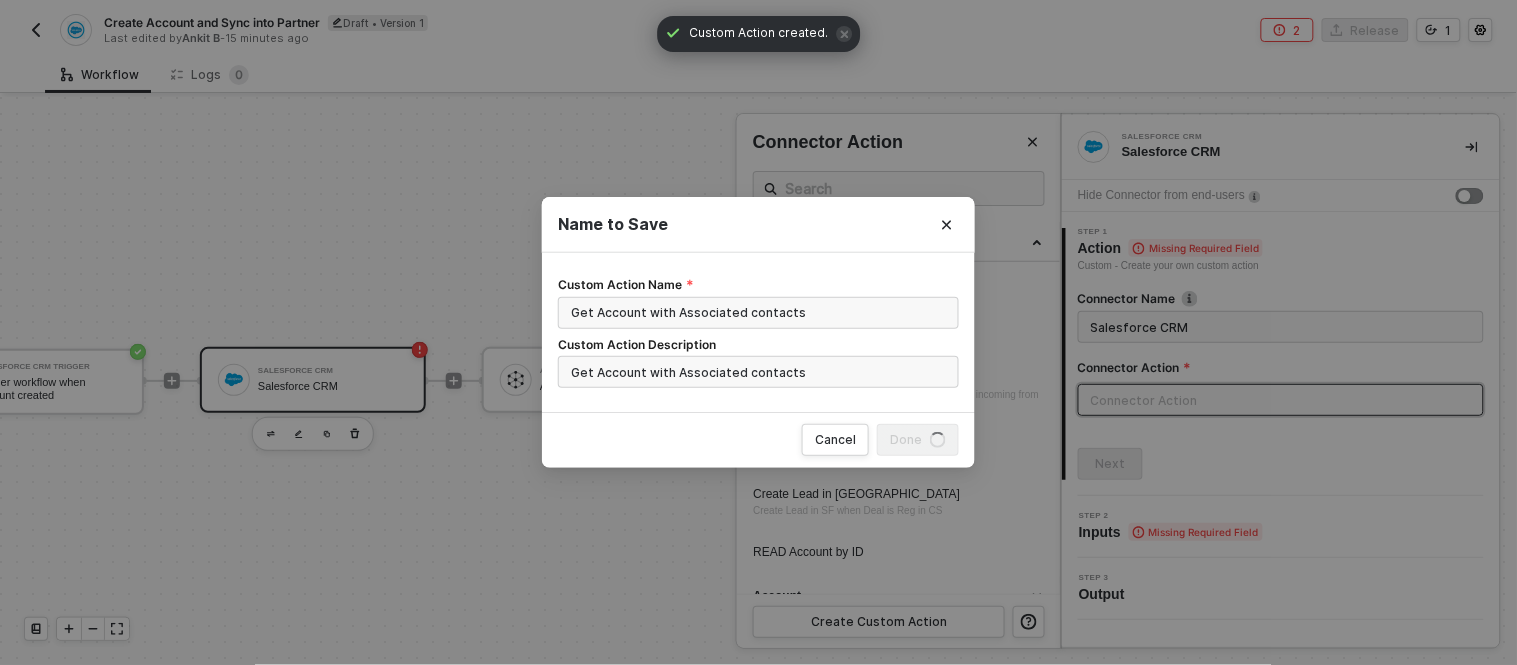 scroll, scrollTop: 48, scrollLeft: 0, axis: vertical 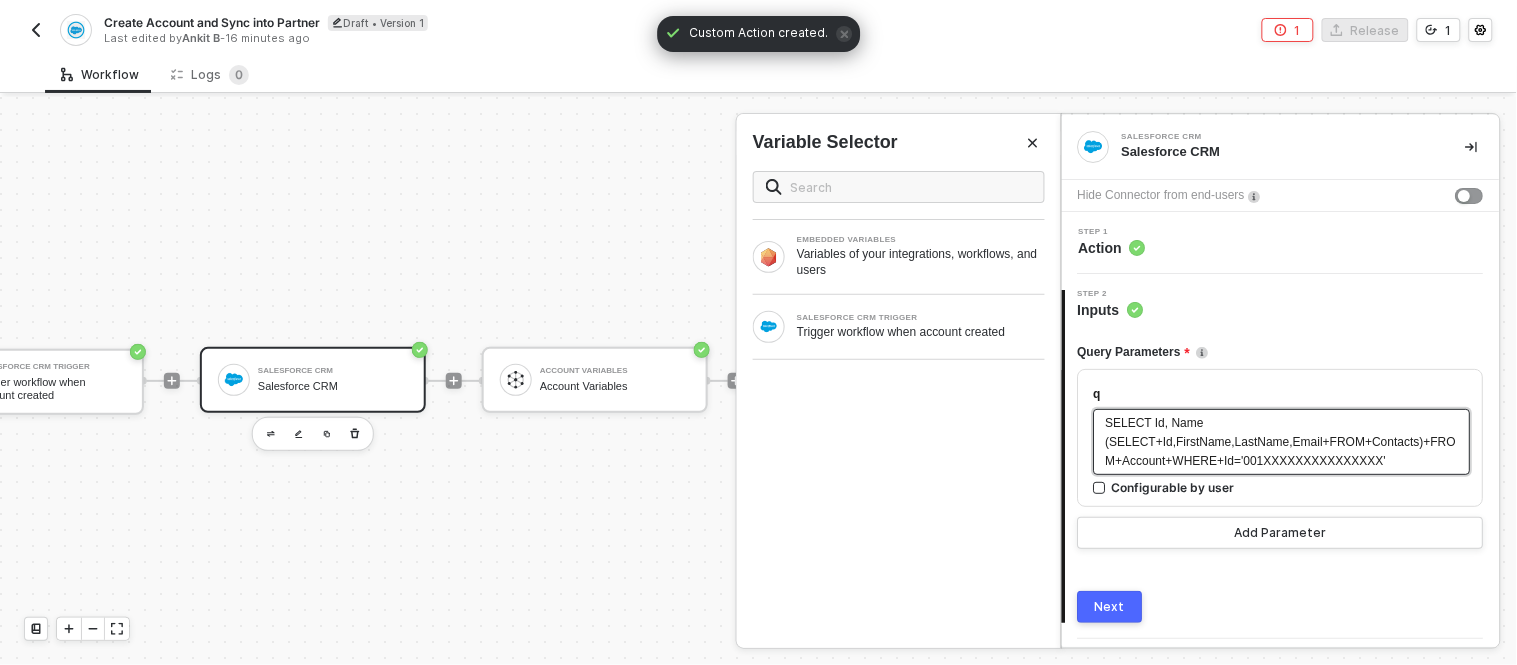 click on "SELECT Id, Name (SELECT+Id,FirstName,LastName,Email+FROM+Contacts)+FROM+Account+WHERE+Id='001XXXXXXXXXXXXXXX'" at bounding box center [1282, 442] 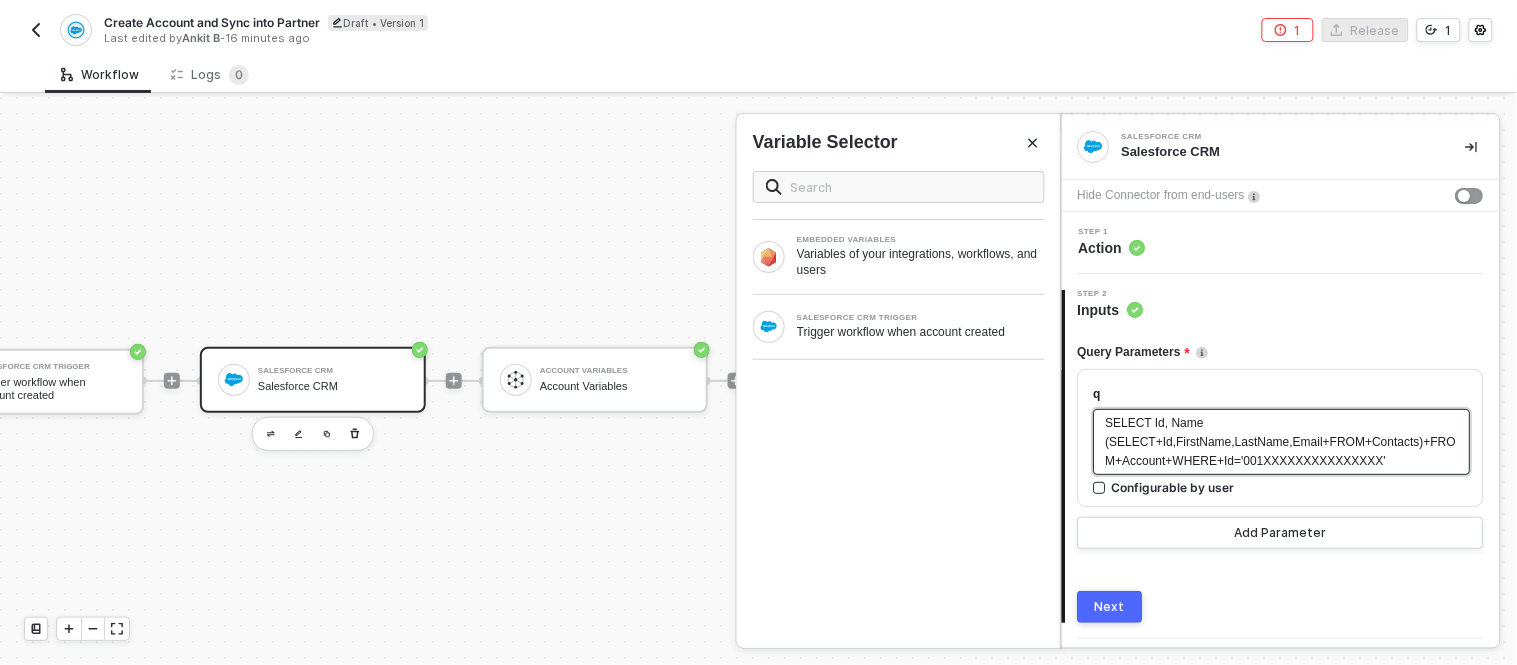 drag, startPoint x: 1155, startPoint y: 442, endPoint x: 1220, endPoint y: 664, distance: 231.32013 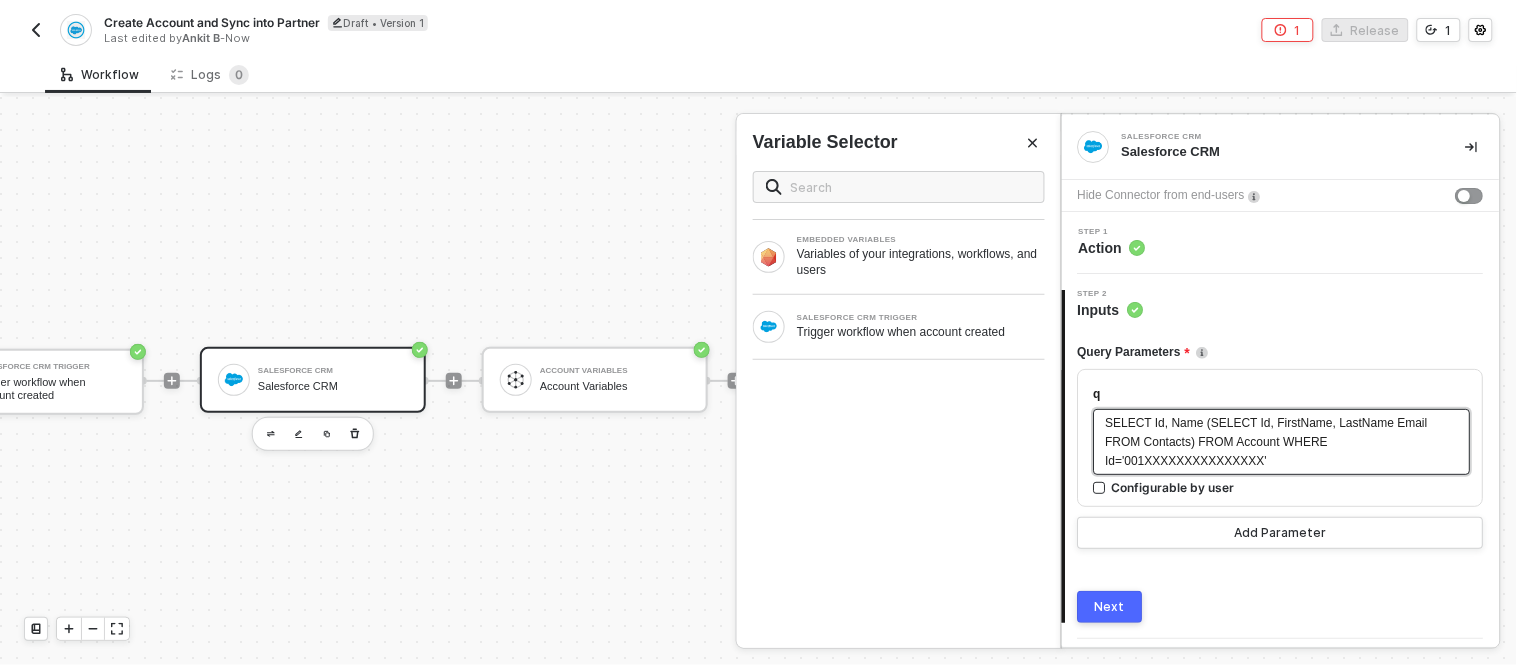 click on "SELECT Id, Name (SELECT Id, FirstName, LastName Email FROM Contacts) FROM Account WHERE Id='001XXXXXXXXXXXXXXX'" at bounding box center [1269, 442] 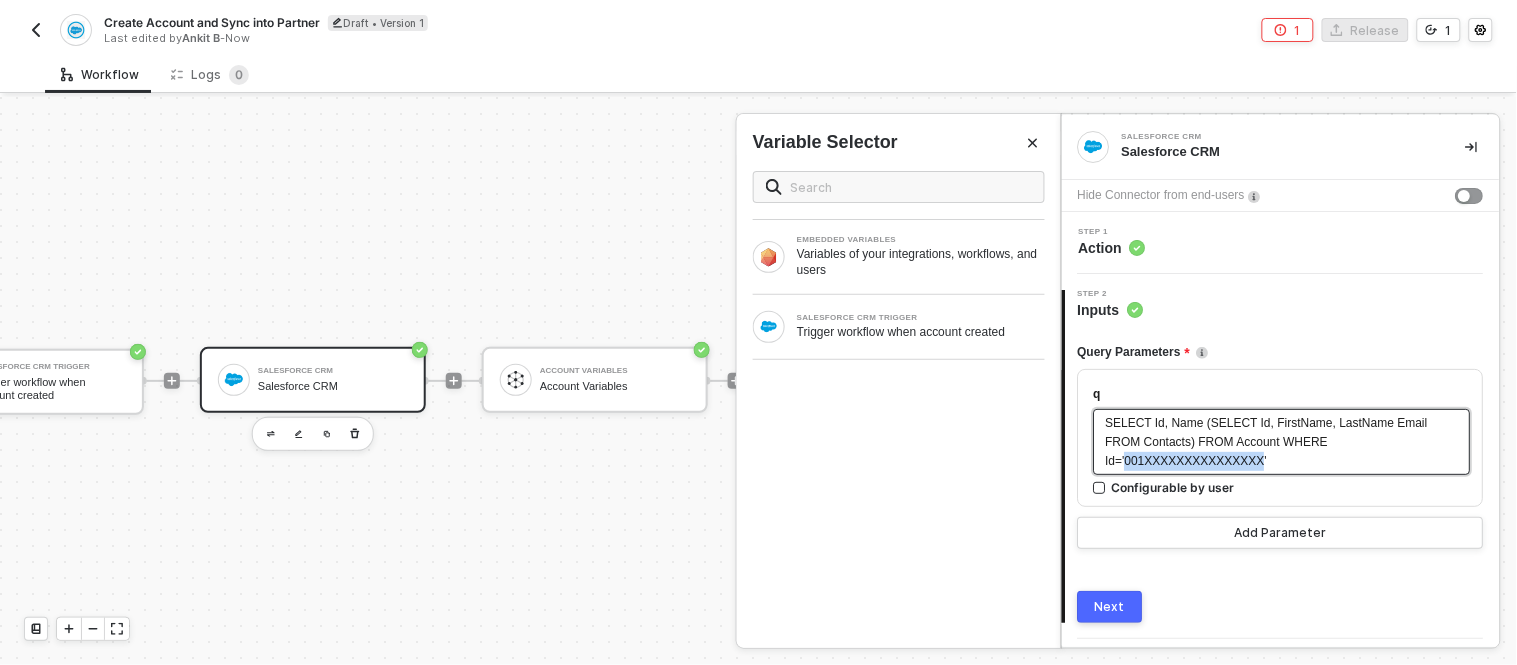 click on "SELECT Id, Name (SELECT Id, FirstName, LastName Email FROM Contacts) FROM Account WHERE Id='001XXXXXXXXXXXXXXX'" at bounding box center [1269, 442] 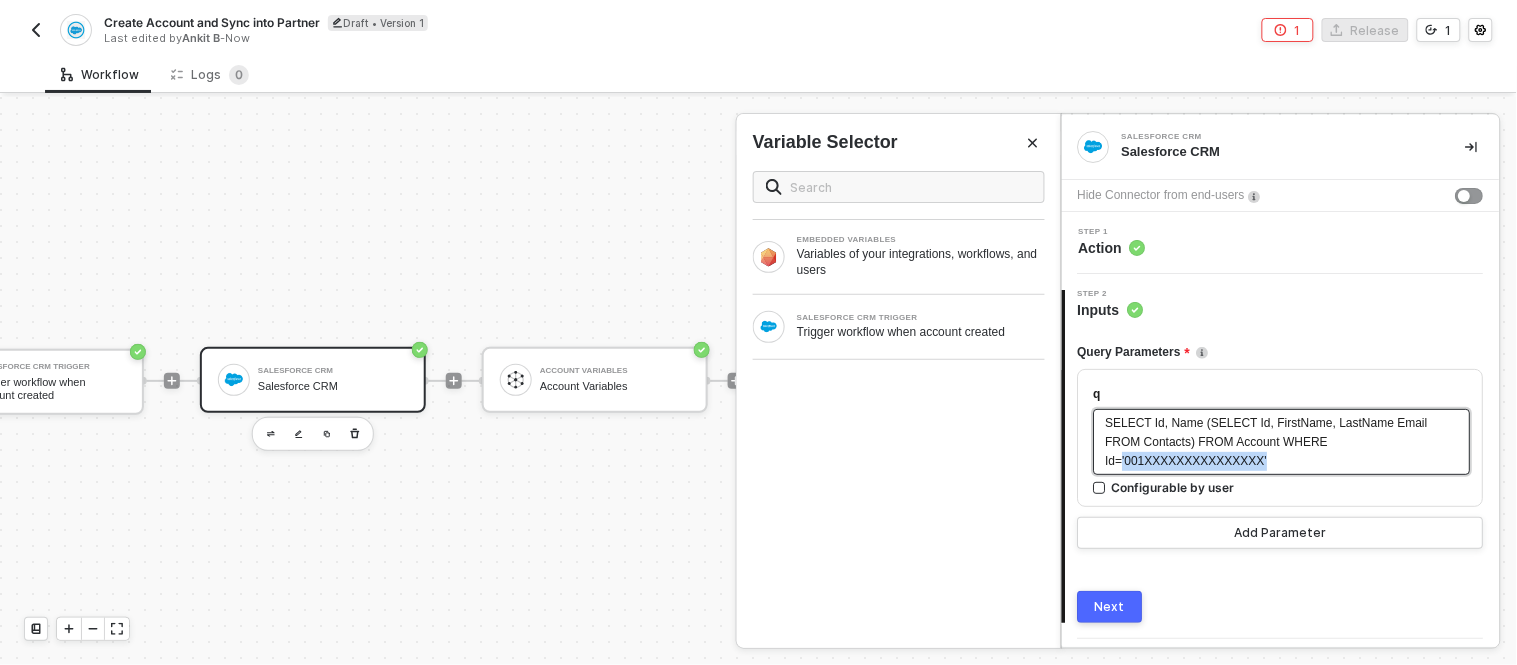 drag, startPoint x: 1438, startPoint y: 442, endPoint x: 1302, endPoint y: 445, distance: 136.03308 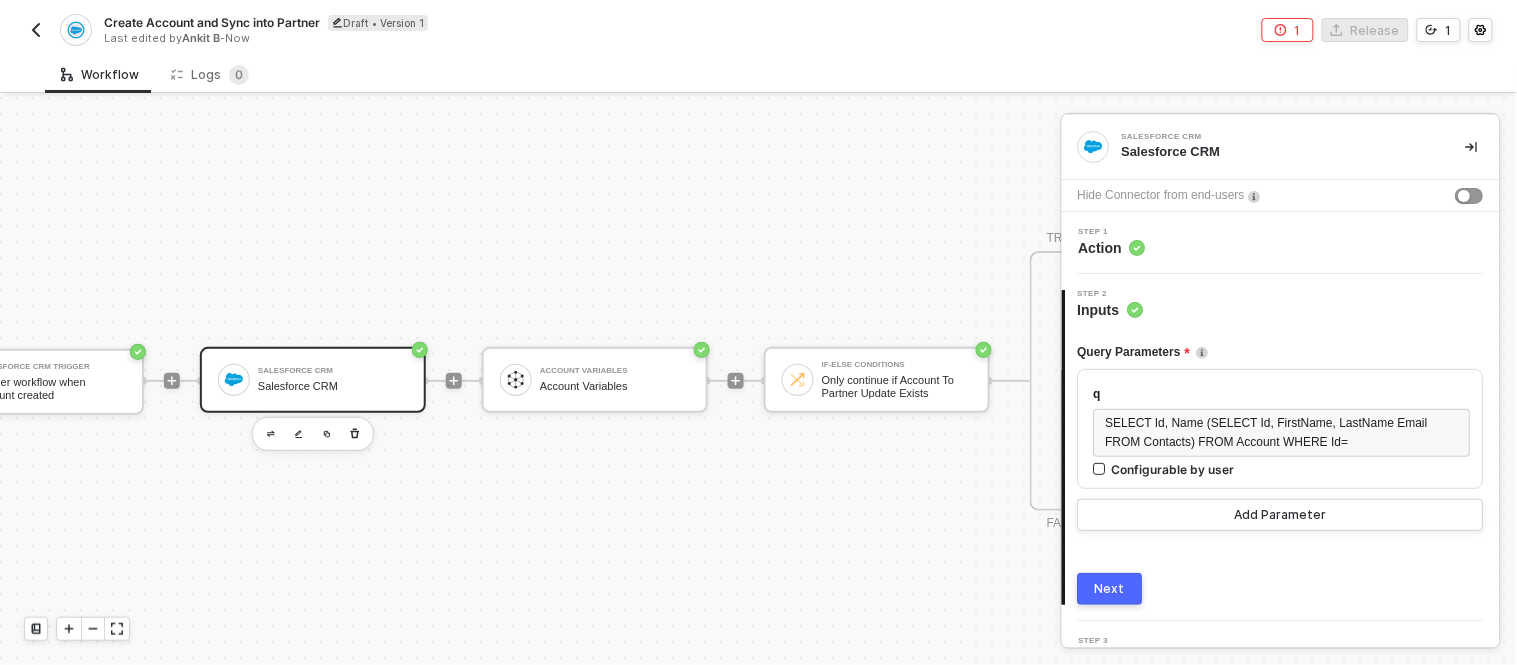 click on "Query Parameters q SELECT Id, Name (SELECT Id, FirstName, LastName Email FROM Contacts) FROM Account WHERE Id=  Configurable by user Add Parameter Next" at bounding box center [1281, 462] 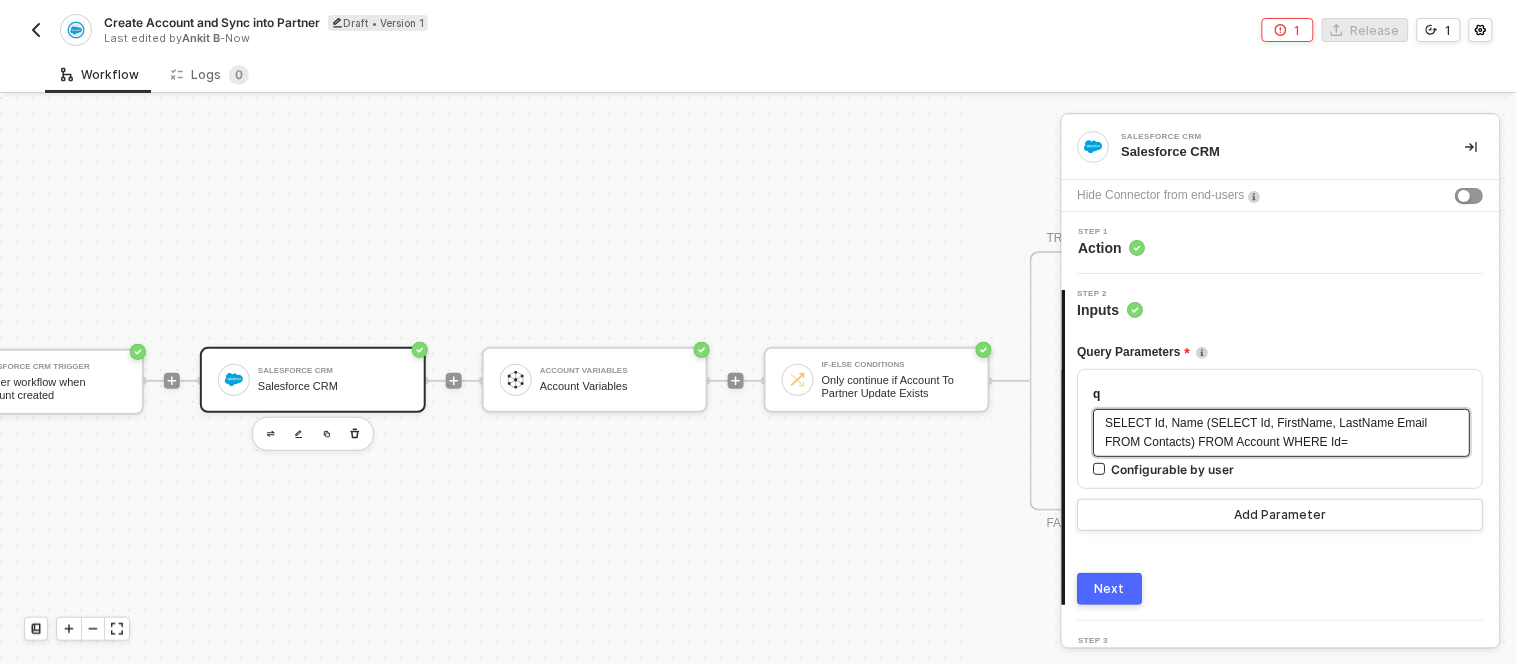 click on "SELECT Id, Name (SELECT Id, FirstName, LastName Email FROM Contacts) FROM Account WHERE Id=" at bounding box center [1282, 433] 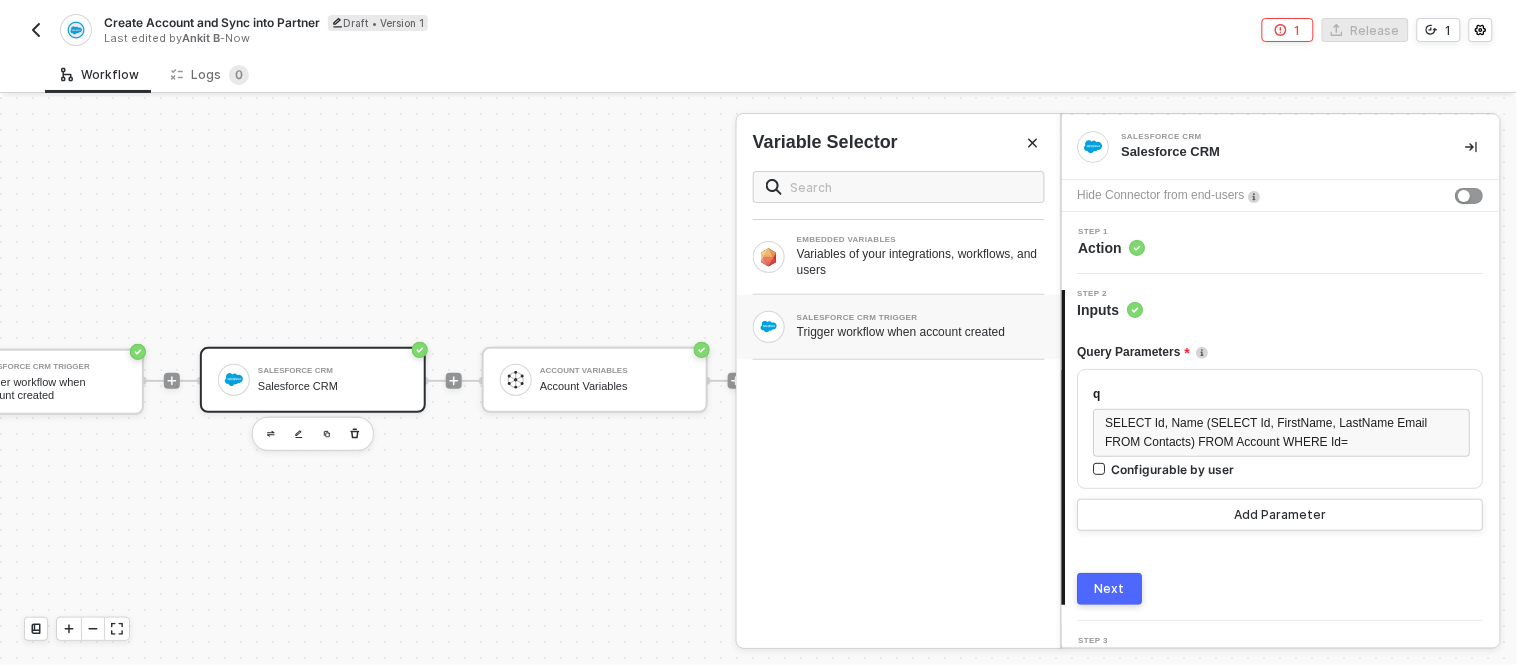 click on "Trigger workflow when account created" at bounding box center [921, 332] 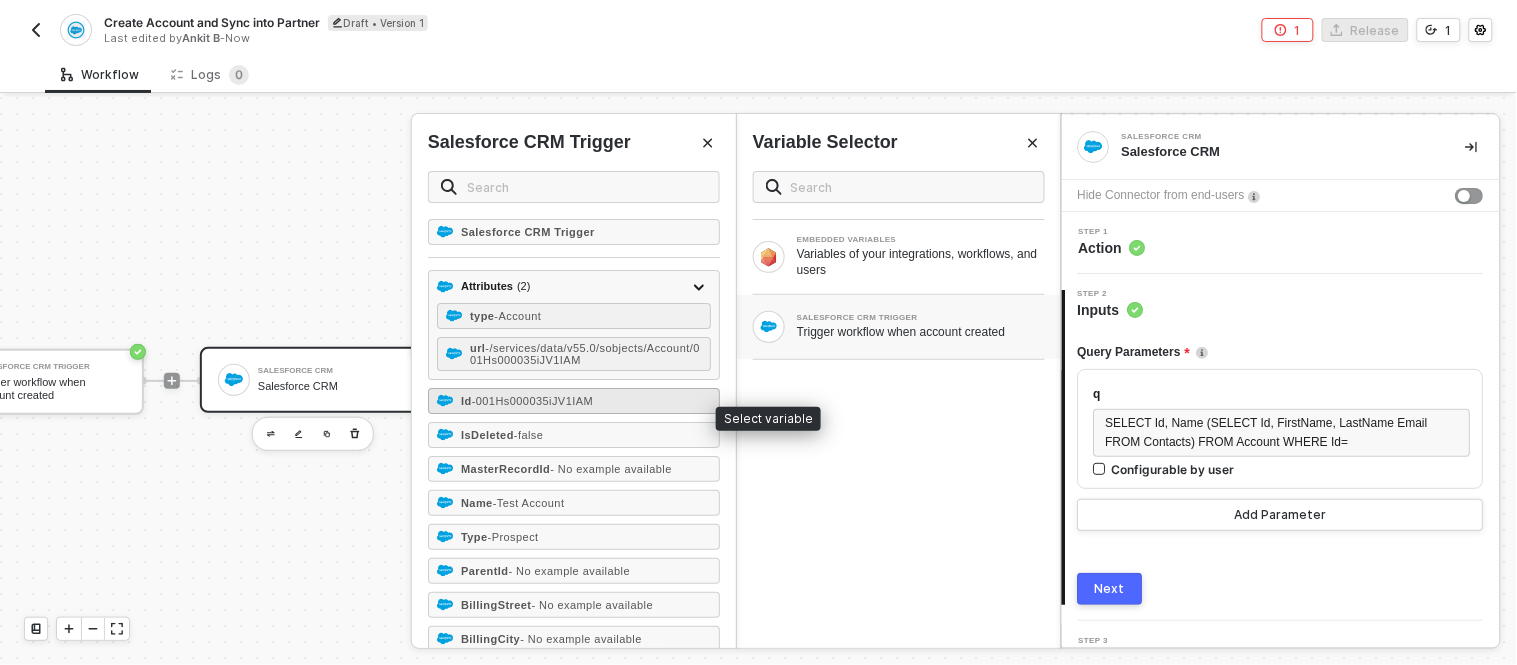 click on "-  001Hs000035iJV1IAM" at bounding box center (533, 401) 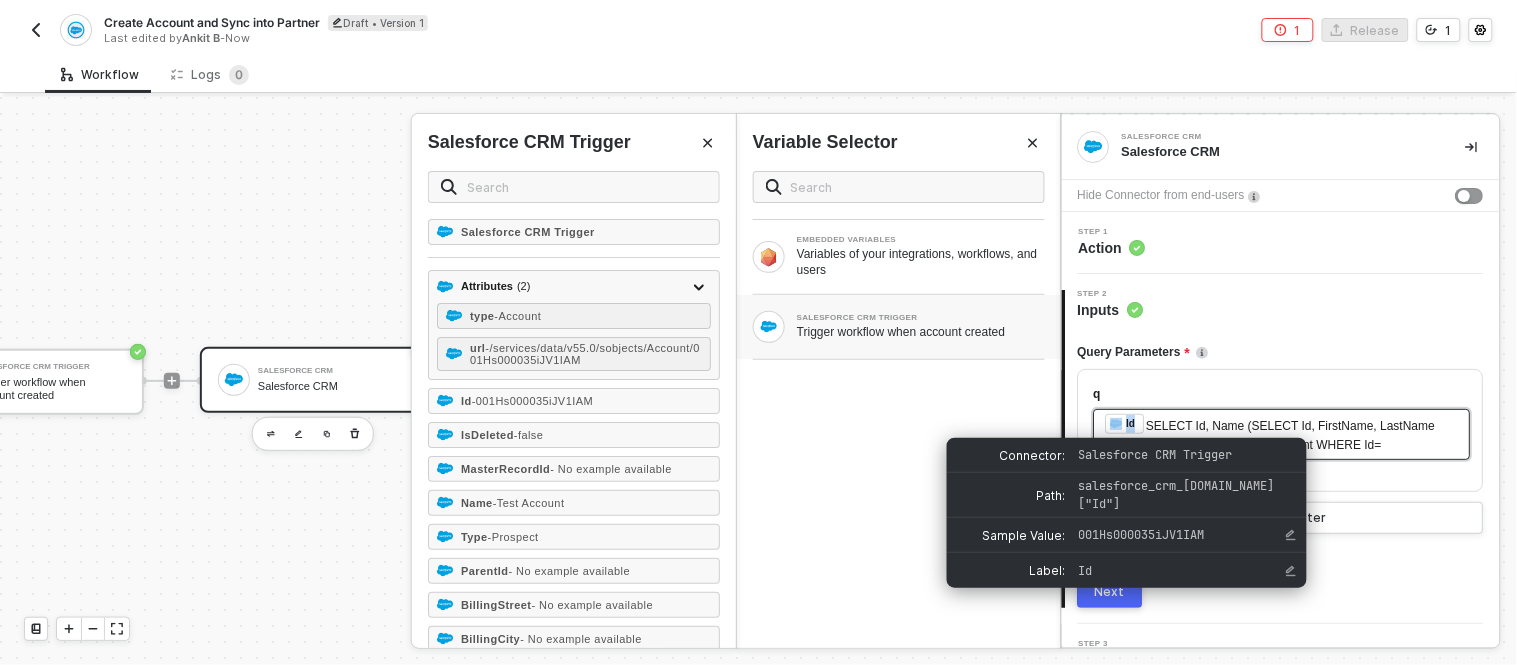 drag, startPoint x: 1148, startPoint y: 420, endPoint x: 1100, endPoint y: 421, distance: 48.010414 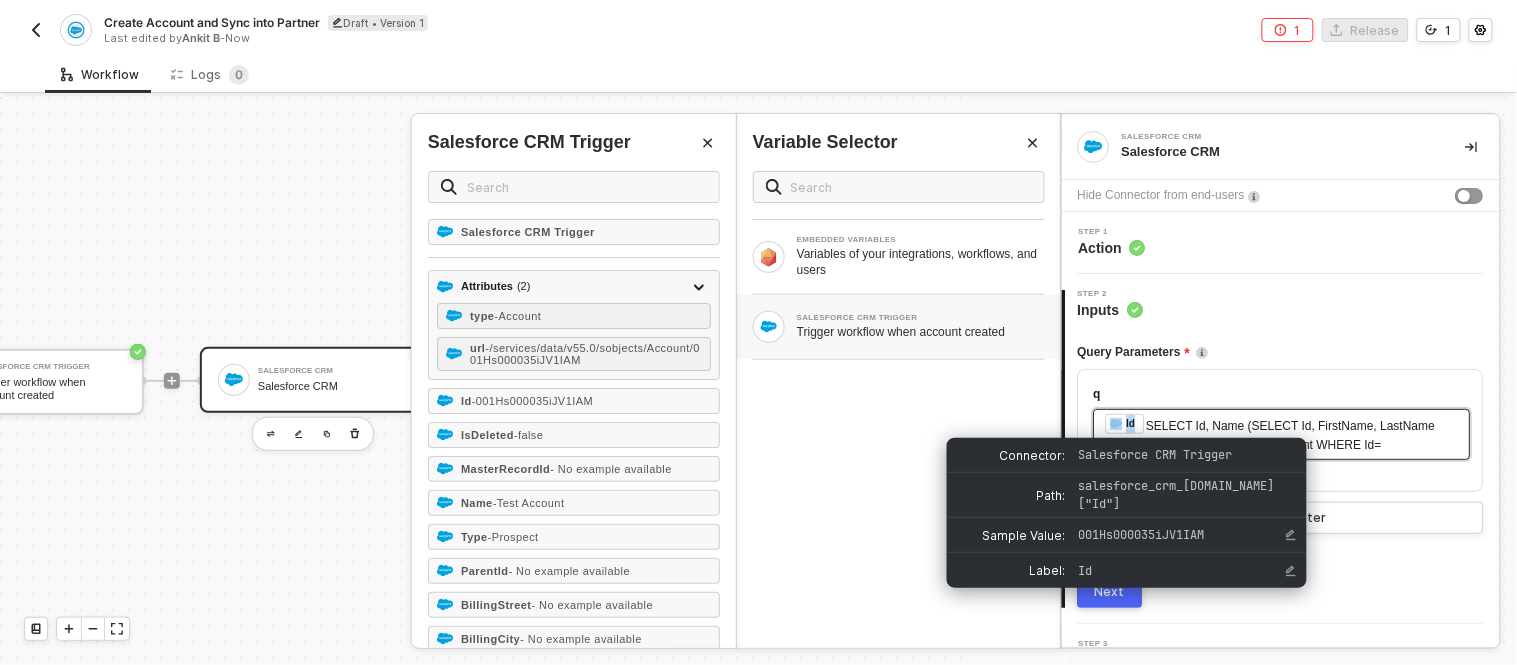 click on "﻿ ﻿ Id SELECT Id, Name (SELECT Id, FirstName, LastName Email FROM Contacts) FROM Account WHERE Id=" at bounding box center [1282, 434] 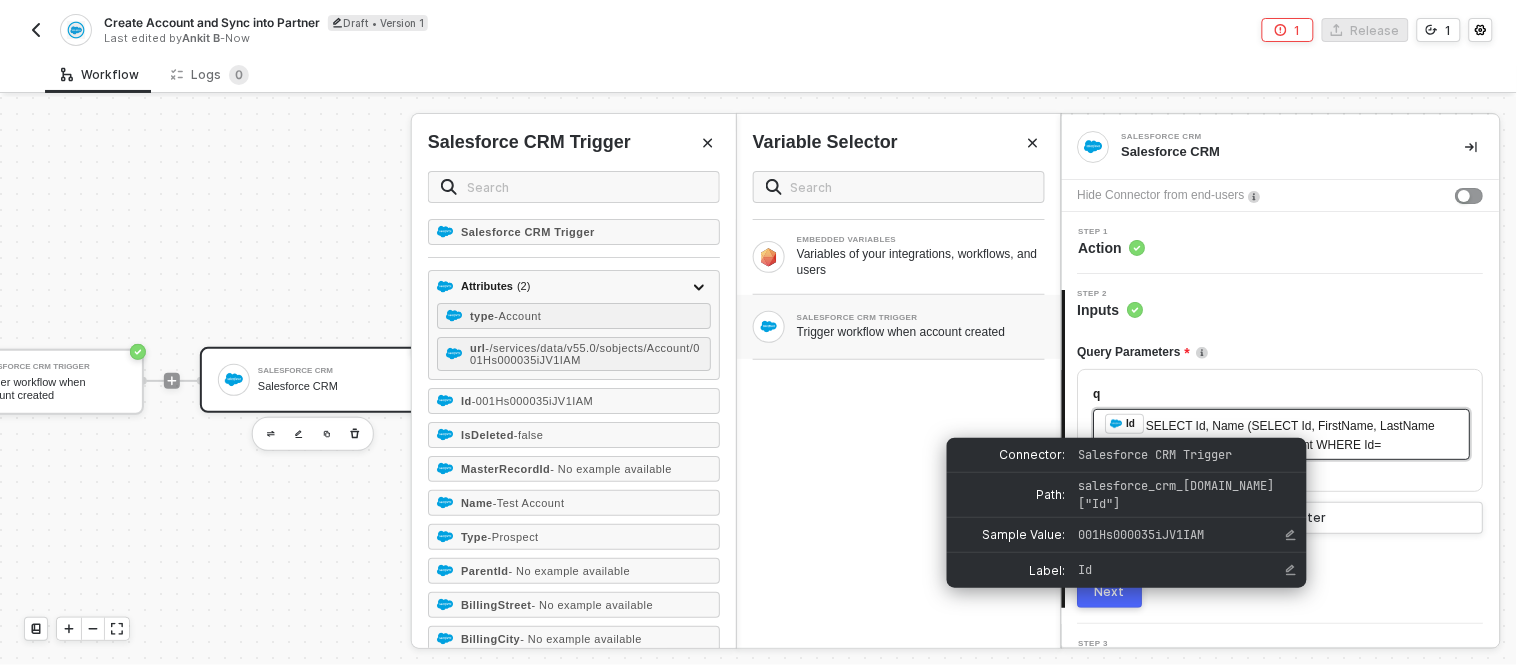 click on "Id" at bounding box center [1131, 424] 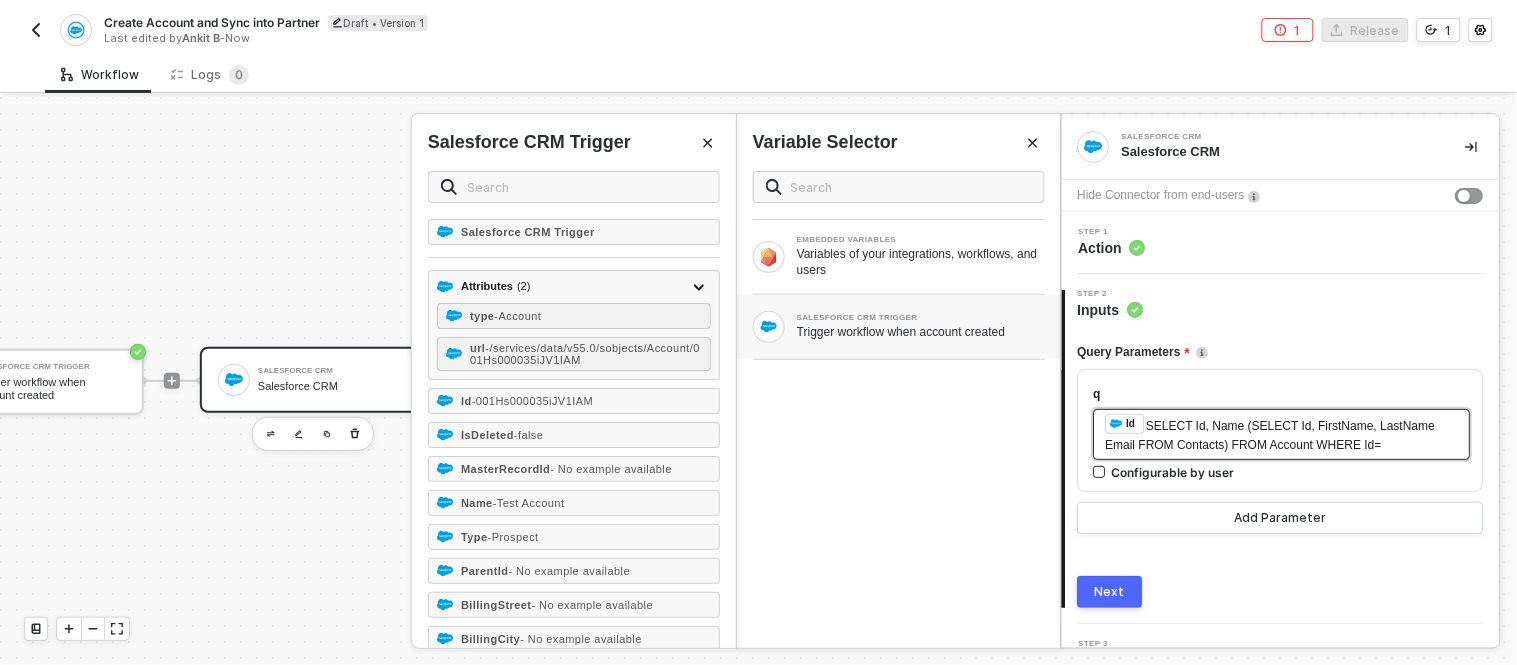 click on "SELECT Id, Name (SELECT Id, FirstName, LastName Email FROM Contacts) FROM Account WHERE Id=" at bounding box center [1272, 435] 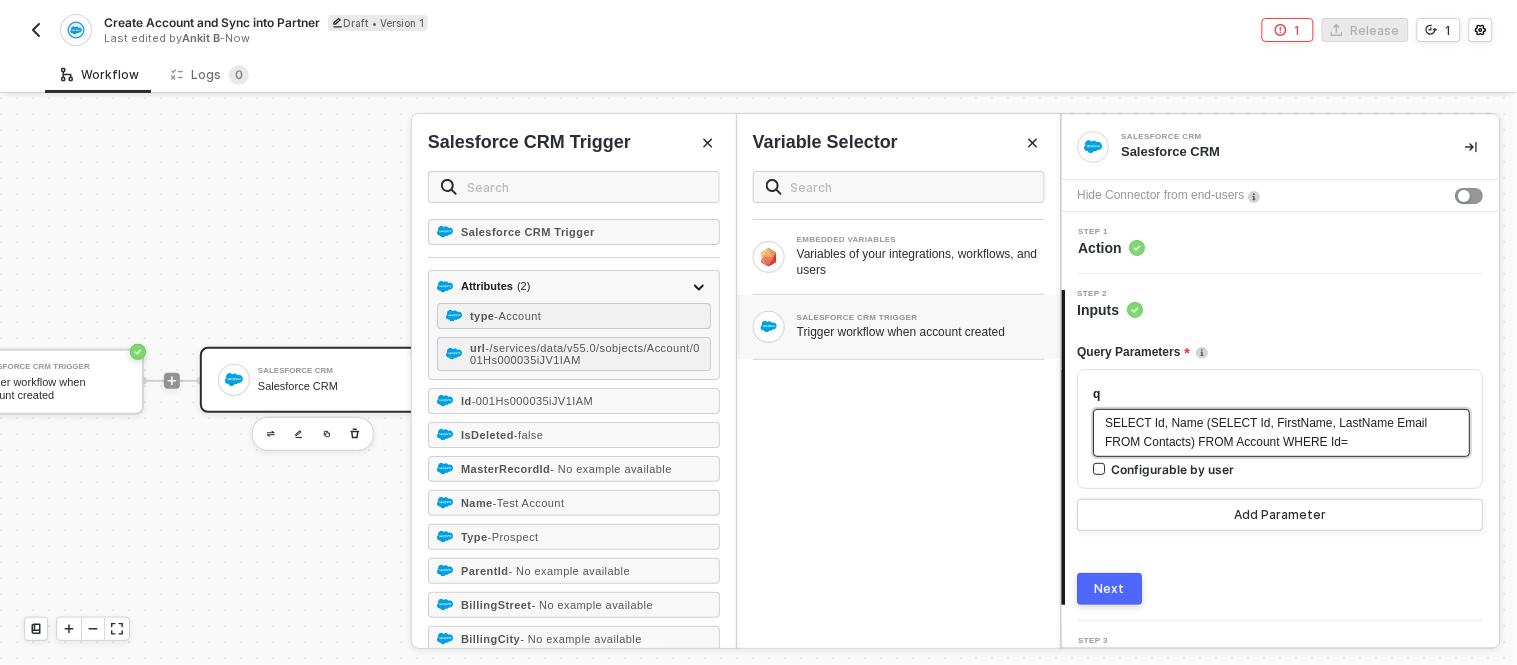 click on "SELECT Id, Name (SELECT Id, FirstName, LastName Email FROM Contacts) FROM Account WHERE Id=" at bounding box center (1282, 433) 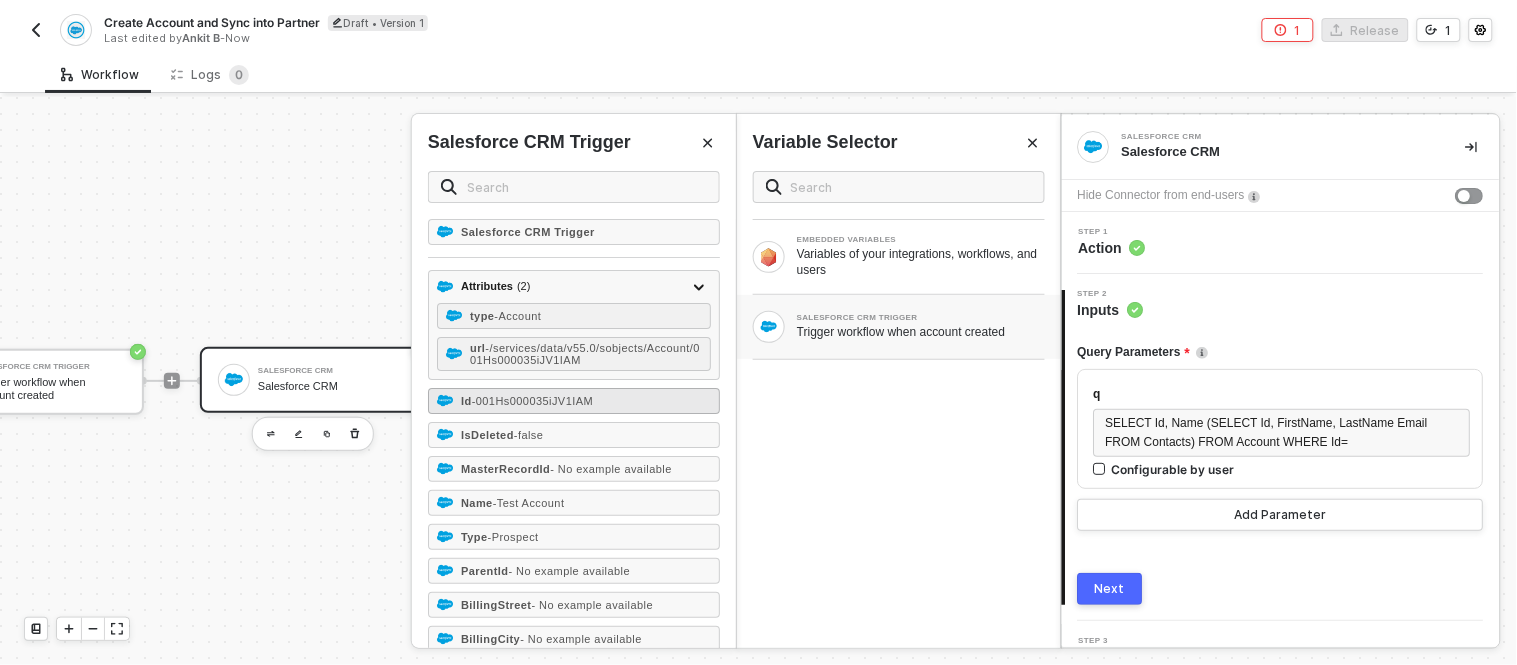 click on "-  001Hs000035iJV1IAM" at bounding box center (533, 401) 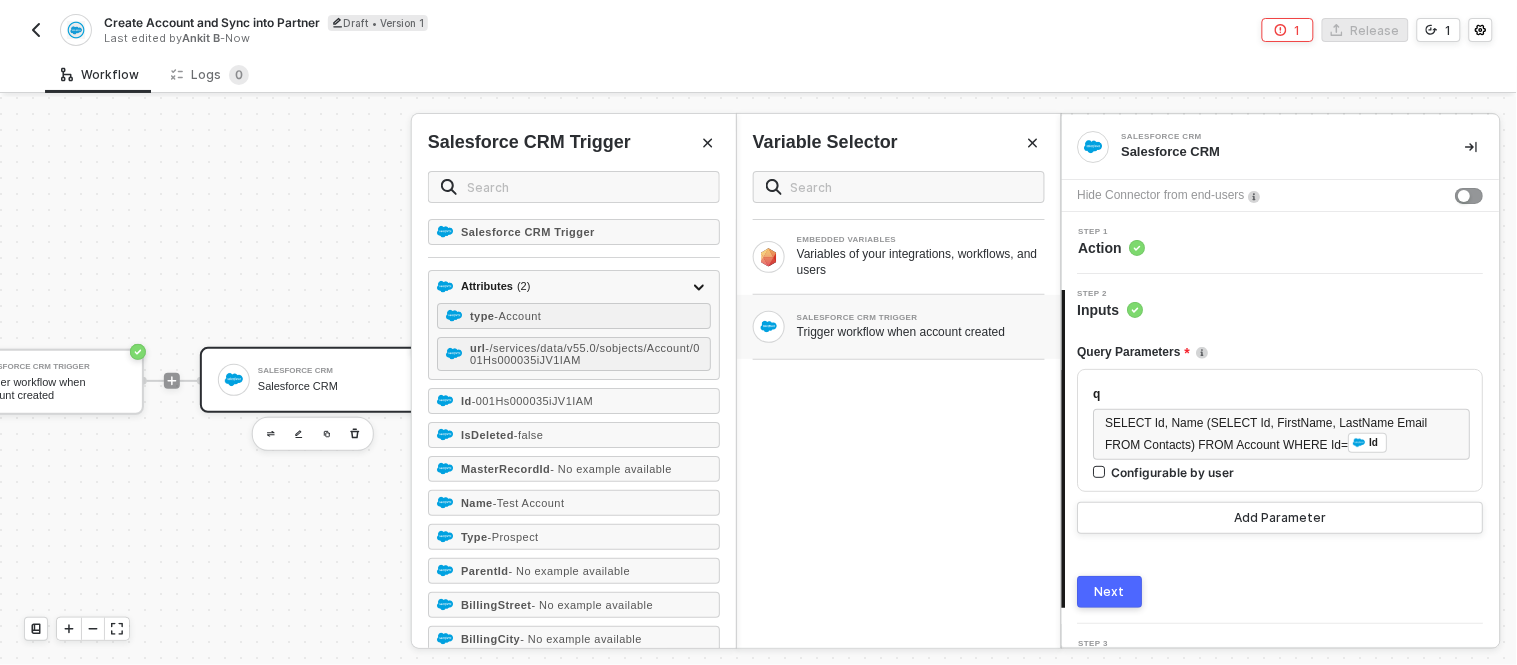 click on "Next" at bounding box center [1111, 592] 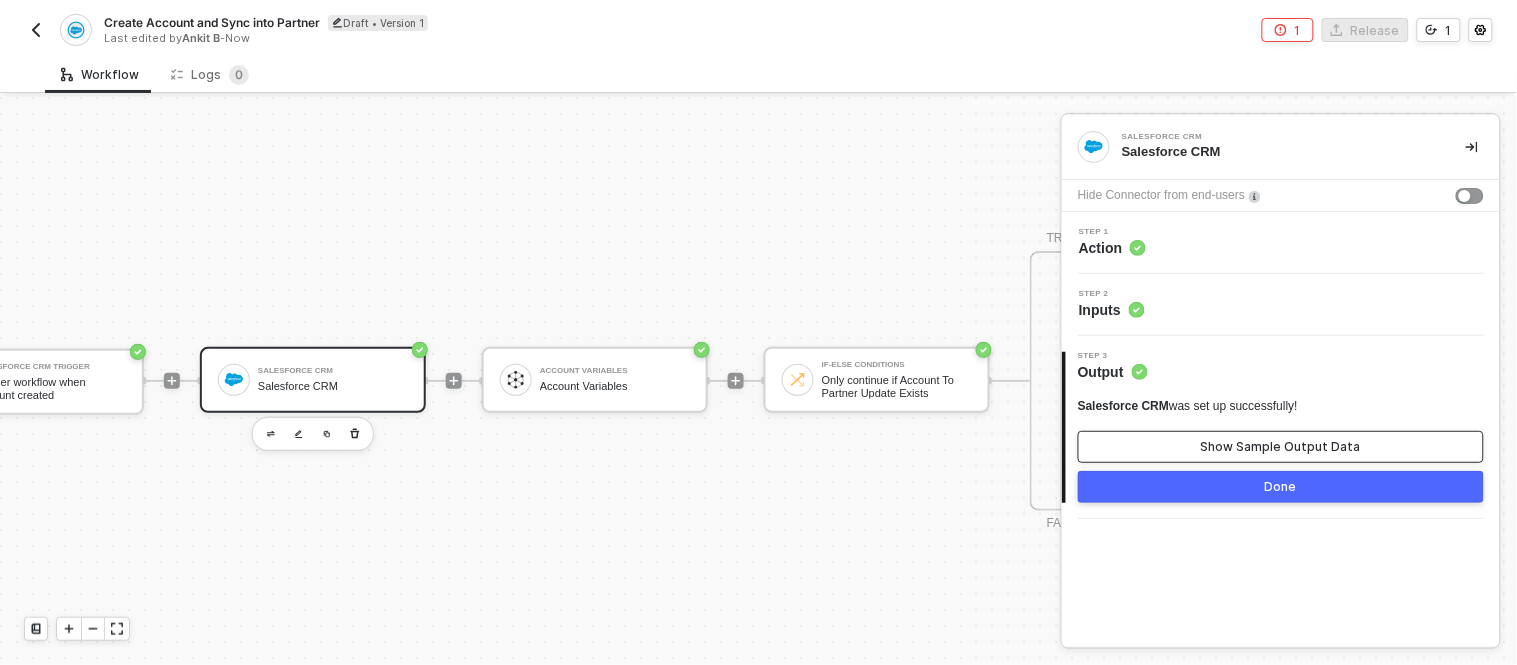 click on "Show Sample Output Data" at bounding box center [1281, 447] 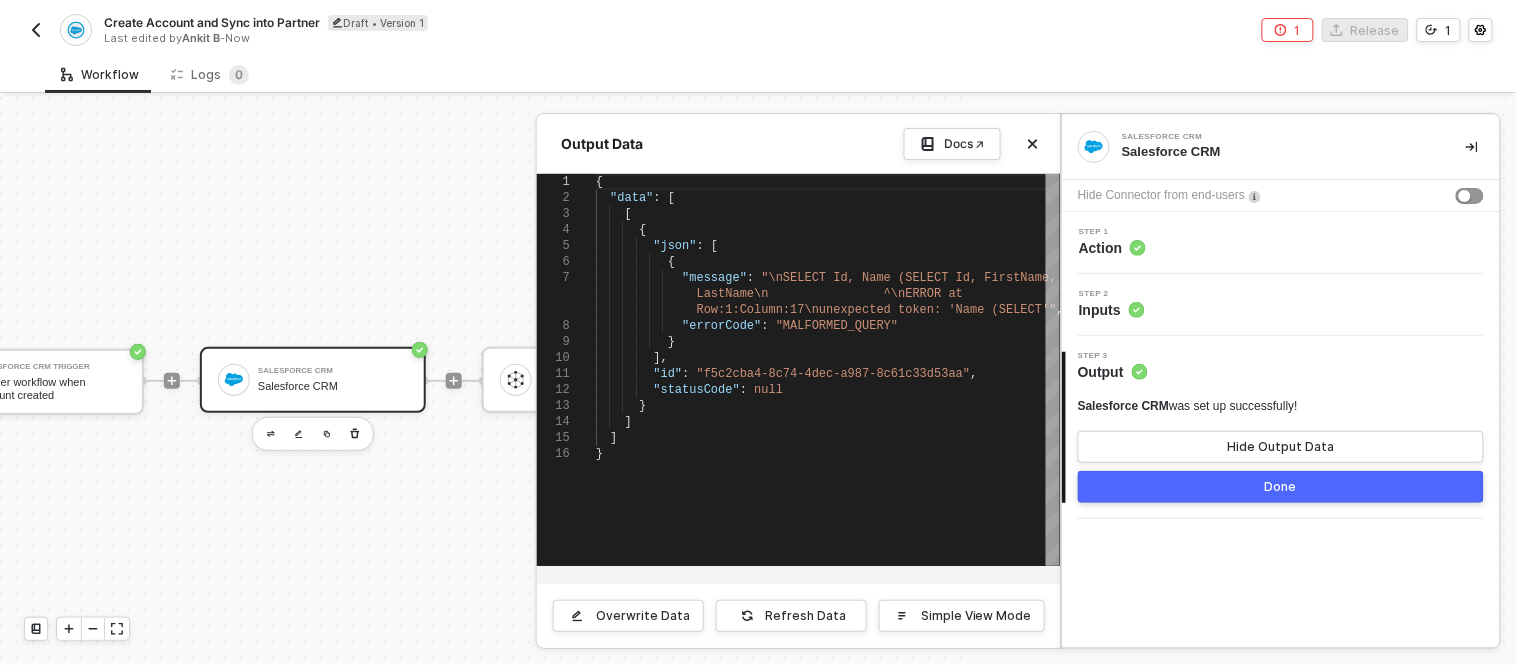 type on "}
],
"id": "f5c2cba4-8c74-4dec-a987-8c61c33d53aa",
"statusCode": null
}
]
]
}" 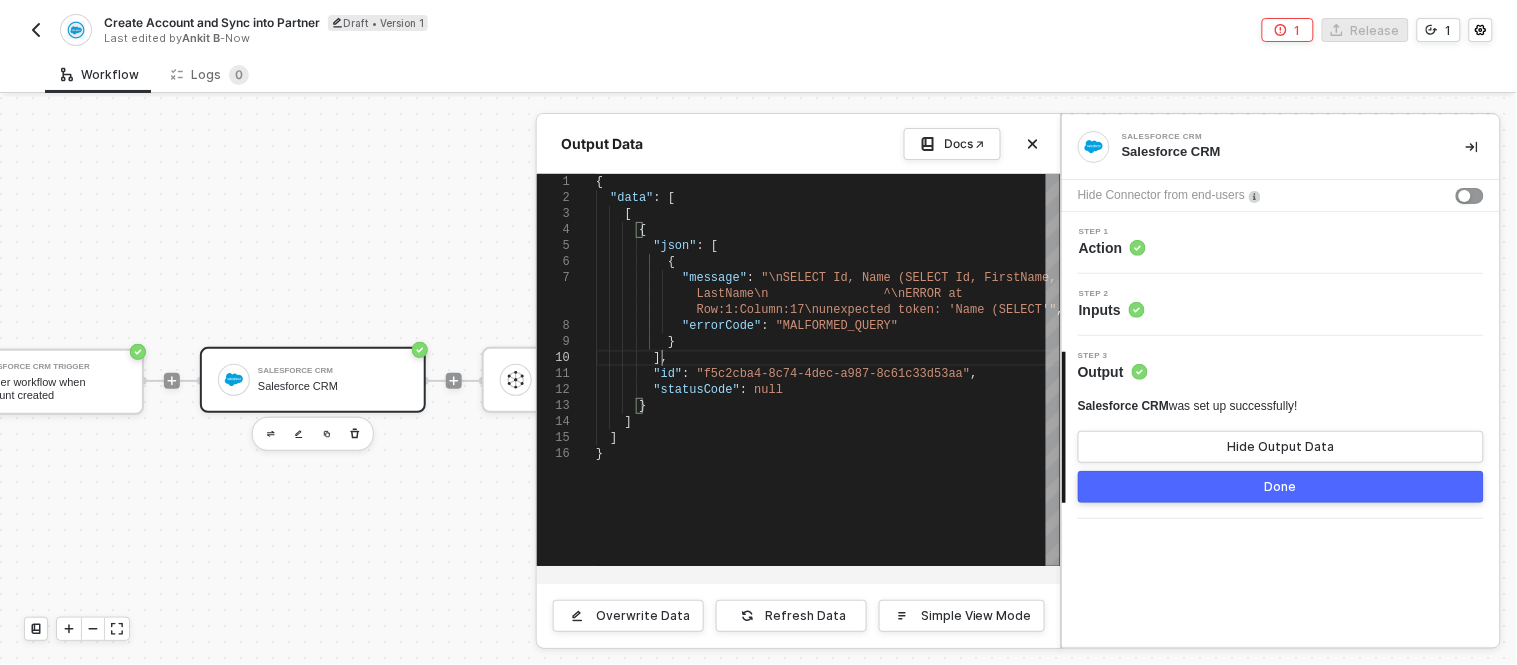 click on ""f5c2cba4-8c74-4dec-a987-8c61c33d53aa"" at bounding box center (834, 374) 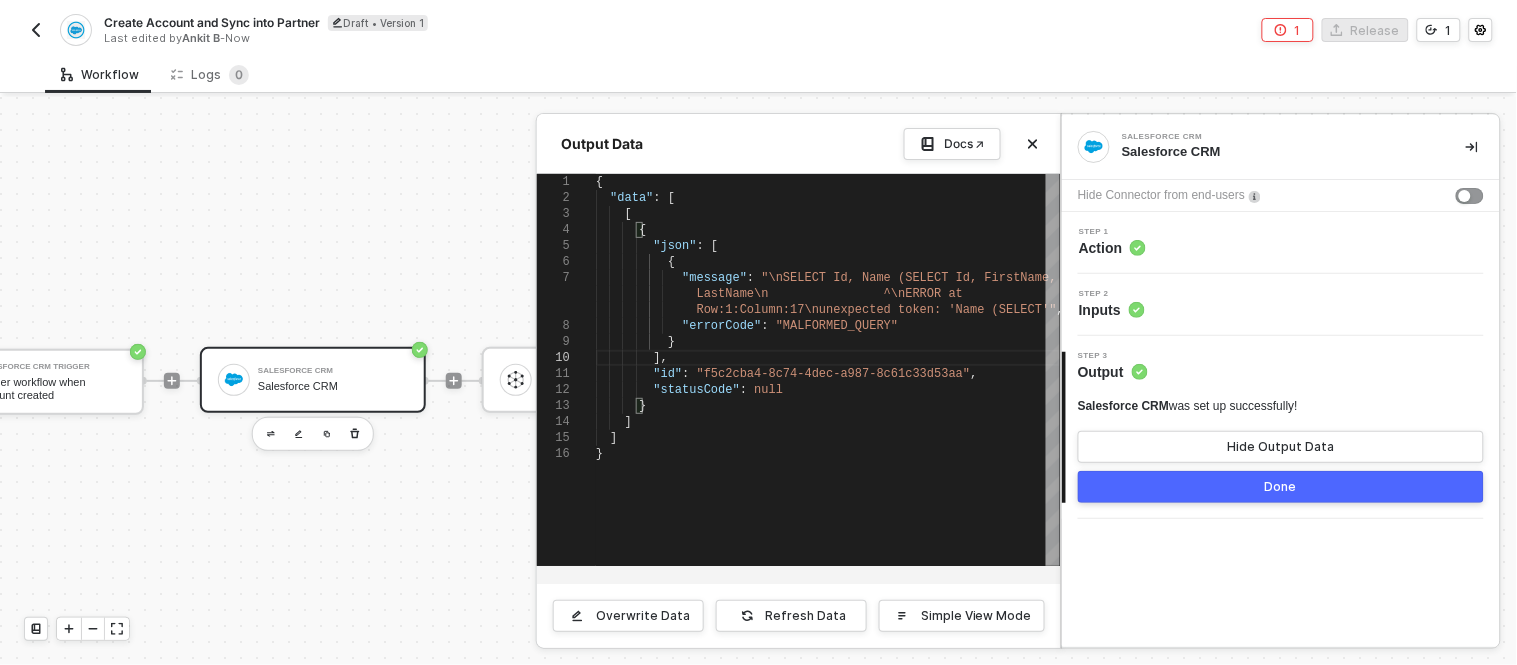 click on "Step 2 Inputs" at bounding box center (1283, 305) 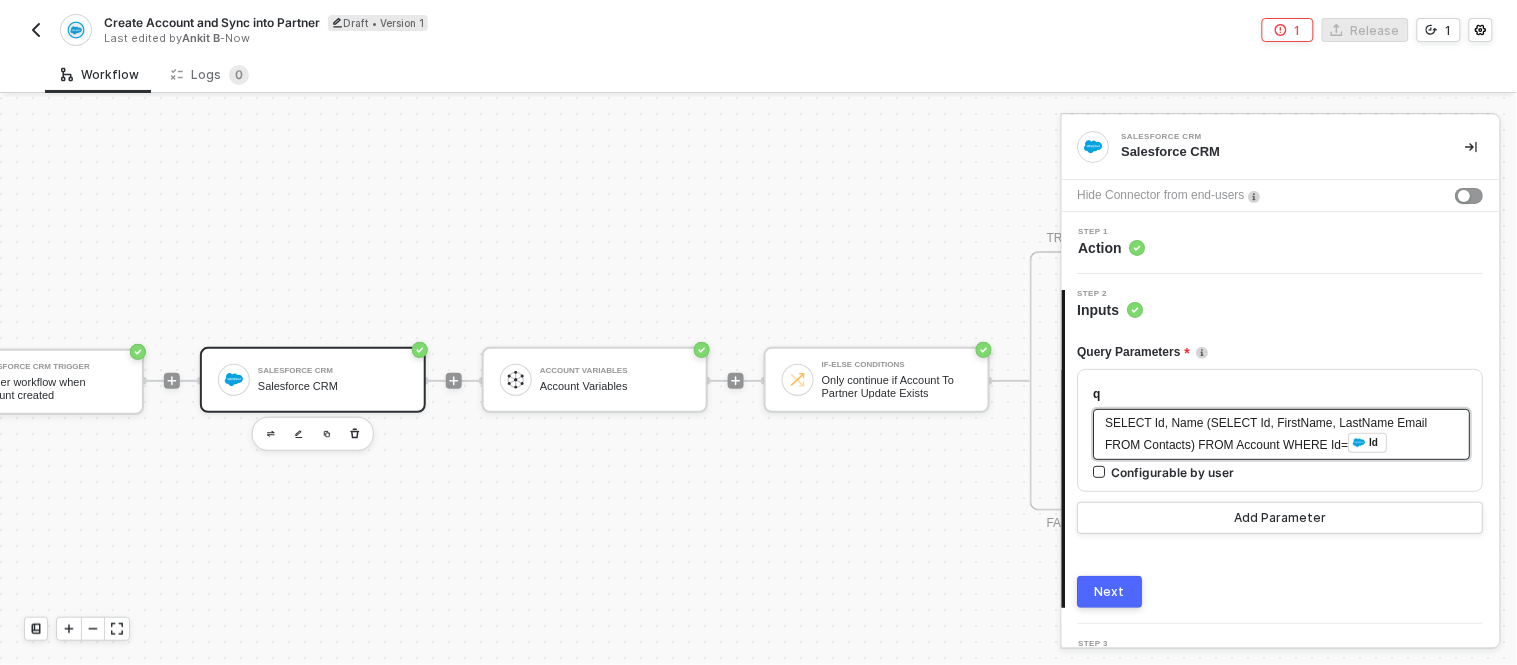 click on "SELECT Id, Name (SELECT Id, FirstName, LastName Email FROM Contacts) FROM Account WHERE Id=" at bounding box center [1269, 434] 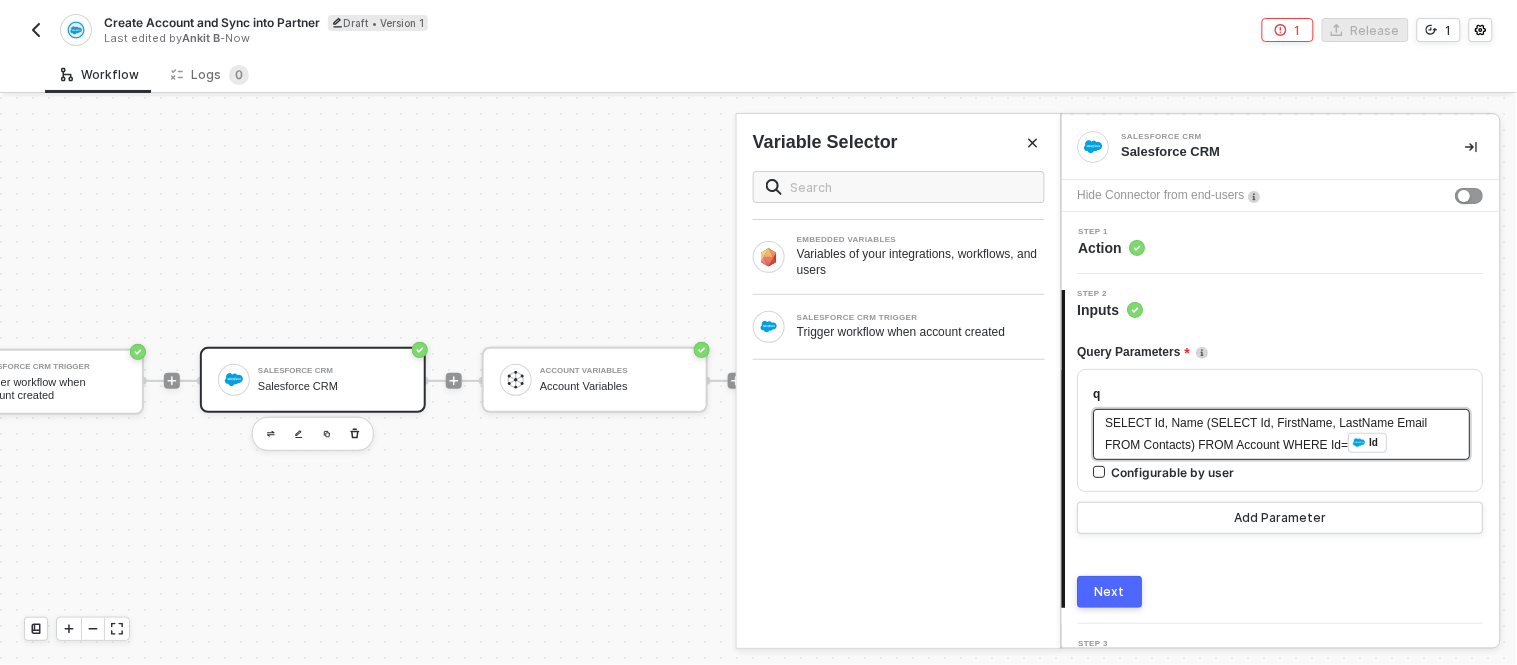click on "SELECT Id, Name (SELECT Id, FirstName, LastName Email FROM Contacts) FROM Account WHERE Id=" at bounding box center (1269, 434) 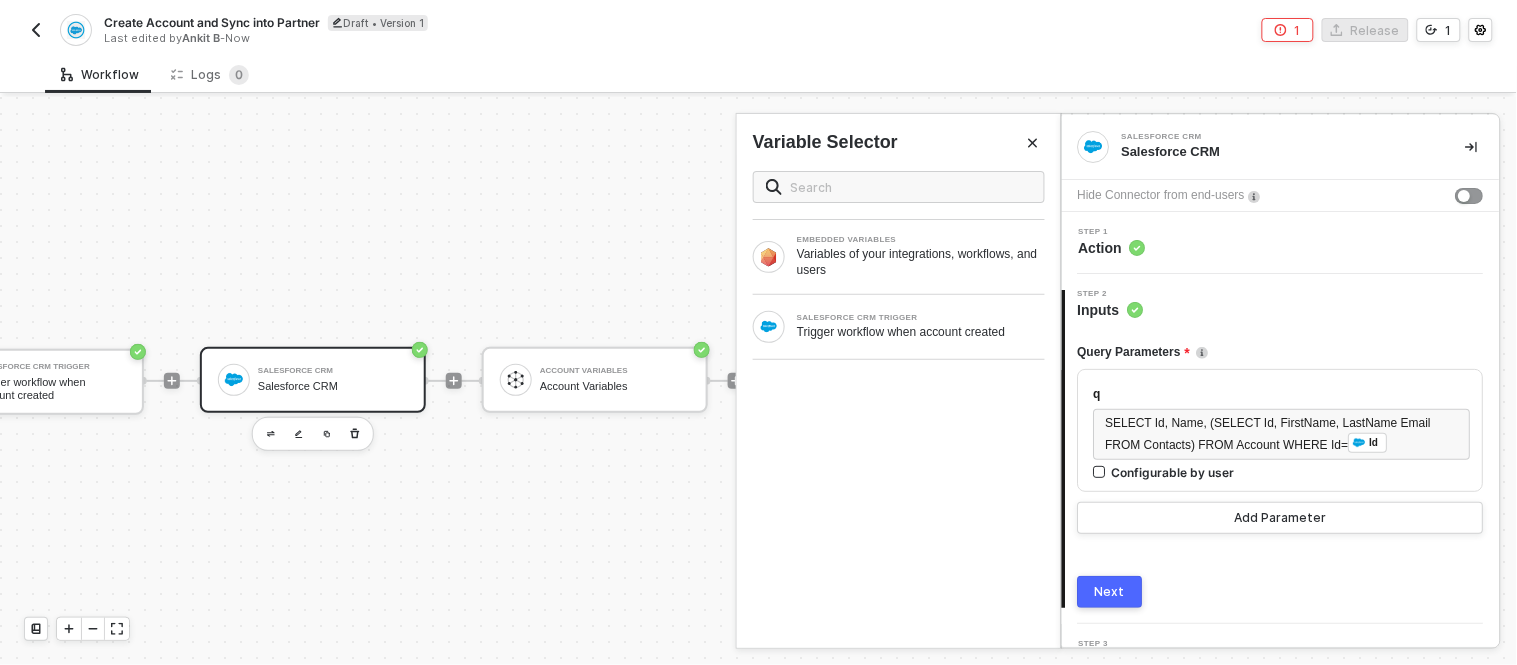 click on "Next" at bounding box center (1111, 592) 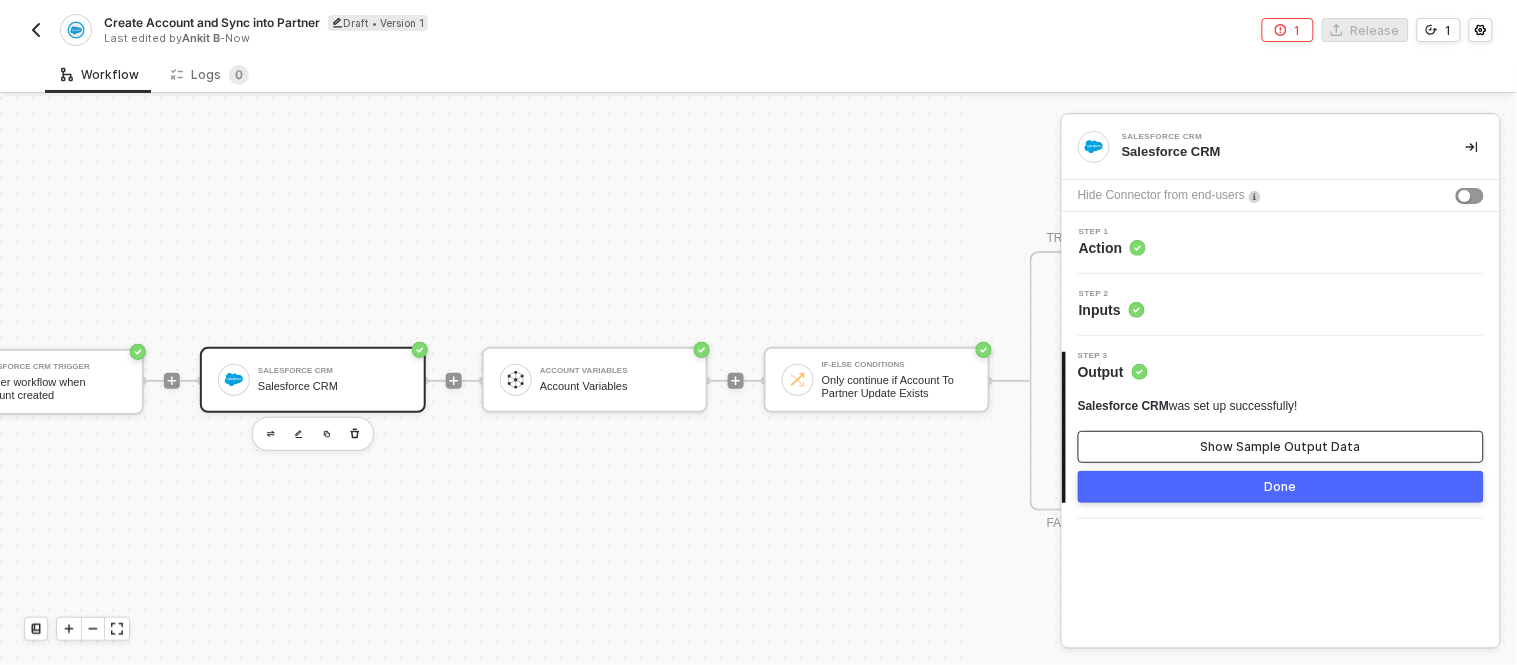 click on "Show Sample Output Data" at bounding box center [1281, 447] 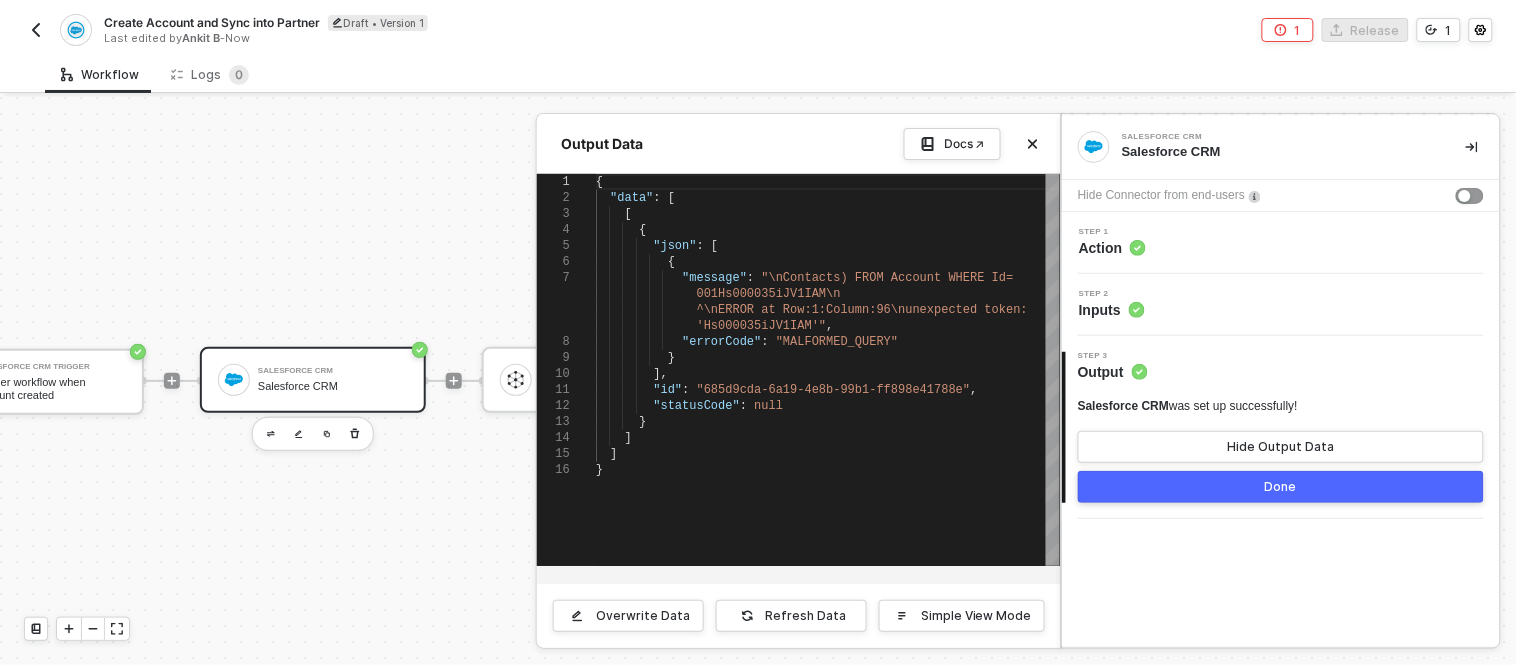 type on ""errorCode": "MALFORMED_QUERY"
}
],
"id": "685d9cda-6a19-4e8b-99b1-ff898e41788e",
"statusCode": null
}
]
]
}" 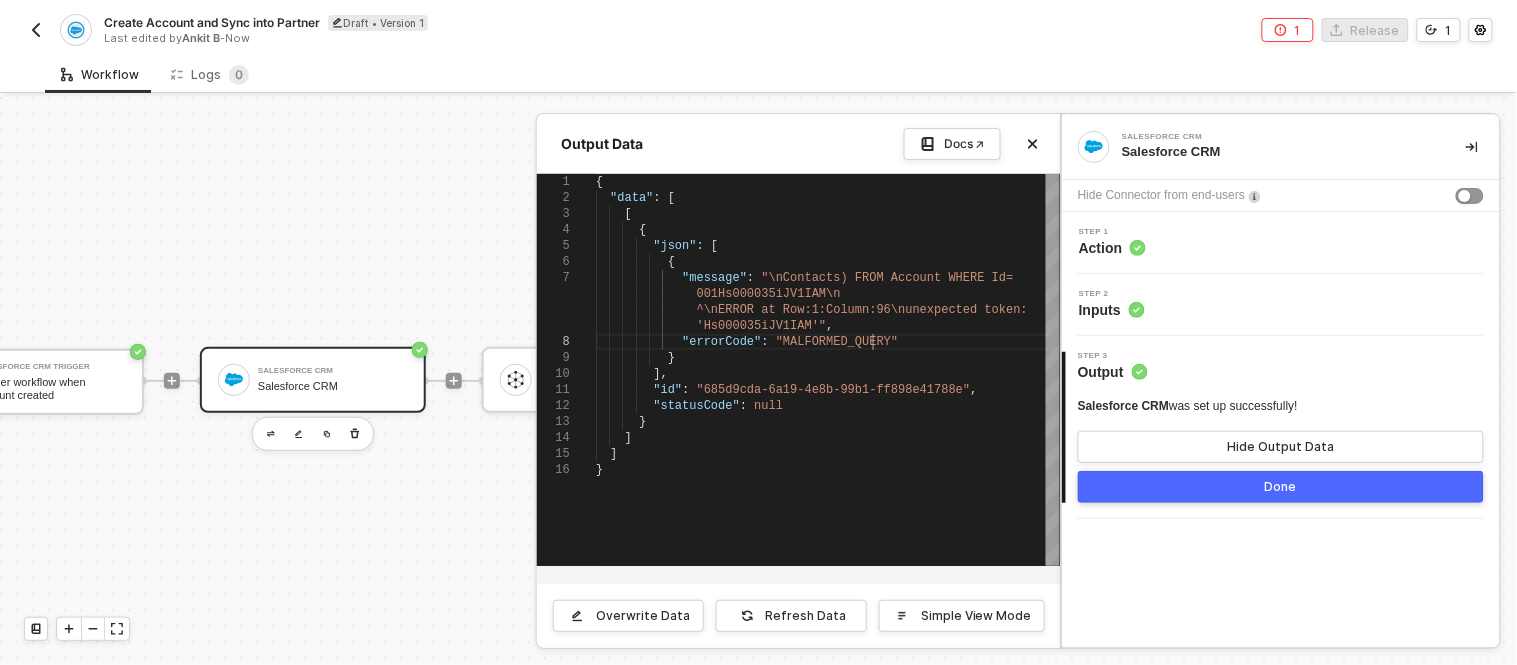 scroll, scrollTop: 0, scrollLeft: 0, axis: both 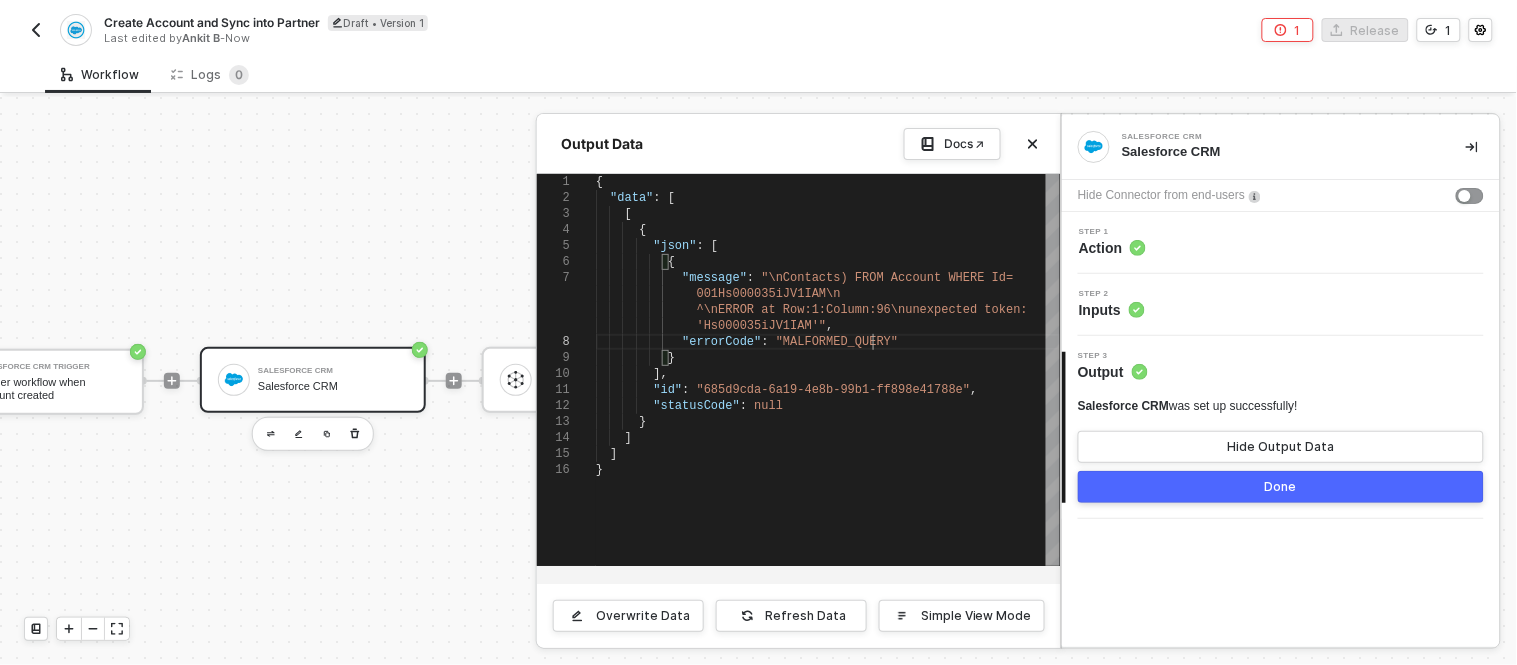 click on "Step 2 Inputs" at bounding box center (1283, 305) 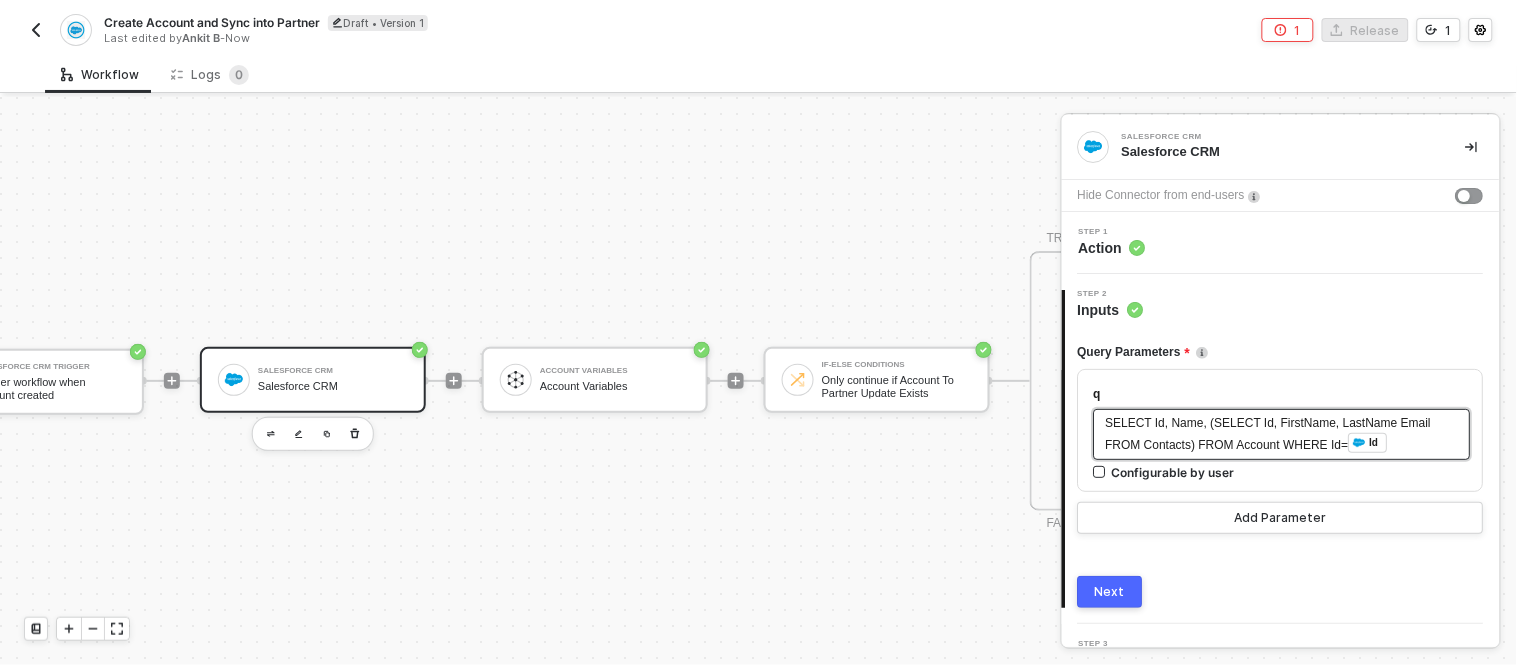 click on "SELECT Id, Name, (SELECT Id, FirstName, LastName Email FROM Contacts) FROM Account WHERE Id=  ﻿ Id ﻿" at bounding box center [1282, 434] 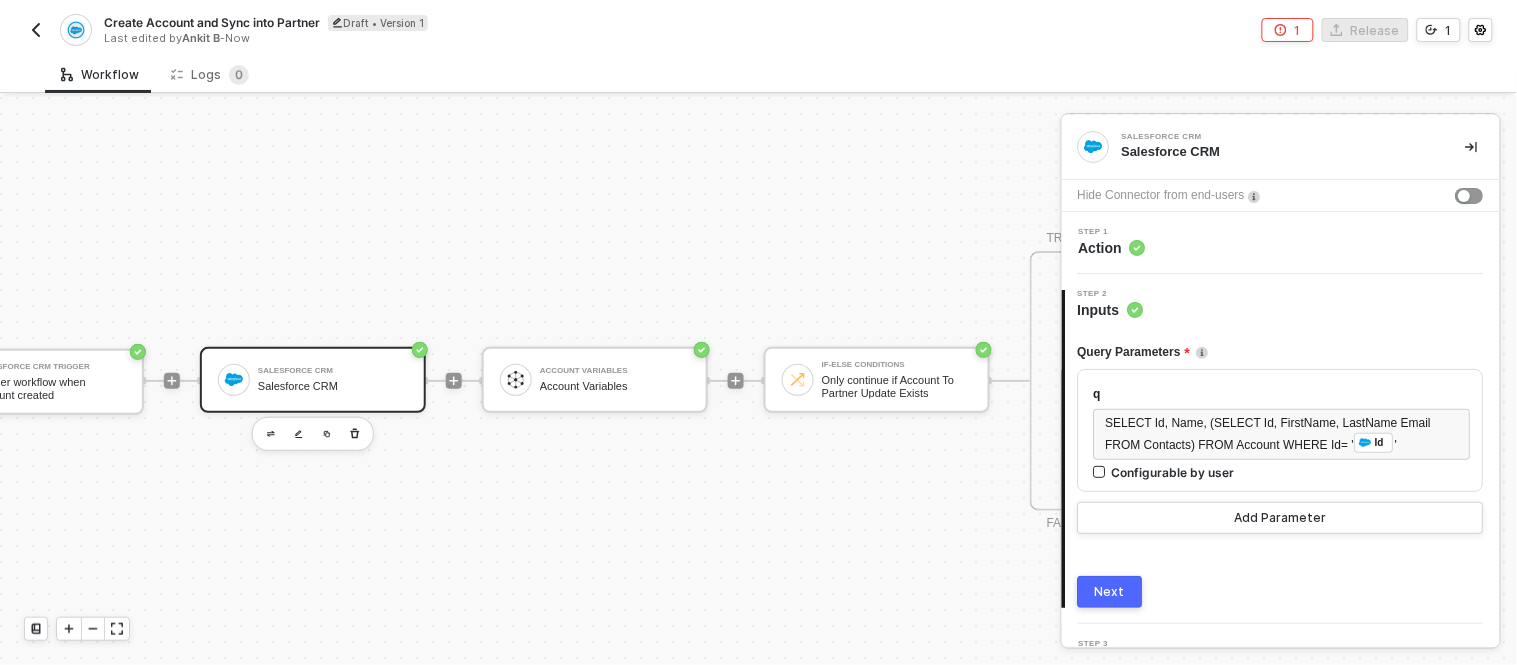 click on "Next" at bounding box center (1111, 592) 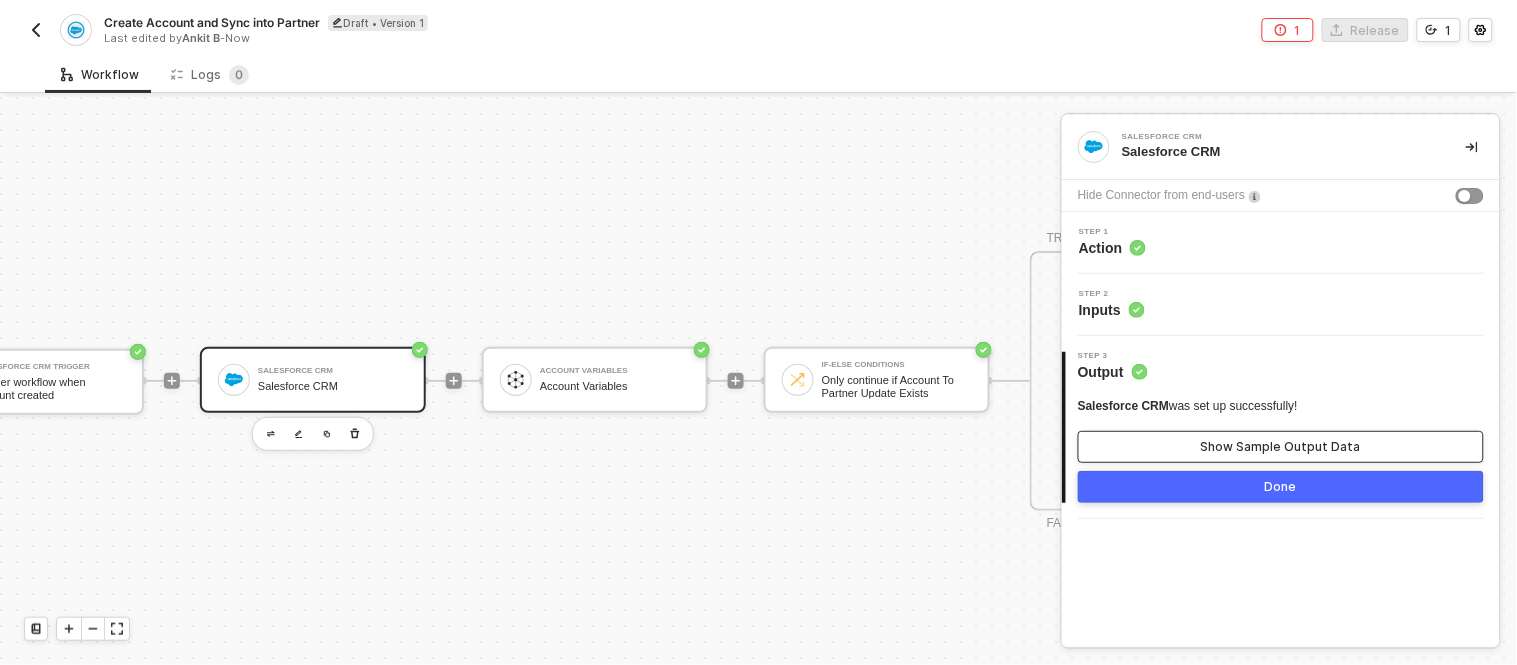 click on "Show Sample Output Data" at bounding box center [1281, 447] 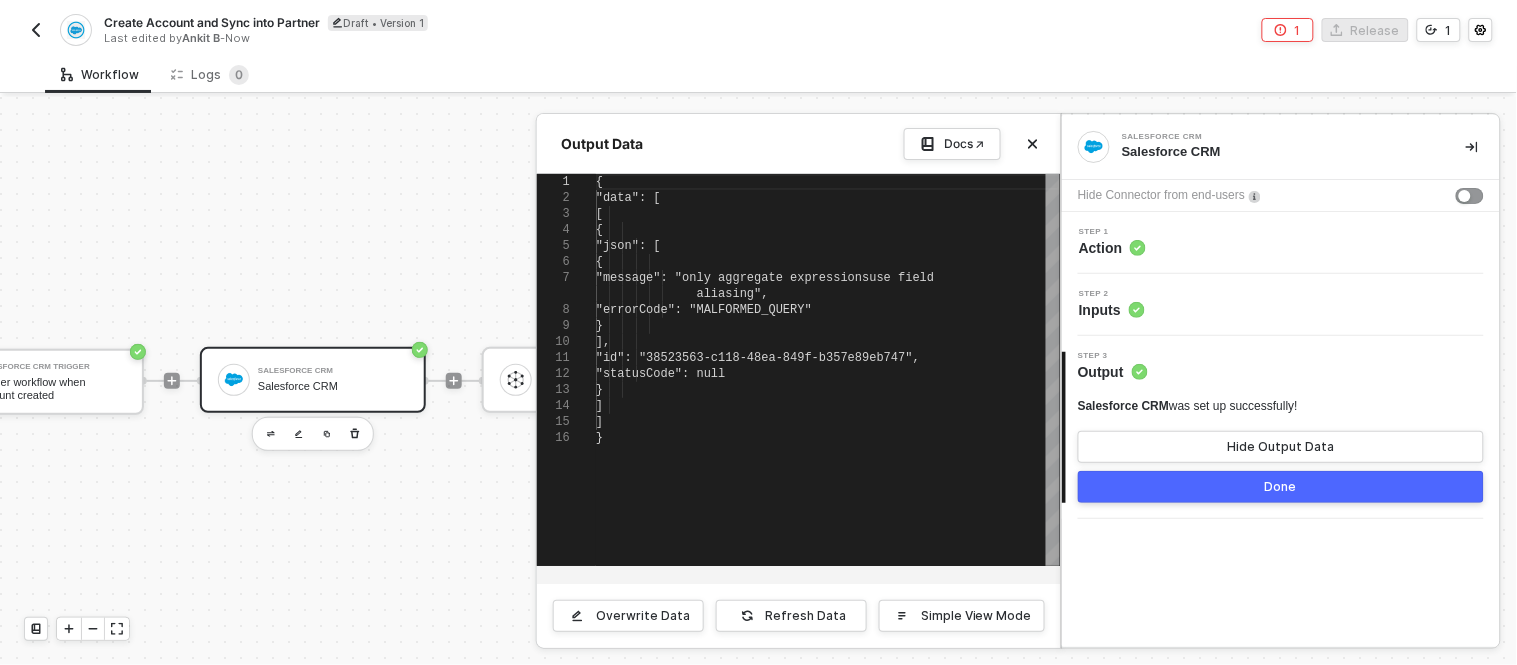 type on "],
"id": "38523563-c118-48ea-849f-b357e89eb747",
"statusCode": null
}
]
]
}" 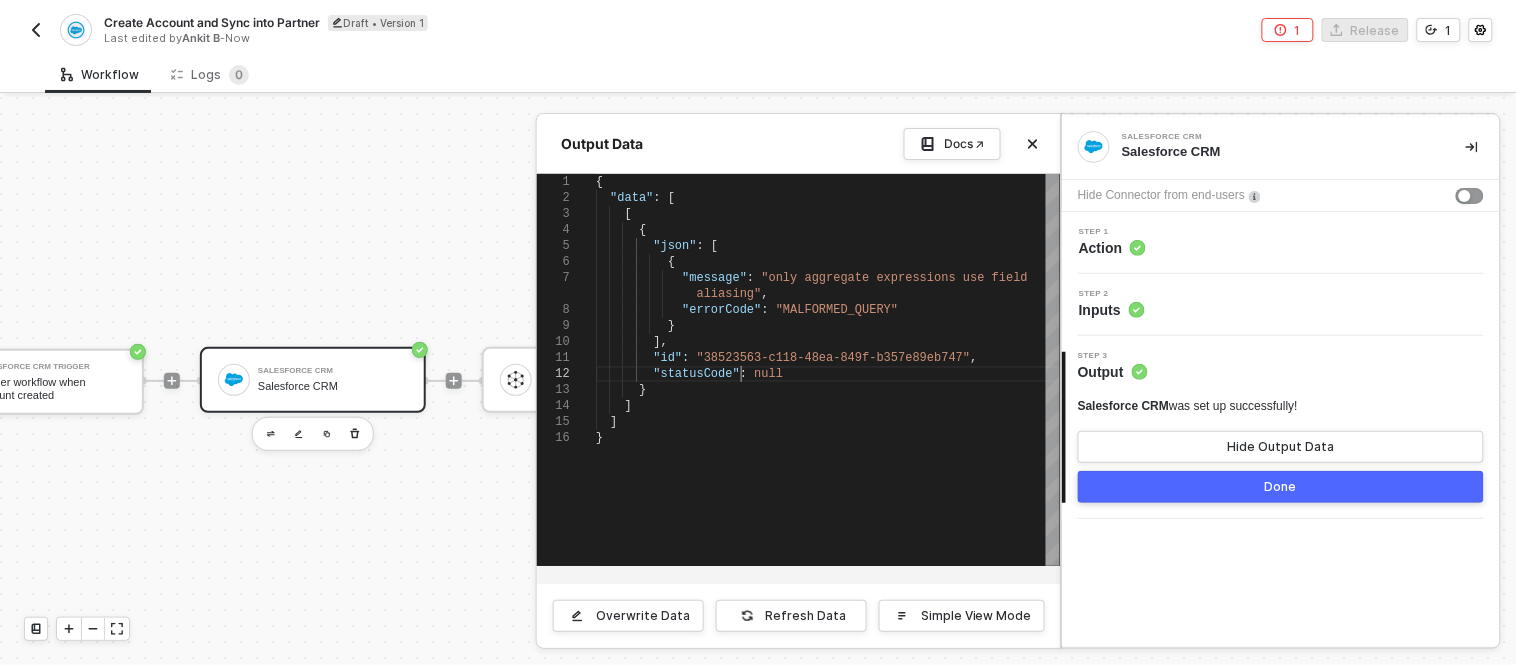 scroll, scrollTop: 0, scrollLeft: 0, axis: both 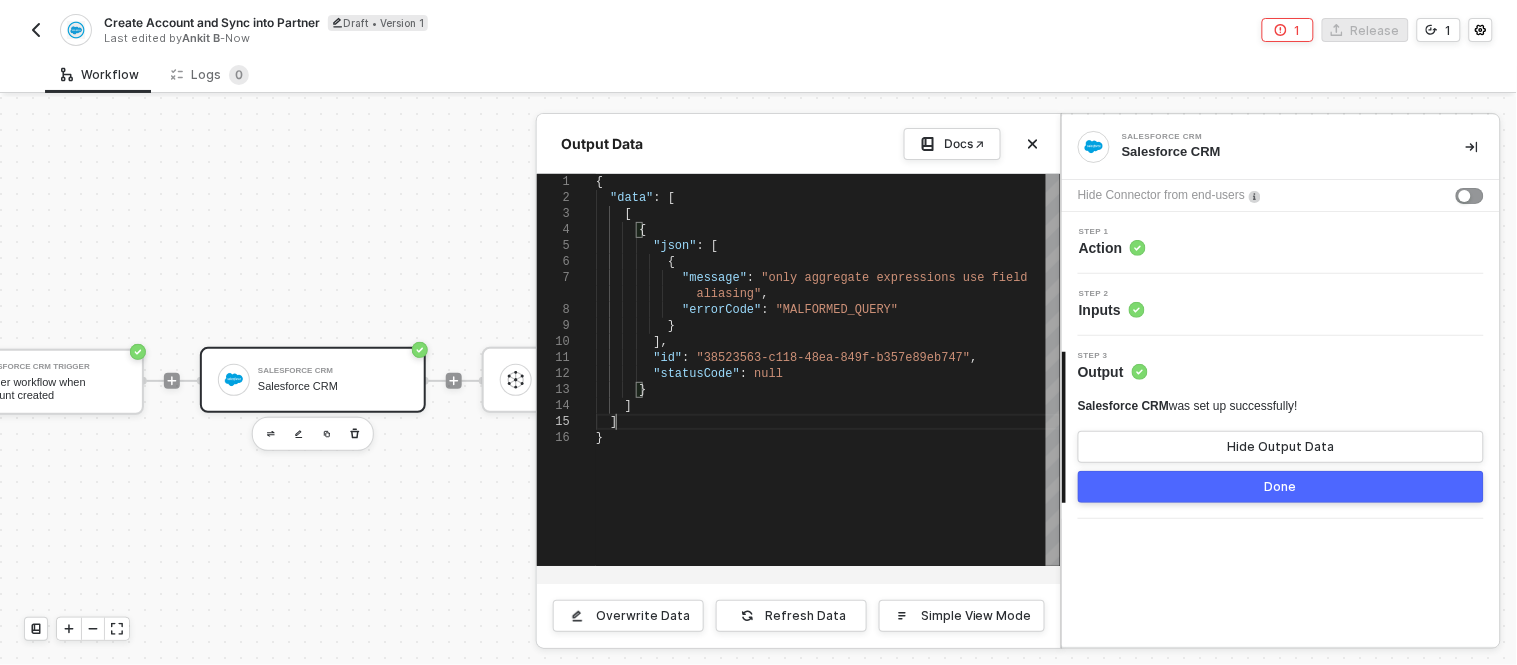 click on "]" at bounding box center (828, 422) 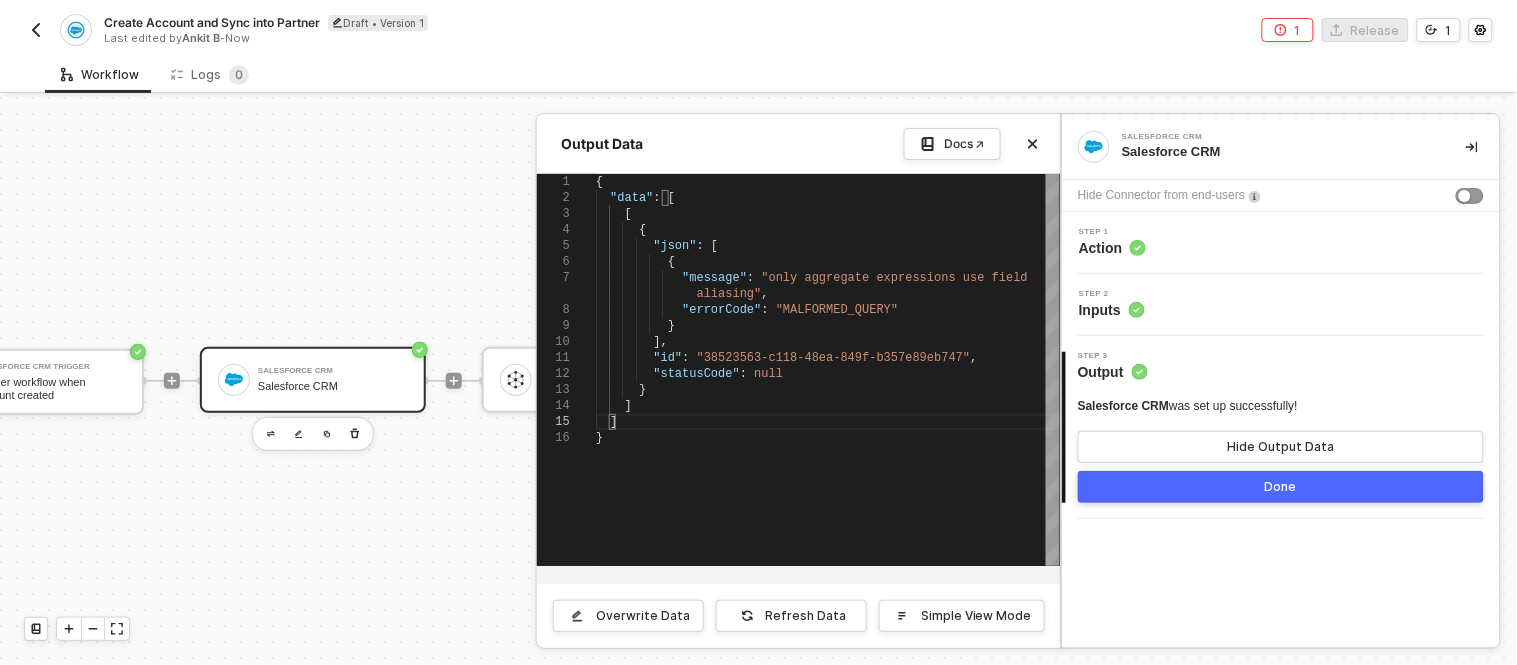 click on "Step 2 Inputs" at bounding box center (1281, 305) 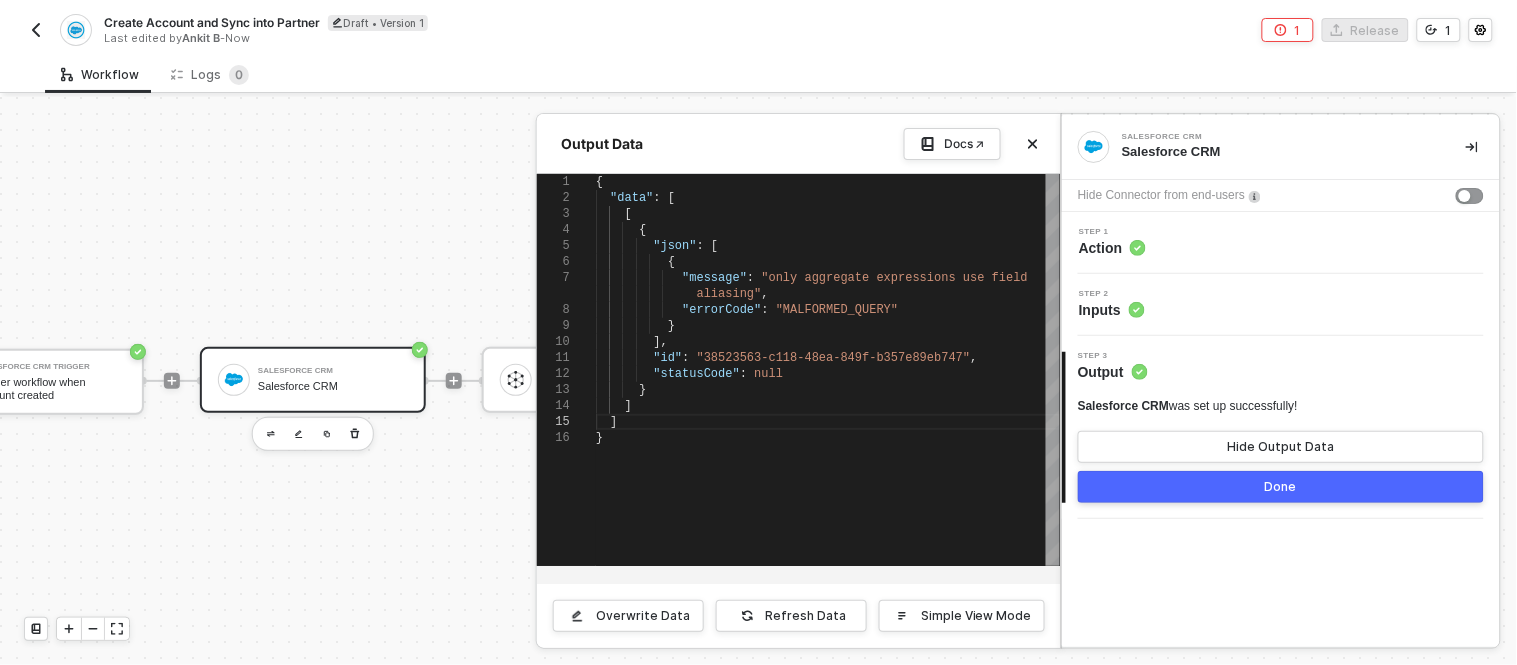 click on "Step 2 Inputs" at bounding box center (1283, 305) 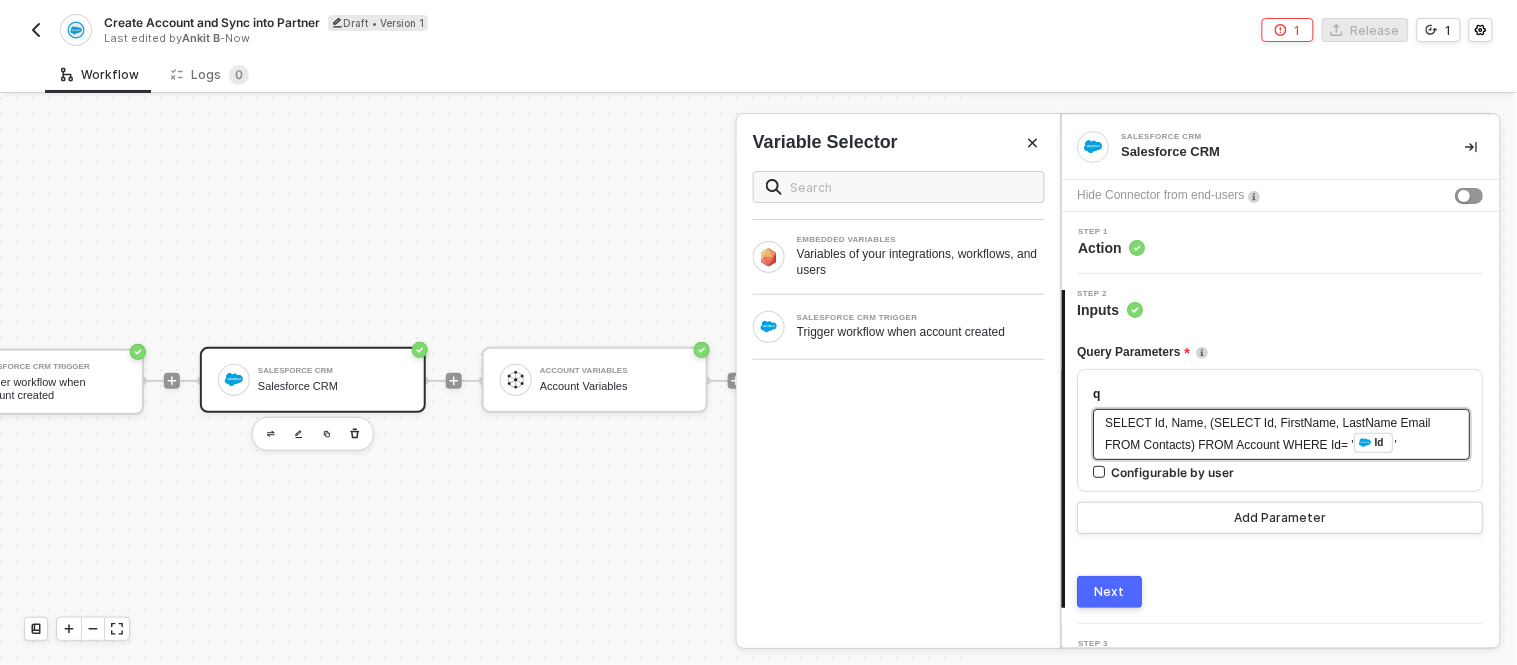 click on "SELECT Id, Name, (SELECT Id, FirstName, LastName Email FROM Contacts) FROM Account WHERE Id= '" at bounding box center (1270, 434) 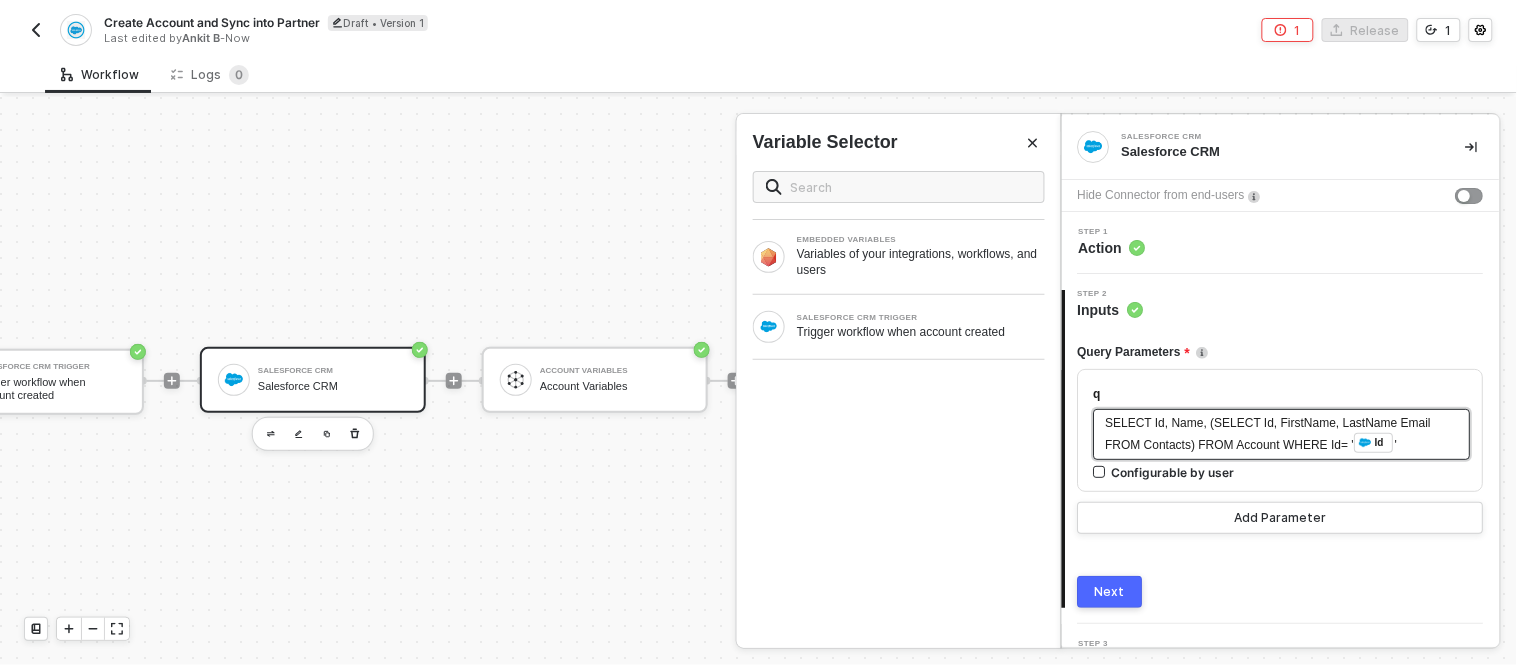click on "SELECT Id, Name, (SELECT Id, FirstName, LastName Email FROM Contacts) FROM Account WHERE Id= '" at bounding box center [1270, 434] 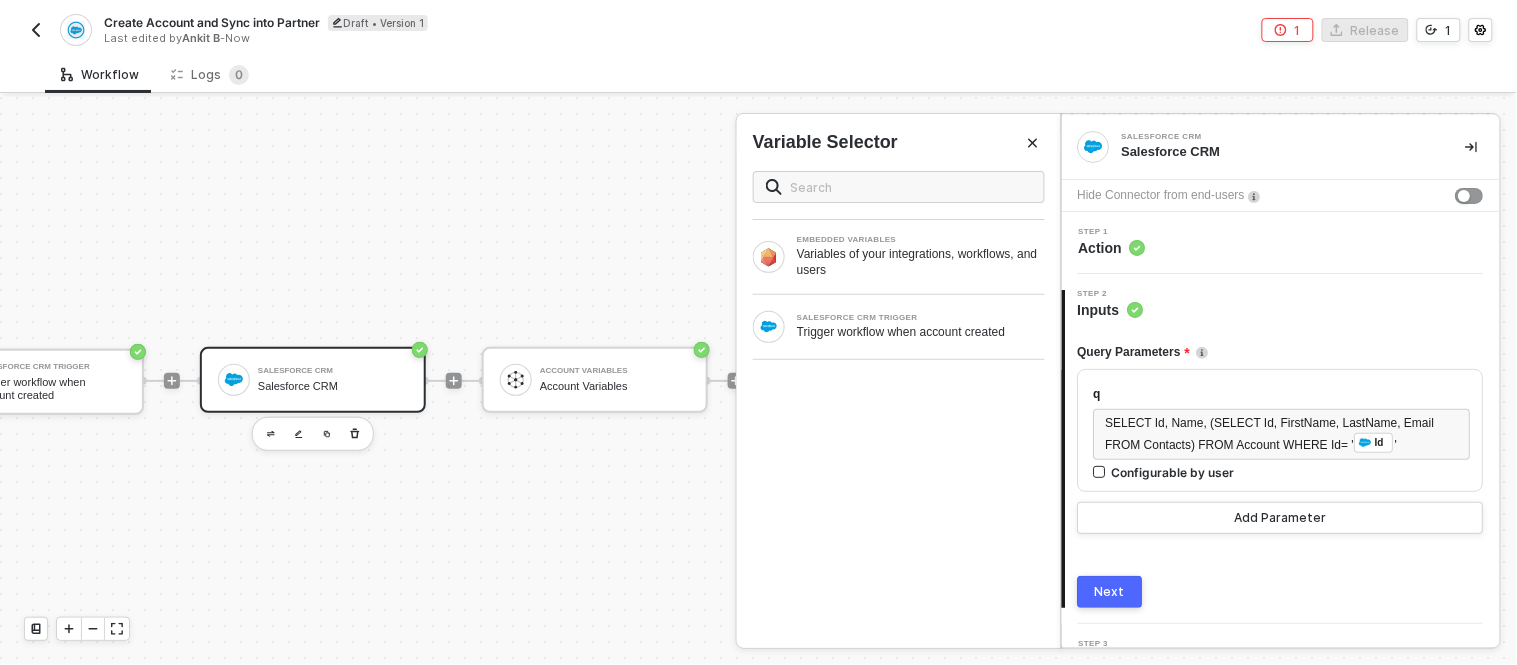 click on "Next" at bounding box center [1110, 592] 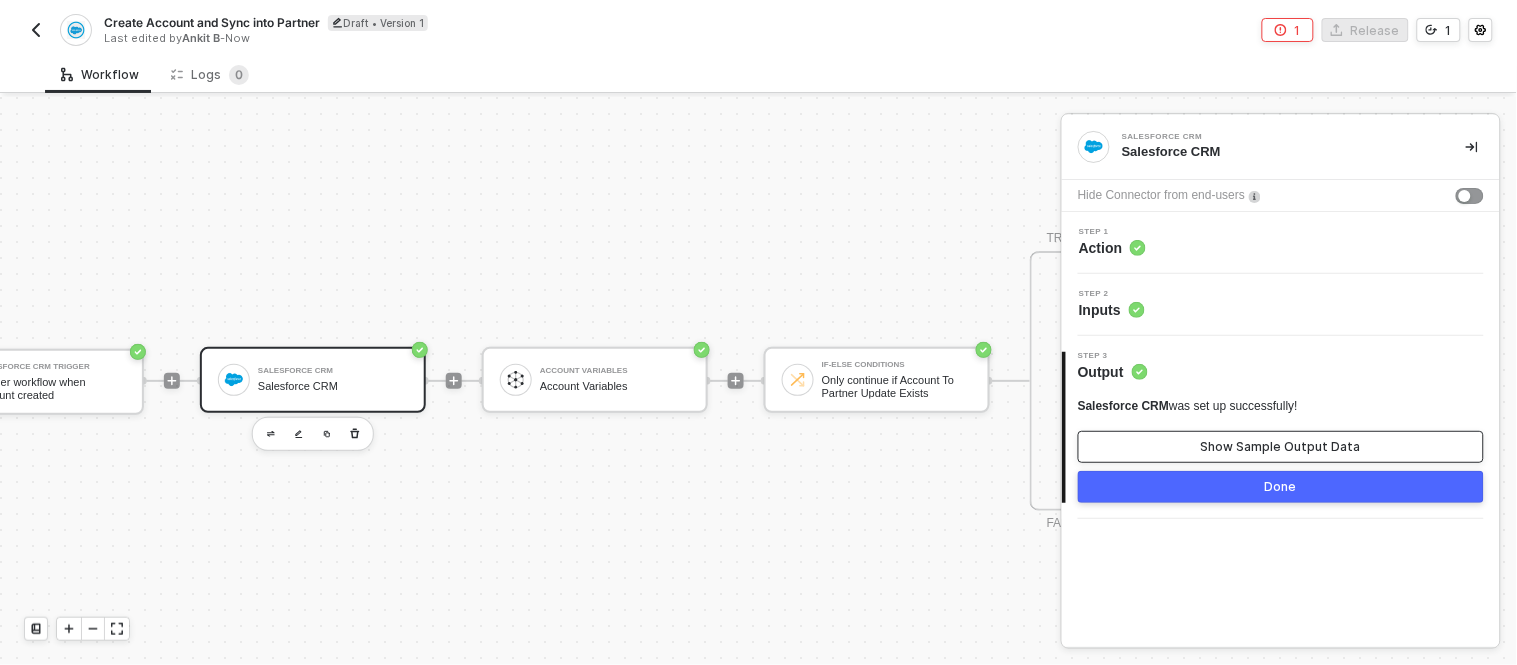 click on "Show Sample Output Data" at bounding box center (1281, 447) 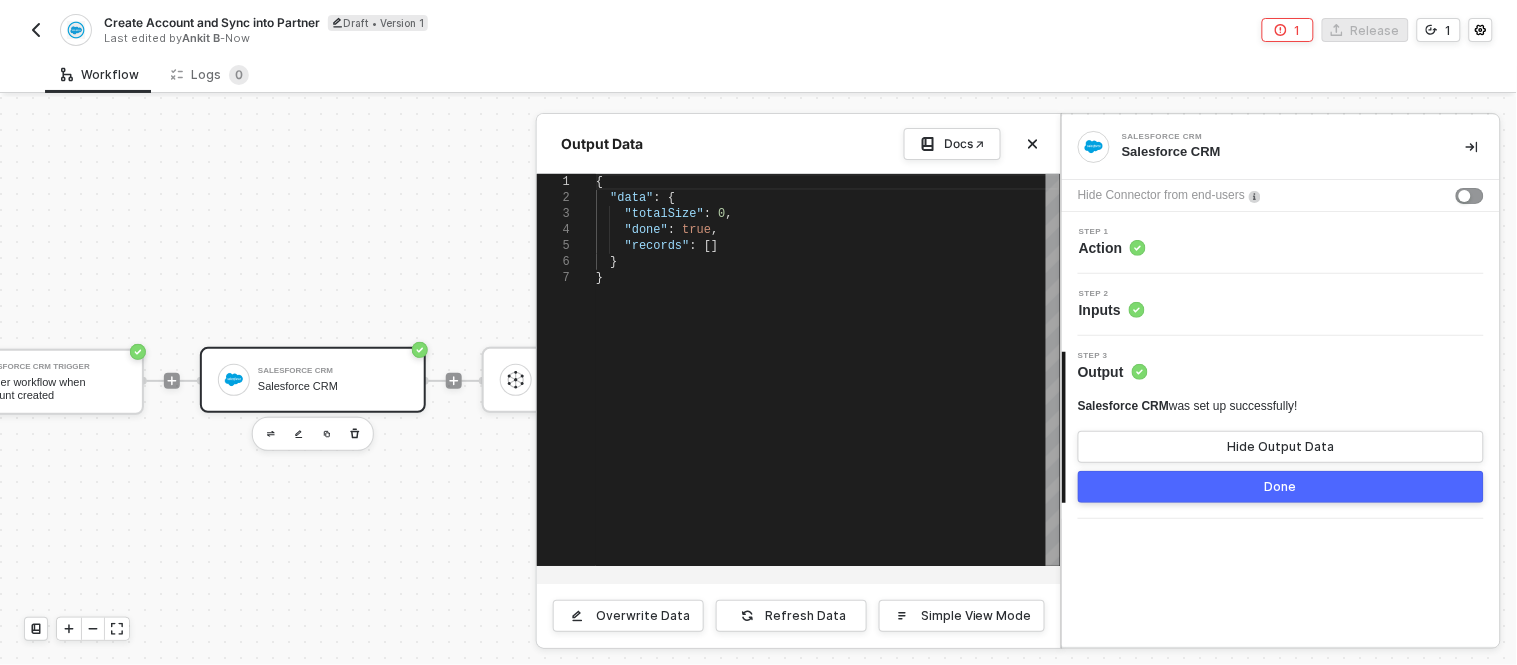 scroll, scrollTop: 0, scrollLeft: 4, axis: horizontal 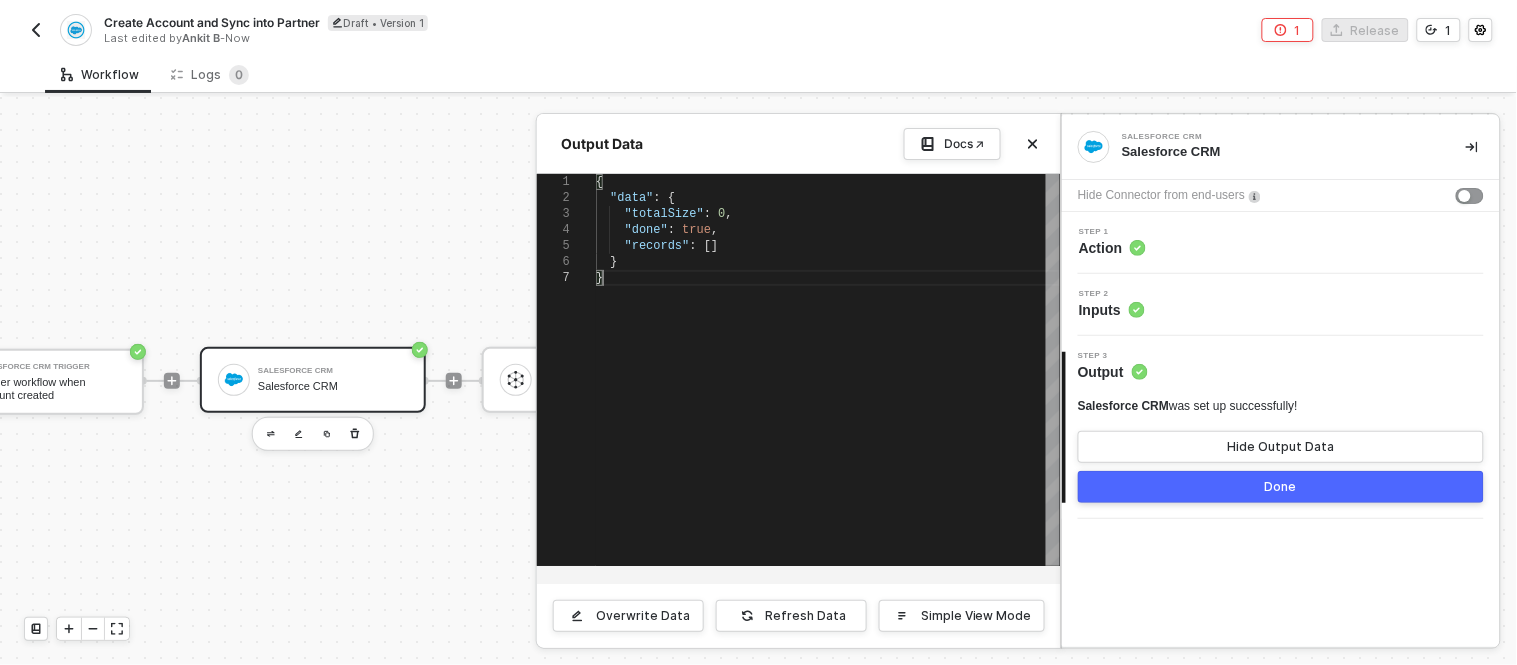 click on "{    "data" :   {      "totalSize" :   0 ,      "done" :   true ,      "records" :   []    } }" at bounding box center (828, 370) 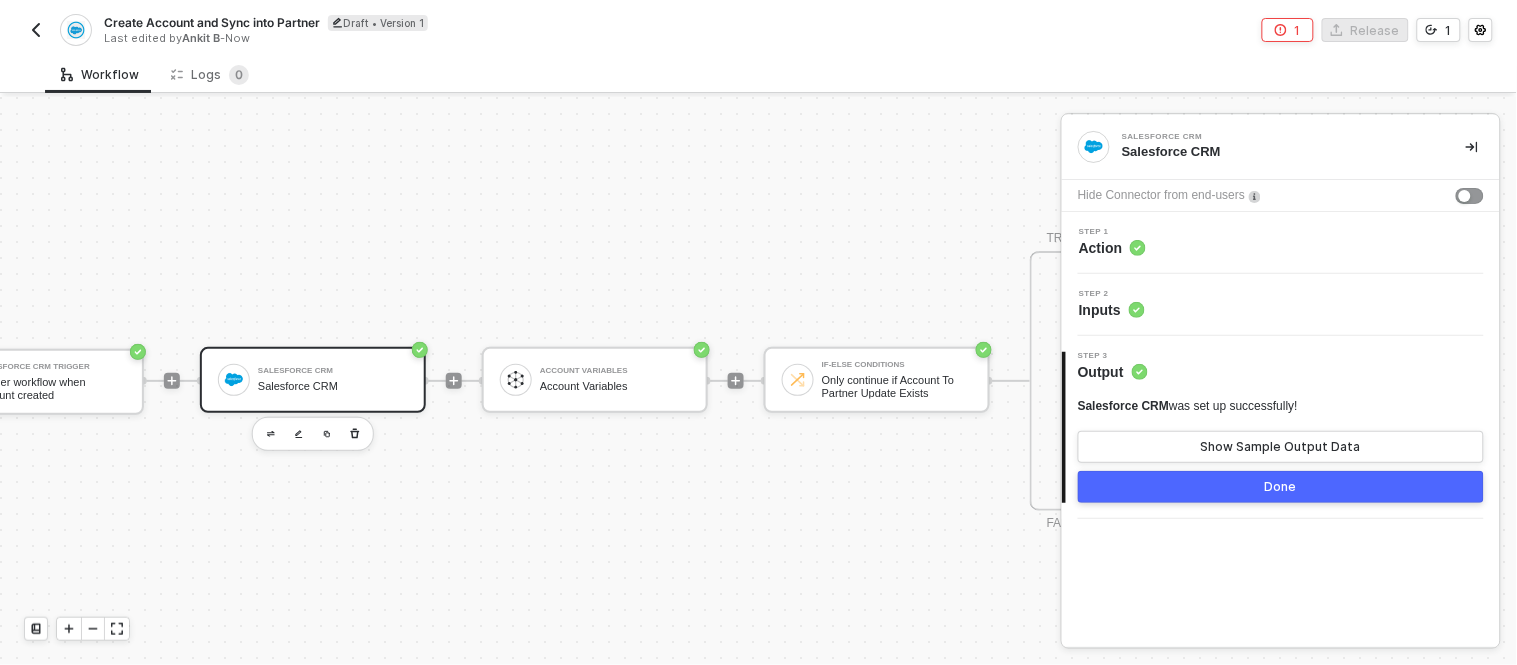 scroll, scrollTop: 0, scrollLeft: 0, axis: both 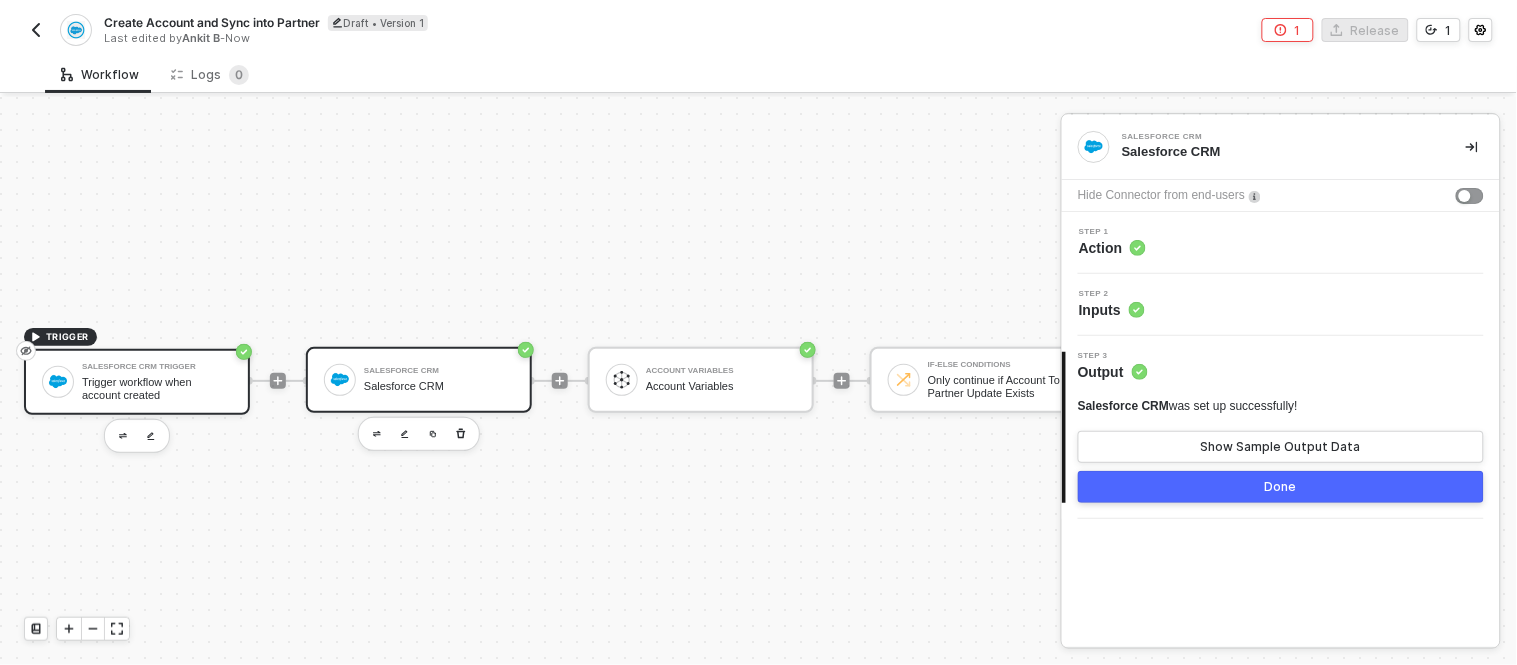 click on "Salesforce CRM Trigger Trigger workflow when account created" at bounding box center [157, 382] 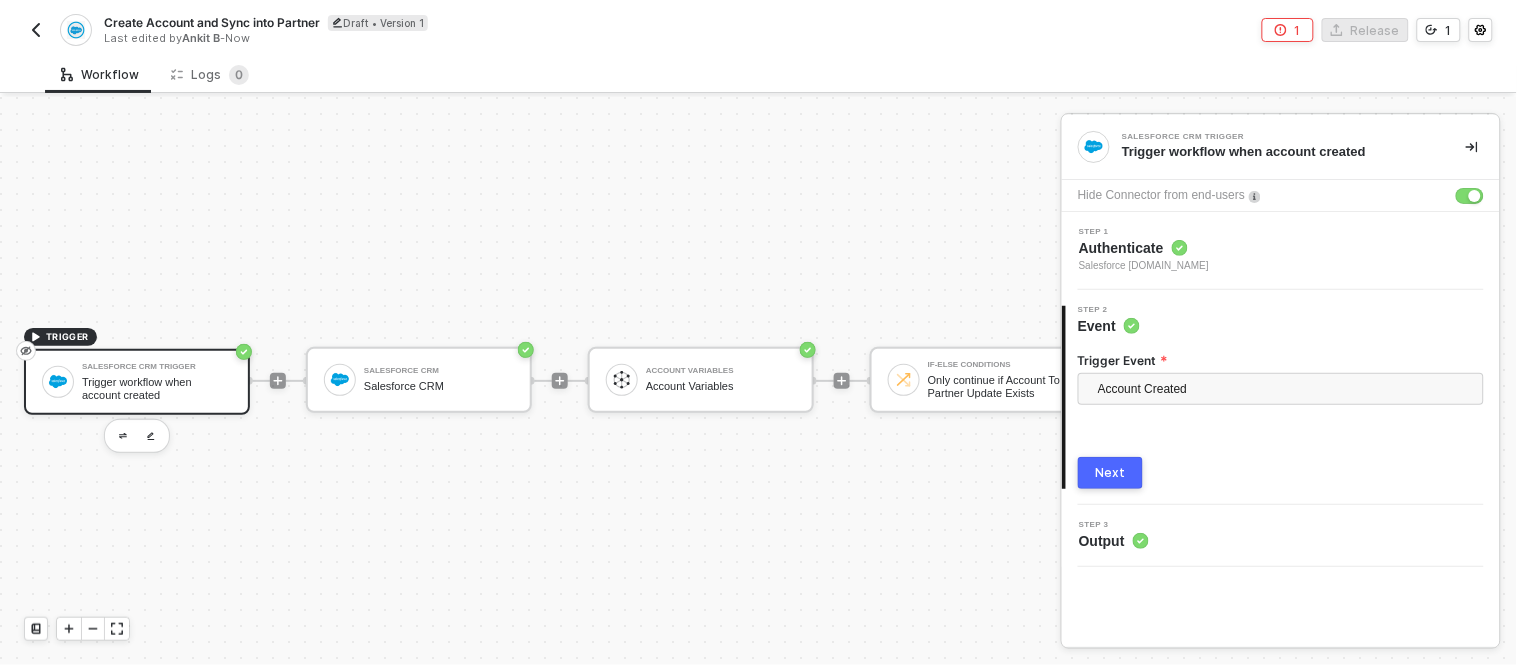 click on "Trigger workflow when account created" at bounding box center [157, 388] 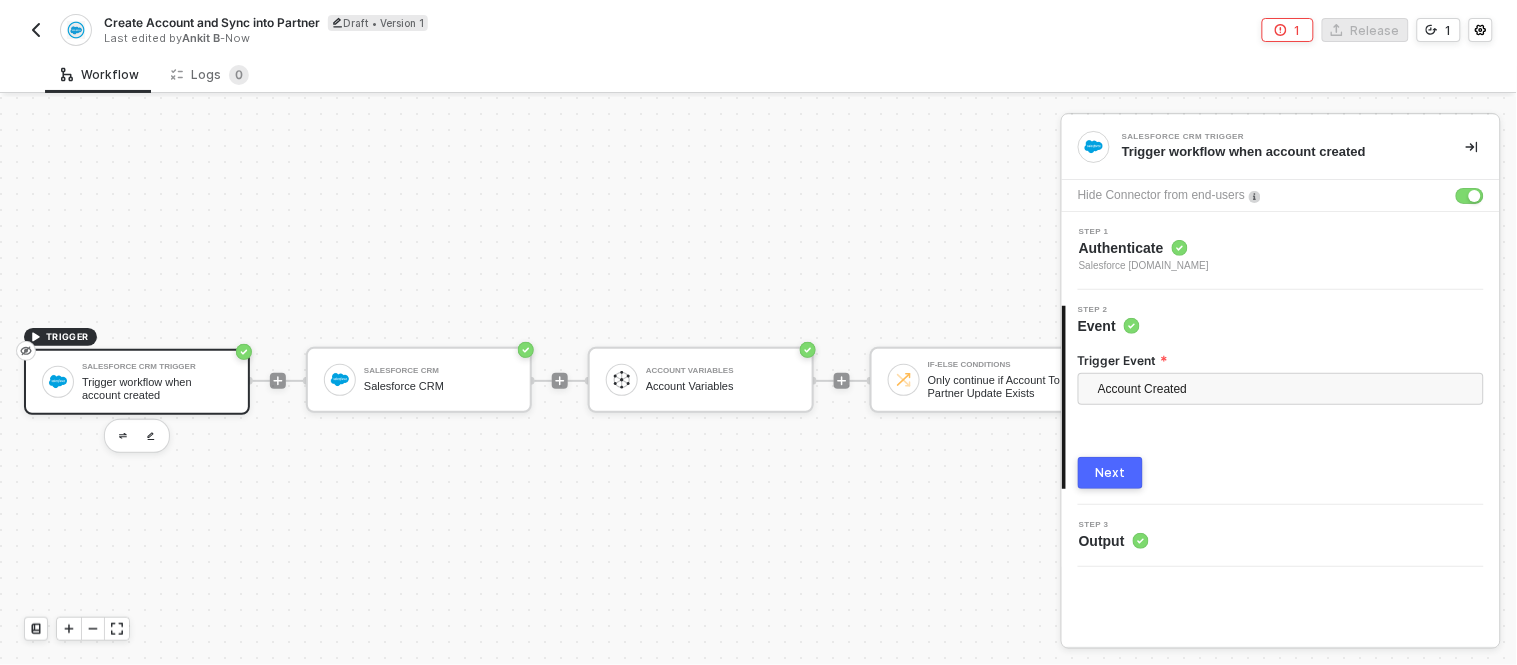 click on "Next" at bounding box center (1110, 473) 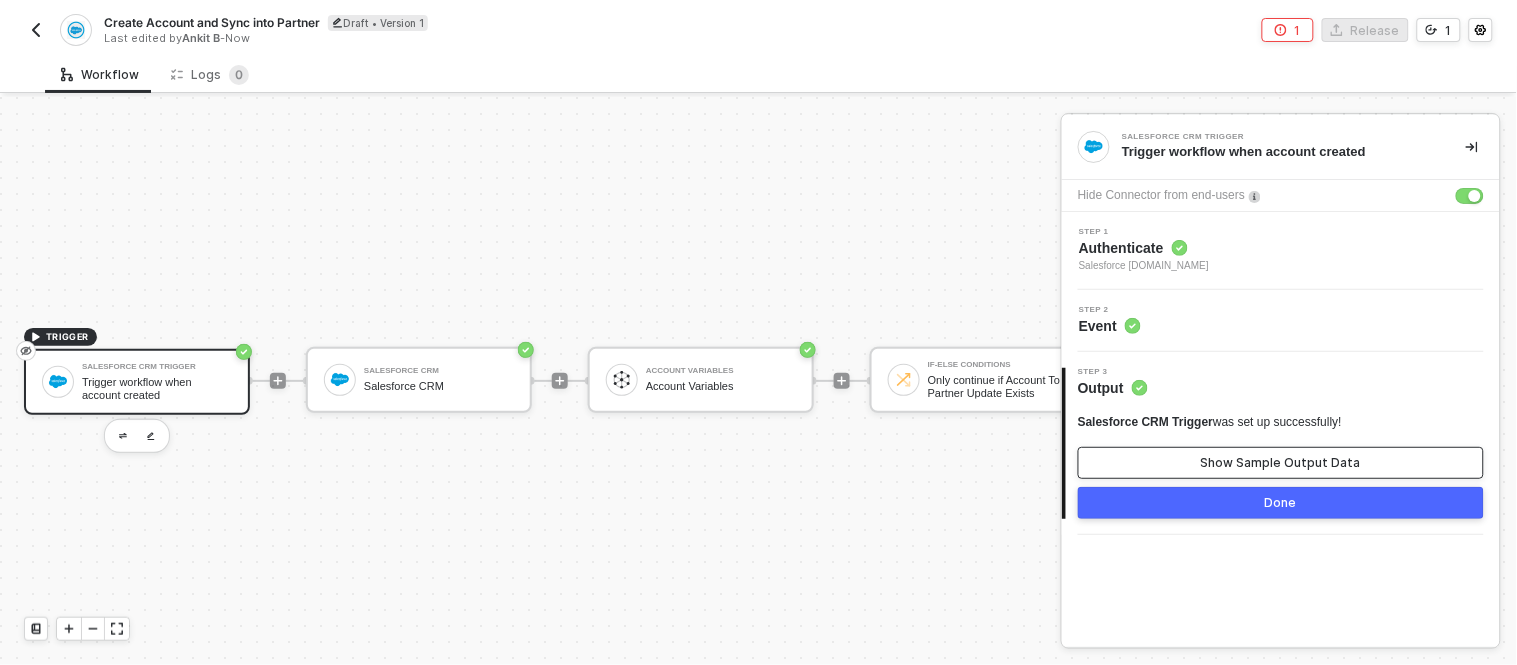 click on "Show Sample Output Data" at bounding box center (1281, 463) 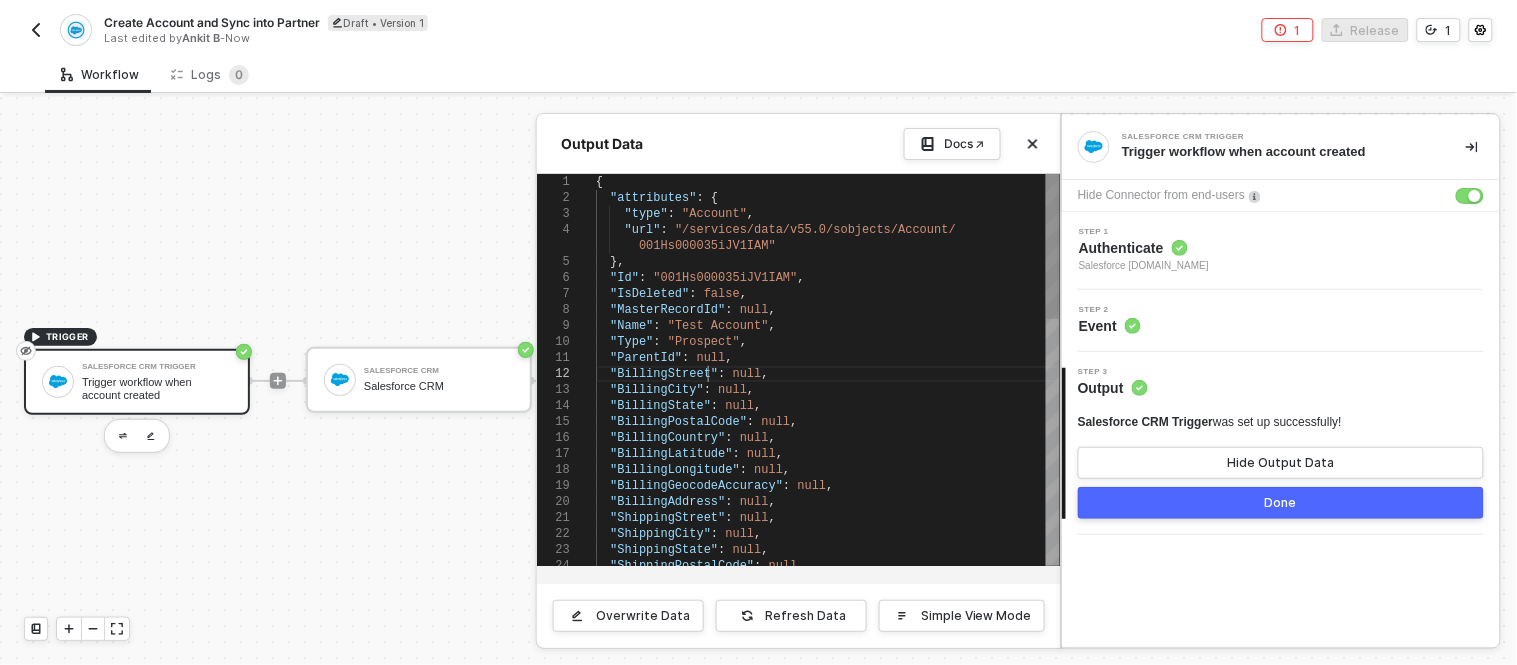 scroll, scrollTop: 0, scrollLeft: 0, axis: both 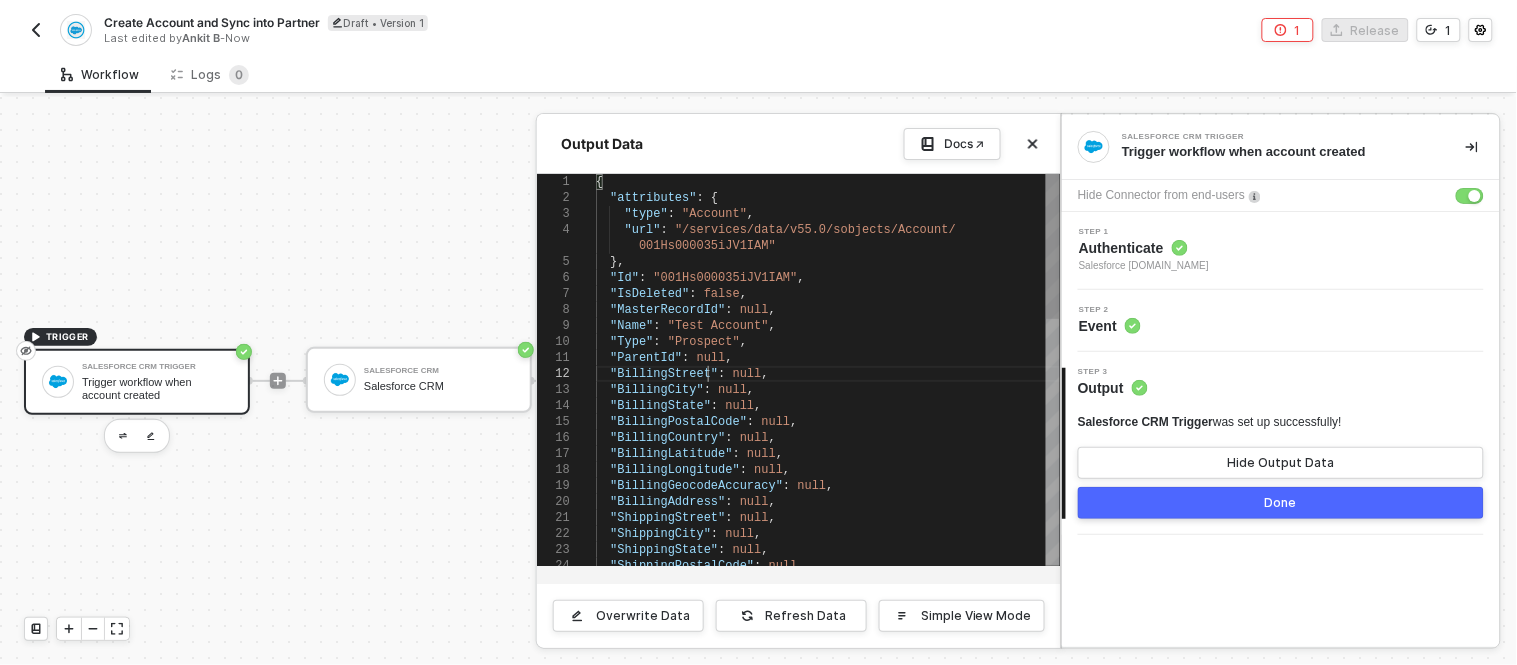 click on ""001Hs000035iJV1IAM"" at bounding box center (726, 278) 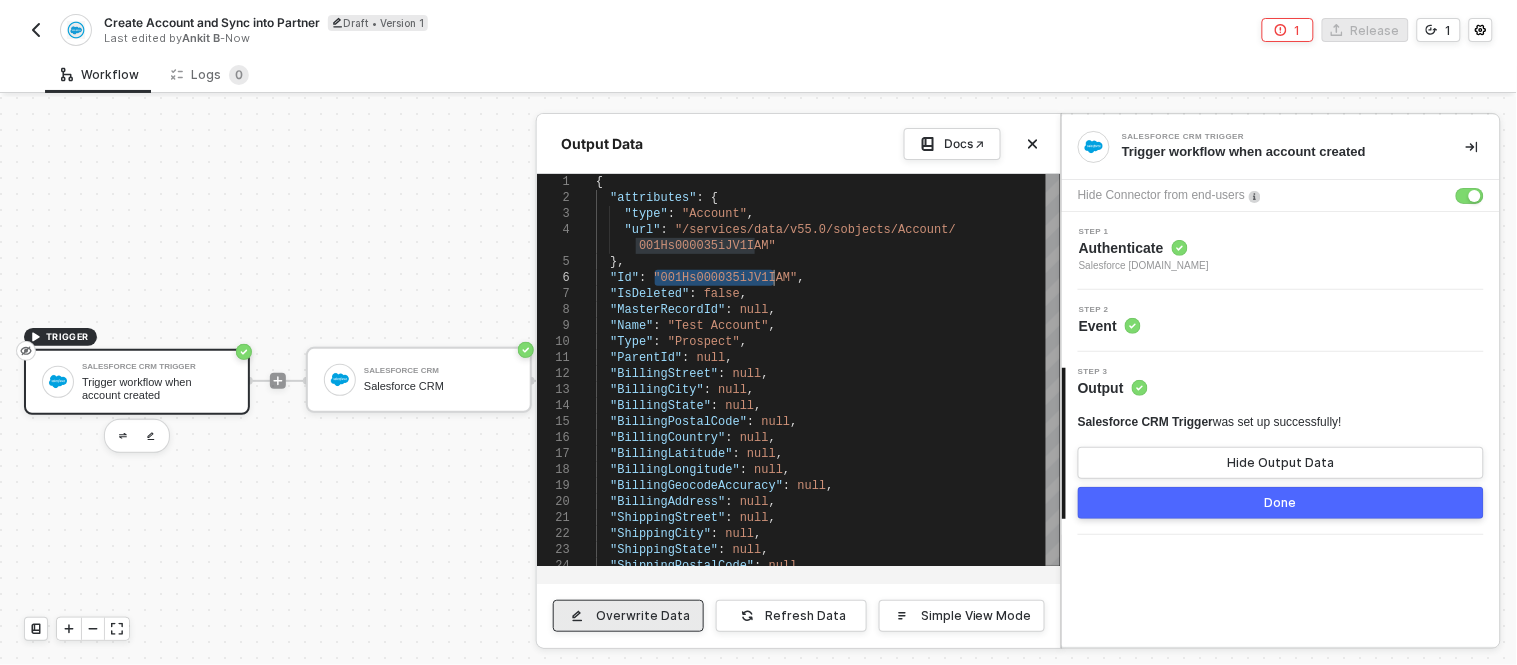click on "Overwrite Data" at bounding box center (643, 616) 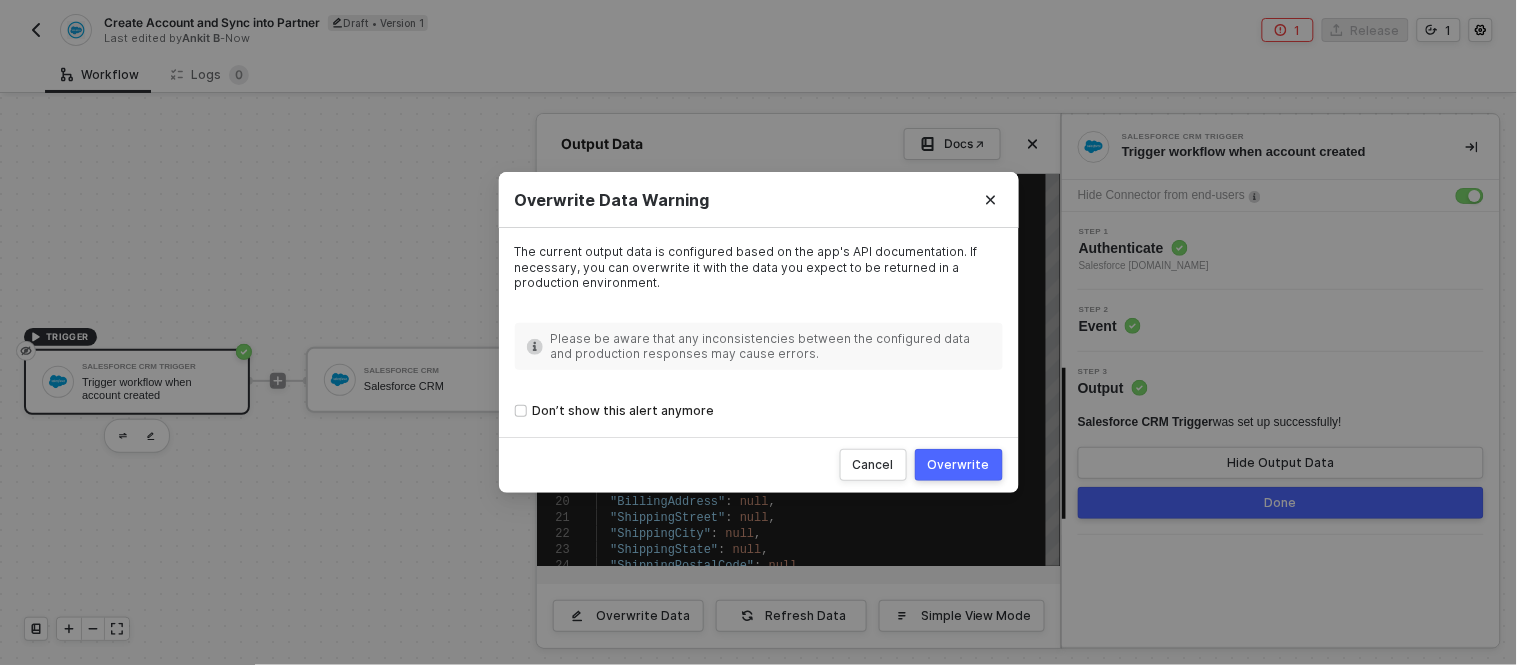 click on "Overwrite" at bounding box center [959, 465] 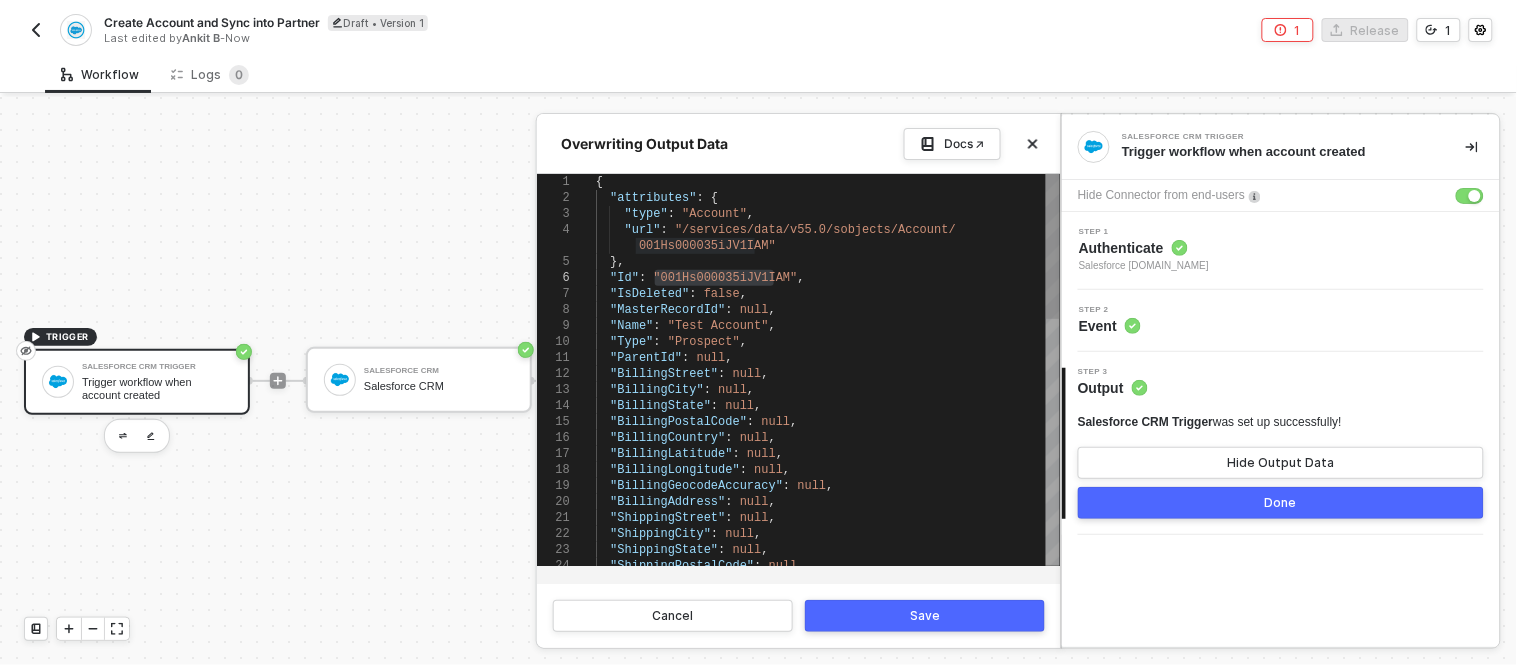 click on "{    "attributes" :   {      "type" :   "Account" ,      "url" :   "/services/data/v55.0/sobjects/Account/        001Hs000035iJV1IAM"    },    "Id" :   "001Hs000035iJV1IAM" ,    "IsDeleted" :   false ,    "MasterRecordId" :   null ,    "Name" :   "Test Account" ,    "Type" :   "Prospect" ,    "ParentId" :   null ,    "BillingStreet" :   null ,    "BillingCity" :   null ,    "BillingState" :   null ,    "BillingPostalCode" :   null ,    "BillingCountry" :   null ,    "BillingLatitude" :   null ,    "BillingLongitude" :   null ,    "BillingGeocodeAccuracy" :   null ,    "BillingAddress" :   null ,    "ShippingStreet" :   null ,    "ShippingCity" :   null ,    "ShippingState" :   null ,    "ShippingPostalCode" :   null ," at bounding box center (500596, 500174) 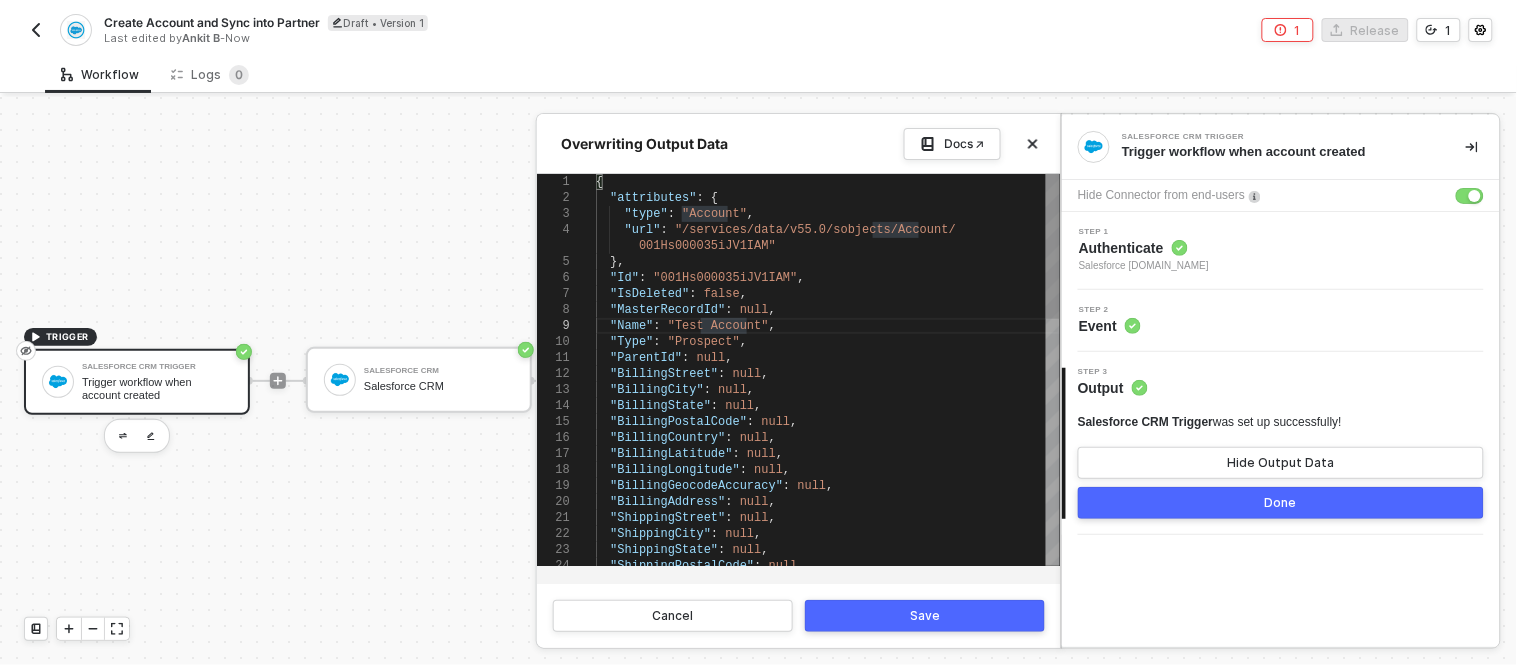 click on "{    "attributes" :   {      "type" :   "Account" ,      "url" :   "/services/data/v55.0/sobjects/Account/        001Hs000035iJV1IAM"    },    "Id" :   "001Hs000035iJV1IAM" ,    "IsDeleted" :   false ,    "MasterRecordId" :   null ,    "Name" :   "Test Account" ,    "Type" :   "Prospect" ,    "ParentId" :   null ,    "BillingStreet" :   null ,    "BillingCity" :   null ,    "BillingState" :   null ,    "BillingPostalCode" :   null ,    "BillingCountry" :   null ,    "BillingLatitude" :   null ,    "BillingLongitude" :   null ,    "BillingGeocodeAccuracy" :   null ,    "BillingAddress" :   null ,    "ShippingStreet" :   null ,    "ShippingCity" :   null ,    "ShippingState" :   null ,    "ShippingPostalCode" :   null ," at bounding box center [500596, 500174] 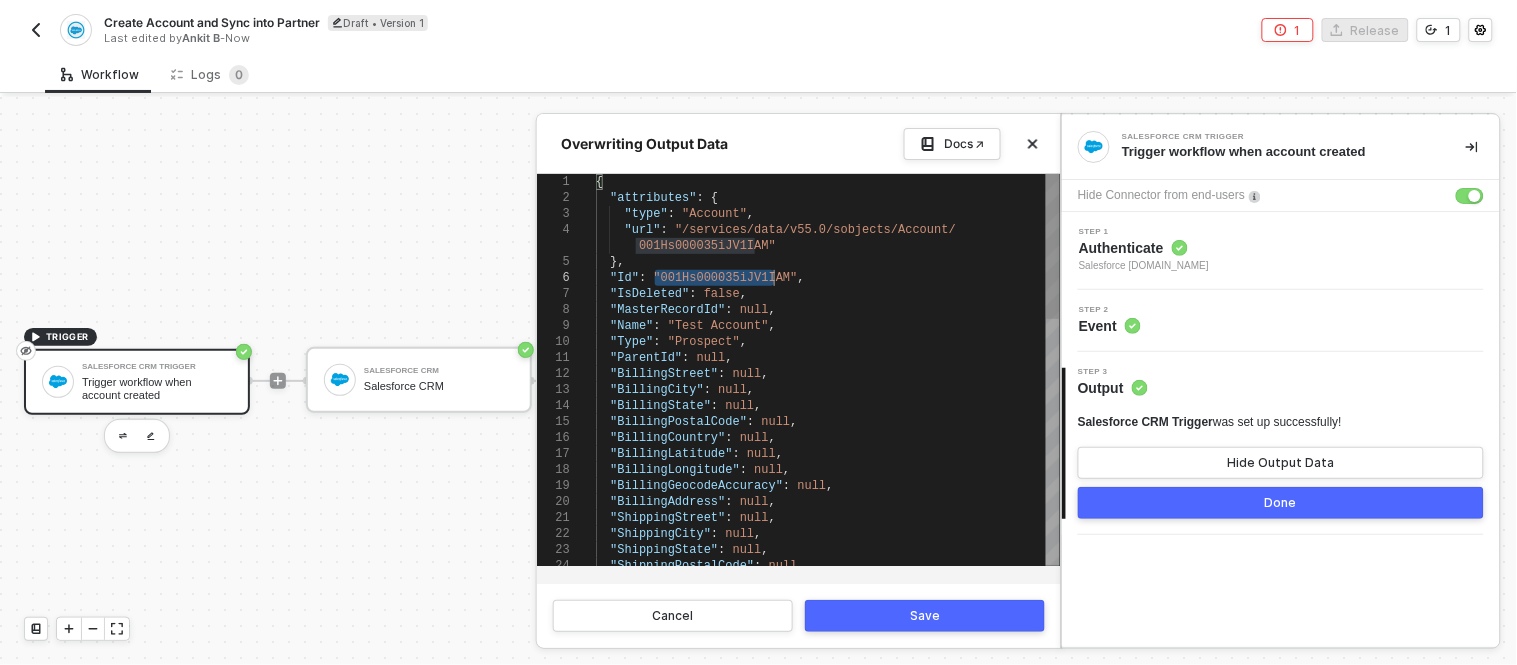 click on "{    "attributes" :   {      "type" :   "Account" ,      "url" :   "/services/data/v55.0/sobjects/Account/        001Hs000035iJV1IAM"    },    "Id" :   "001Hs000035iJV1IAM" ,    "IsDeleted" :   false ,    "MasterRecordId" :   null ,    "Name" :   "Test Account" ,    "Type" :   "Prospect" ,    "ParentId" :   null ,    "BillingStreet" :   null ,    "BillingCity" :   null ,    "BillingState" :   null ,    "BillingPostalCode" :   null ,    "BillingCountry" :   null ,    "BillingLatitude" :   null ,    "BillingLongitude" :   null ,    "BillingGeocodeAccuracy" :   null ,    "BillingAddress" :   null ,    "ShippingStreet" :   null ,    "ShippingCity" :   null ,    "ShippingState" :   null ,    "ShippingPostalCode" :   null ," at bounding box center [500596, 500174] 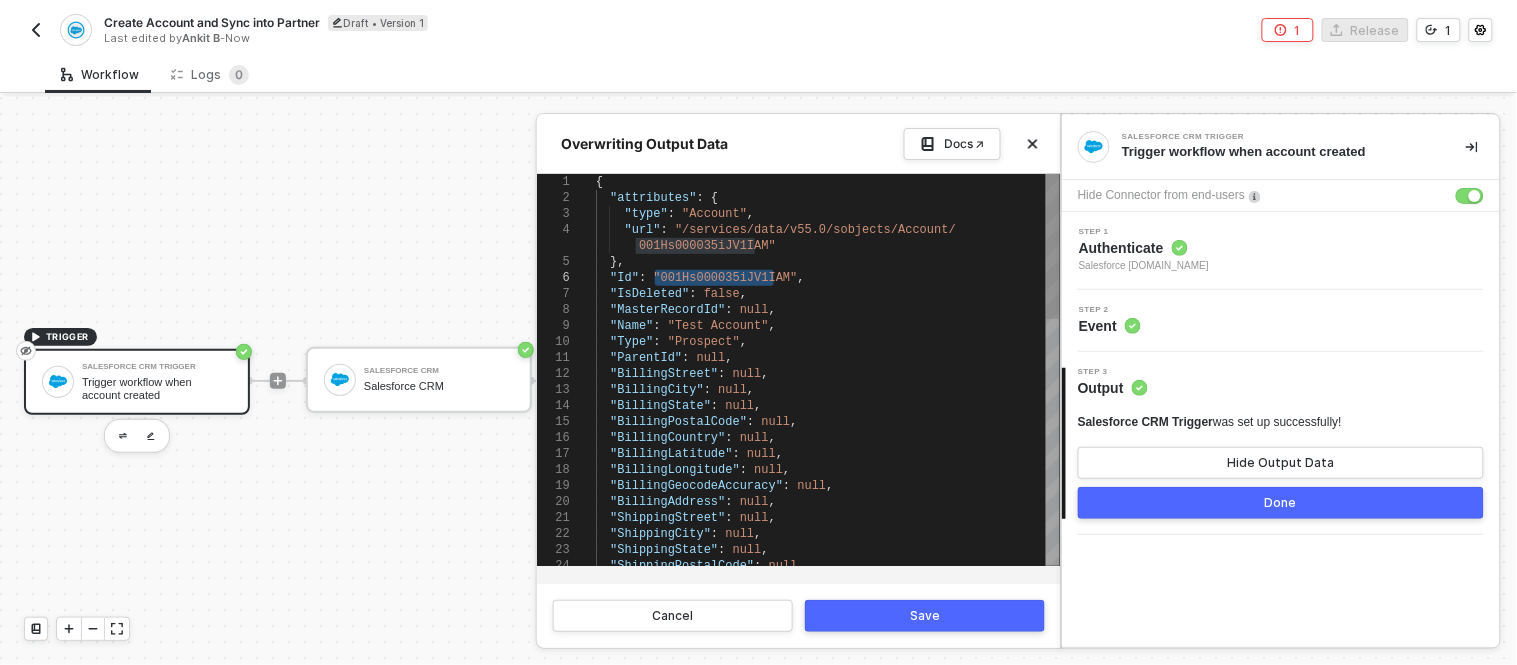 paste on "Get Account with Associated contacts" 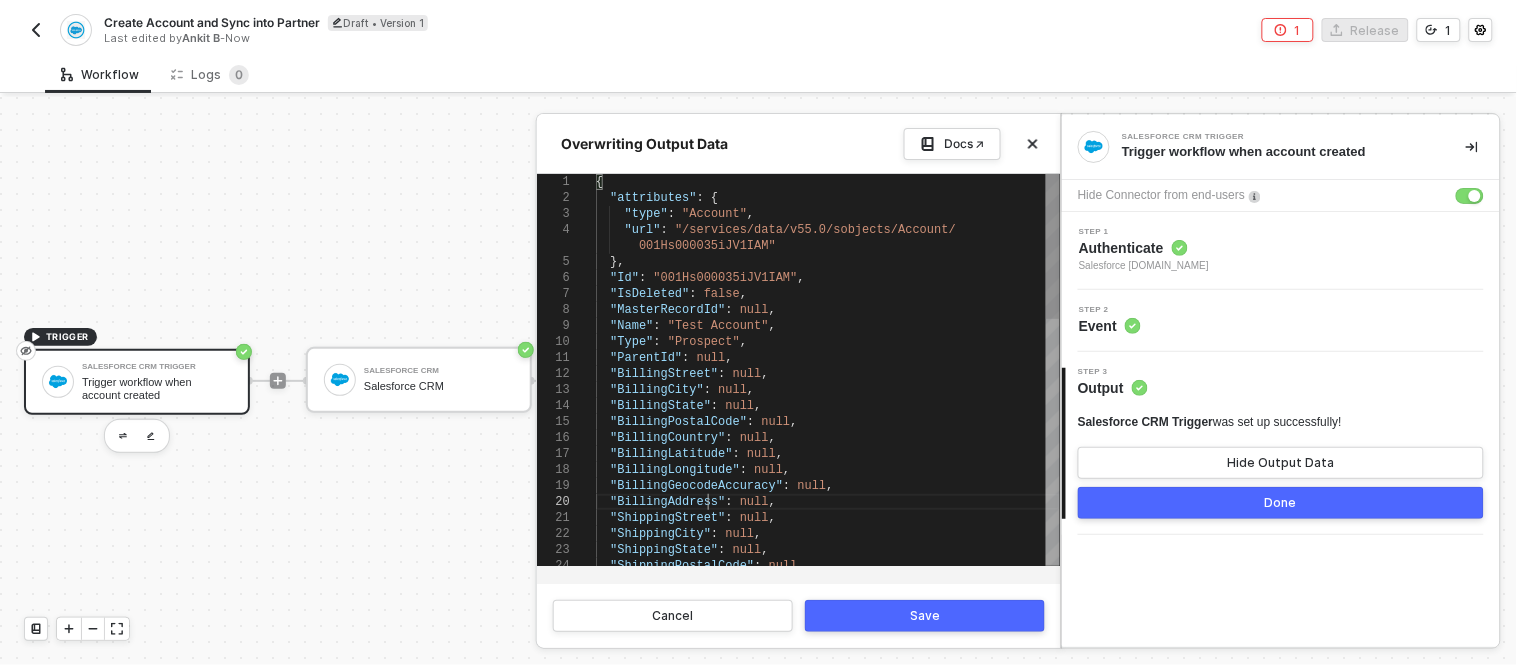 click on ""BillingAddress"" at bounding box center (667, 502) 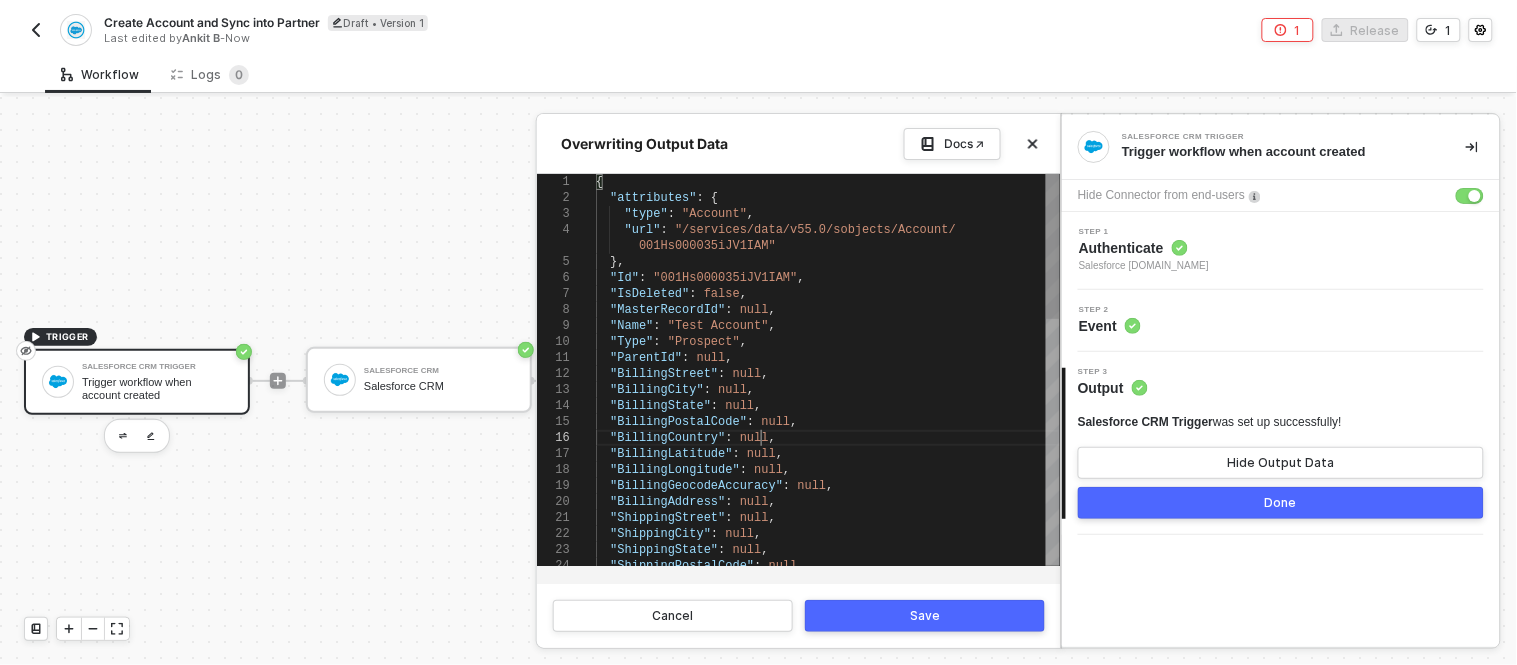 click on ""BillingCountry" :   null ," at bounding box center [828, 438] 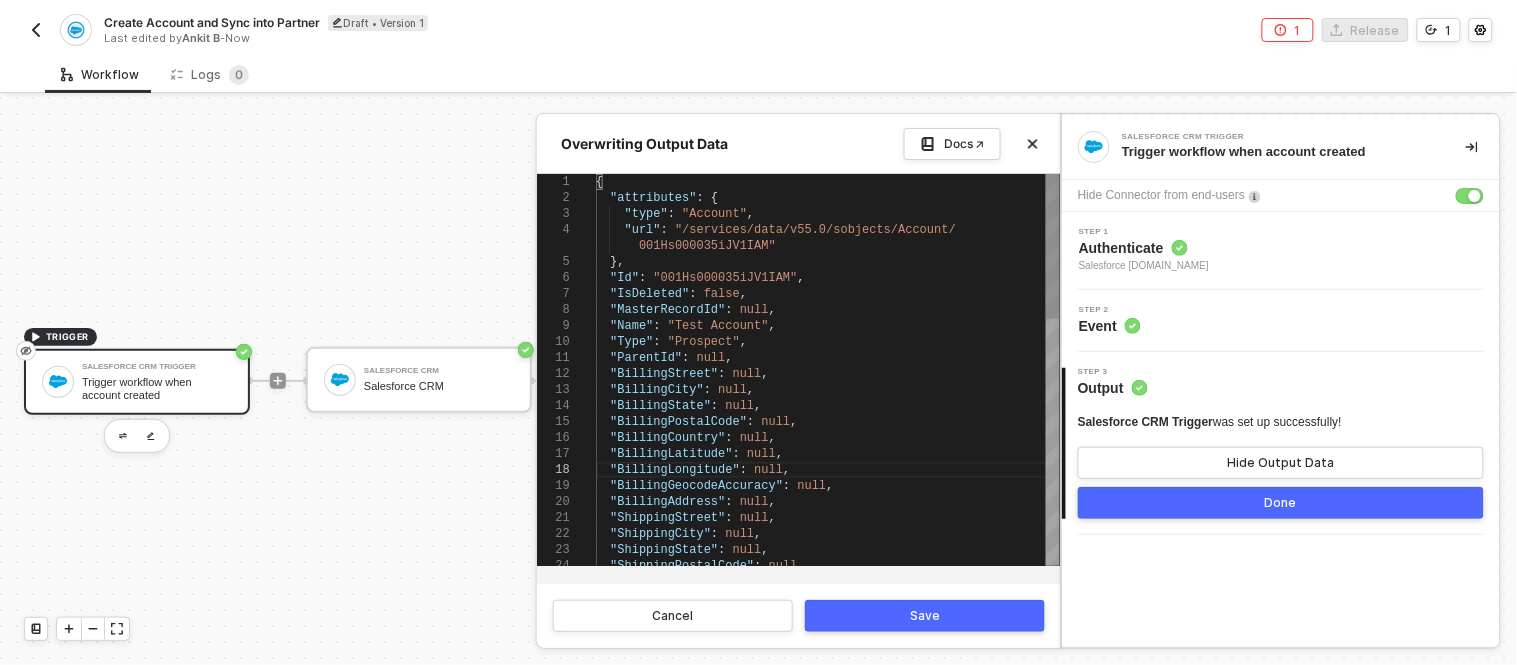 click on ""BillingPostalCode" :   null ," at bounding box center [828, 422] 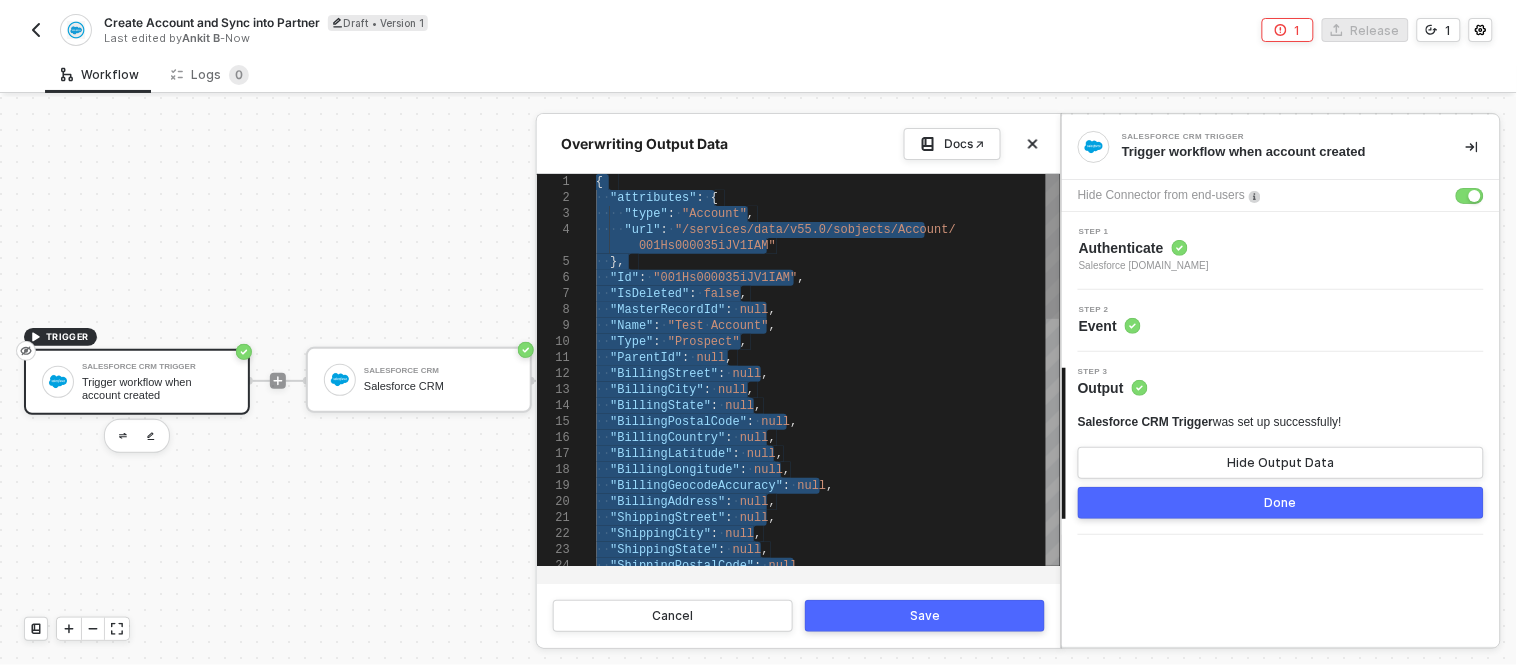 paste on ""Allbound_Account_Type__c": "partner",
"Allbound_Sales_Region__c": null,
"Allbound_Status__c": "Active",
"Allbound_ID__c": "6398",
"AB_Distributor__c": "0018a00002XGxQoAAL",
"AB_preferred_partner_lookup__c": null,
"AB_preferred_partner_picklist__c": null,
"AB_User__c" 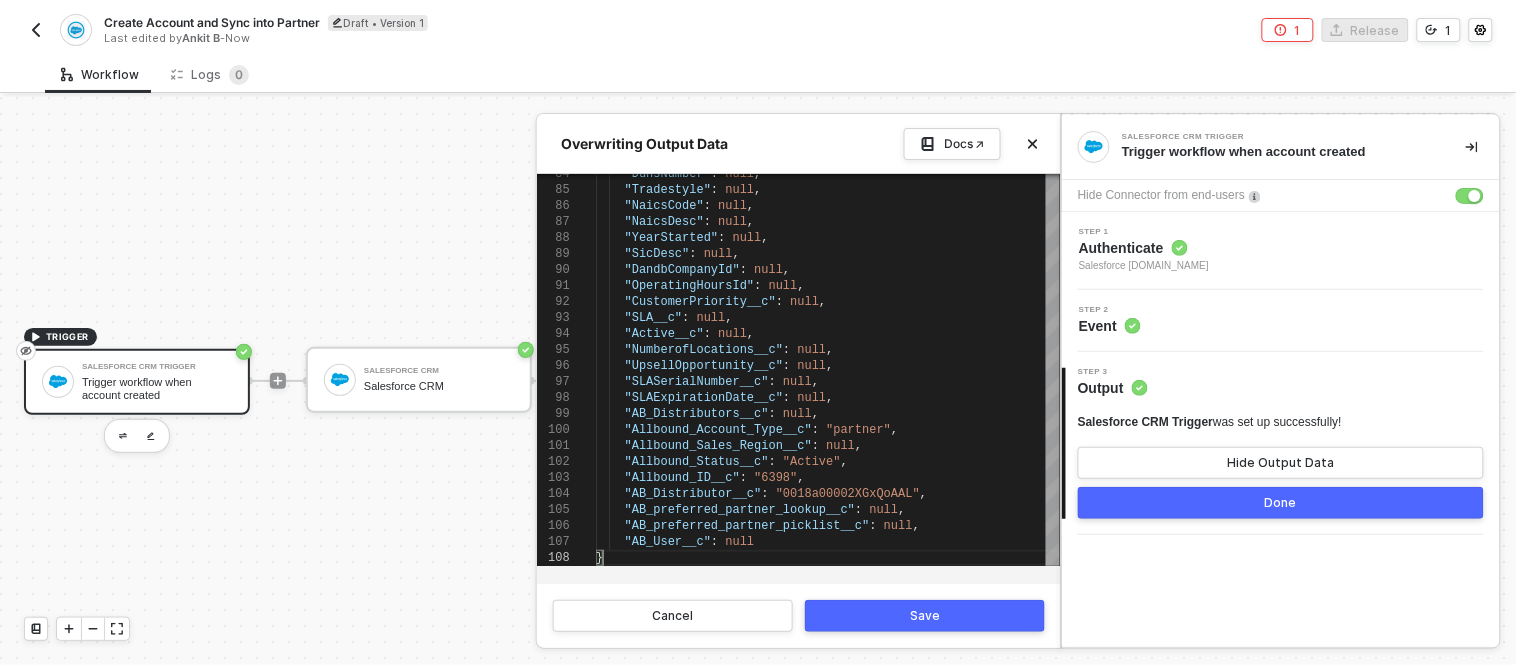 click on "Cancel Save" at bounding box center [799, 615] 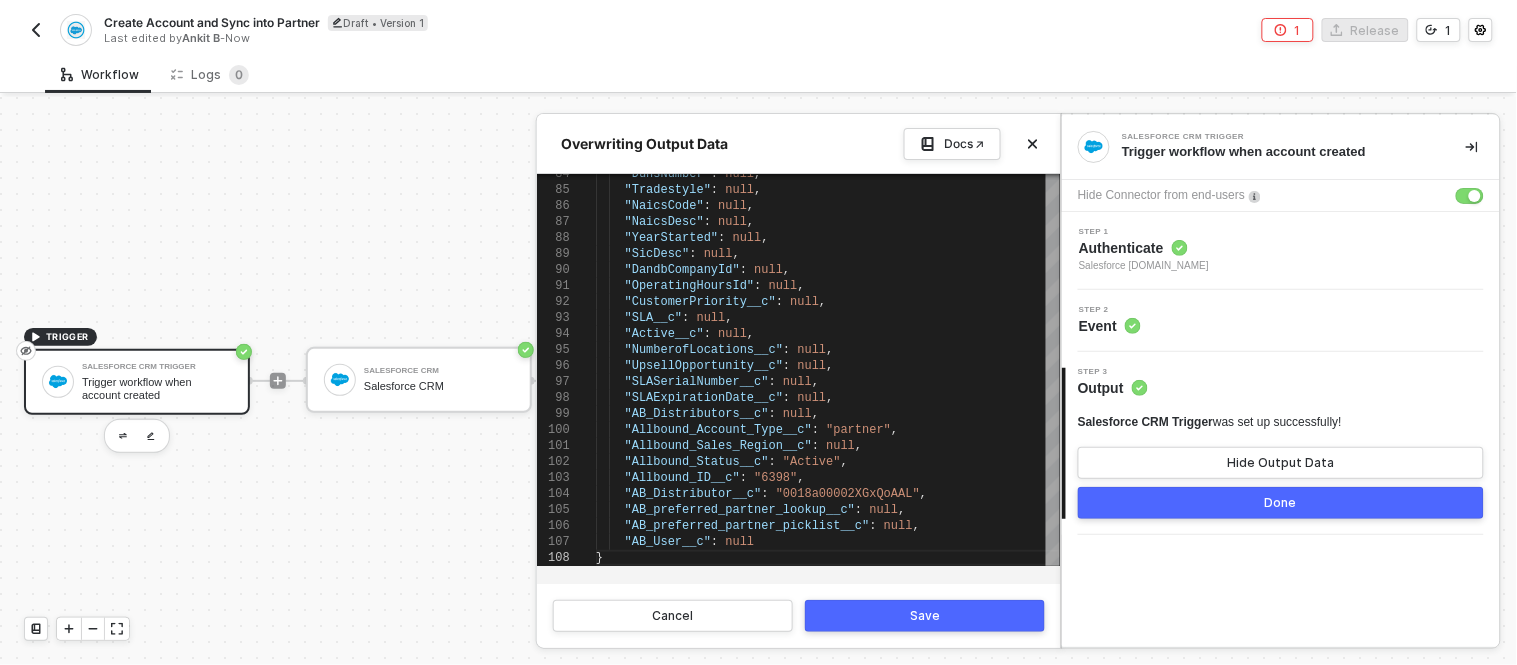 click on "Save" at bounding box center [925, 616] 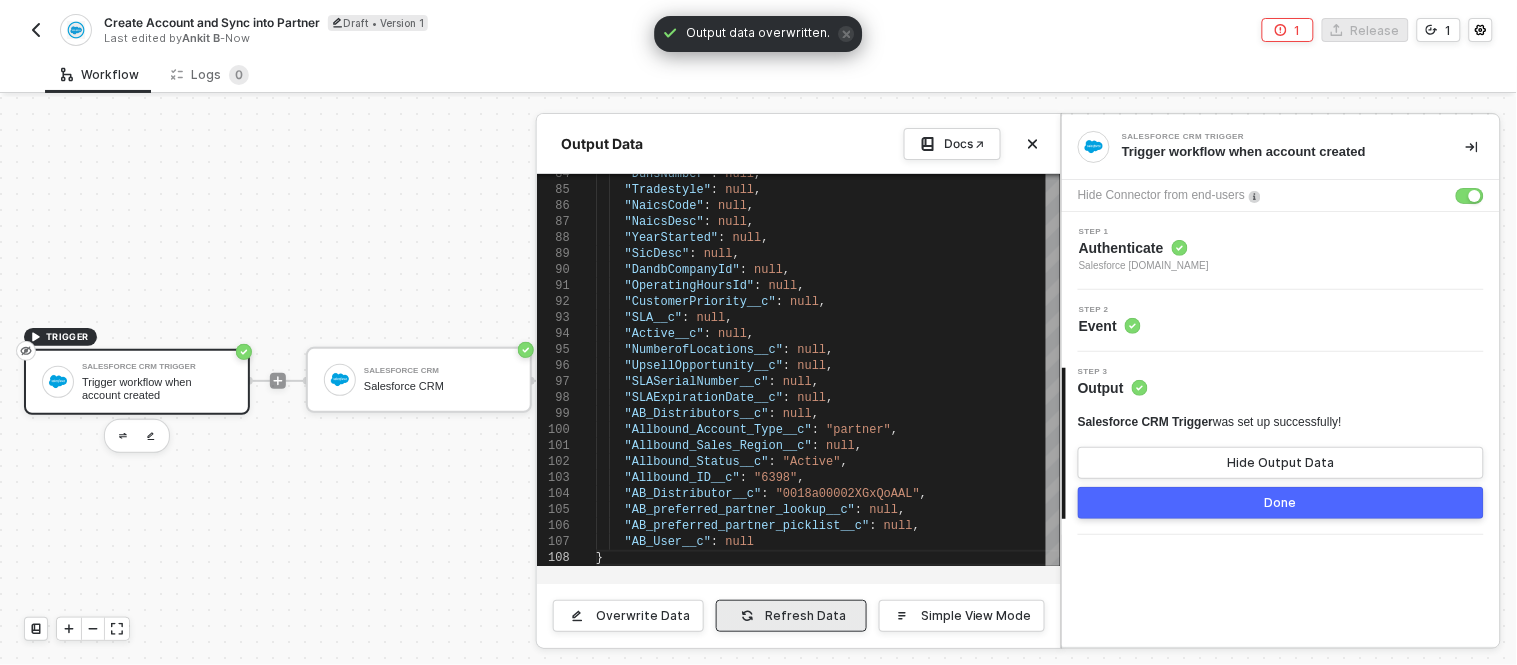 type on "{
"attributes": {
"type": "Account",
"url": "/services/data/v59.0/sobjects/Account/0018a00002XGxQtAAL"
},
"Id": "0018a00002XGxQtAAL",
"IsDeleted": false,
"MasterRecordId": null,
"Name": "sfpartner25june"," 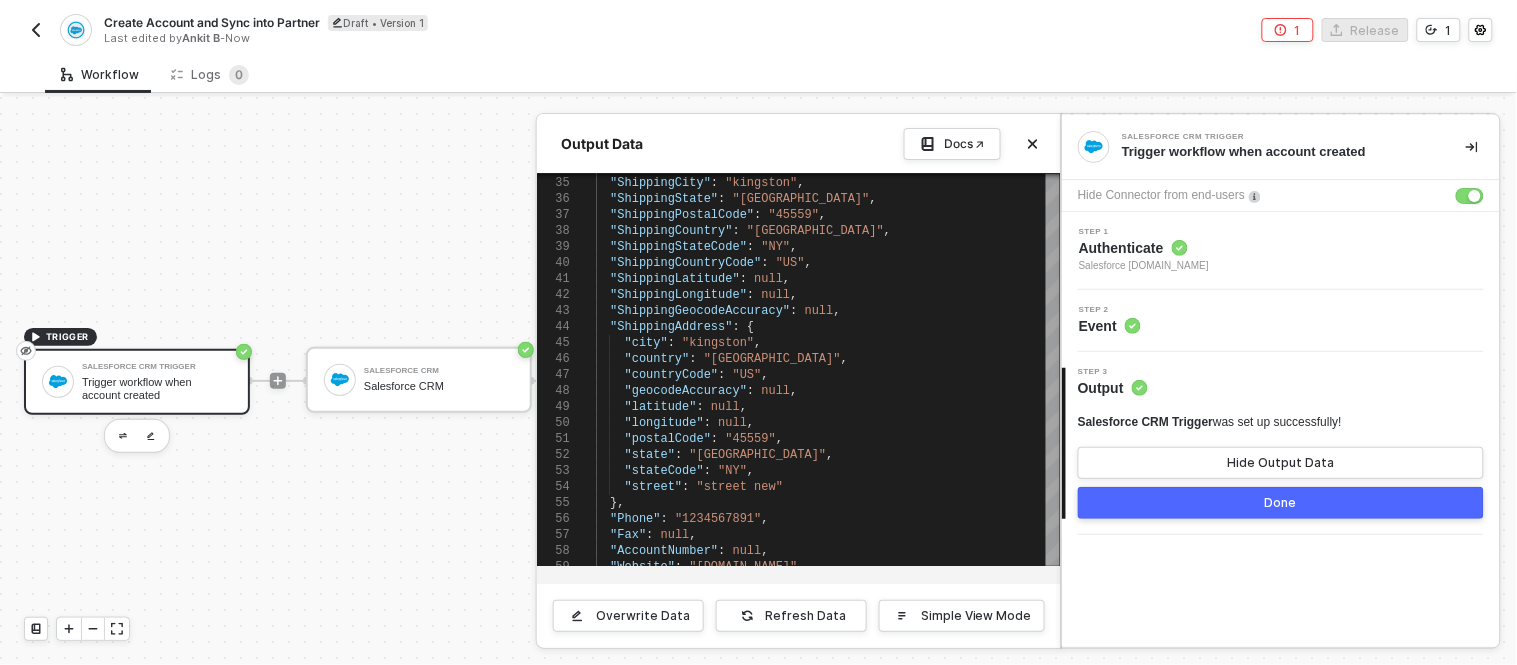 click on "Done" at bounding box center (1281, 503) 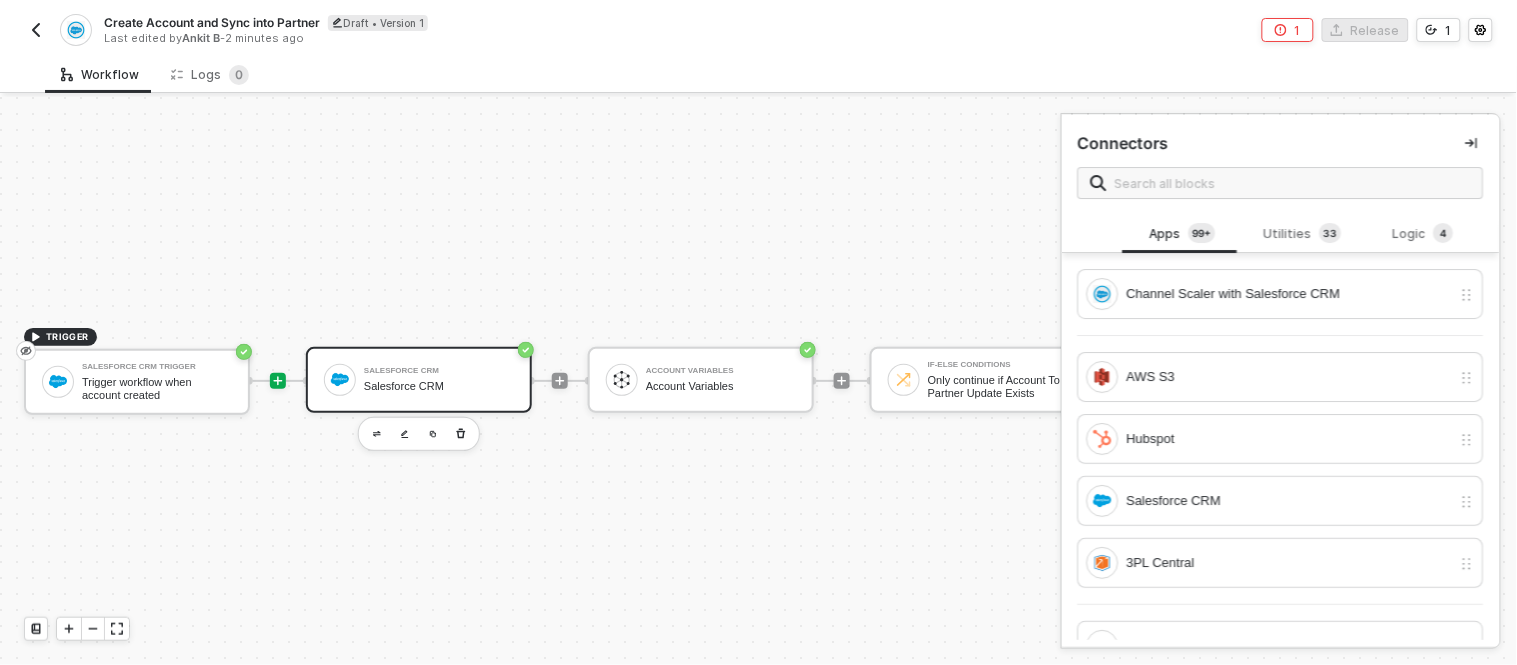 click on "Salesforce CRM Salesforce CRM" at bounding box center [419, 380] 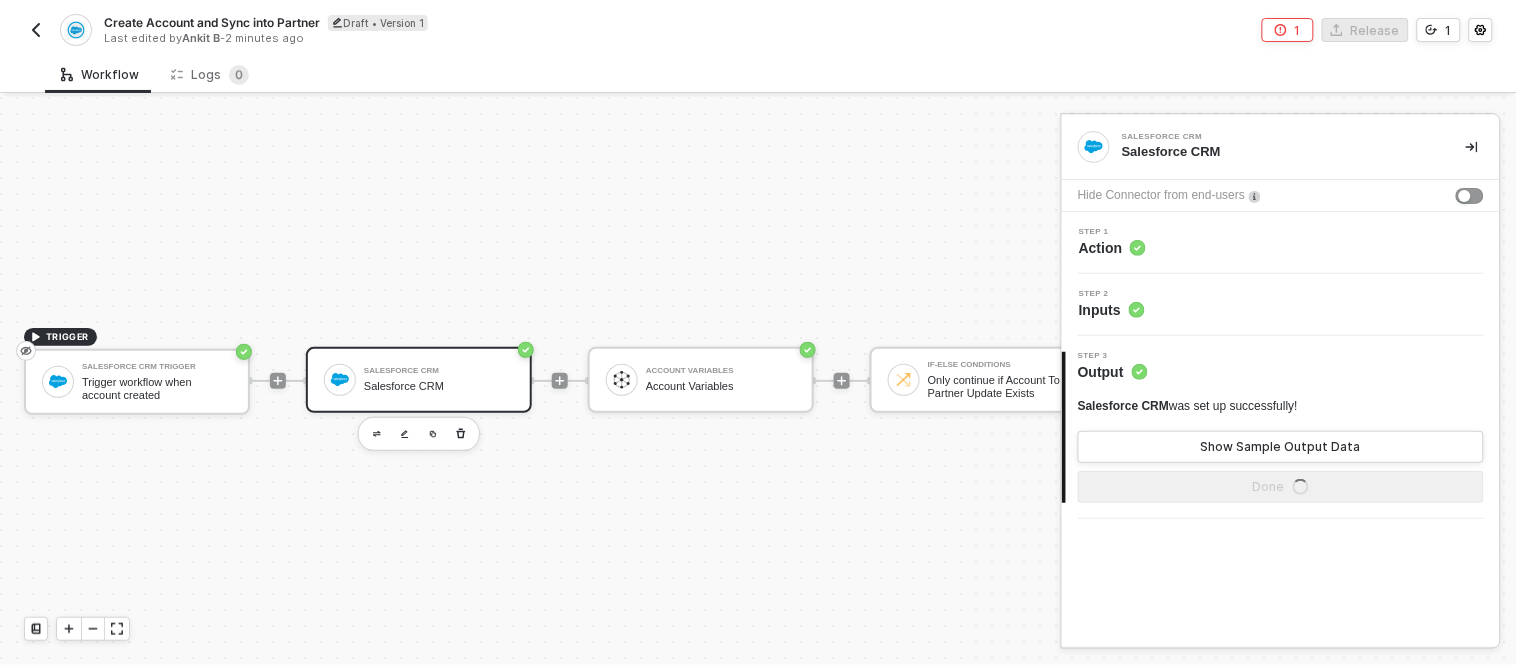 click on "Salesforce CRM Salesforce CRM" at bounding box center [419, 380] 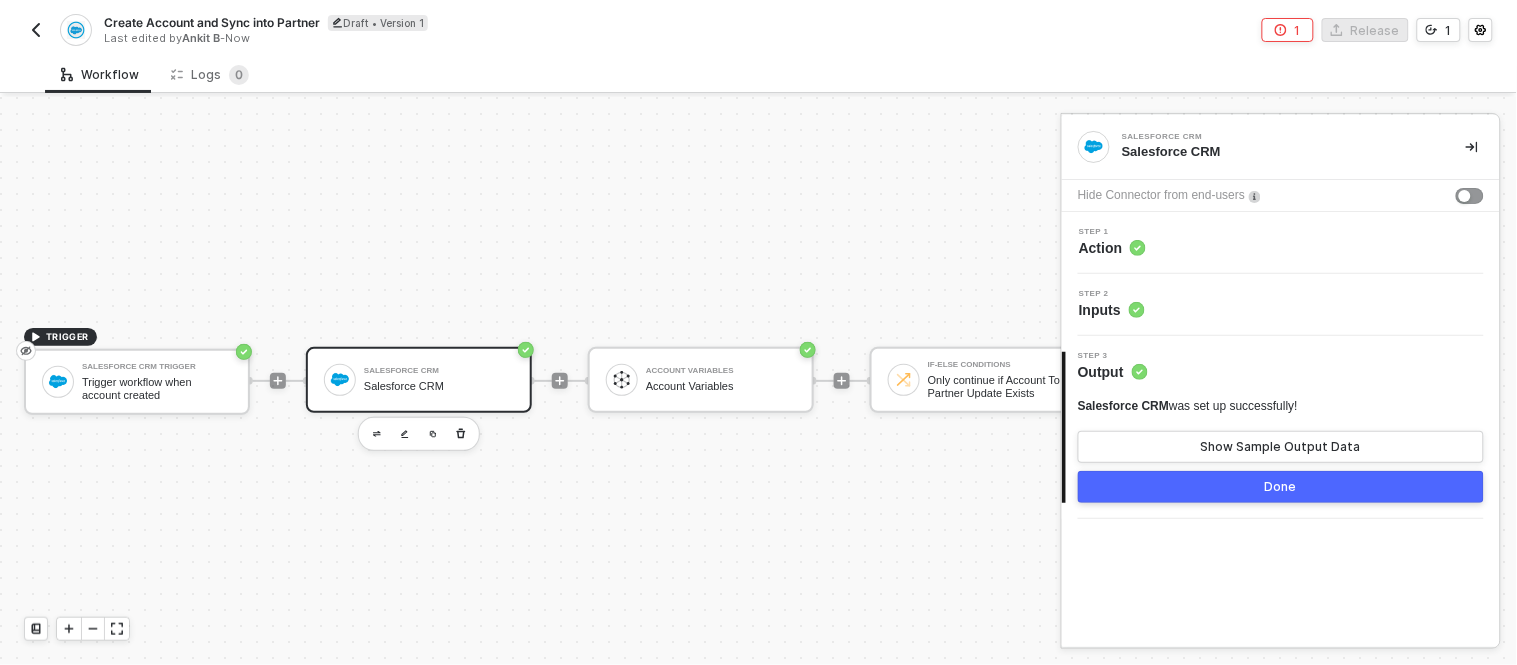 click on "Done" at bounding box center [1281, 487] 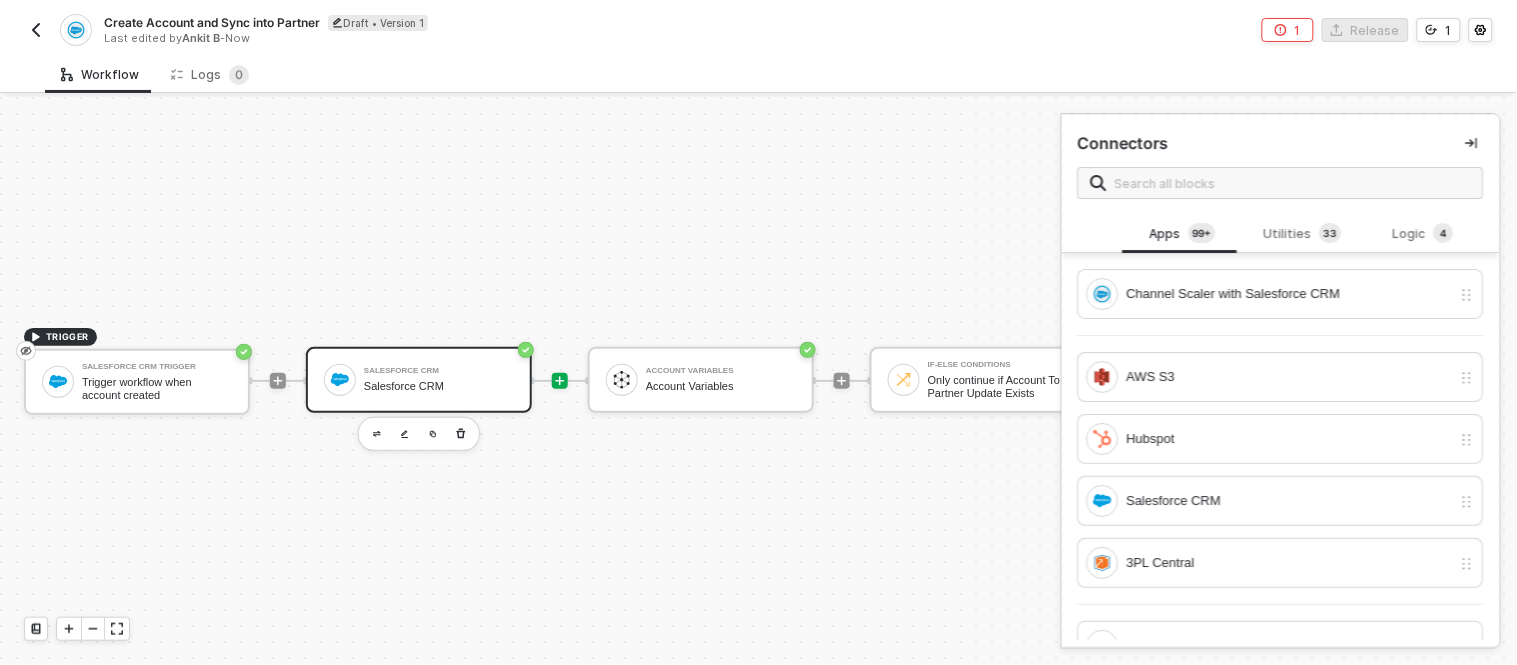 click on "Salesforce CRM" at bounding box center (439, 386) 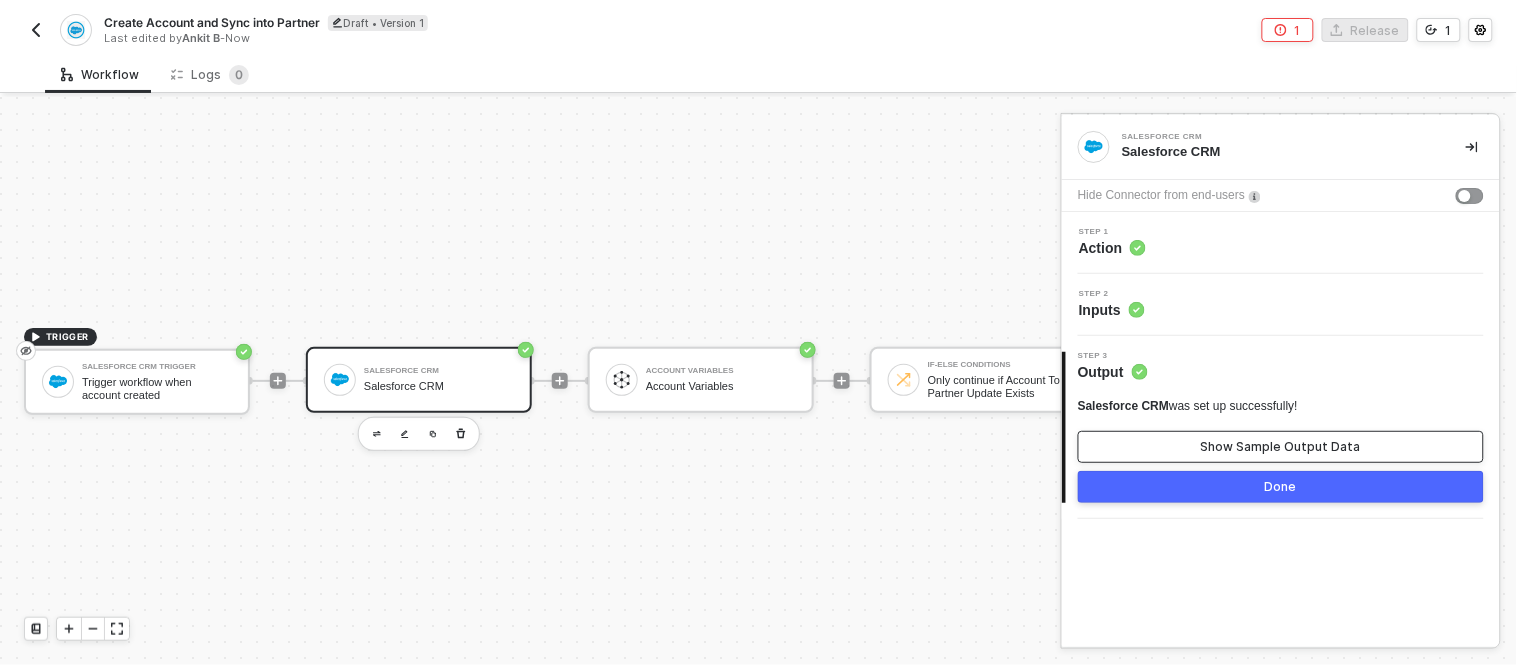 click on "Show Sample Output Data" at bounding box center (1281, 447) 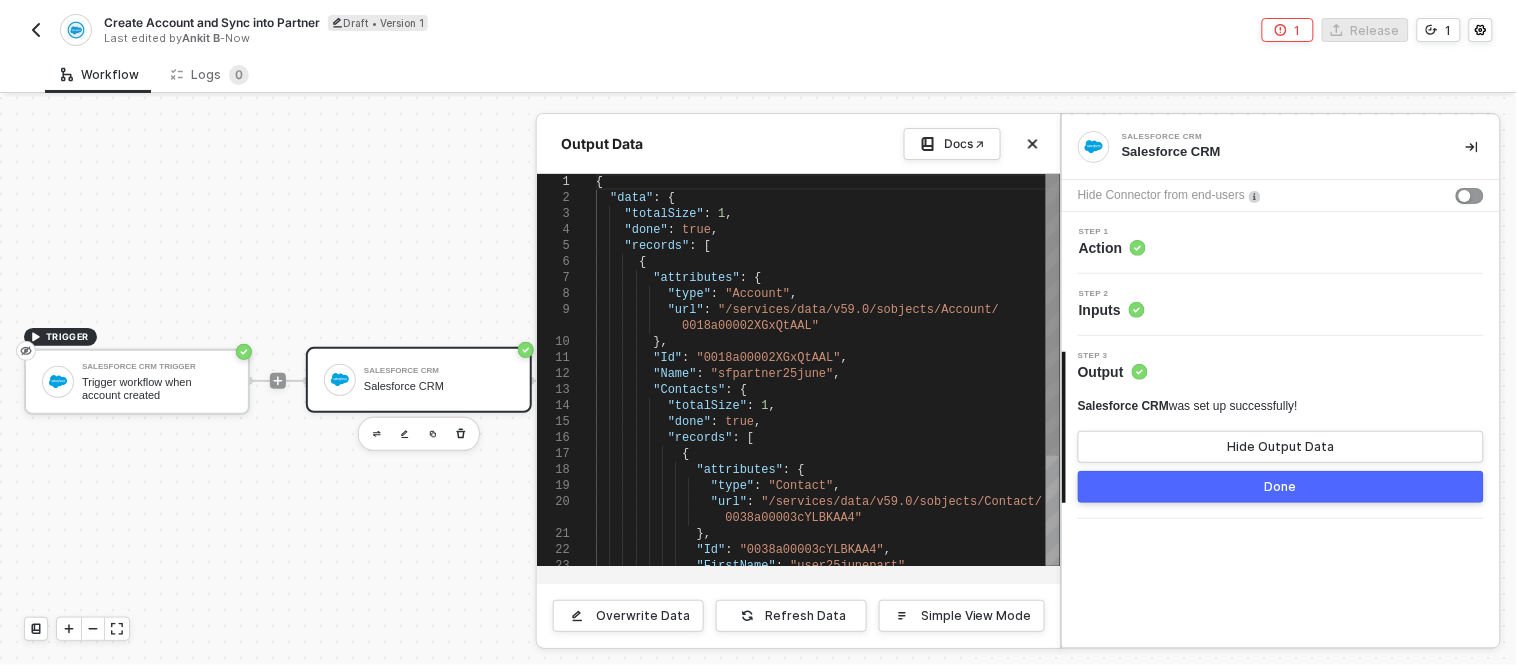 type on "},
"Id": "0018a00002XGxQtAAL",
"Name": "sfpartner25june",
"Contacts": {
"totalSize": 1,
"done": true,
"records": [
{
"attributes": {
"type": "Contact"," 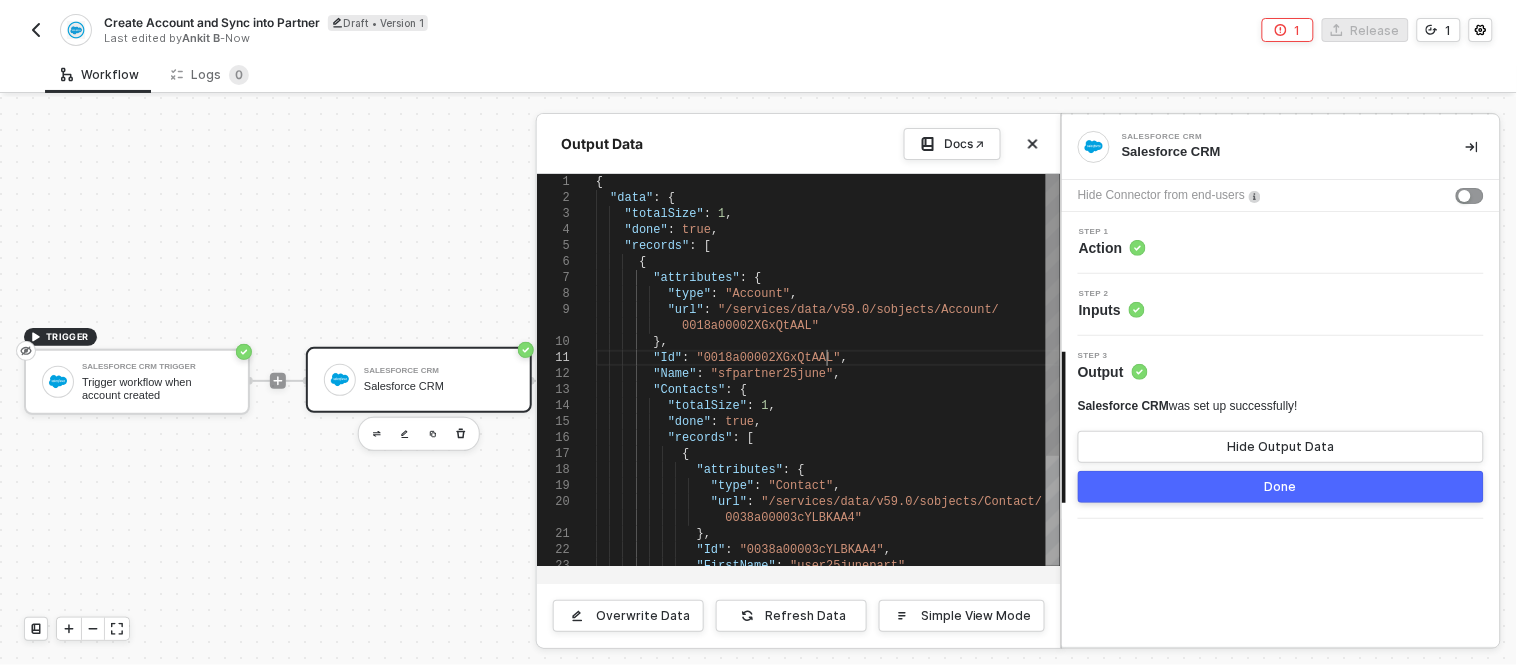 scroll, scrollTop: 0, scrollLeft: 0, axis: both 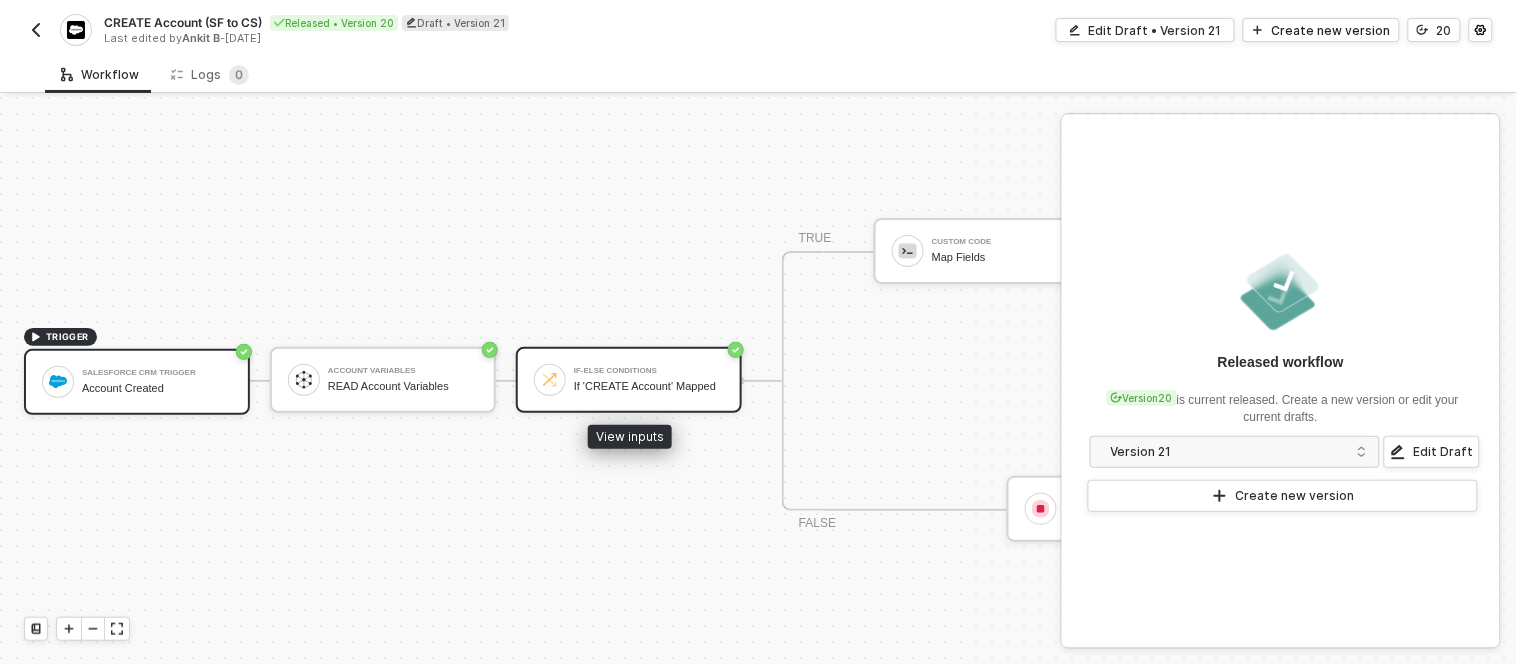 click on "If 'CREATE Account' Mapped" at bounding box center [649, 386] 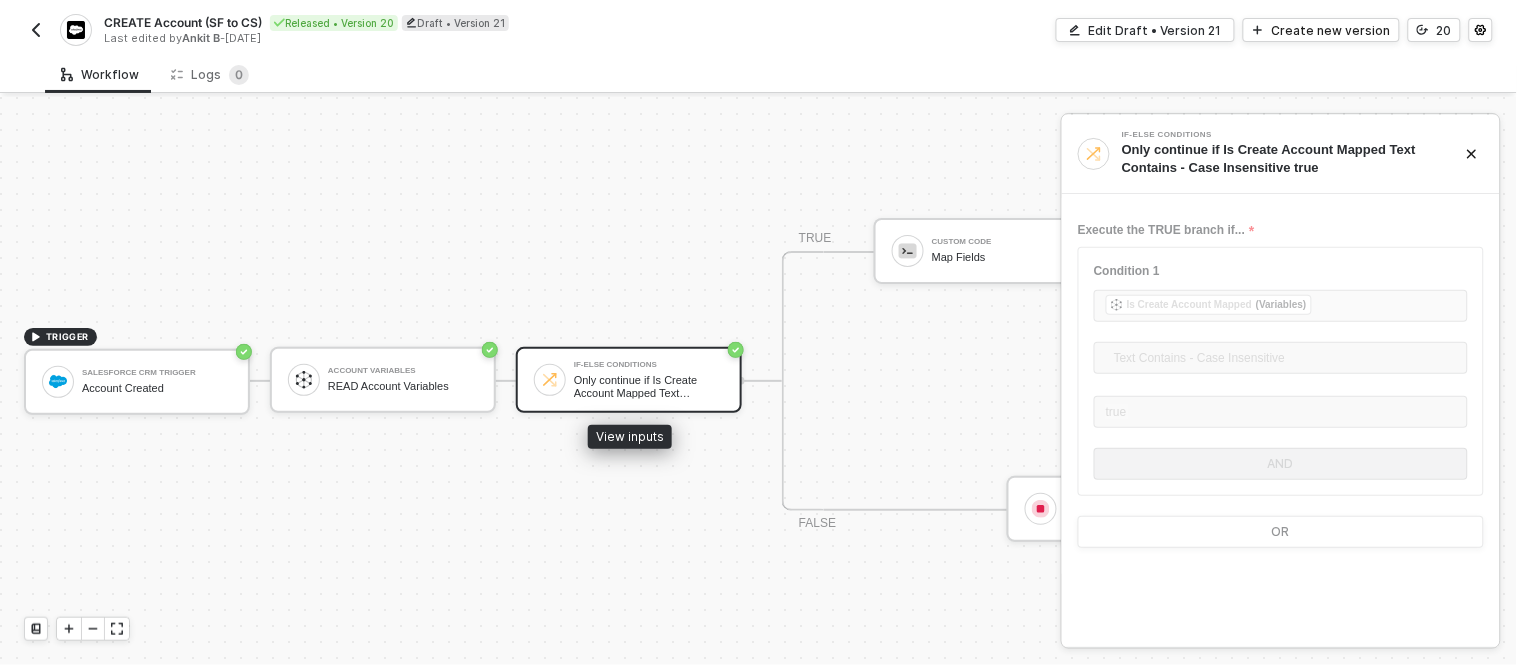 click on "Only continue if Is Create Account Mapped Text Contains - Case Insensitive true" at bounding box center (649, 386) 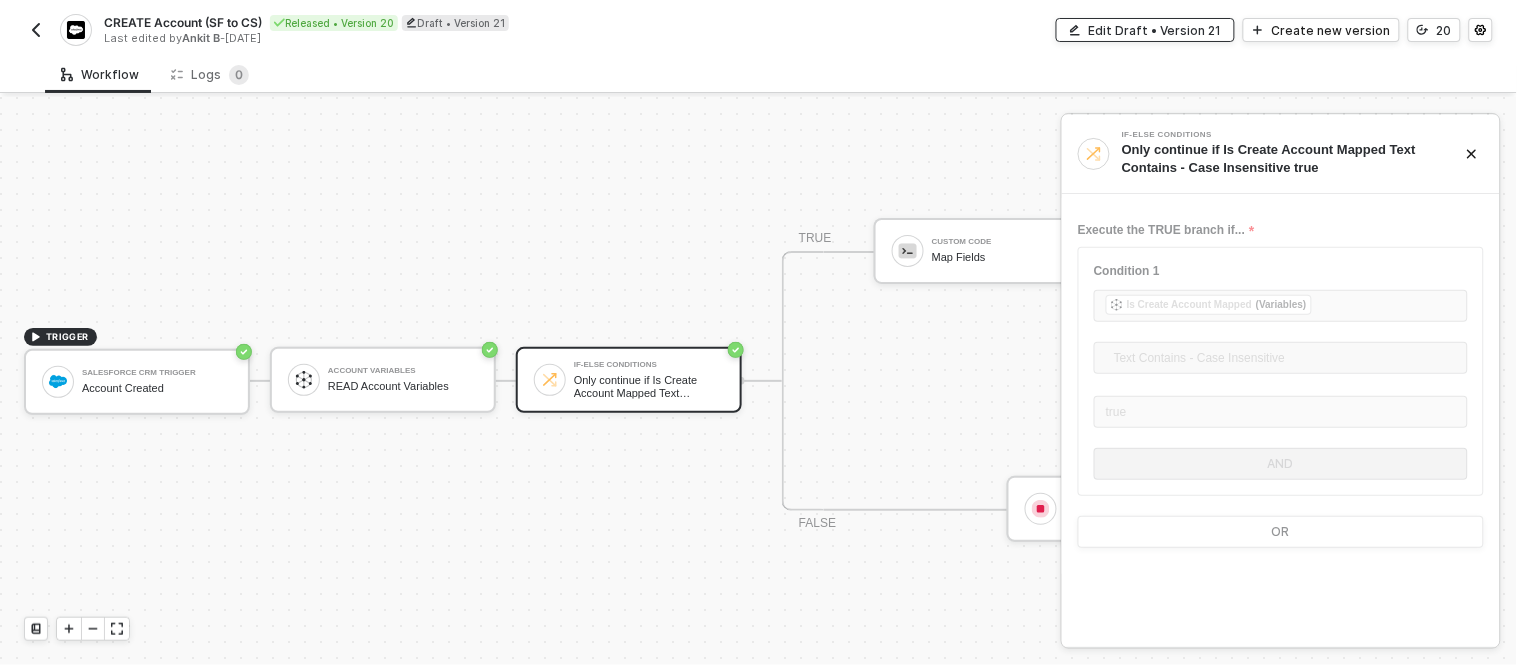 click on "Edit Draft • Version 21" at bounding box center [1155, 30] 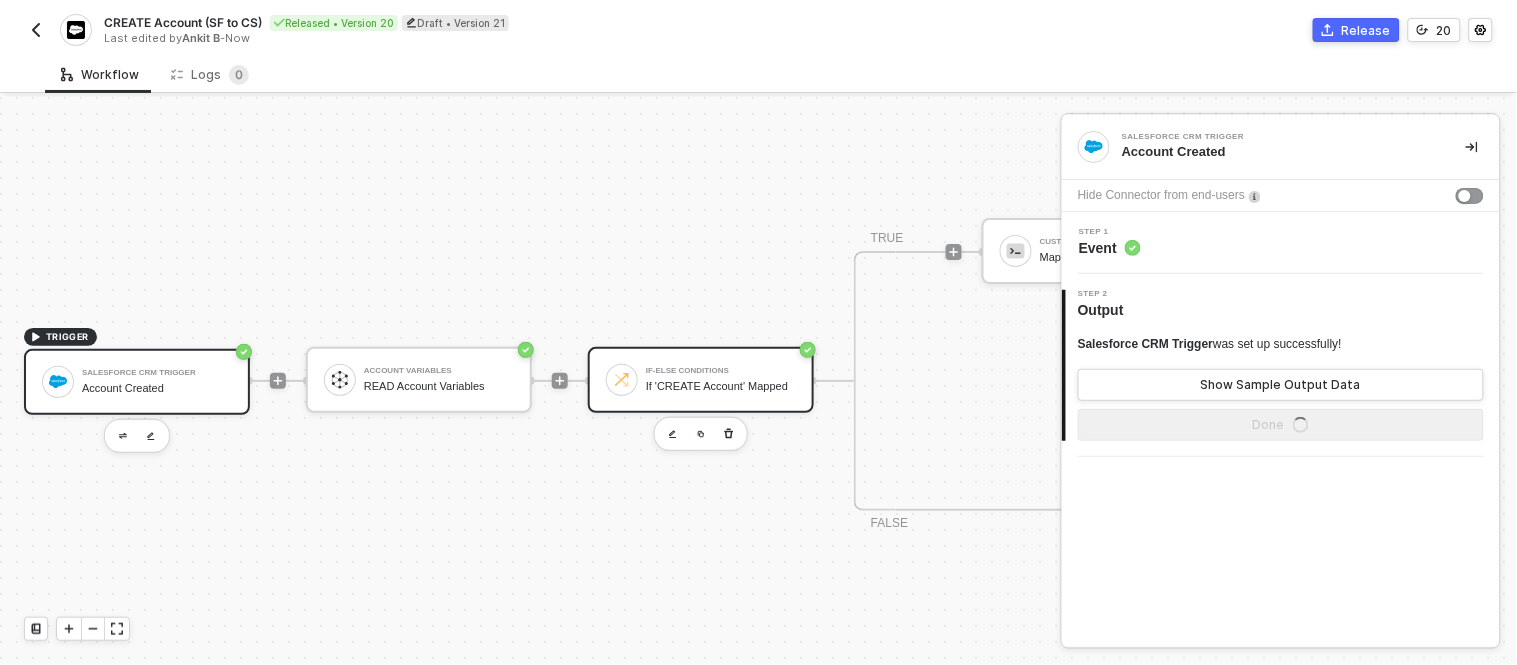 click on "If-Else Conditions If 'CREATE Account' Mapped" at bounding box center (721, 380) 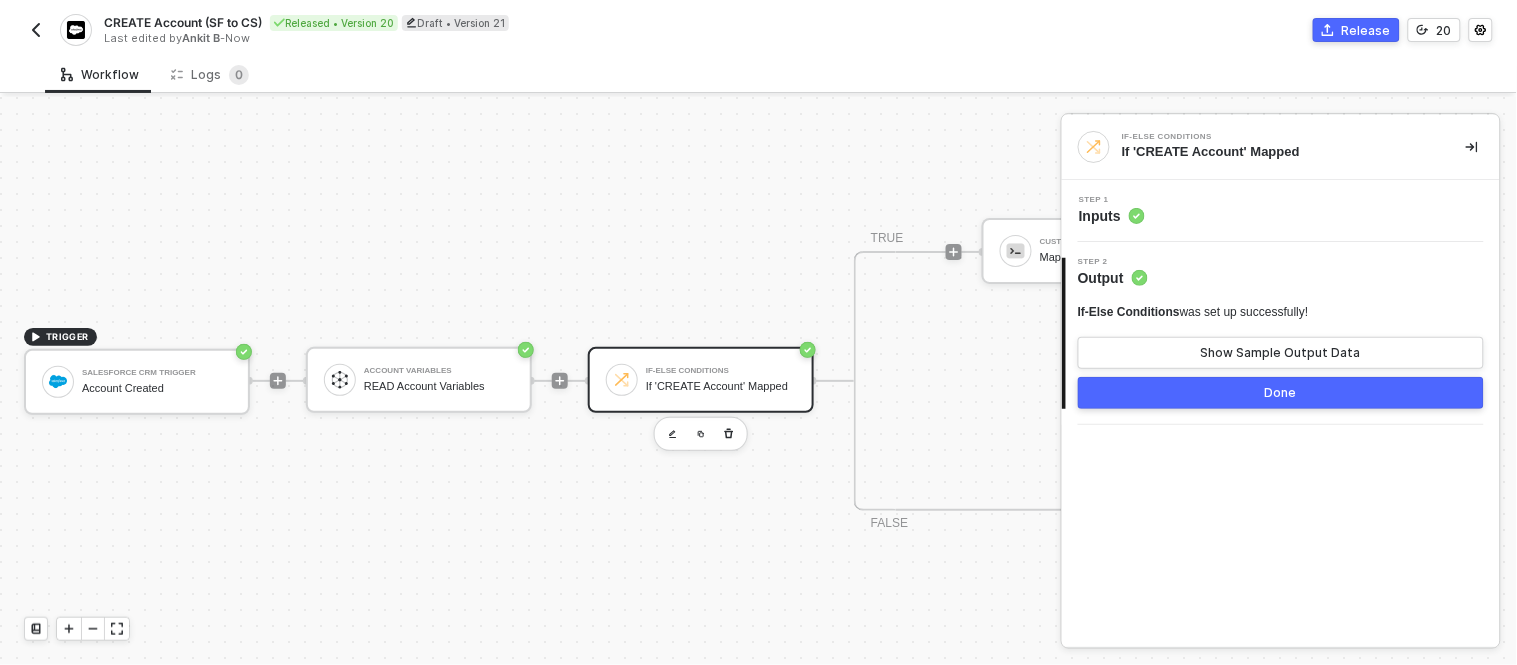click on "Step 1 Inputs" at bounding box center [1283, 211] 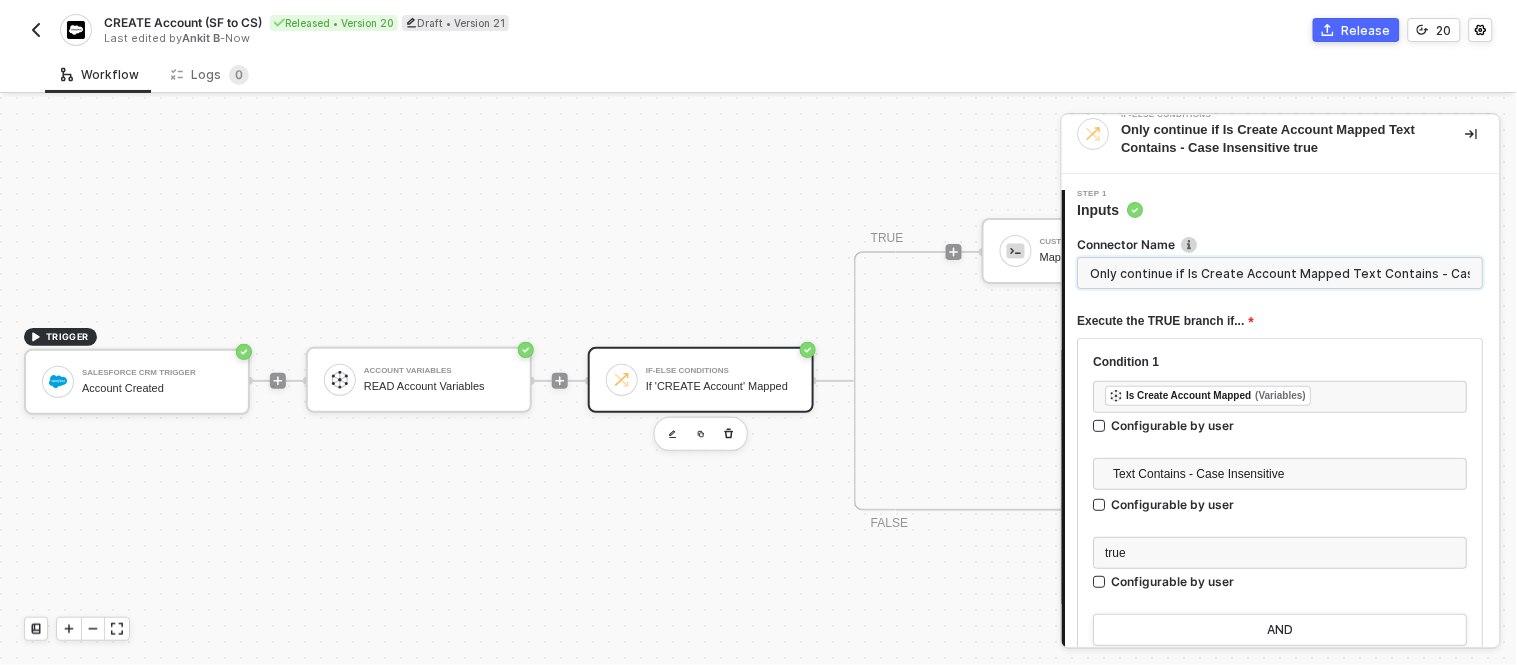 scroll, scrollTop: 0, scrollLeft: 0, axis: both 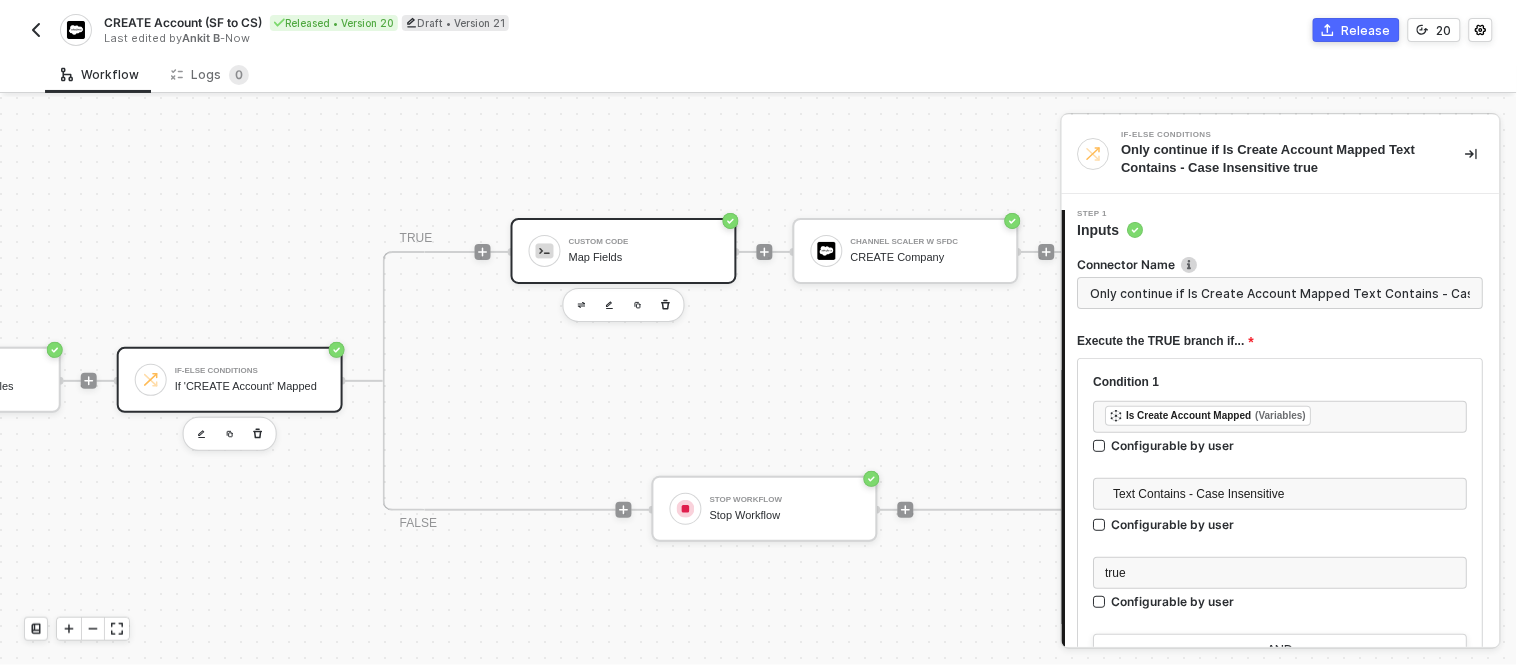click on "Custom Code" at bounding box center (644, 242) 